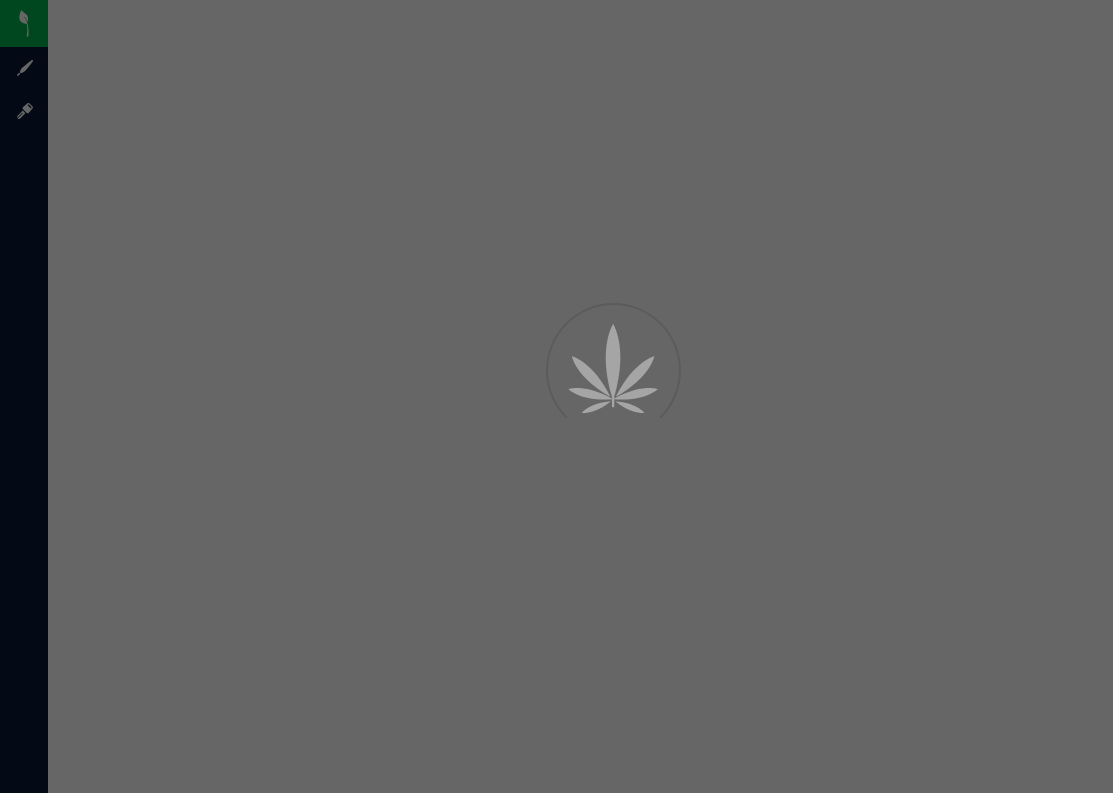scroll, scrollTop: 0, scrollLeft: 0, axis: both 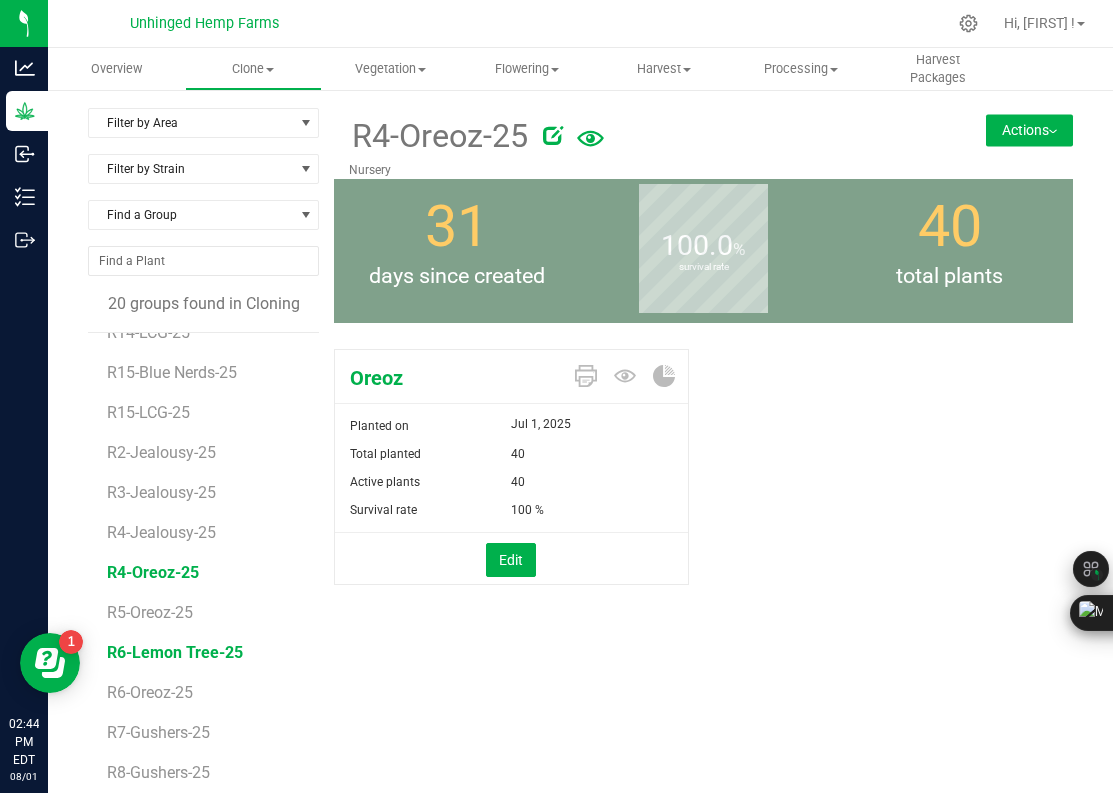 click on "R6-Lemon Tree-25" at bounding box center [175, 652] 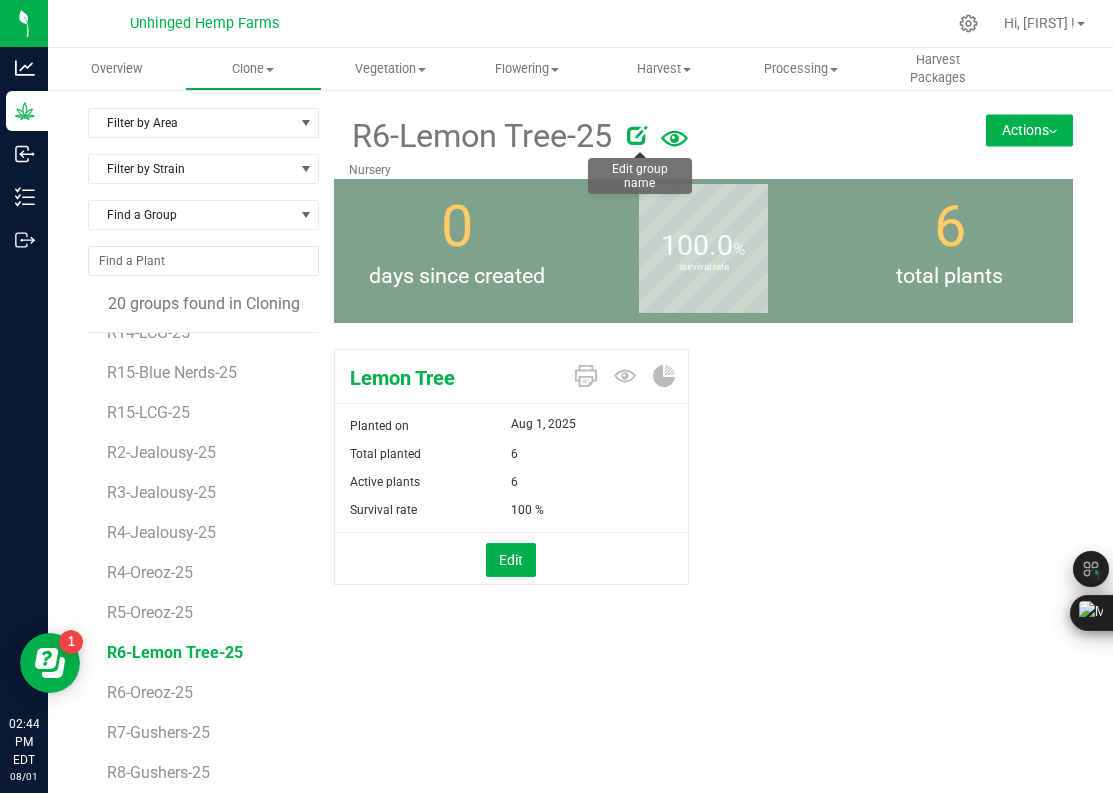 click at bounding box center [637, 135] 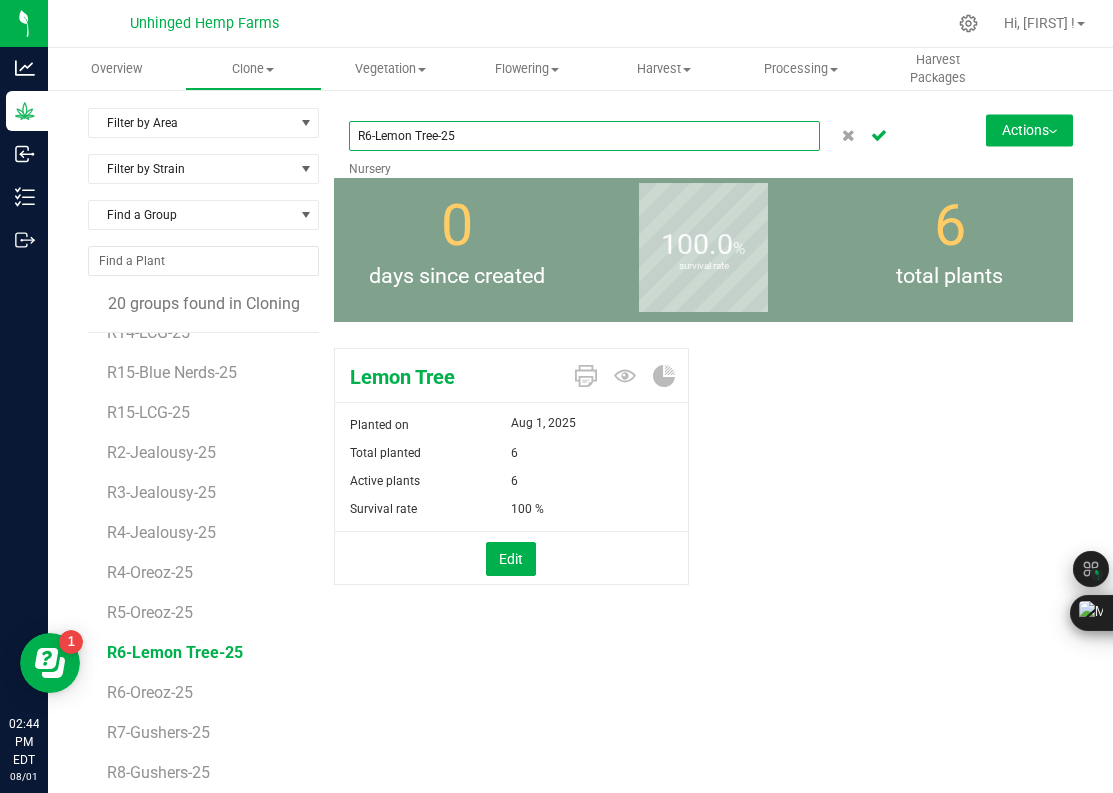 click on "R6-Lemon Tree-25" at bounding box center (584, 136) 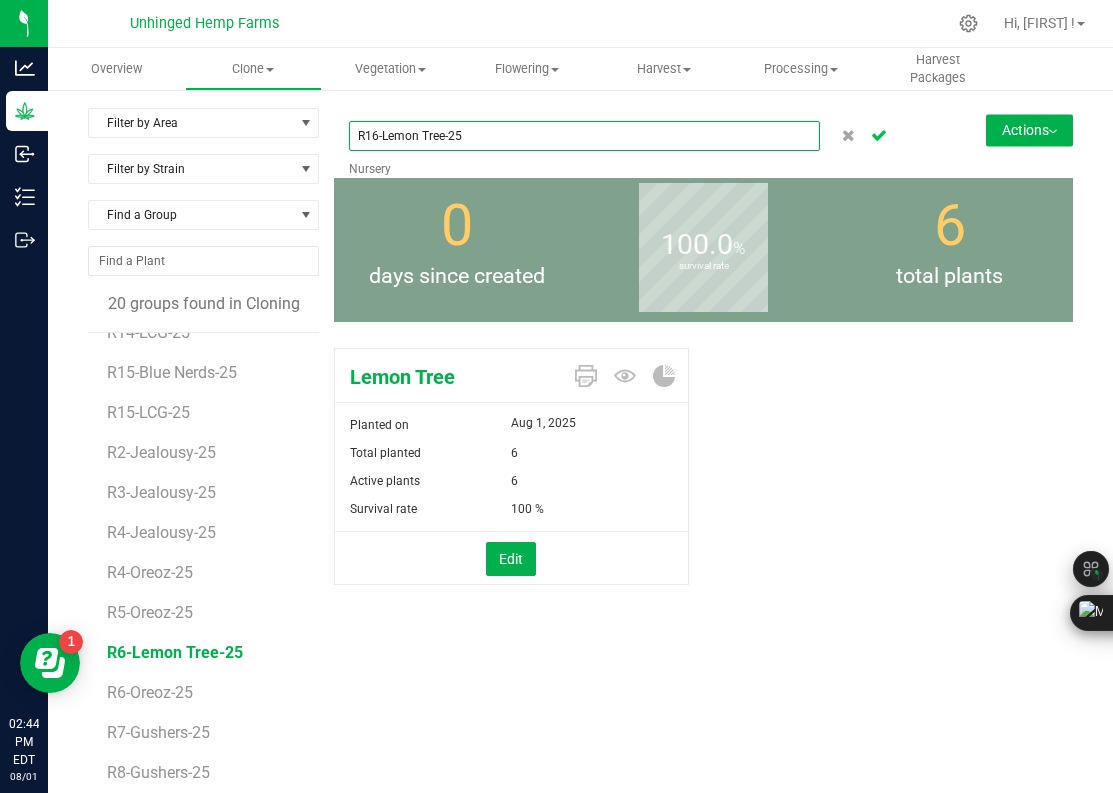 type on "R16-Lemon Tree-25" 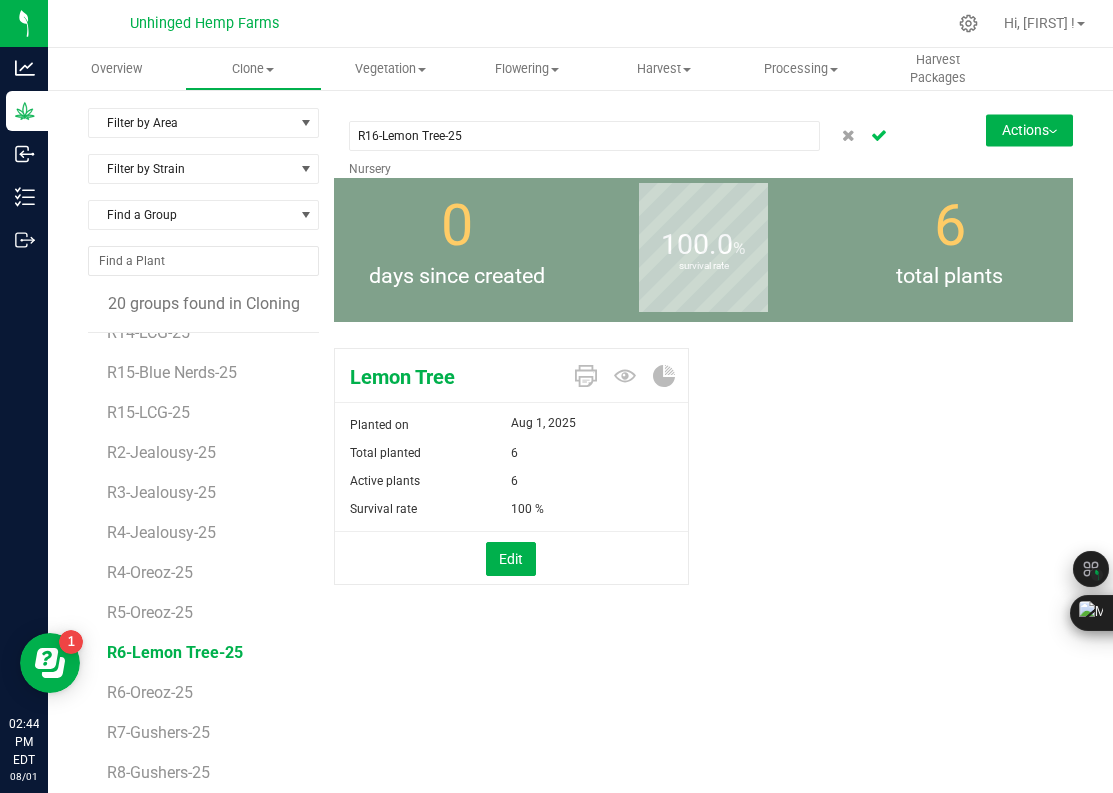 click 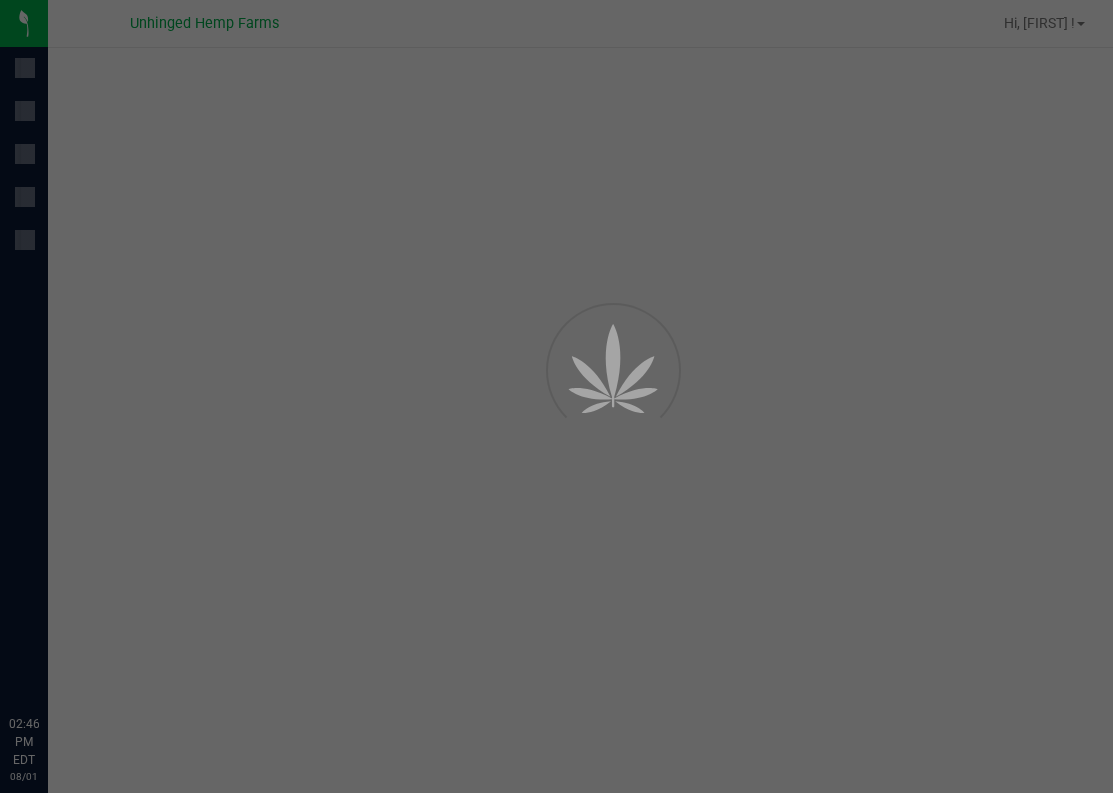 scroll, scrollTop: 0, scrollLeft: 0, axis: both 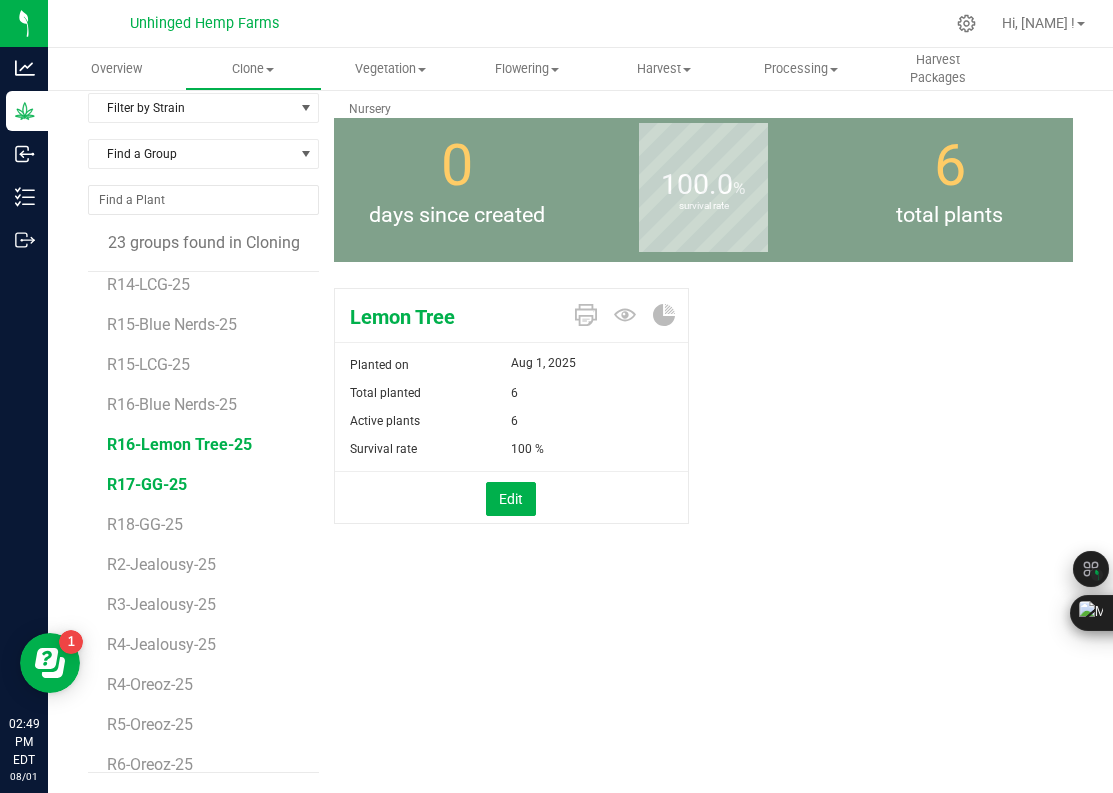 click on "R17-GG-25" at bounding box center (147, 484) 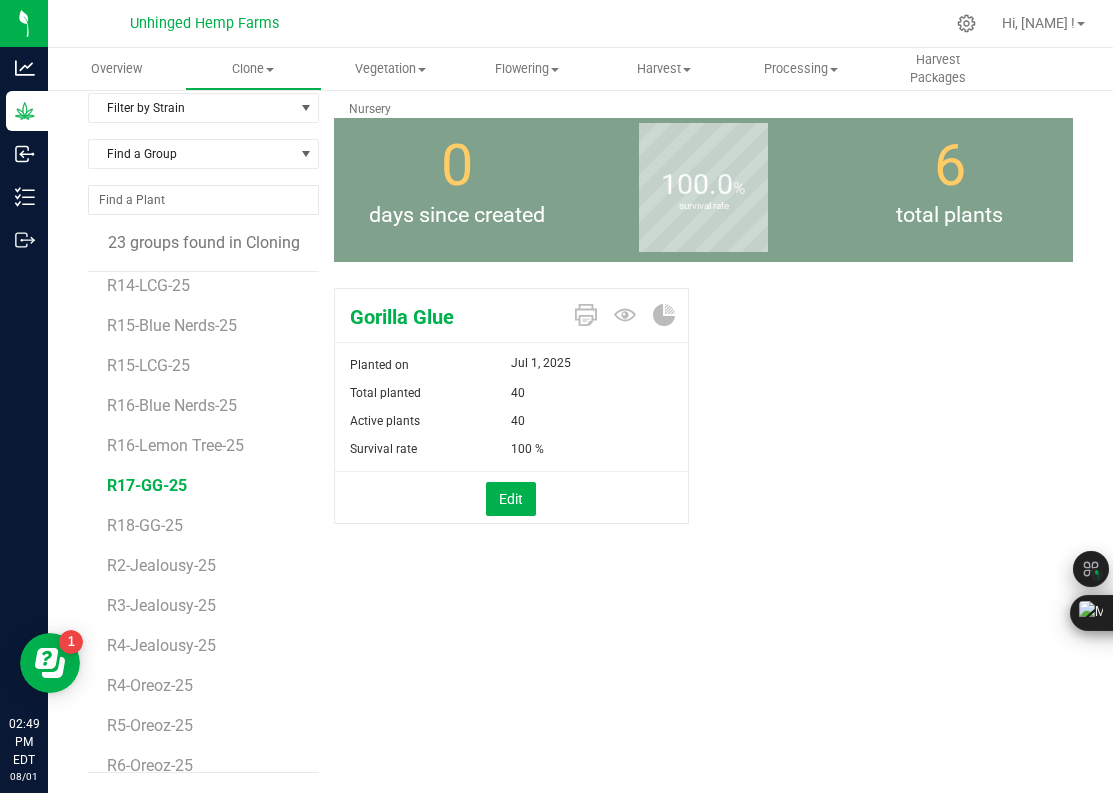 scroll, scrollTop: 0, scrollLeft: 0, axis: both 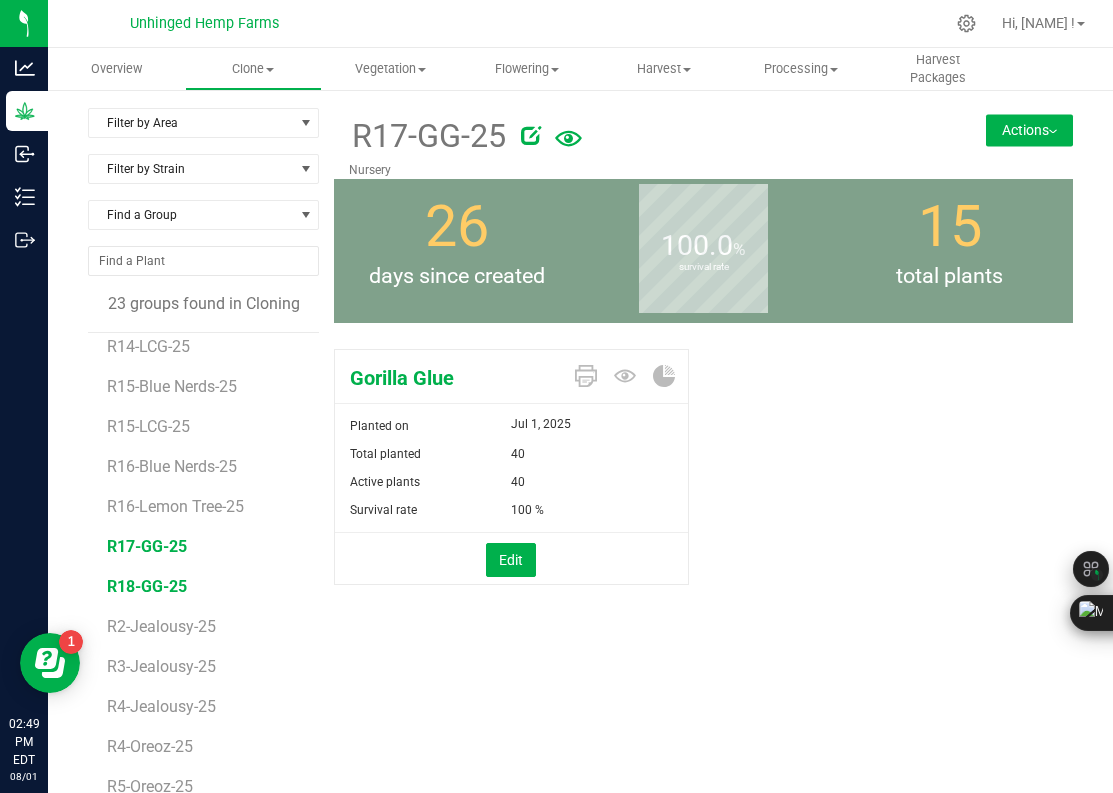 click on "R18-GG-25" at bounding box center [147, 586] 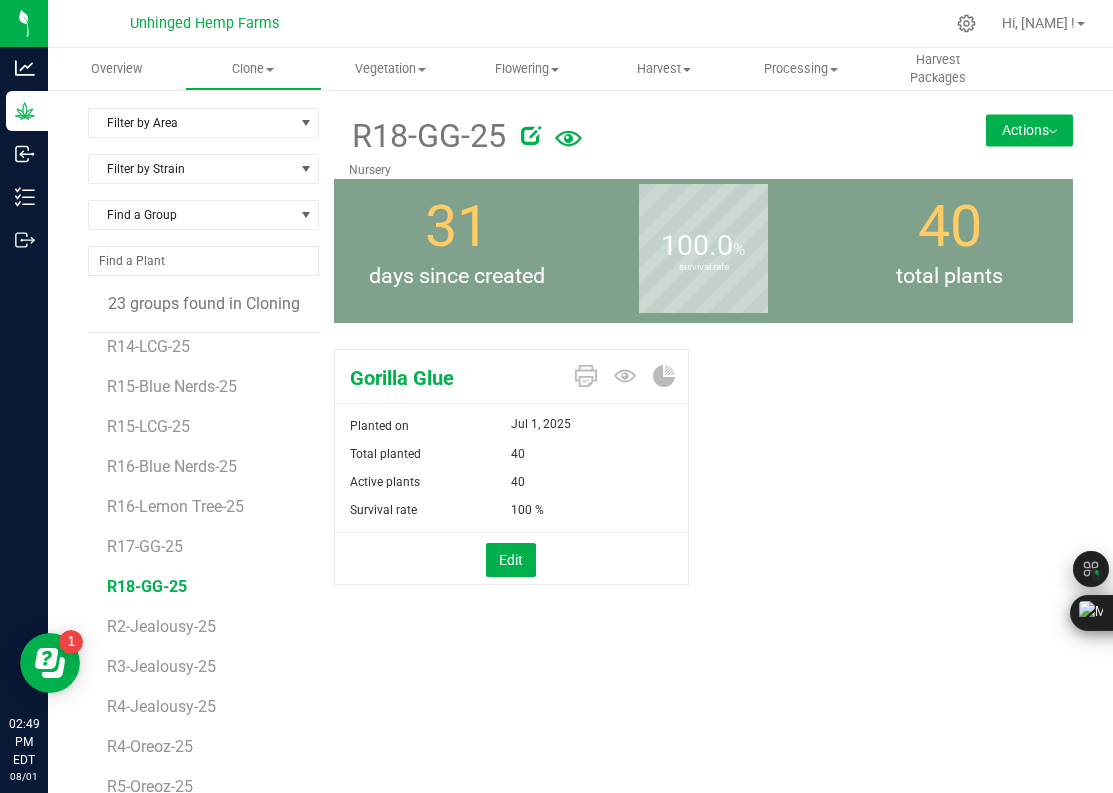 click at bounding box center [531, 135] 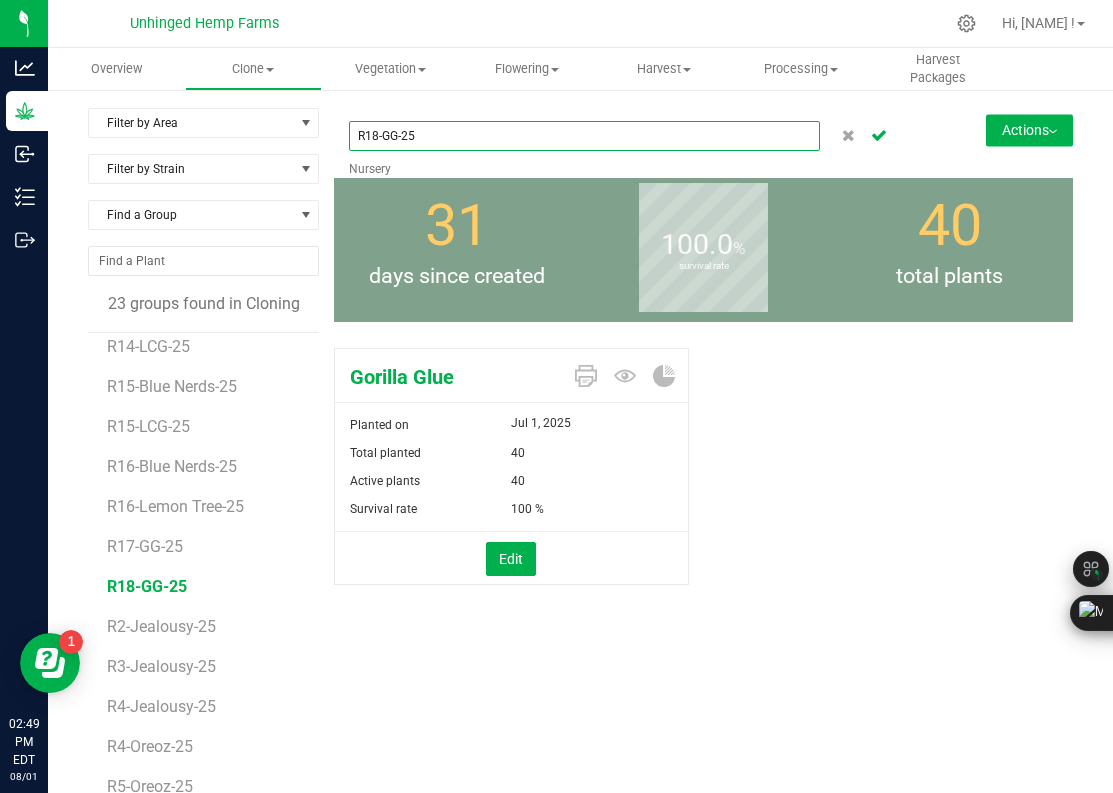 drag, startPoint x: 377, startPoint y: 138, endPoint x: 394, endPoint y: 186, distance: 50.92151 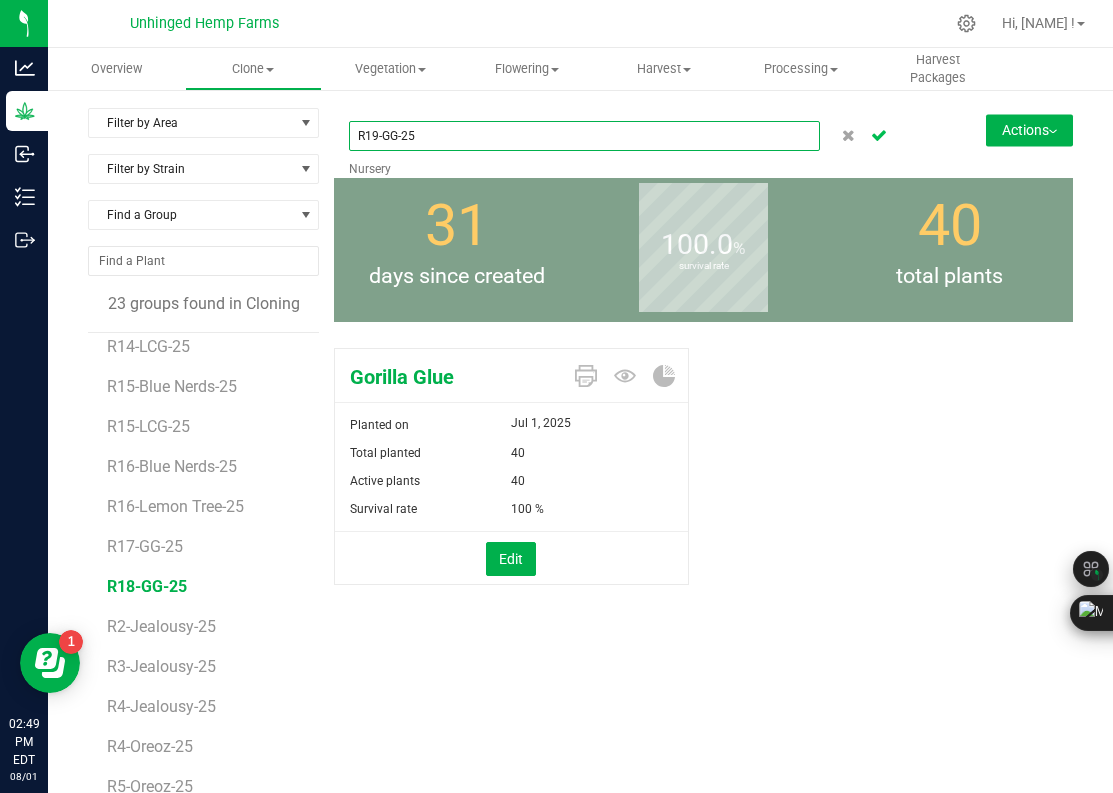 type on "R19-GG-25" 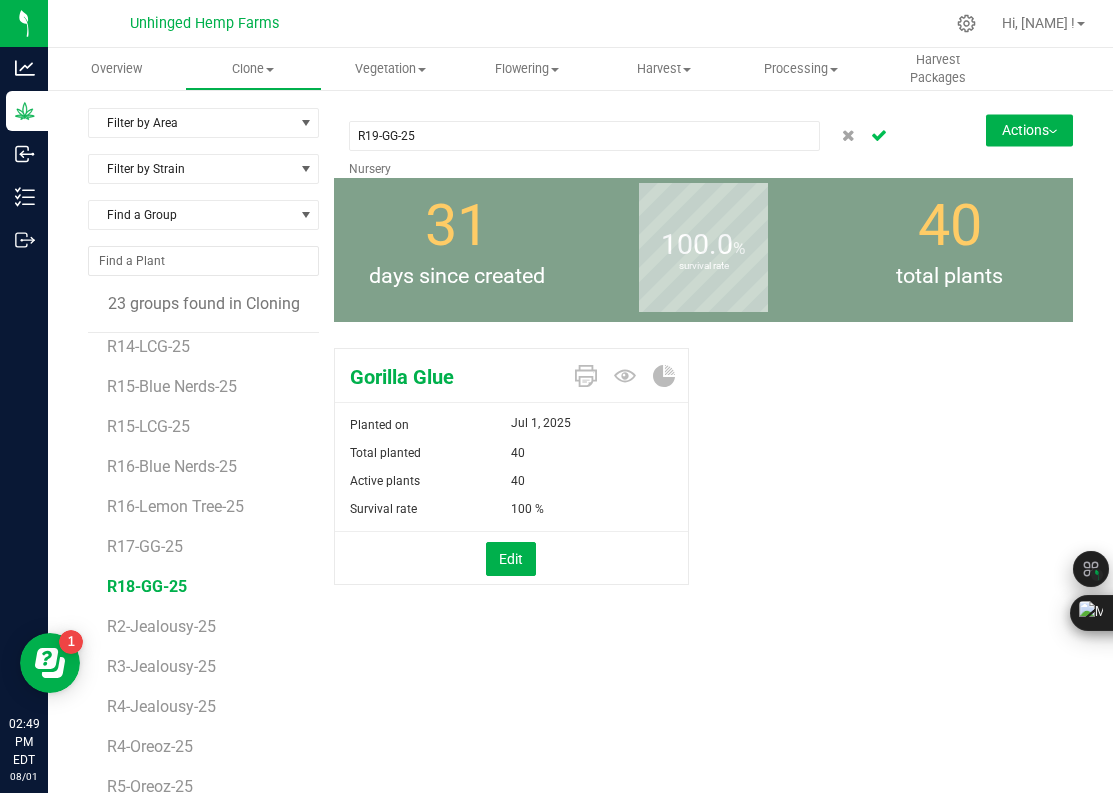 click 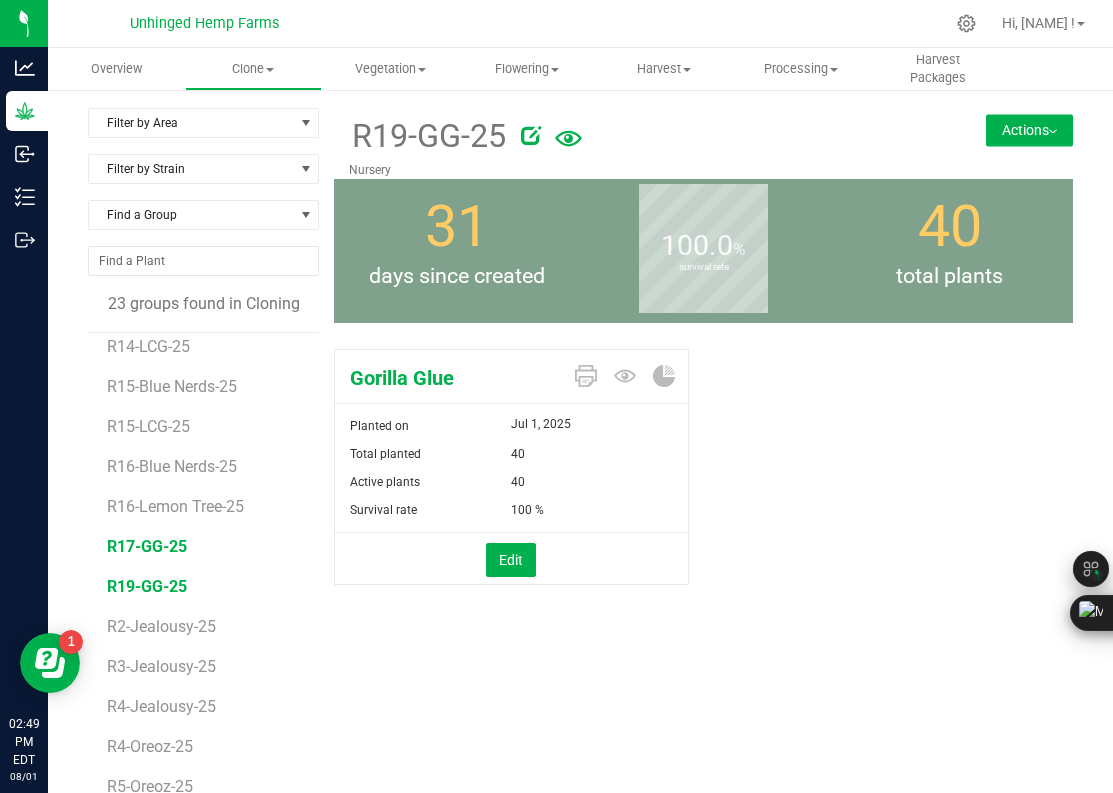 click on "R17-GG-25" at bounding box center [147, 546] 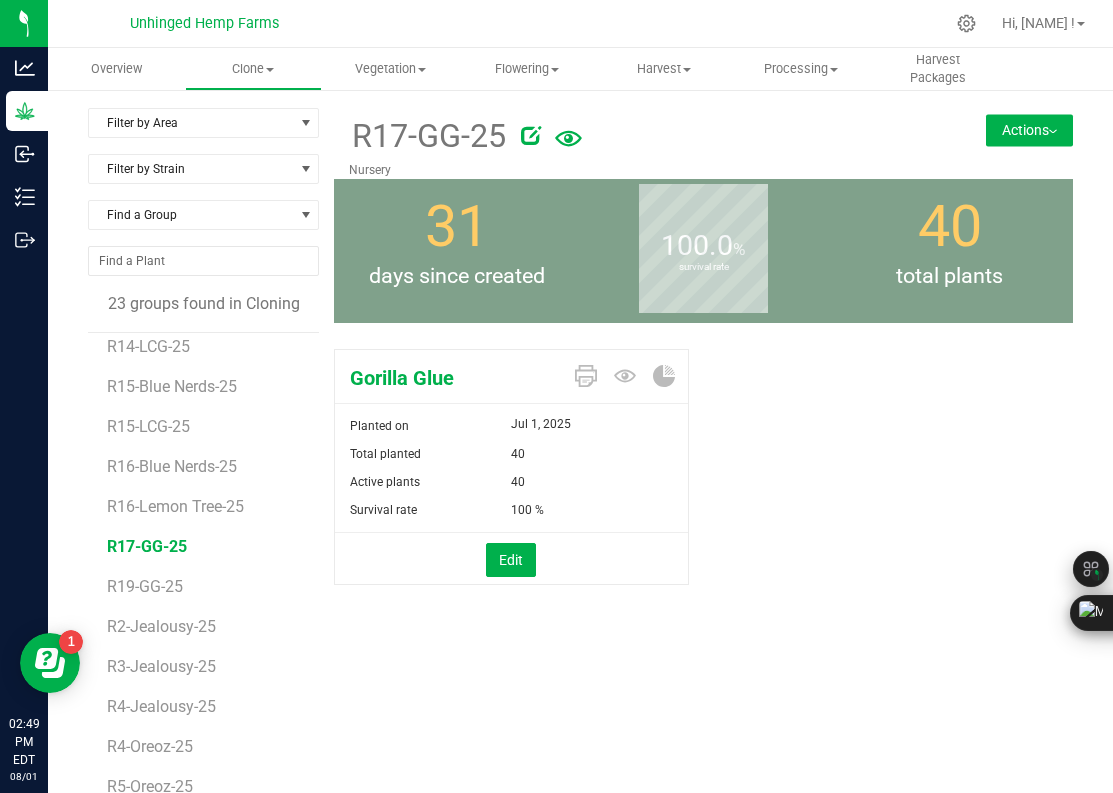 click at bounding box center (531, 135) 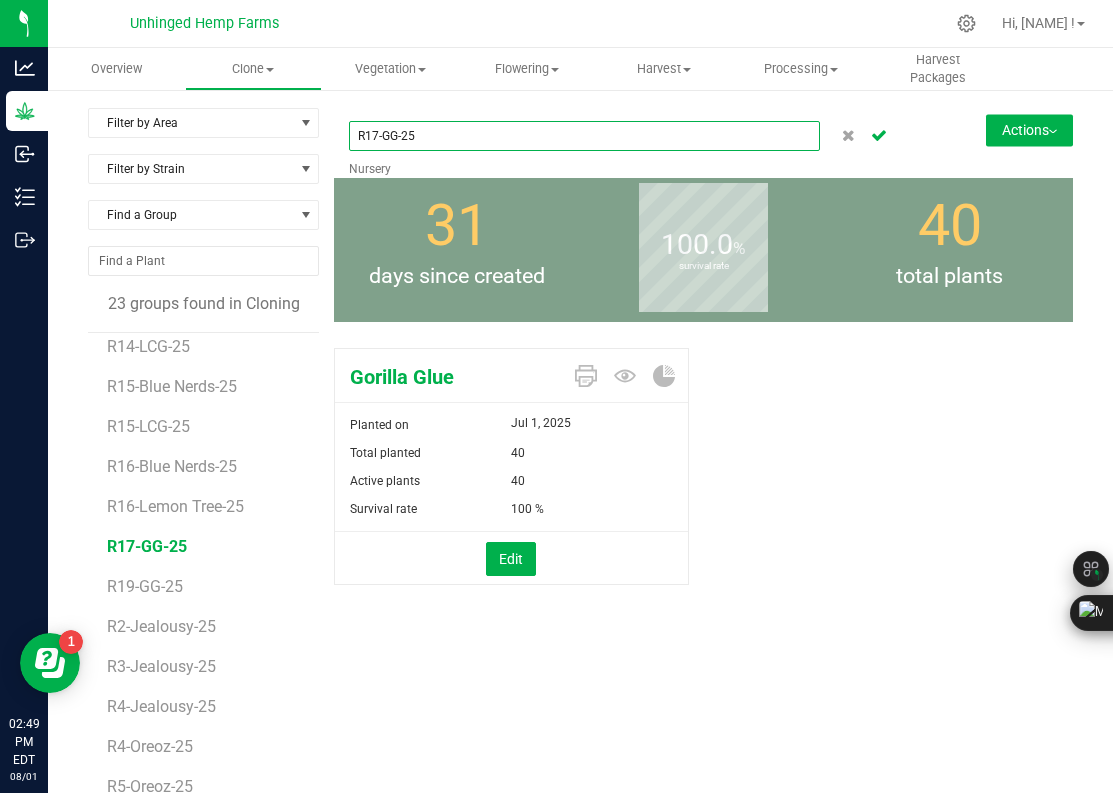 drag, startPoint x: 377, startPoint y: 134, endPoint x: 385, endPoint y: 169, distance: 35.902645 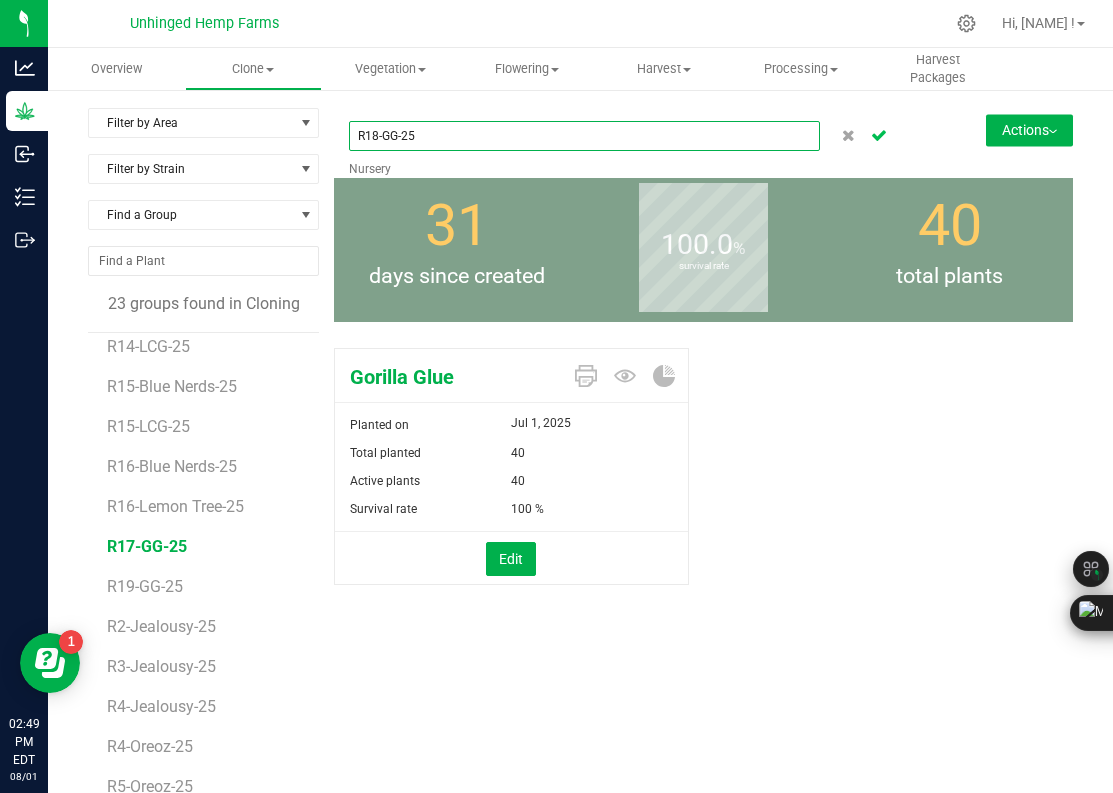 type on "R18-GG-25" 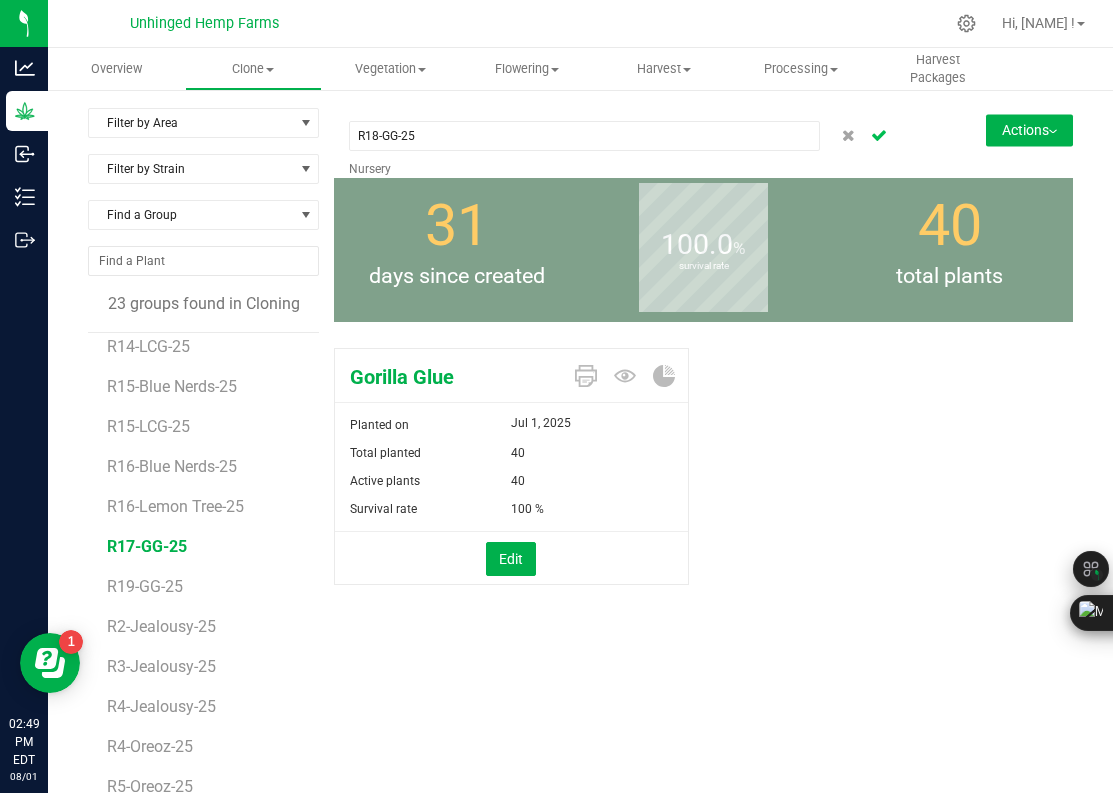 click 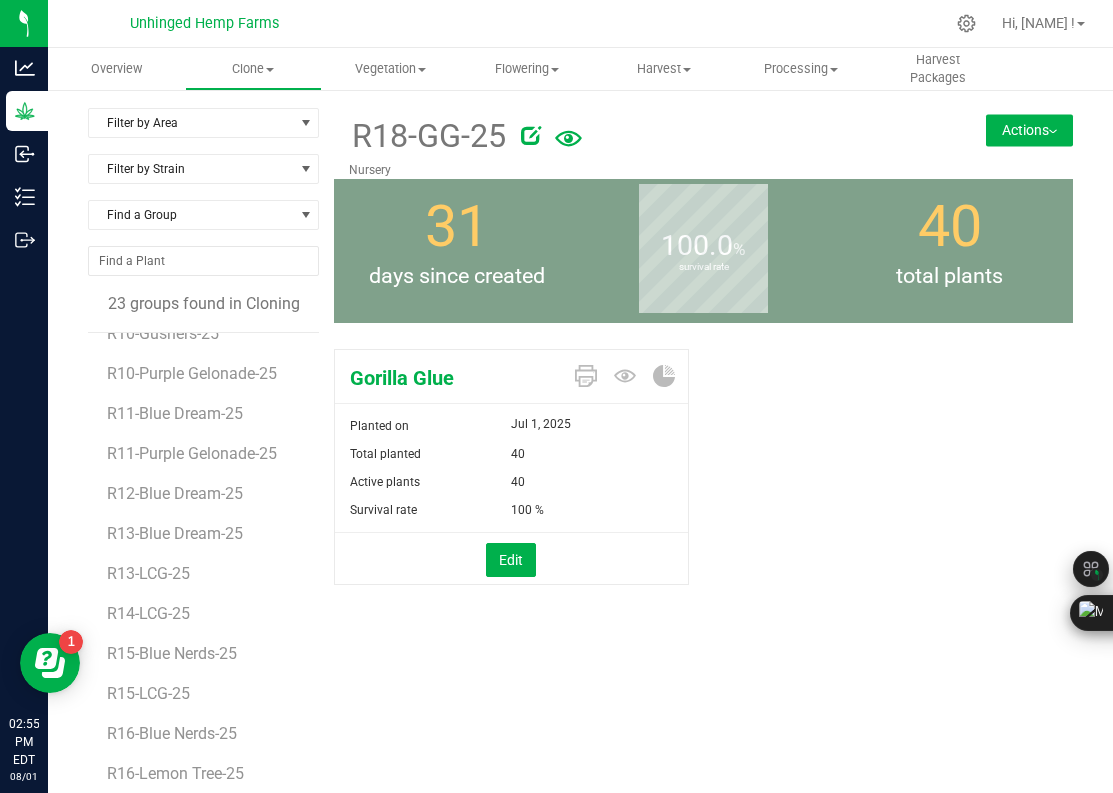 scroll, scrollTop: 0, scrollLeft: 0, axis: both 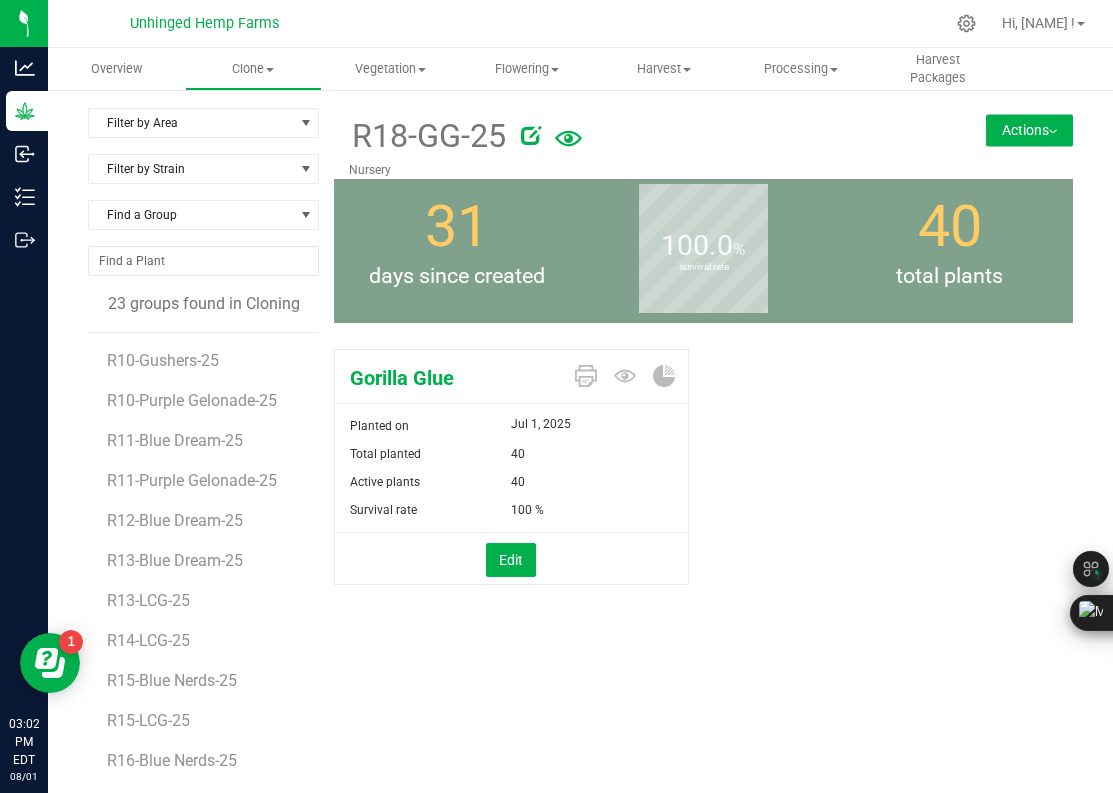 click on "Filter by Area Filter by Area All Nursery
Filter by Strain
Find a Group
23
groups
found in Cloning
R10-Gushers-25
R10-Purple Gelonade-25
R11-Blue Dream-25
R11-Purple Gelonade-25
R12-Blue Dream-25
R13-Blue Dream-25
R13-LCG-25
R14-LCG-25
R15-Blue Nerds-25
R15-LCG-25
R16-Blue Nerds-25
R16-Lemon Tree-25" at bounding box center [211, 471] 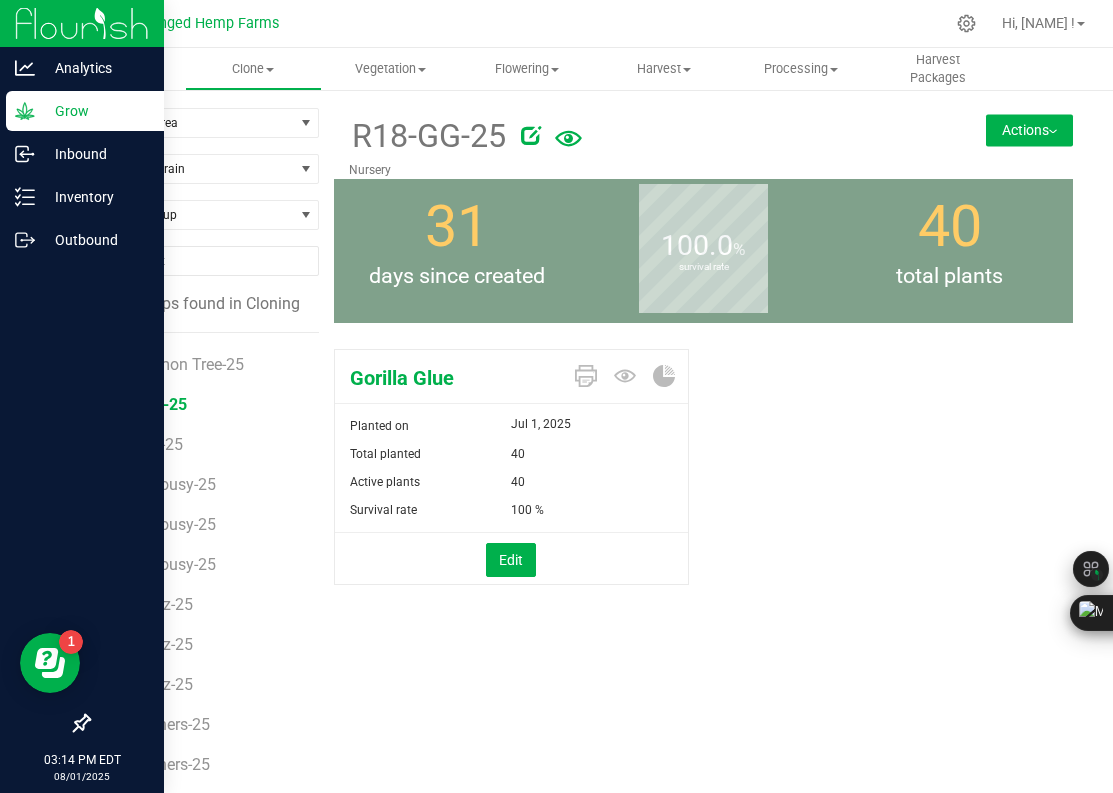 scroll, scrollTop: 61, scrollLeft: 0, axis: vertical 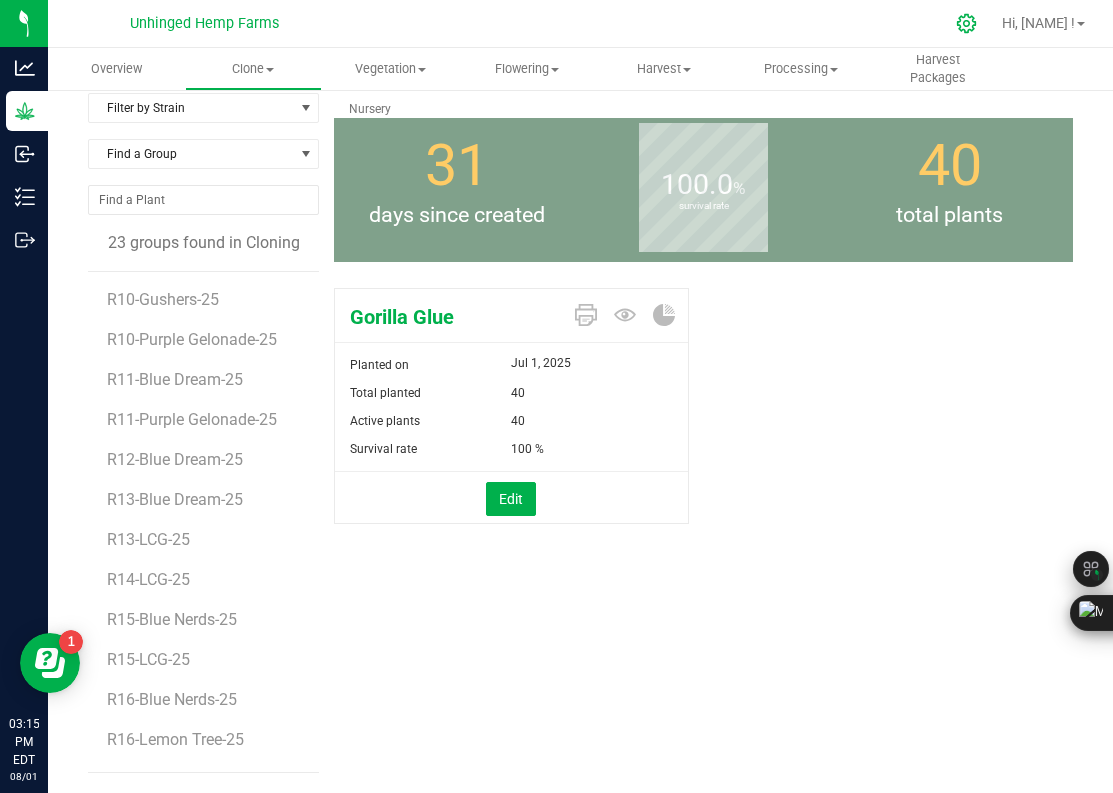 click at bounding box center (967, 23) 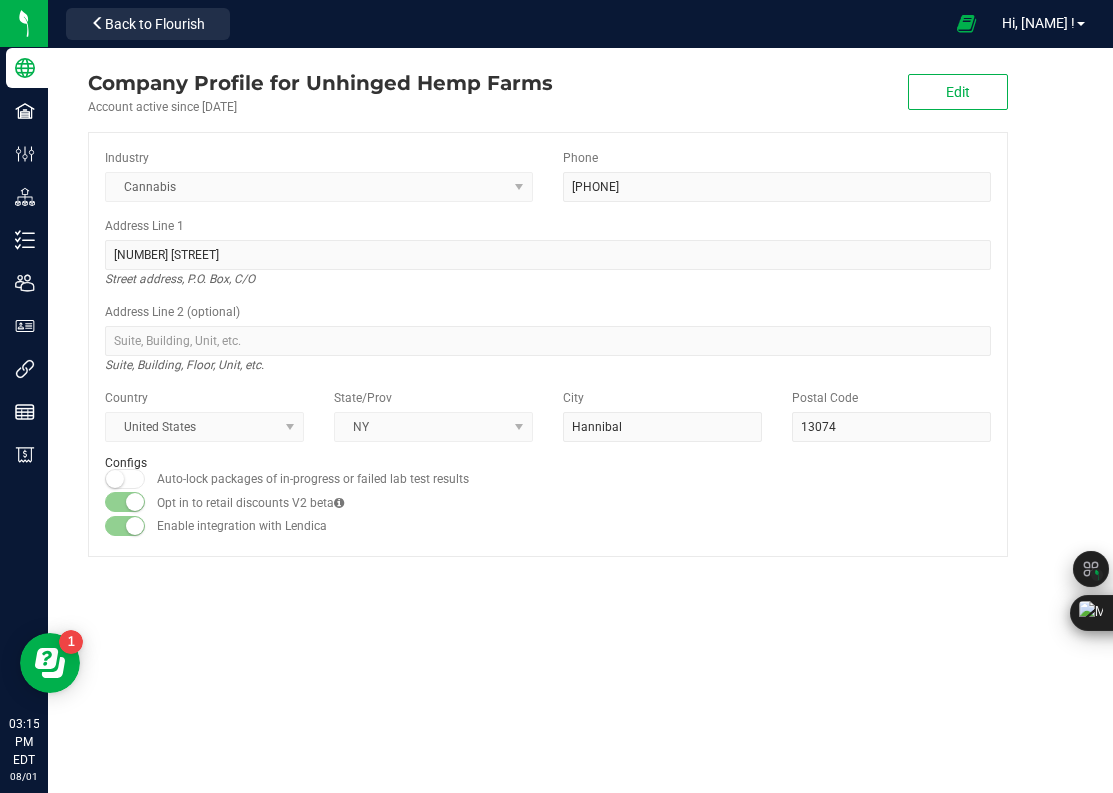 scroll, scrollTop: 0, scrollLeft: 0, axis: both 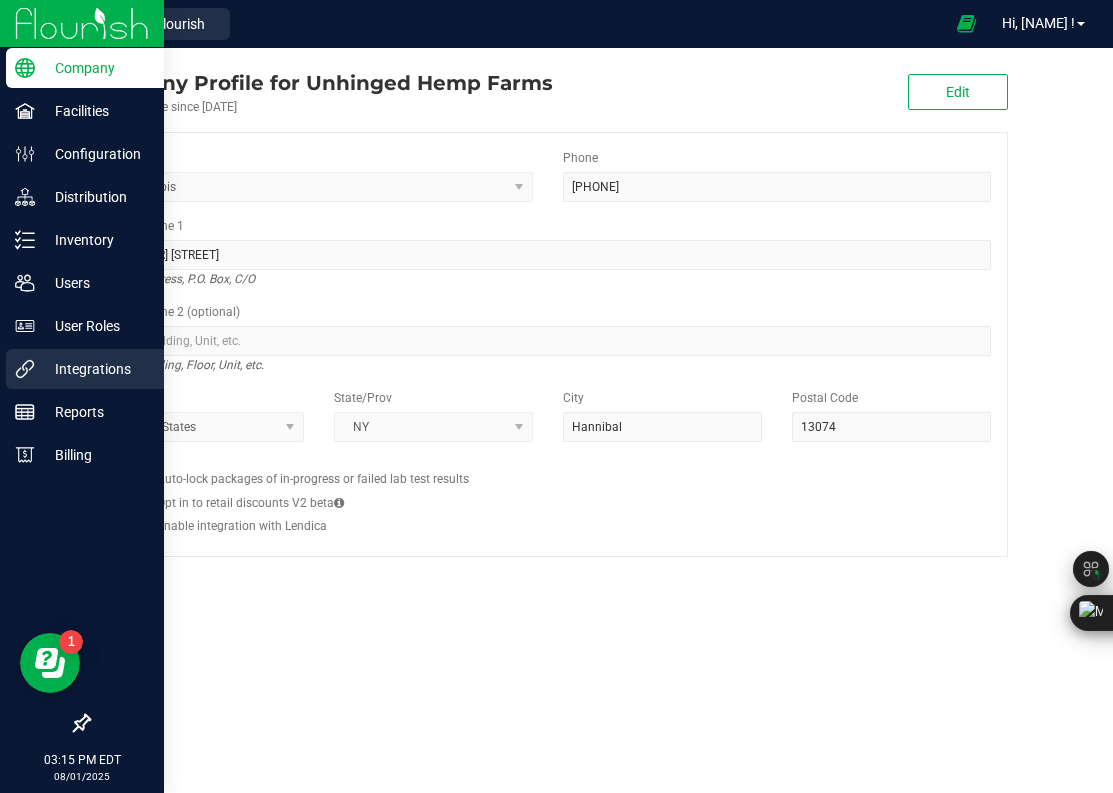 click on "Integrations" at bounding box center [95, 369] 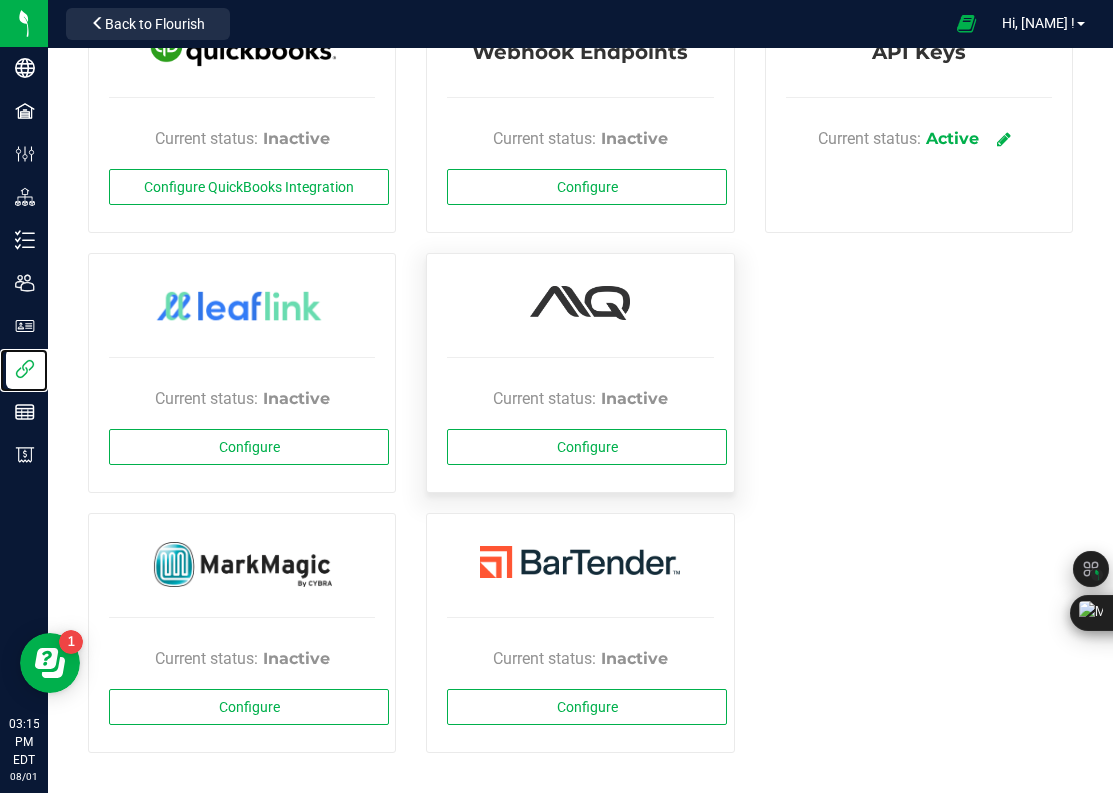 scroll, scrollTop: 0, scrollLeft: 0, axis: both 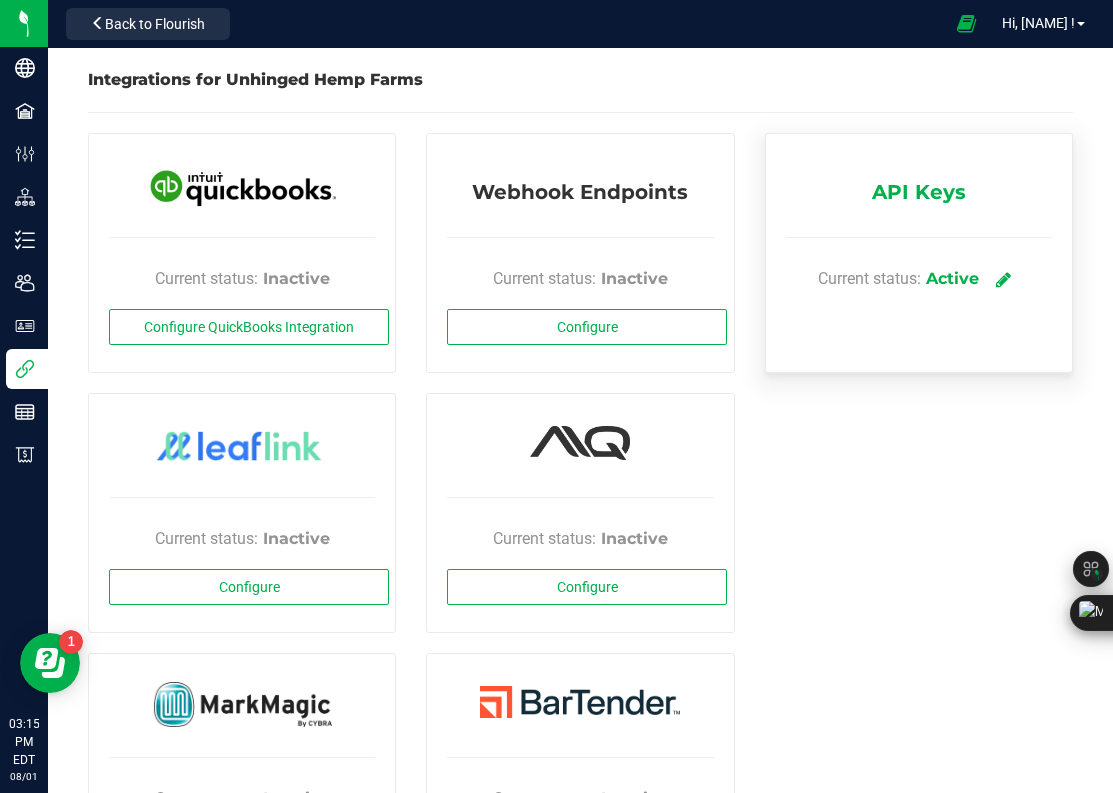 click at bounding box center (1004, 279) 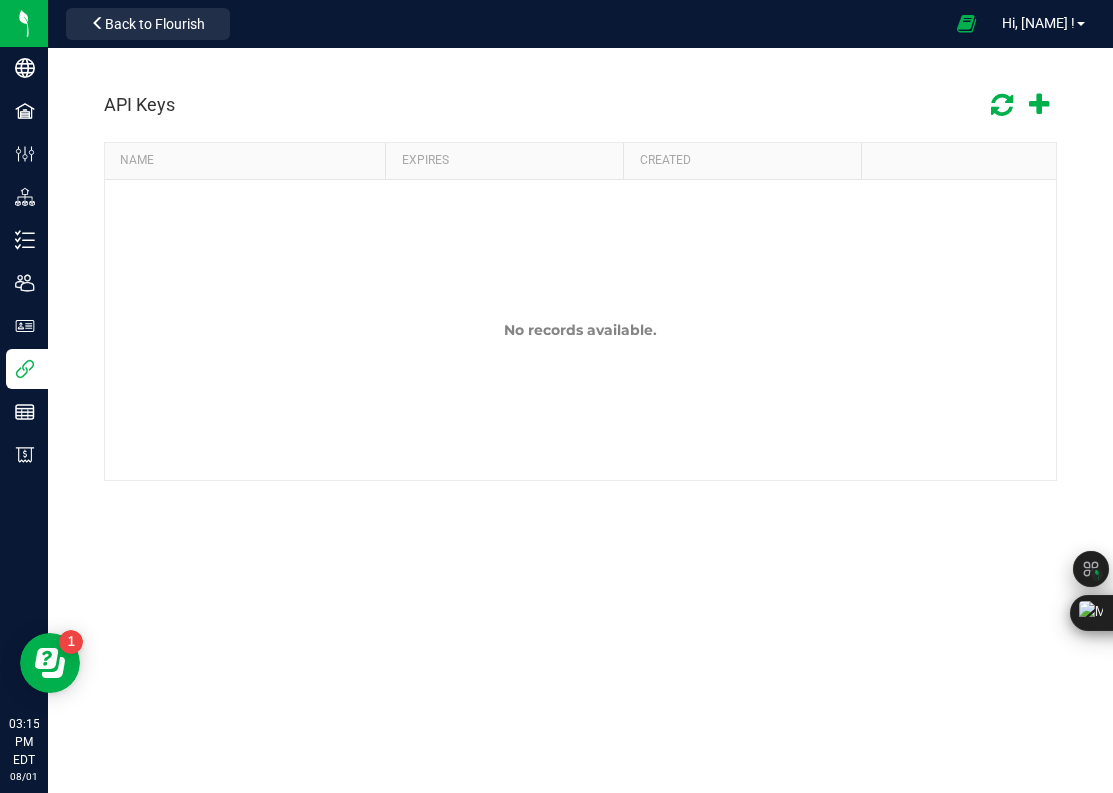 click on "API Keys NAME EXPIRES CREATED  No records available." at bounding box center [580, 282] 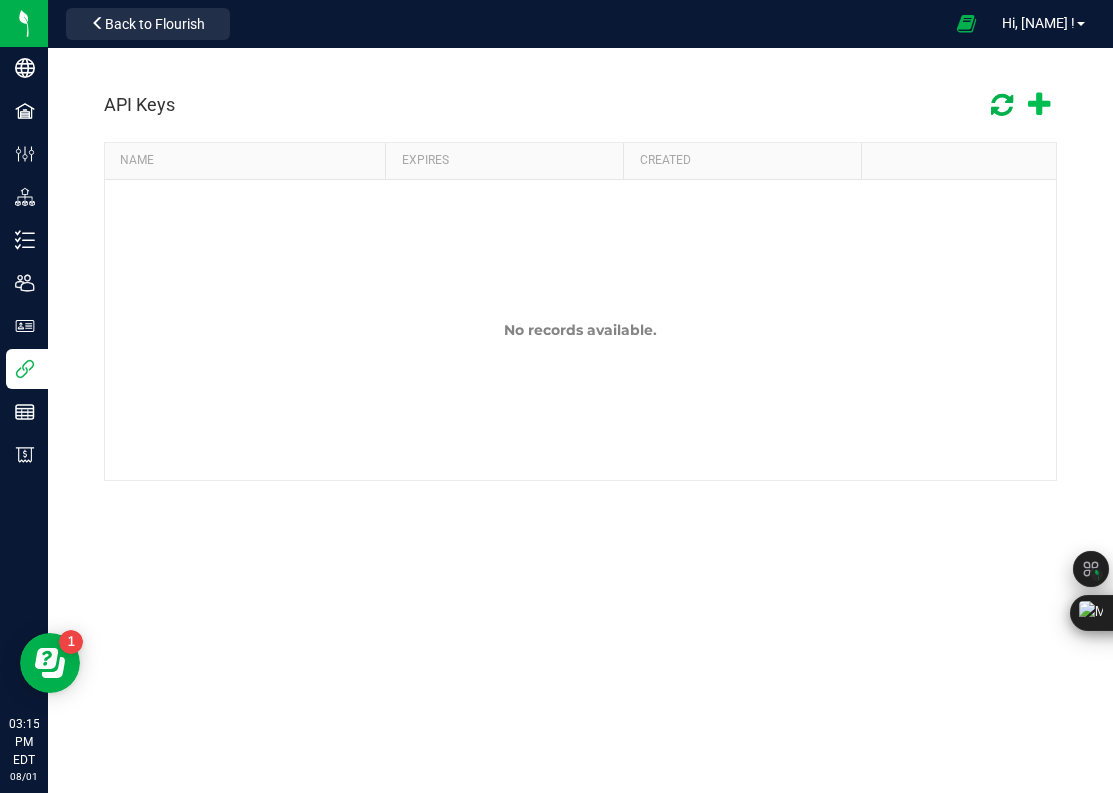 click at bounding box center (1039, 105) 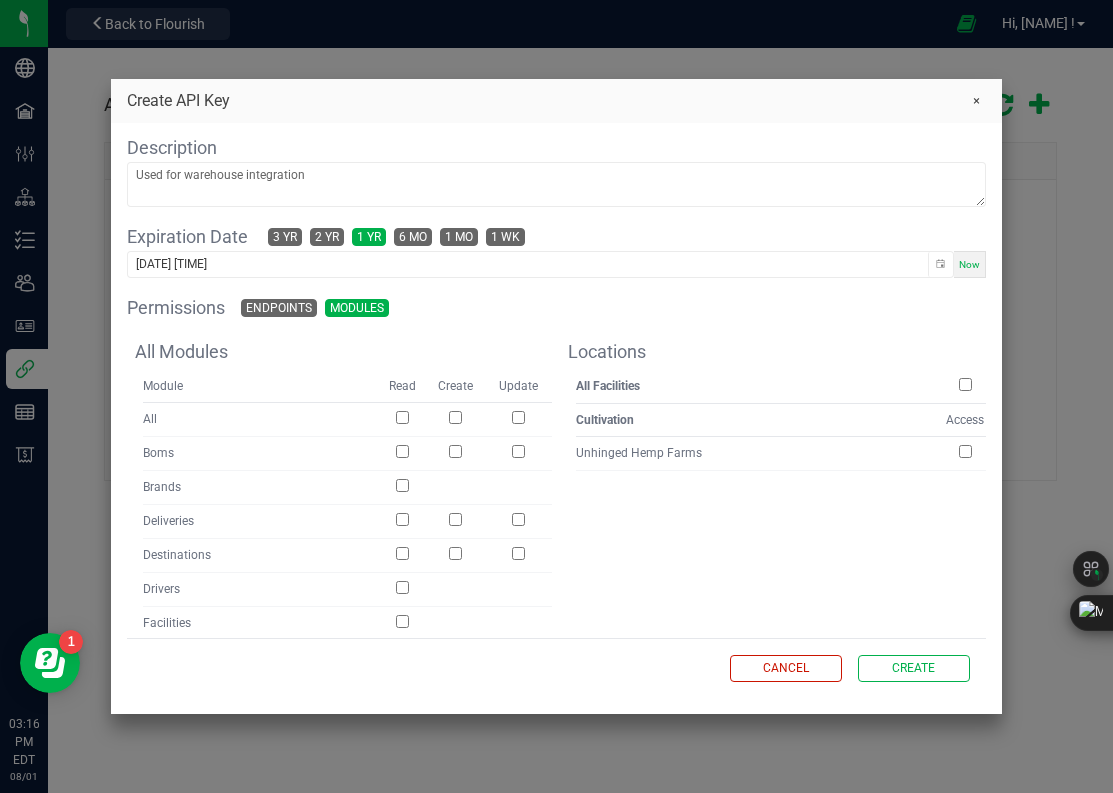 scroll, scrollTop: 0, scrollLeft: 0, axis: both 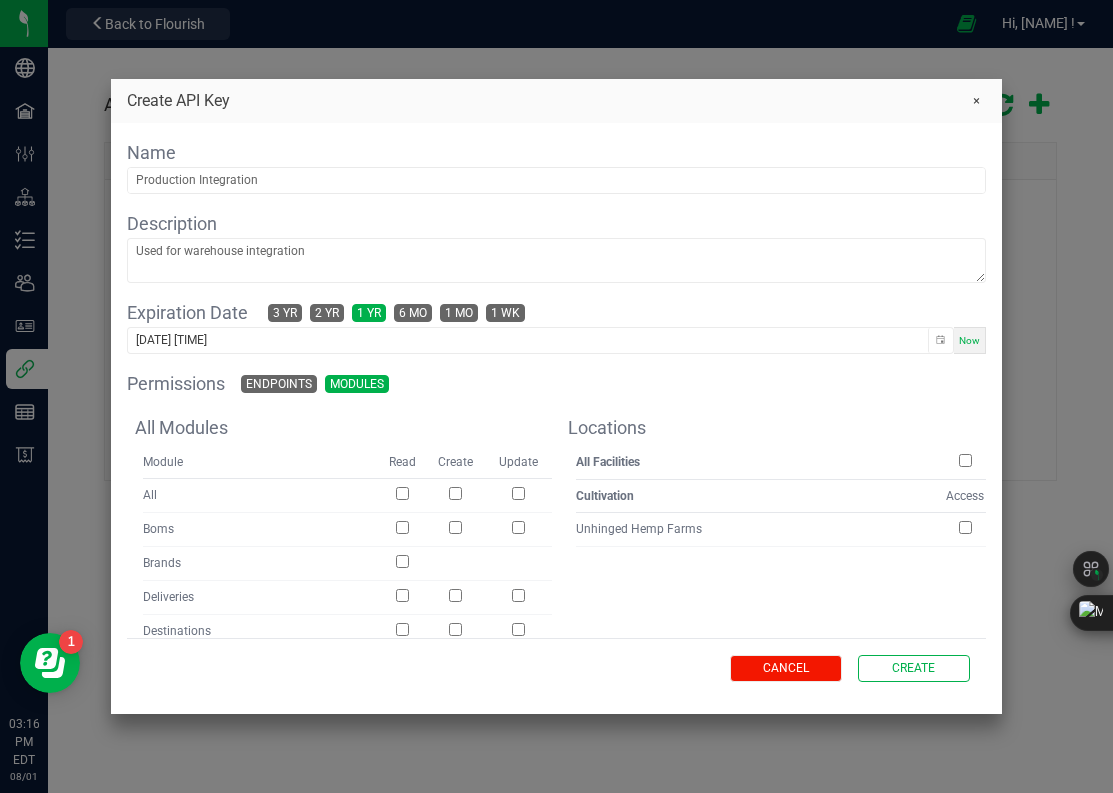 click on "Cancel" at bounding box center [786, 668] 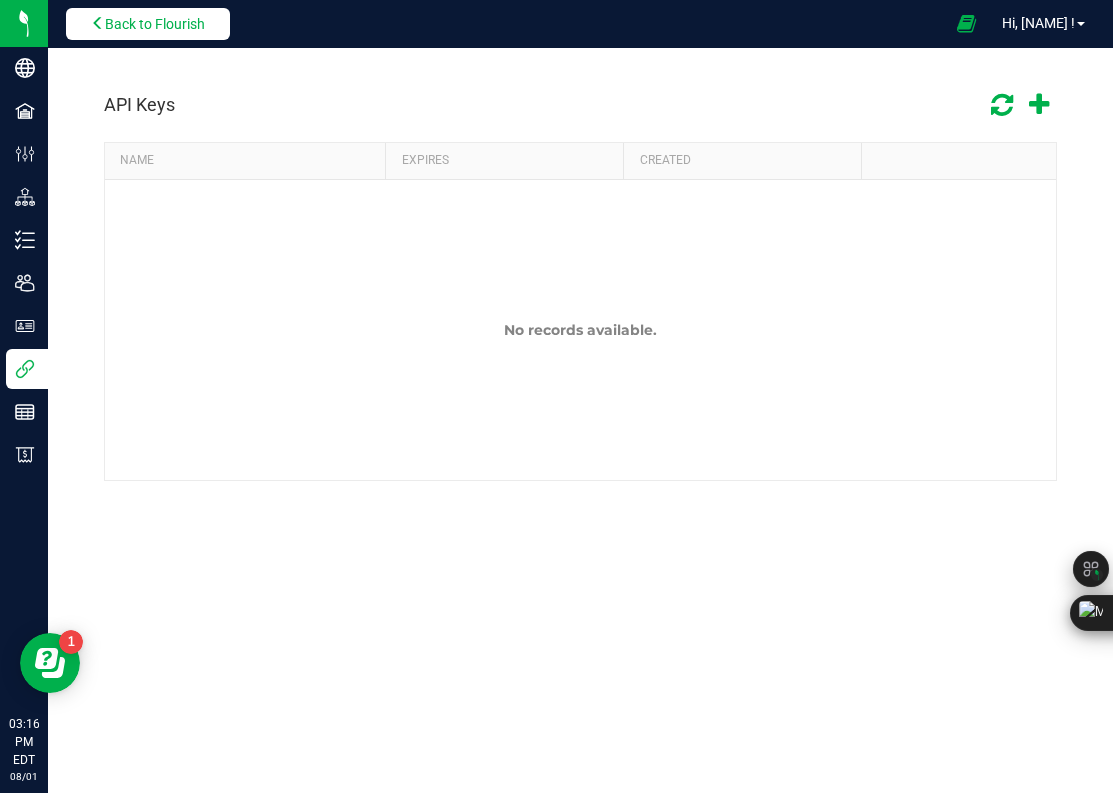 click on "Back to Flourish" at bounding box center (148, 24) 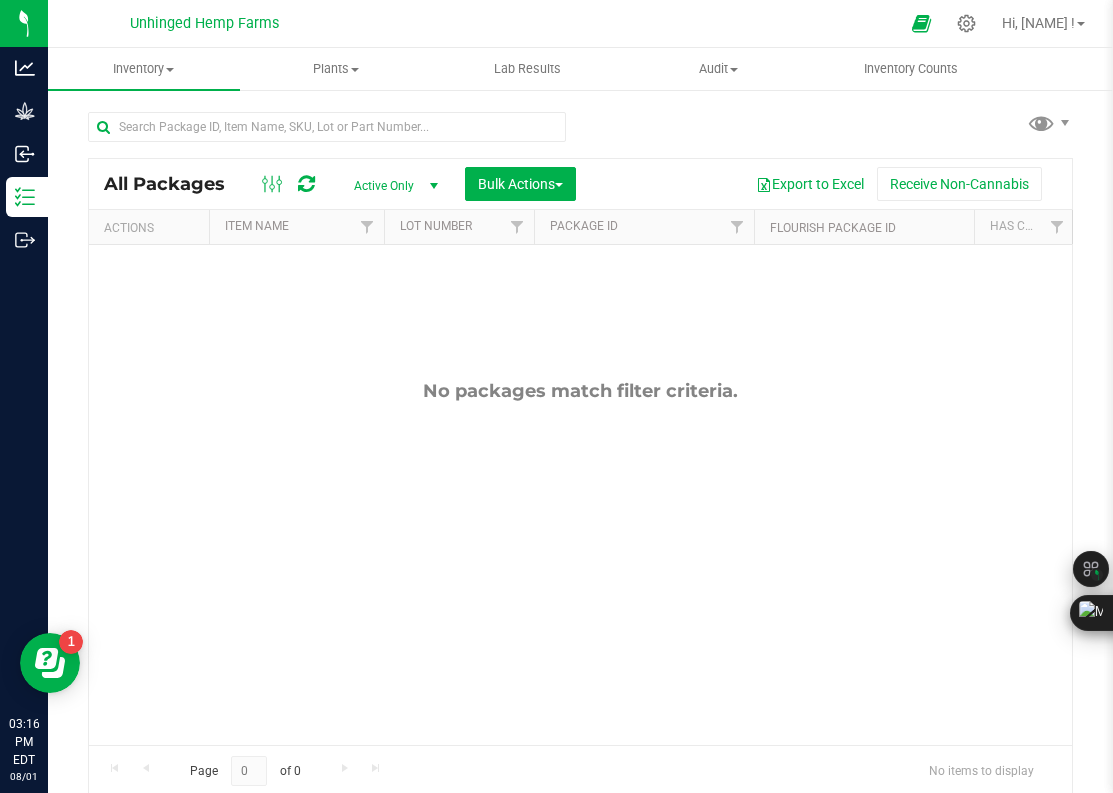 scroll, scrollTop: 135, scrollLeft: 0, axis: vertical 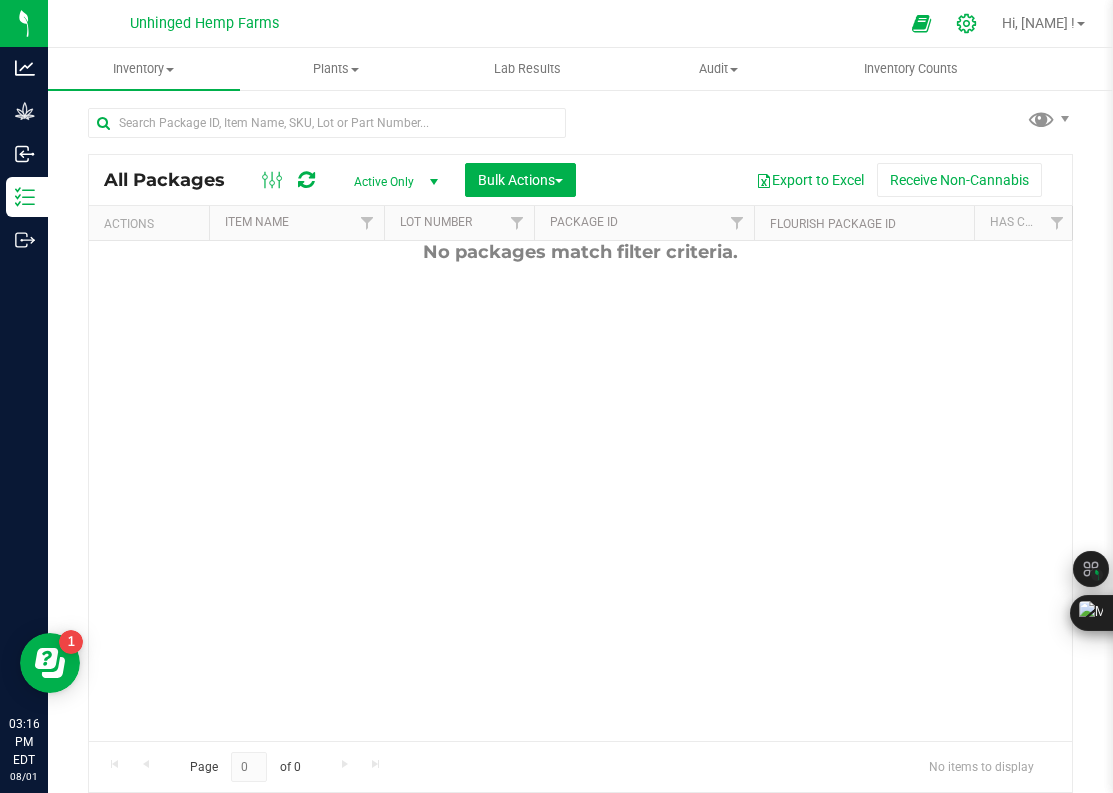 click 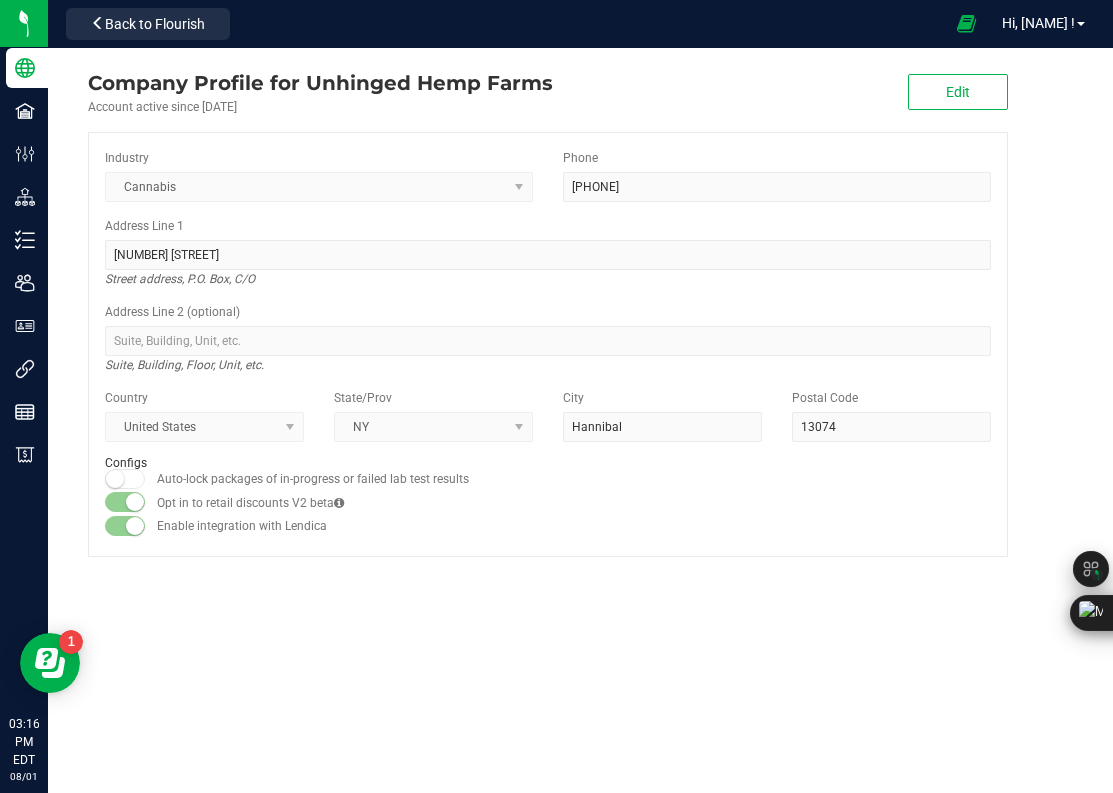 scroll, scrollTop: 0, scrollLeft: 0, axis: both 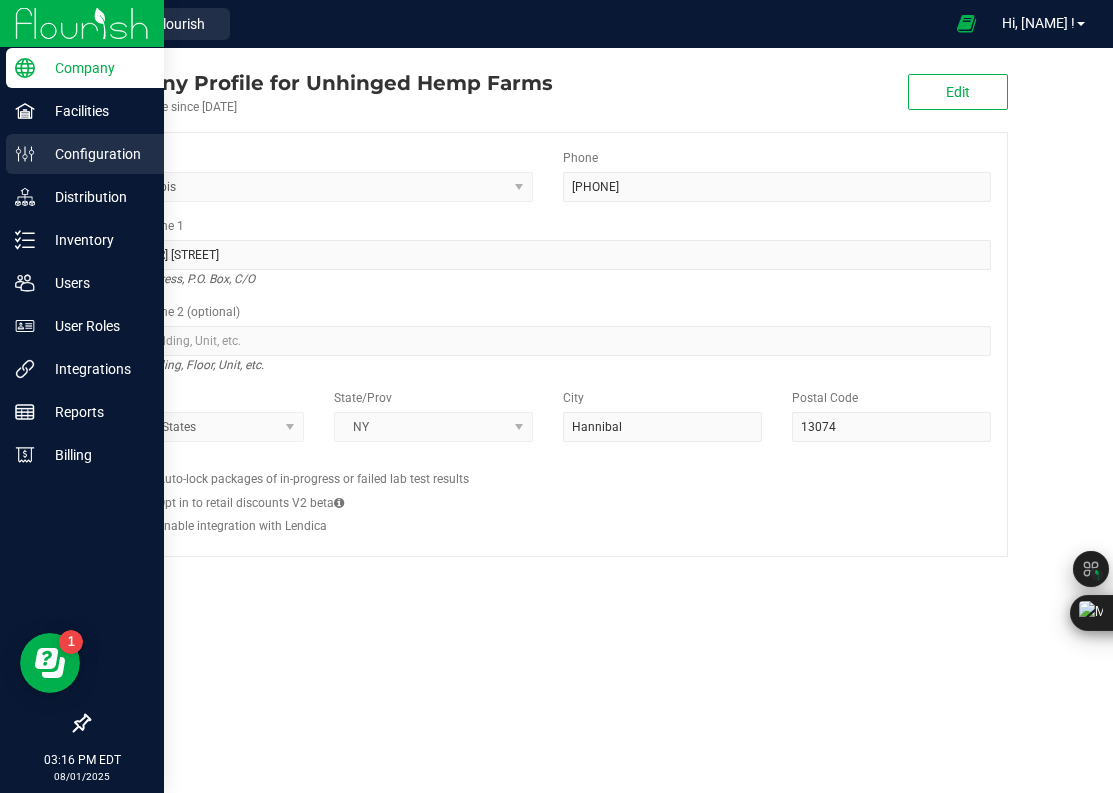 click on "Configuration" at bounding box center (95, 154) 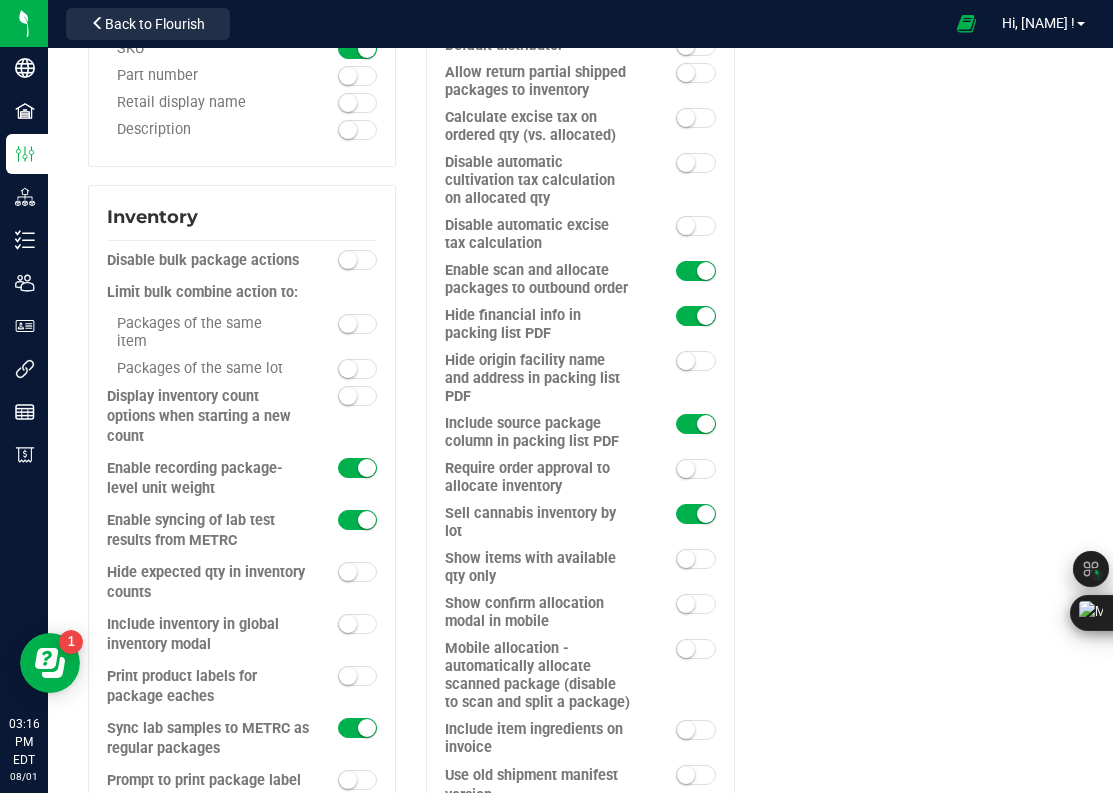 scroll, scrollTop: 2503, scrollLeft: 0, axis: vertical 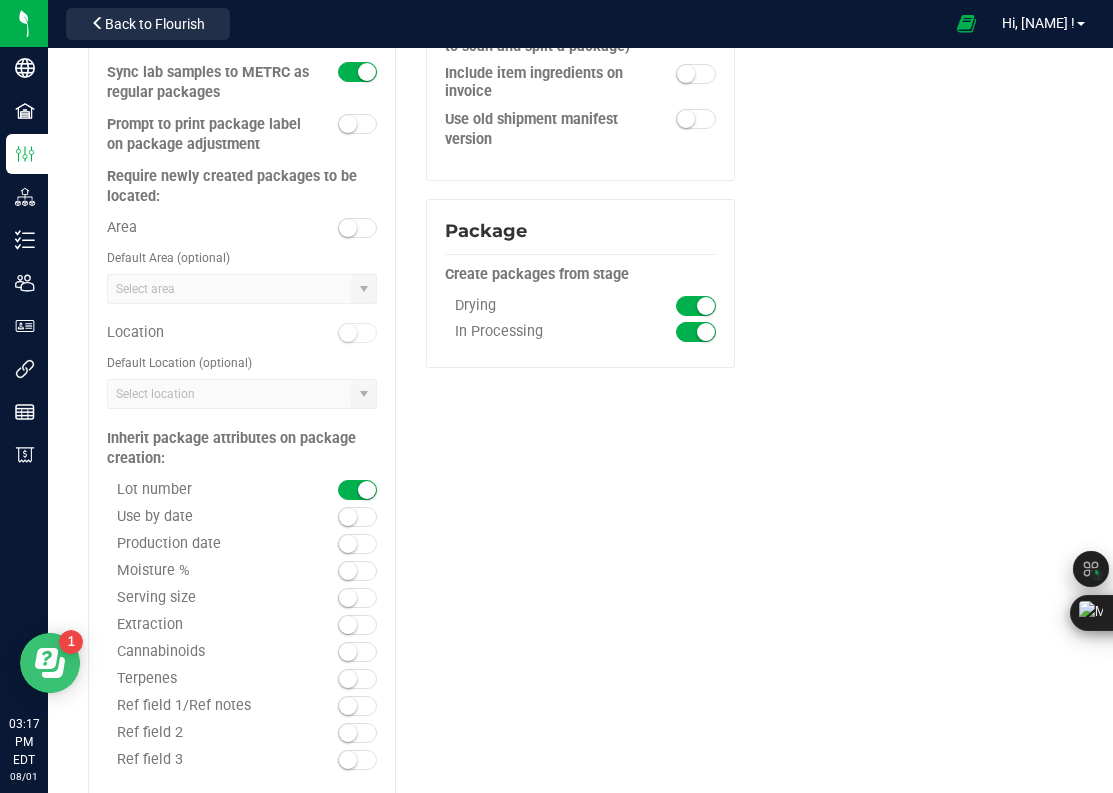click 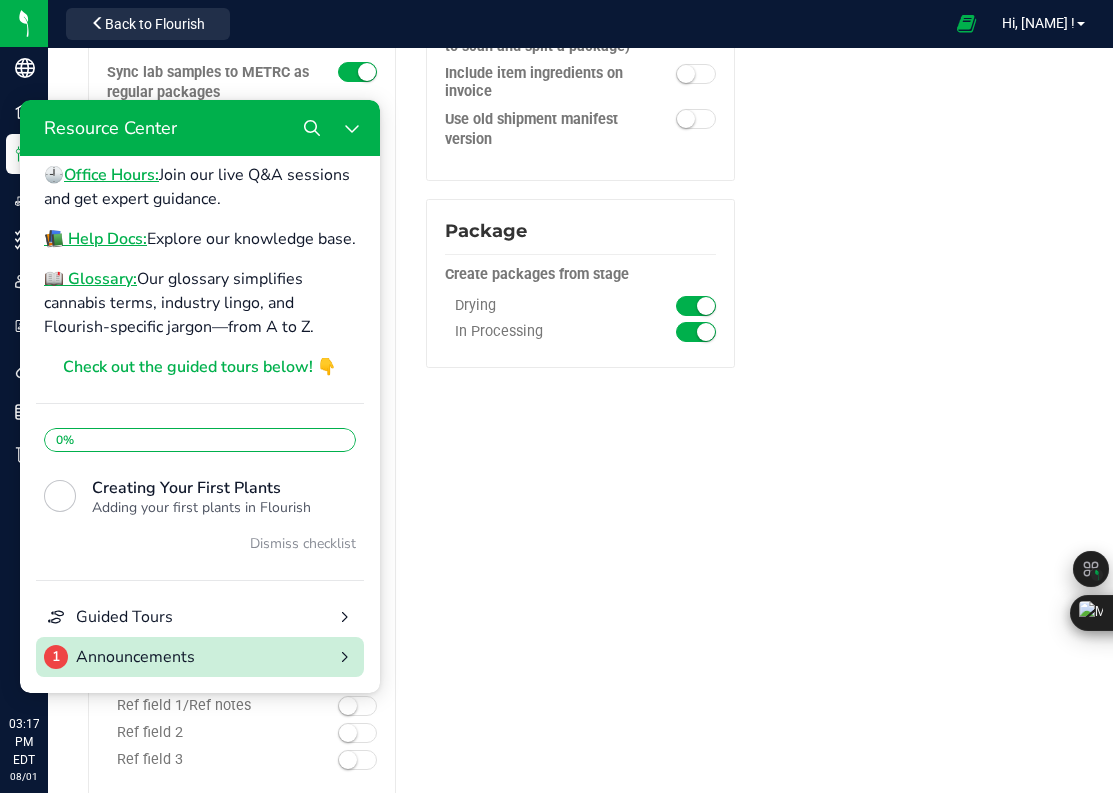 scroll, scrollTop: 233, scrollLeft: 0, axis: vertical 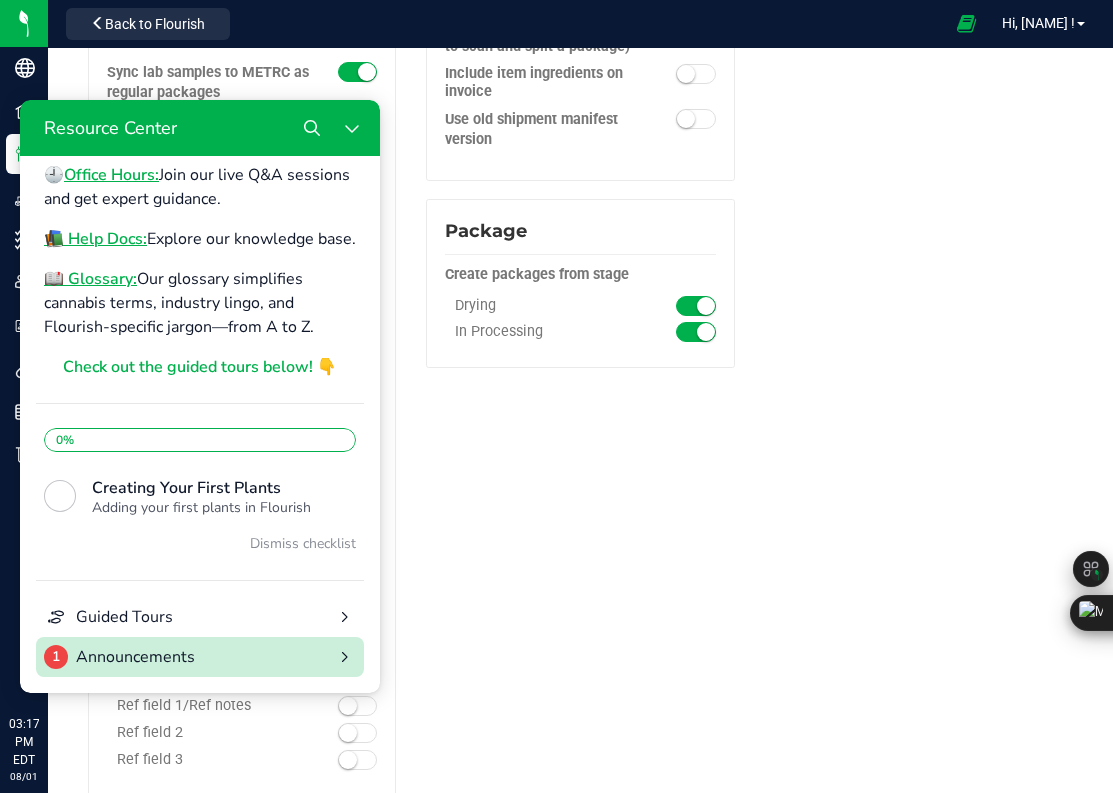 click on "Announcements" at bounding box center [200, 657] 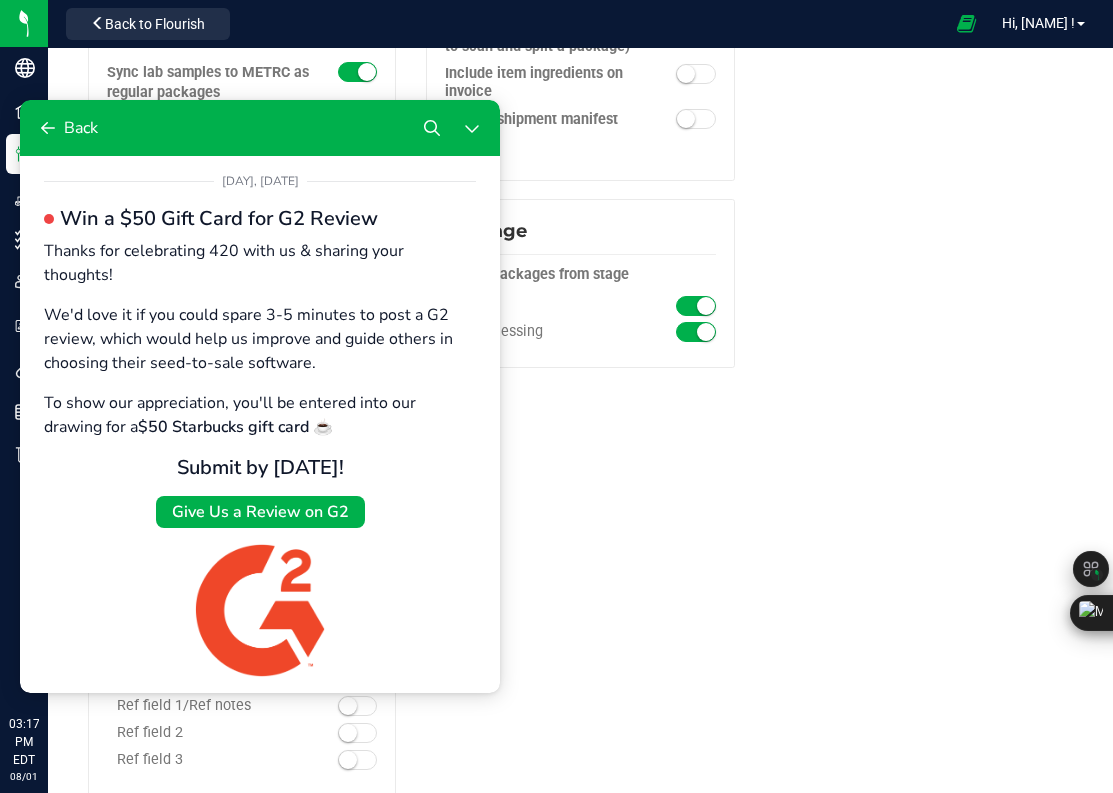 scroll, scrollTop: 0, scrollLeft: 0, axis: both 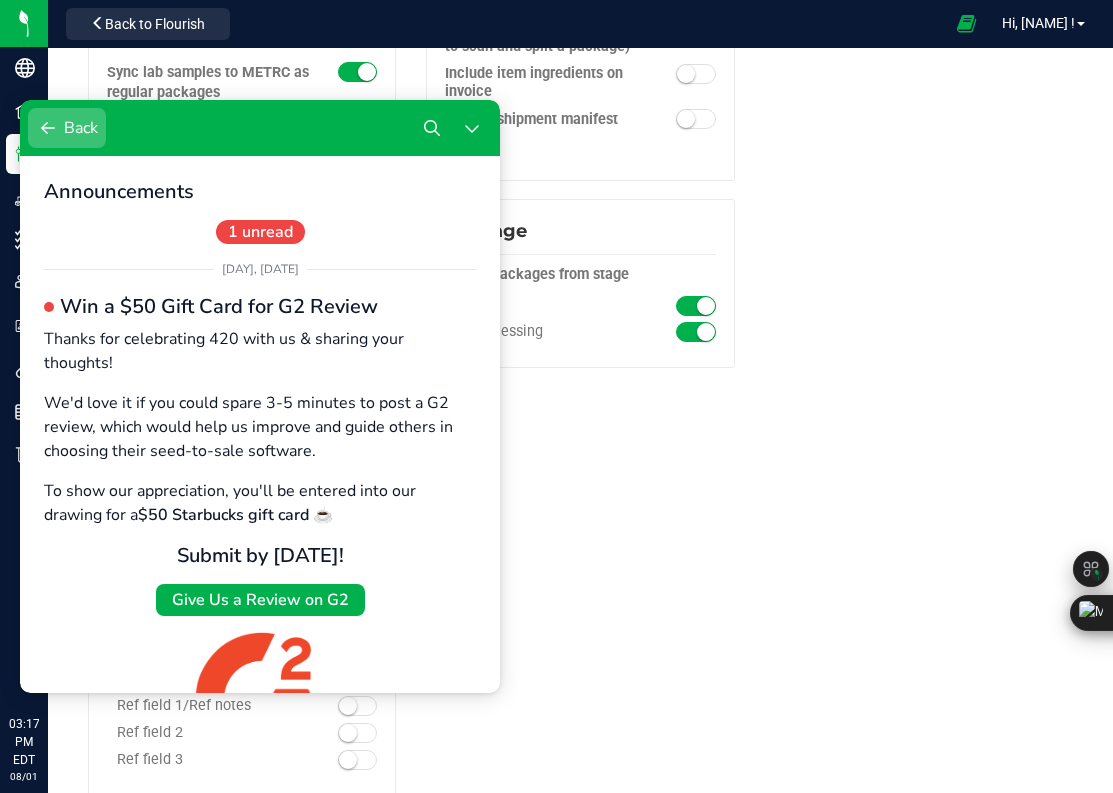 click 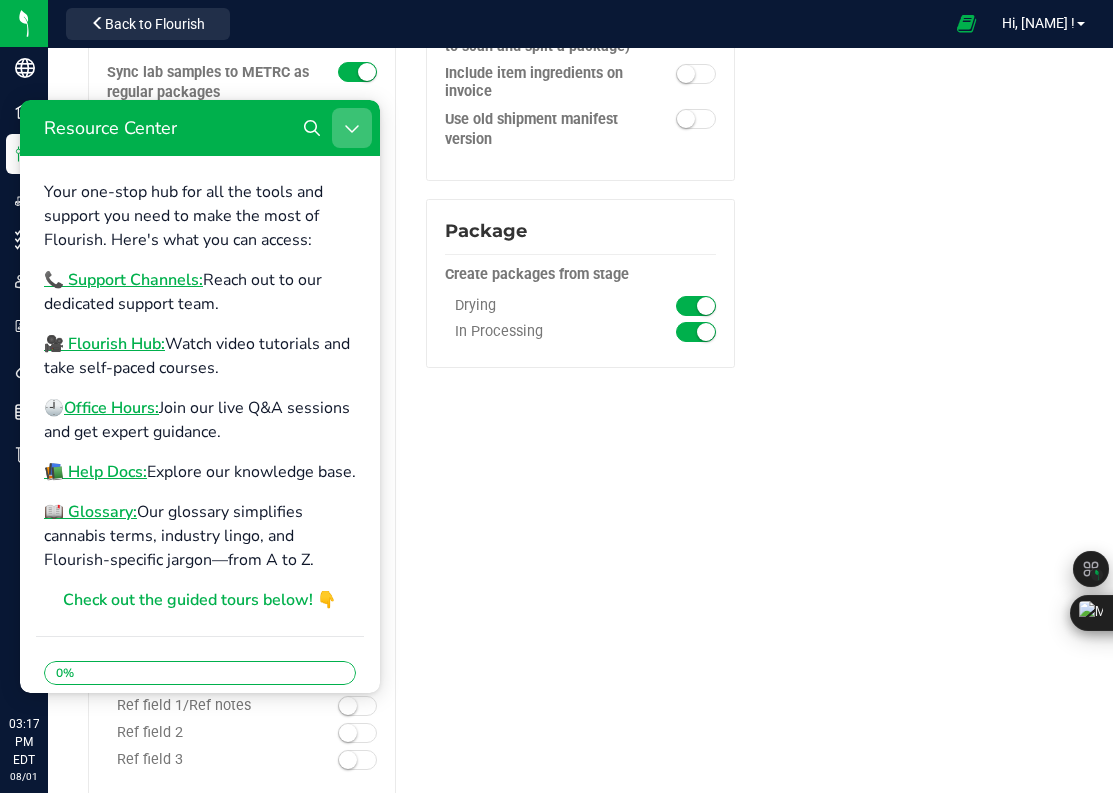 click at bounding box center [352, 128] 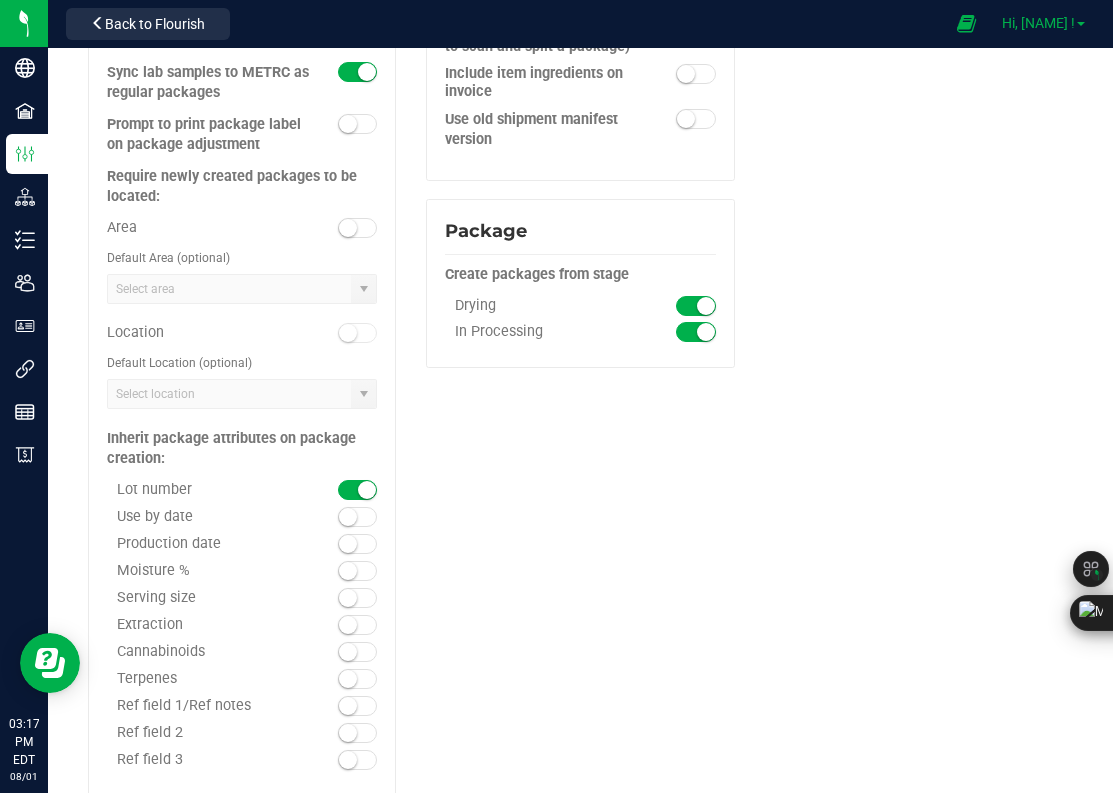 click on "Hi, [FIRST] !" at bounding box center (1043, 23) 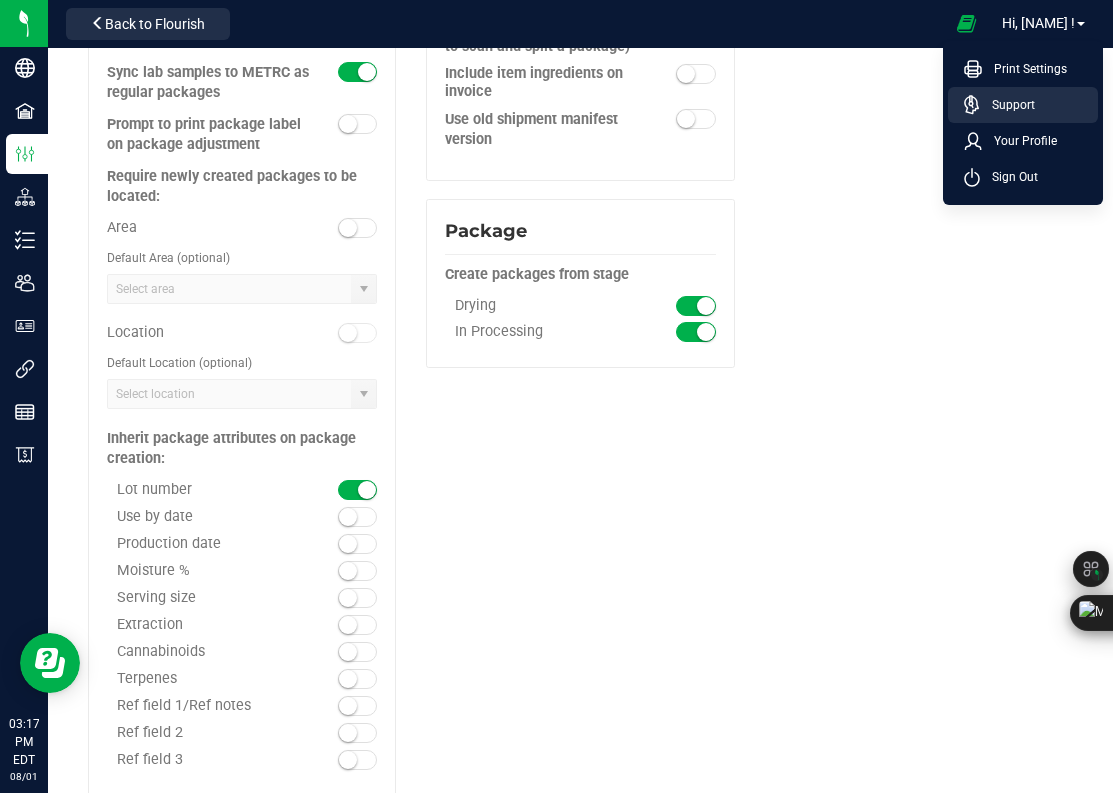 click on "Support" at bounding box center (1027, 105) 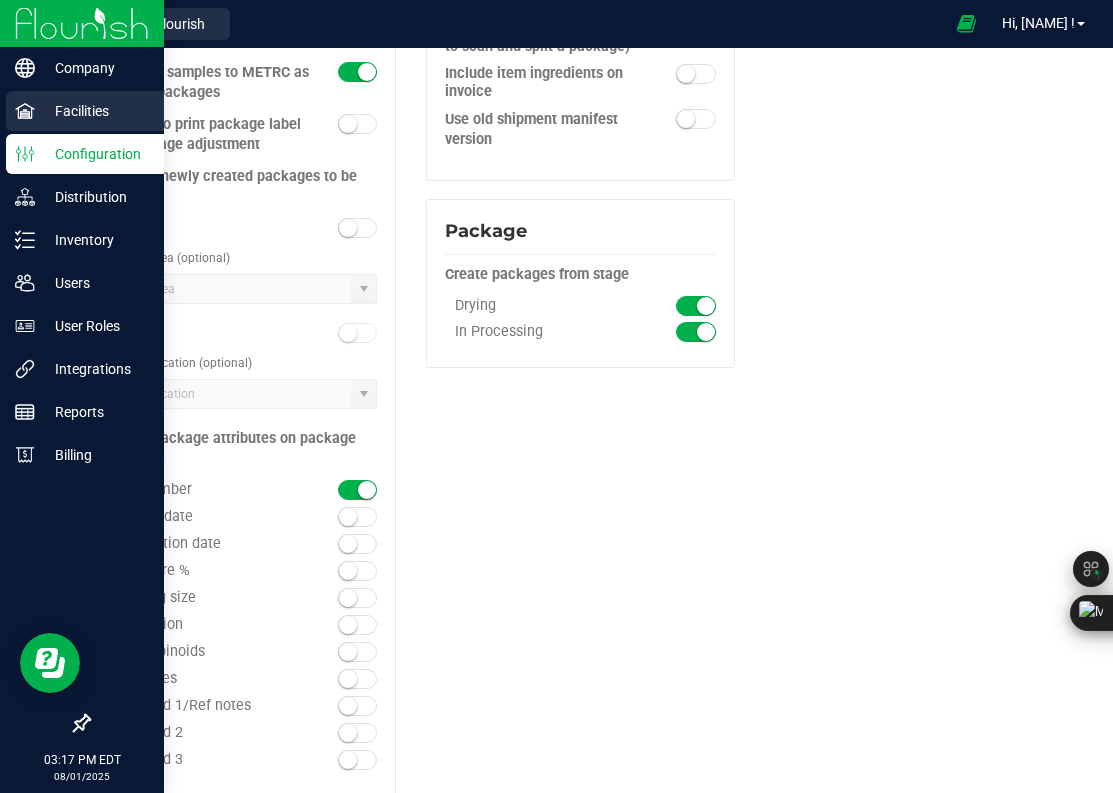 click on "Facilities" at bounding box center [95, 111] 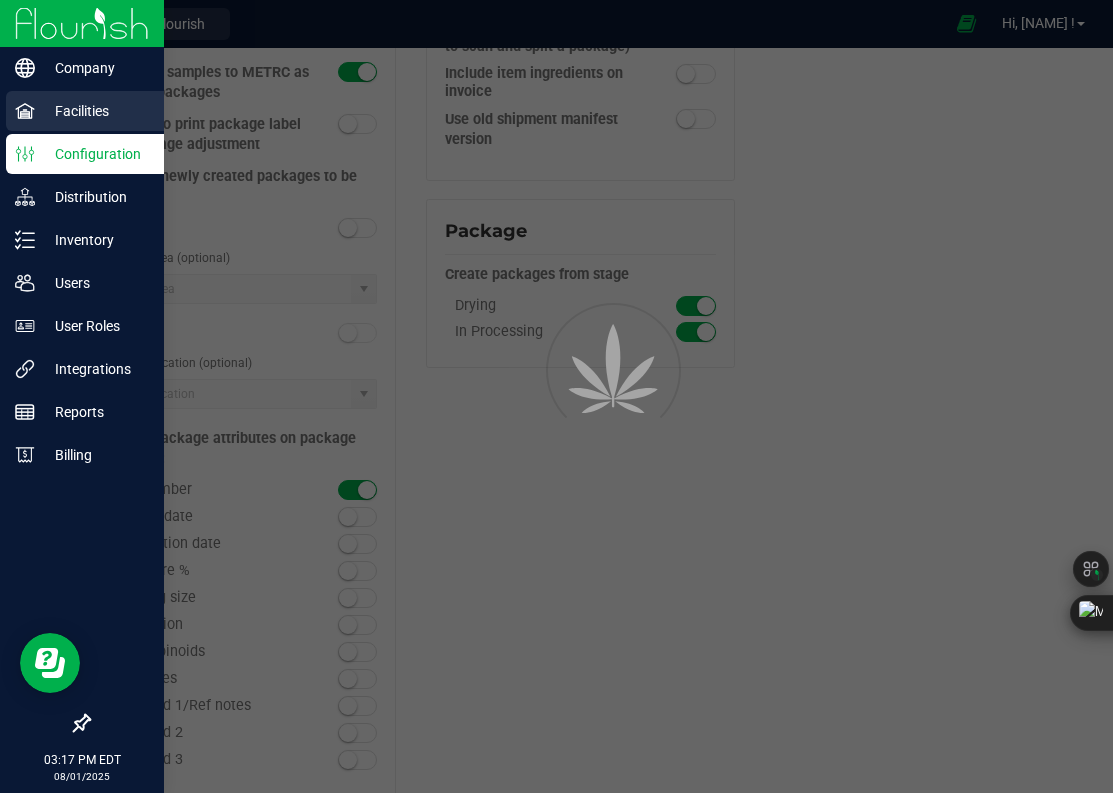 scroll, scrollTop: 0, scrollLeft: 0, axis: both 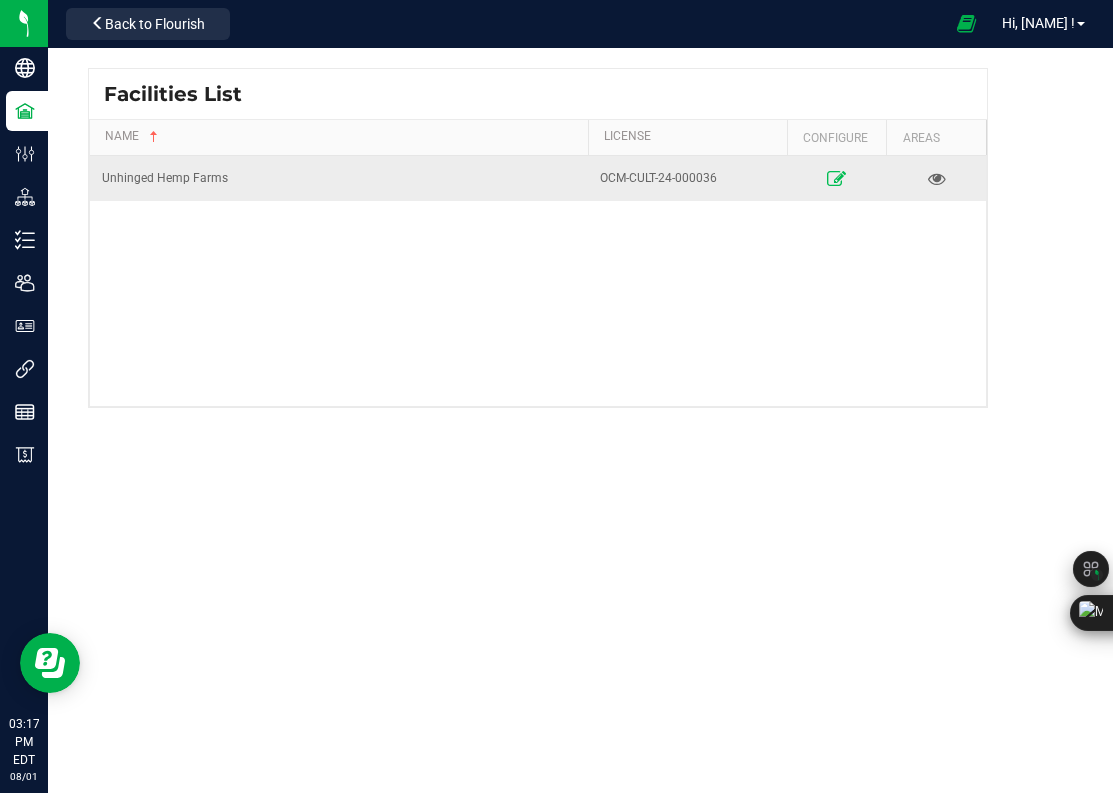 click at bounding box center [836, 178] 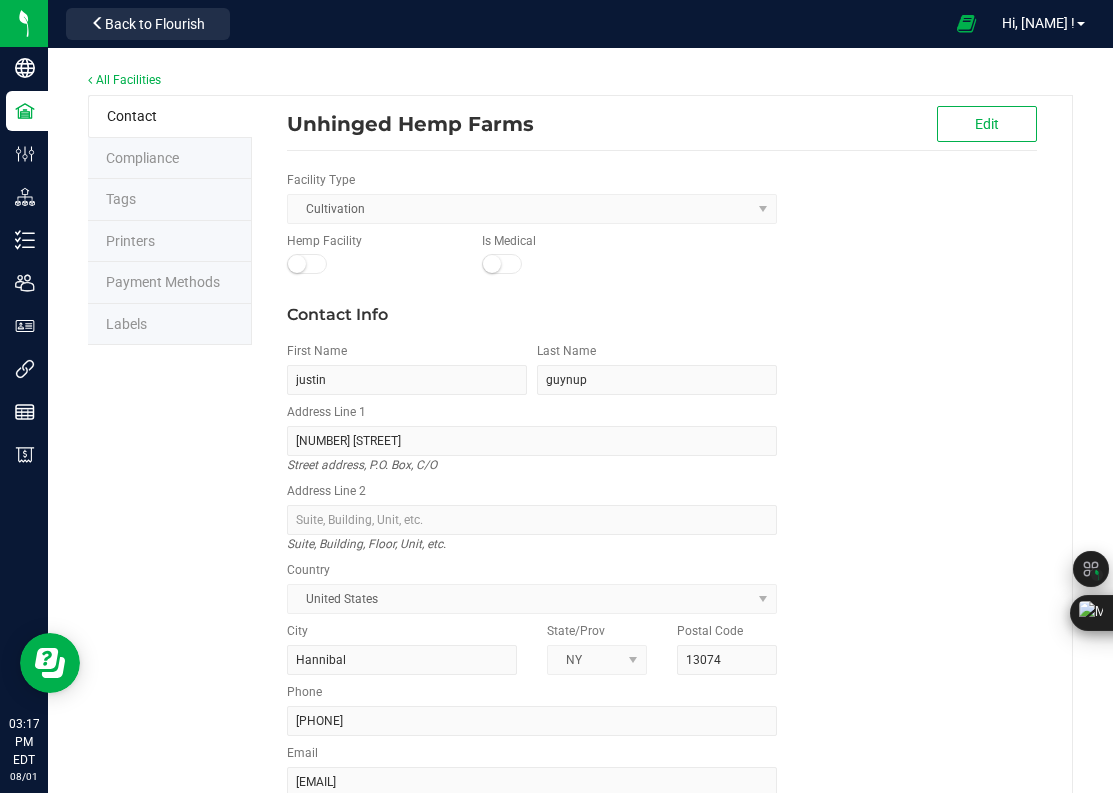 click on "Compliance" at bounding box center (170, 159) 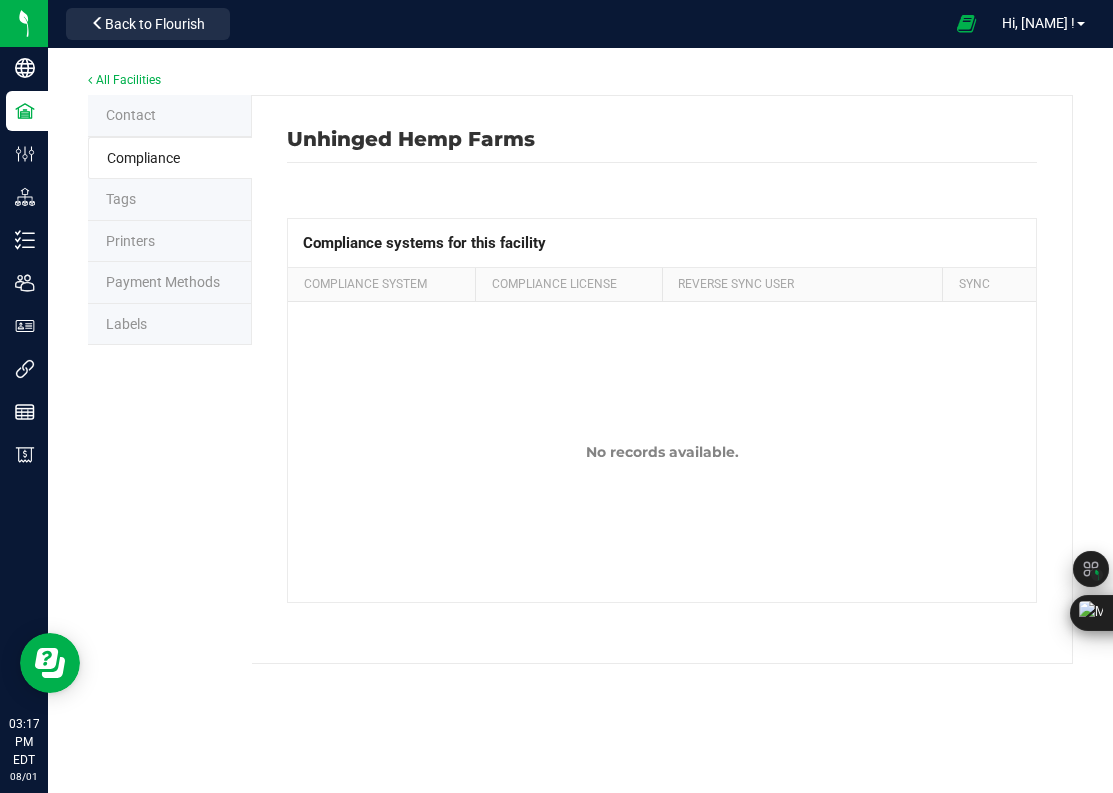 drag, startPoint x: 417, startPoint y: 272, endPoint x: 496, endPoint y: 283, distance: 79.762146 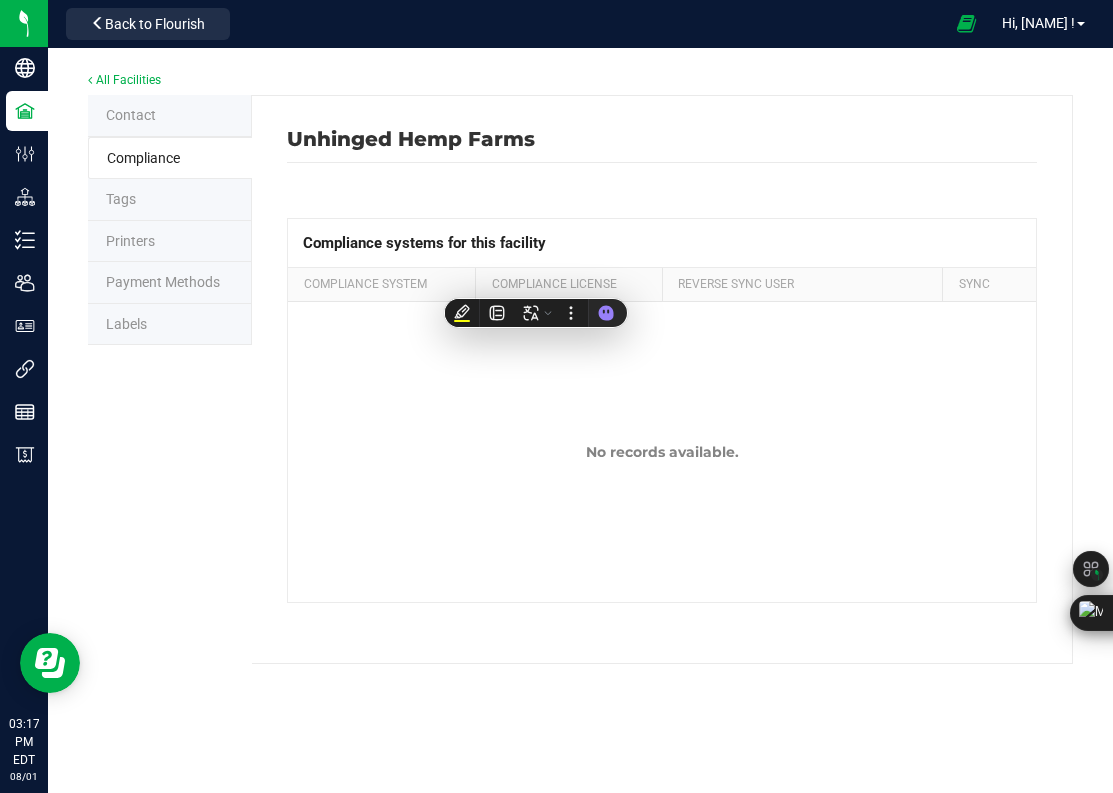 drag, startPoint x: 708, startPoint y: 269, endPoint x: 806, endPoint y: 270, distance: 98.005104 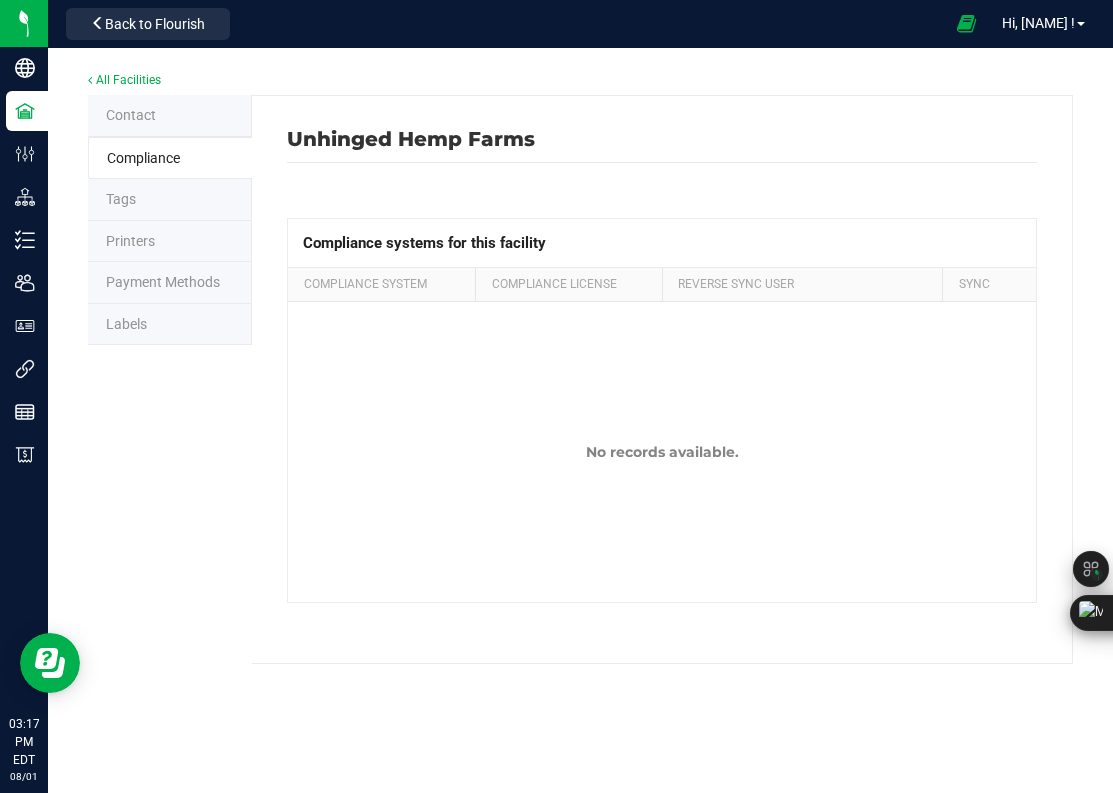 drag, startPoint x: 882, startPoint y: 272, endPoint x: 983, endPoint y: 275, distance: 101.04455 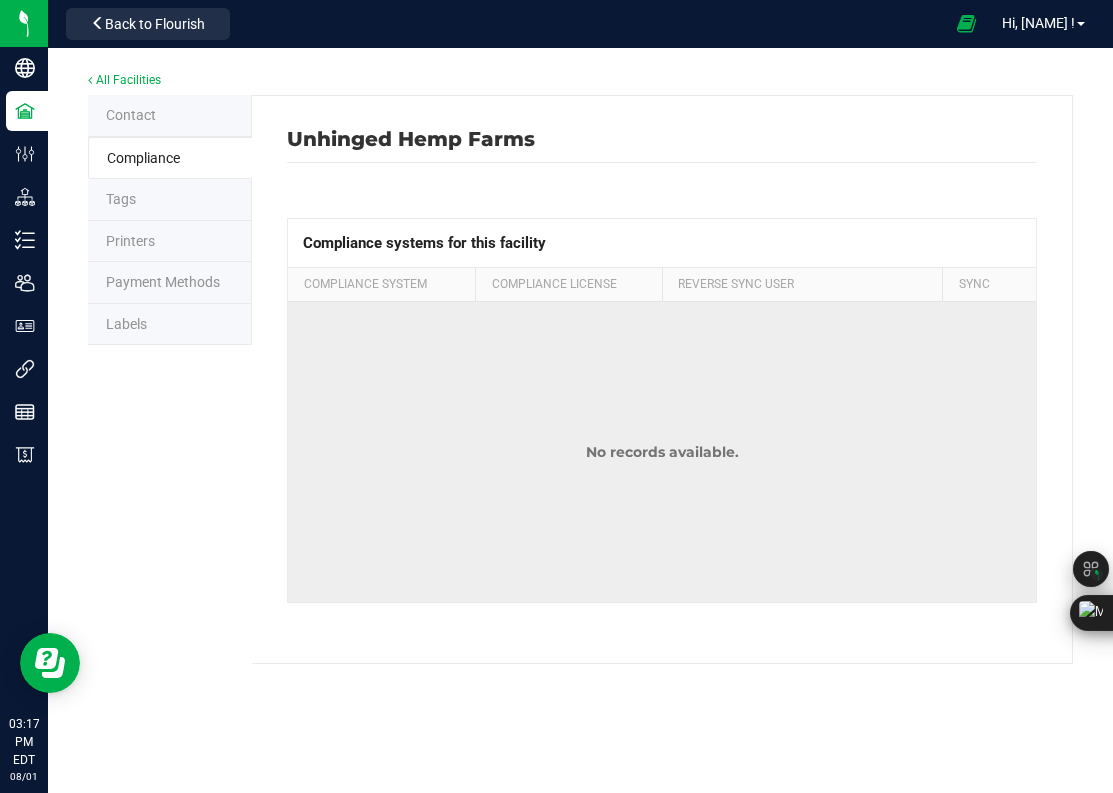 click on "No records available." at bounding box center [662, 452] 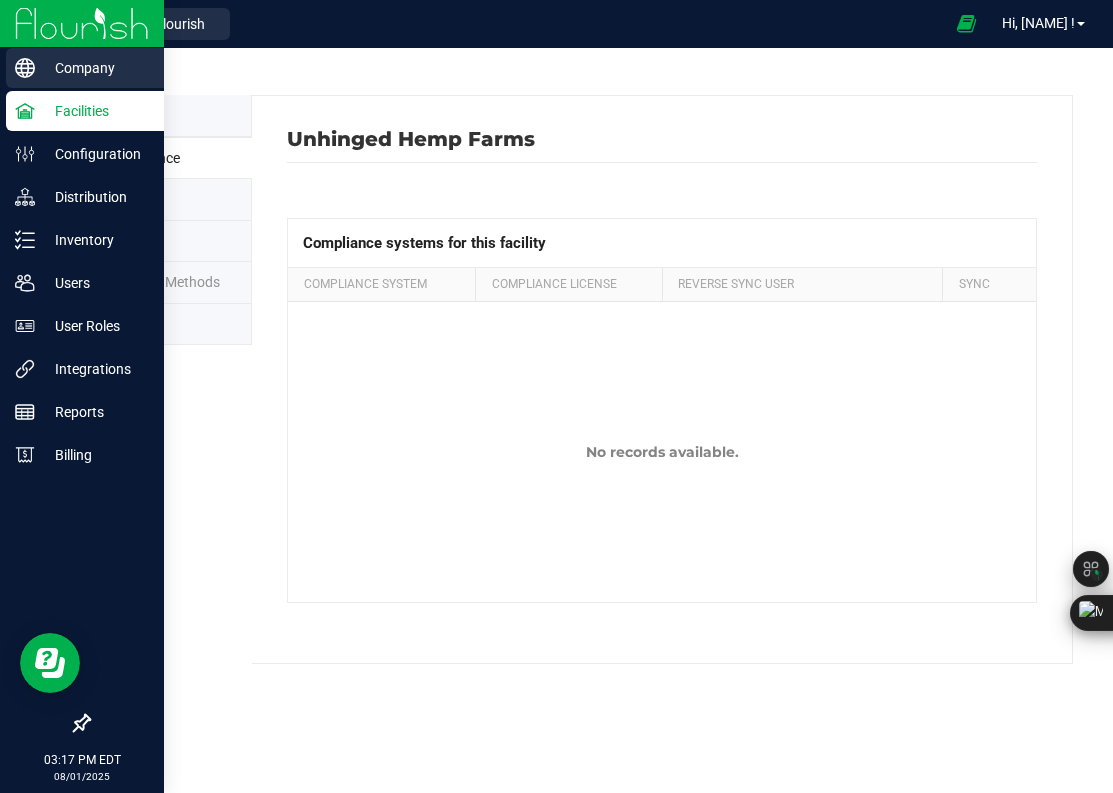click on "Company" at bounding box center [95, 68] 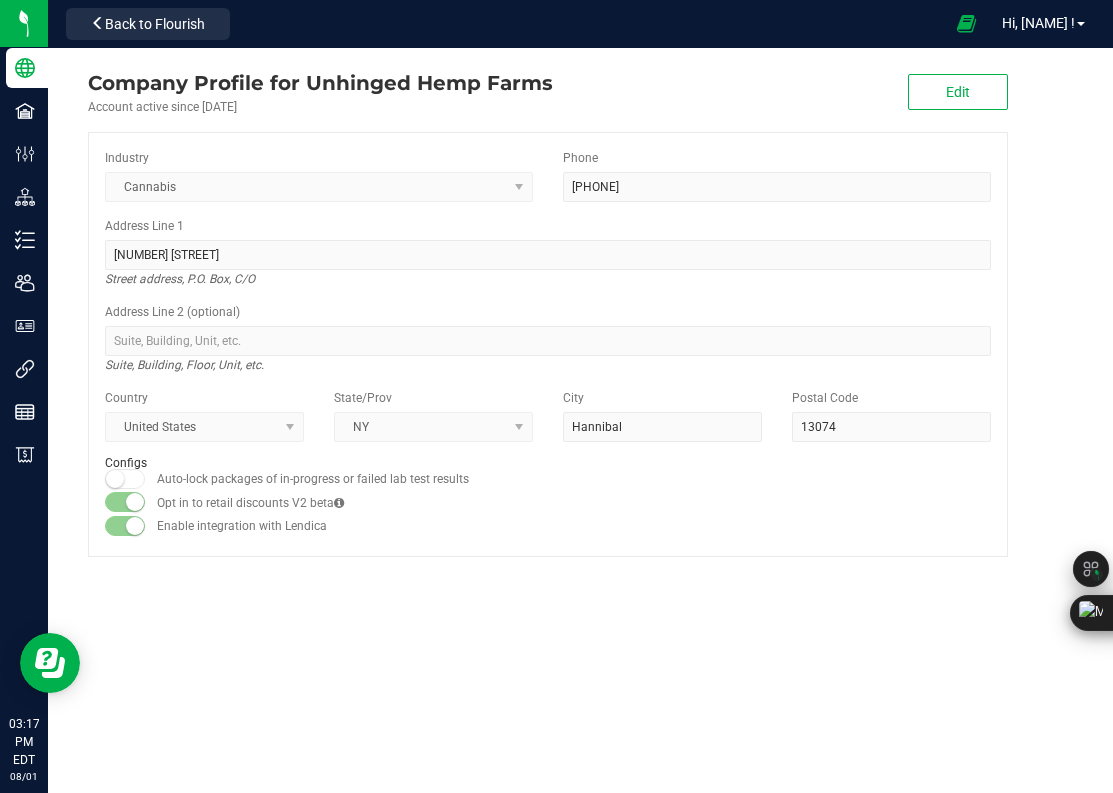 drag, startPoint x: 555, startPoint y: 606, endPoint x: 567, endPoint y: 602, distance: 12.649111 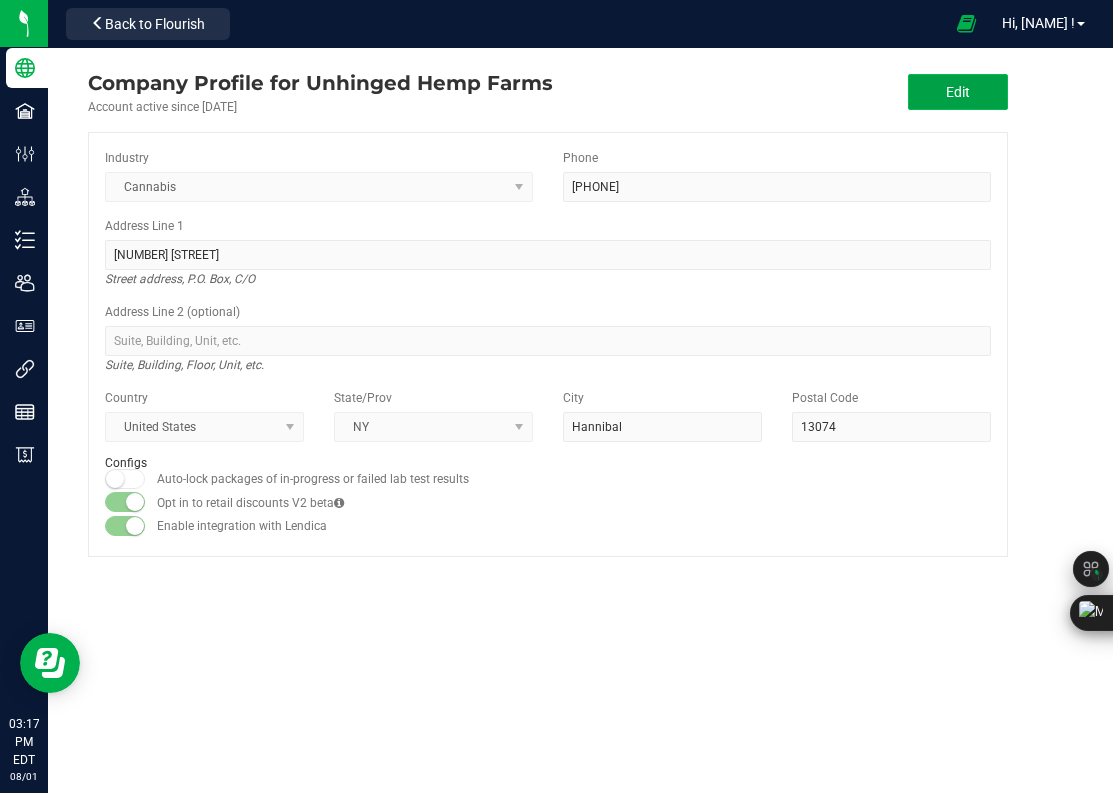 click on "Edit" at bounding box center [958, 92] 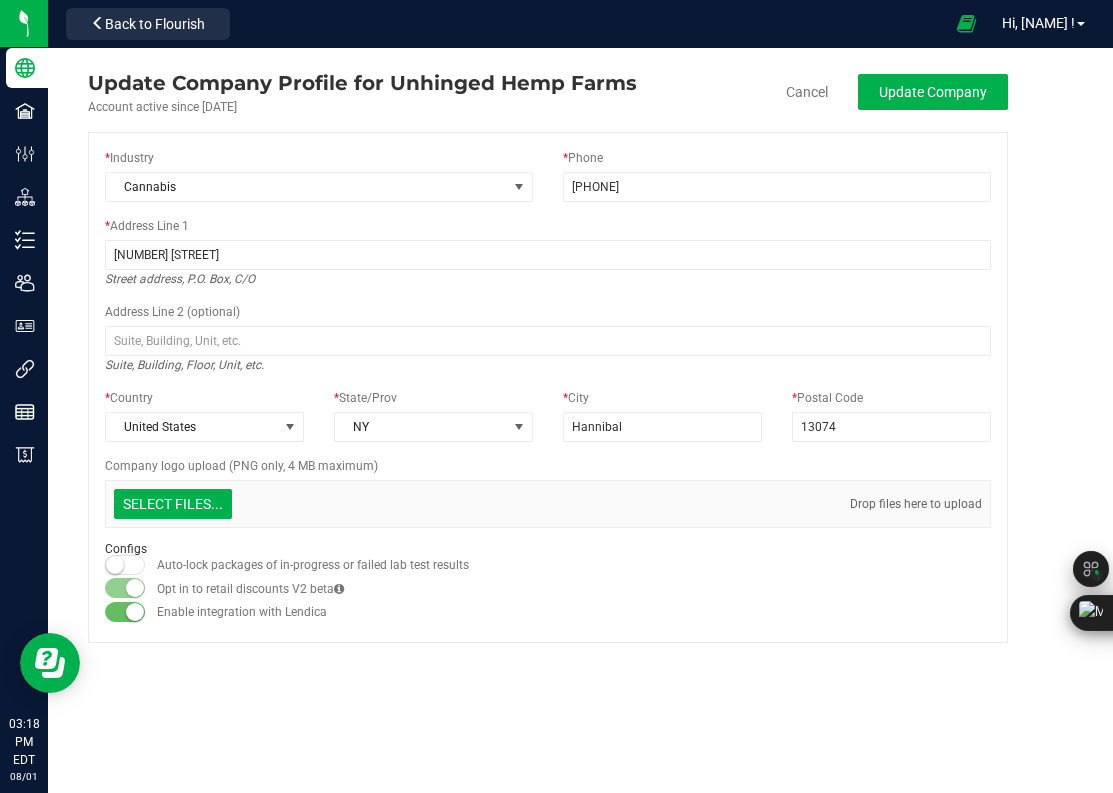 click on "Update Company Profile for Unhinged Hemp Farms   Account active since Mar 20, 2024   Cancel   Update Company  *  Industry  Cannabis *  Phone  (315) 216-8787 *  Address Line 1  370 Gifford Road  Street address, P.O. Box, C/O   Address Line 2 (optional)   Suite, Building, Floor, Unit, etc.  *  Country  United States *  State/Prov  NY *  City  Hannibal *  Postal Code  13074  Company logo upload (PNG only, 4 MB maximum)  Select files... Drop files here to upload Configs  Auto-lock packages of in-progress or failed lab test results   Opt in to retail discounts V2 beta   Enable integration with Lendica" at bounding box center [580, 420] 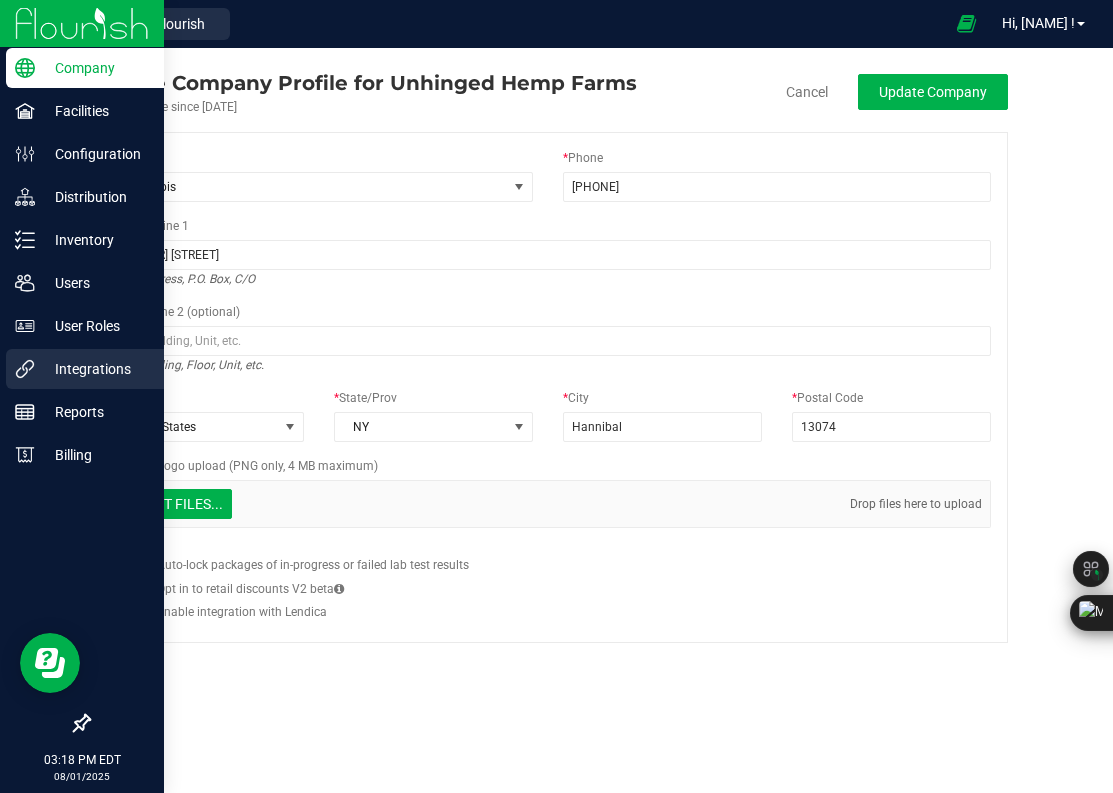 click on "Integrations" at bounding box center [95, 369] 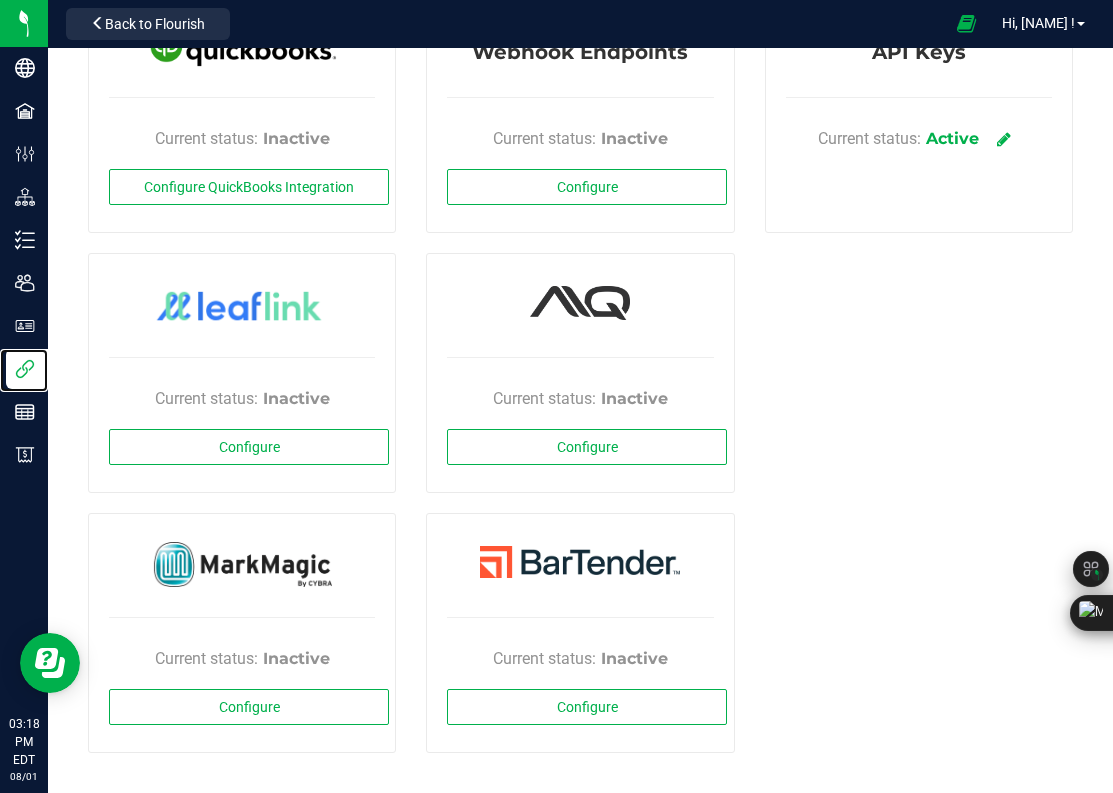 scroll, scrollTop: 0, scrollLeft: 0, axis: both 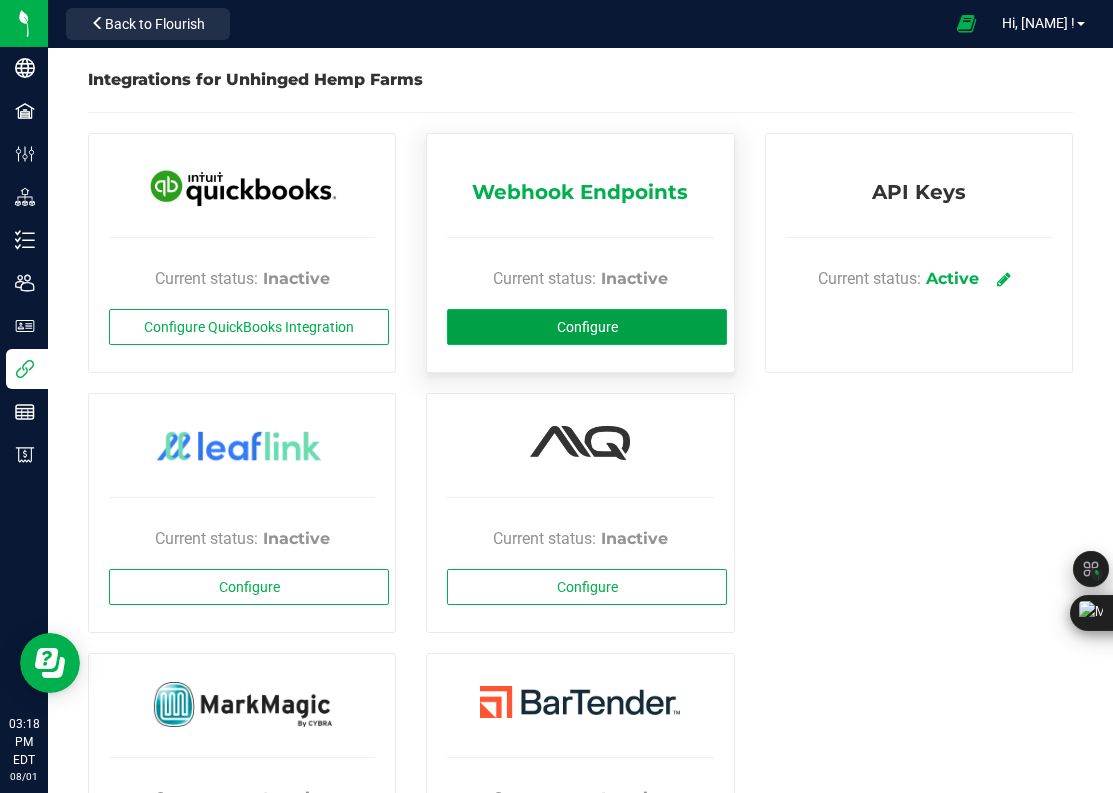 click on "Configure" at bounding box center [587, 327] 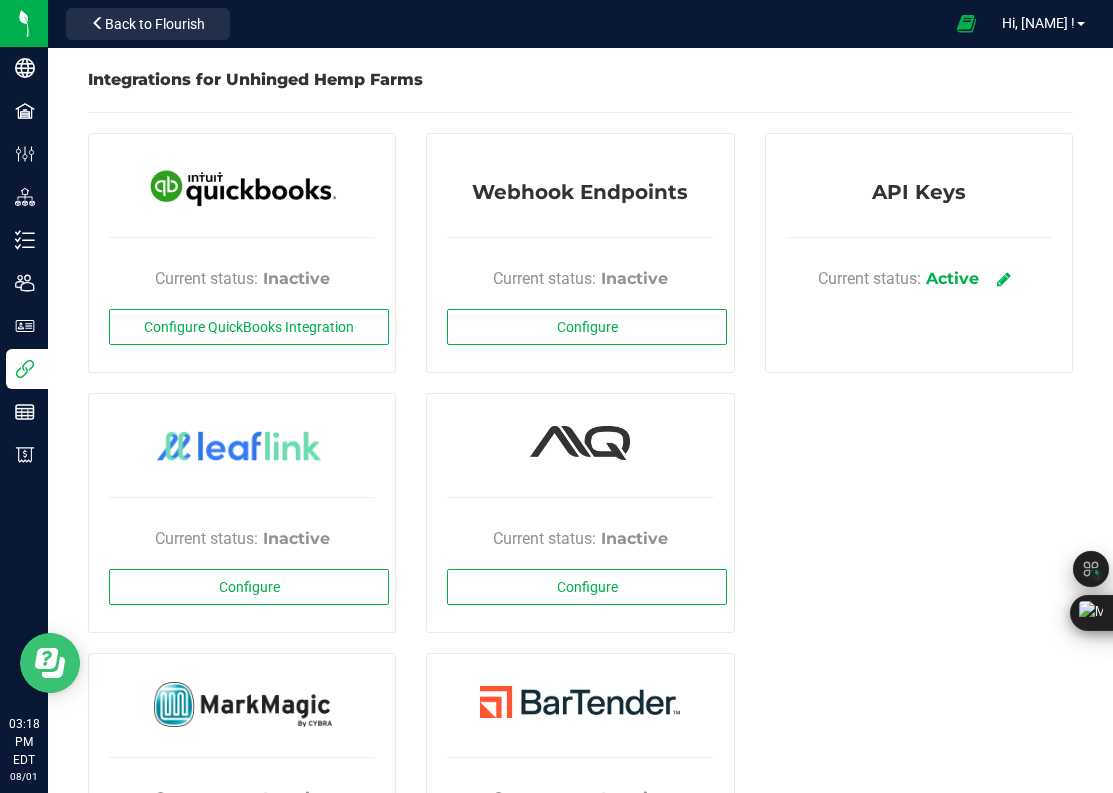 click 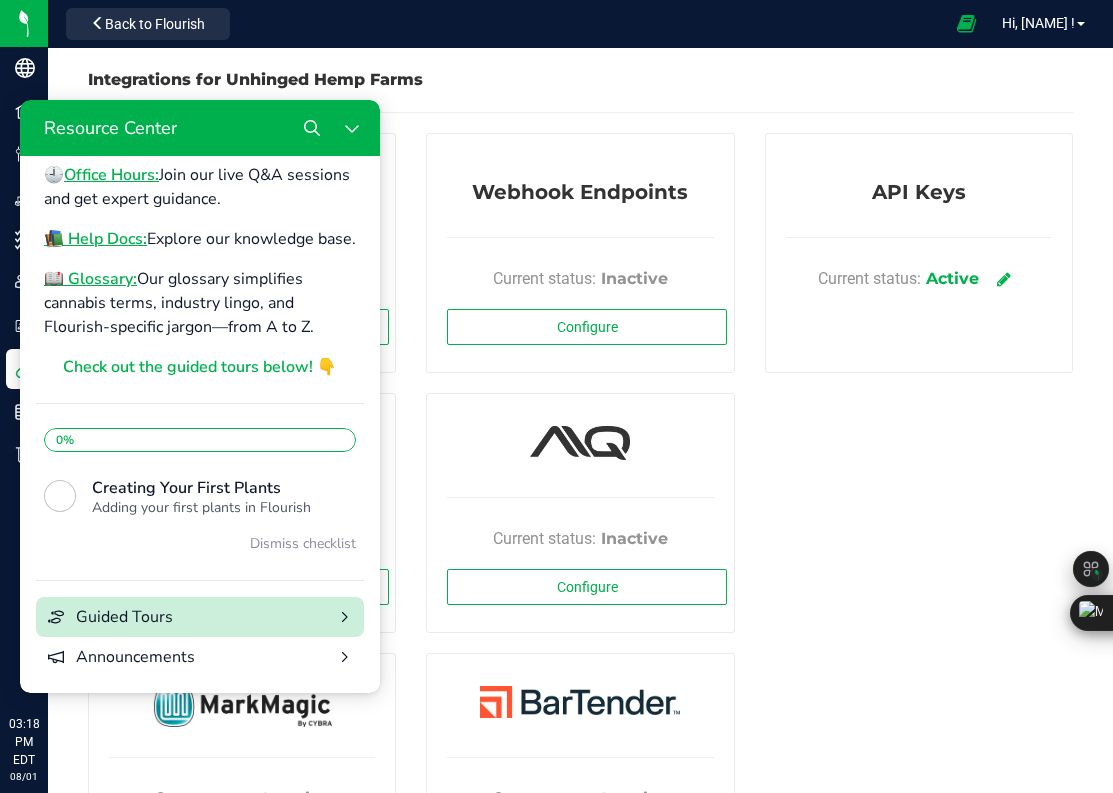 scroll, scrollTop: 233, scrollLeft: 0, axis: vertical 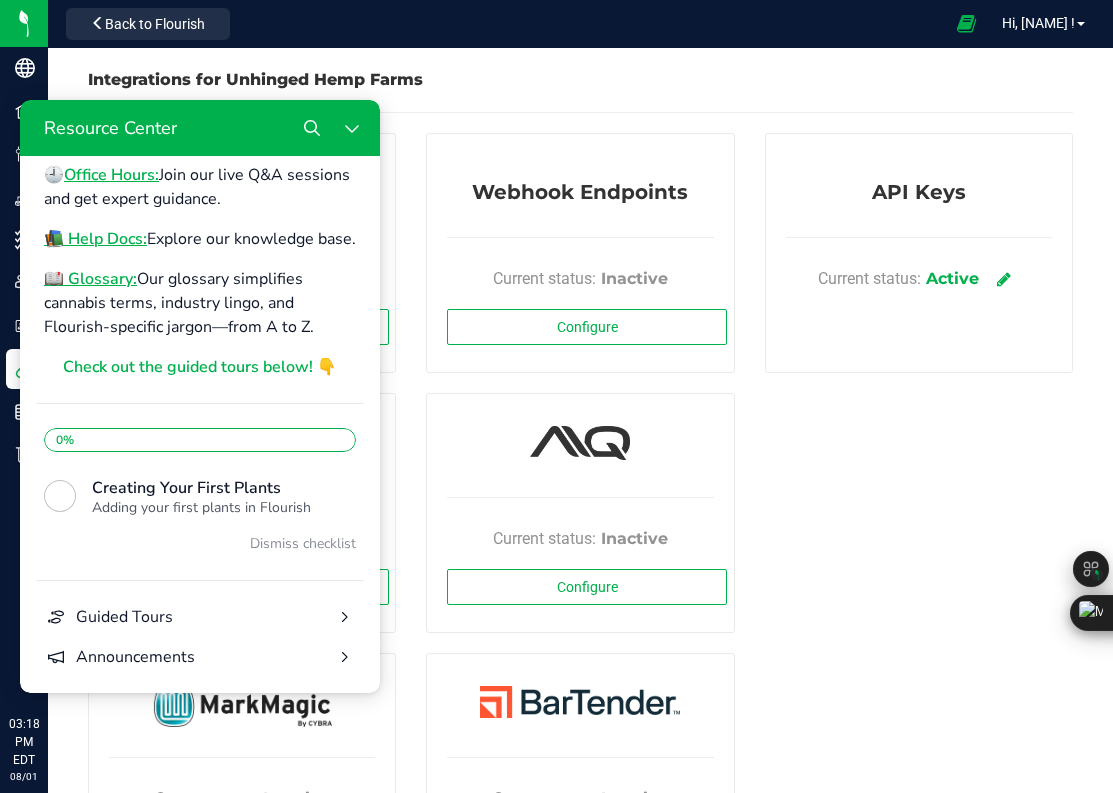 click at bounding box center (344, 657) 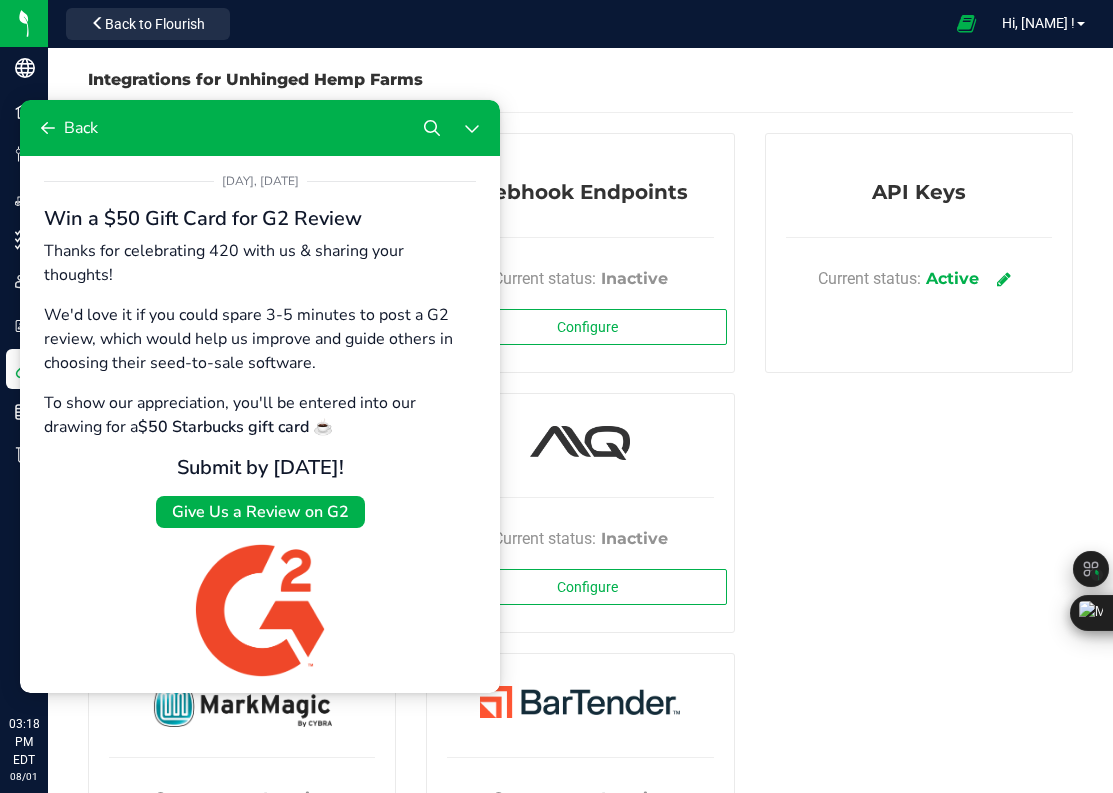 scroll, scrollTop: 0, scrollLeft: 0, axis: both 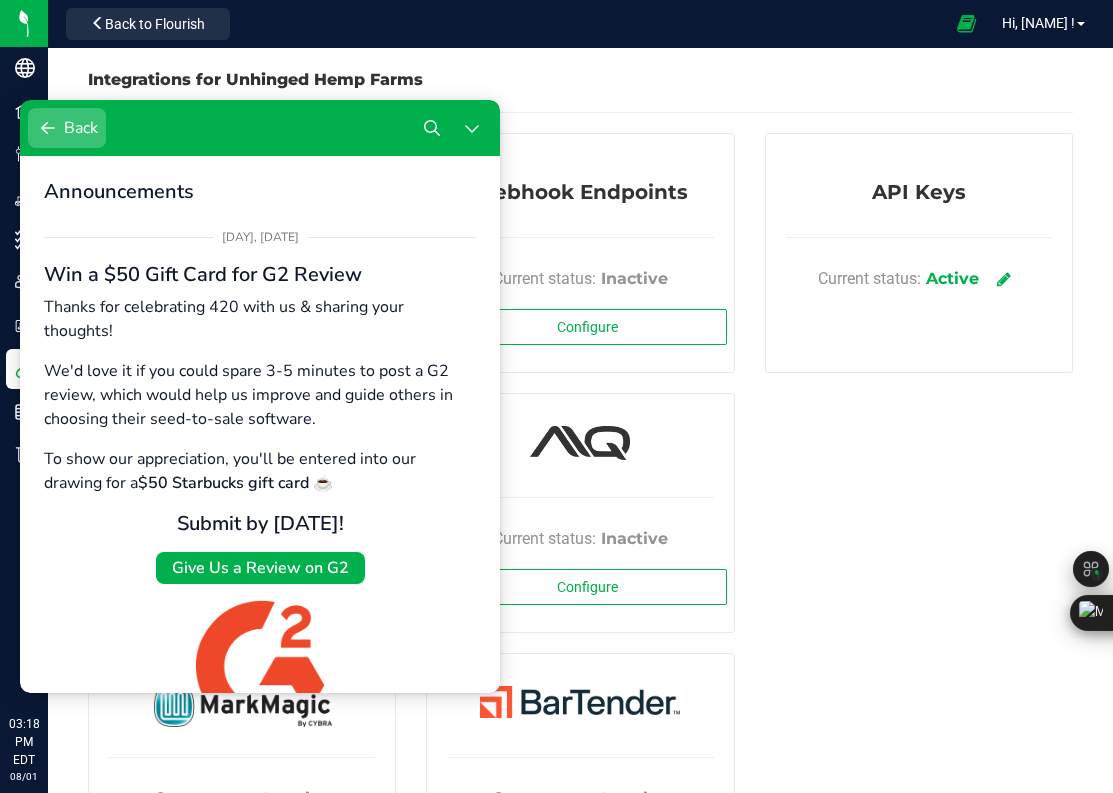click on "Back" at bounding box center (67, 128) 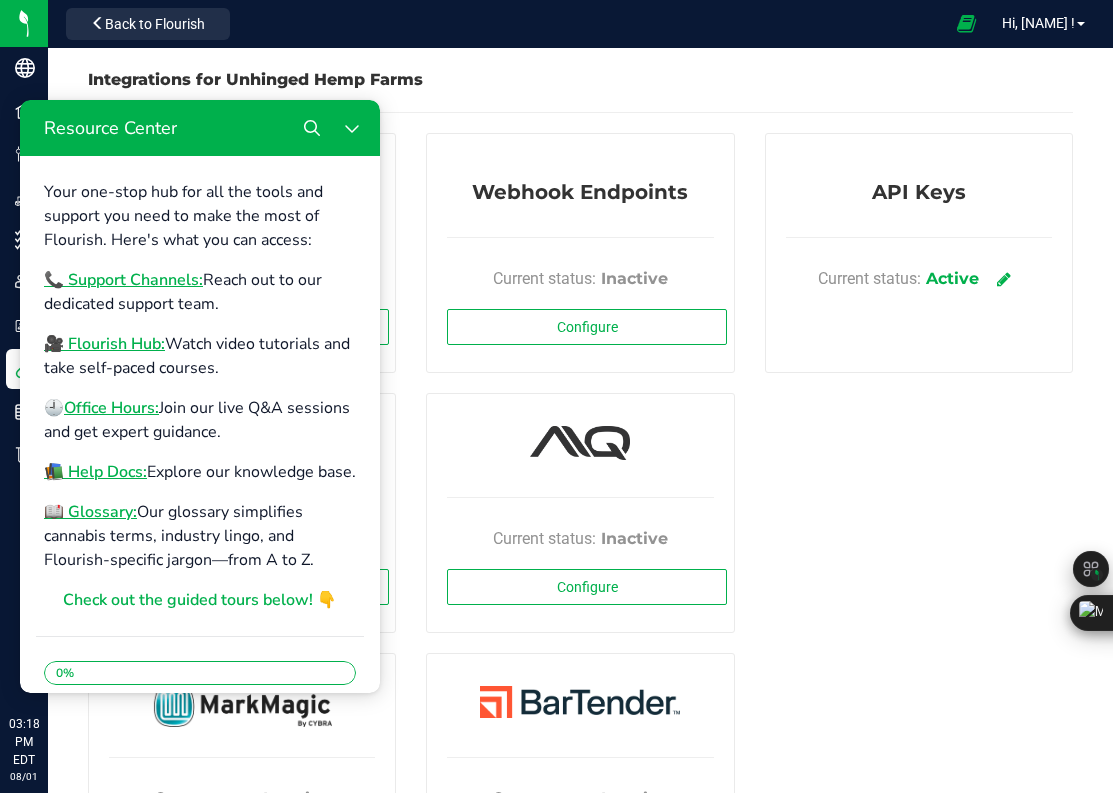 scroll, scrollTop: 233, scrollLeft: 0, axis: vertical 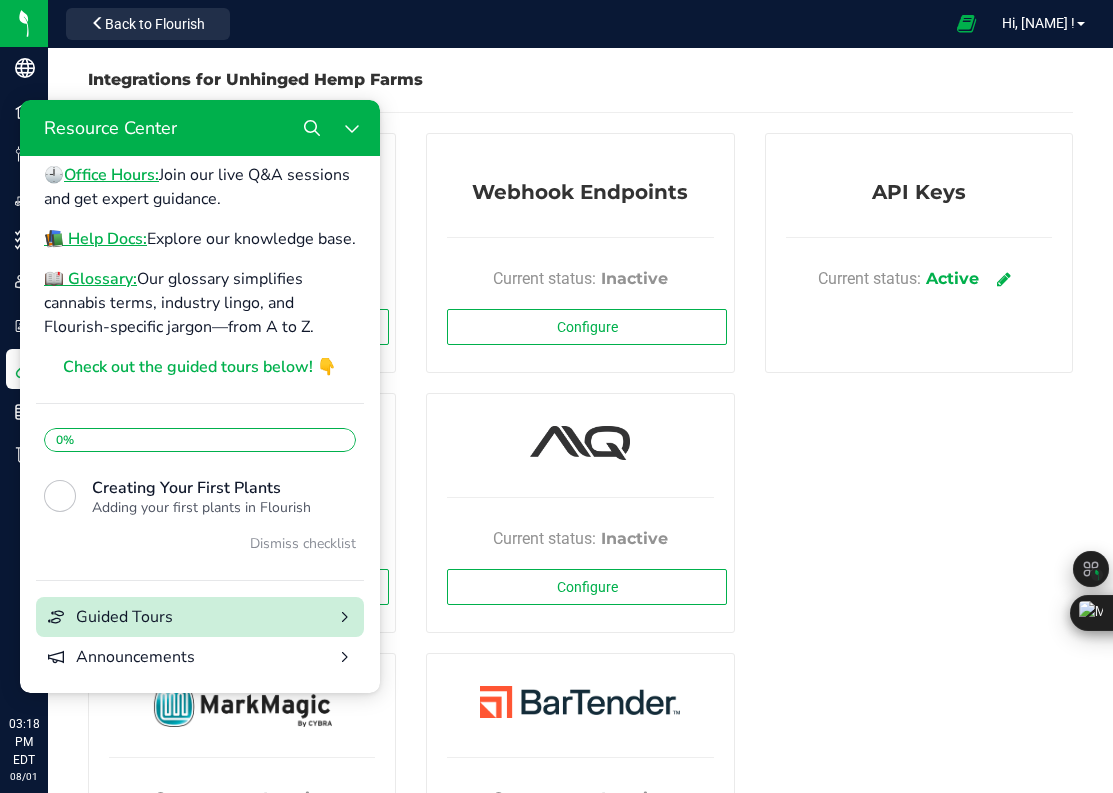 click on "Guided Tours" at bounding box center [200, 617] 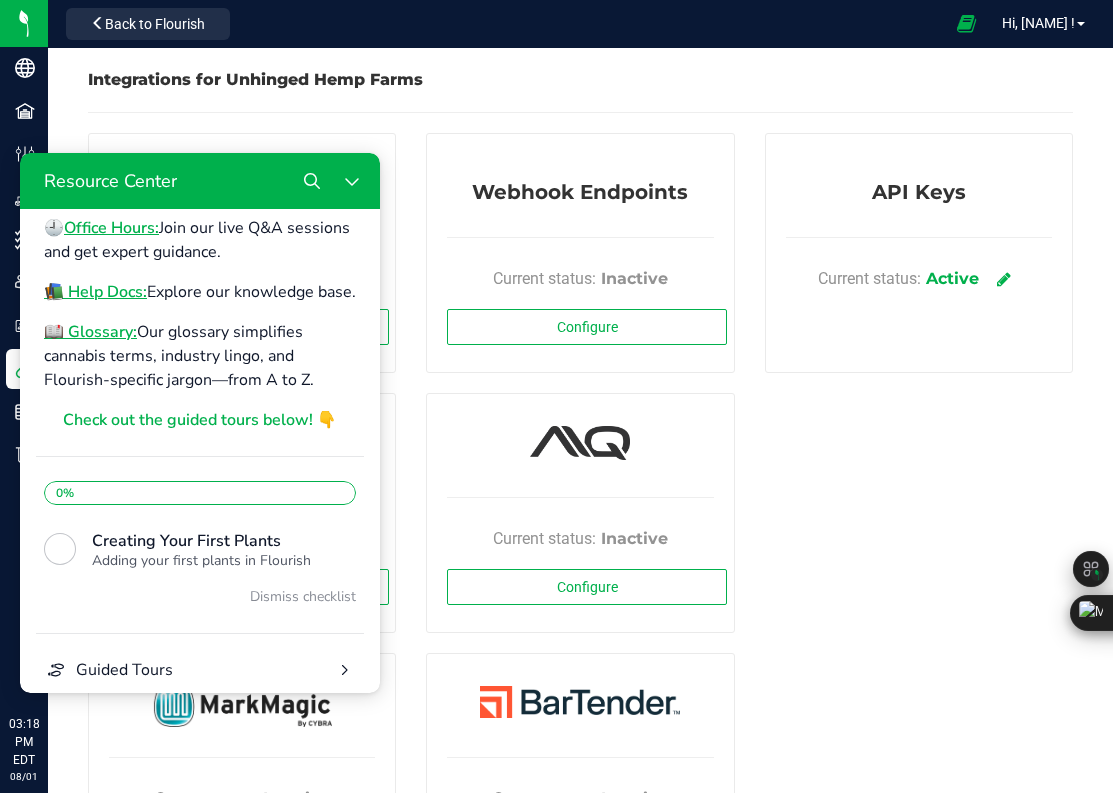 scroll, scrollTop: 0, scrollLeft: 0, axis: both 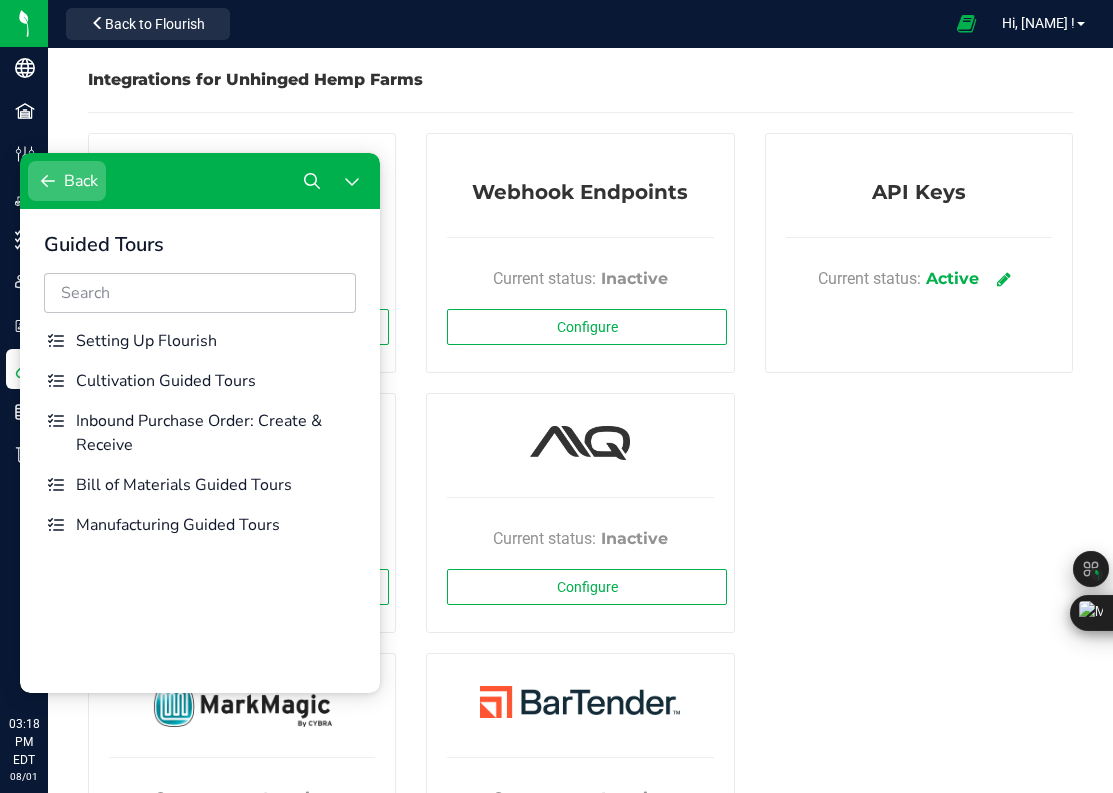 click at bounding box center [48, 181] 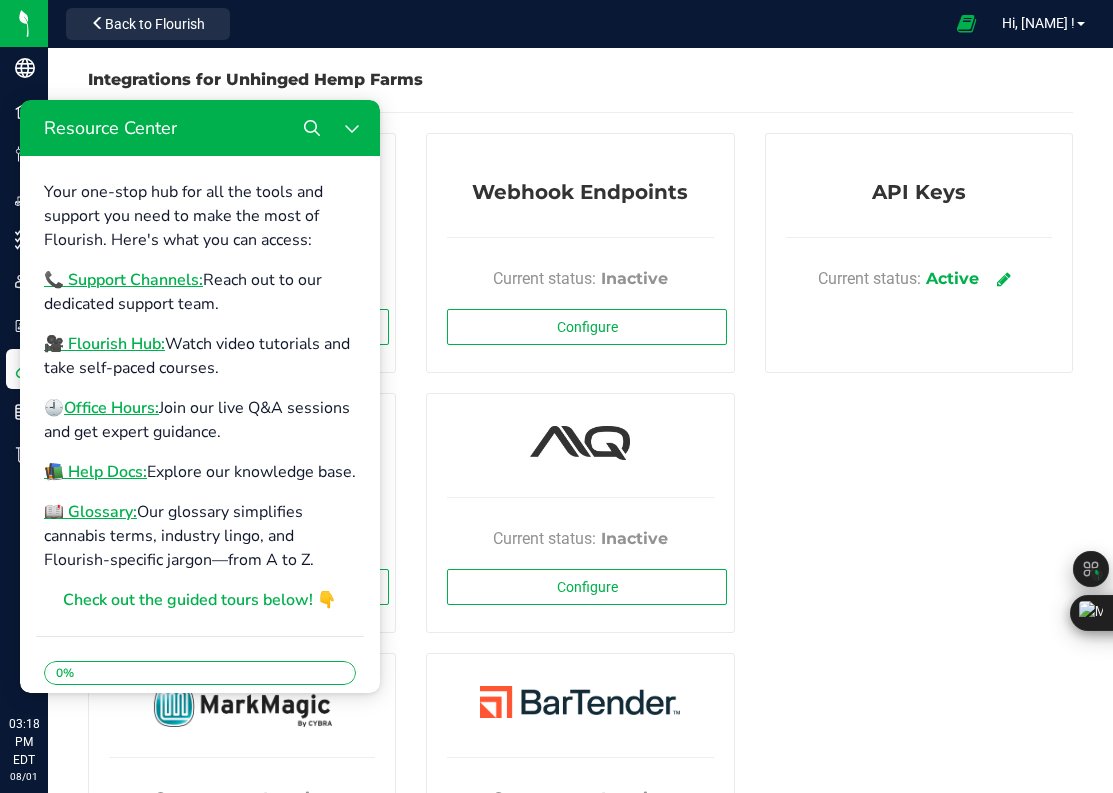 scroll, scrollTop: 233, scrollLeft: 0, axis: vertical 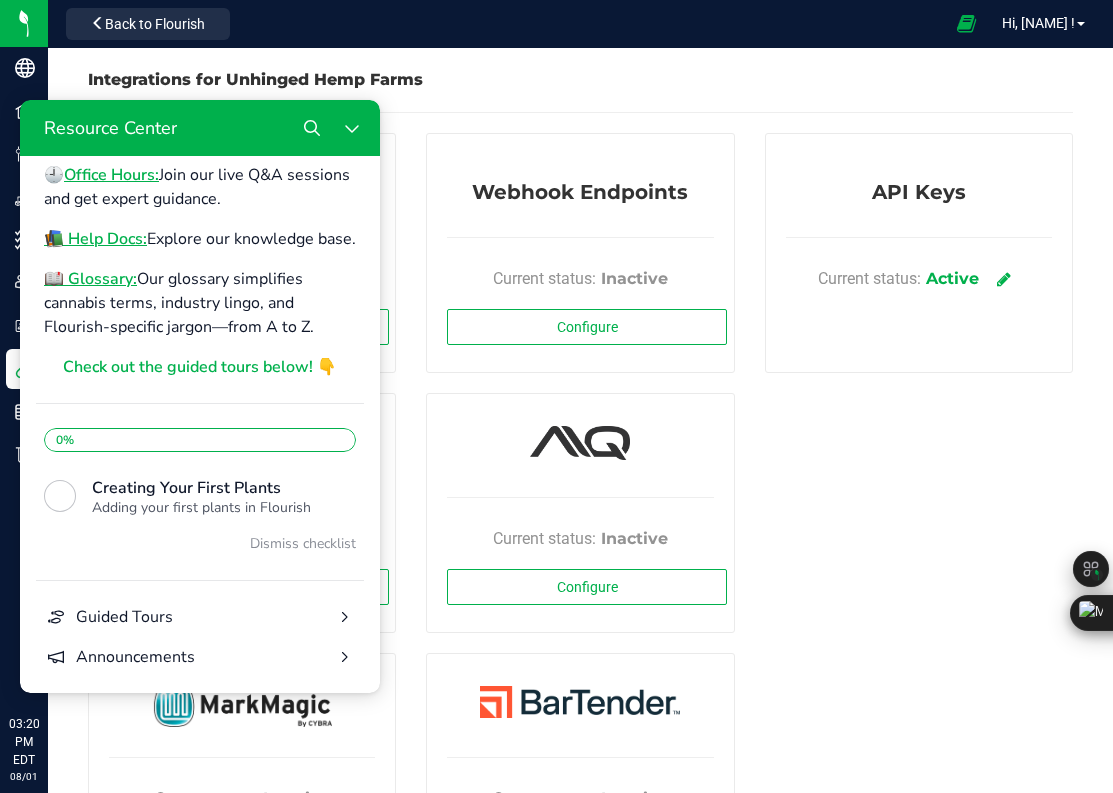 click on "Integrations for Unhinged Hemp Farms" at bounding box center (255, 79) 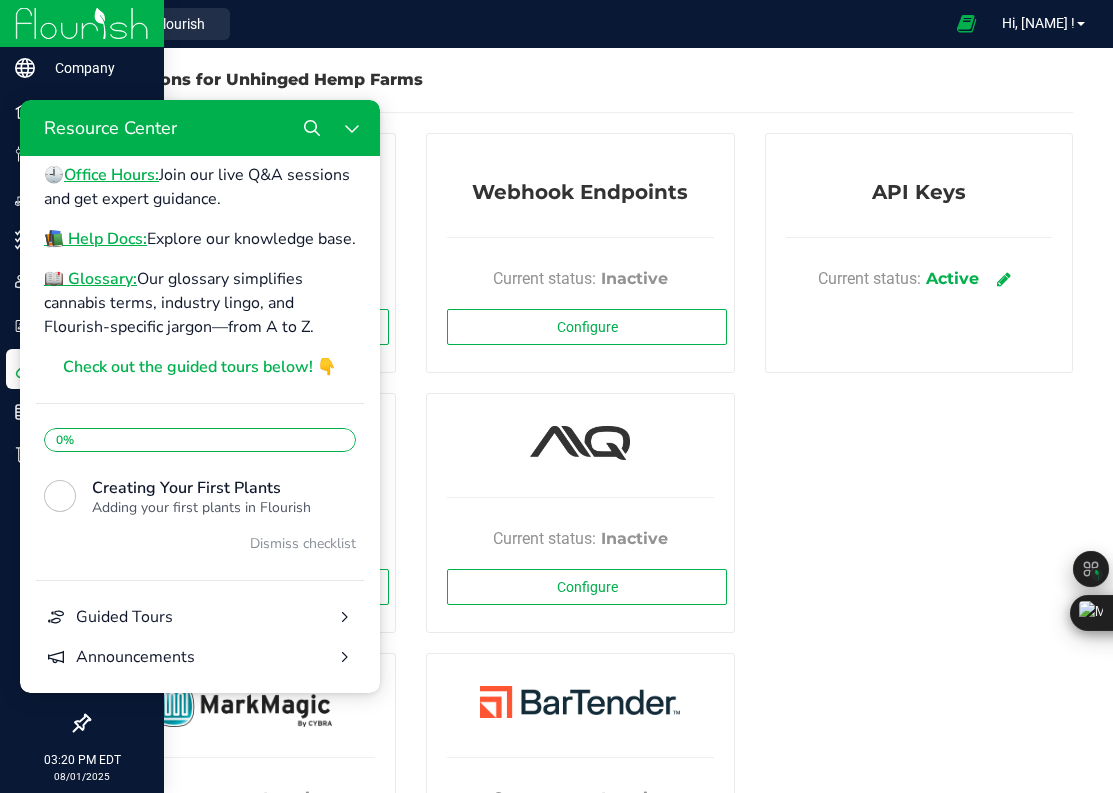 click at bounding box center [82, 24] 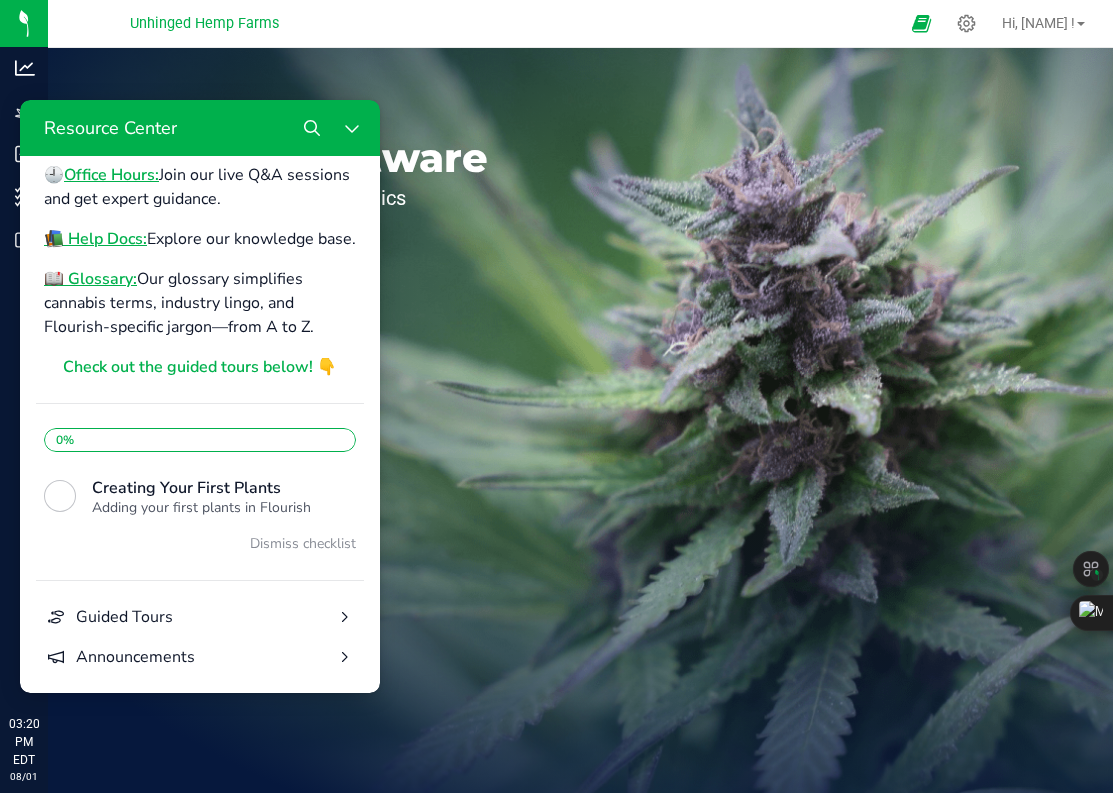 drag, startPoint x: 340, startPoint y: 122, endPoint x: 325, endPoint y: 117, distance: 15.811388 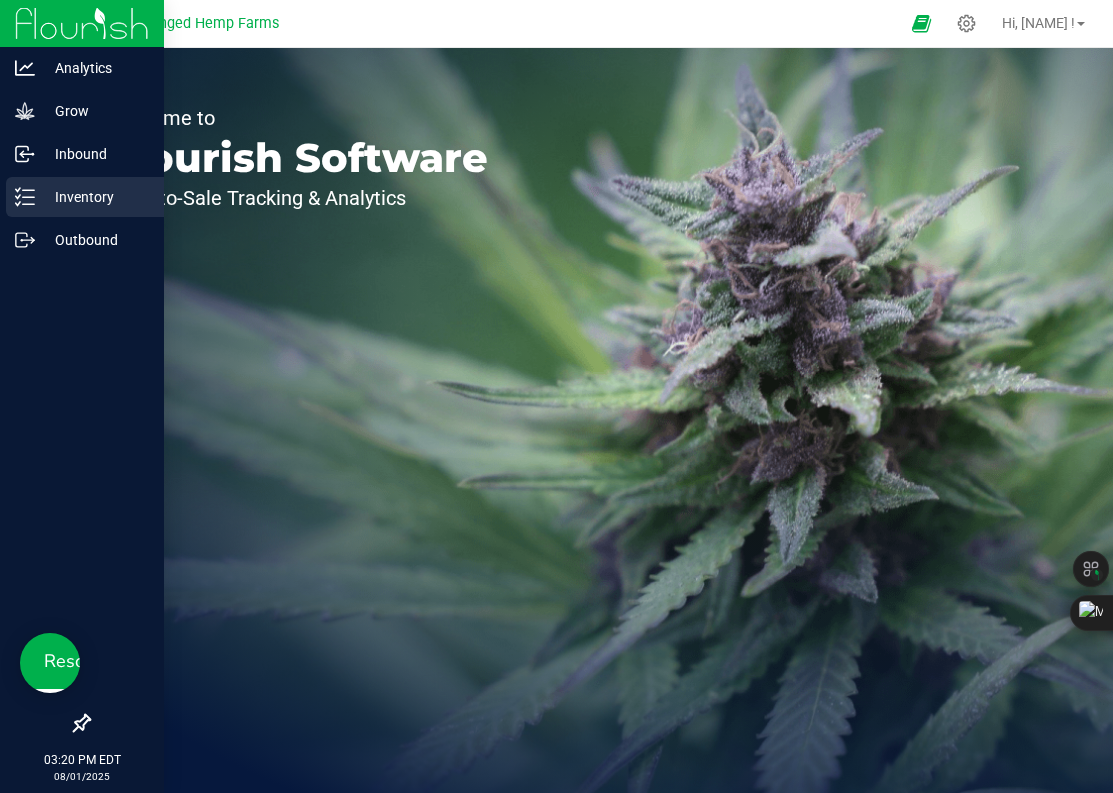 scroll, scrollTop: 0, scrollLeft: 0, axis: both 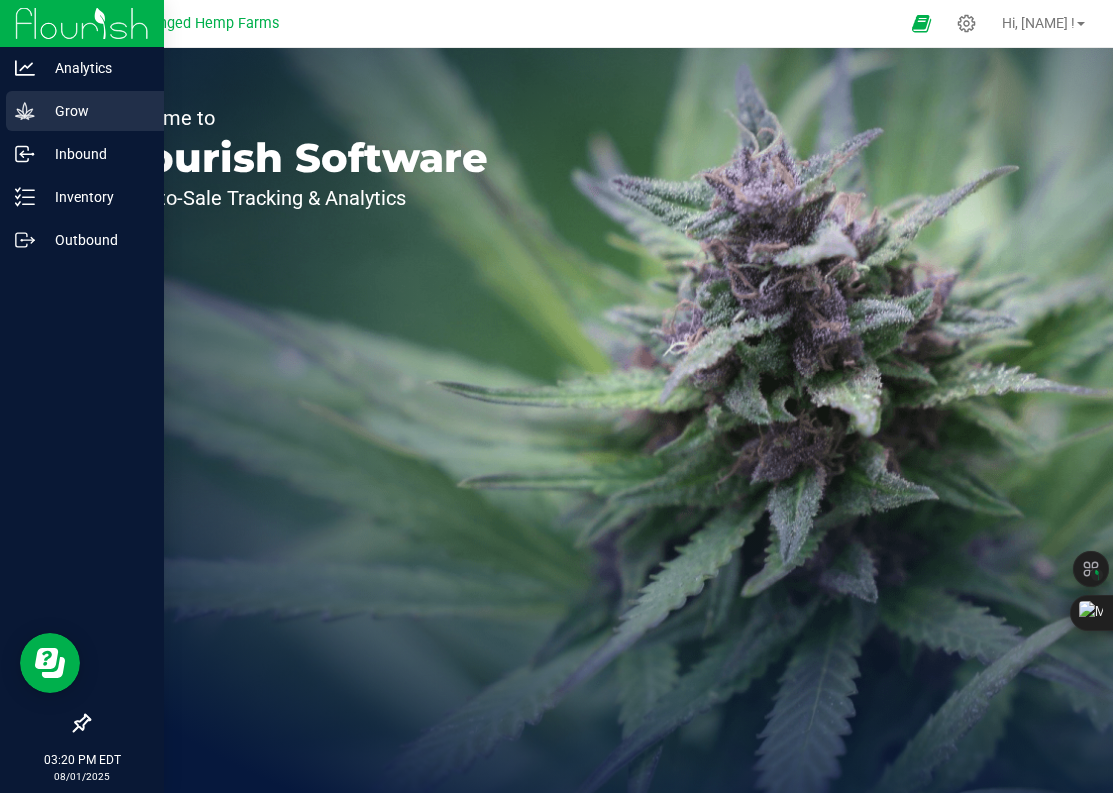 click on "Grow" at bounding box center (95, 111) 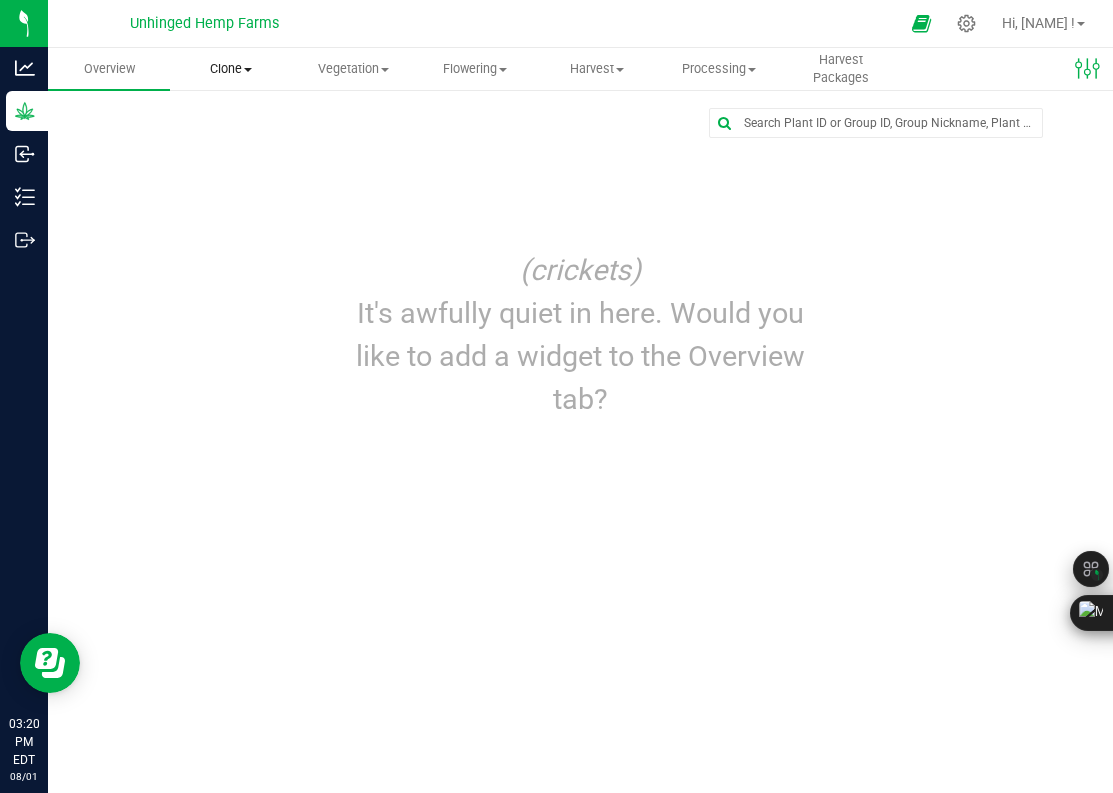 click on "Clone" at bounding box center [231, 69] 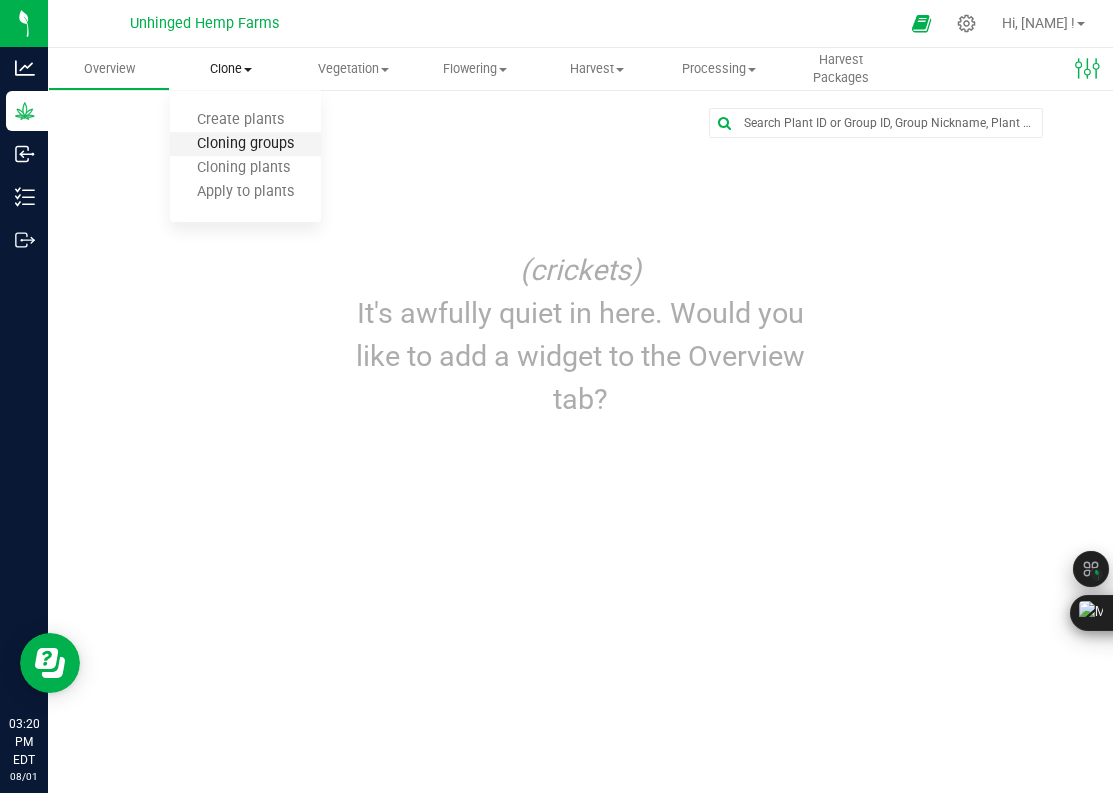 click on "Cloning groups" at bounding box center [245, 144] 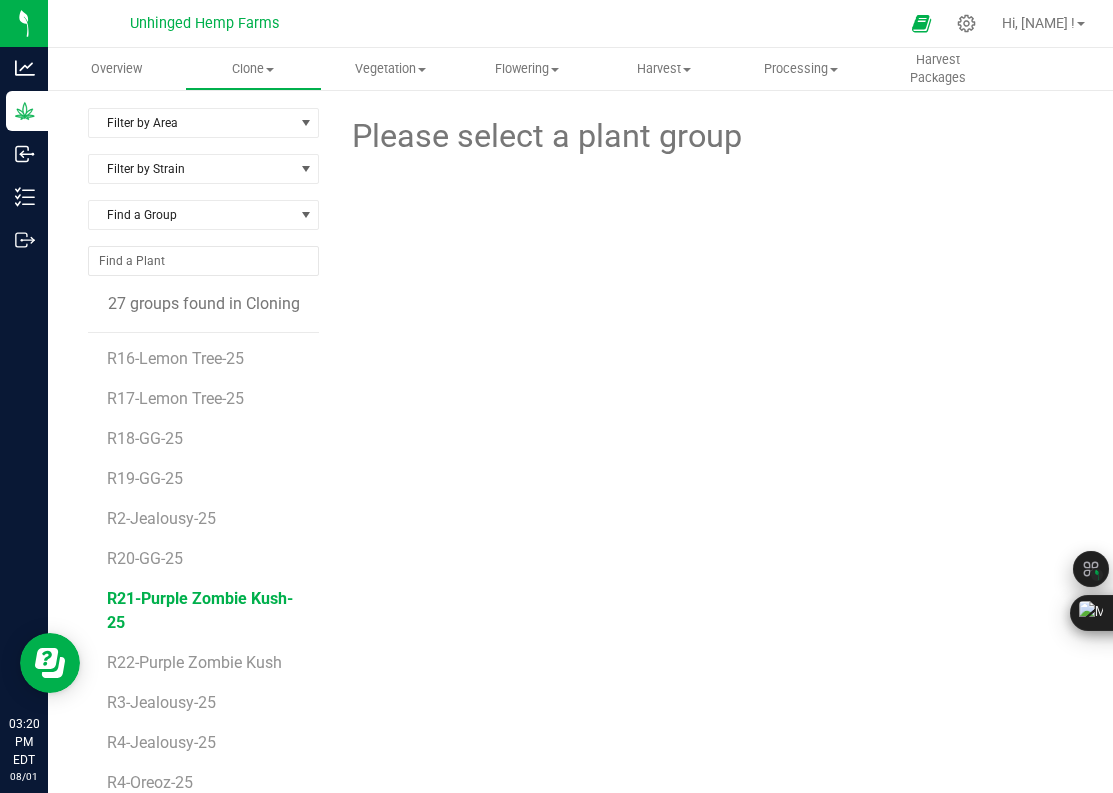 scroll, scrollTop: 445, scrollLeft: 0, axis: vertical 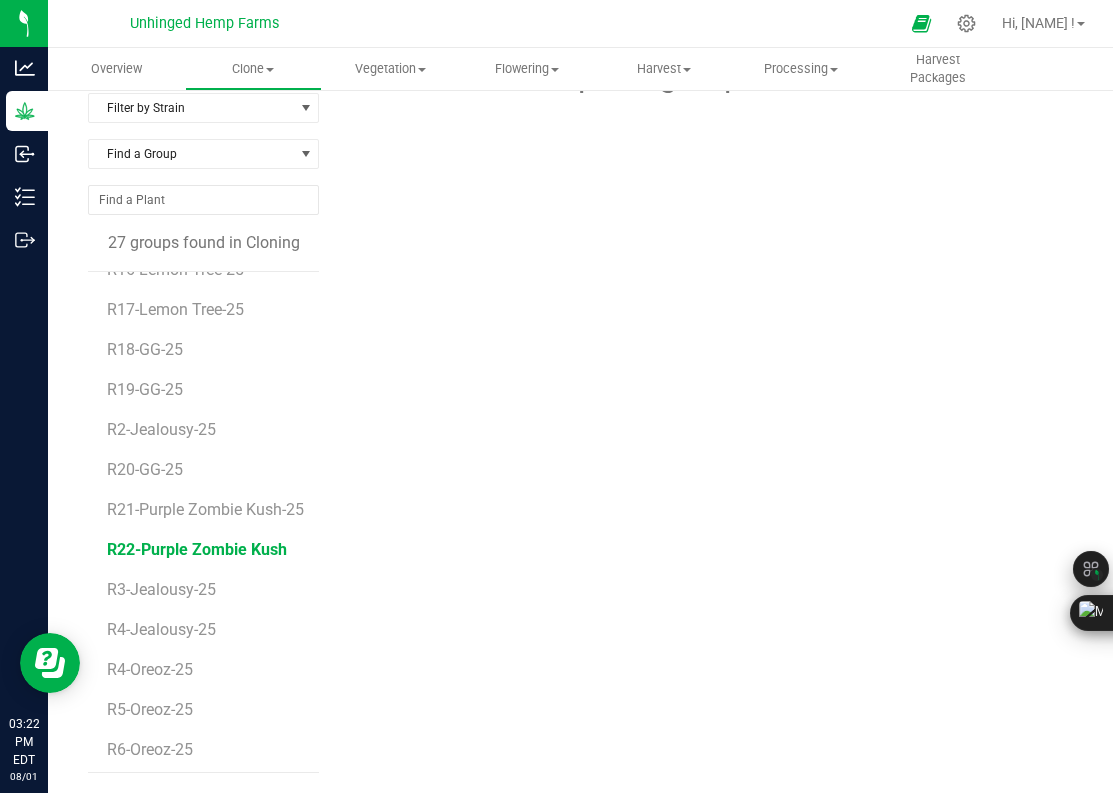 click on "R22-Purple Zombie Kush" at bounding box center (197, 549) 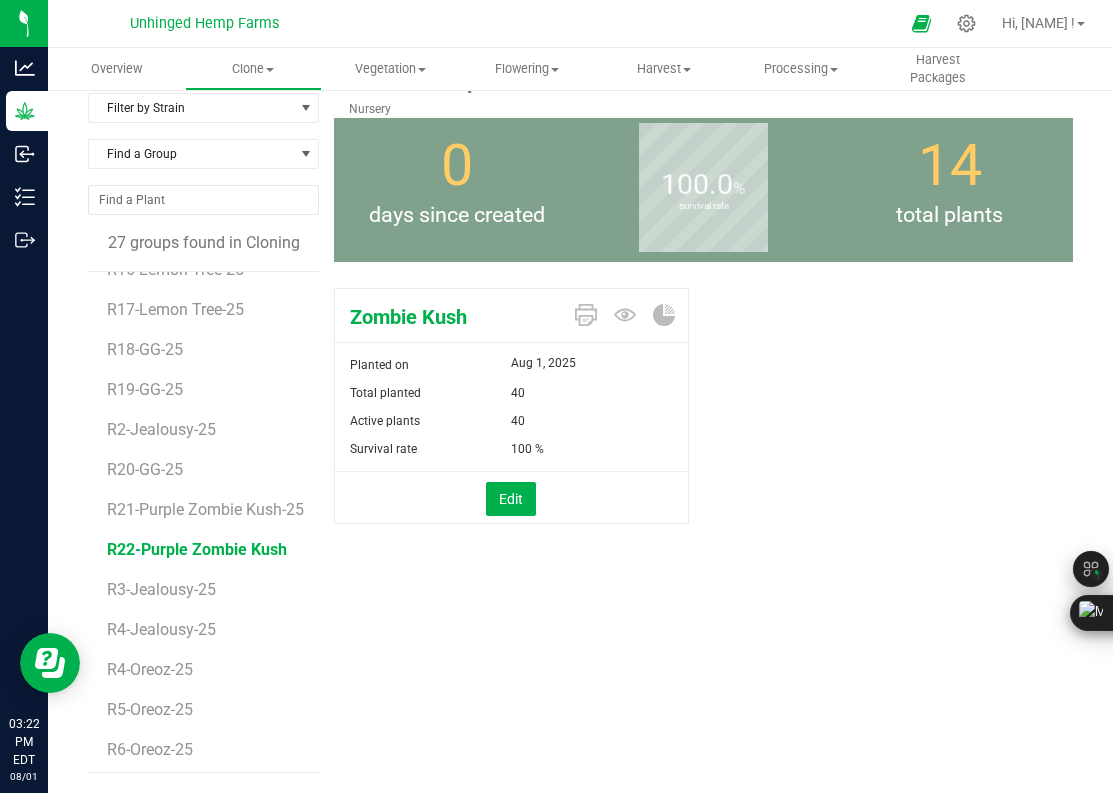 scroll, scrollTop: 0, scrollLeft: 0, axis: both 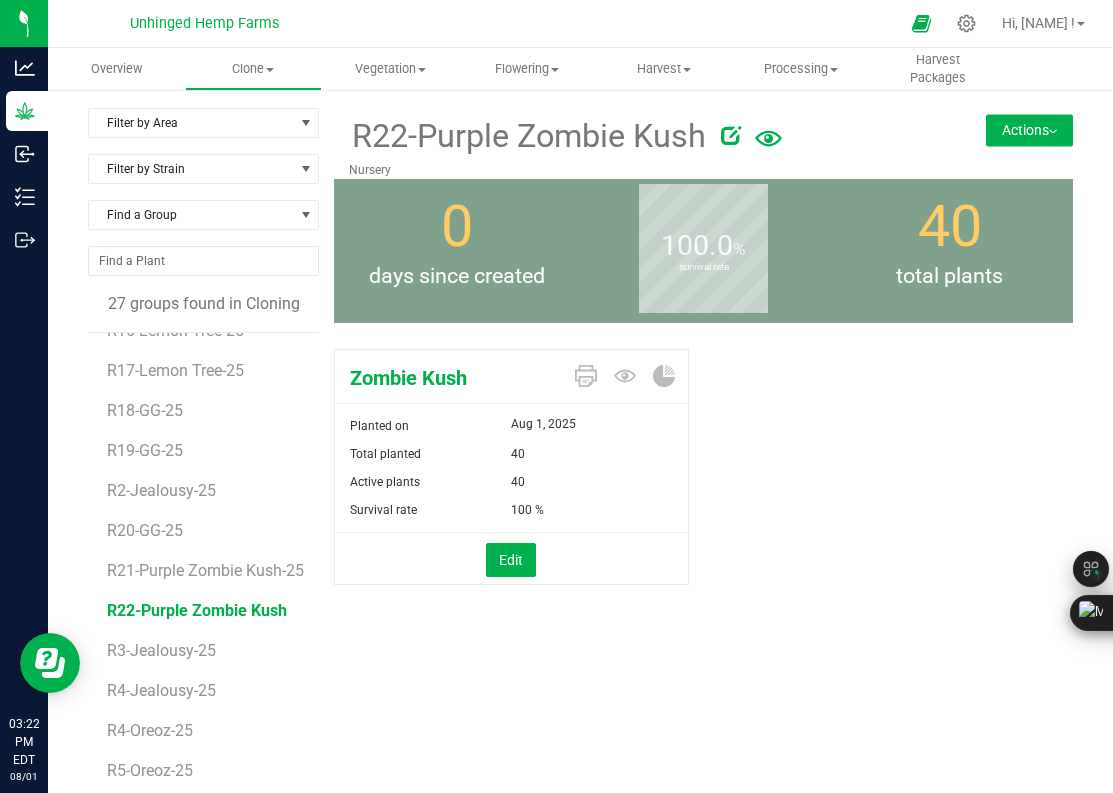 click at bounding box center [731, 135] 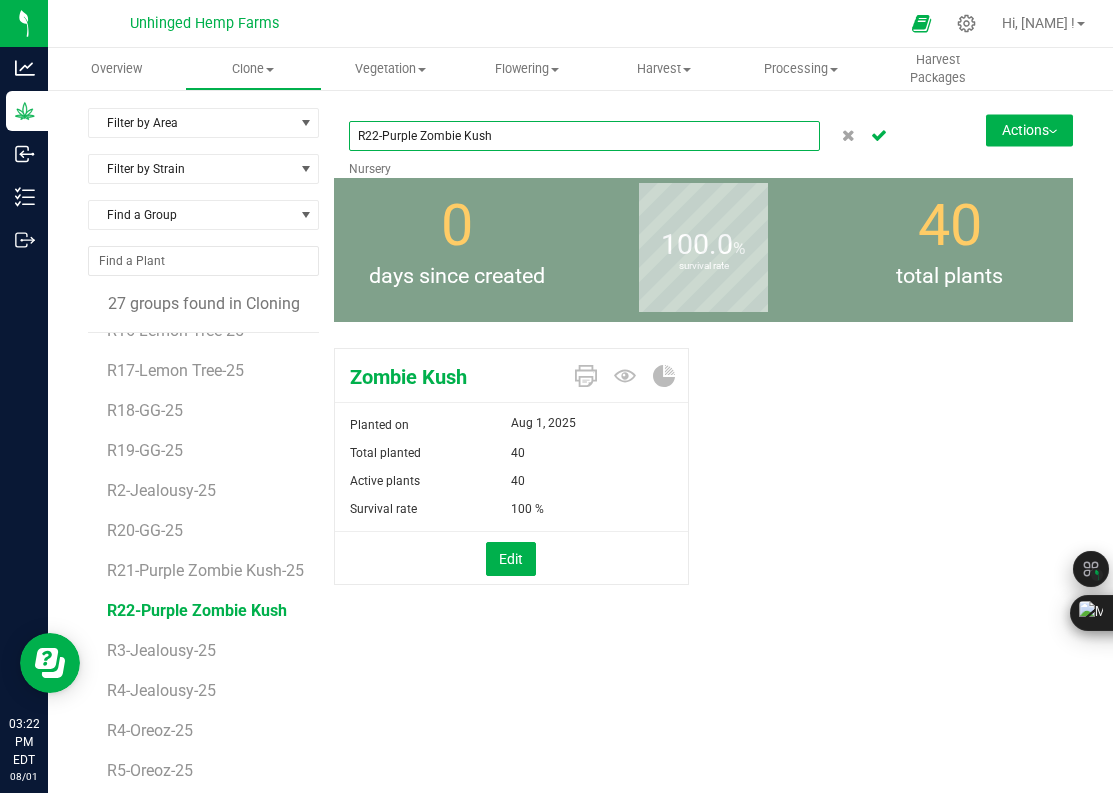 drag, startPoint x: 422, startPoint y: 138, endPoint x: 452, endPoint y: 191, distance: 60.90156 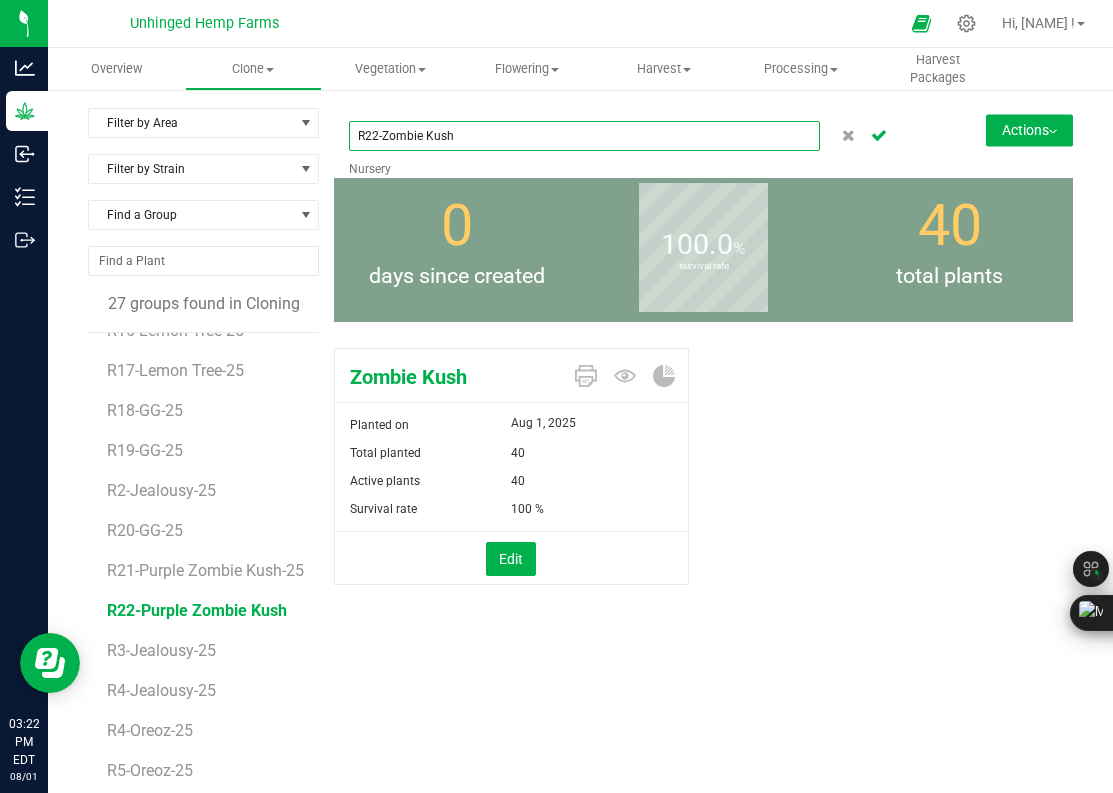 click on "R22-Zombie Kush" at bounding box center (584, 136) 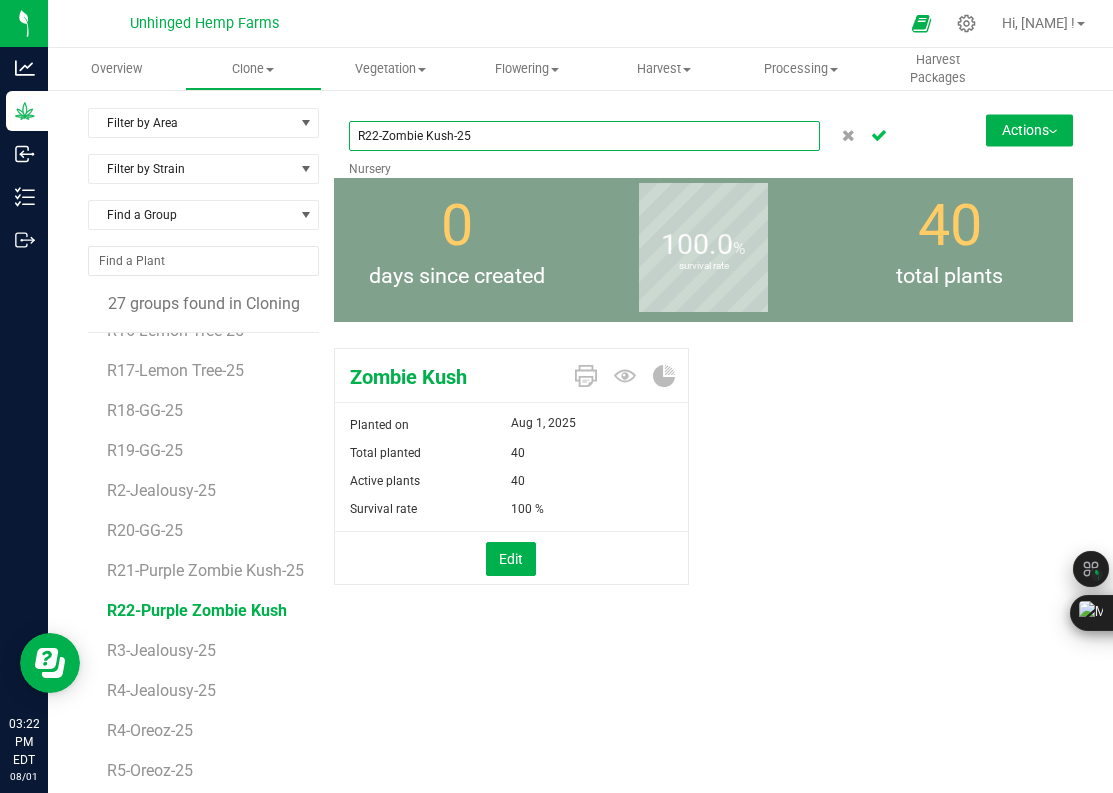 type on "R22-Zombie Kush-25" 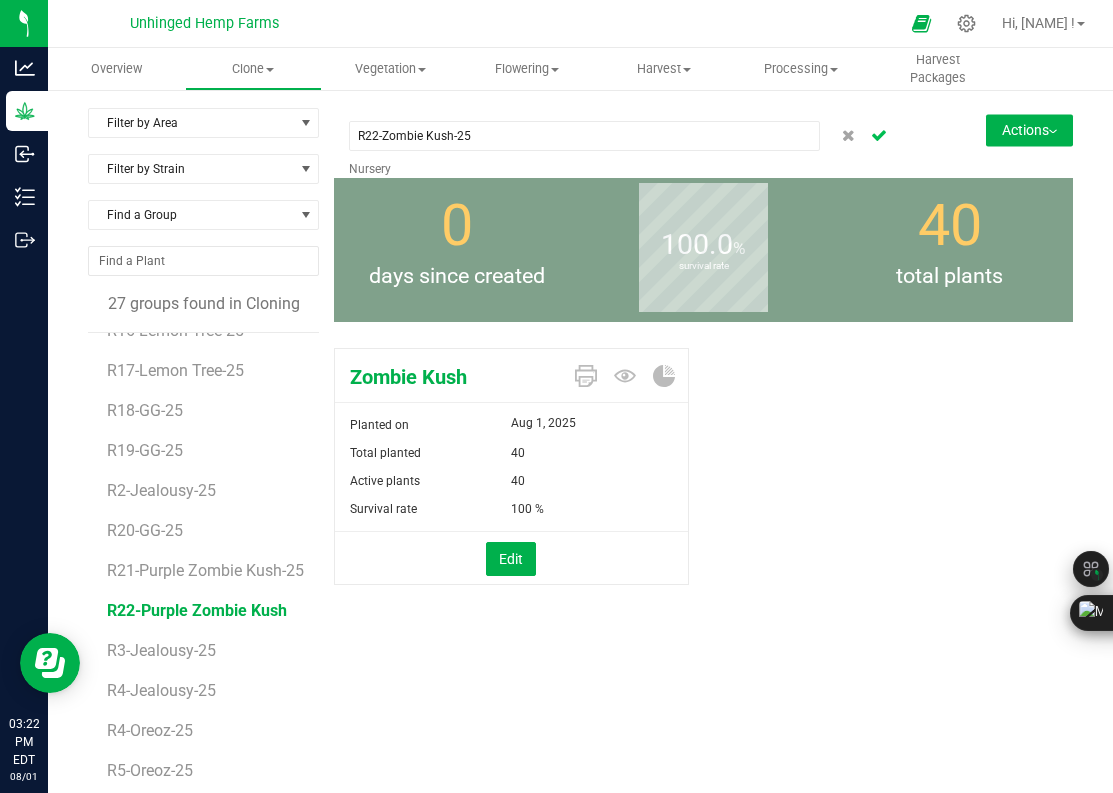 click 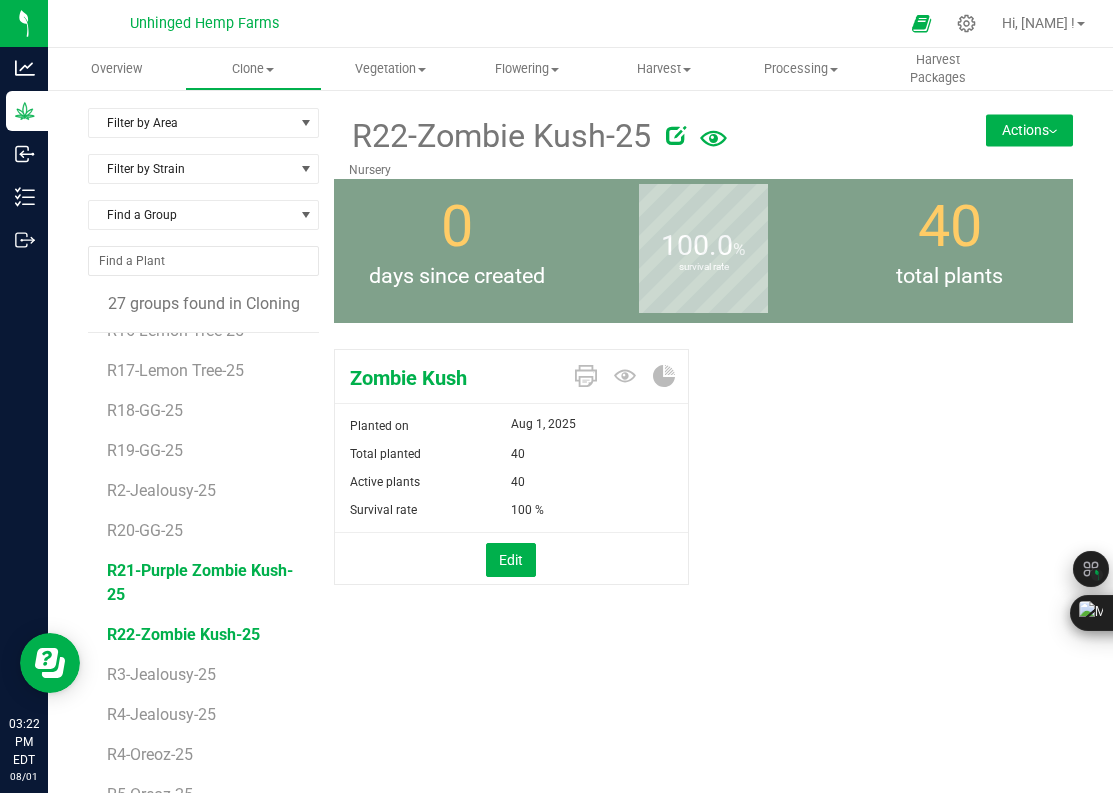 scroll, scrollTop: 483, scrollLeft: 0, axis: vertical 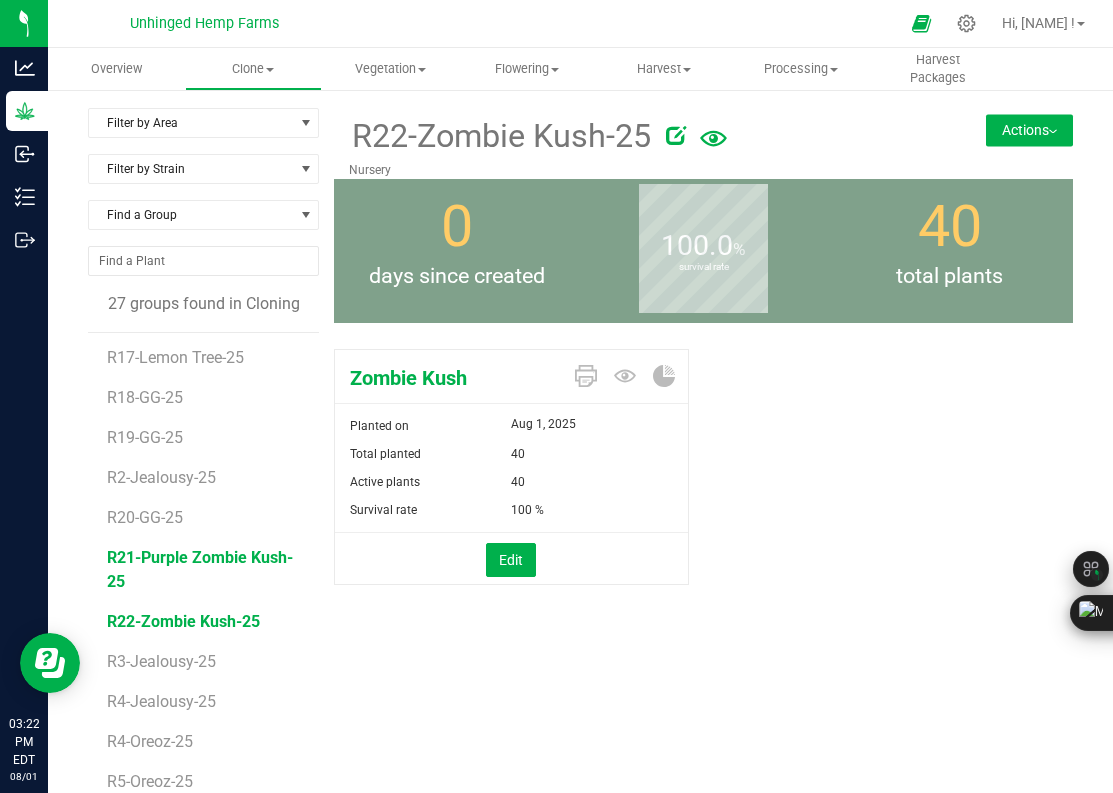 click on "R21-Purple Zombie Kush-25" at bounding box center [200, 569] 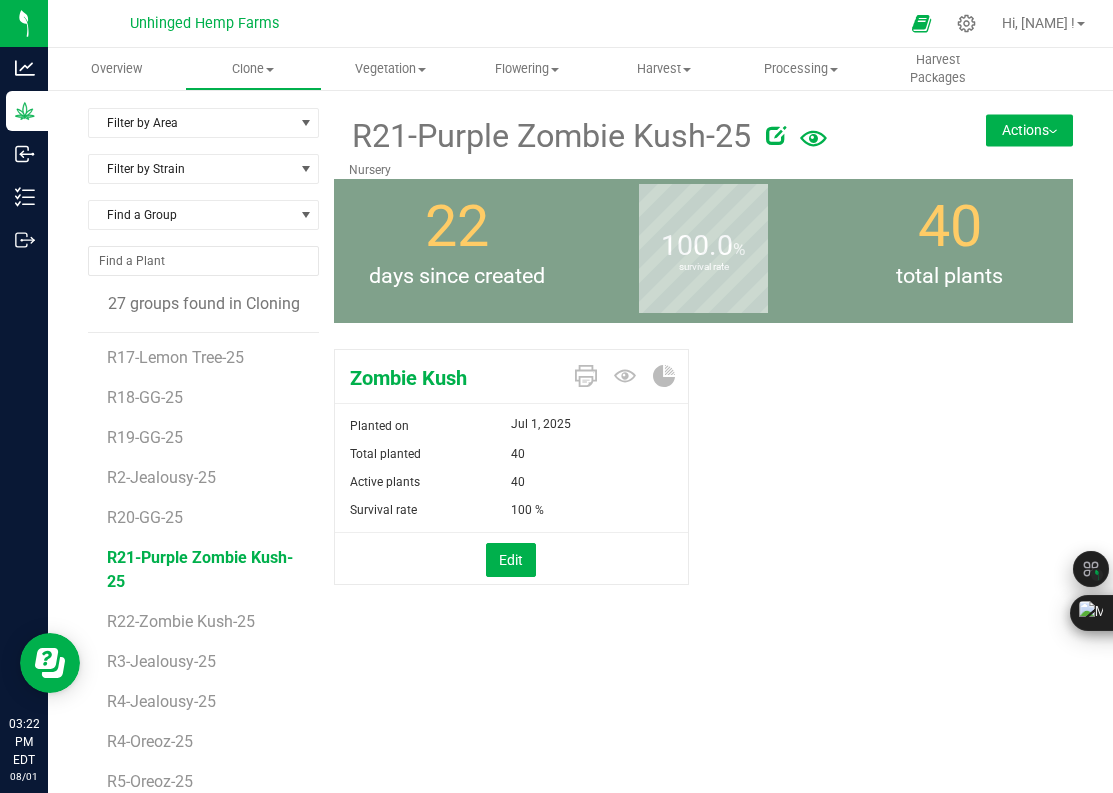 click at bounding box center [776, 135] 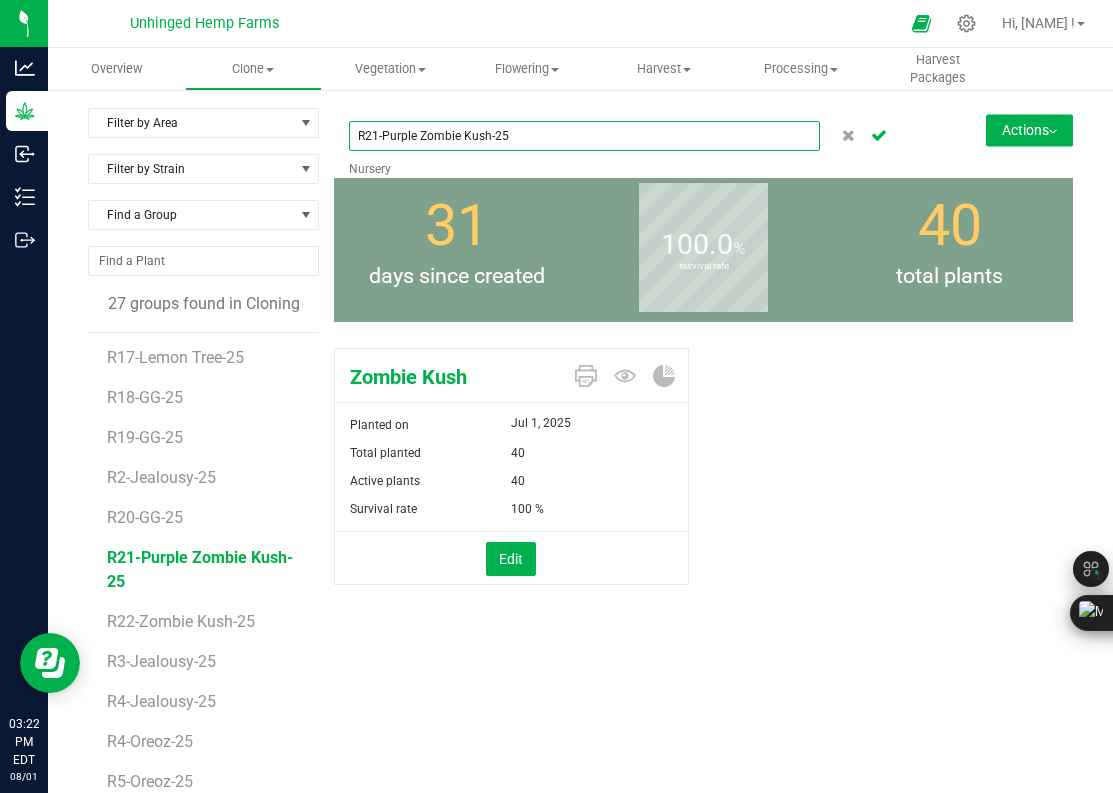 drag, startPoint x: 422, startPoint y: 137, endPoint x: 437, endPoint y: 204, distance: 68.65858 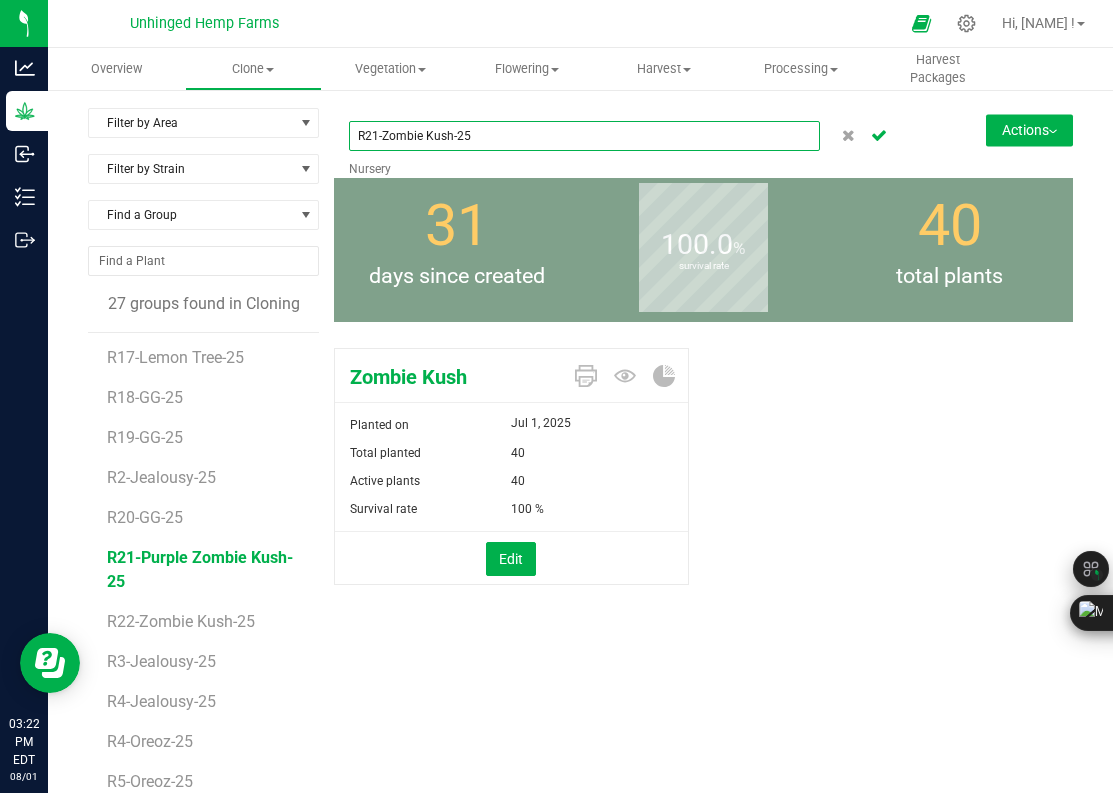 type on "R21-Zombie Kush-25" 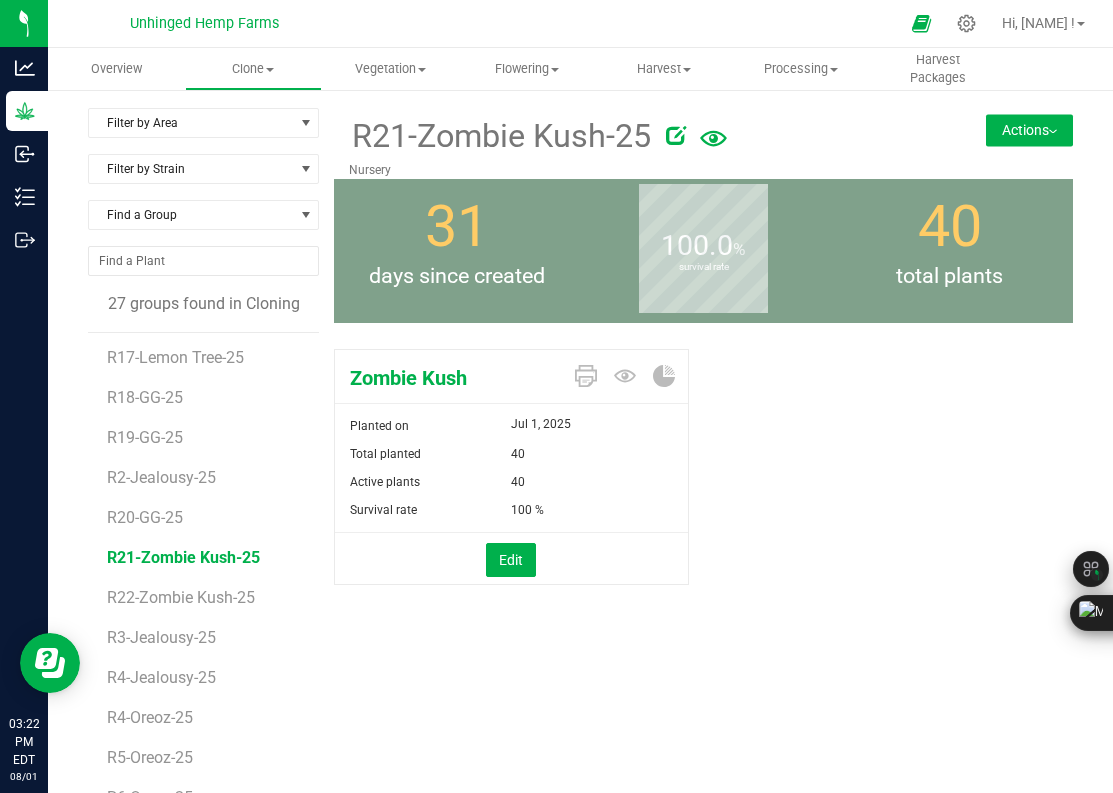scroll, scrollTop: 596, scrollLeft: 0, axis: vertical 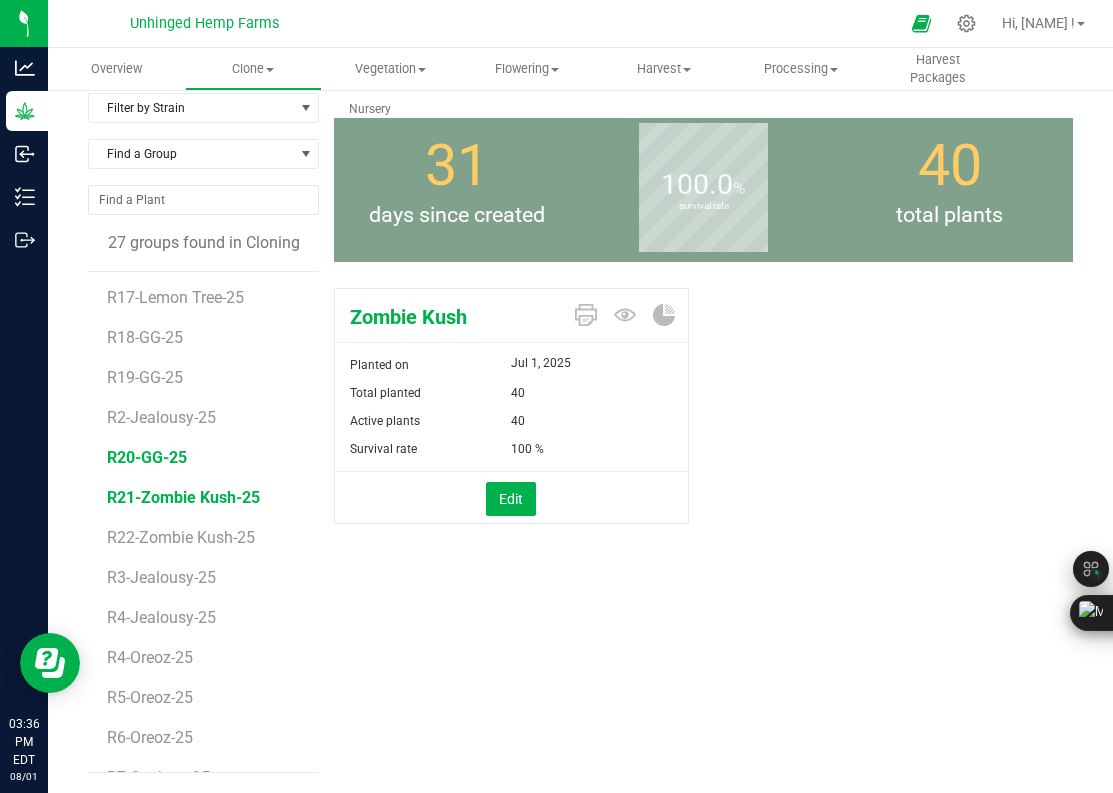 click on "R20-GG-25" at bounding box center (147, 457) 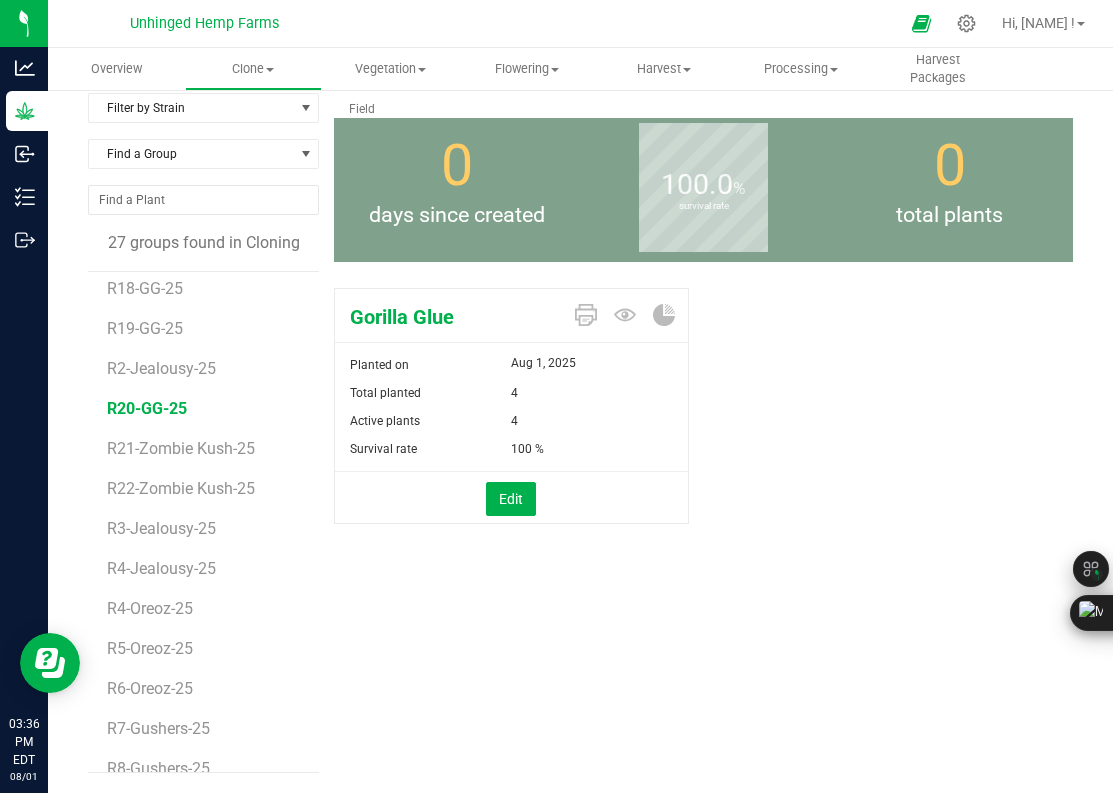 scroll, scrollTop: 532, scrollLeft: 0, axis: vertical 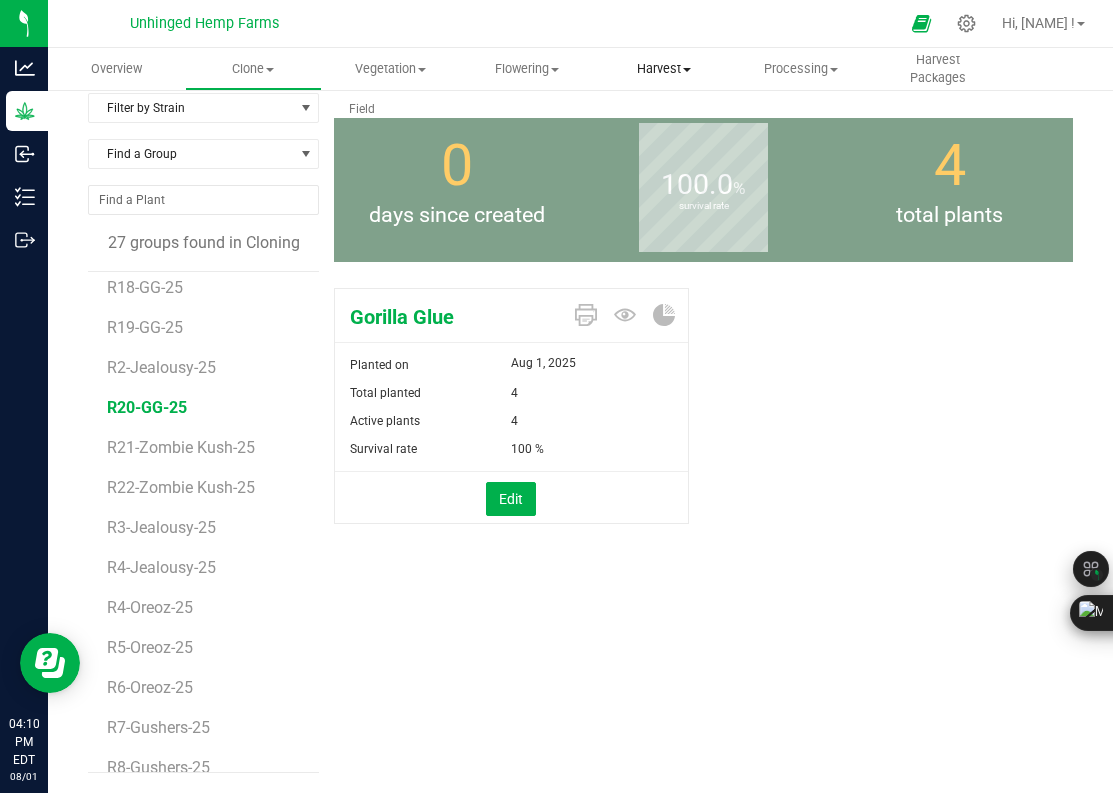 click on "Harvest" at bounding box center (664, 69) 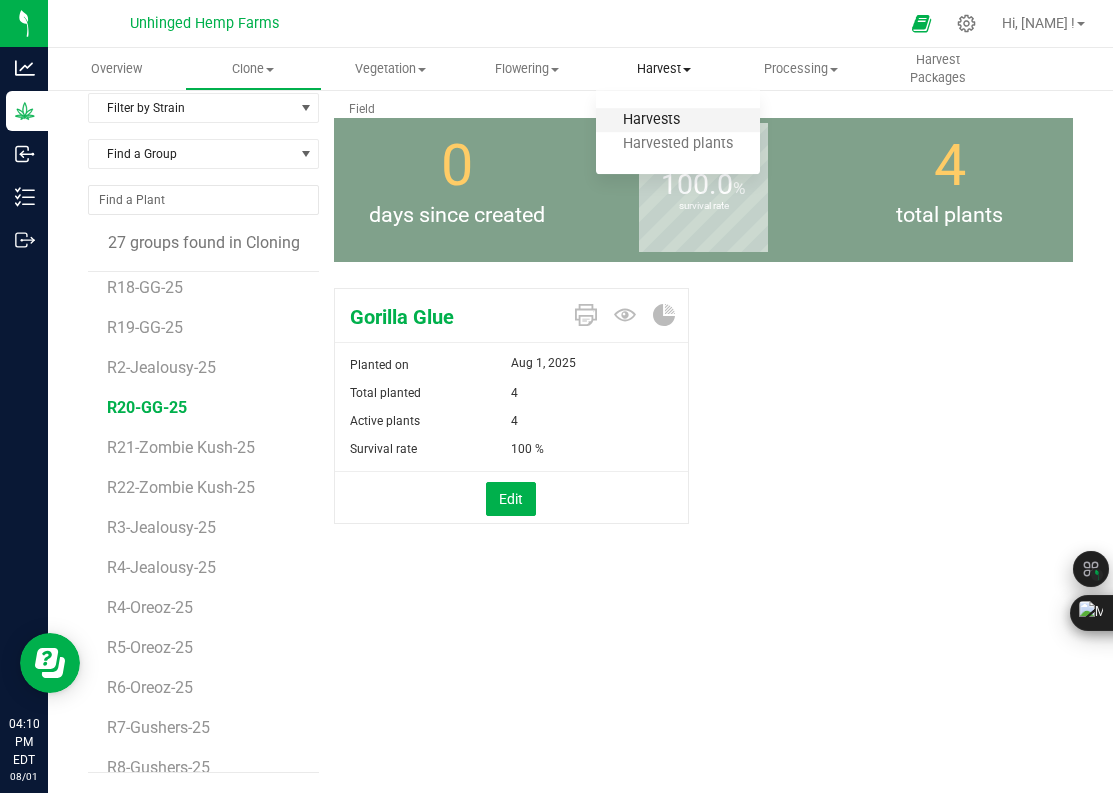 click on "Harvests" at bounding box center (651, 120) 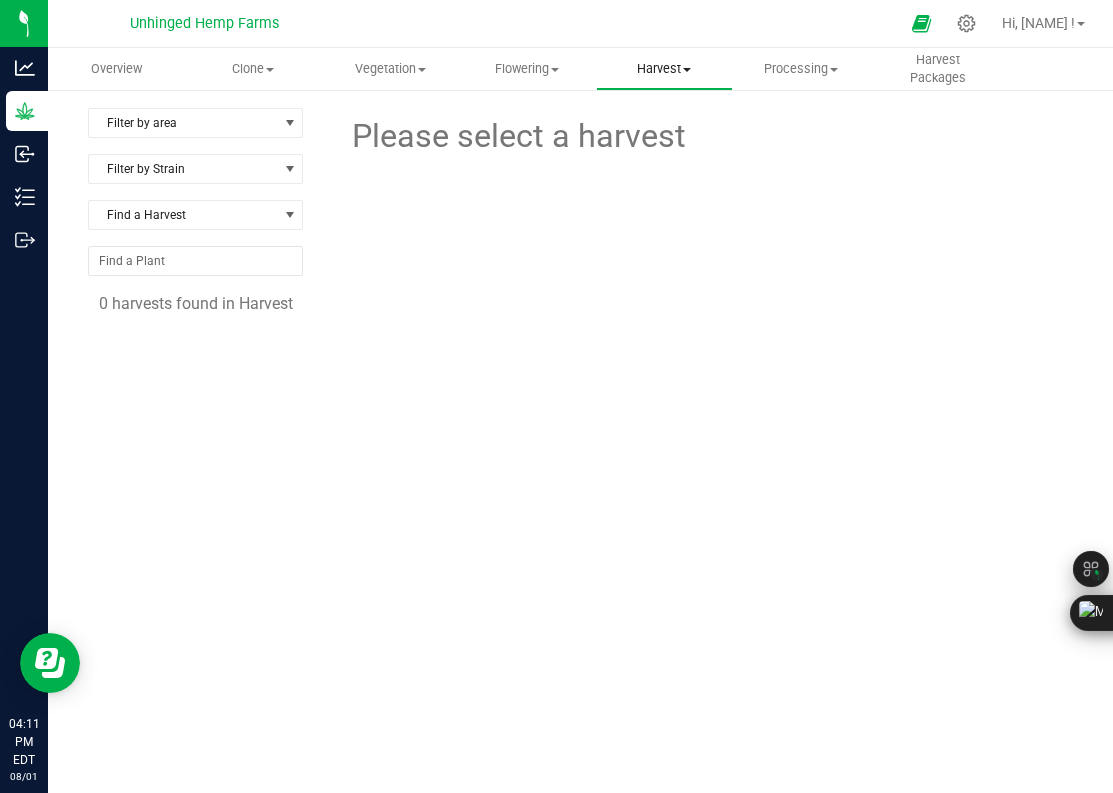 scroll, scrollTop: 0, scrollLeft: 0, axis: both 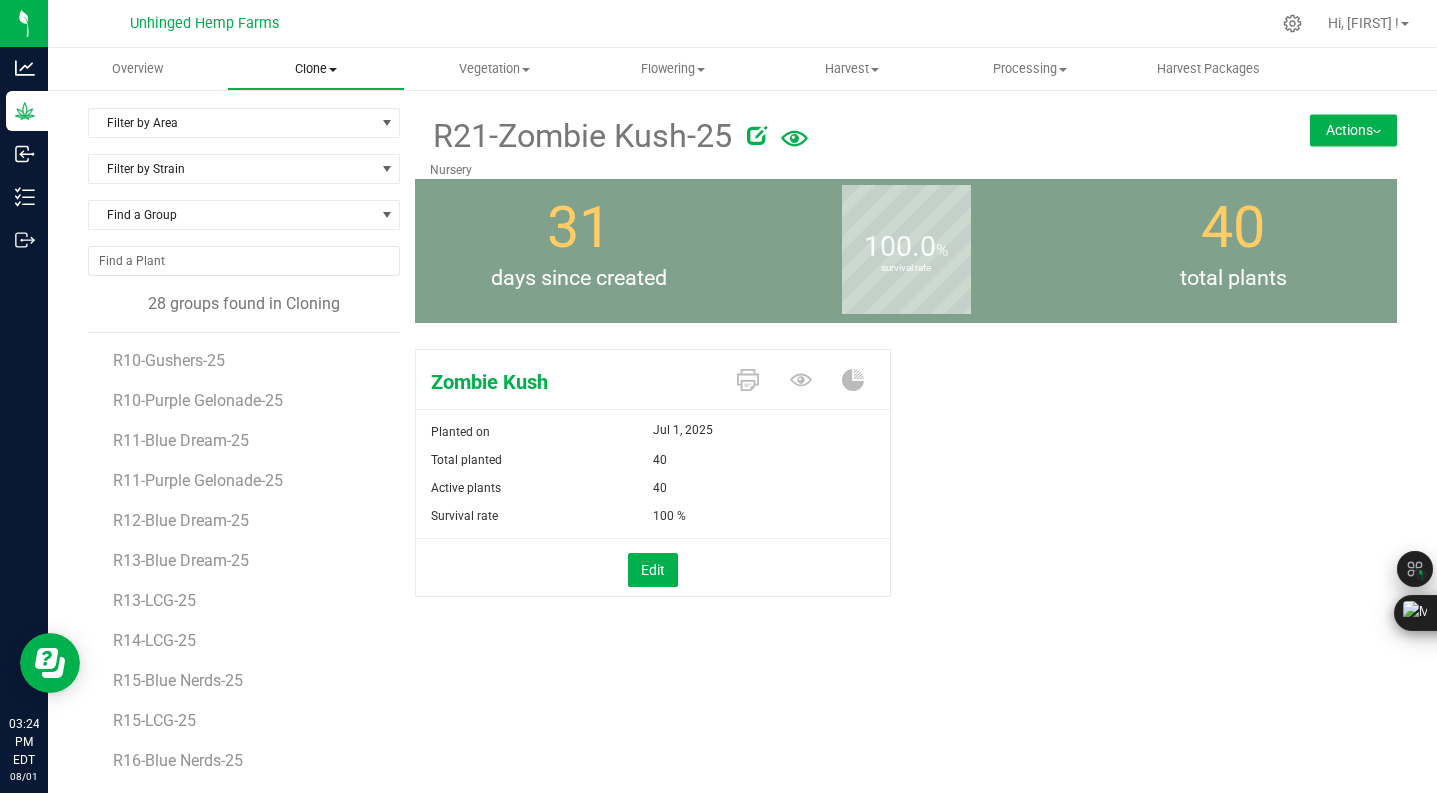 click at bounding box center [333, 70] 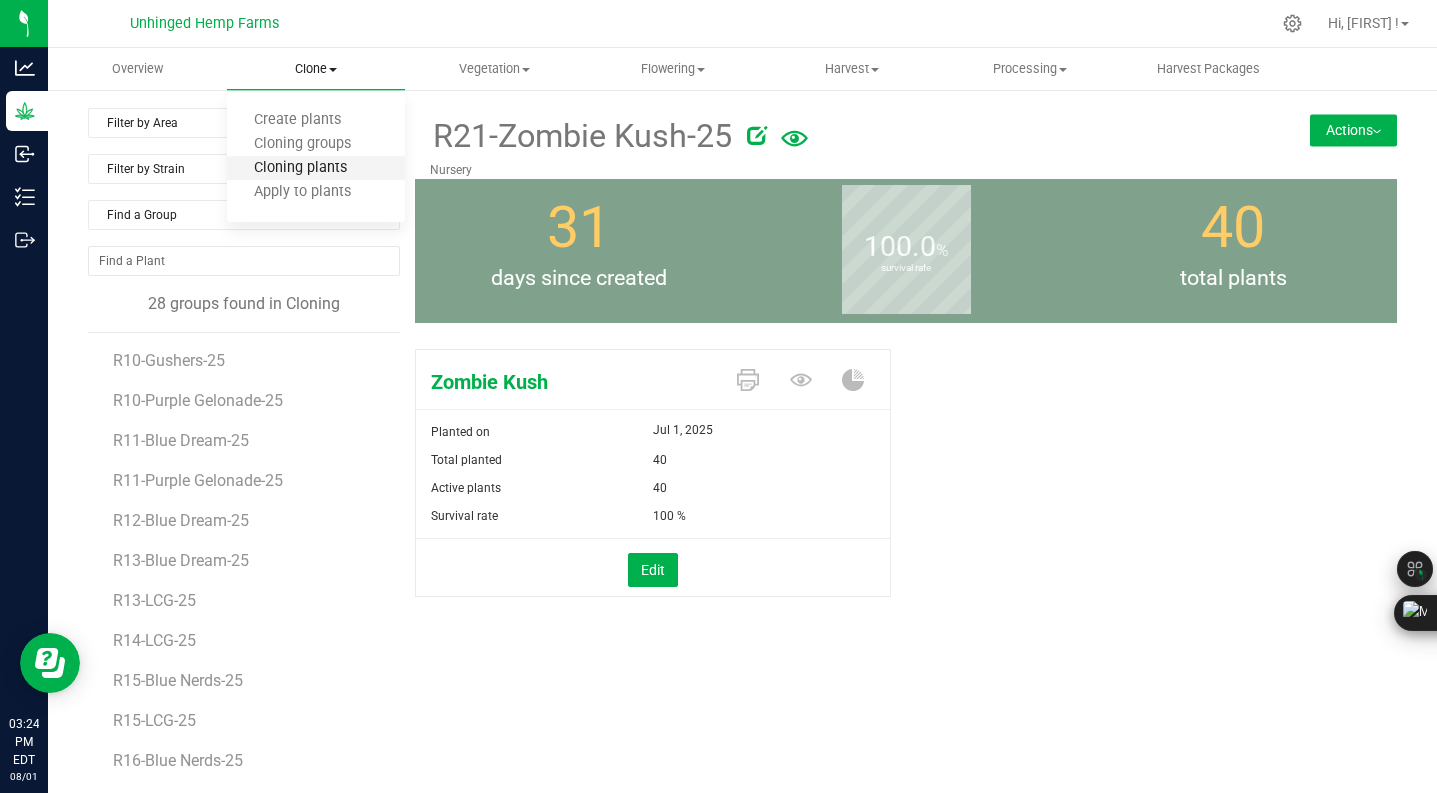 click on "Cloning plants" at bounding box center [300, 168] 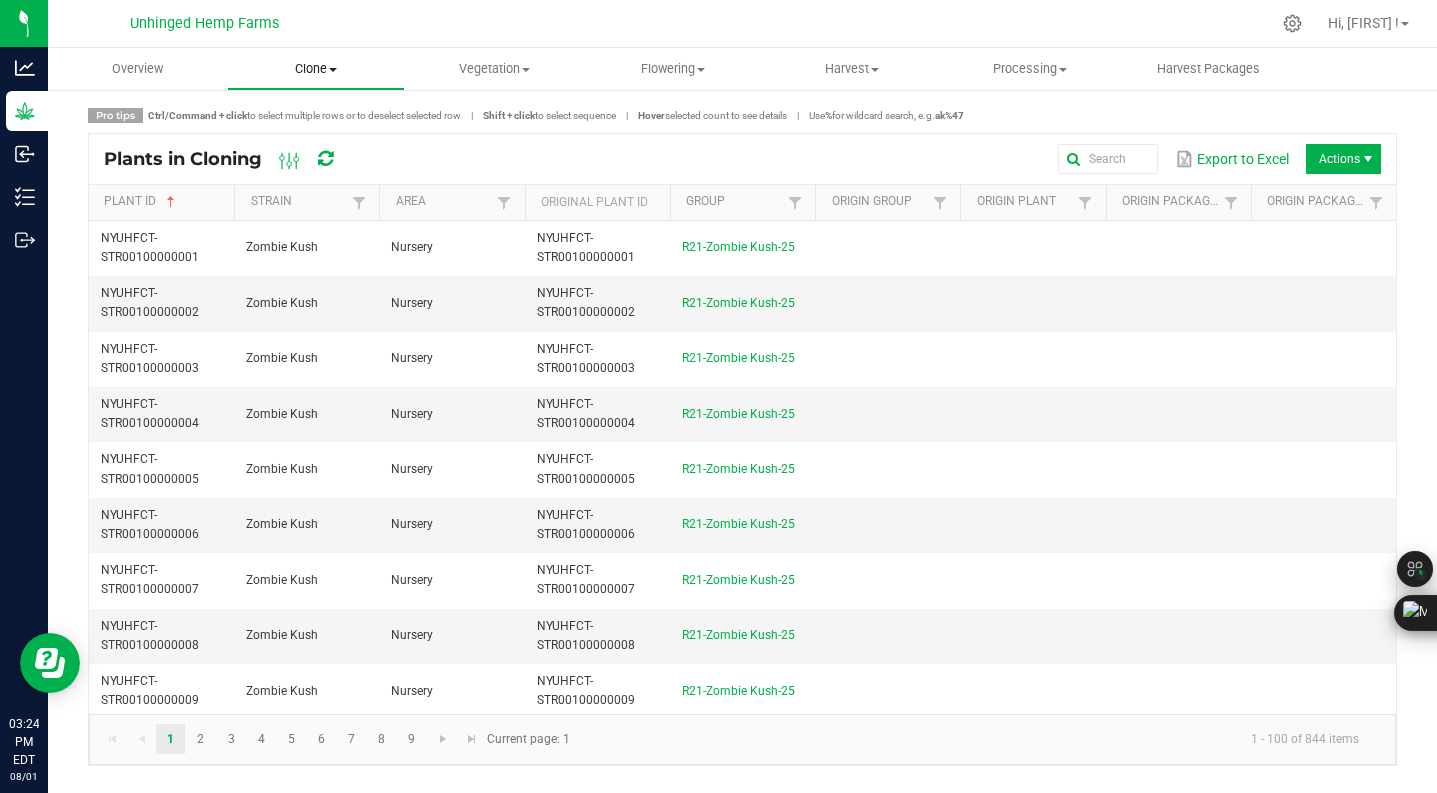 click on "Clone" at bounding box center (316, 69) 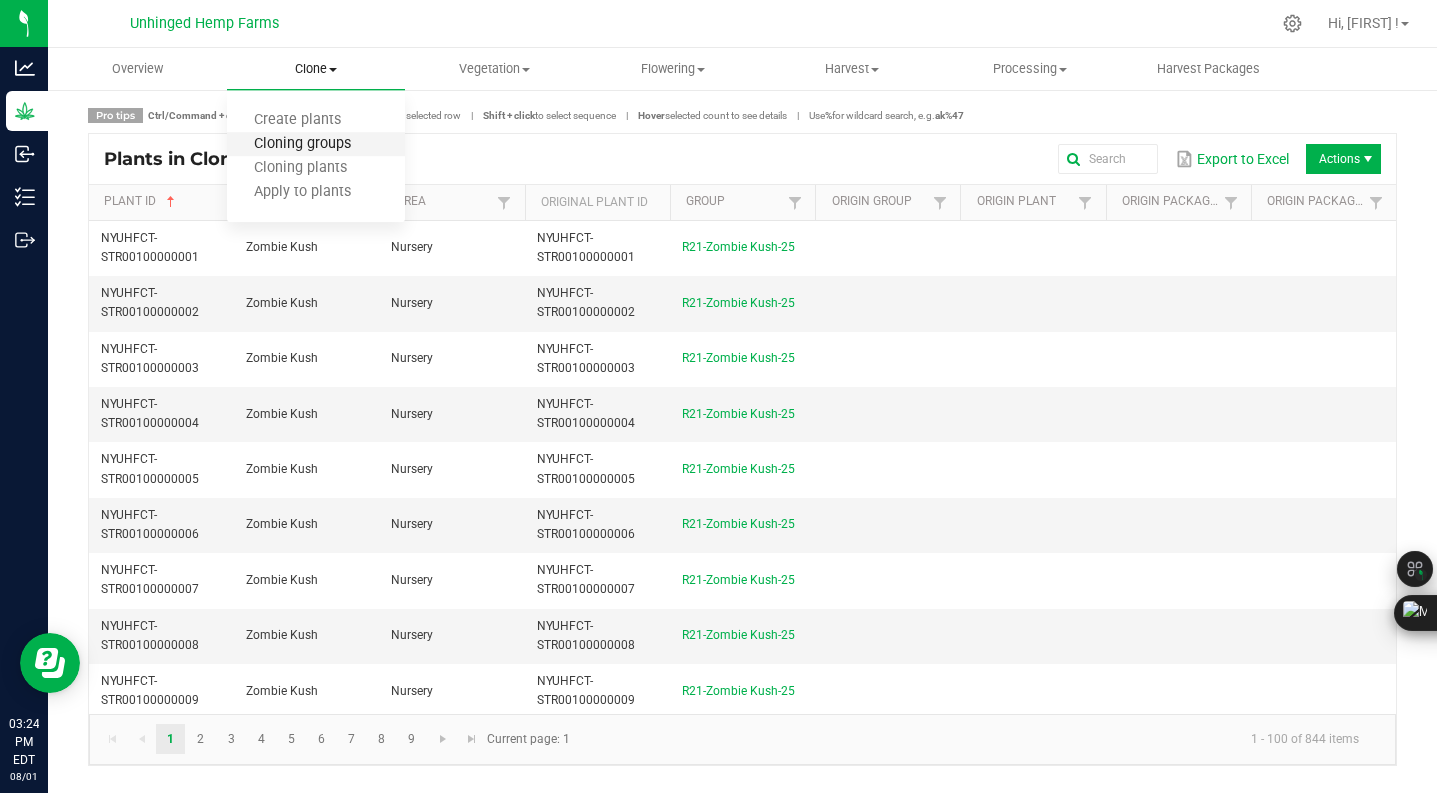 click on "Cloning groups" at bounding box center (302, 144) 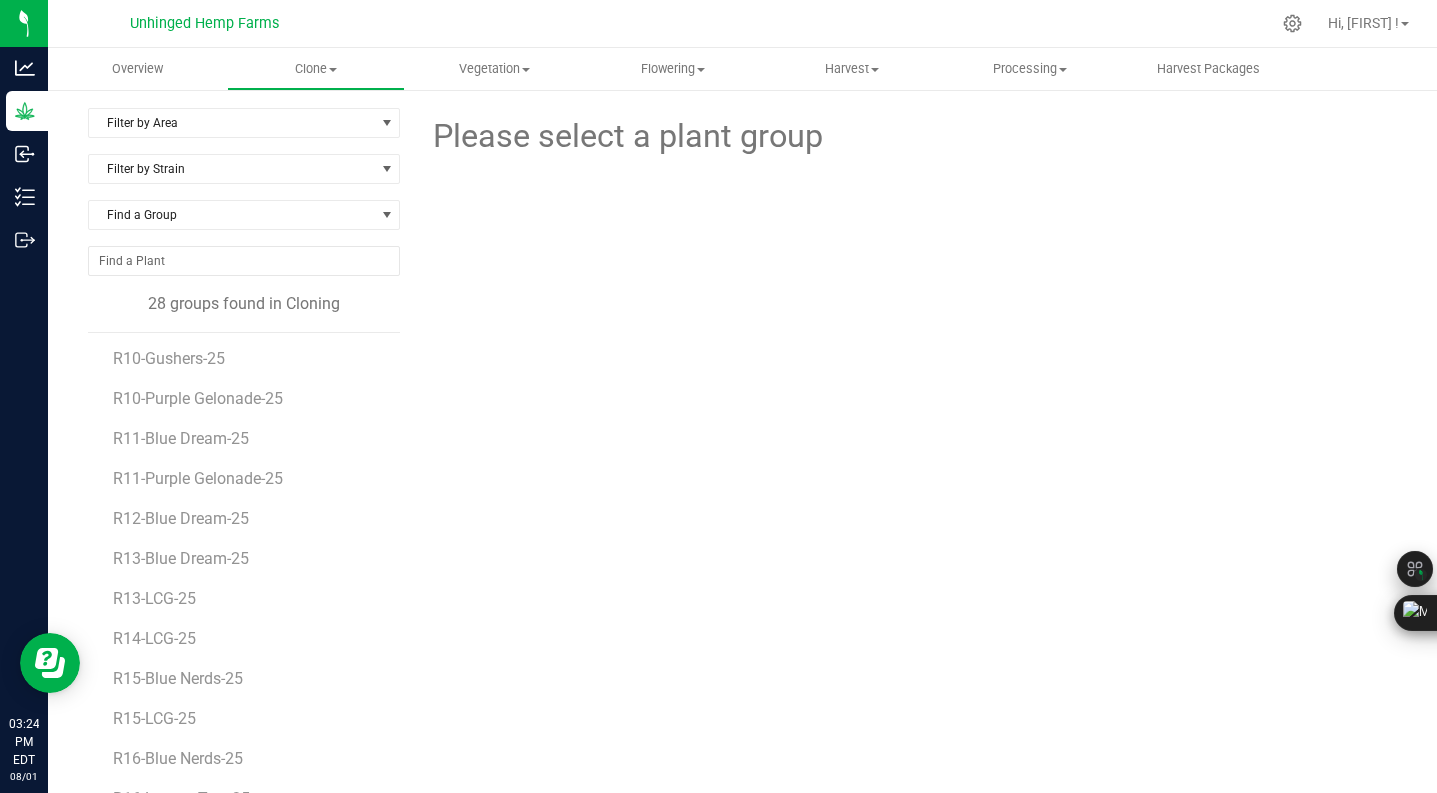 scroll, scrollTop: 0, scrollLeft: 0, axis: both 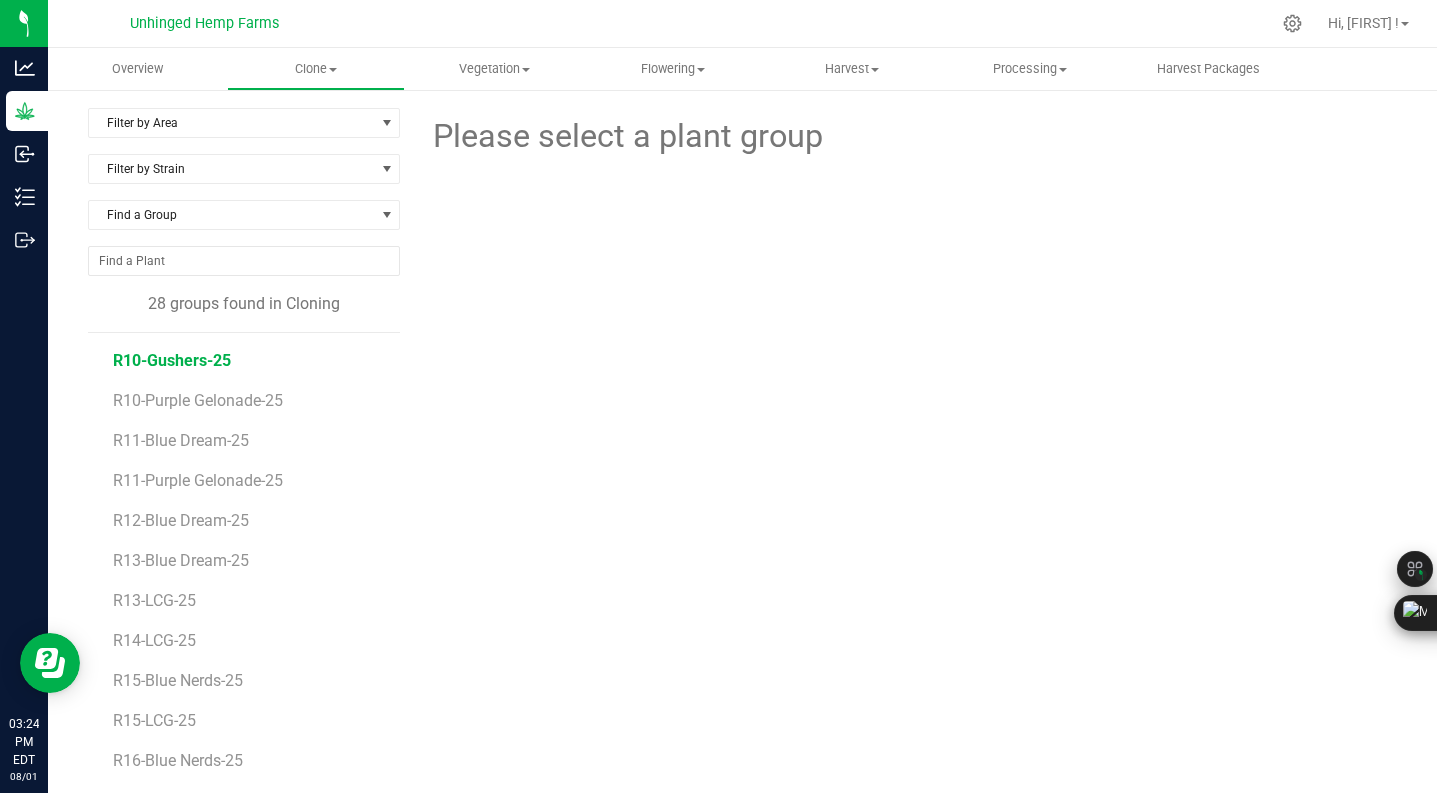 click on "R10-Gushers-25" at bounding box center [172, 360] 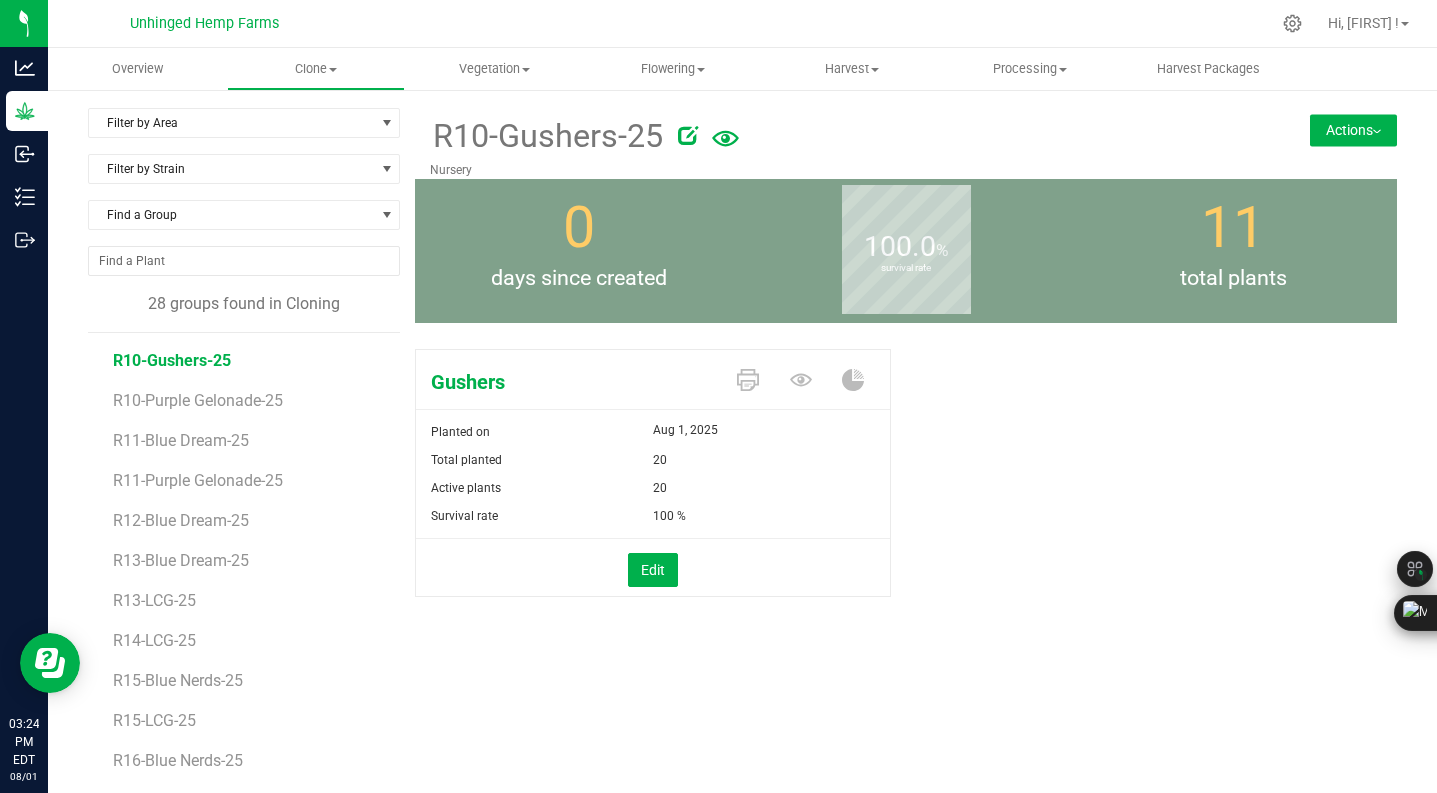 click on "Actions" at bounding box center (1353, 130) 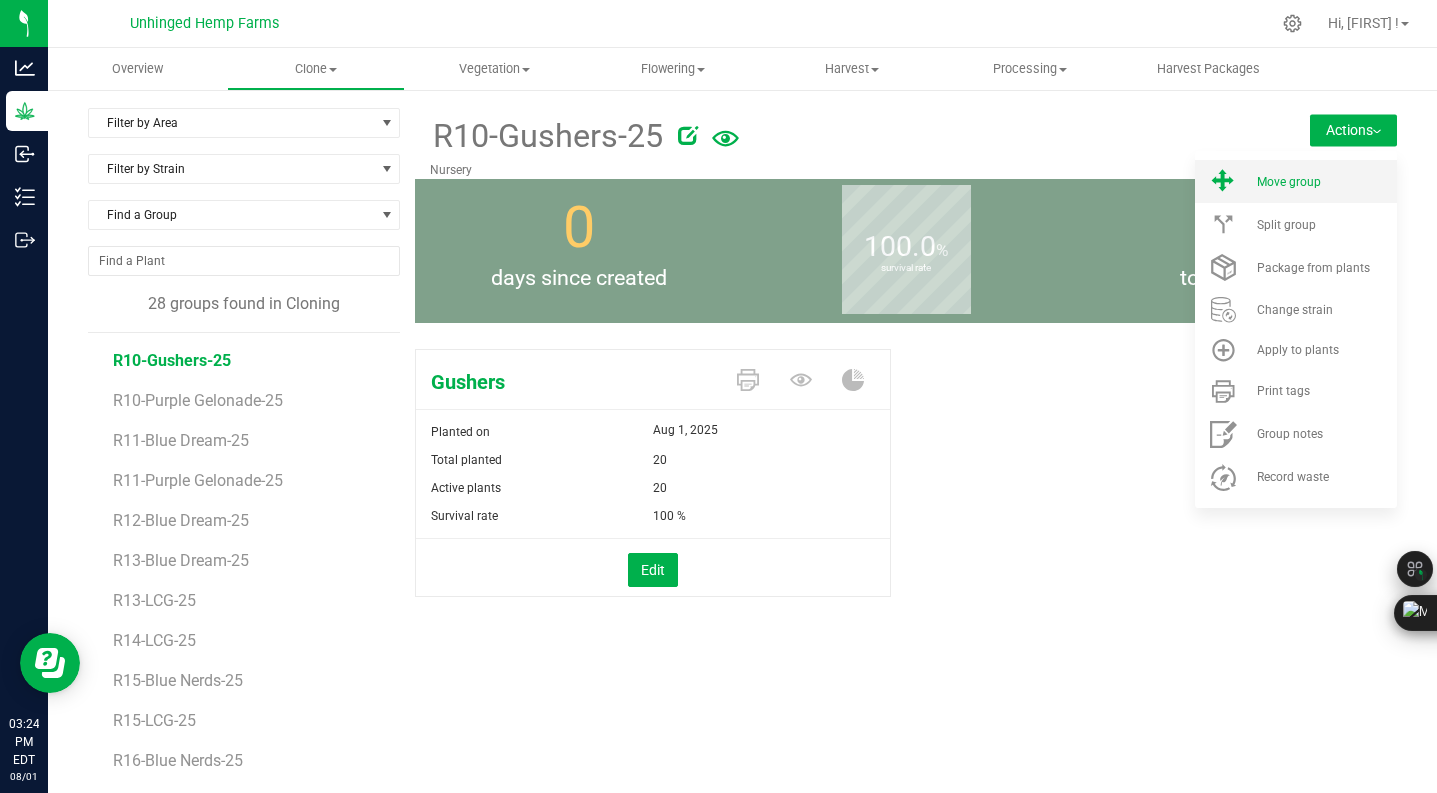 click on "Move group" at bounding box center (1325, 182) 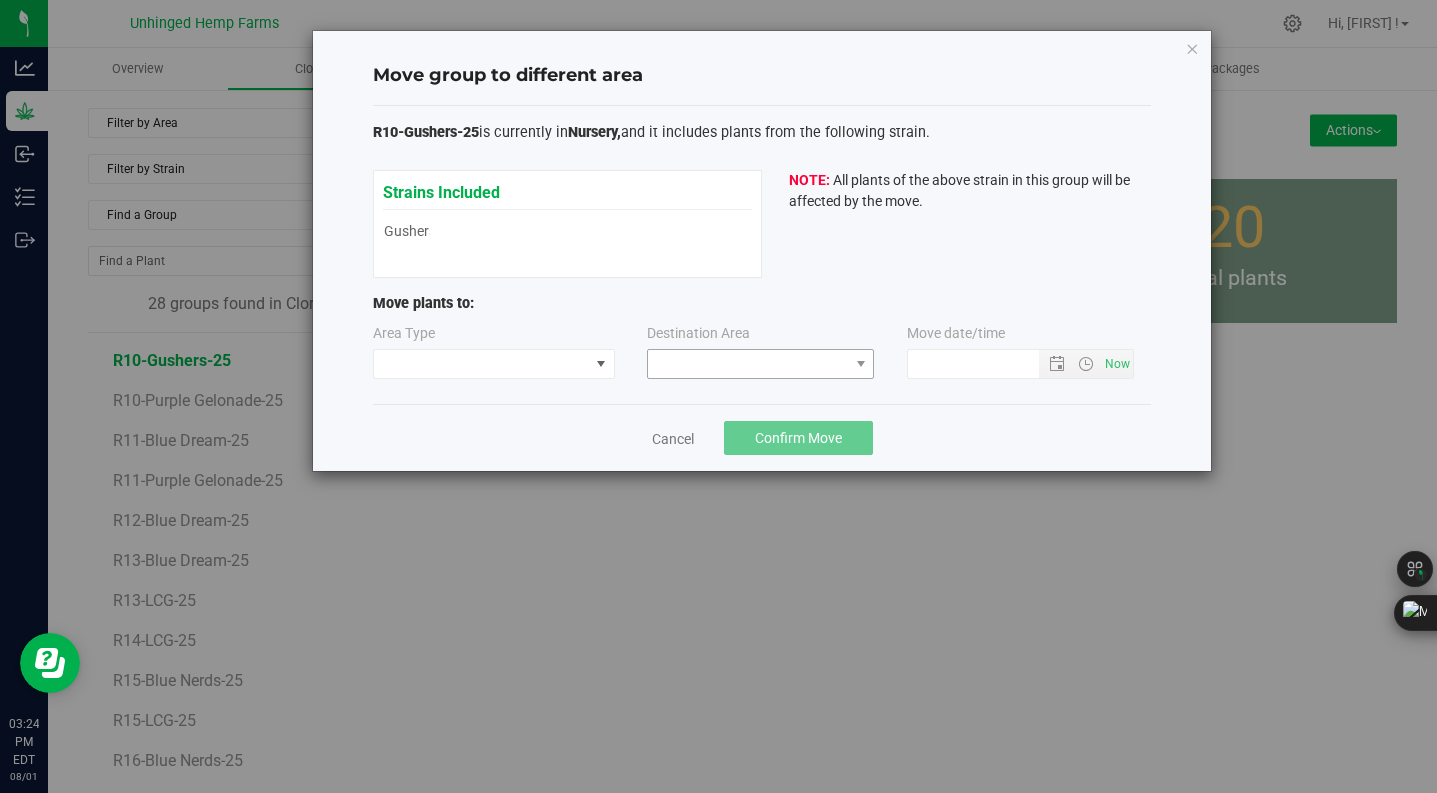 type on "[DATE] [TIME]" 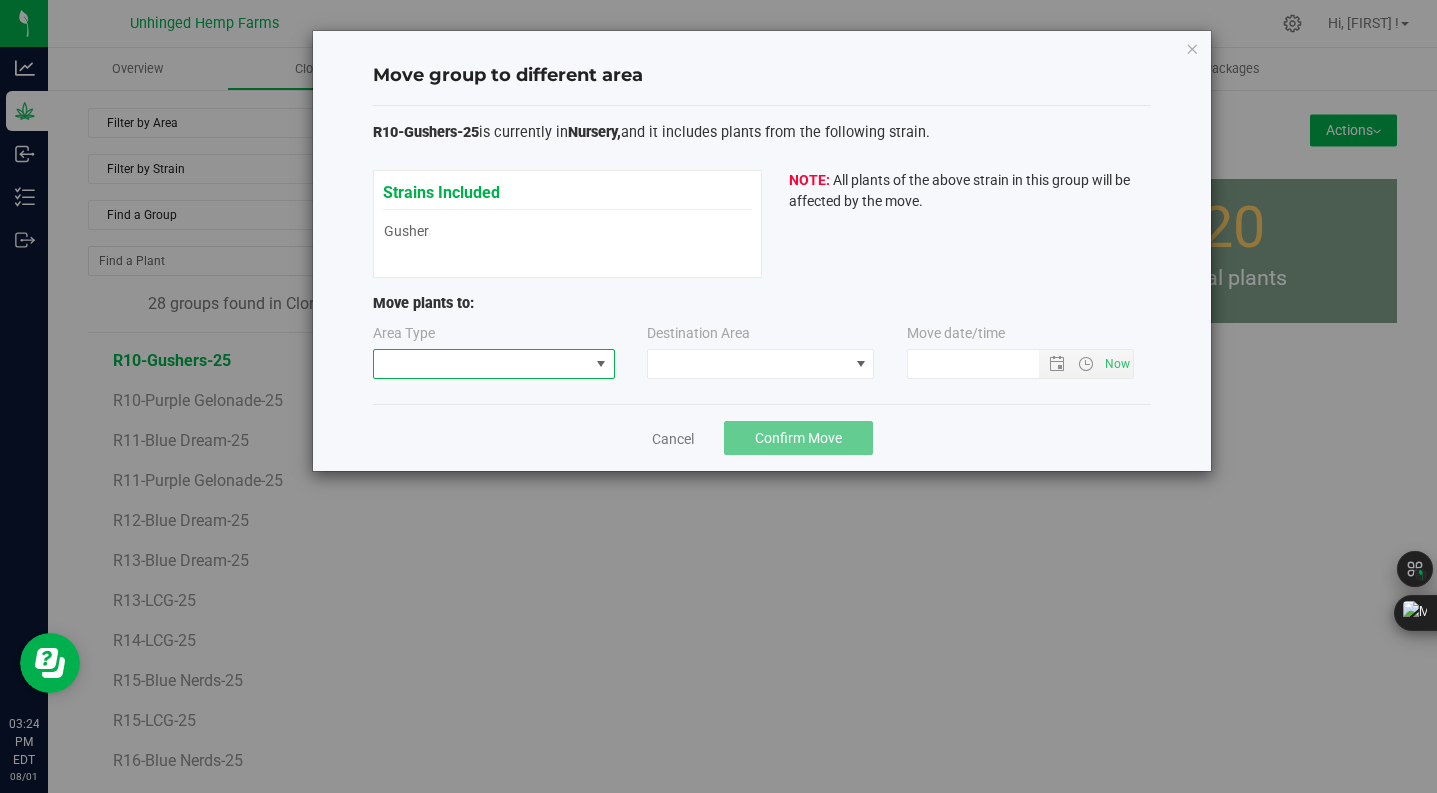 click at bounding box center (481, 364) 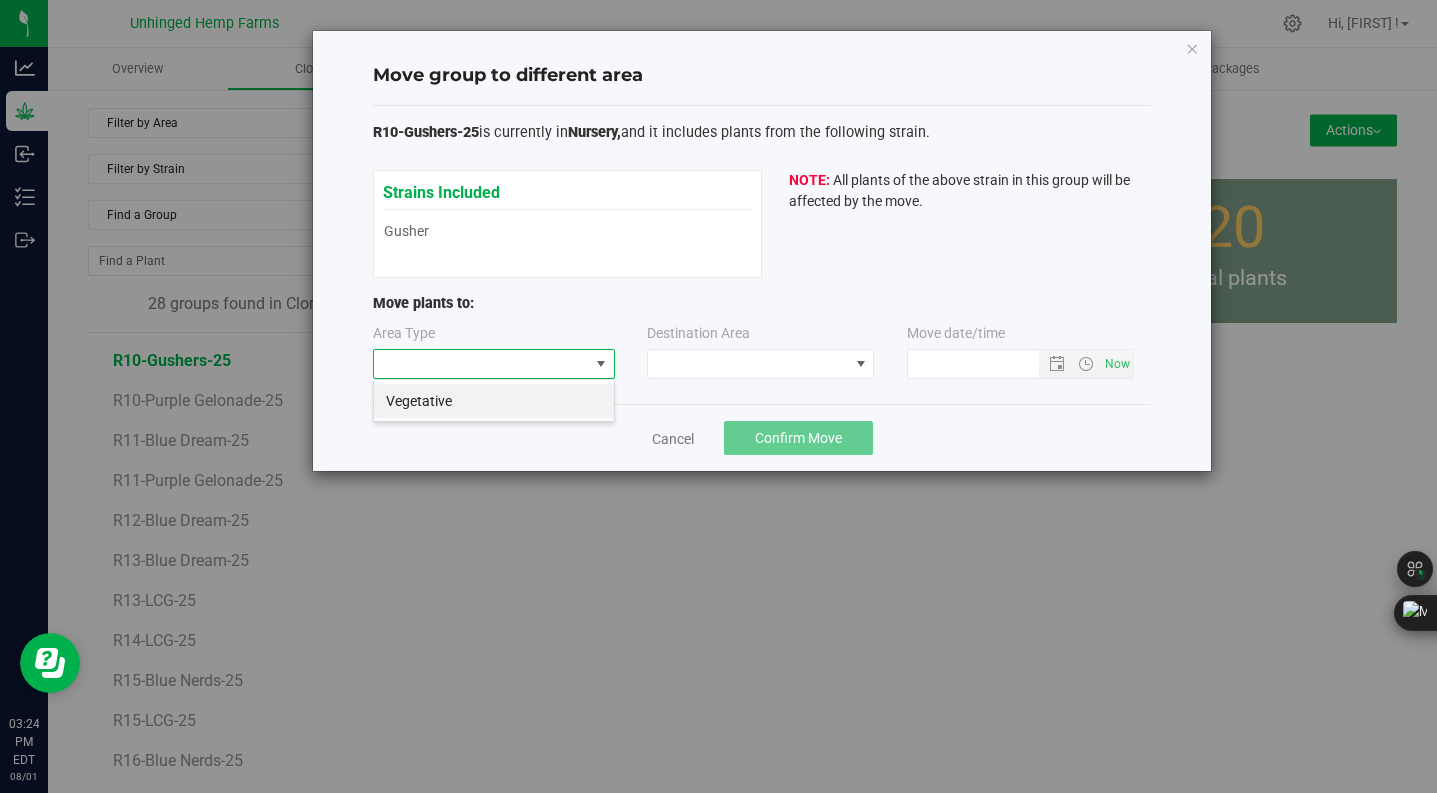 scroll, scrollTop: 99970, scrollLeft: 99758, axis: both 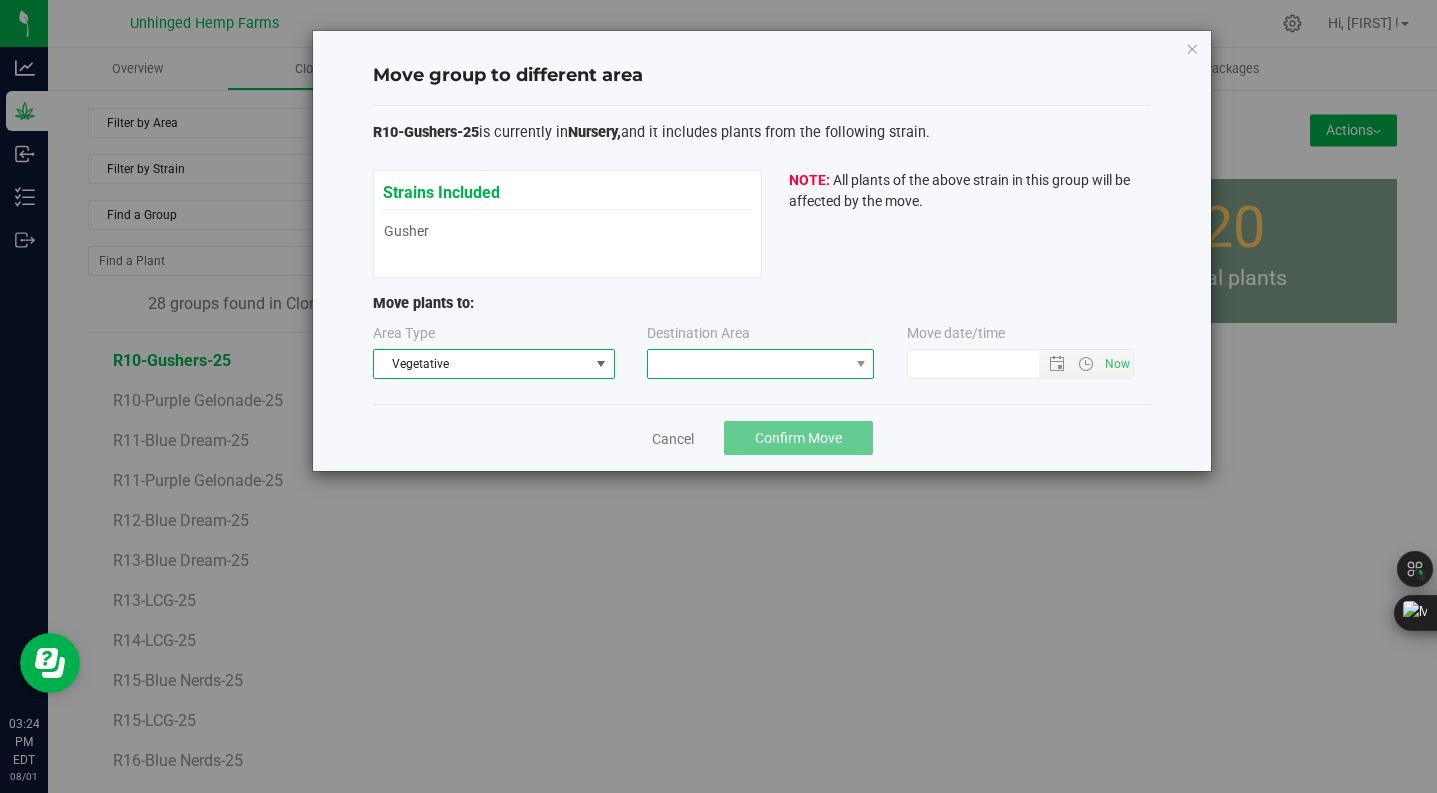 click at bounding box center [748, 364] 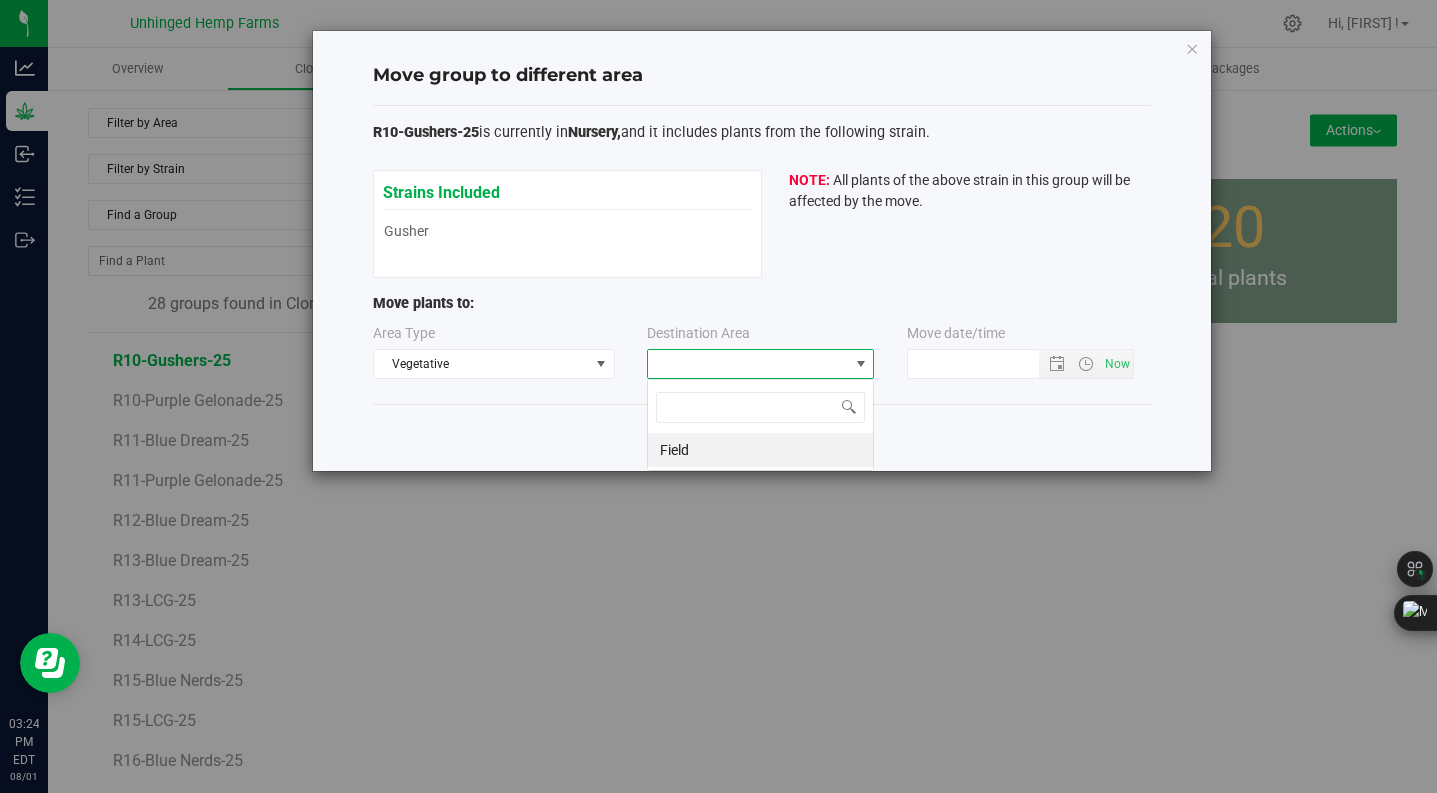 scroll, scrollTop: 99970, scrollLeft: 99773, axis: both 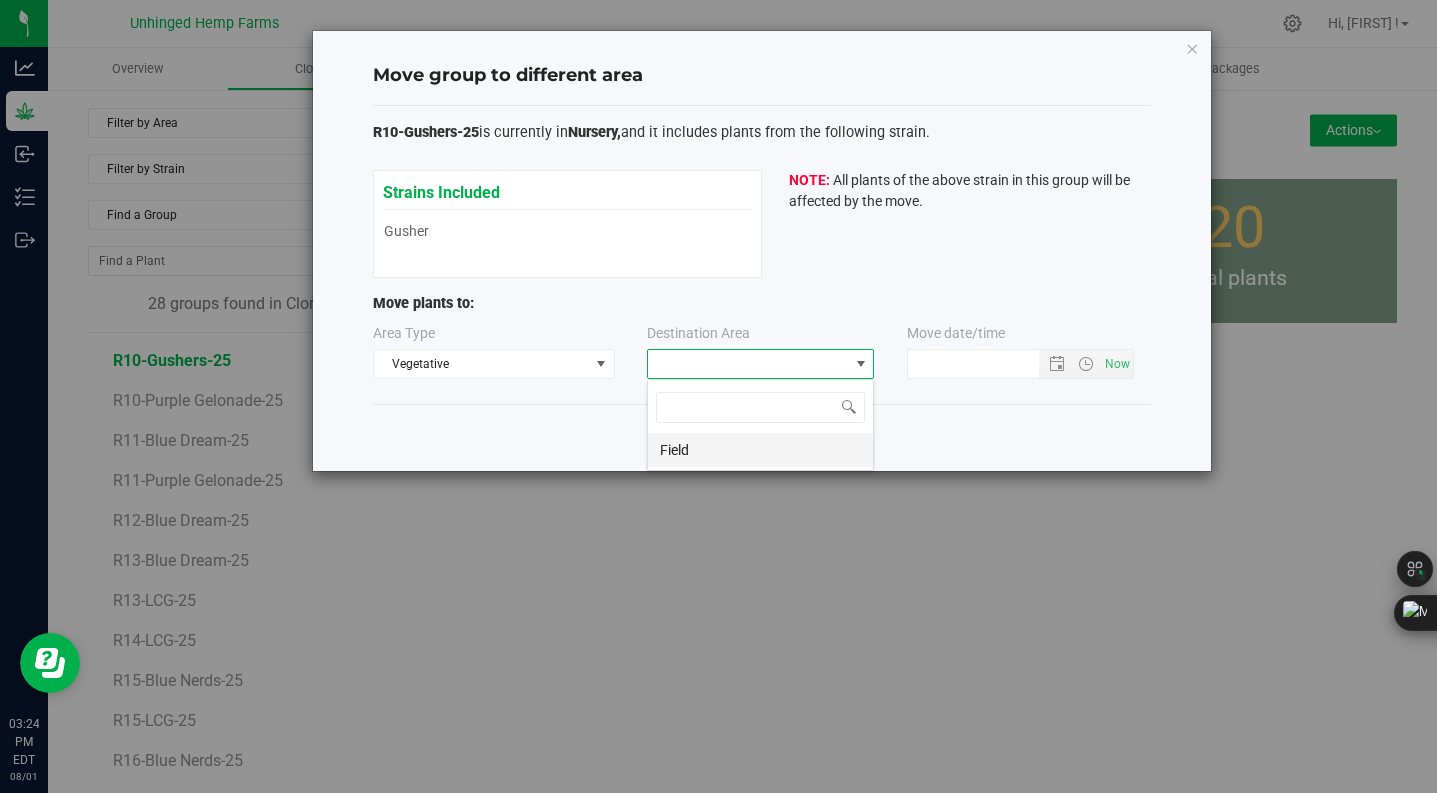 click on "Field" at bounding box center [760, 450] 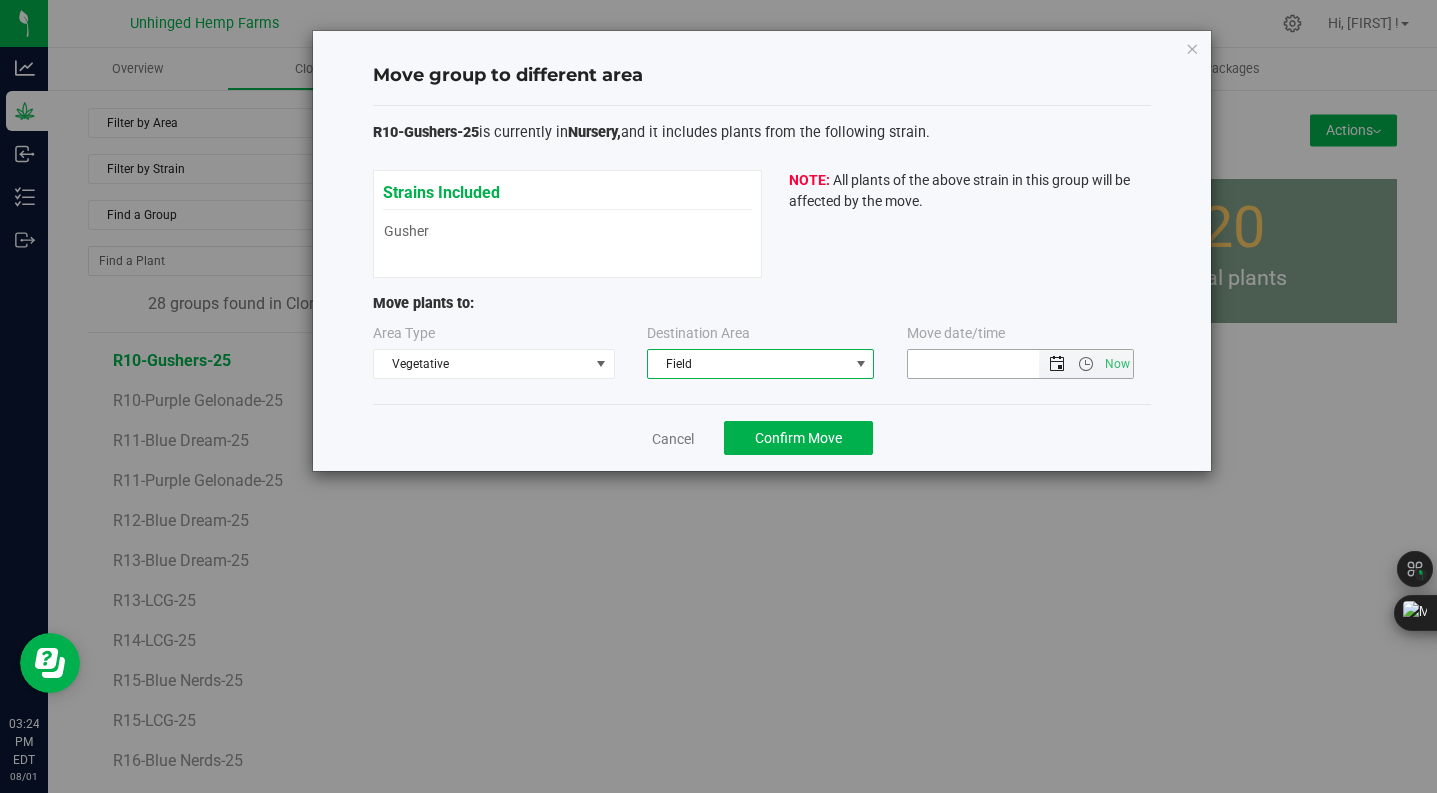 click at bounding box center (1057, 364) 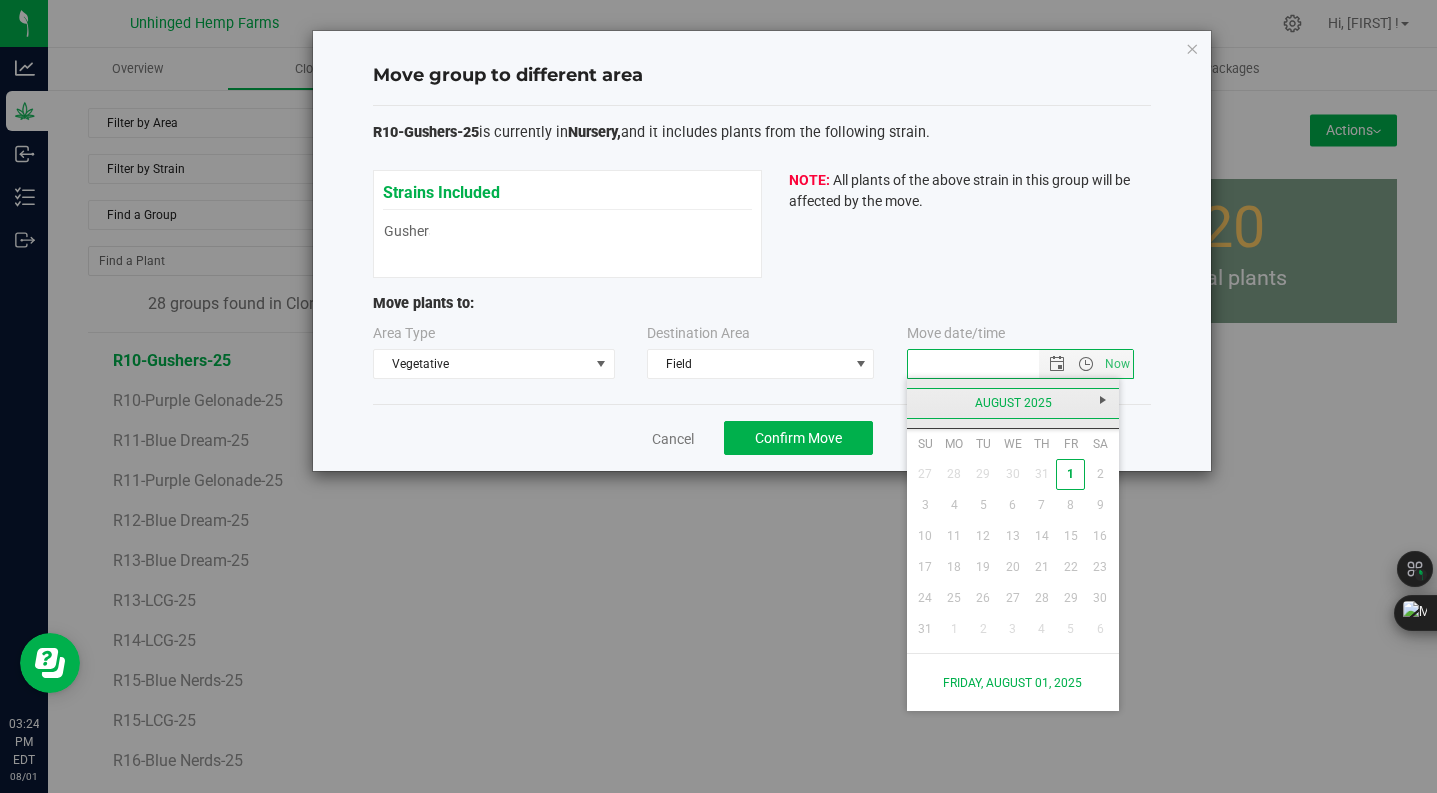 click on "August 2025" at bounding box center [1013, 403] 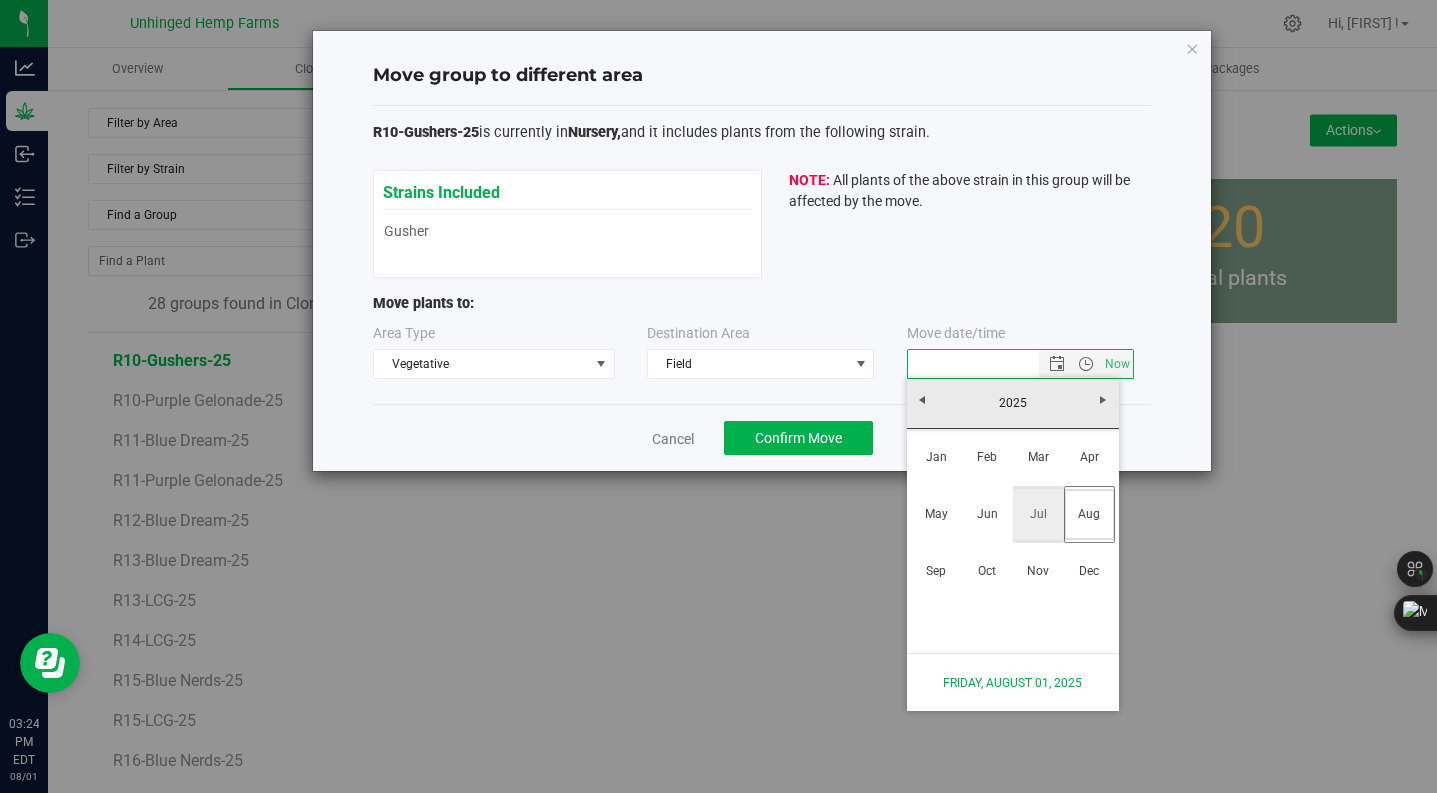 click on "Jul" at bounding box center (1038, 514) 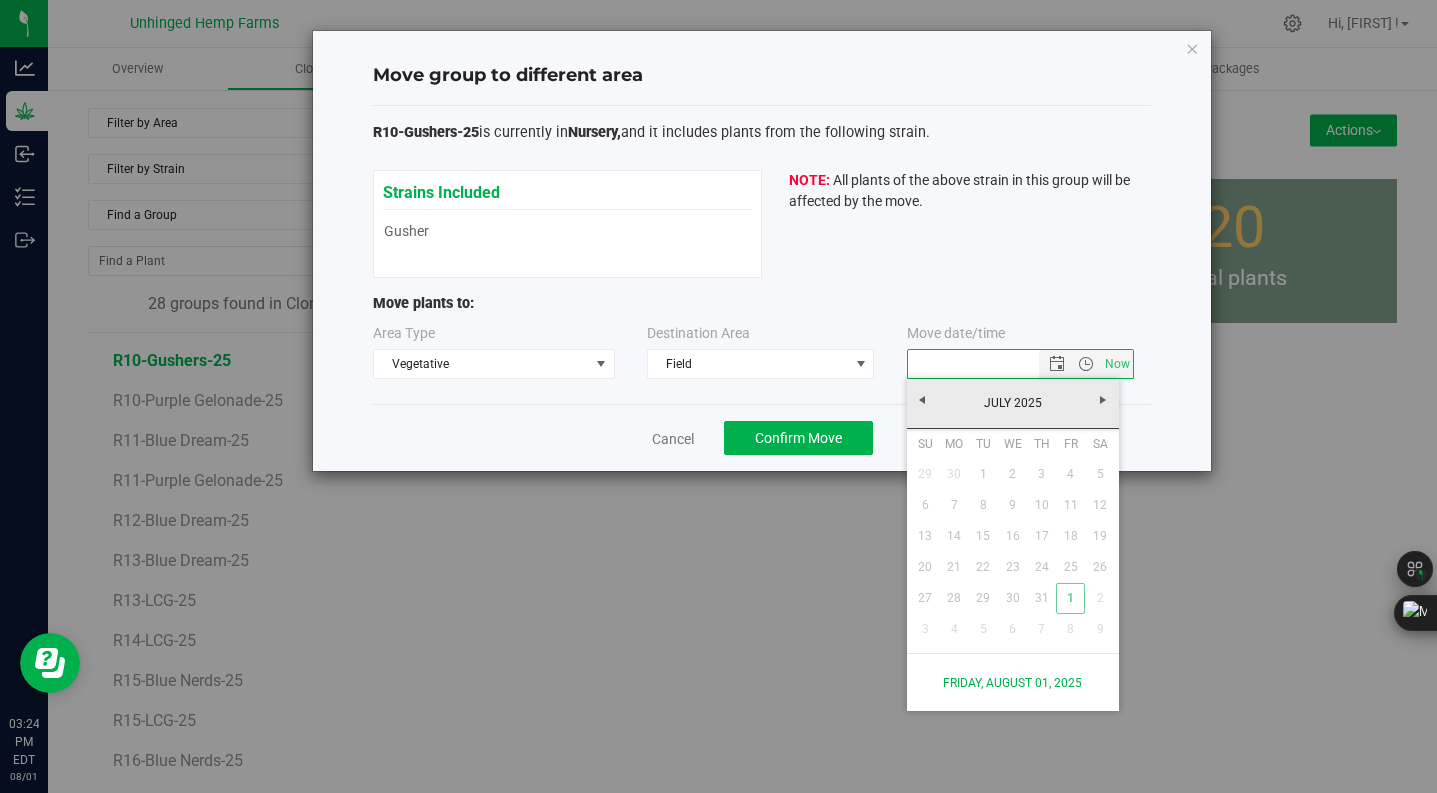 click on "Su Mo Tu We Th Fr Sa 29 30 1 2 3 4 5 6 7 8 9 10 11 12 13 14 15 16 17 18 19 20 21 22 23 24 25 26 27 28 29 30 31 1 2 3 4 5 6 7 8 9" at bounding box center (1013, 536) 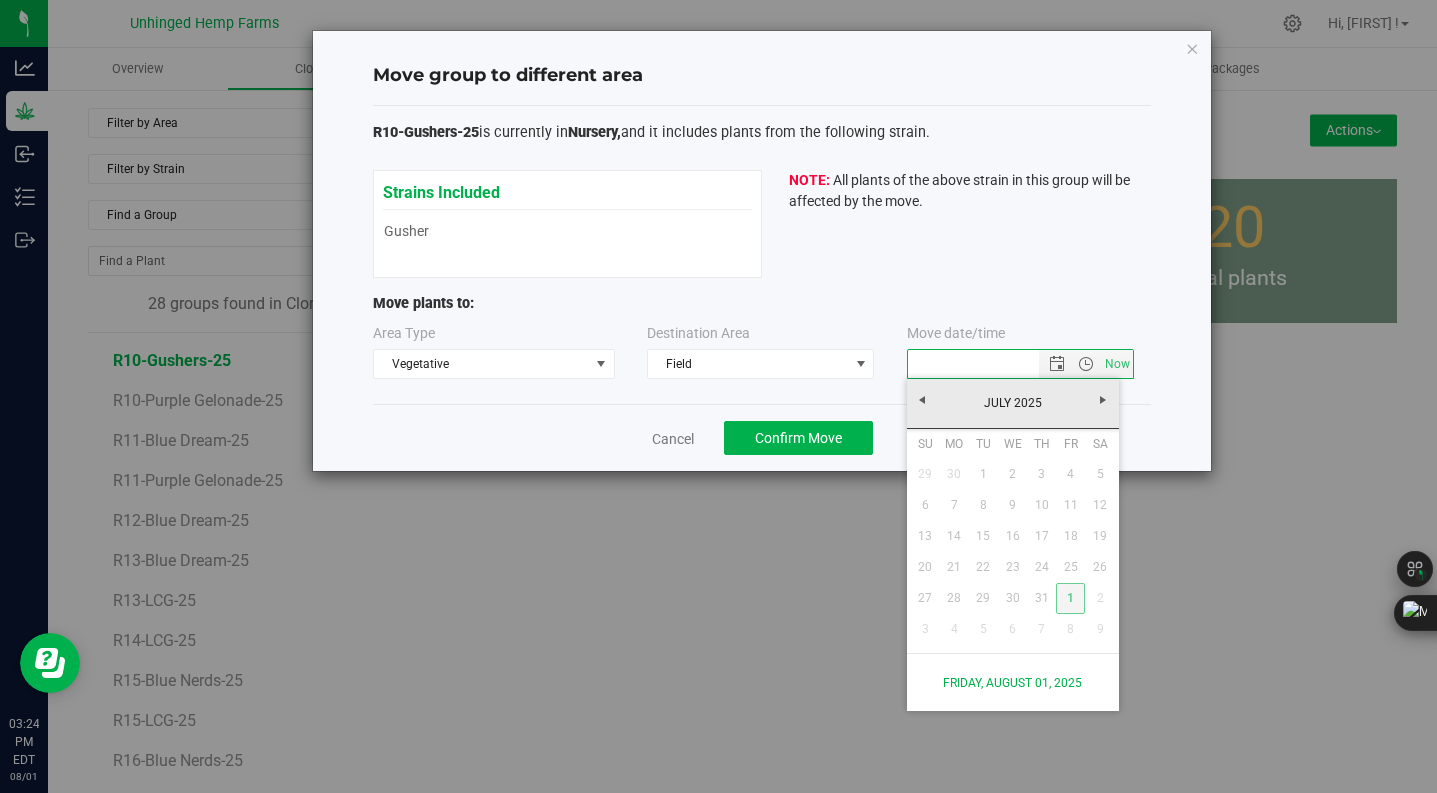 click on "1" at bounding box center [1070, 598] 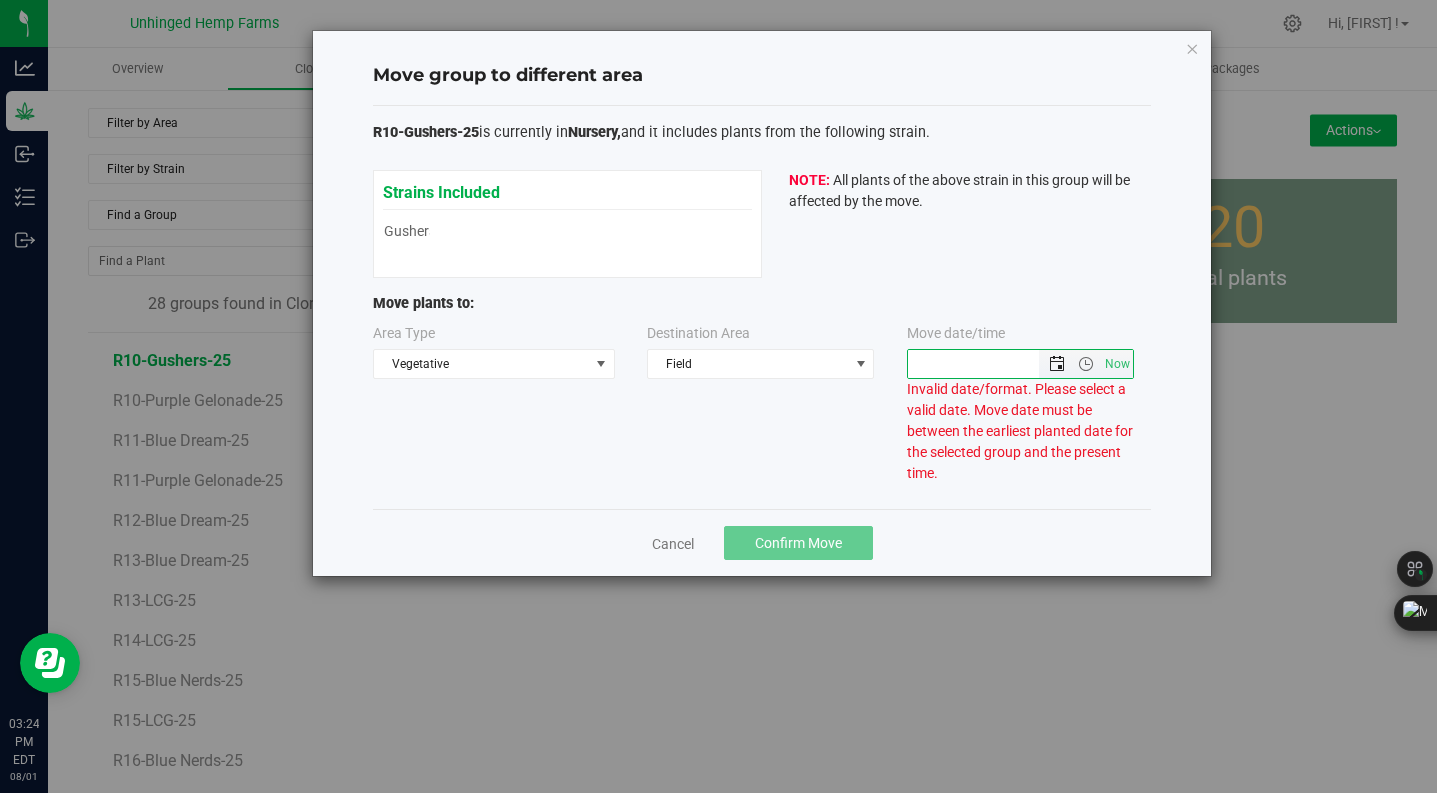 click at bounding box center [1057, 364] 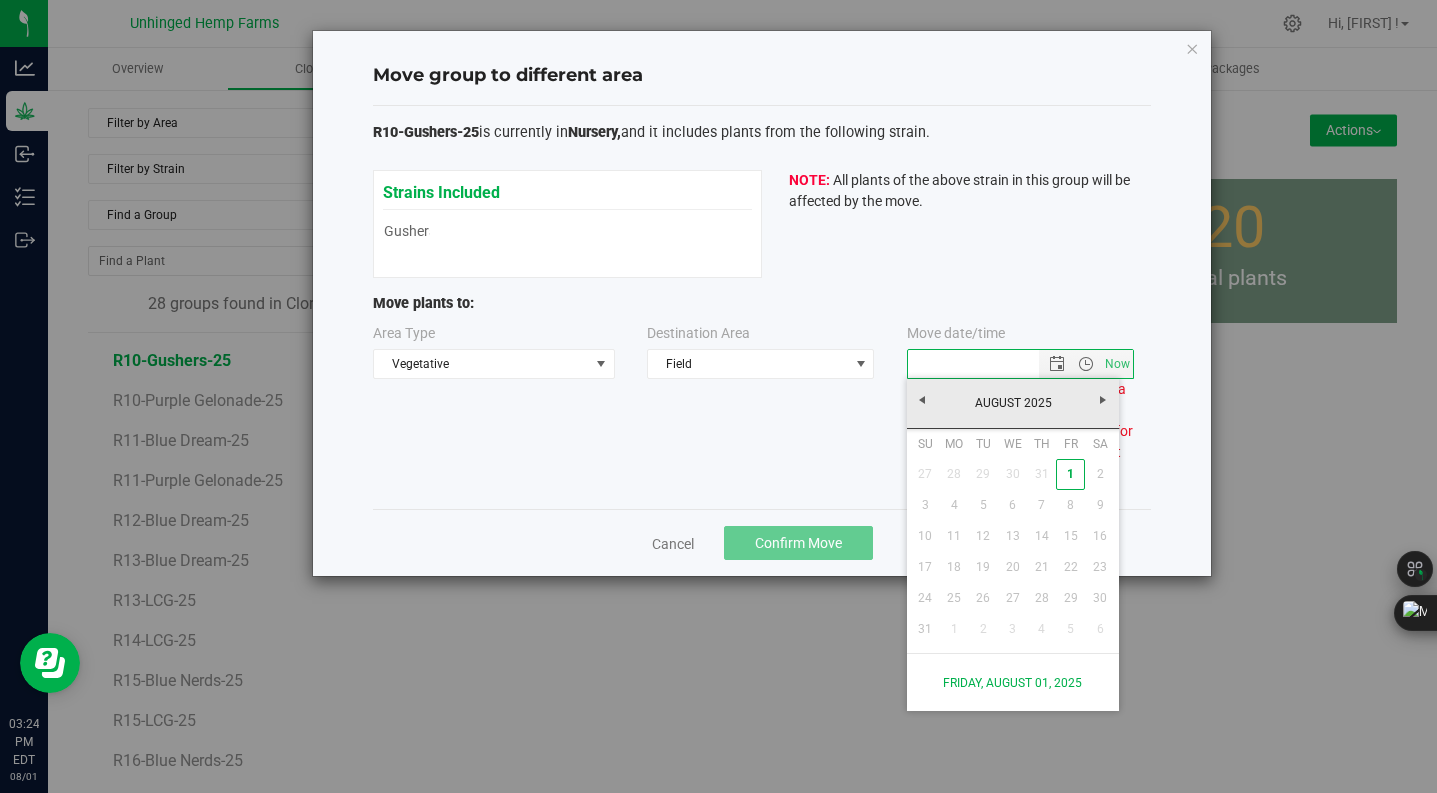 click on "Su Mo Tu We Th Fr Sa 27 28 29 30 31 1 2 3 4 5 6 7 8 9 10 11 12 13 14 15 16 17 18 19 20 21 22 23 24 25 26 27 28 29 30 31 1 2 3 4 5 6" at bounding box center (1013, 536) 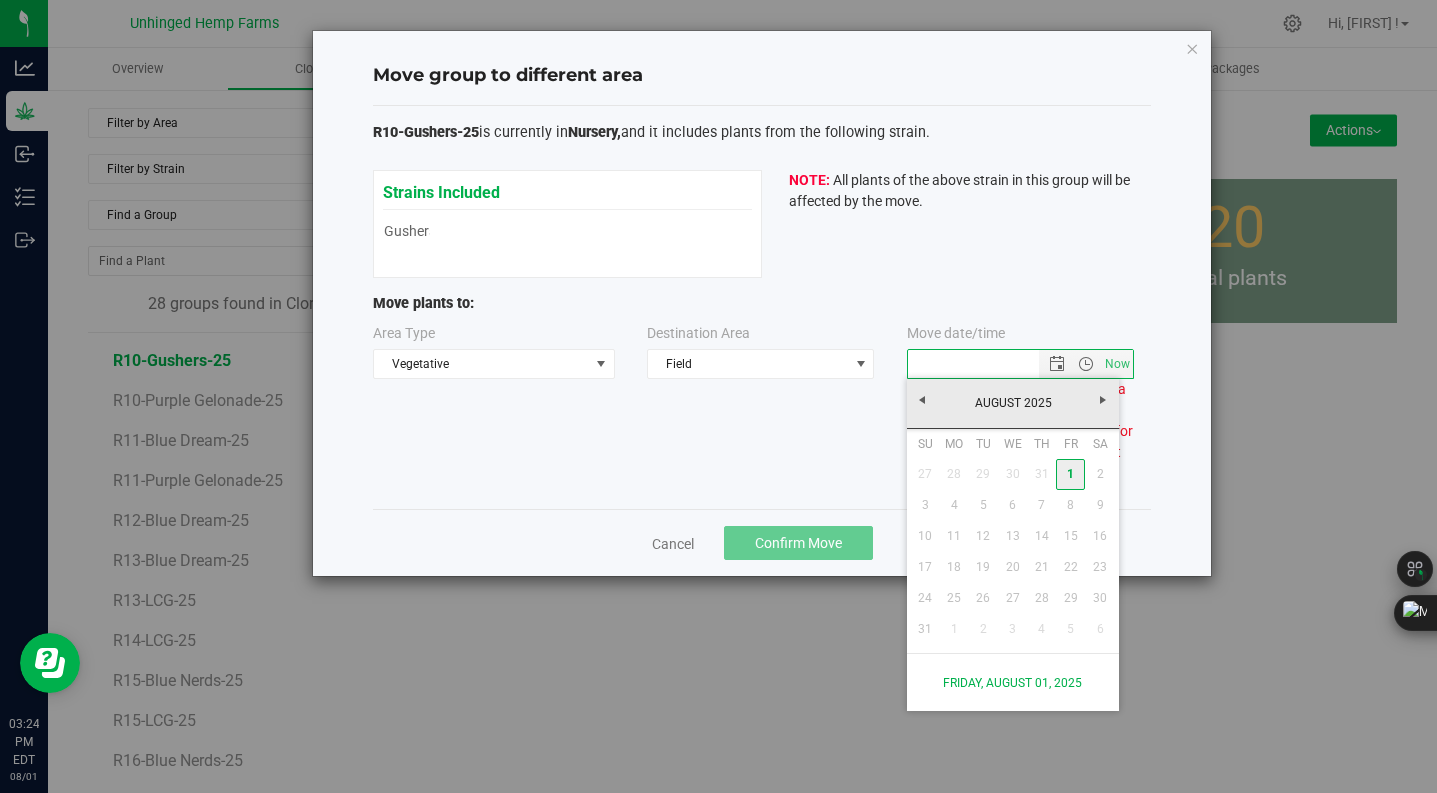 click on "1" at bounding box center (1070, 474) 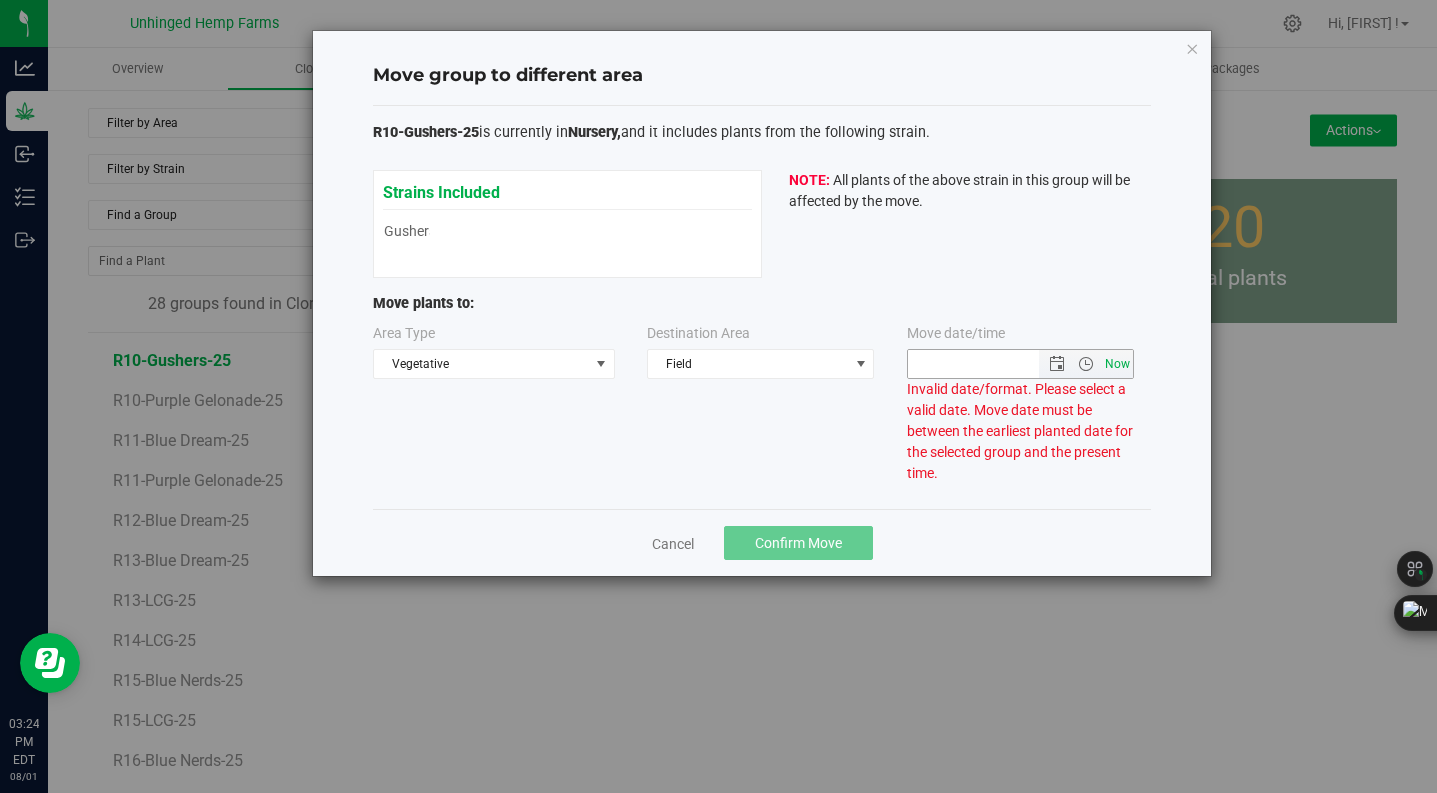 click on "Now" at bounding box center [1117, 364] 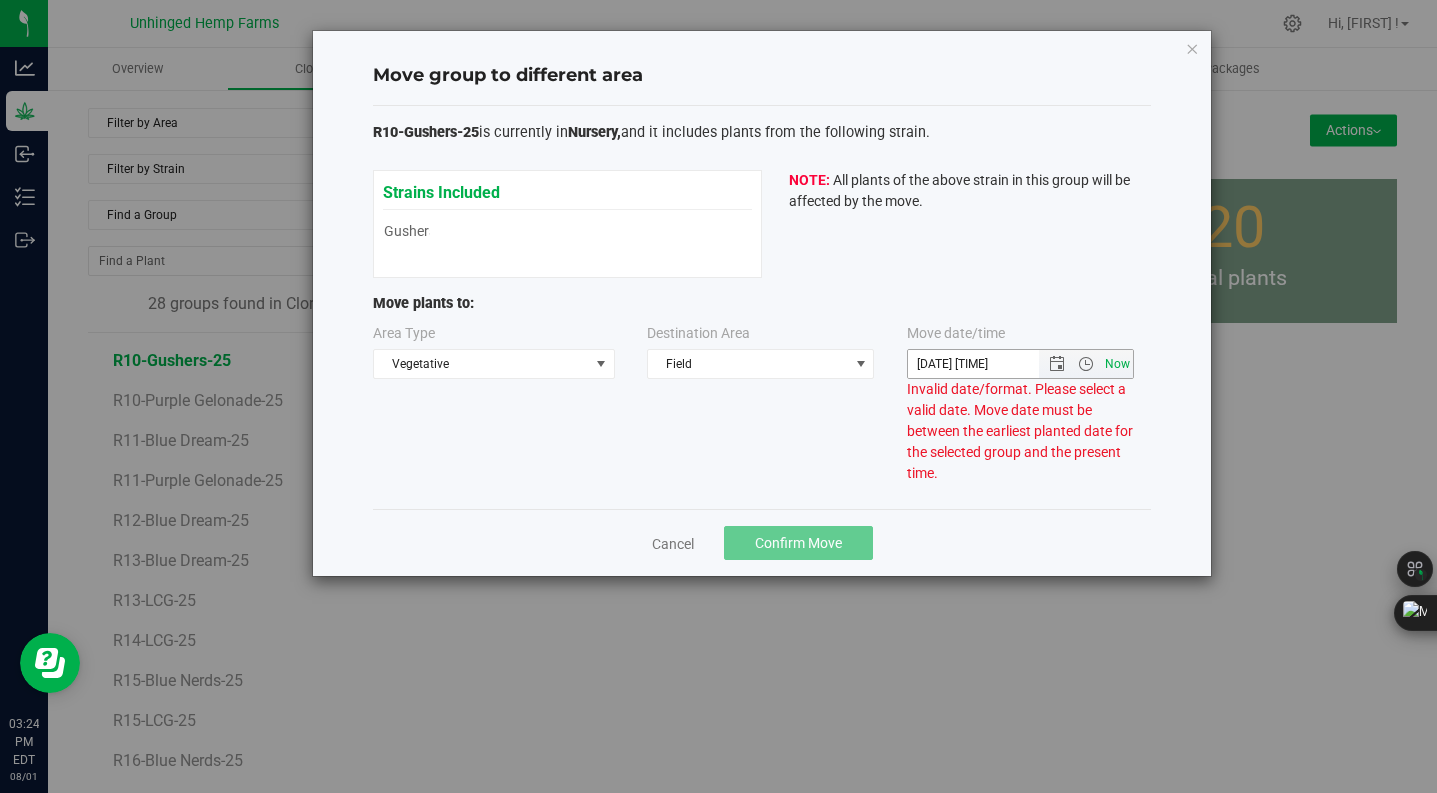 type 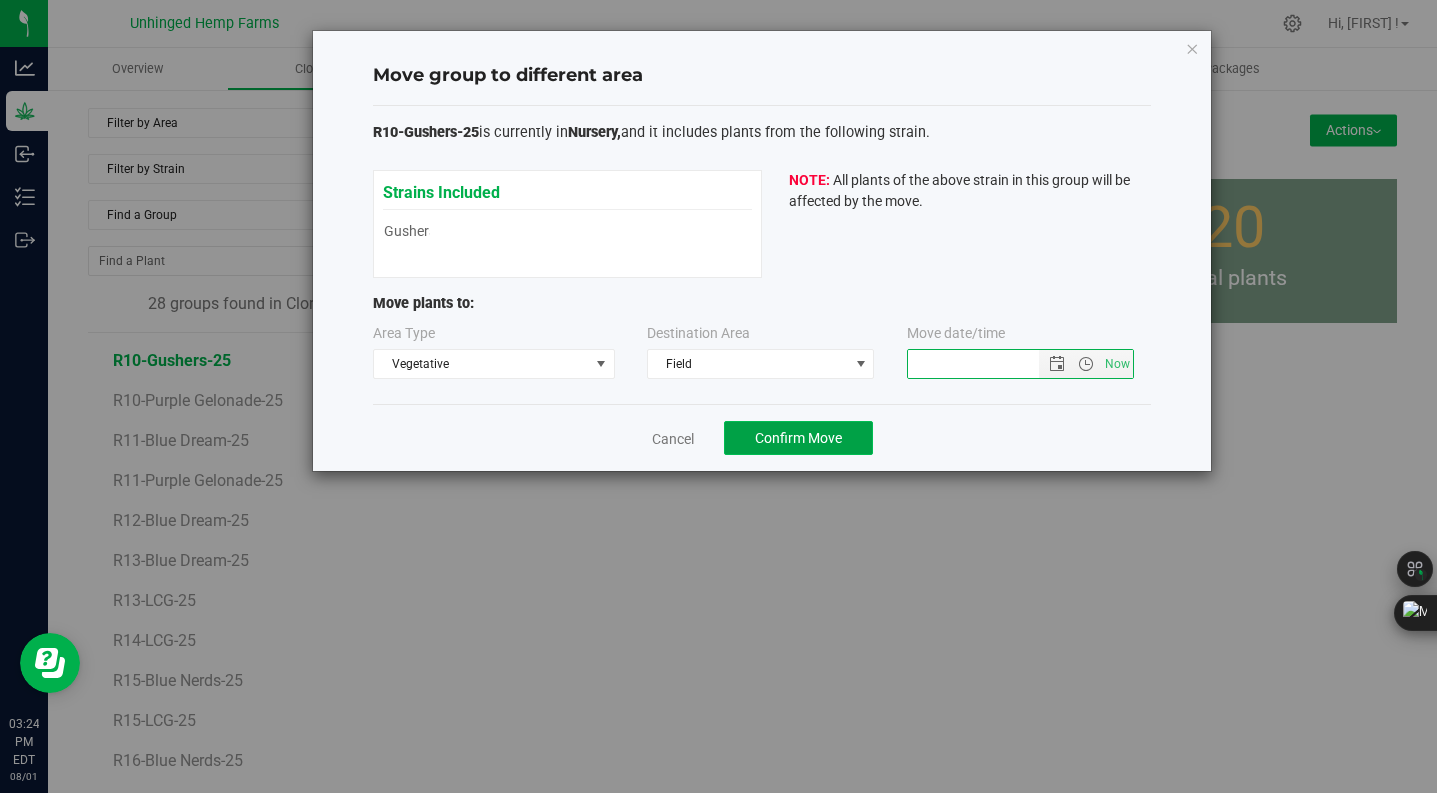 click on "Confirm Move" 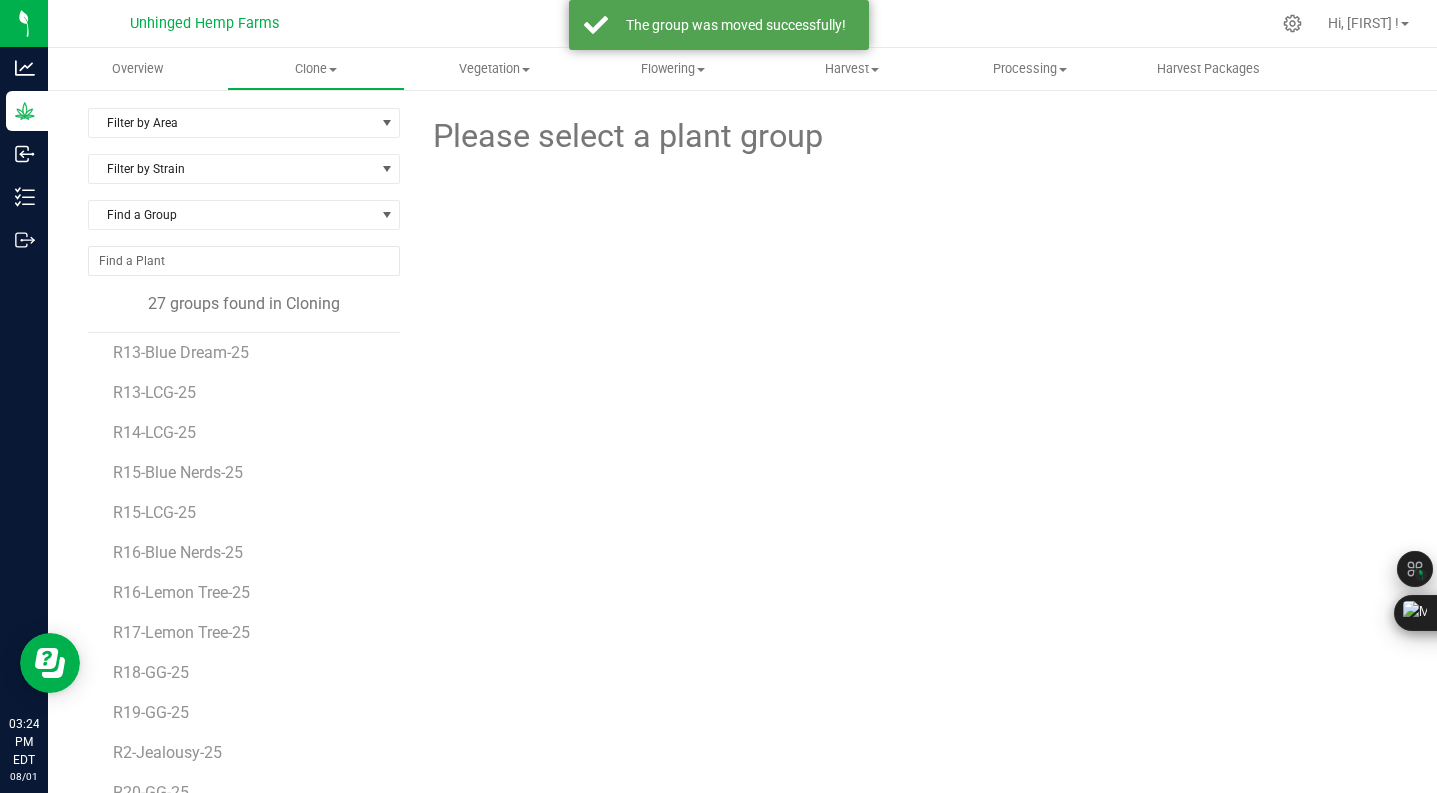 scroll, scrollTop: 596, scrollLeft: 0, axis: vertical 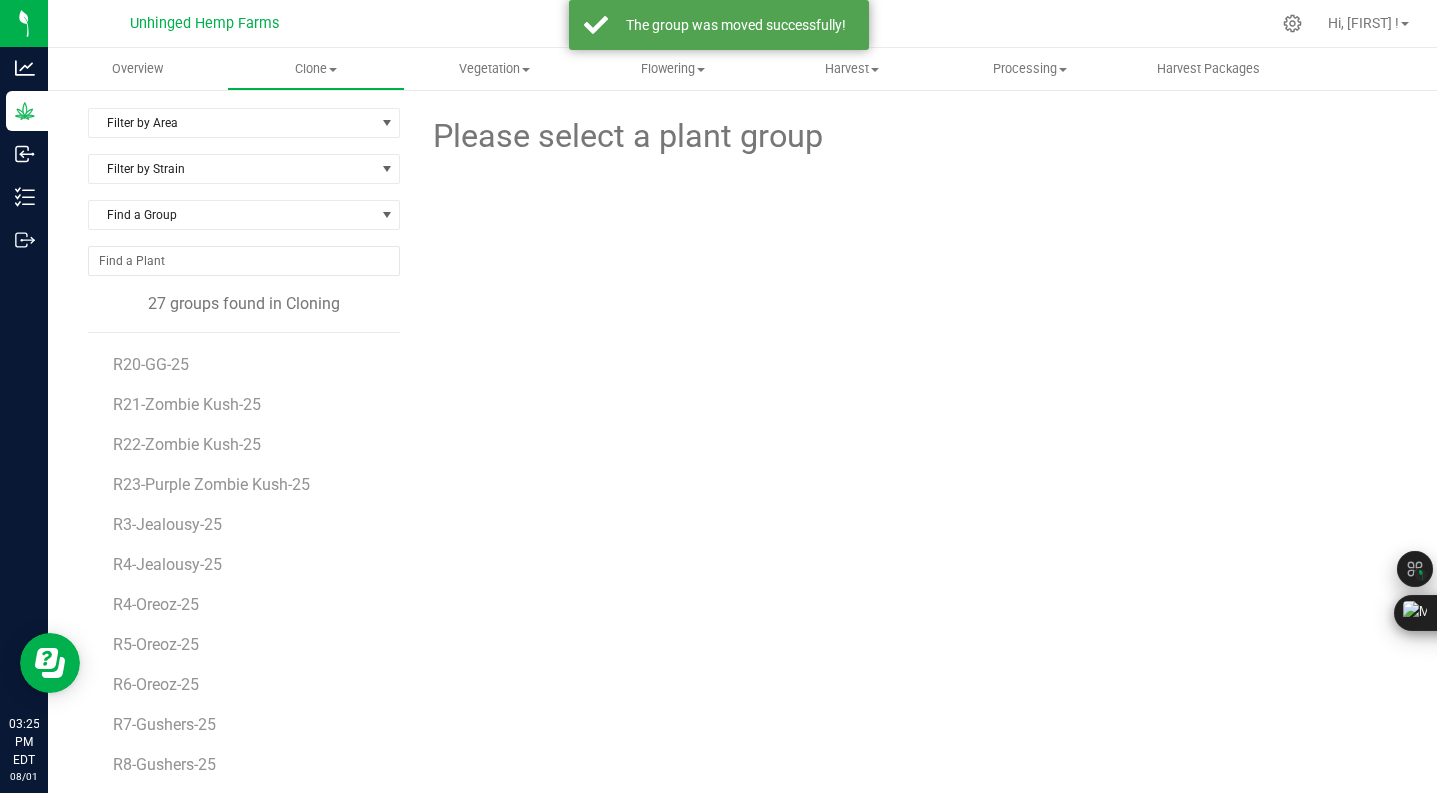 click on "R21-Zombie Kush-25" at bounding box center (187, 404) 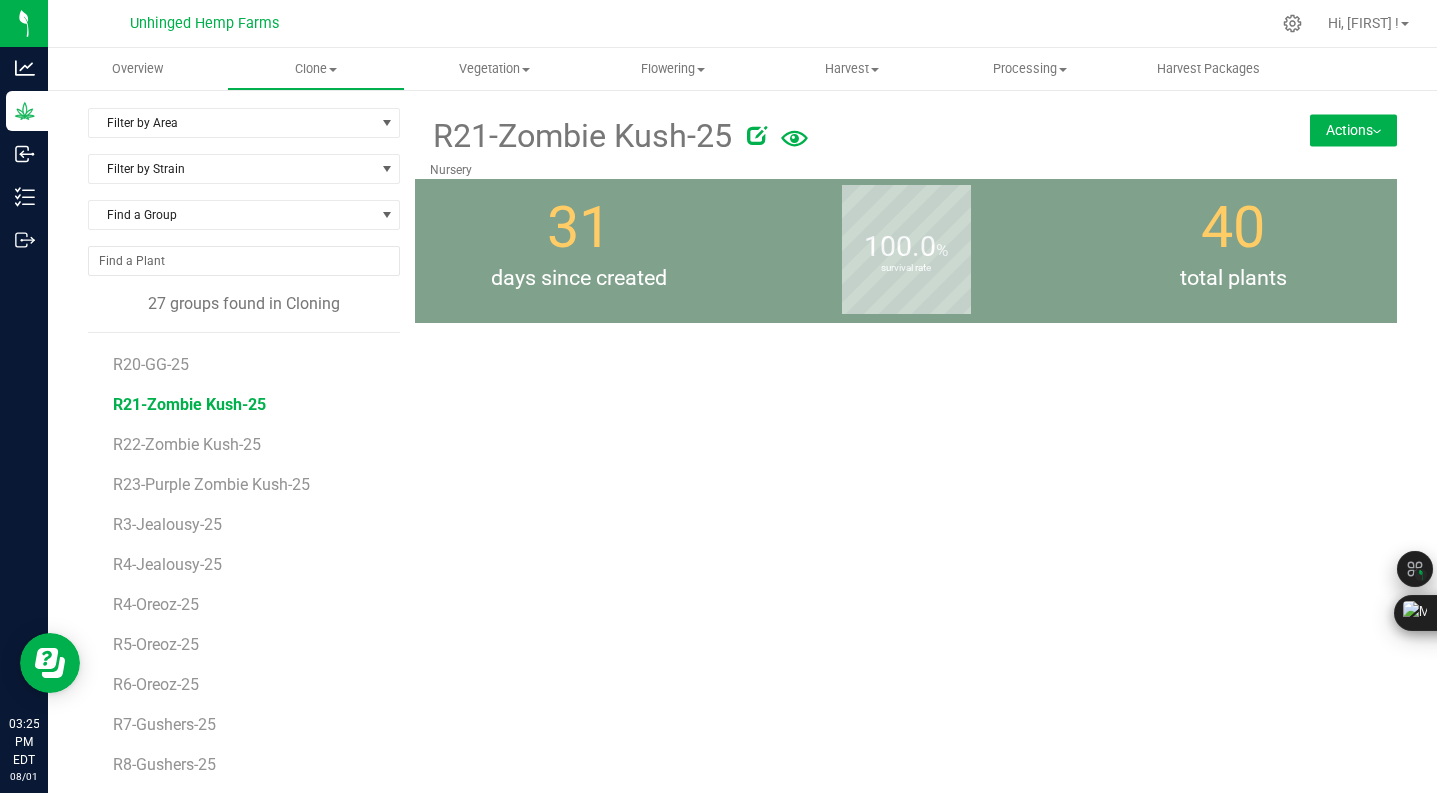 click on "Actions" at bounding box center (1353, 130) 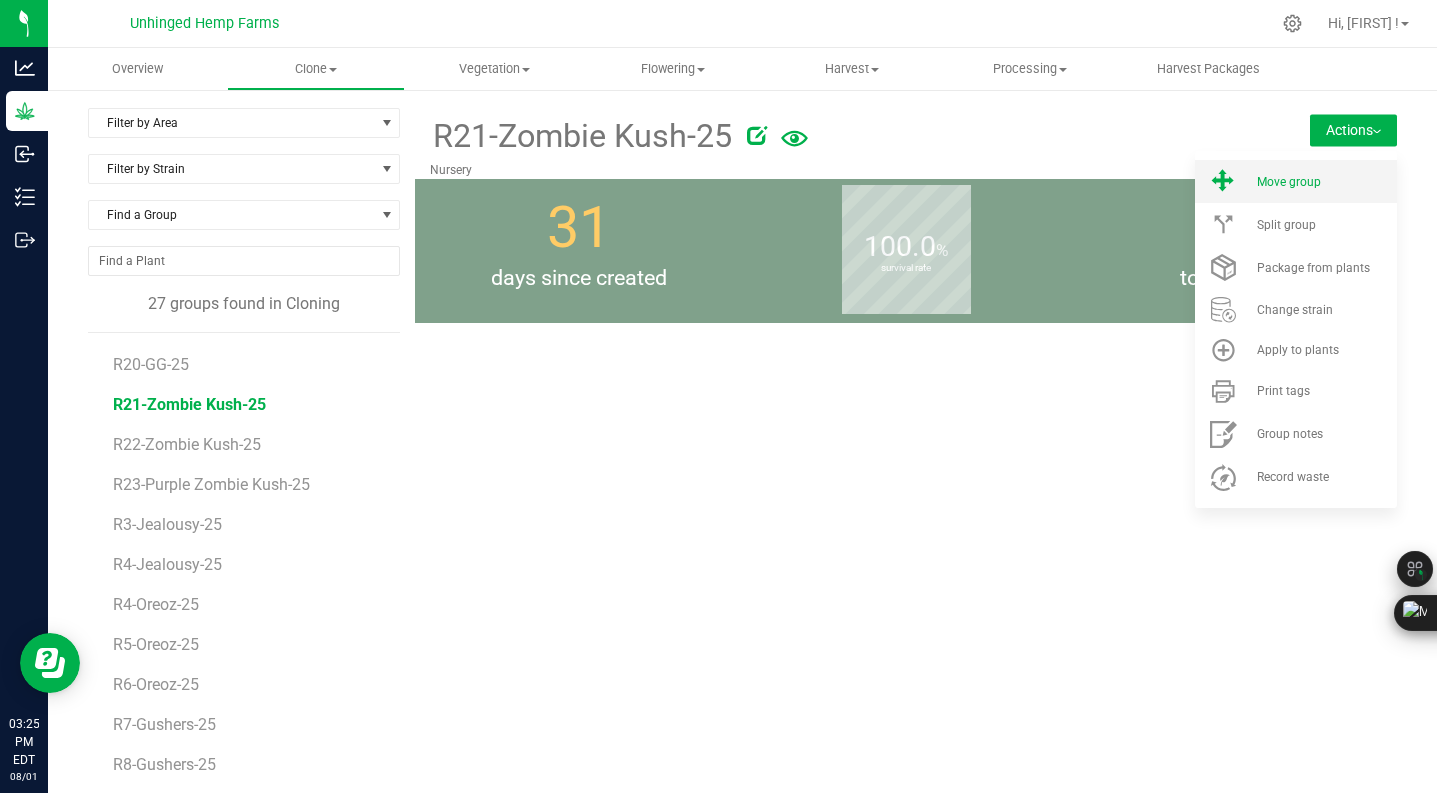 click on "Move group" at bounding box center (1325, 182) 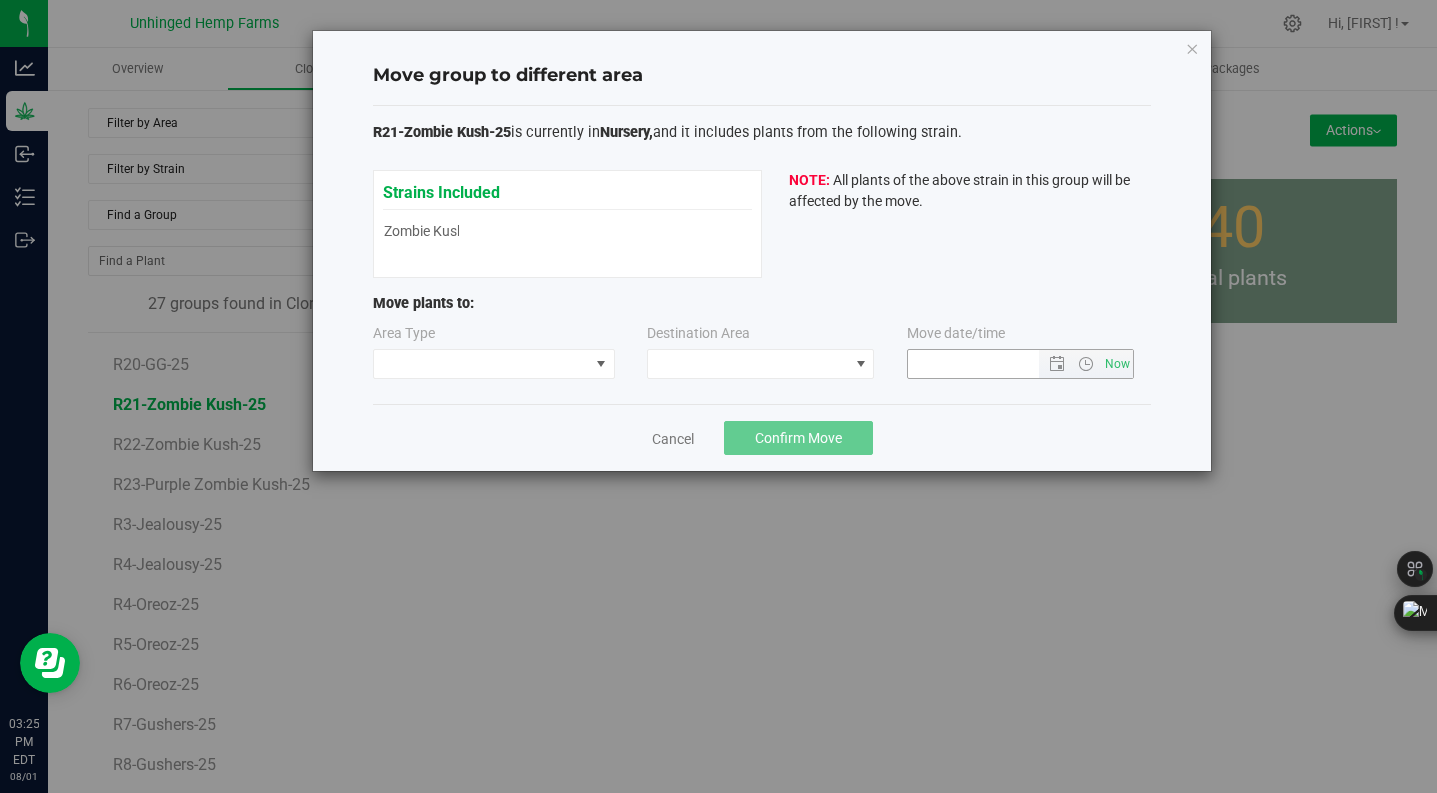 type on "[DATE] [TIME]" 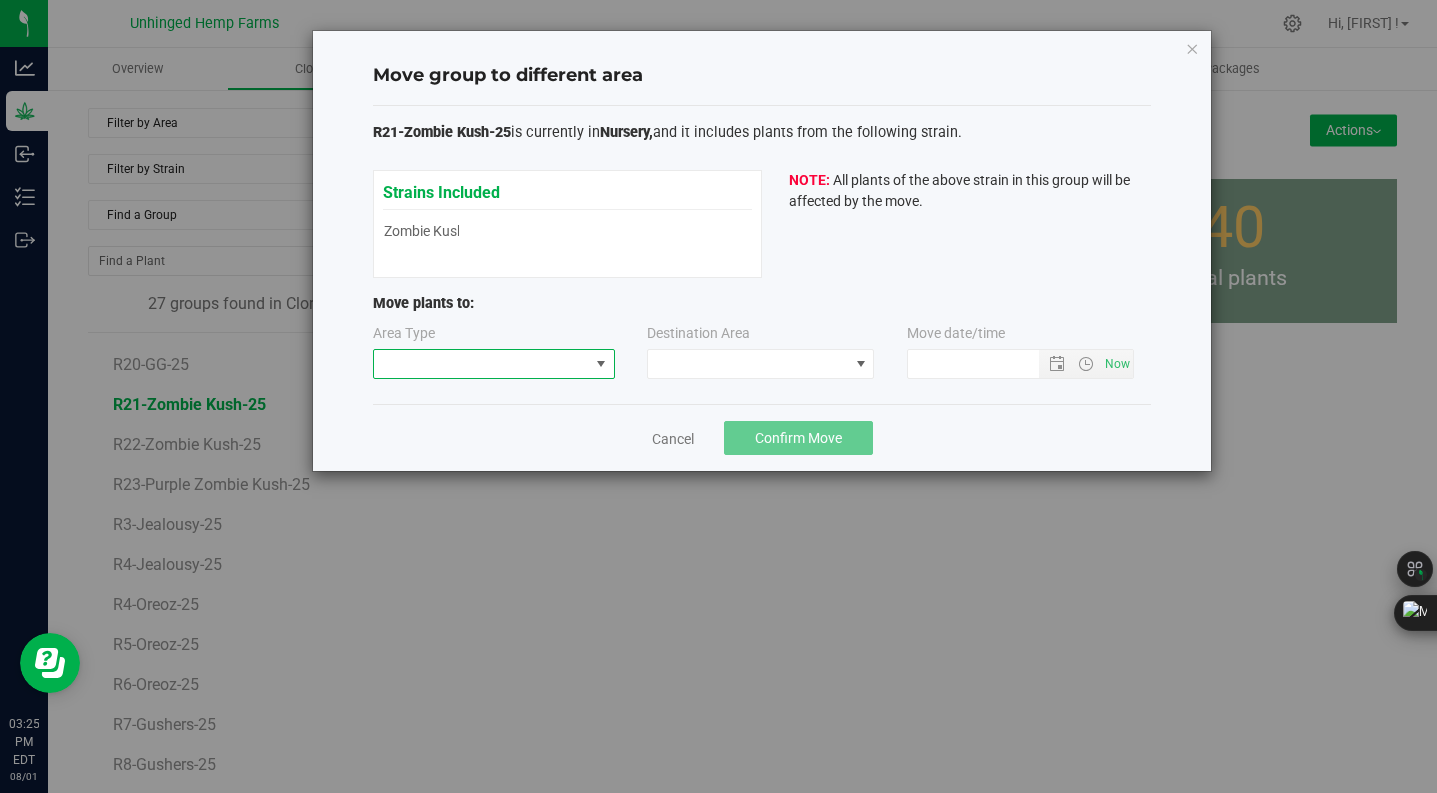 click at bounding box center [481, 364] 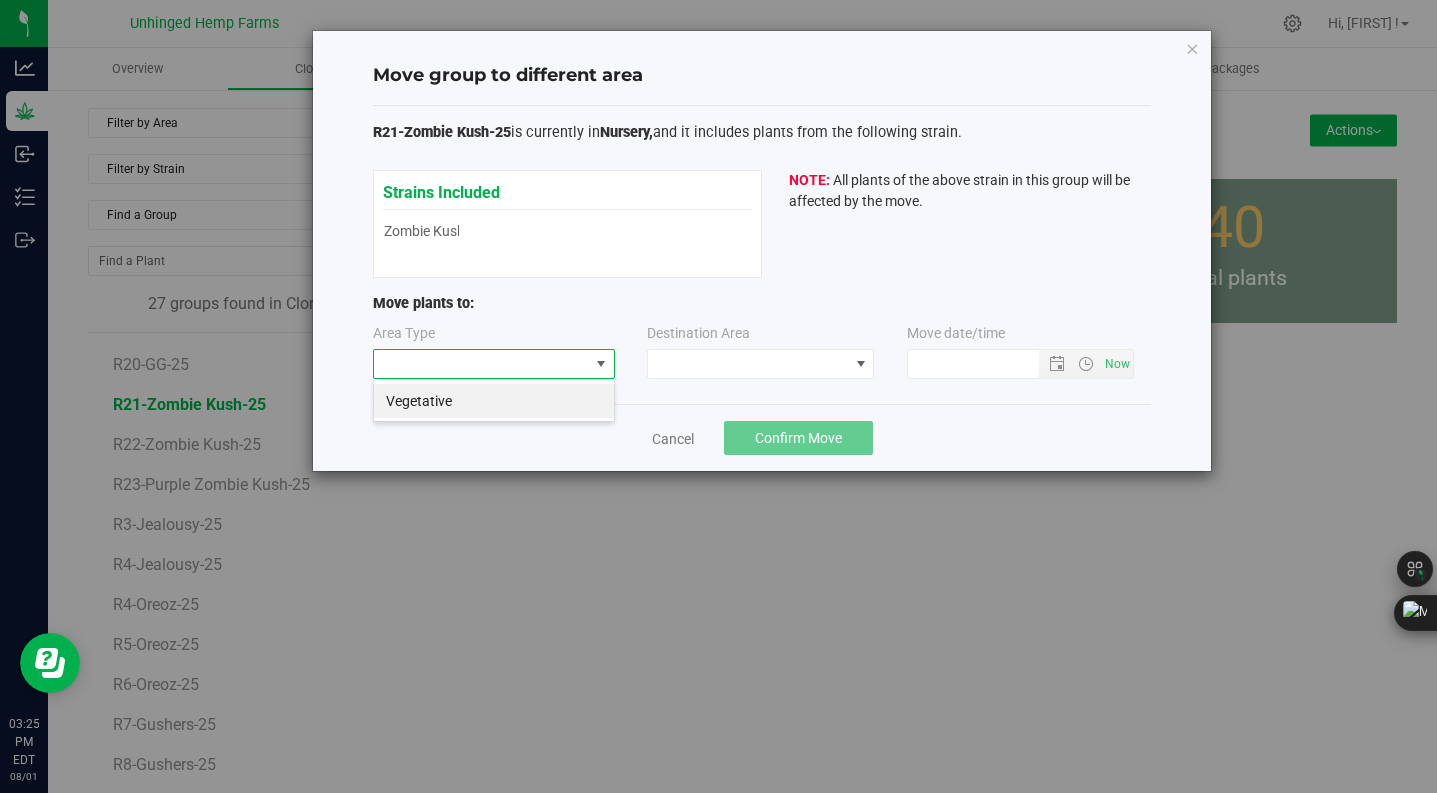 scroll, scrollTop: 99970, scrollLeft: 99758, axis: both 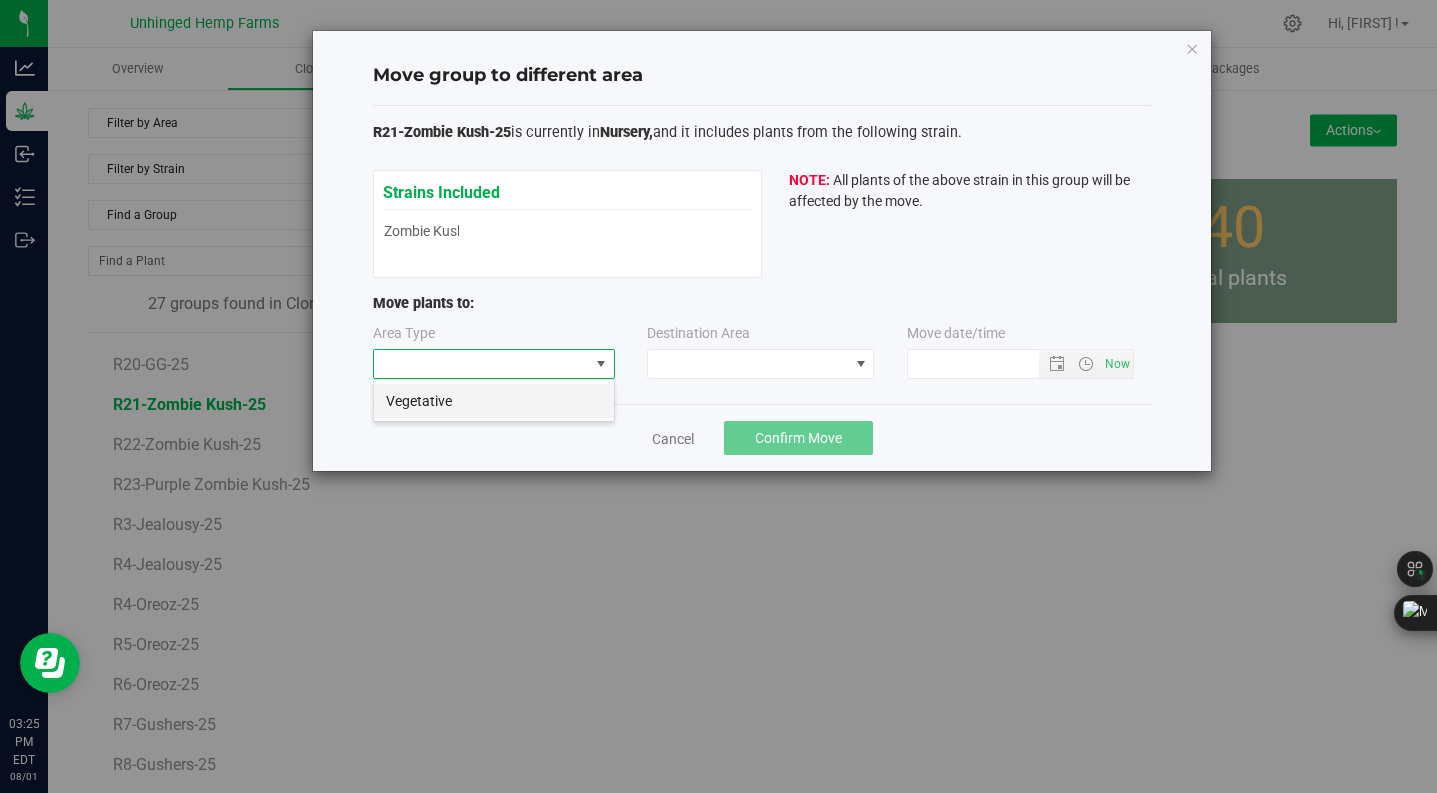 click on "Vegetative" at bounding box center [494, 401] 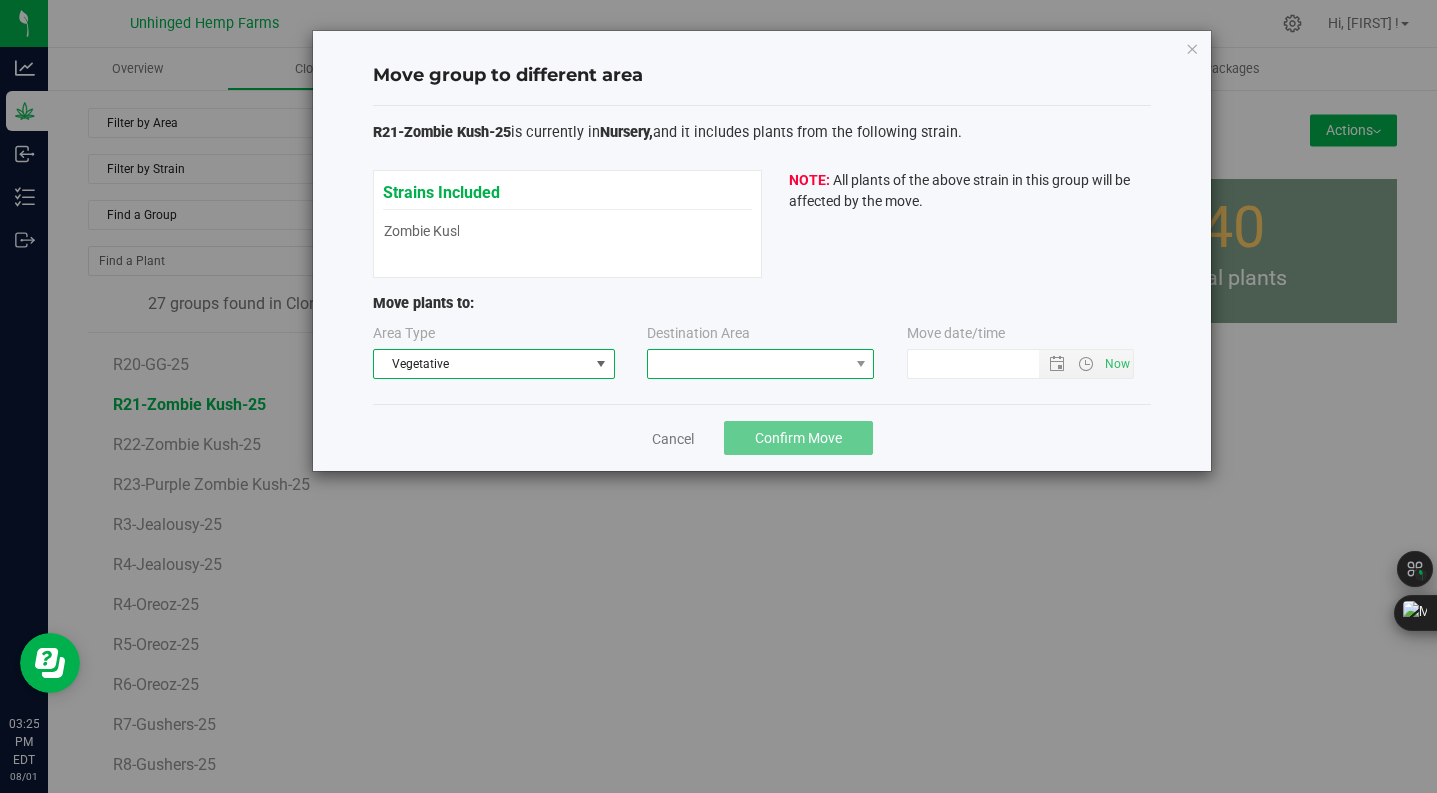 click at bounding box center [748, 364] 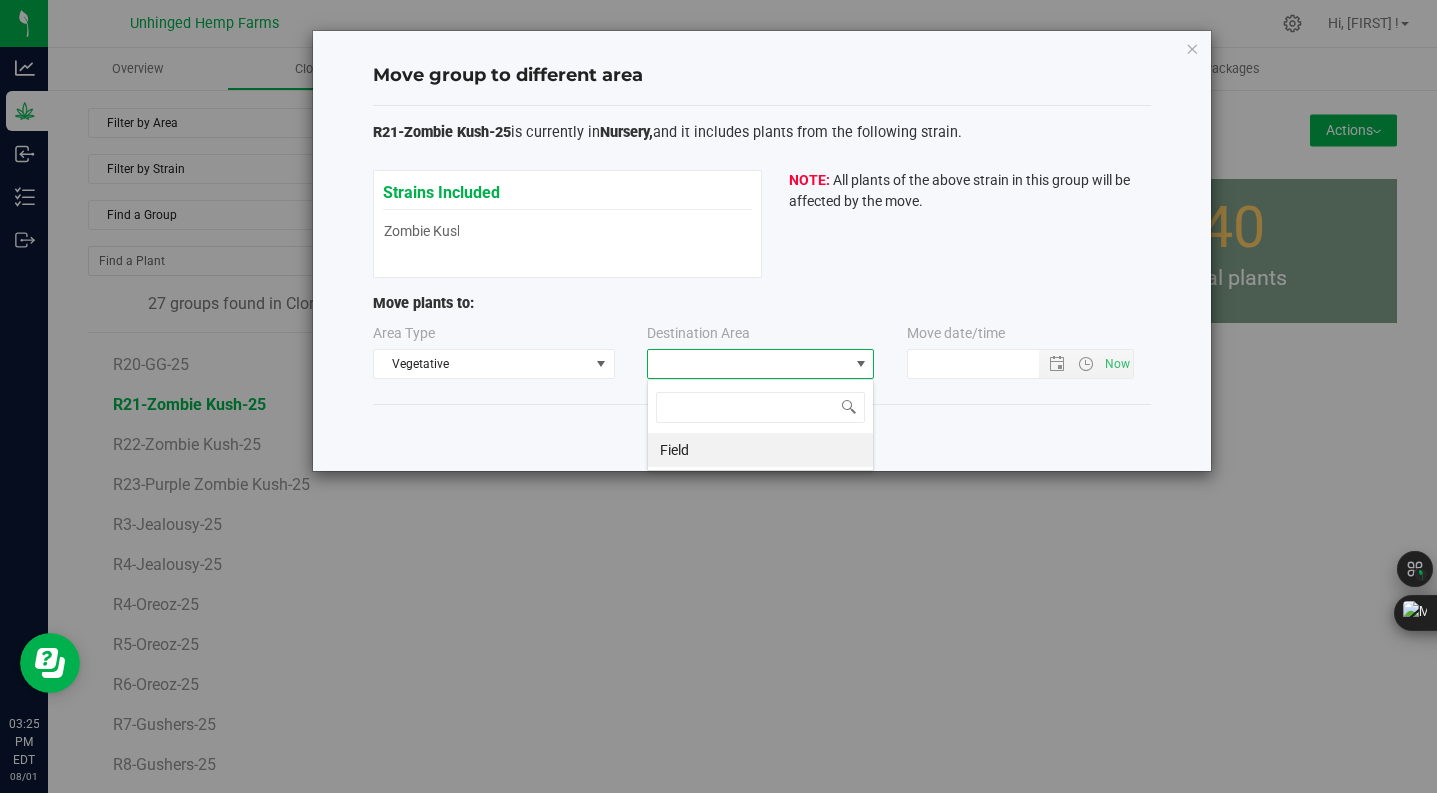 scroll, scrollTop: 99970, scrollLeft: 99773, axis: both 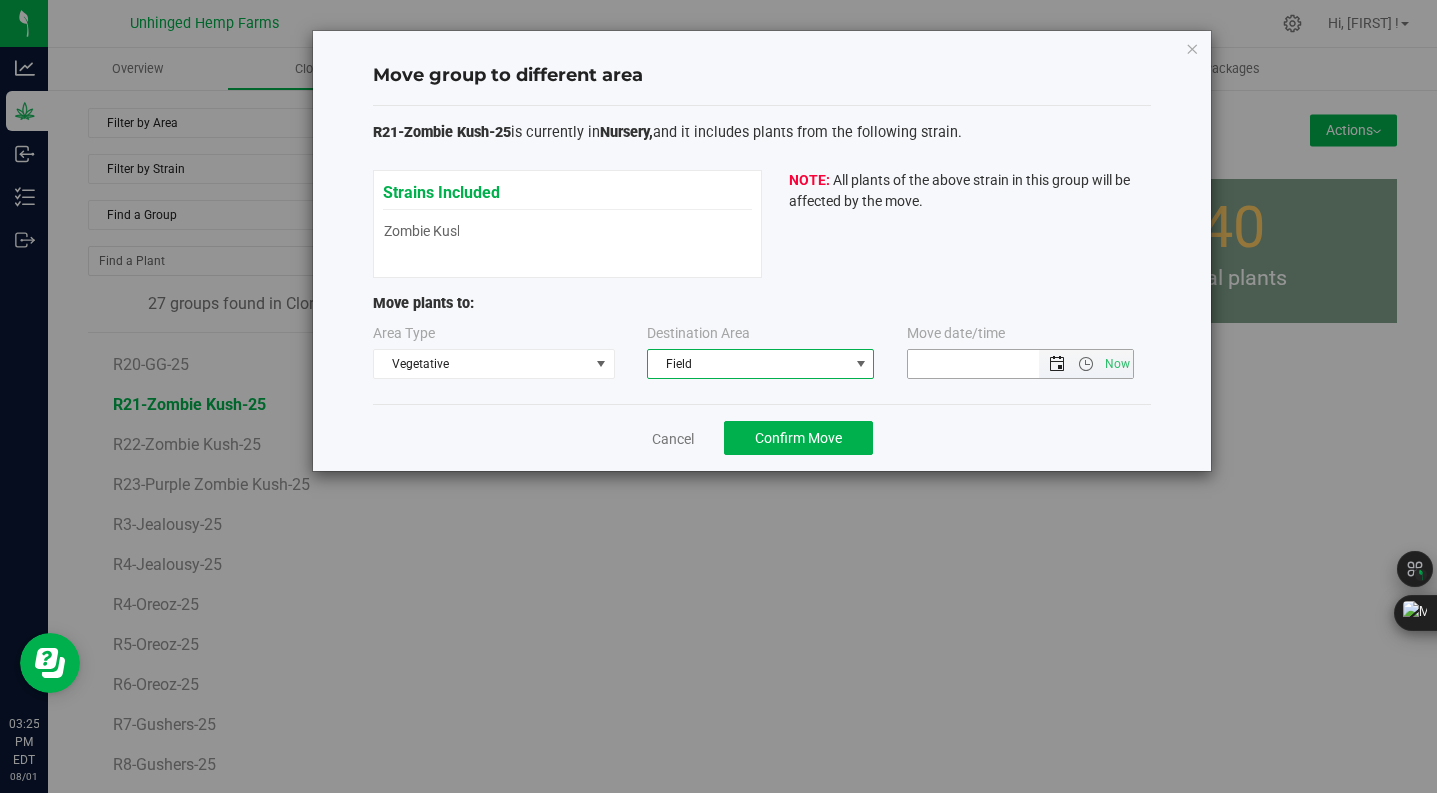 click at bounding box center [1057, 364] 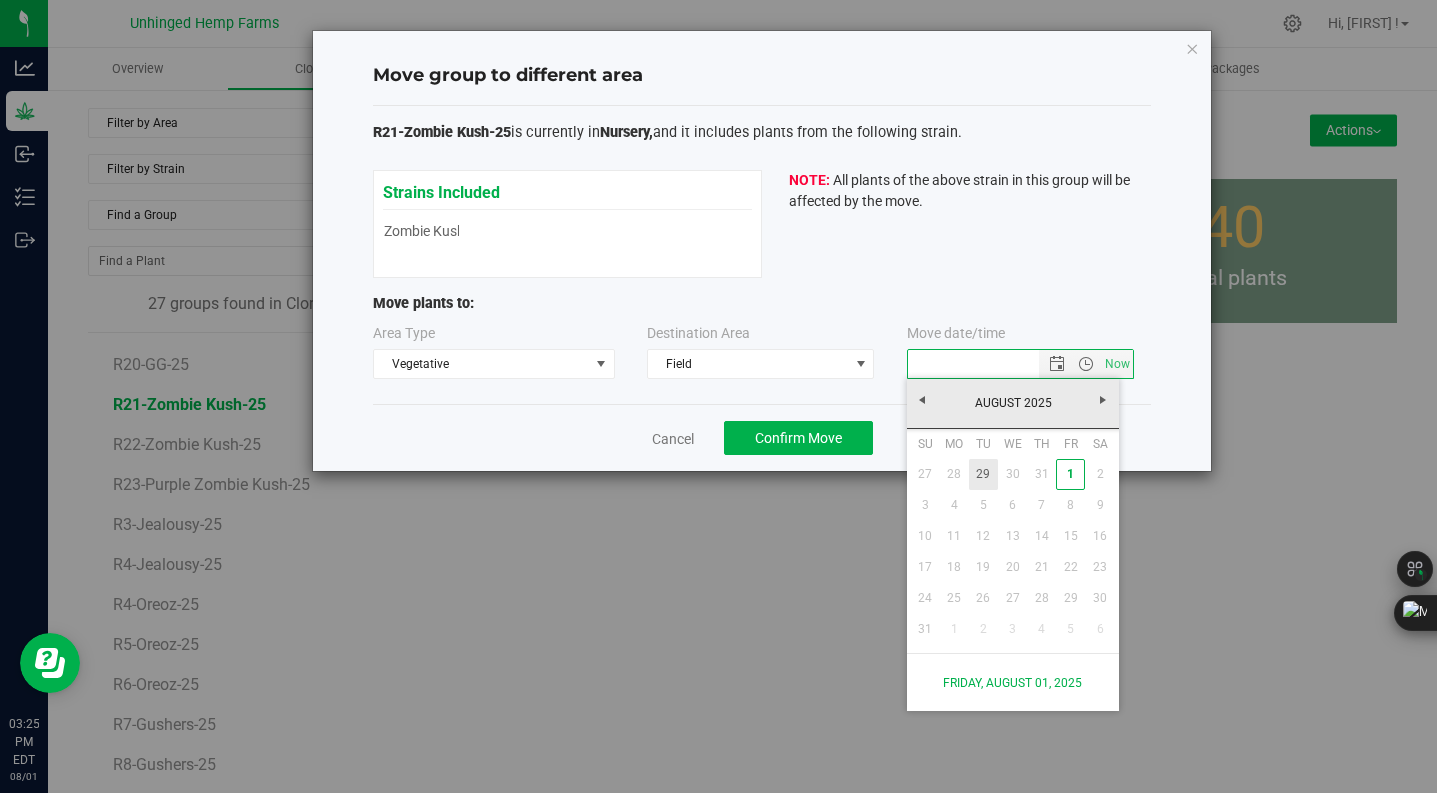 click on "29" at bounding box center (983, 474) 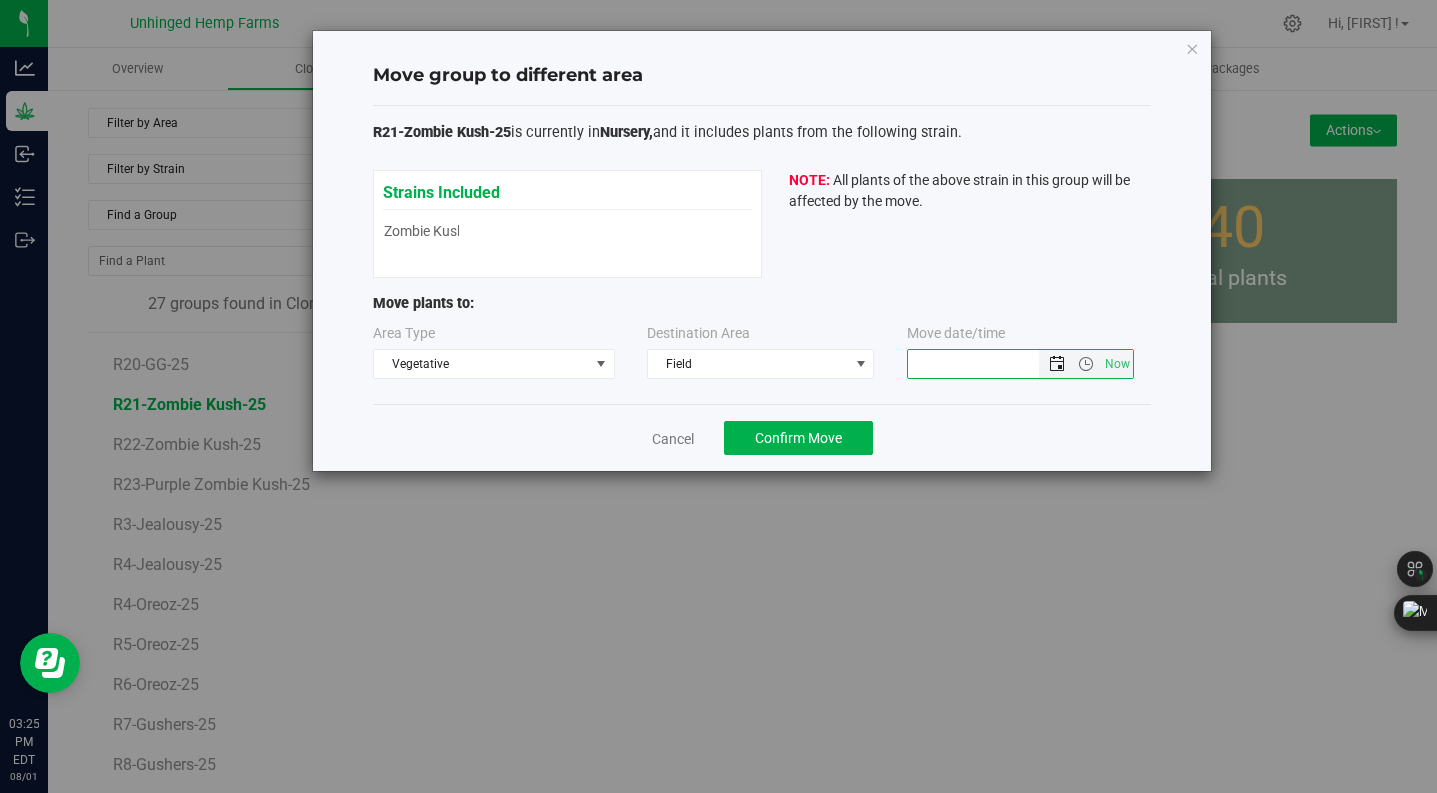 click at bounding box center (1057, 364) 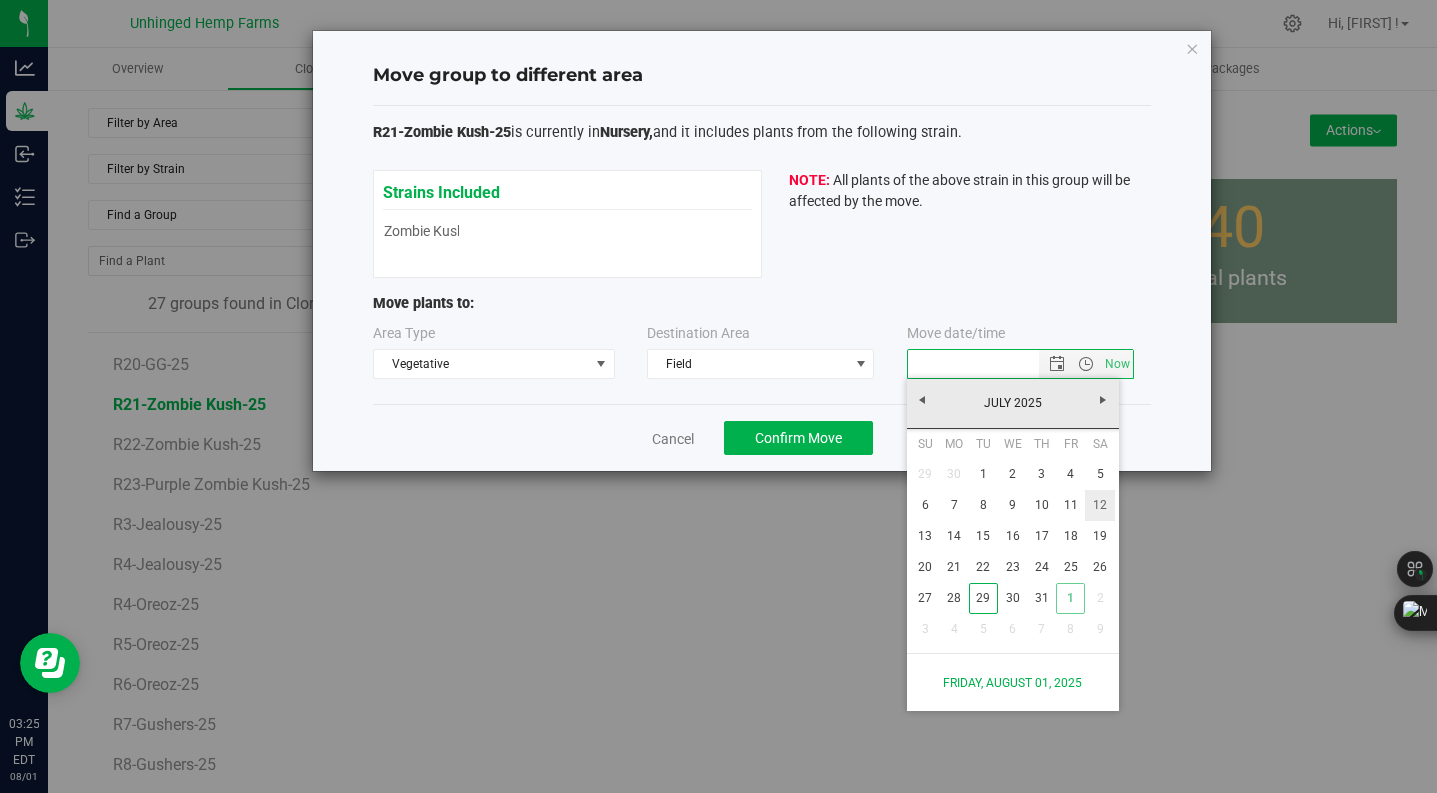 click on "12" at bounding box center [1099, 505] 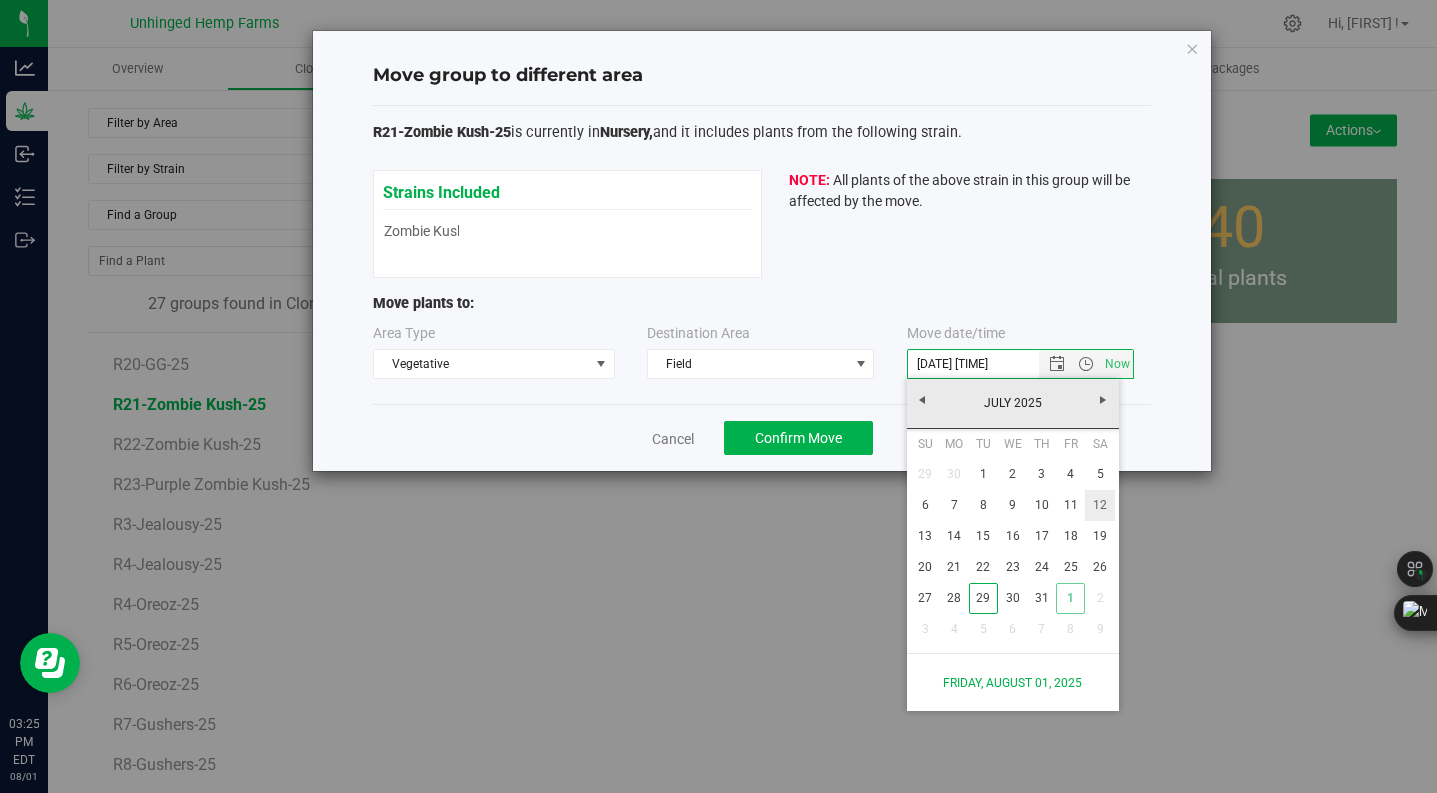 type 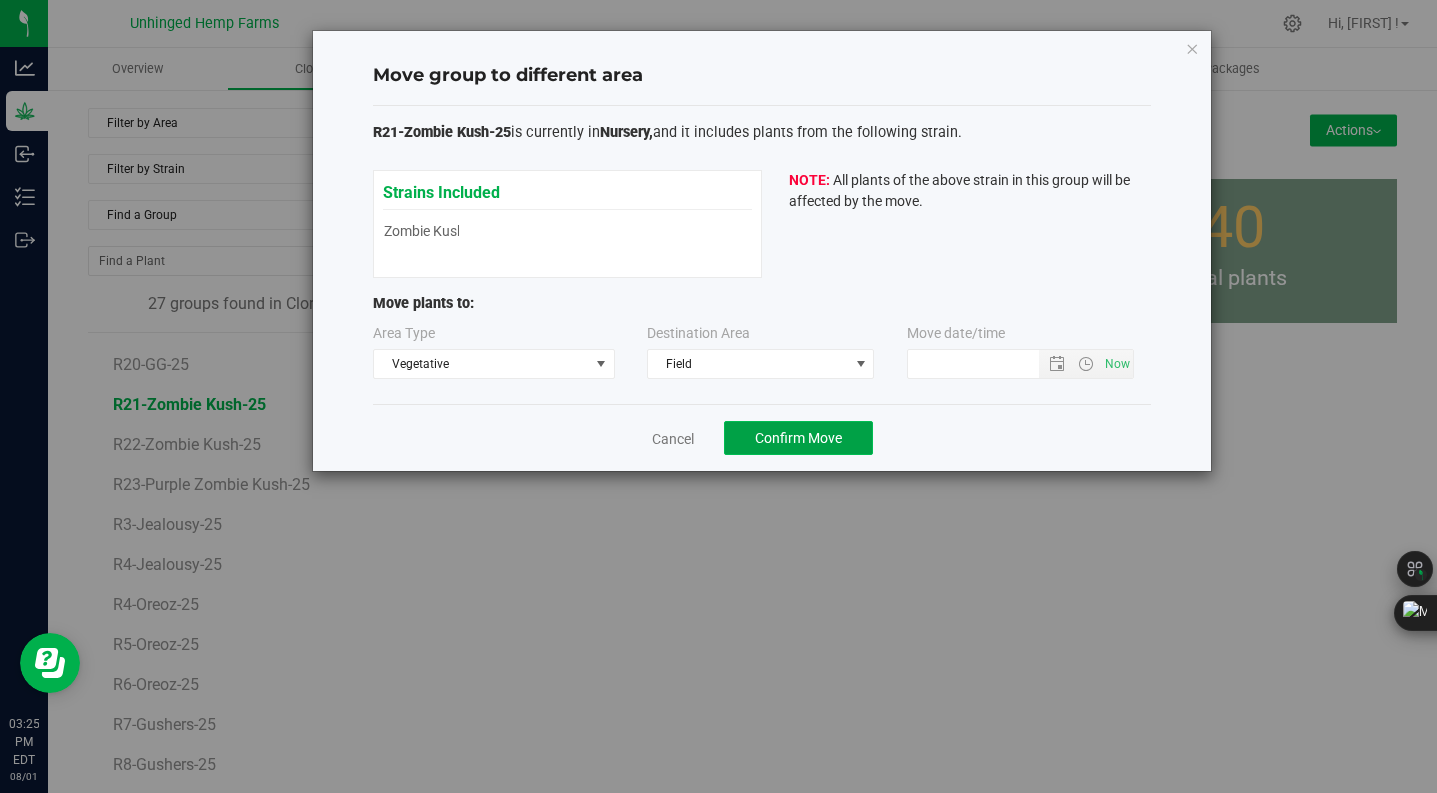 click on "Confirm Move" 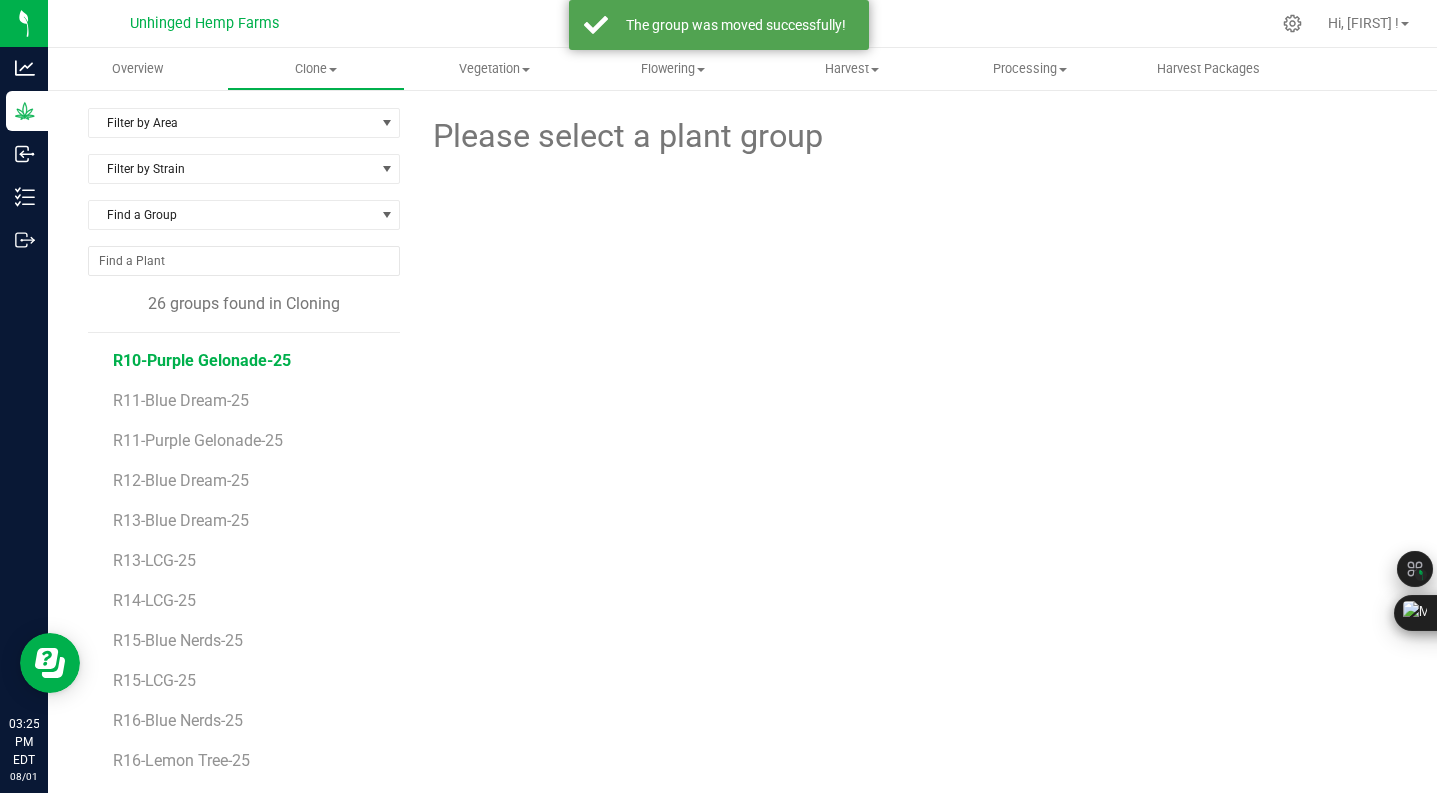 click on "R10-Purple Gelonade-25" at bounding box center [202, 360] 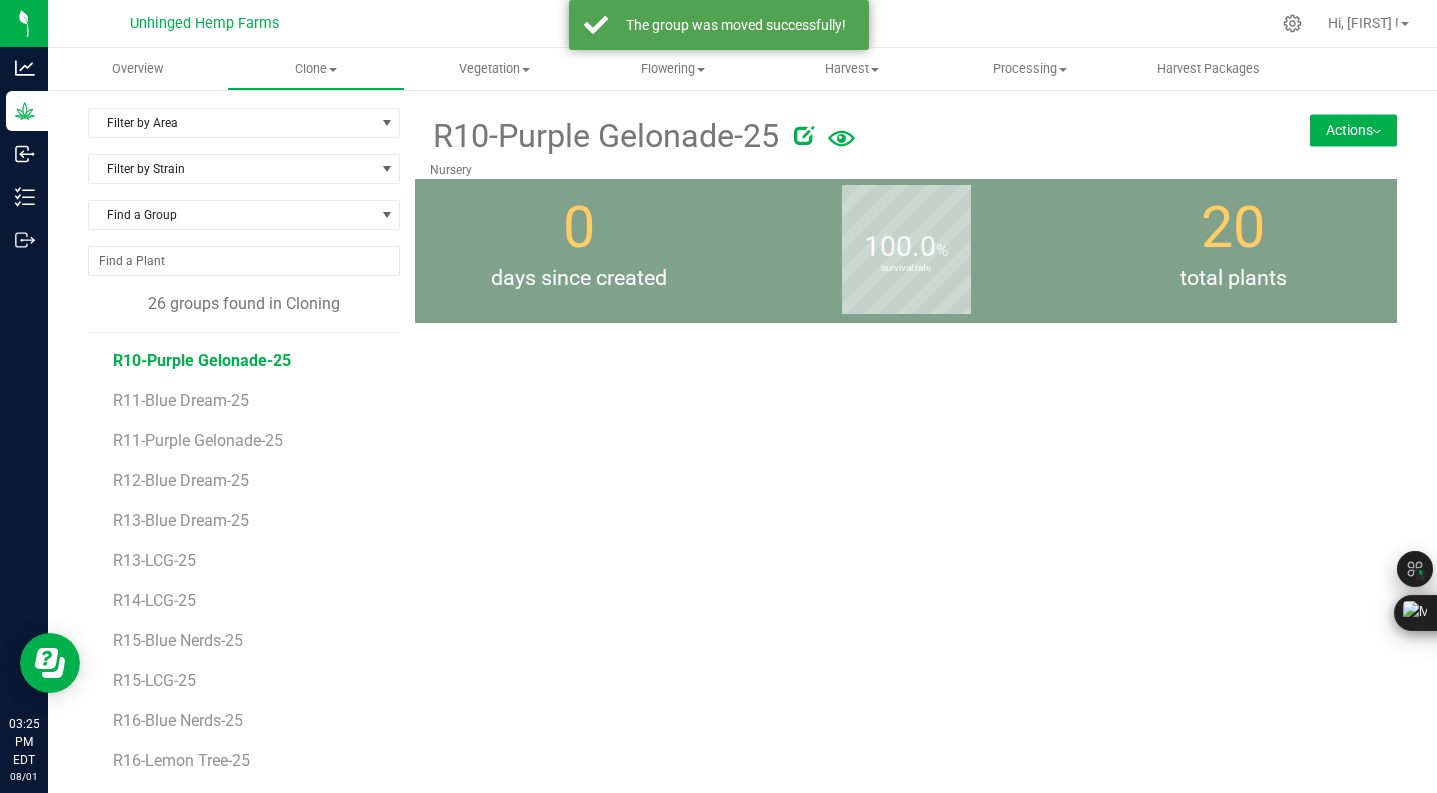 click on "Actions" at bounding box center [1353, 130] 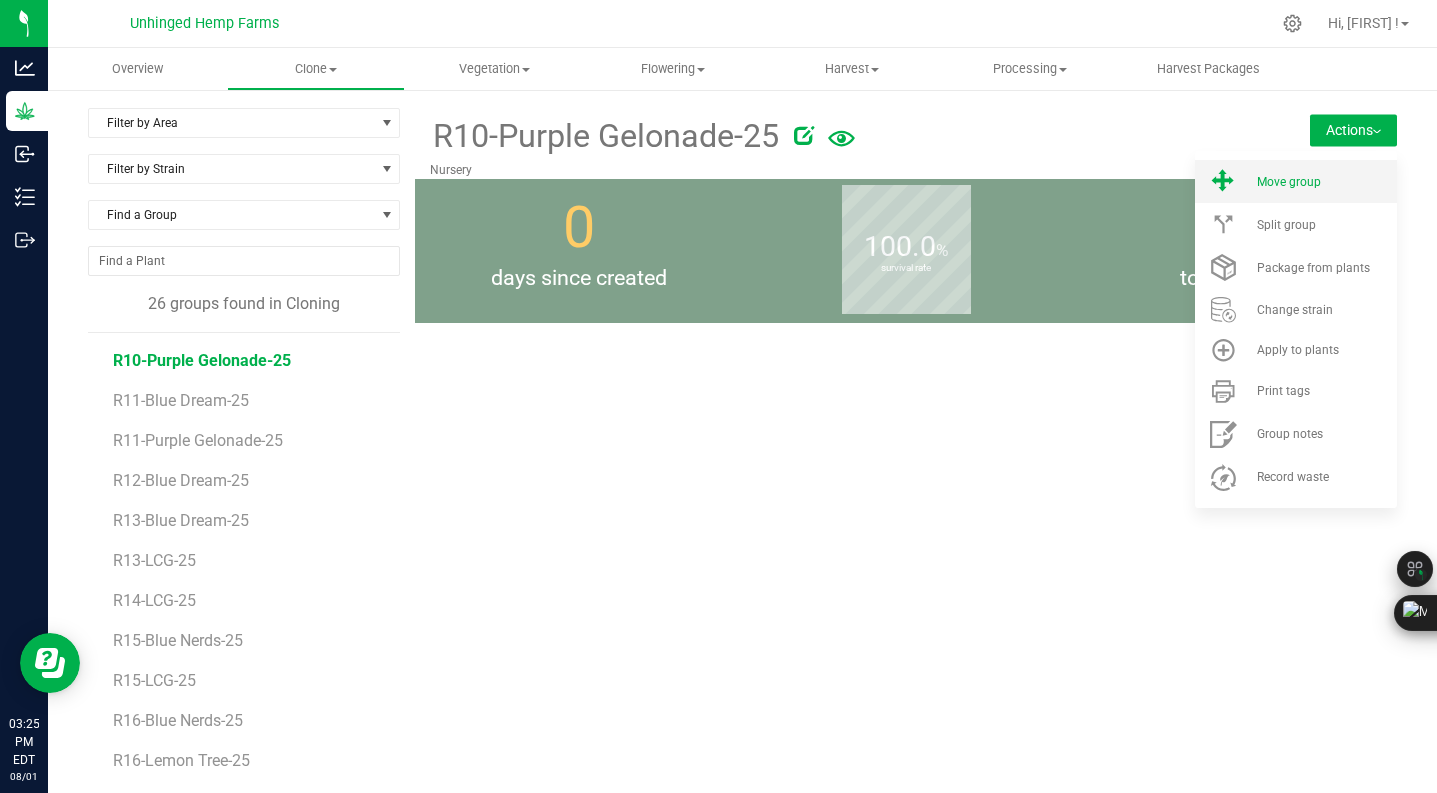 click on "Move group" at bounding box center [1296, 181] 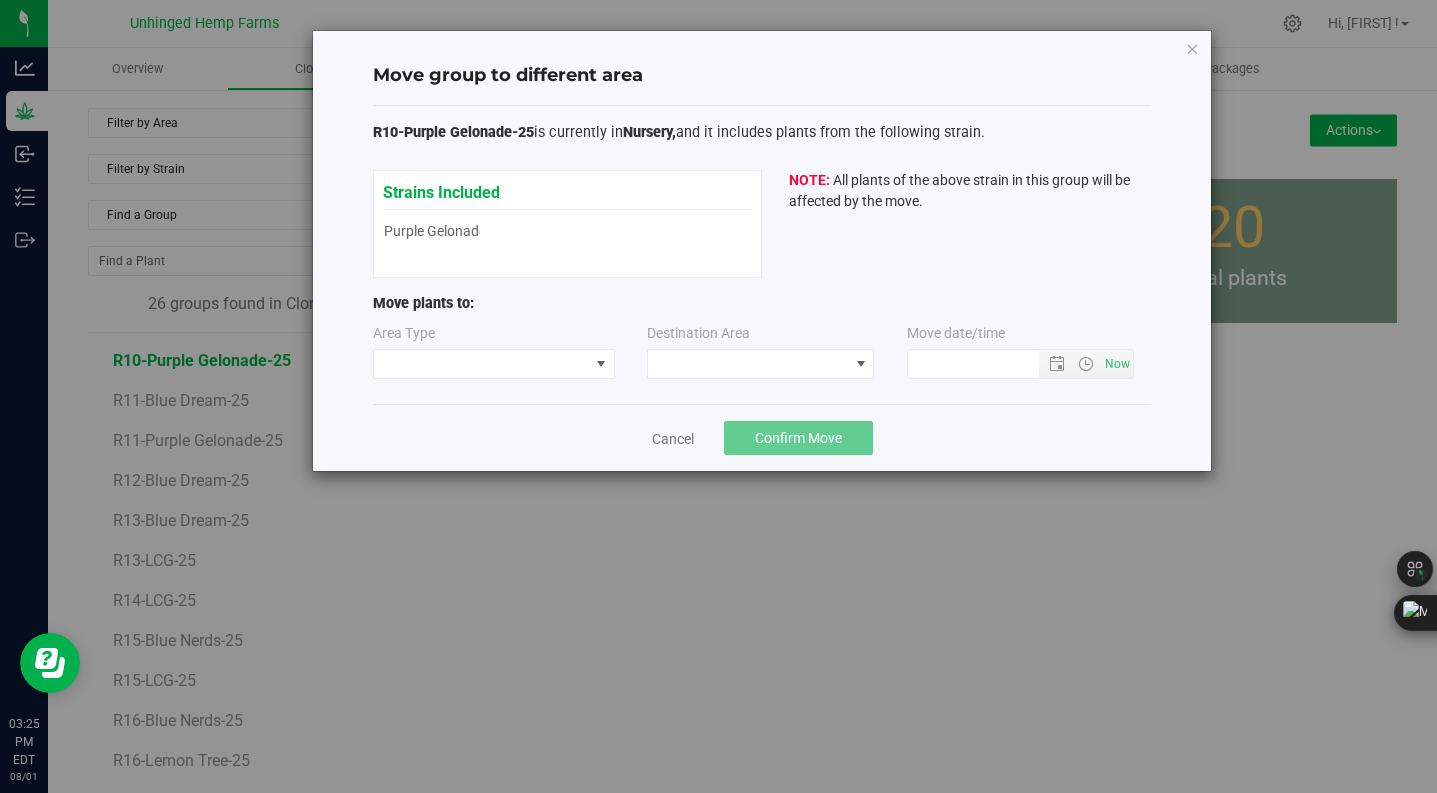 type on "[DATE] [TIME]" 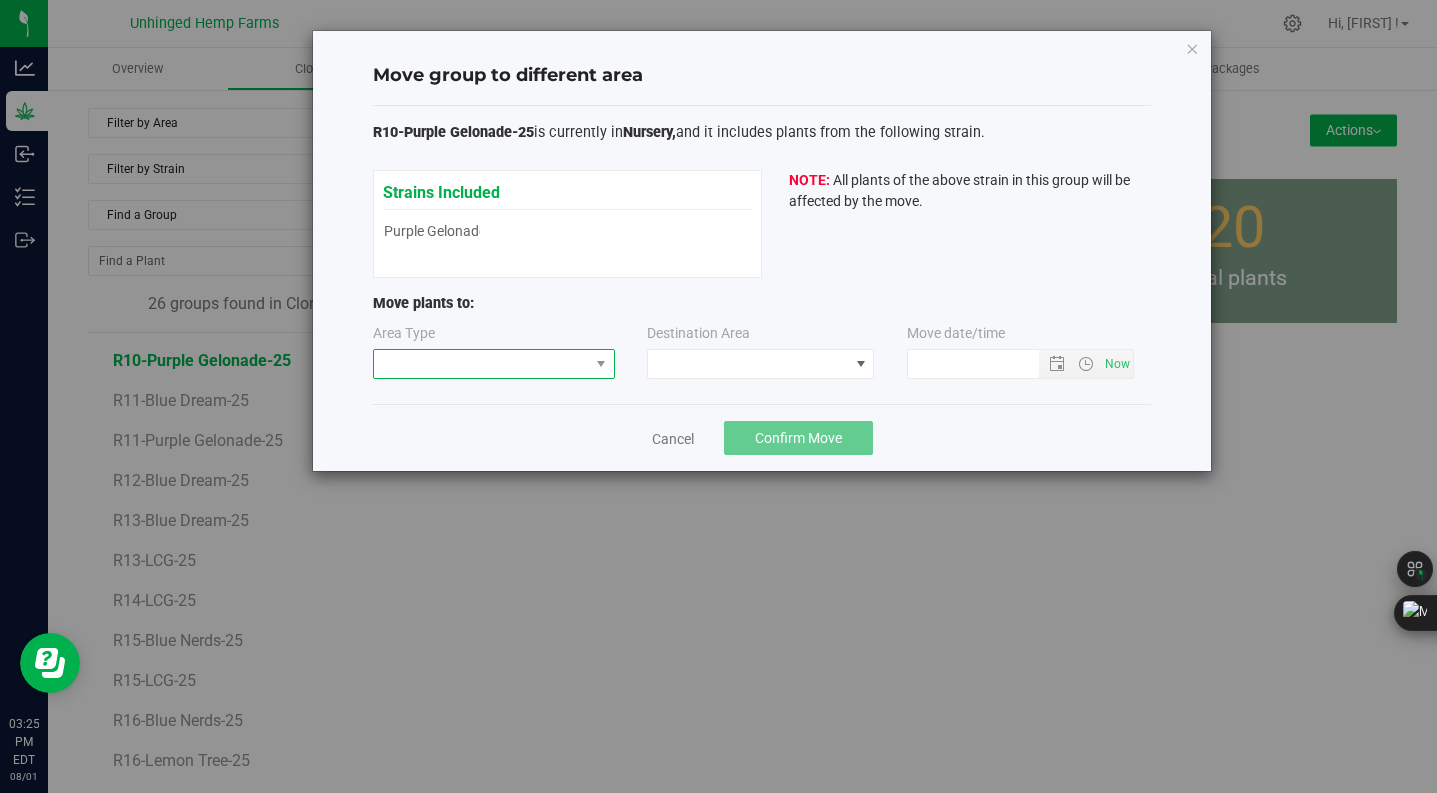 click at bounding box center (481, 364) 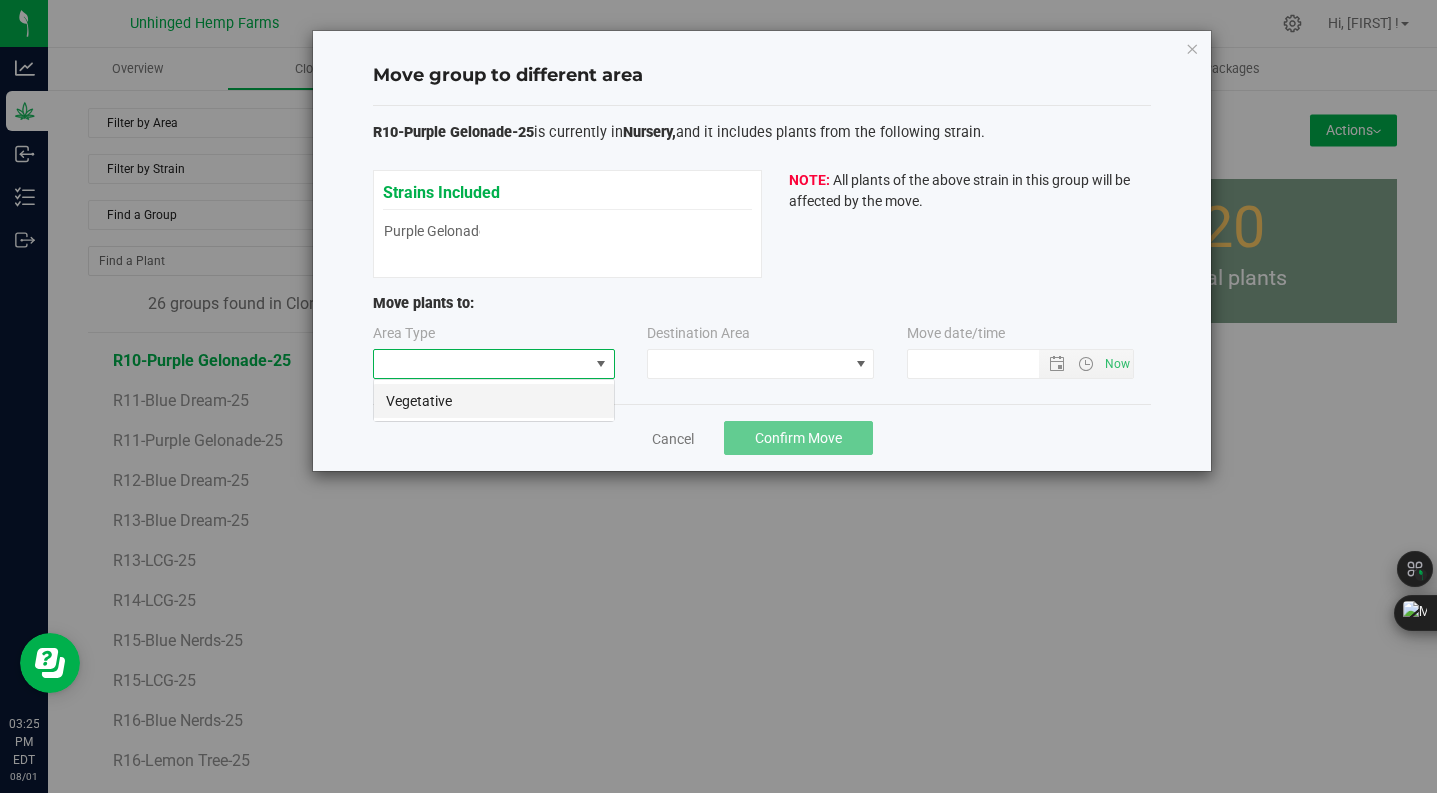 scroll, scrollTop: 99970, scrollLeft: 99758, axis: both 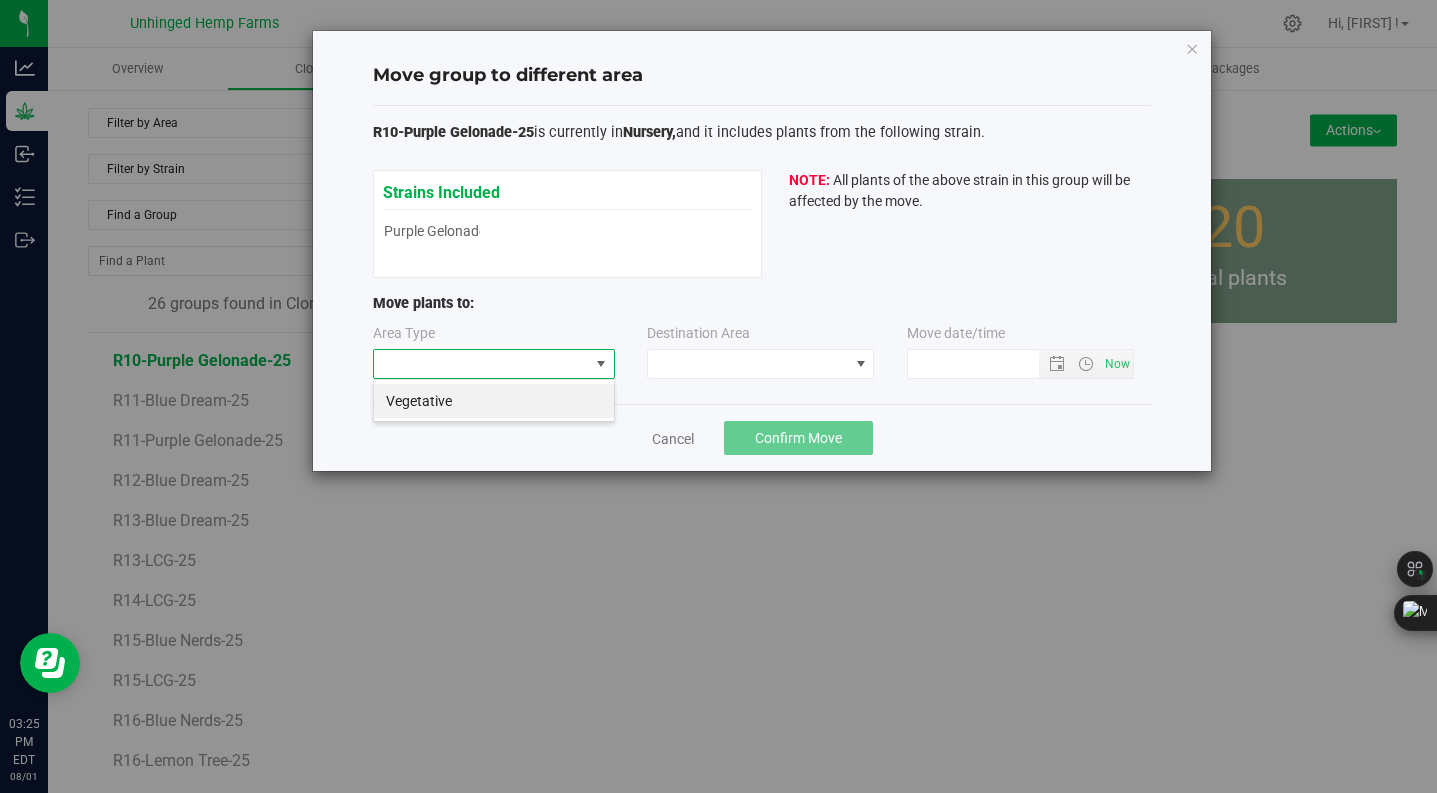drag, startPoint x: 519, startPoint y: 398, endPoint x: 535, endPoint y: 400, distance: 16.124516 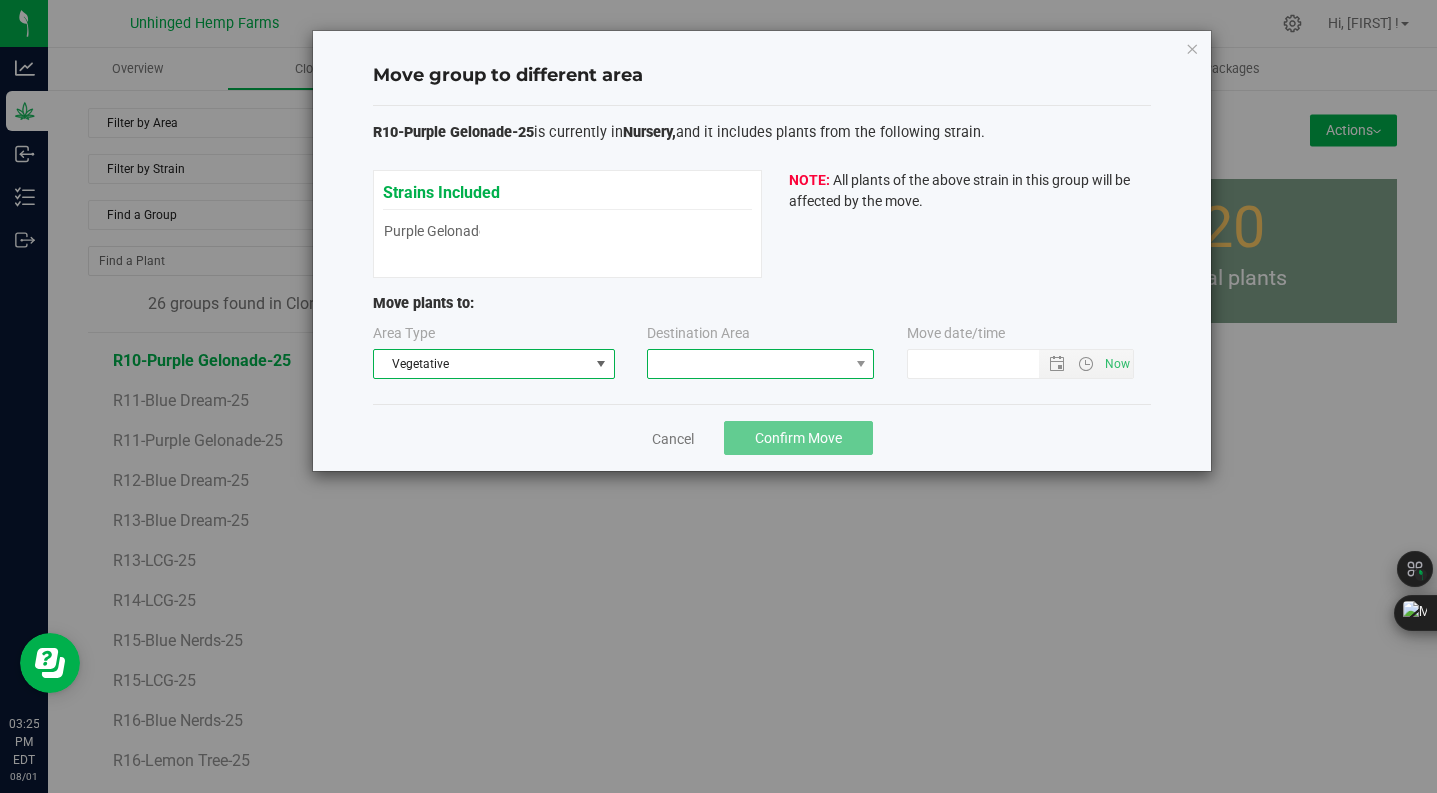 click at bounding box center [748, 364] 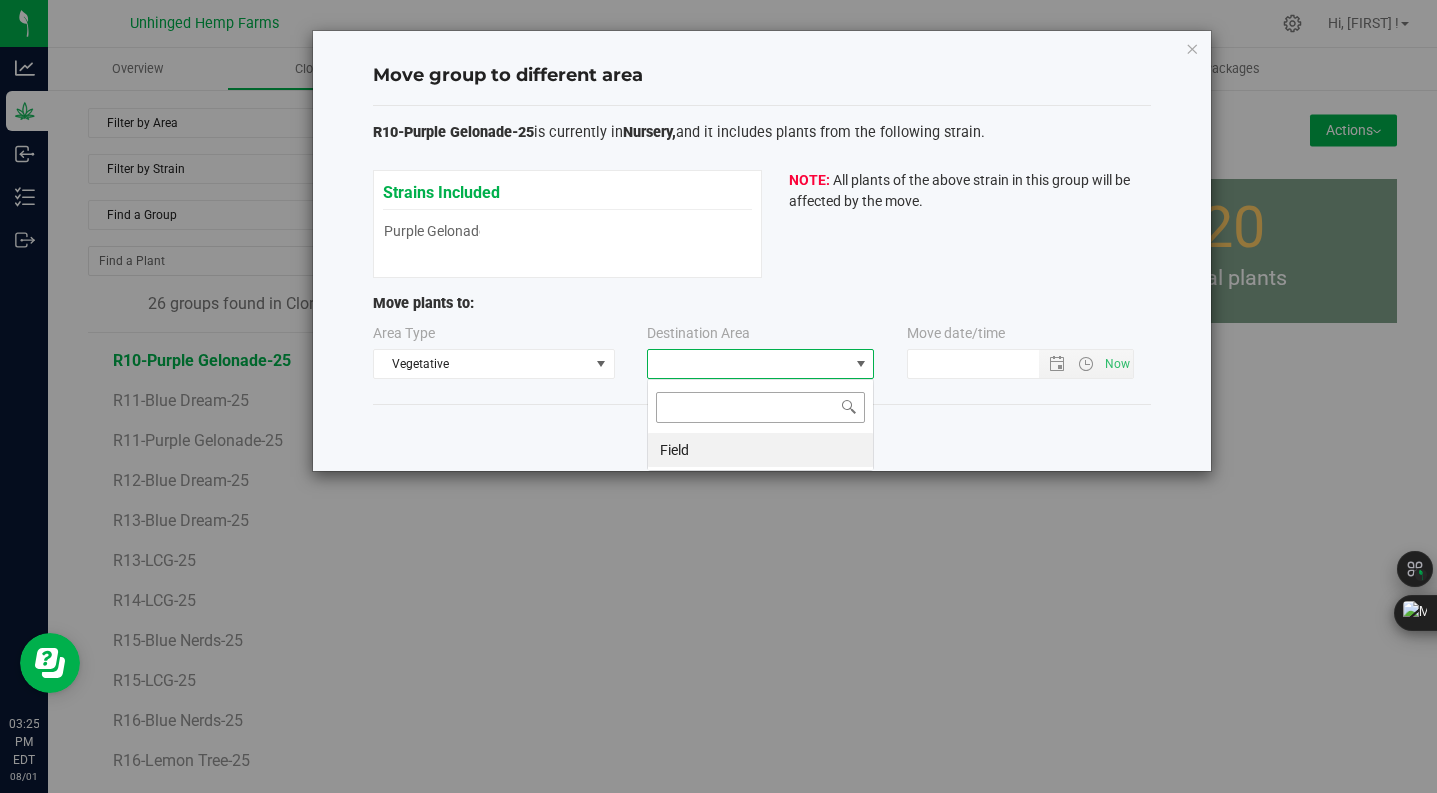 scroll, scrollTop: 99970, scrollLeft: 99773, axis: both 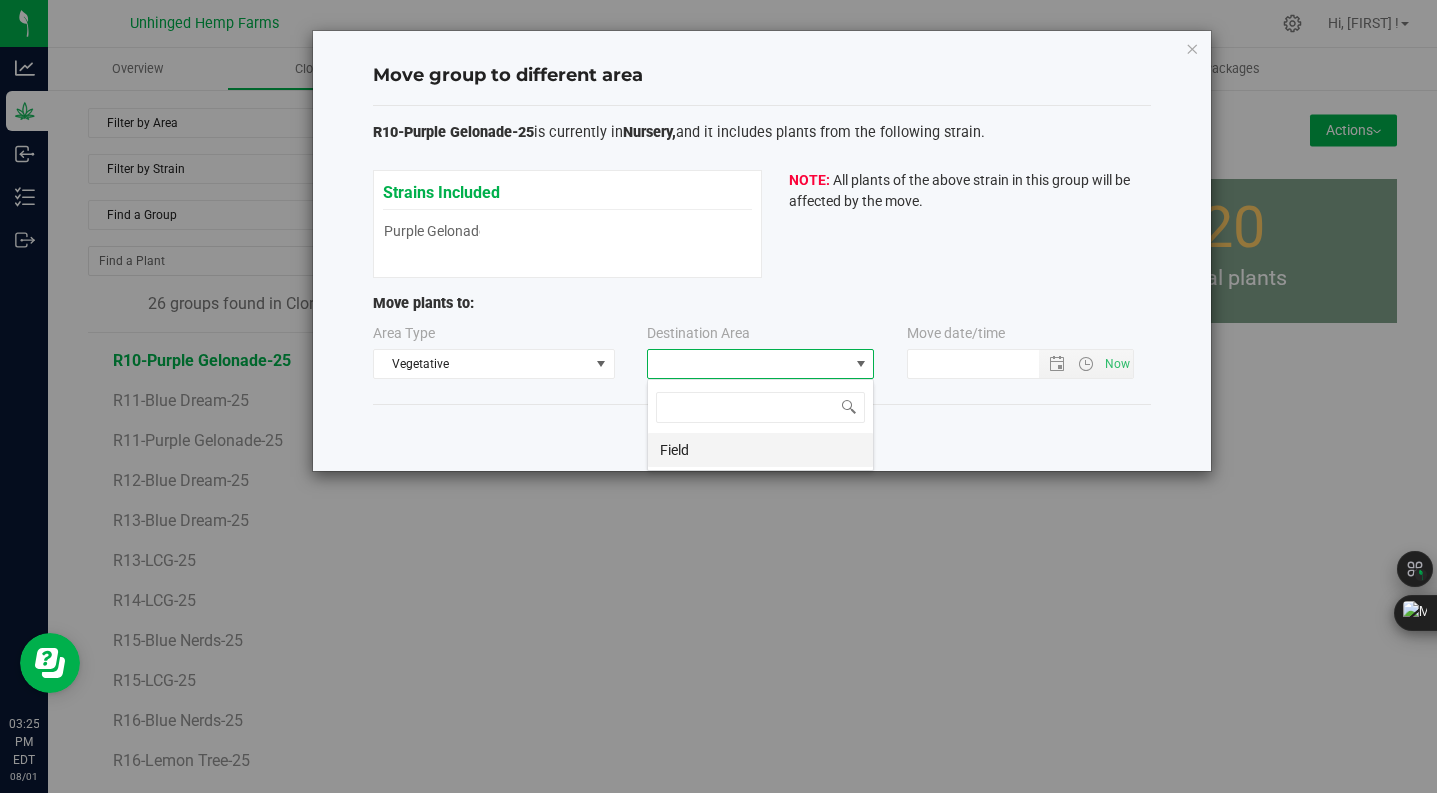 click on "Field" at bounding box center [760, 450] 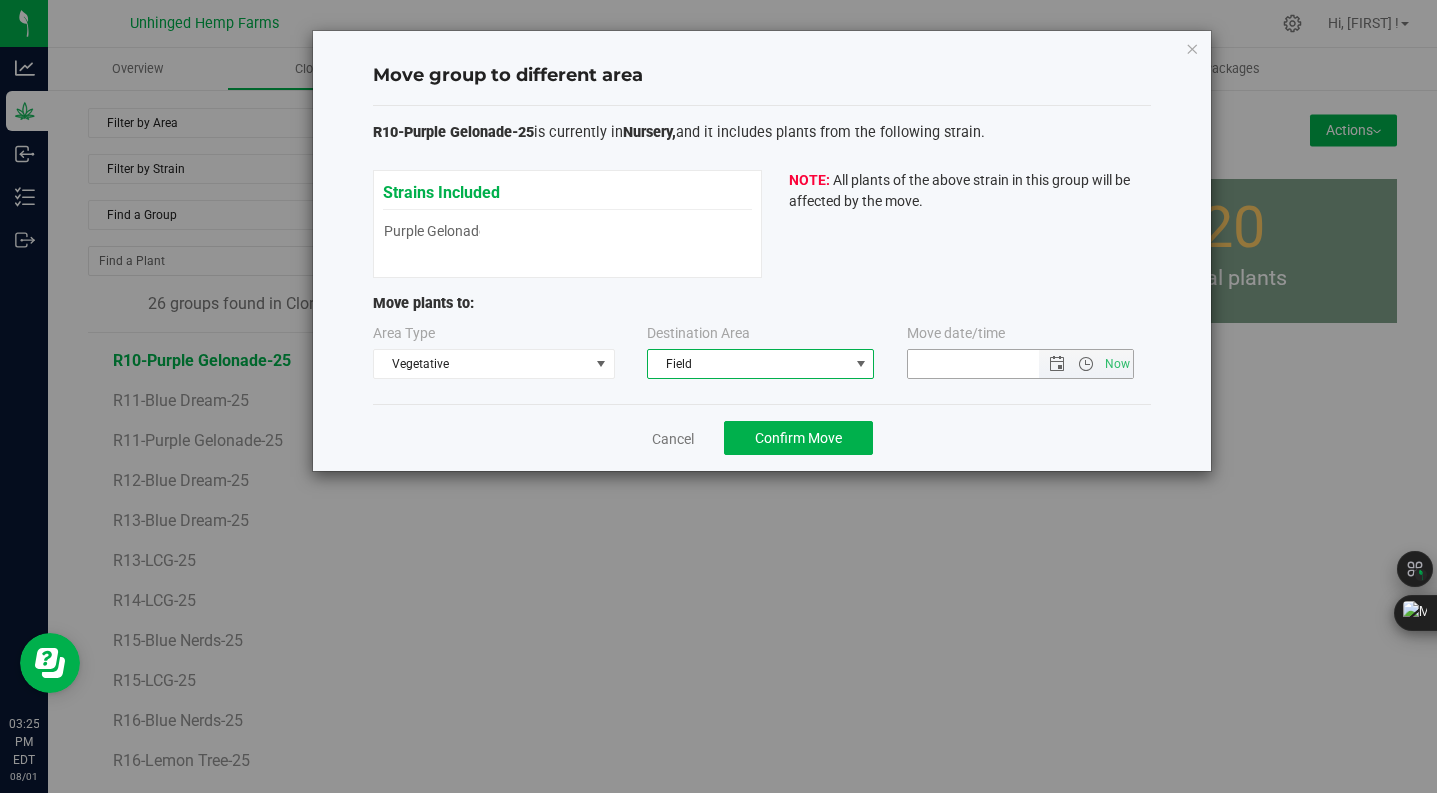 click at bounding box center (990, 364) 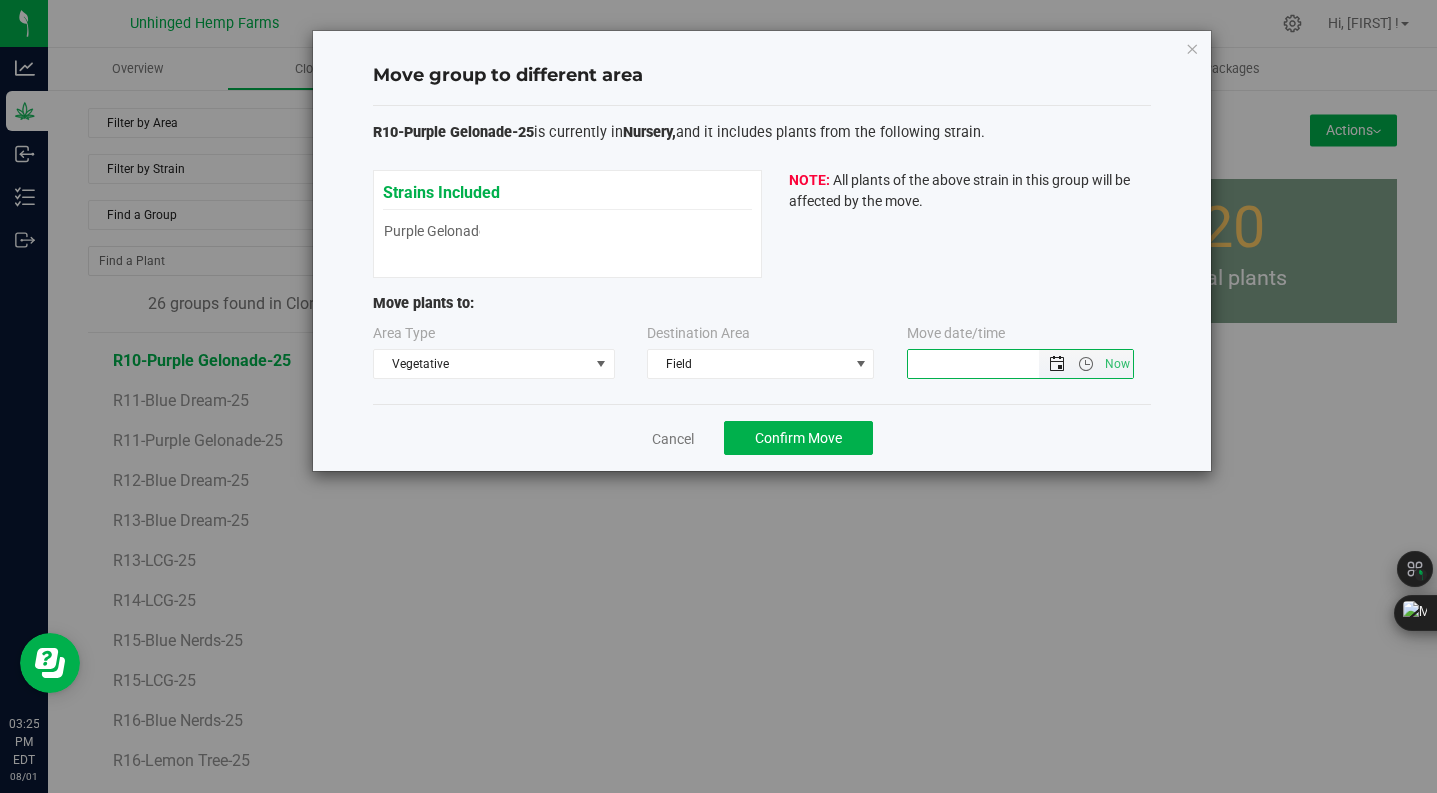 click at bounding box center (1057, 364) 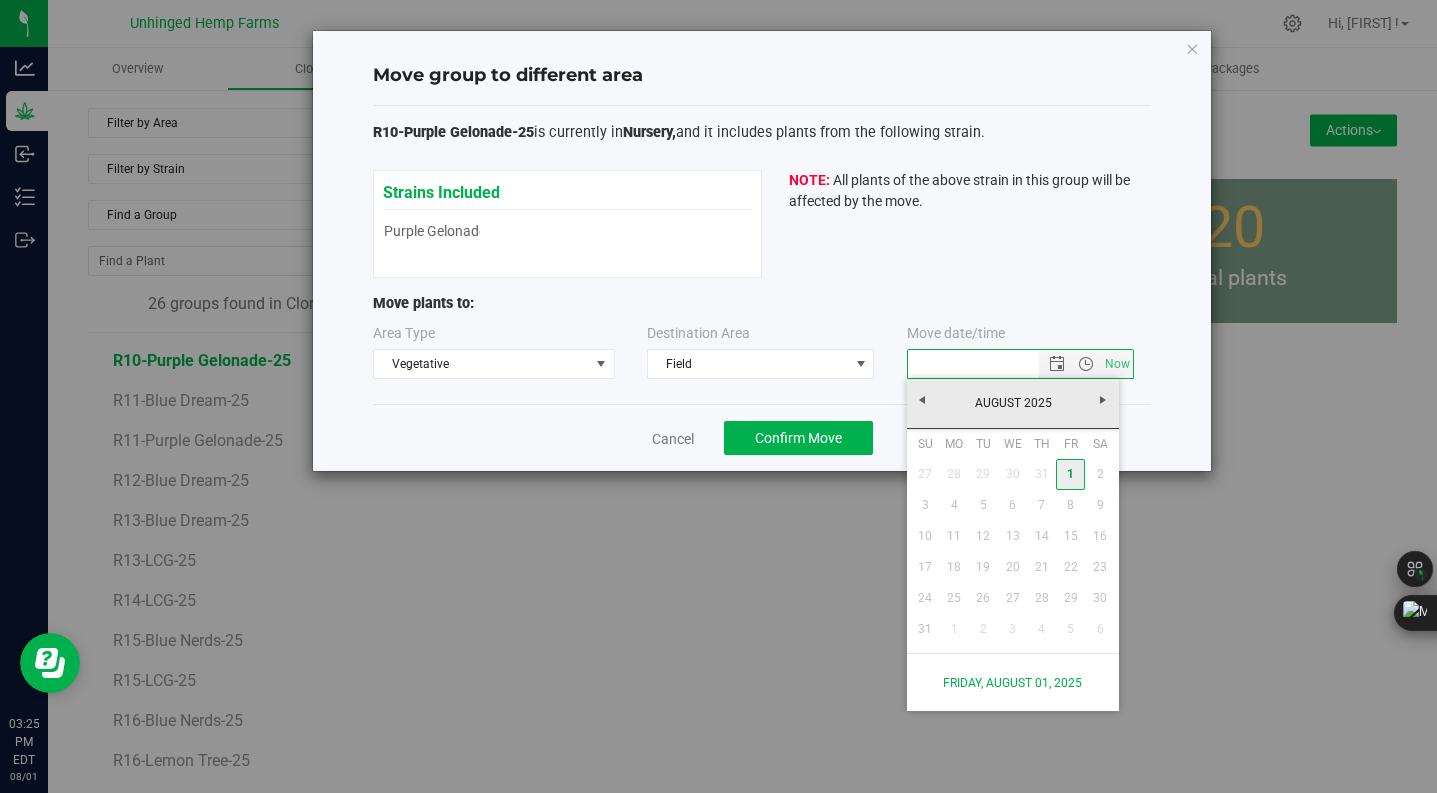 click on "1" at bounding box center [1070, 474] 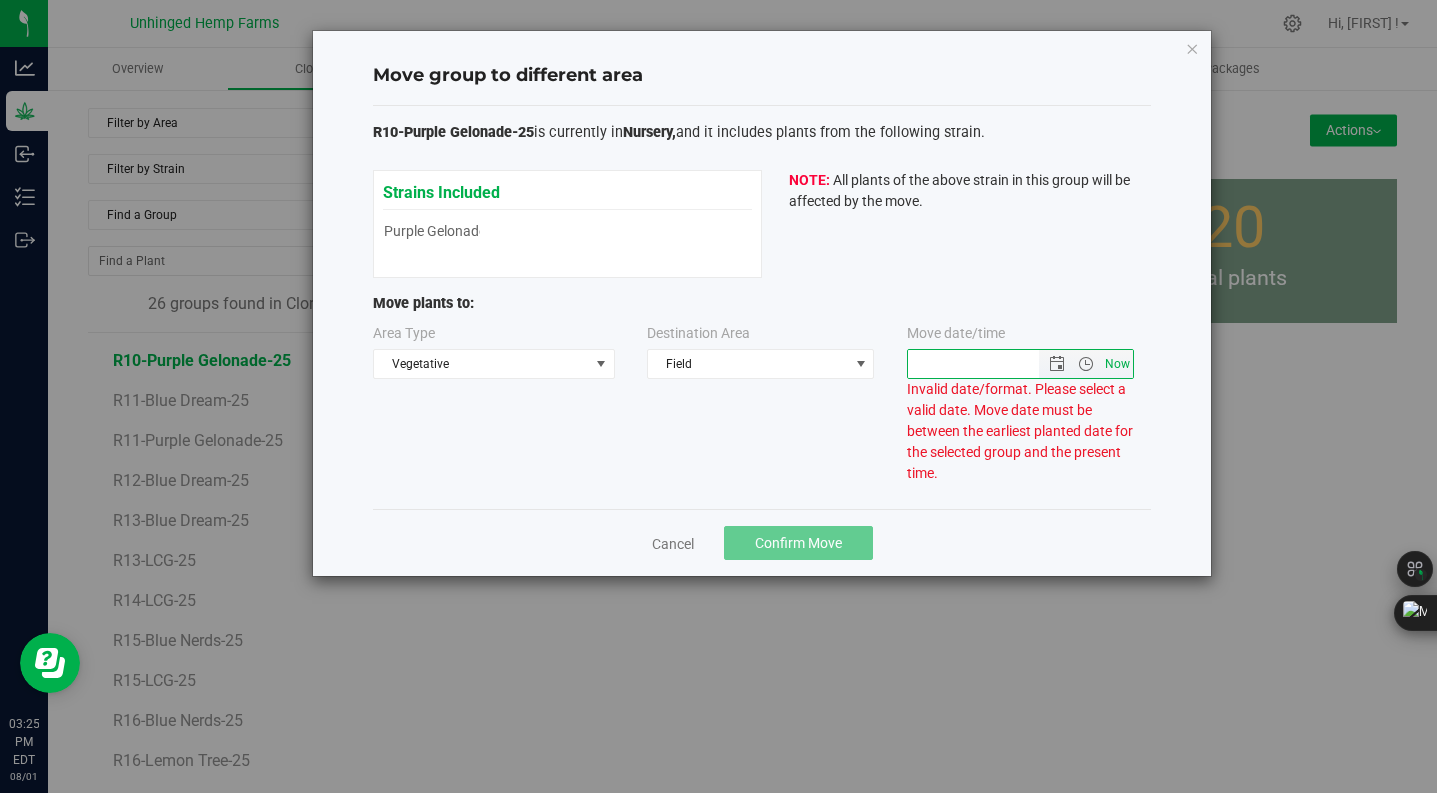 click on "Now" at bounding box center (1117, 364) 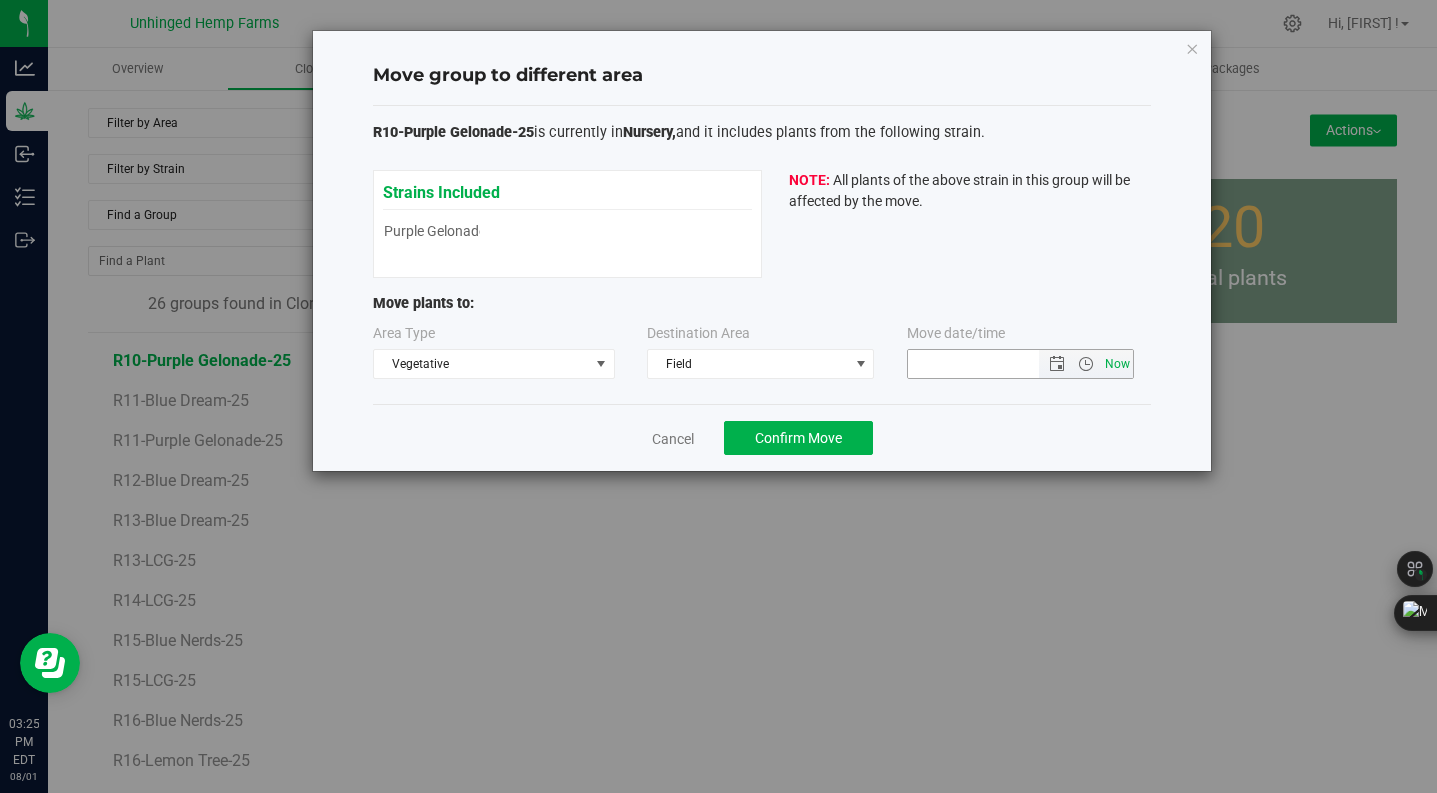 click on "Now" at bounding box center (1117, 364) 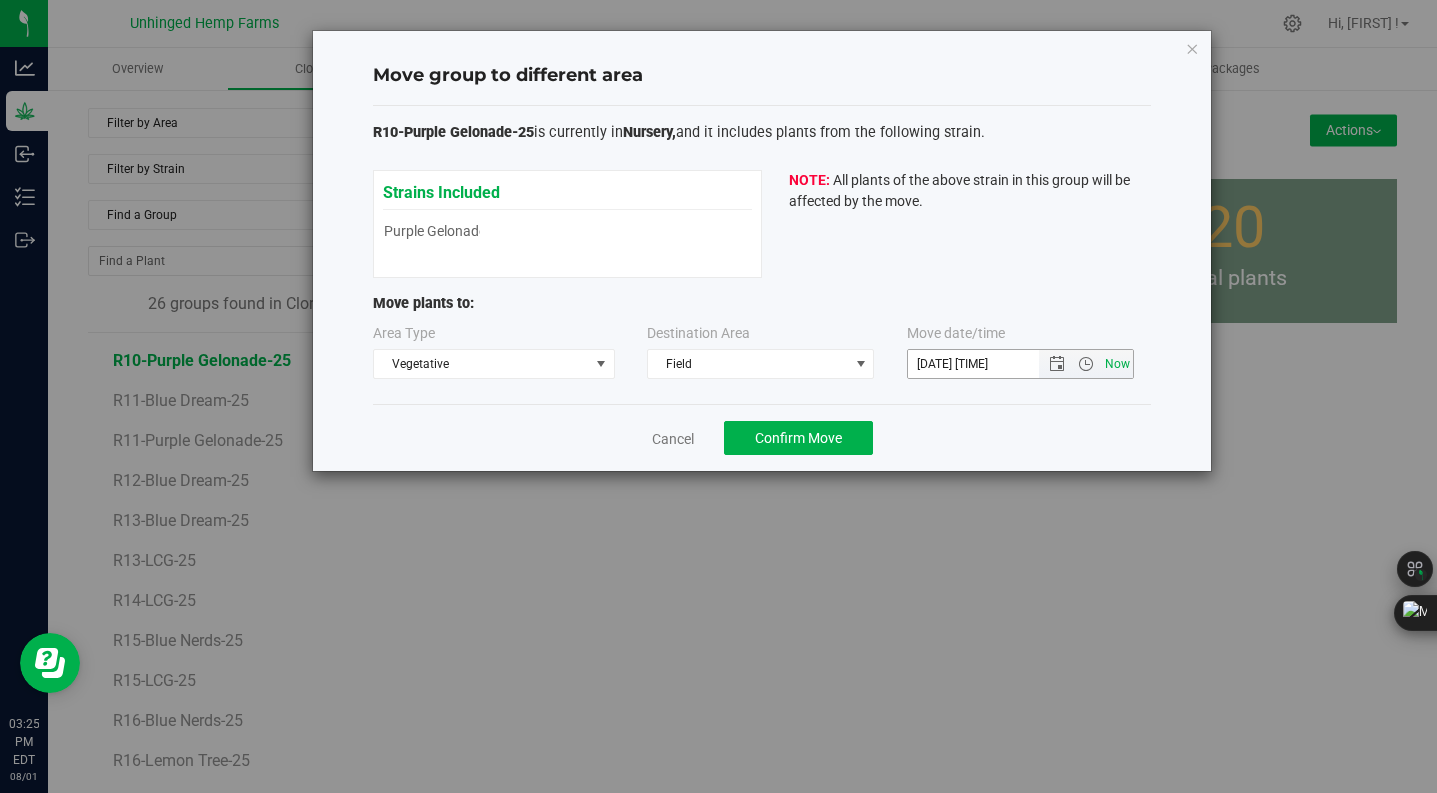 type 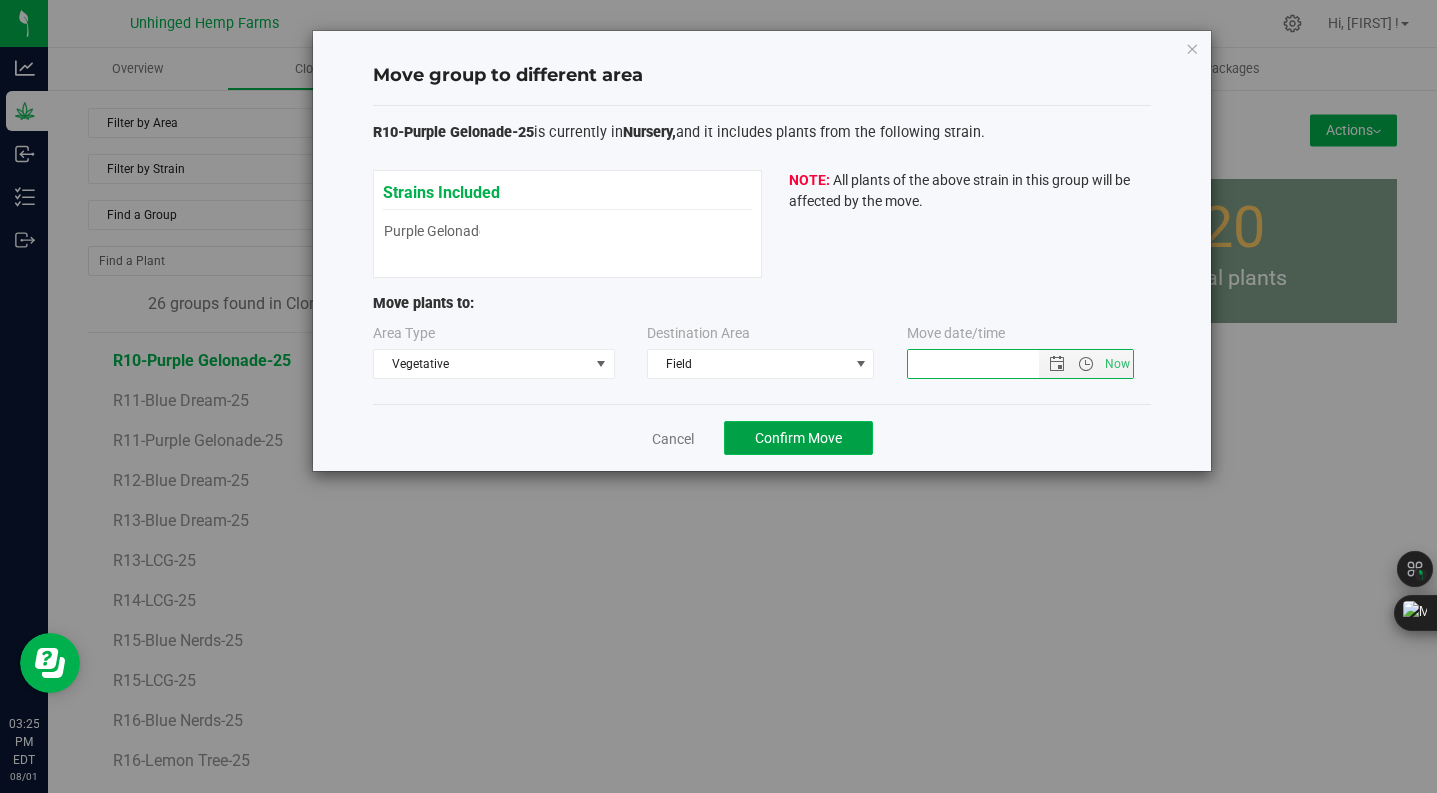 click on "Confirm Move" 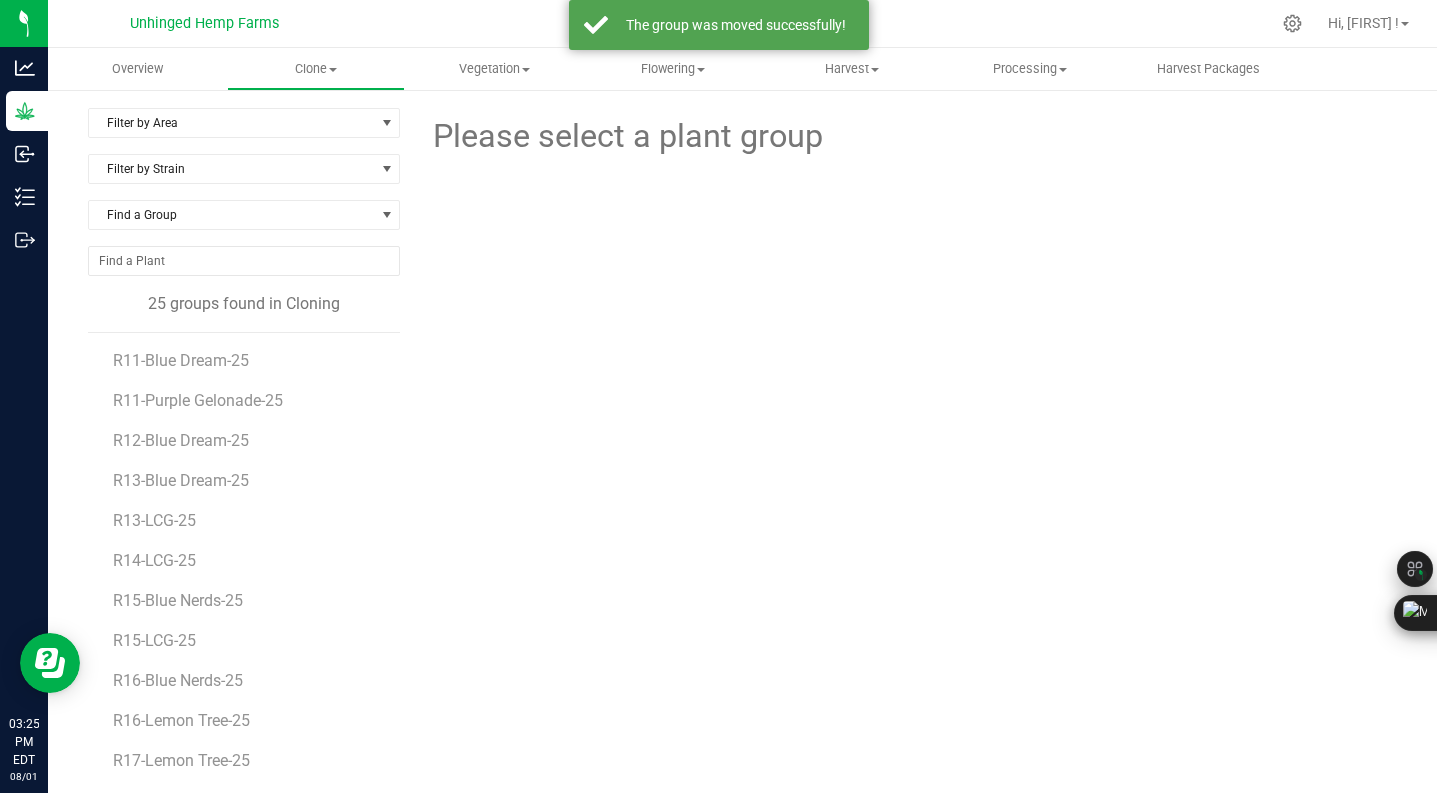 drag, startPoint x: 564, startPoint y: 479, endPoint x: 378, endPoint y: 466, distance: 186.45375 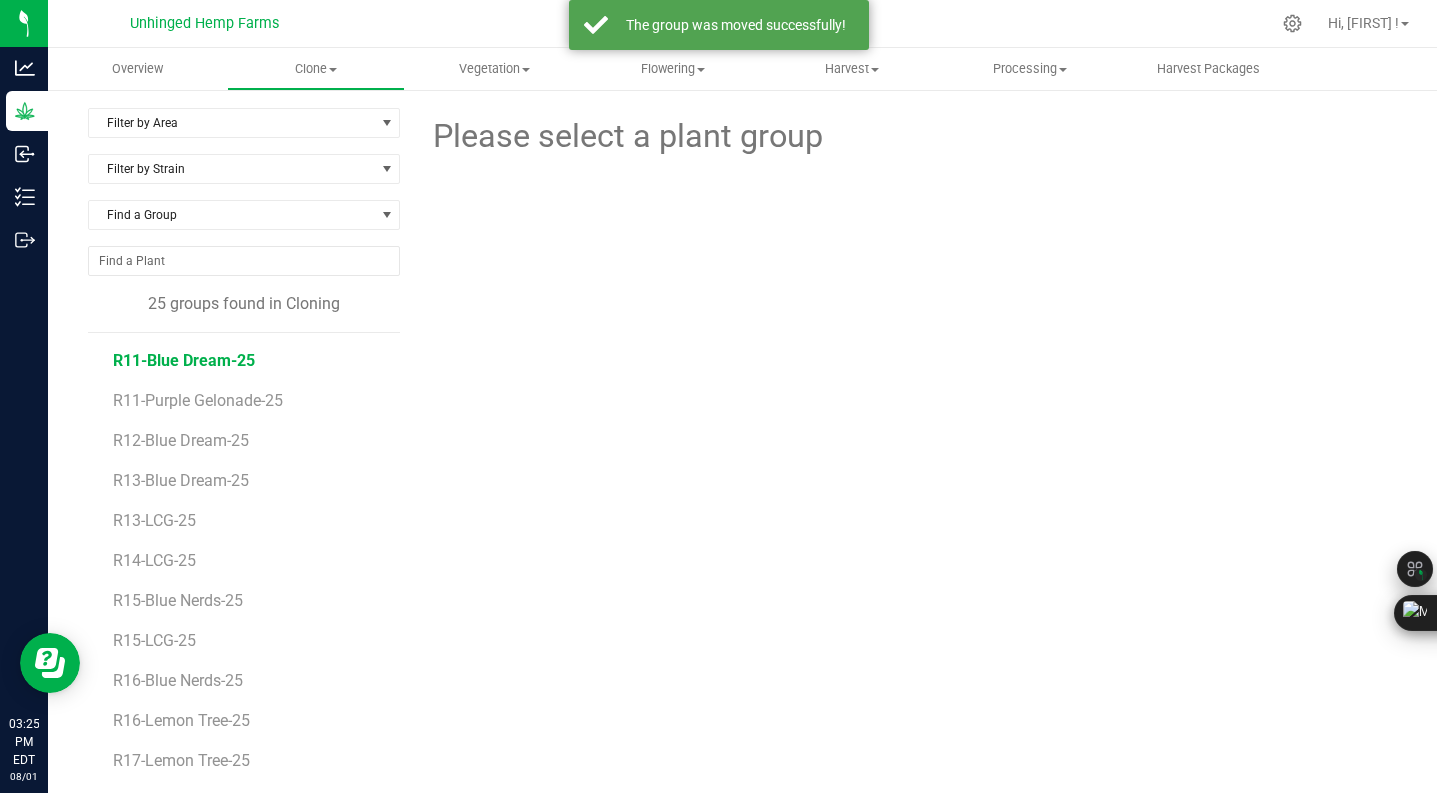 click on "R11-Blue Dream-25" at bounding box center (184, 360) 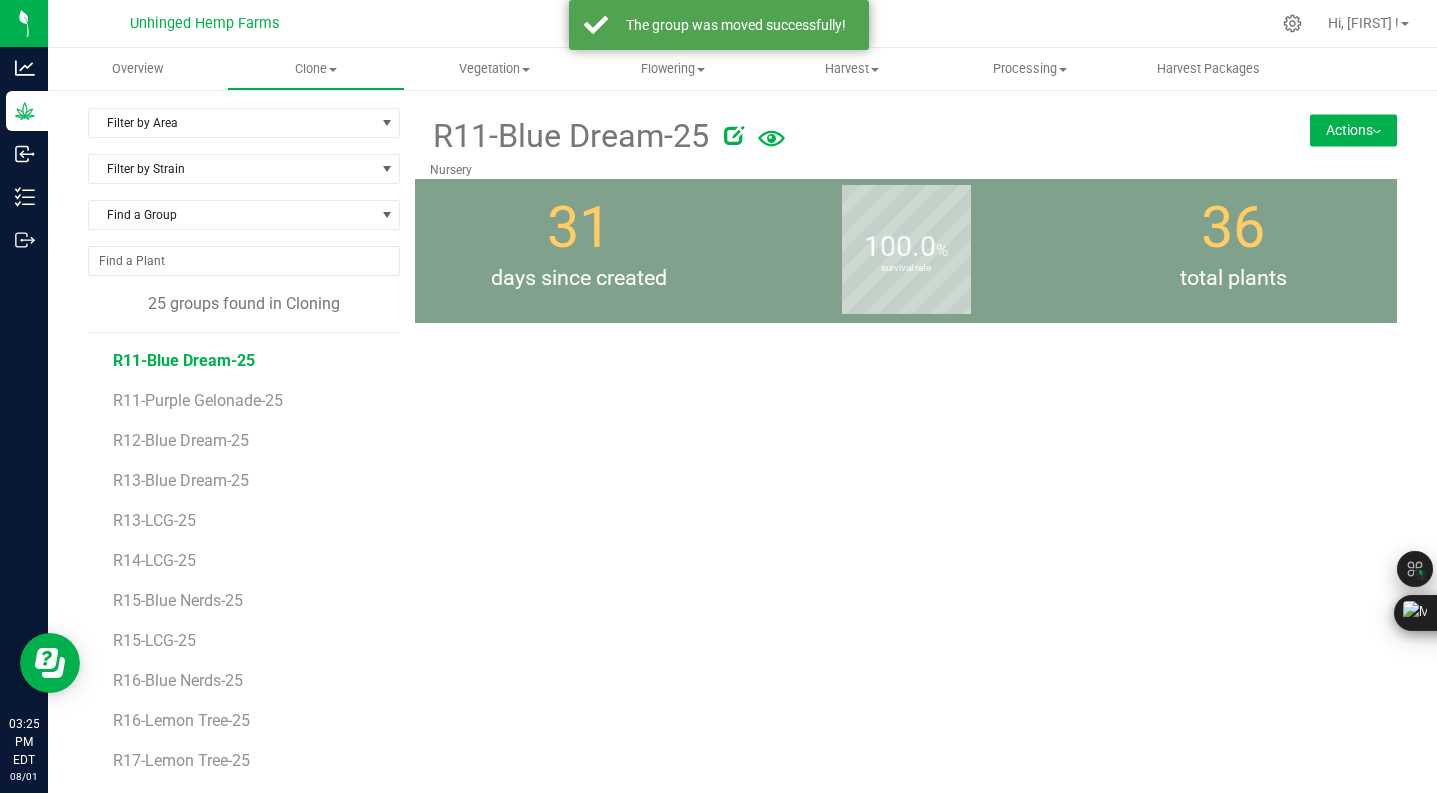 click on "Actions" at bounding box center [1353, 130] 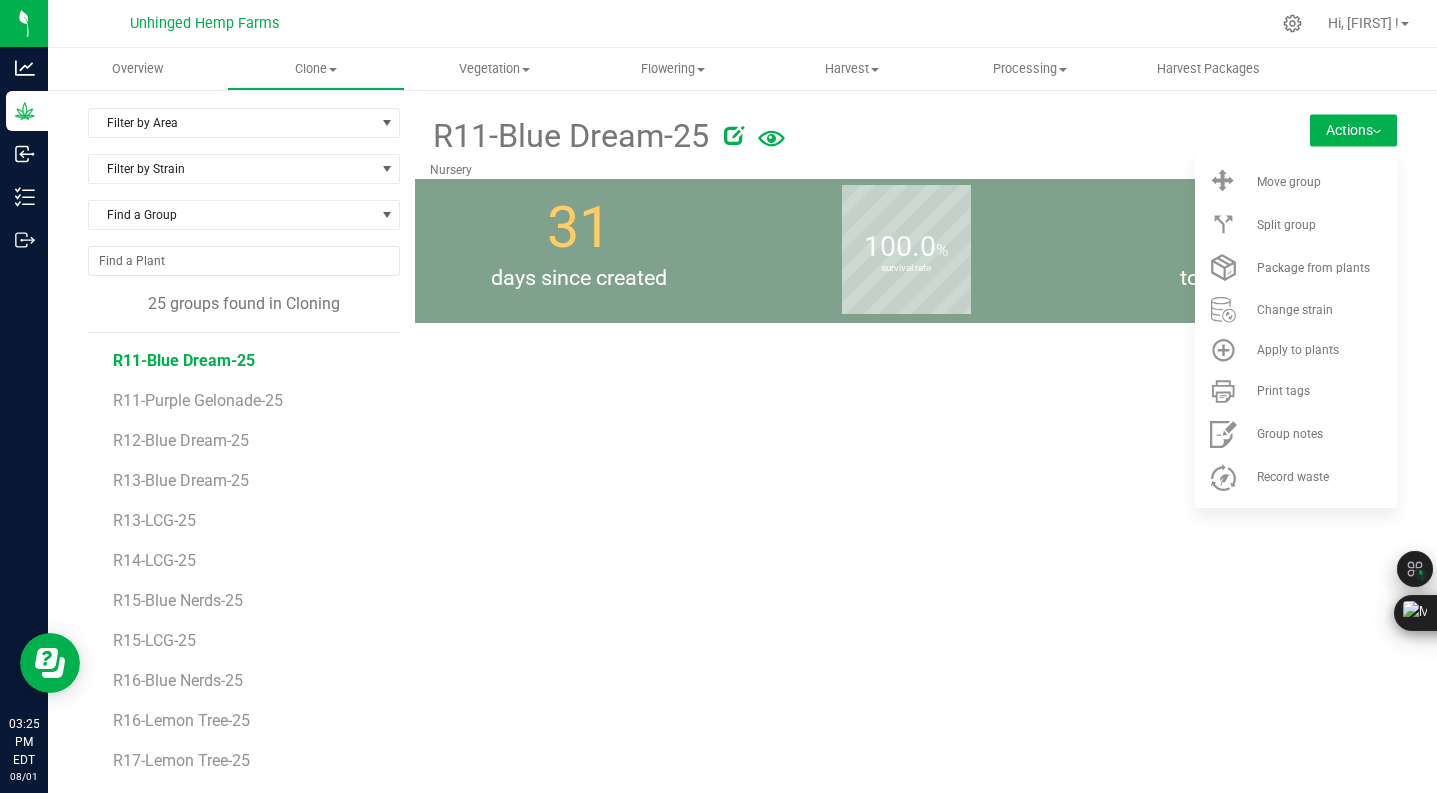 drag, startPoint x: 846, startPoint y: 431, endPoint x: 463, endPoint y: 105, distance: 502.95627 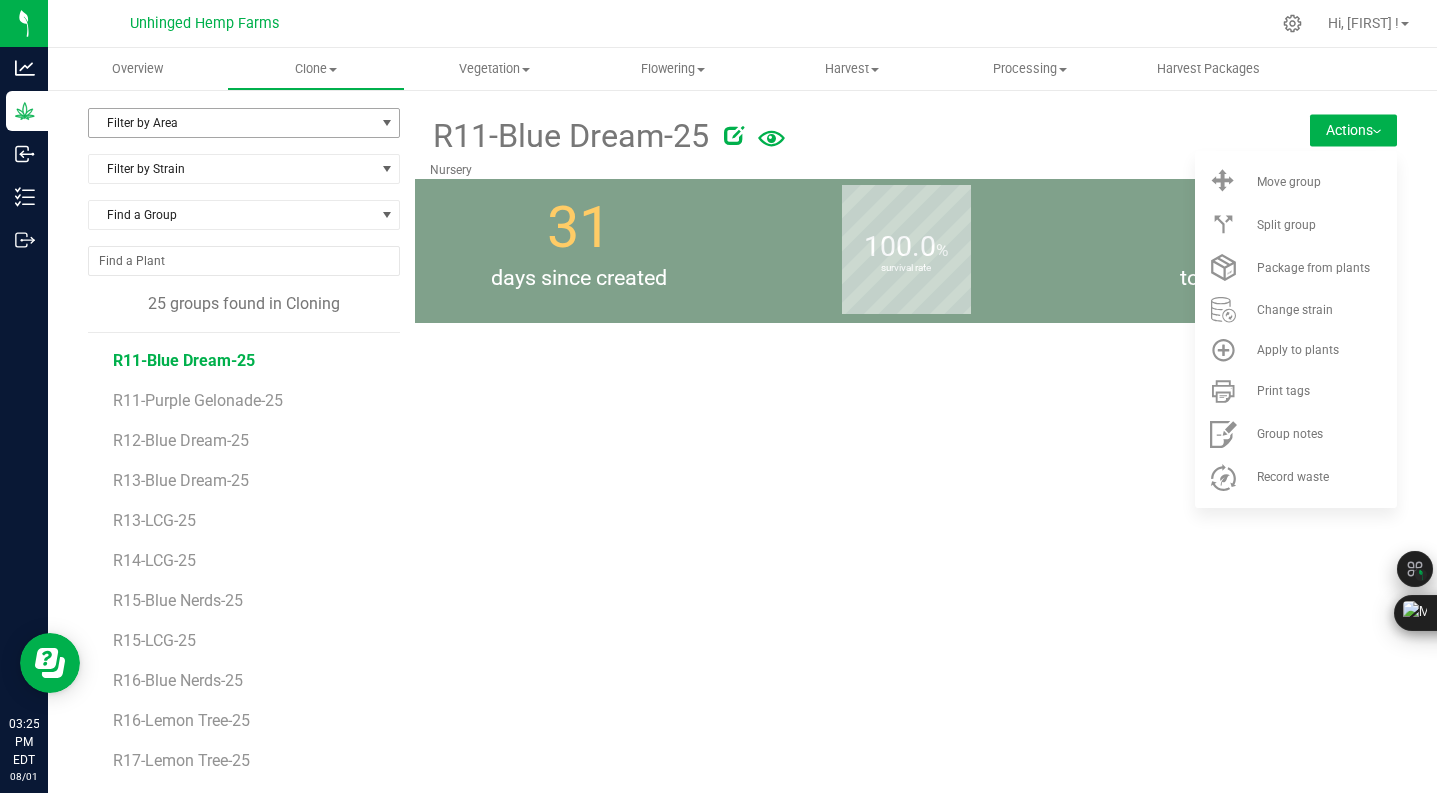 click on "Filter by Area" at bounding box center (231, 123) 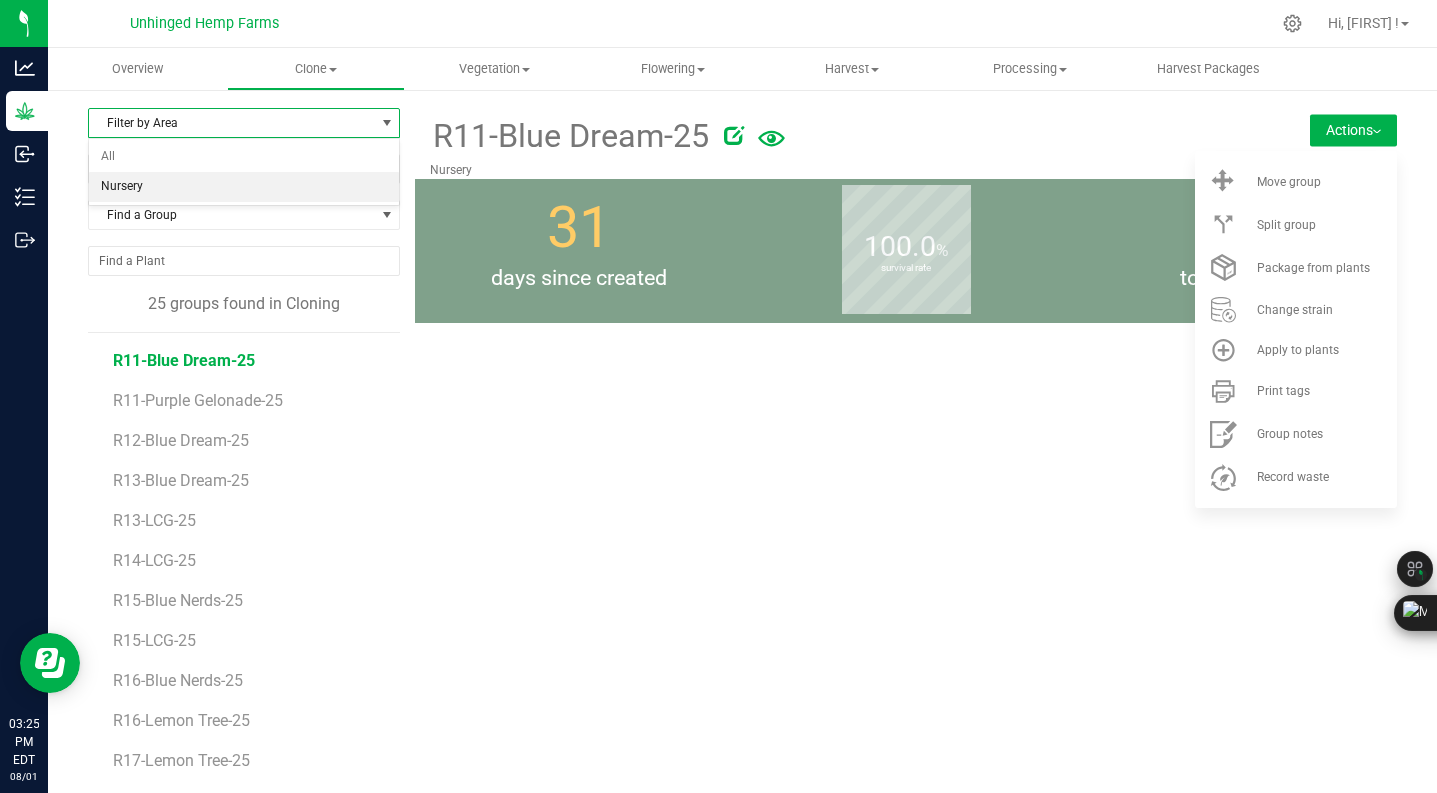 click on "Nursery" at bounding box center [244, 187] 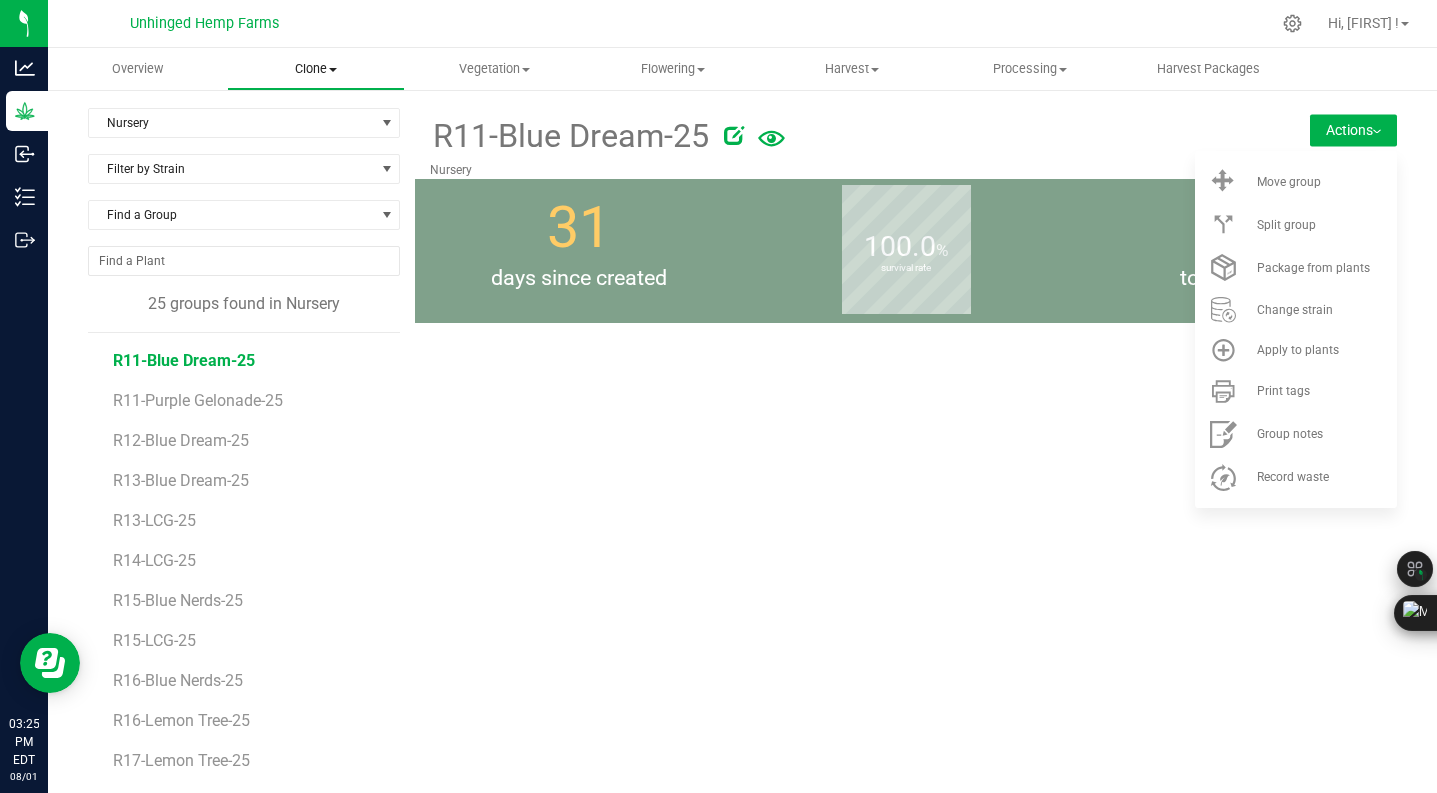 click on "Clone" at bounding box center (316, 69) 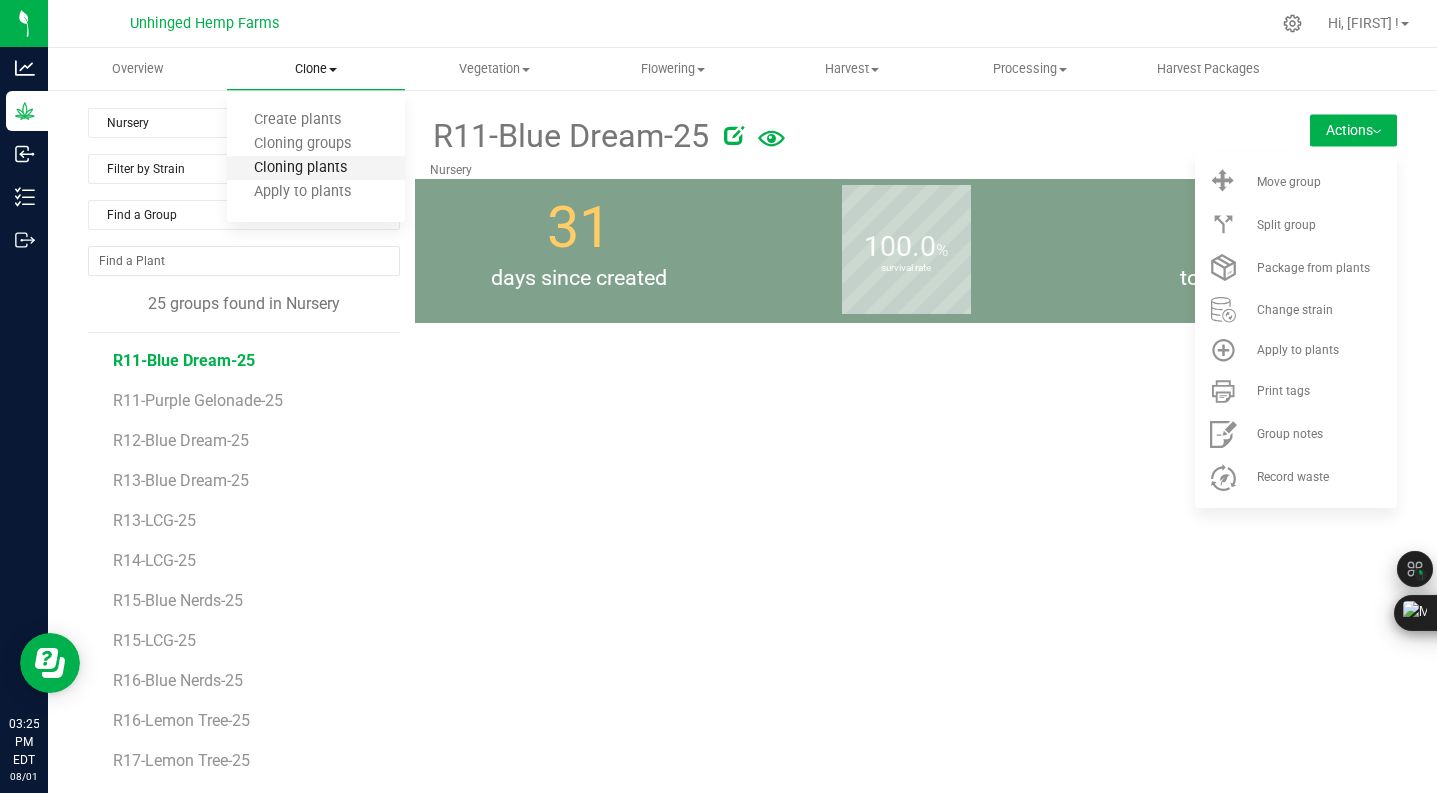 click on "Cloning plants" at bounding box center (300, 168) 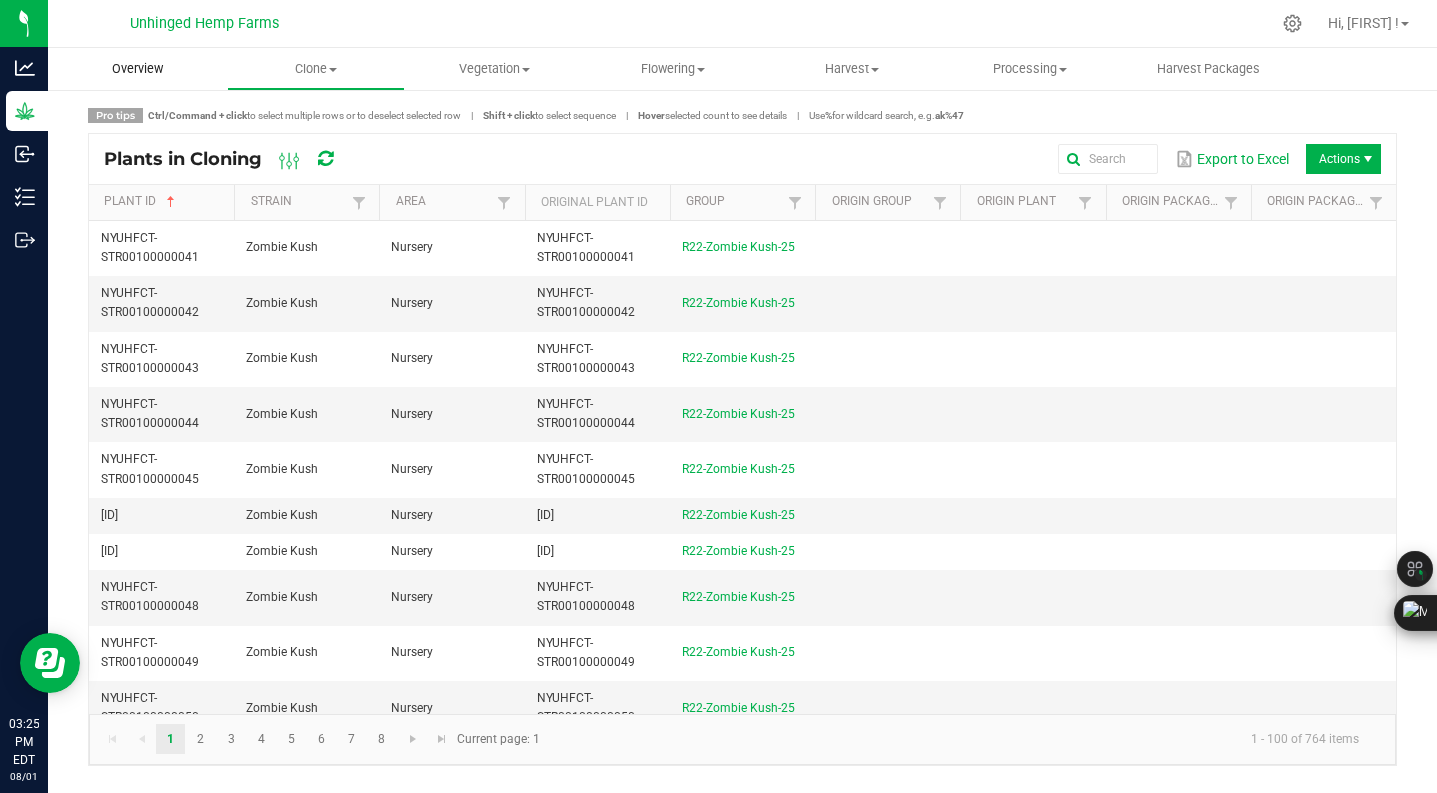 scroll, scrollTop: 20, scrollLeft: 0, axis: vertical 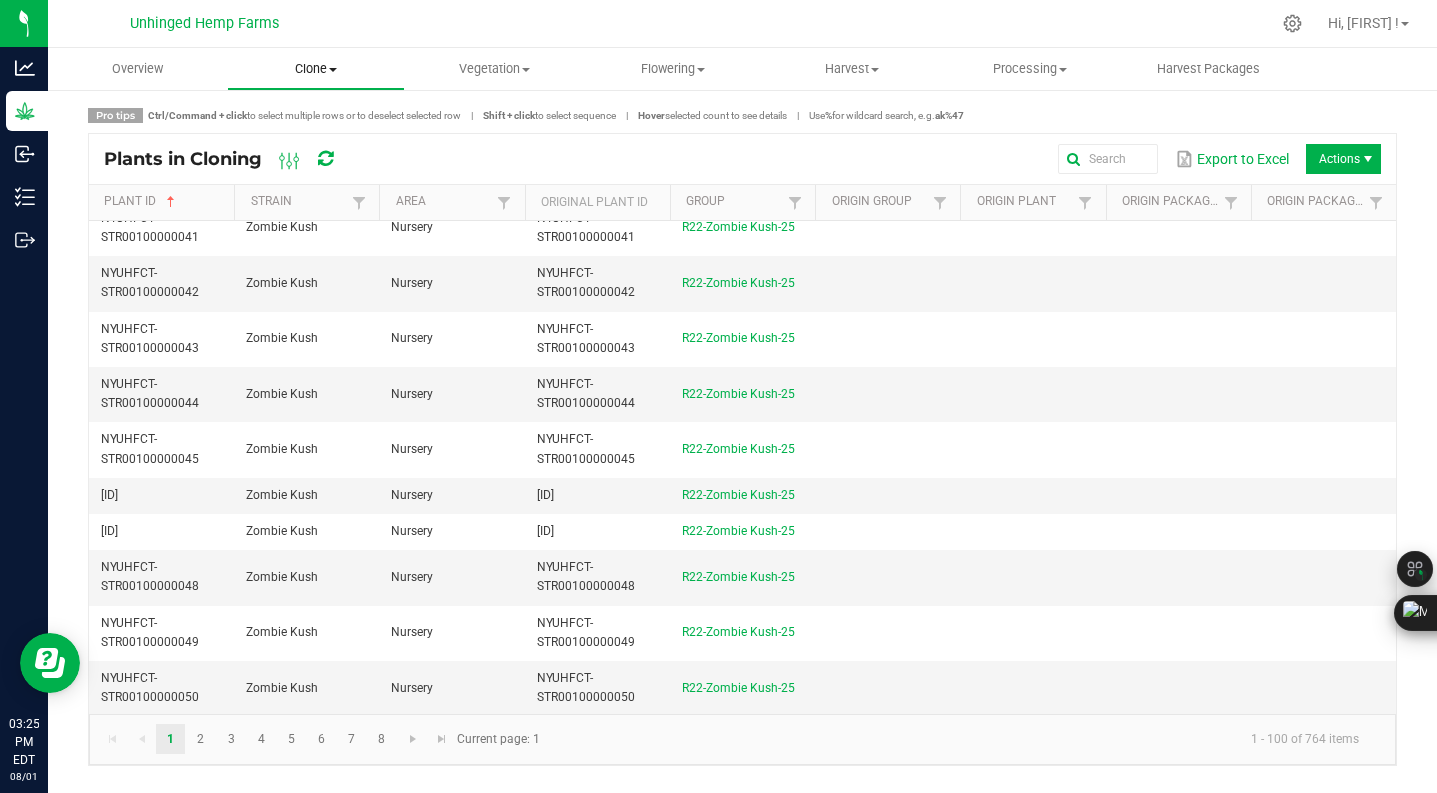 click on "Clone" at bounding box center (316, 69) 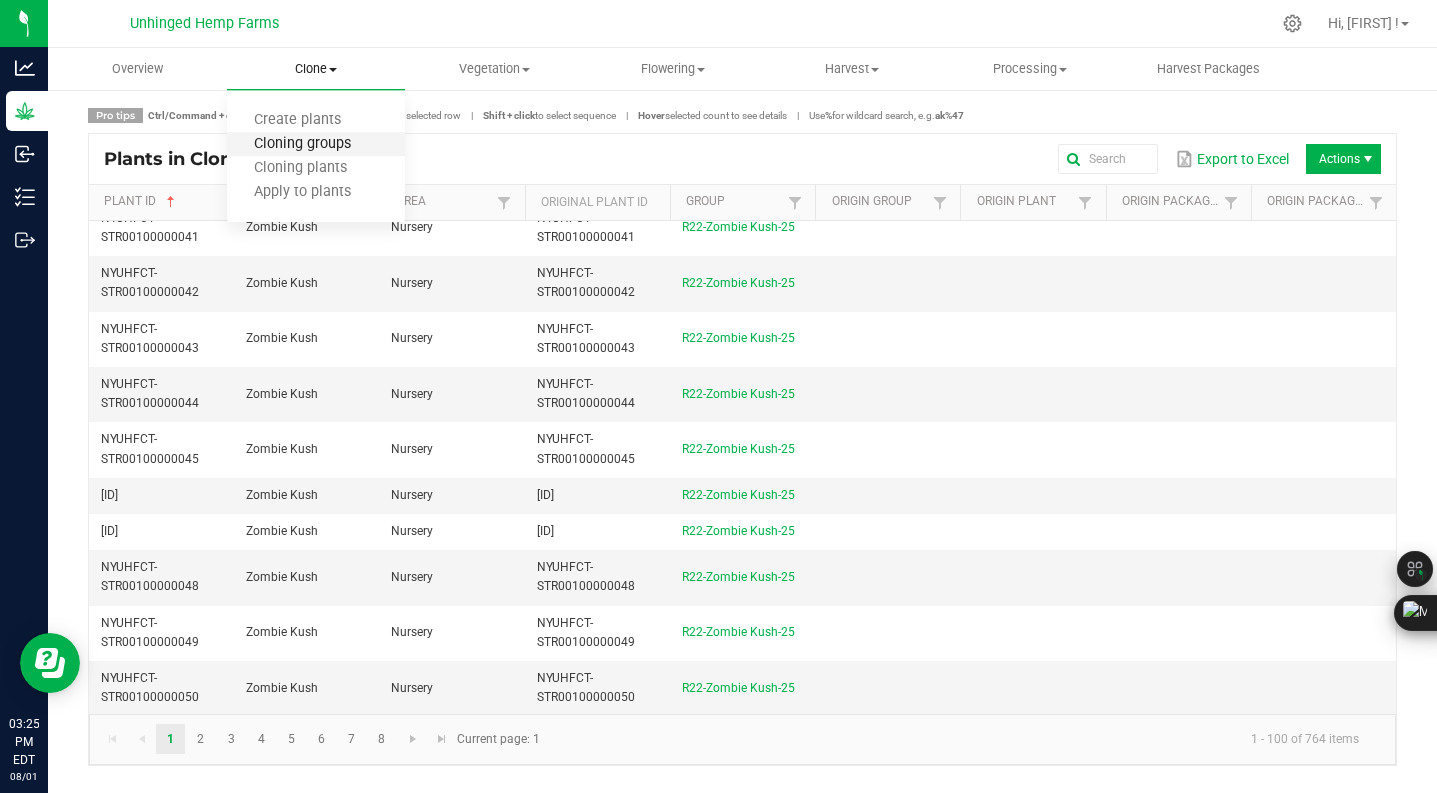 click on "Cloning groups" at bounding box center (302, 144) 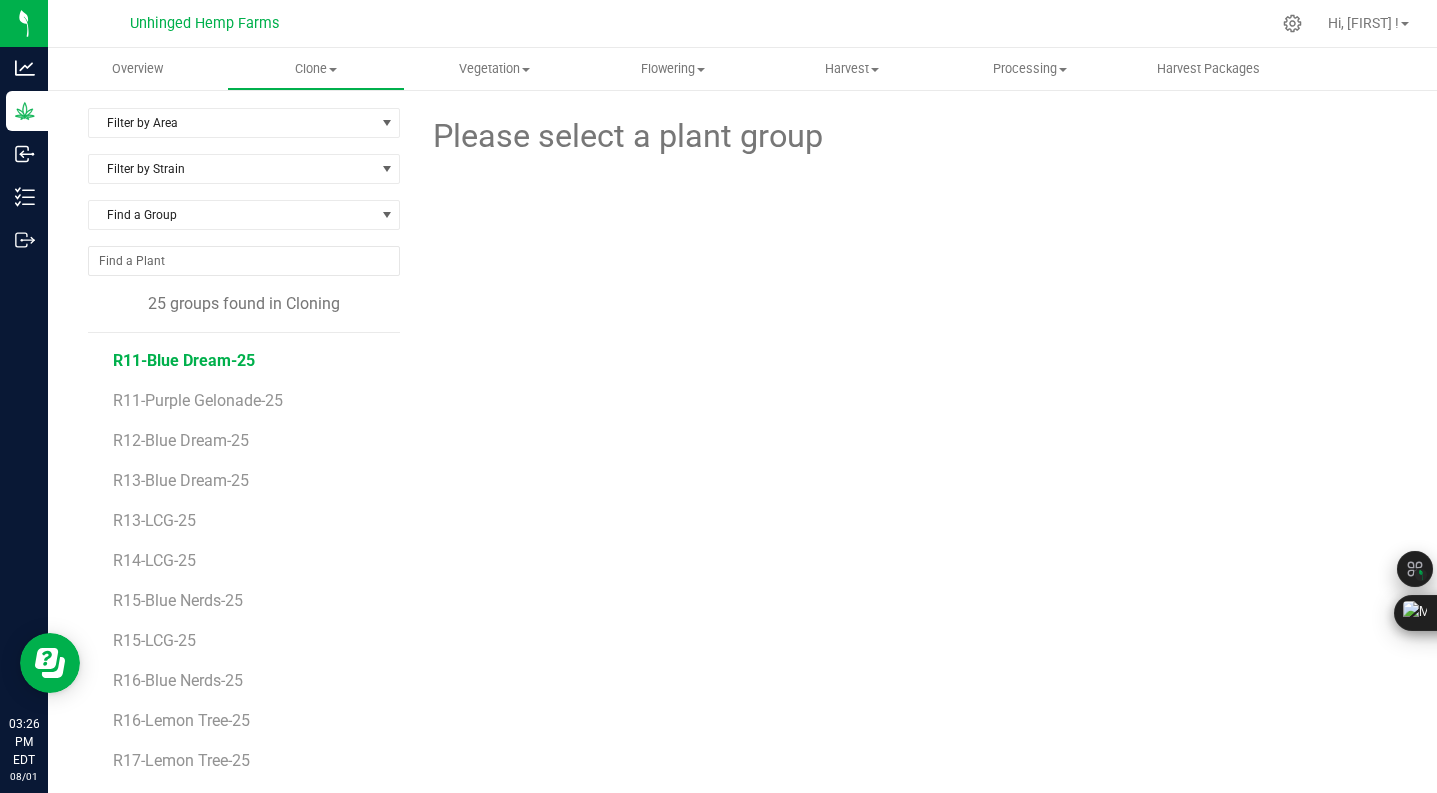 click on "R11-Blue Dream-25" at bounding box center [184, 360] 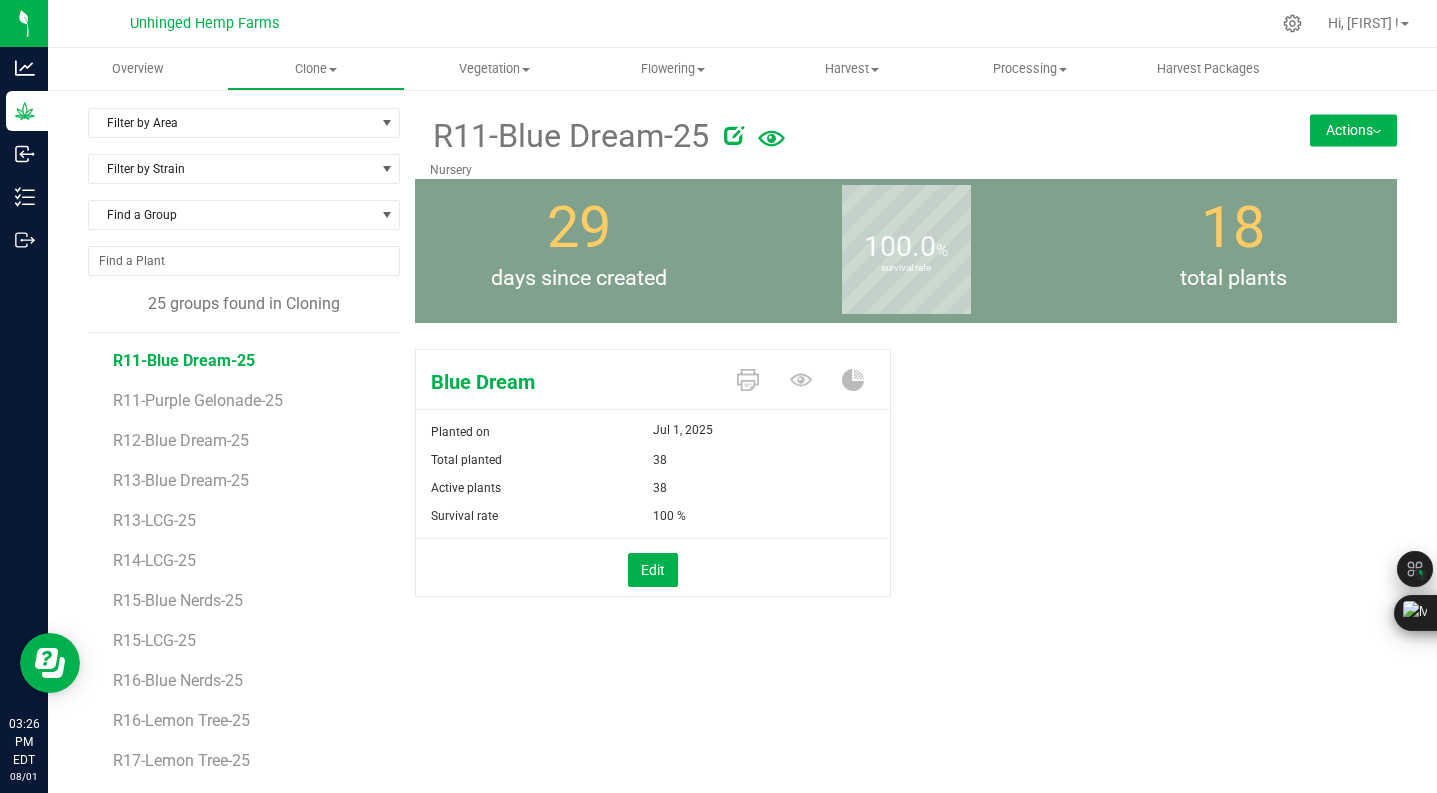 click on "Actions" at bounding box center [1353, 130] 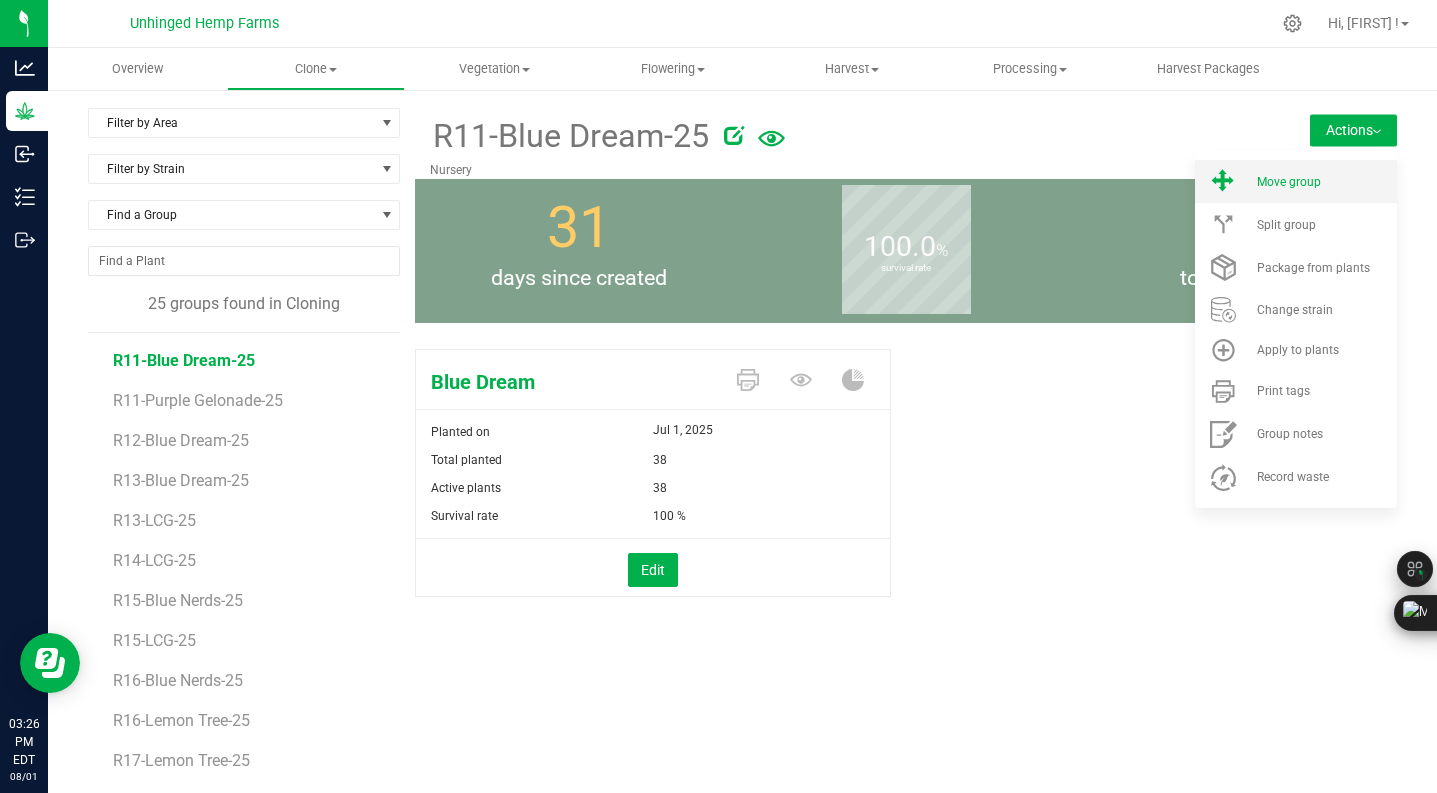 click on "Move group" at bounding box center [1325, 182] 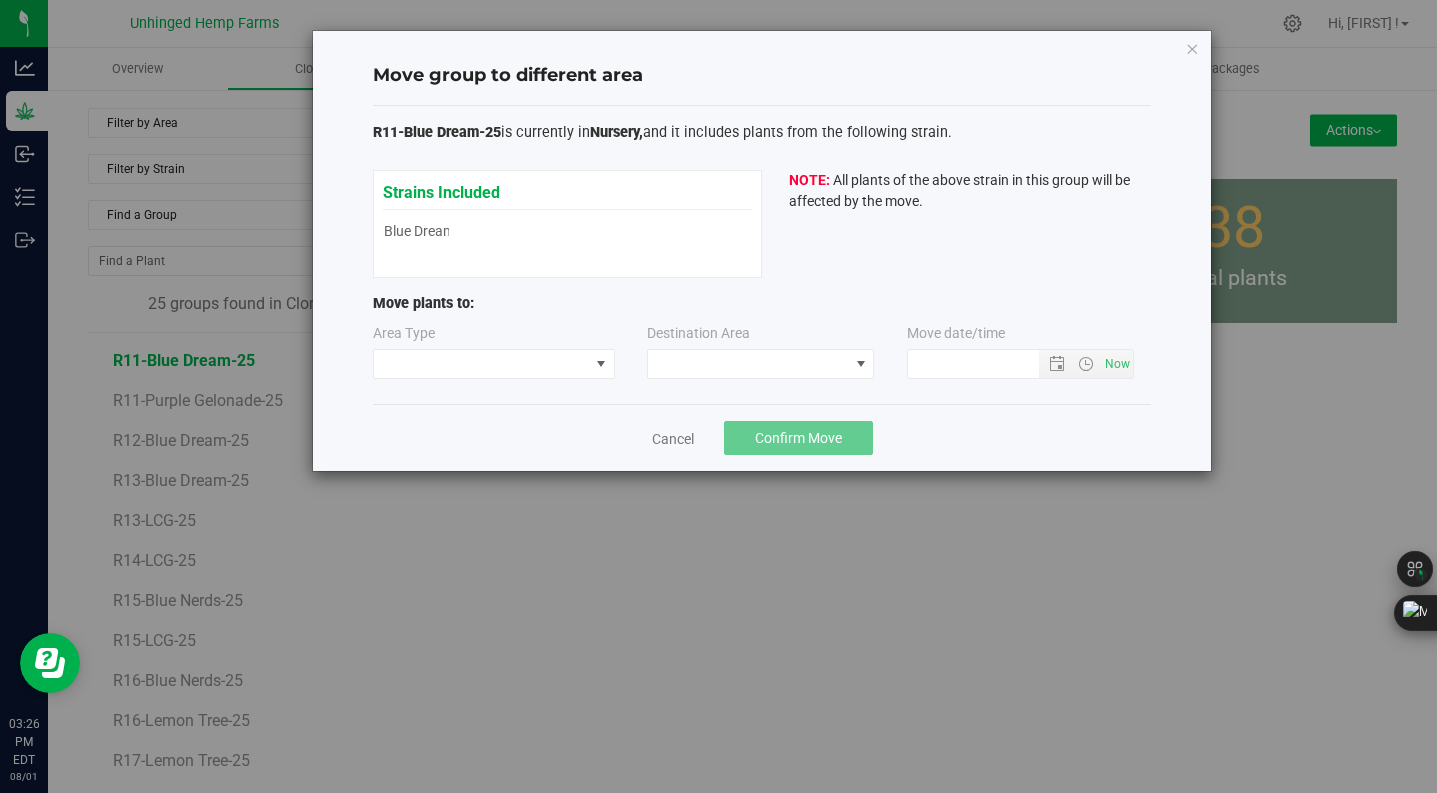 type on "[DATE] [TIME]" 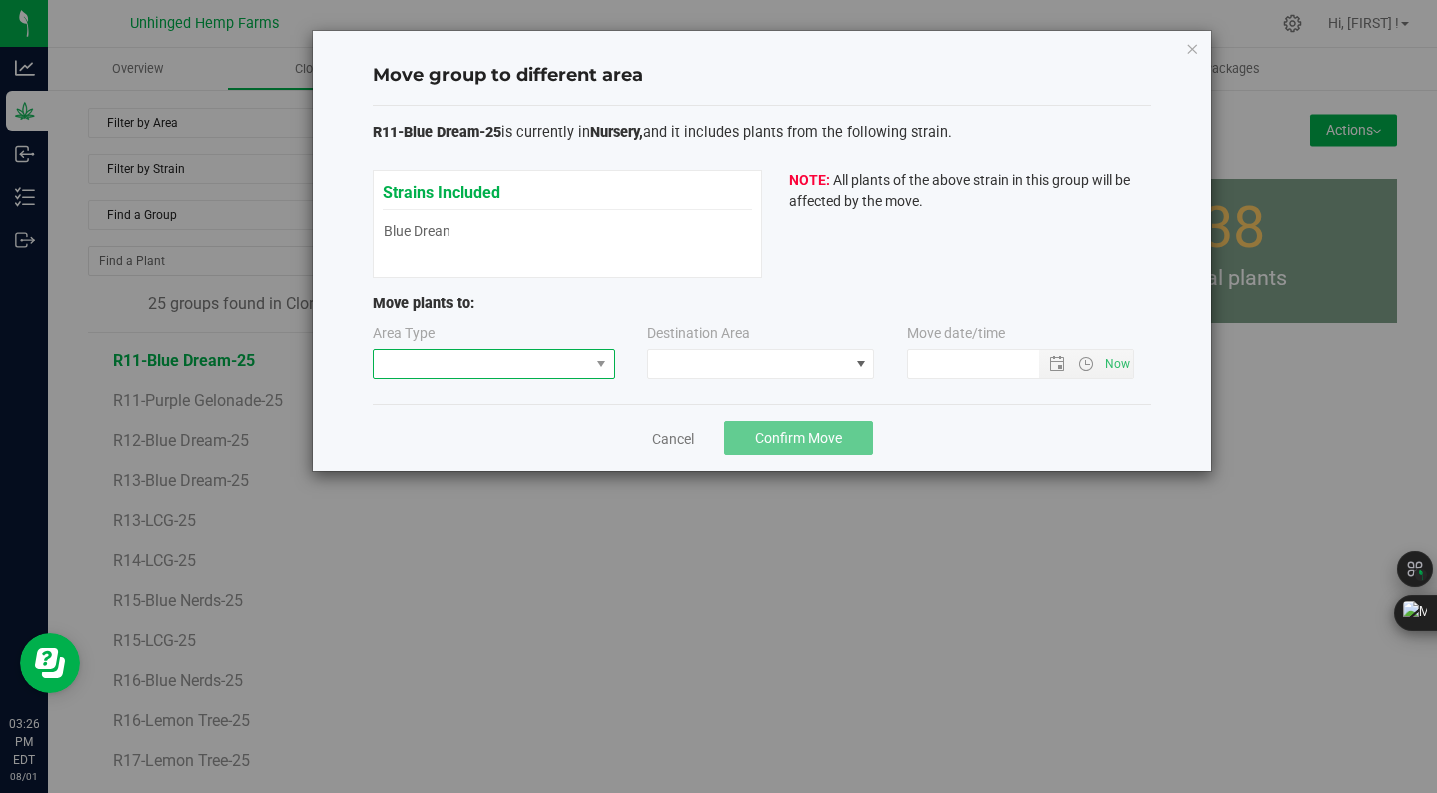 click at bounding box center [601, 364] 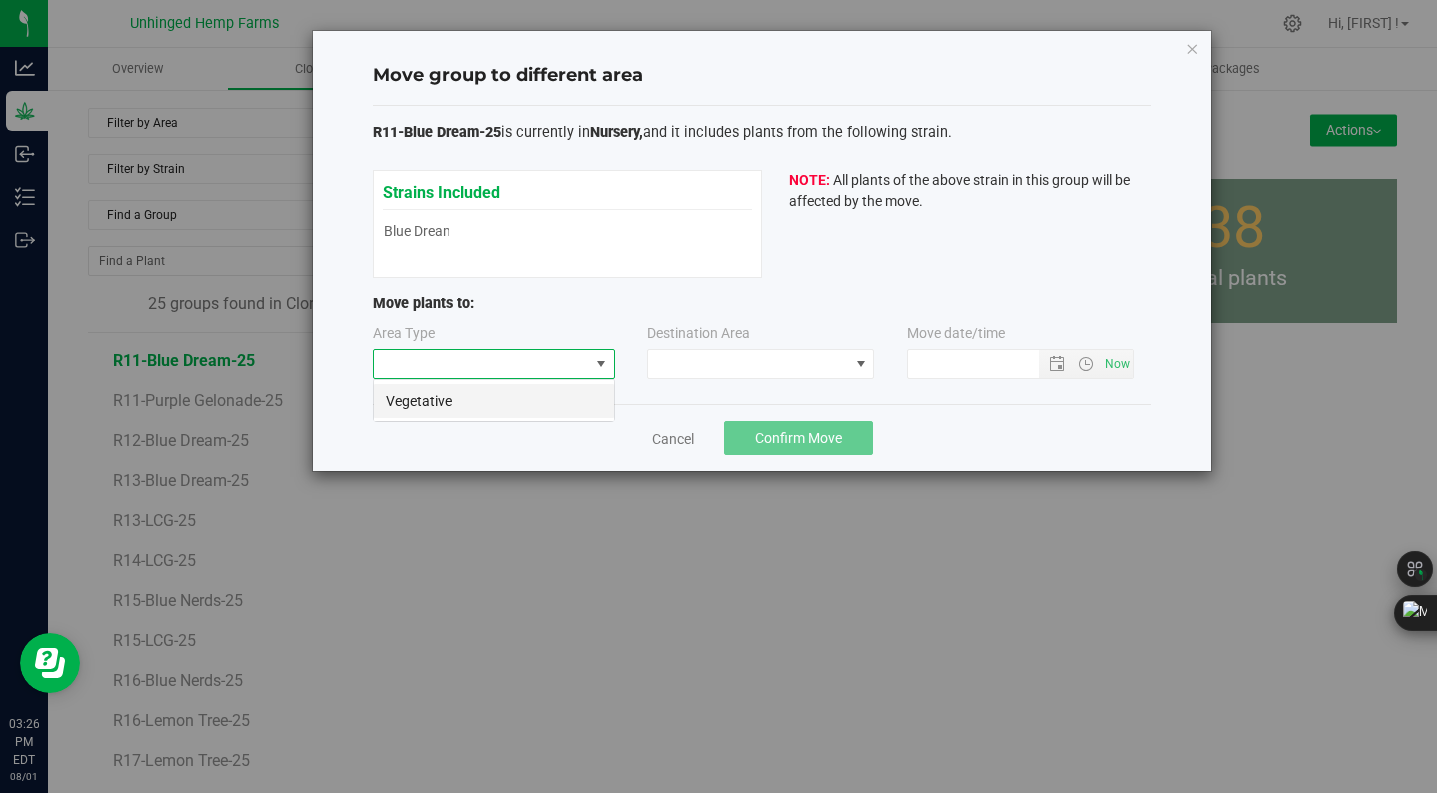 scroll, scrollTop: 99970, scrollLeft: 99758, axis: both 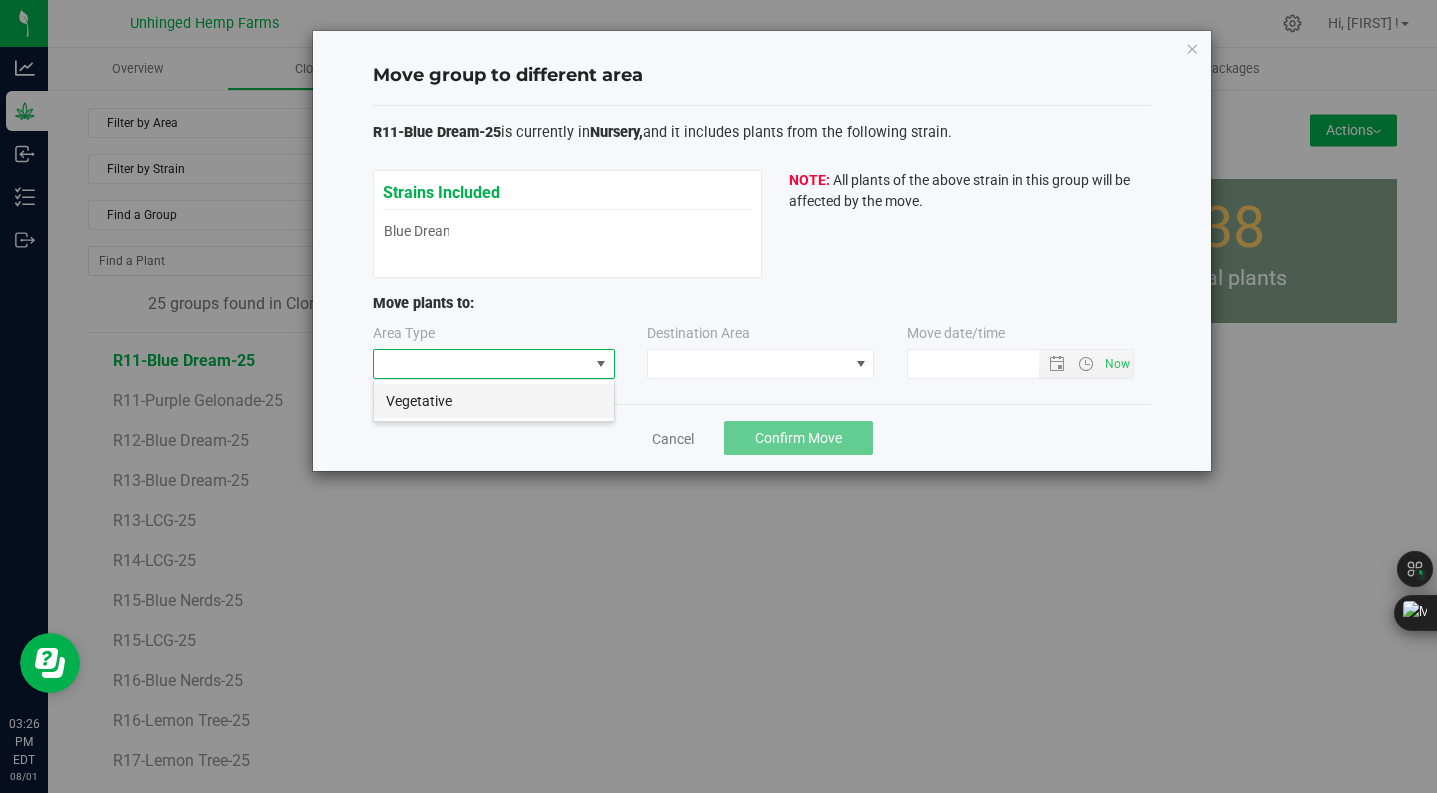 click on "Vegetative" at bounding box center [494, 401] 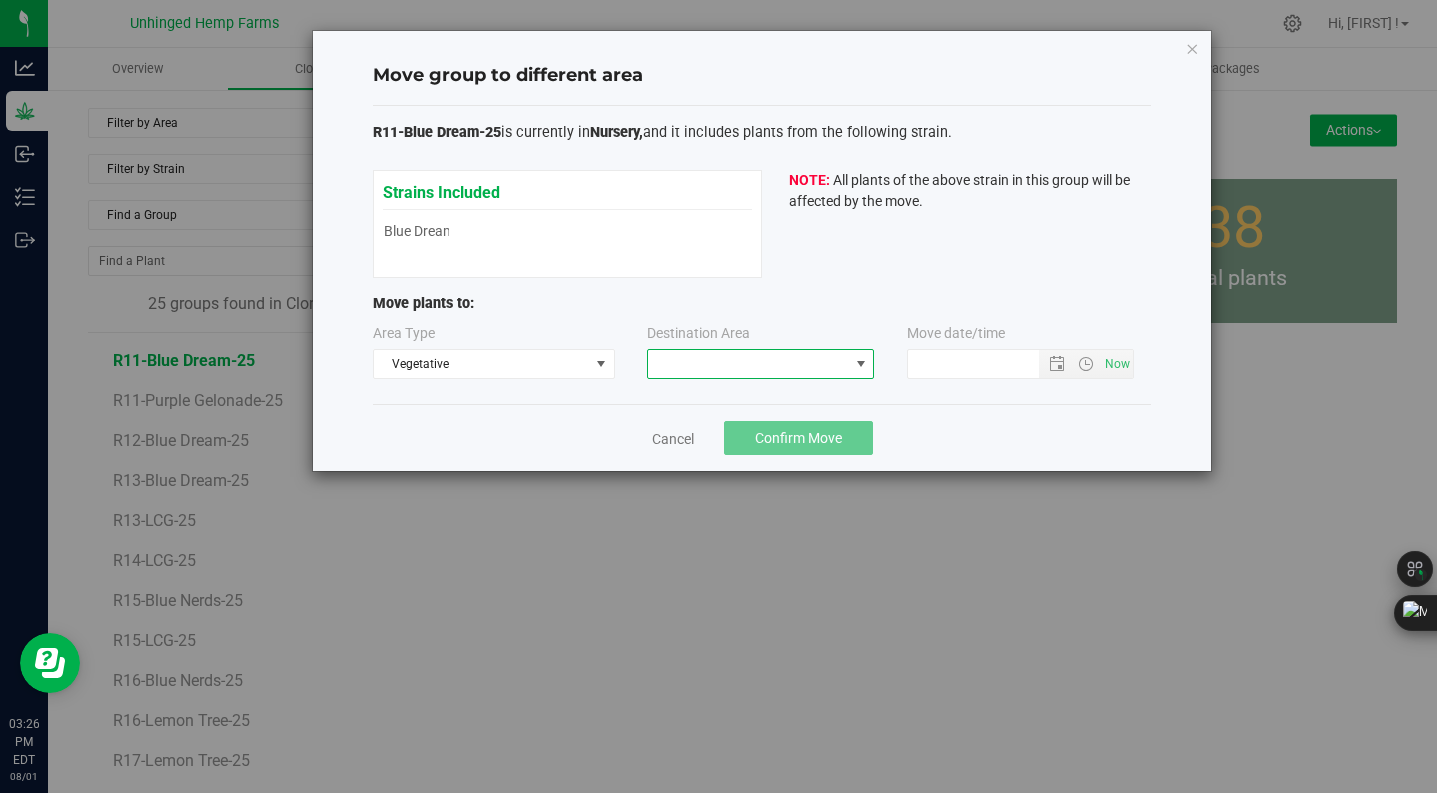 click at bounding box center (748, 364) 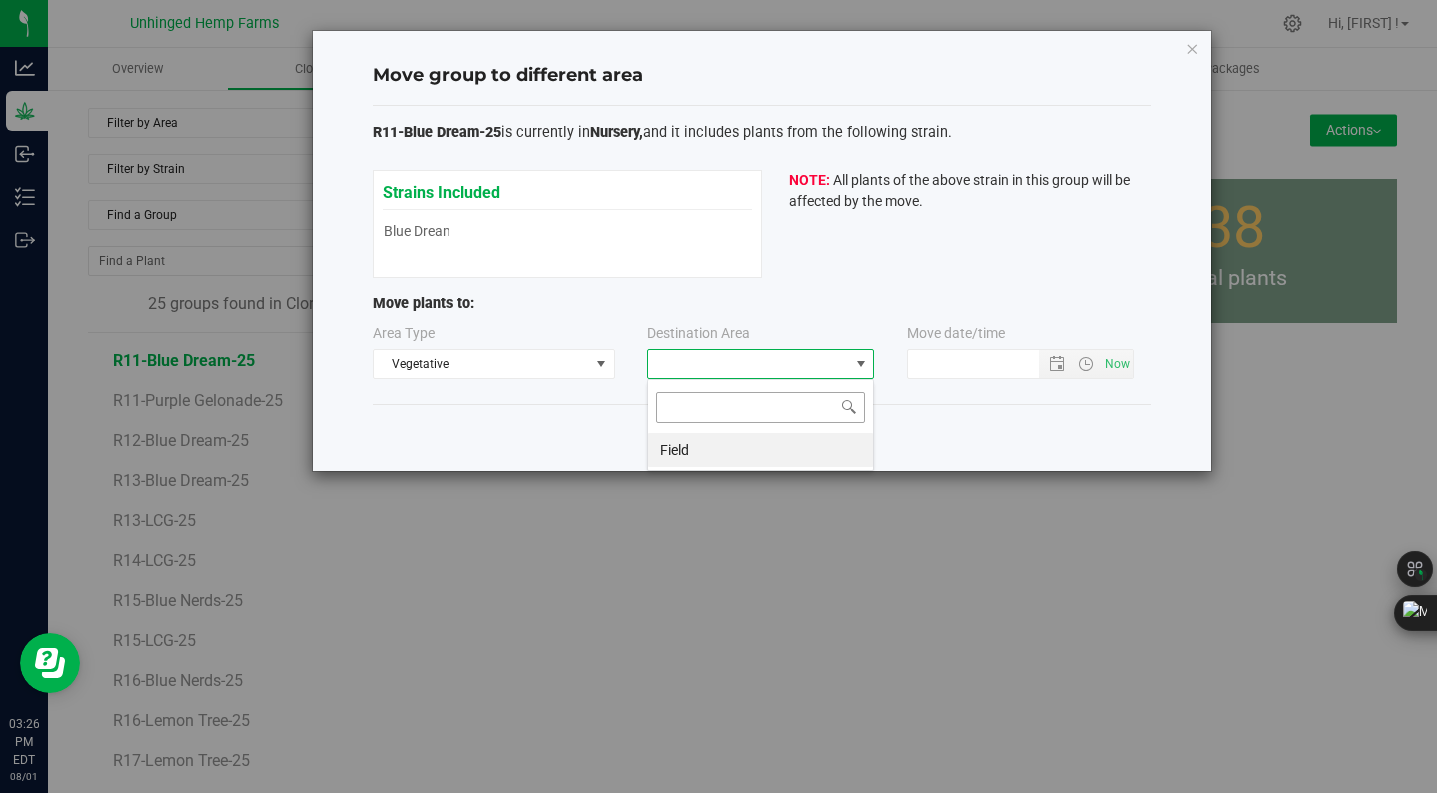 scroll, scrollTop: 99970, scrollLeft: 99773, axis: both 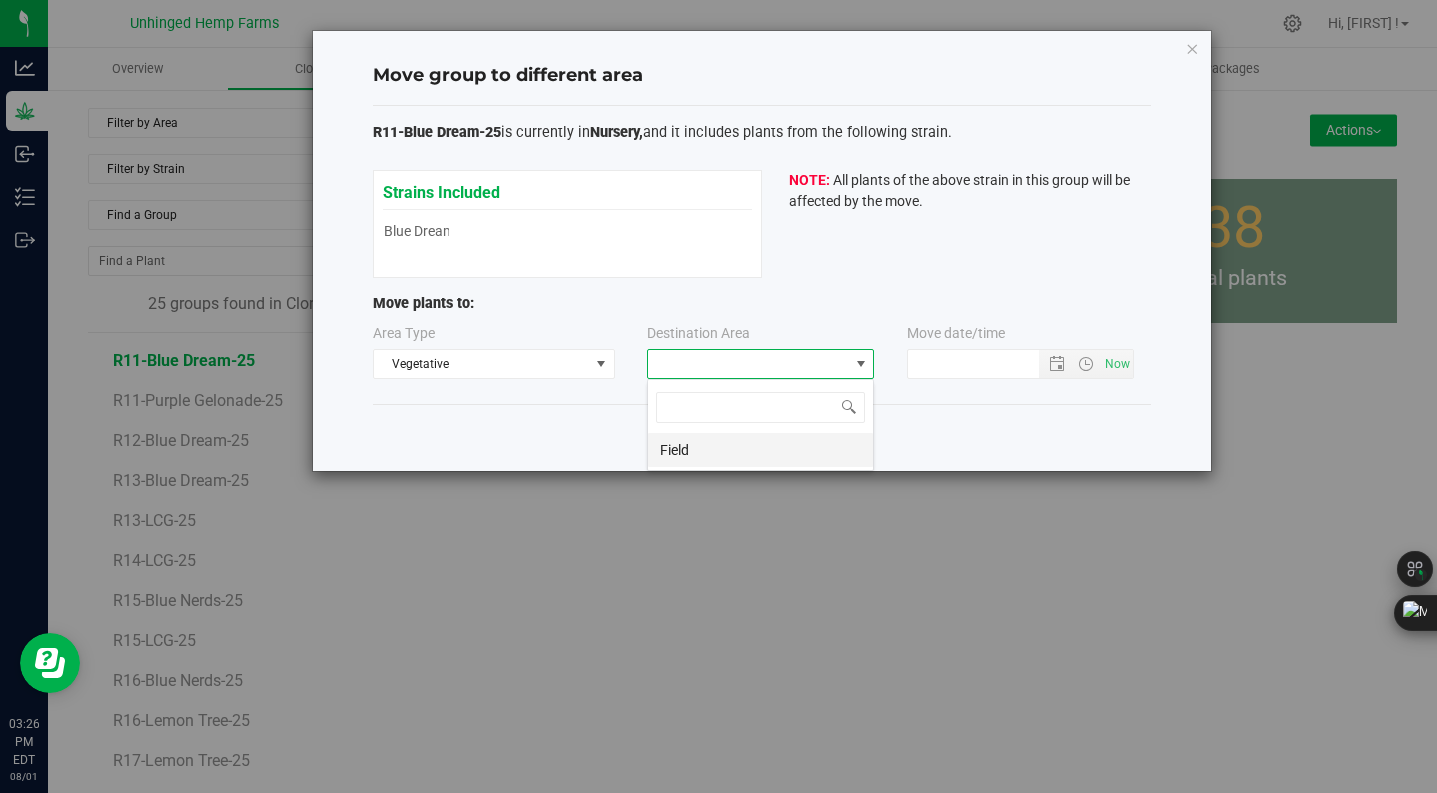click on "Field" at bounding box center [760, 450] 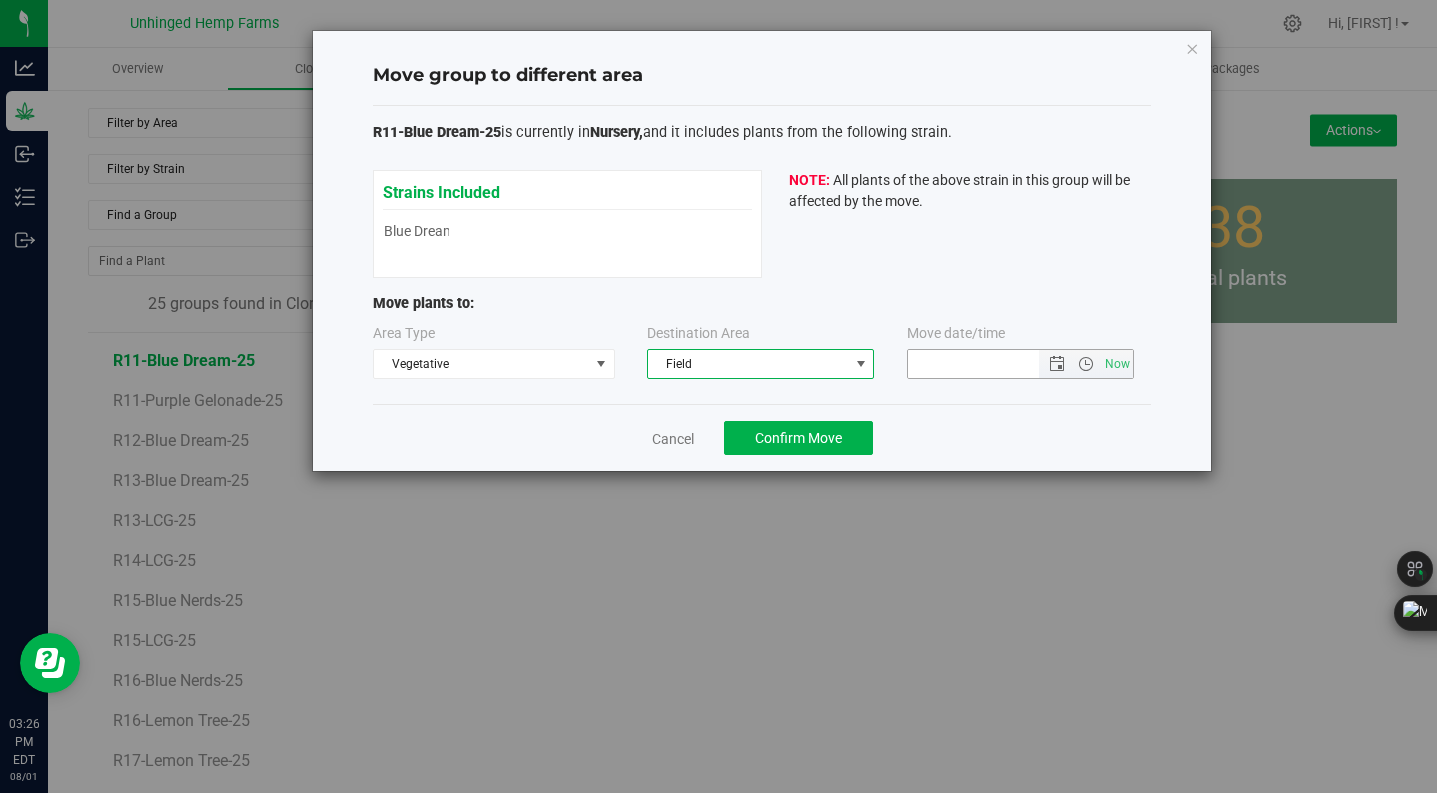 drag, startPoint x: 1054, startPoint y: 370, endPoint x: 1044, endPoint y: 373, distance: 10.440307 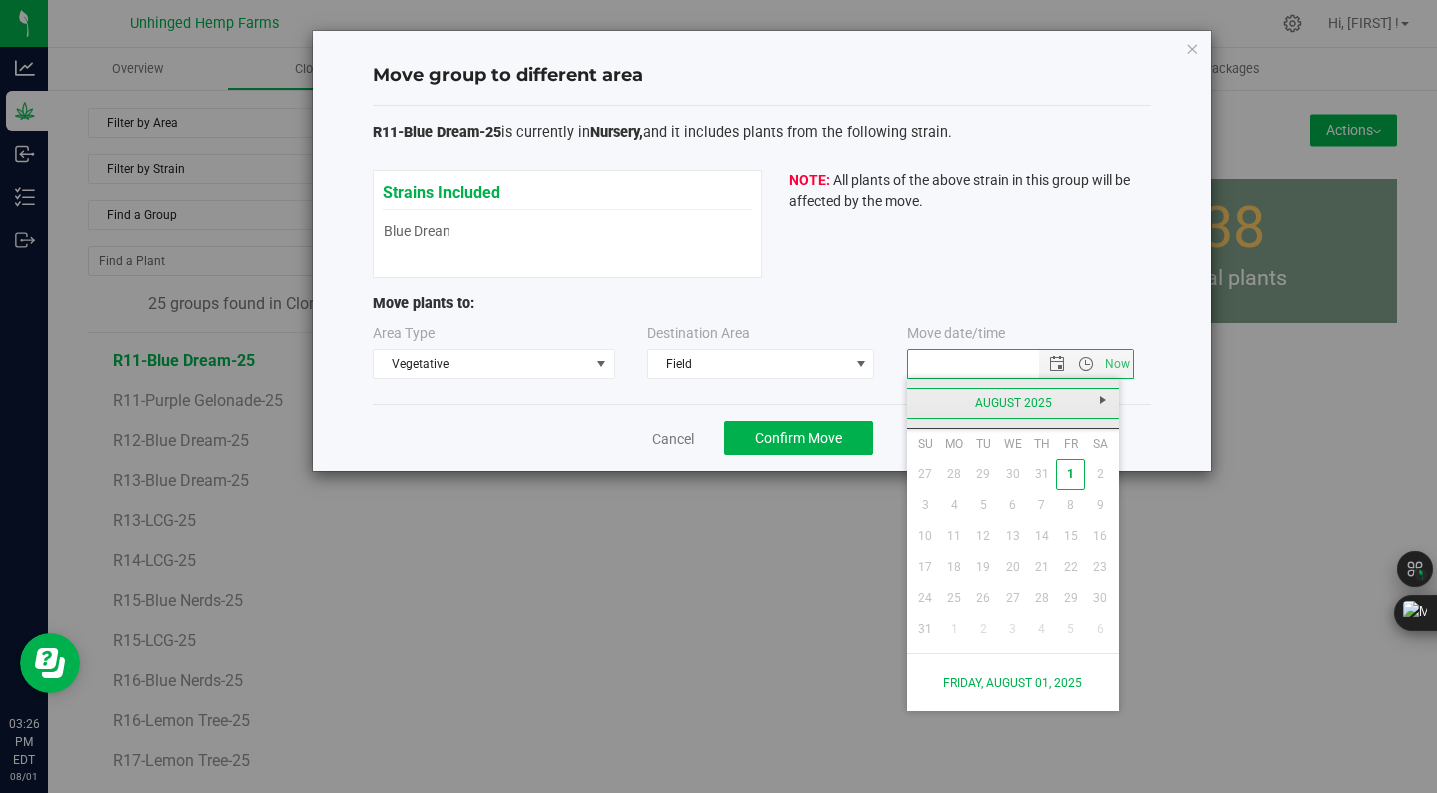 click on "August 2025" at bounding box center (1013, 403) 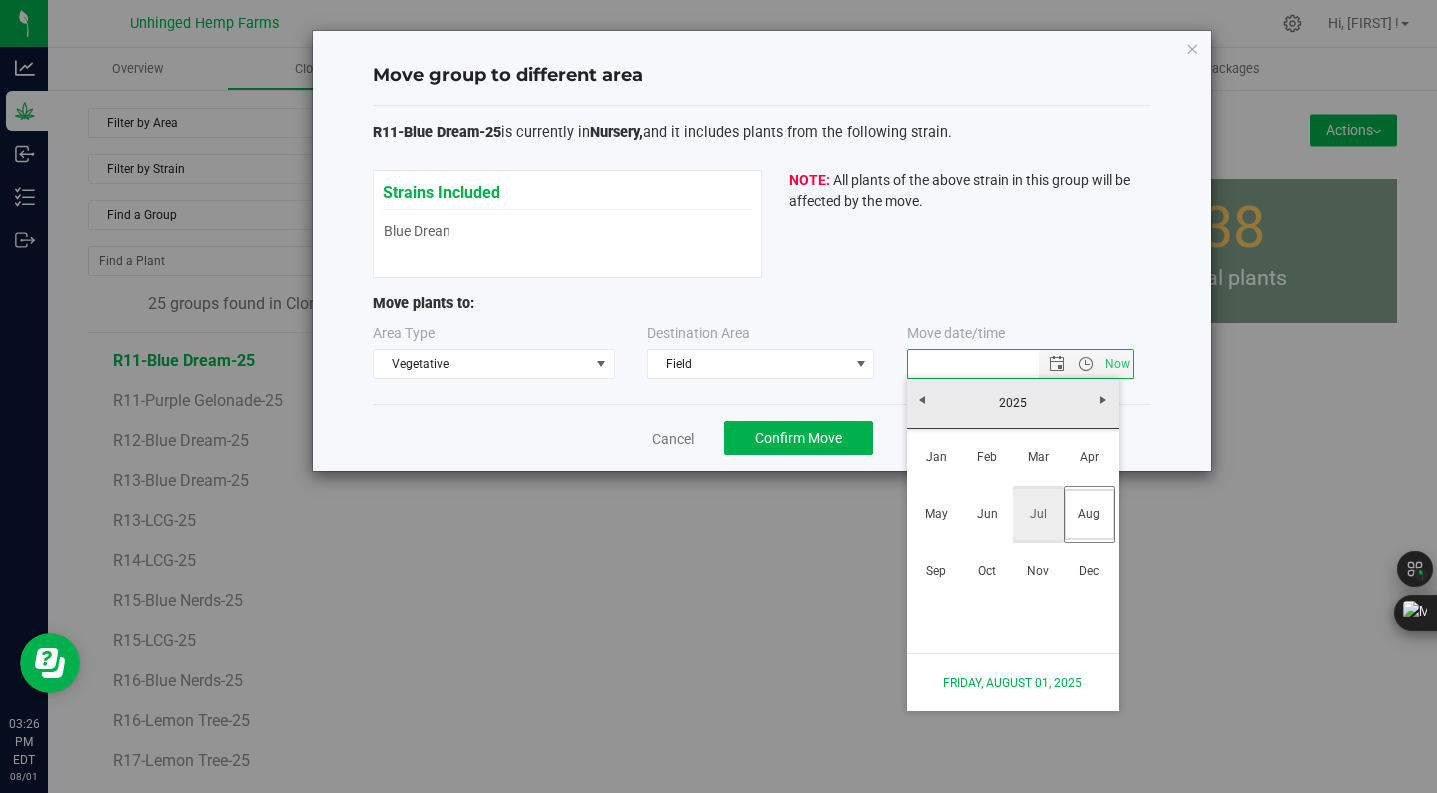 click on "Jul" at bounding box center [1038, 514] 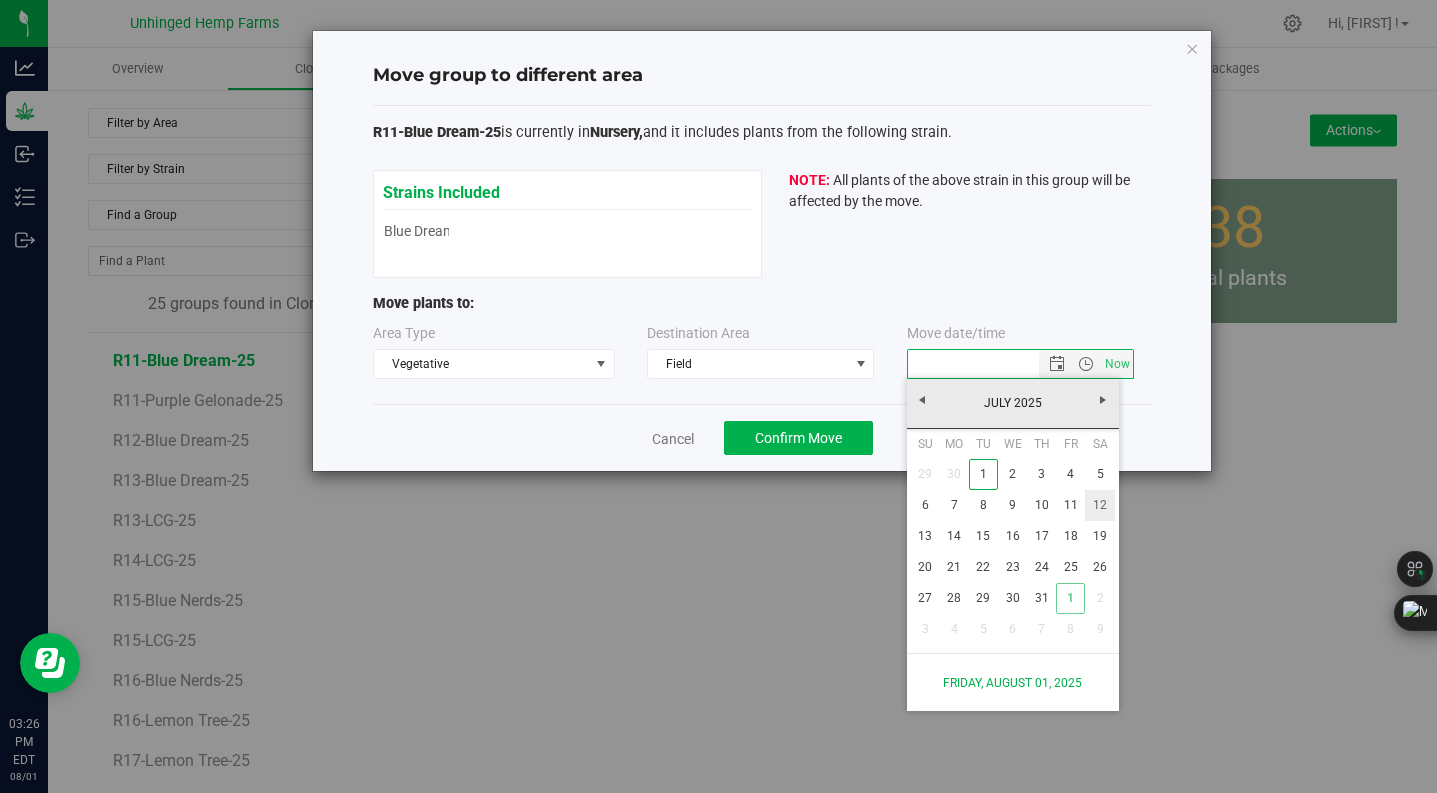 click on "12" at bounding box center [1099, 505] 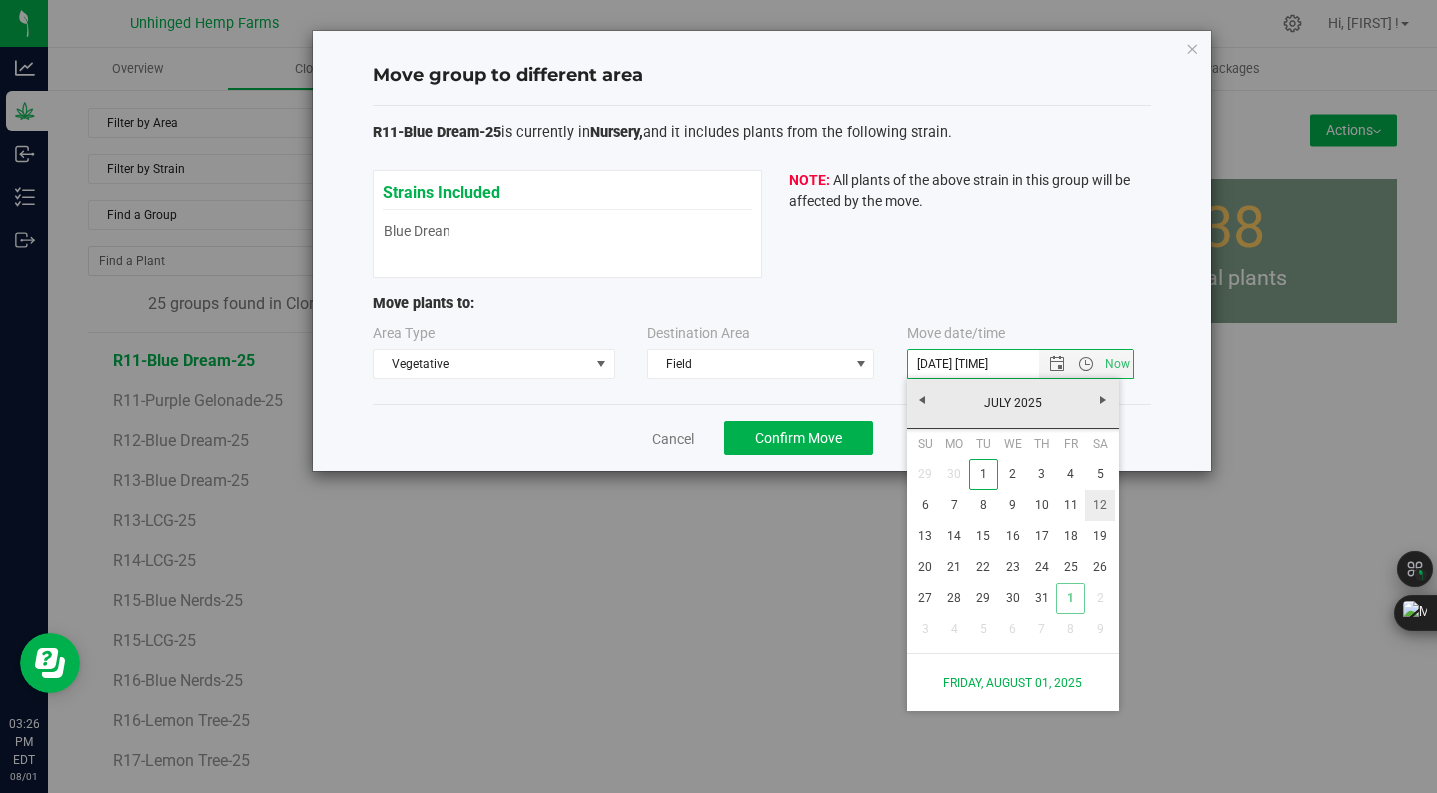 type 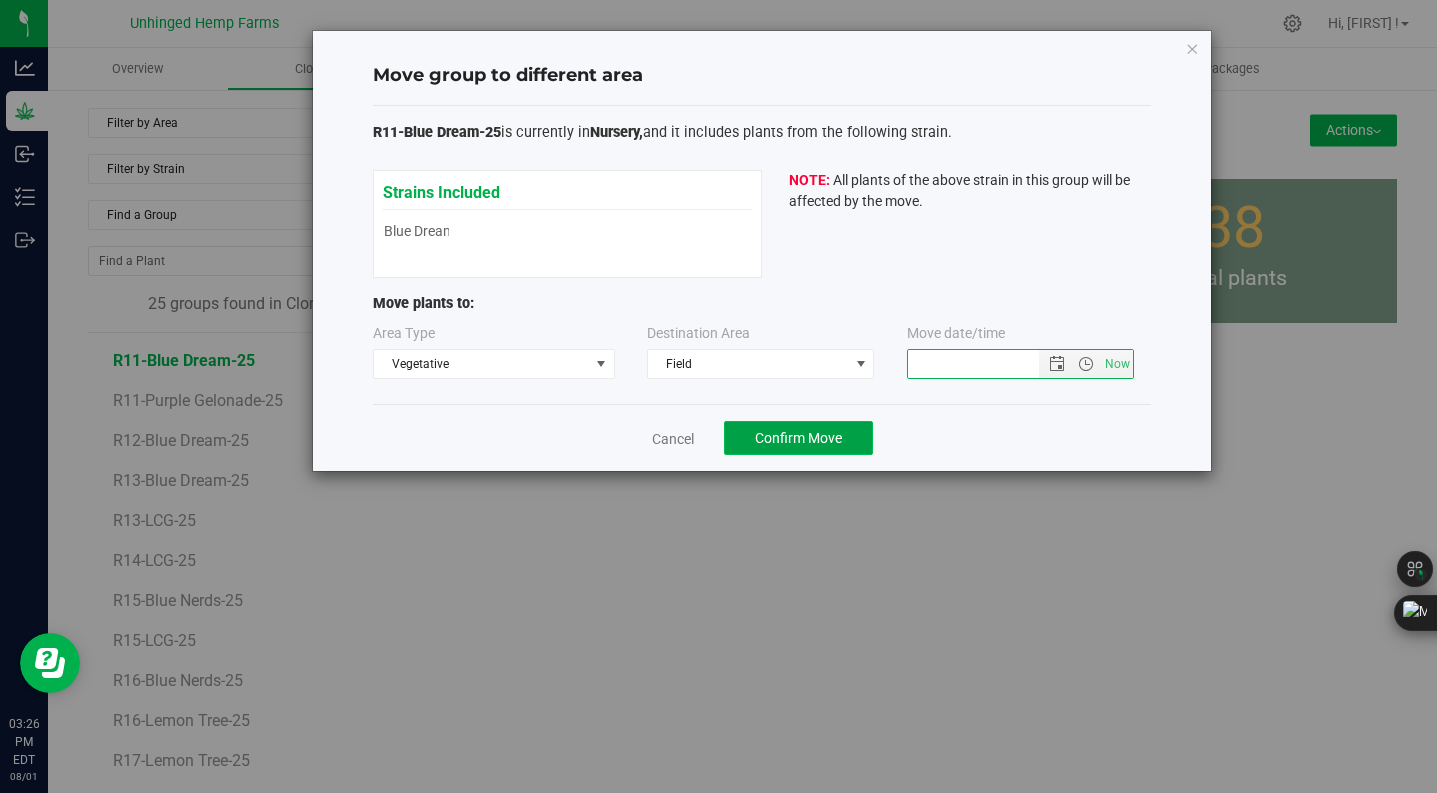 click on "Confirm Move" 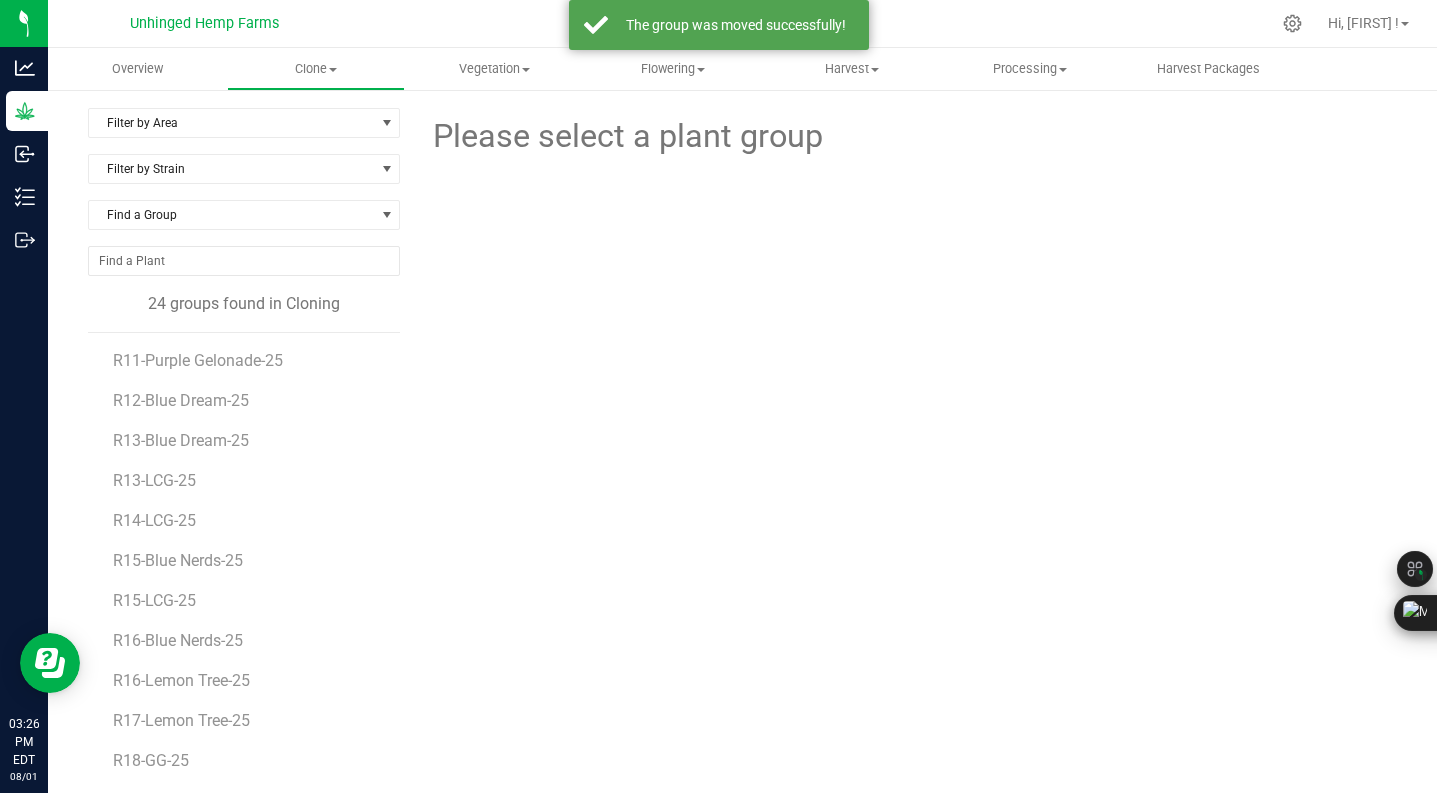 click on "R11-Purple Gelonade-25" at bounding box center (198, 360) 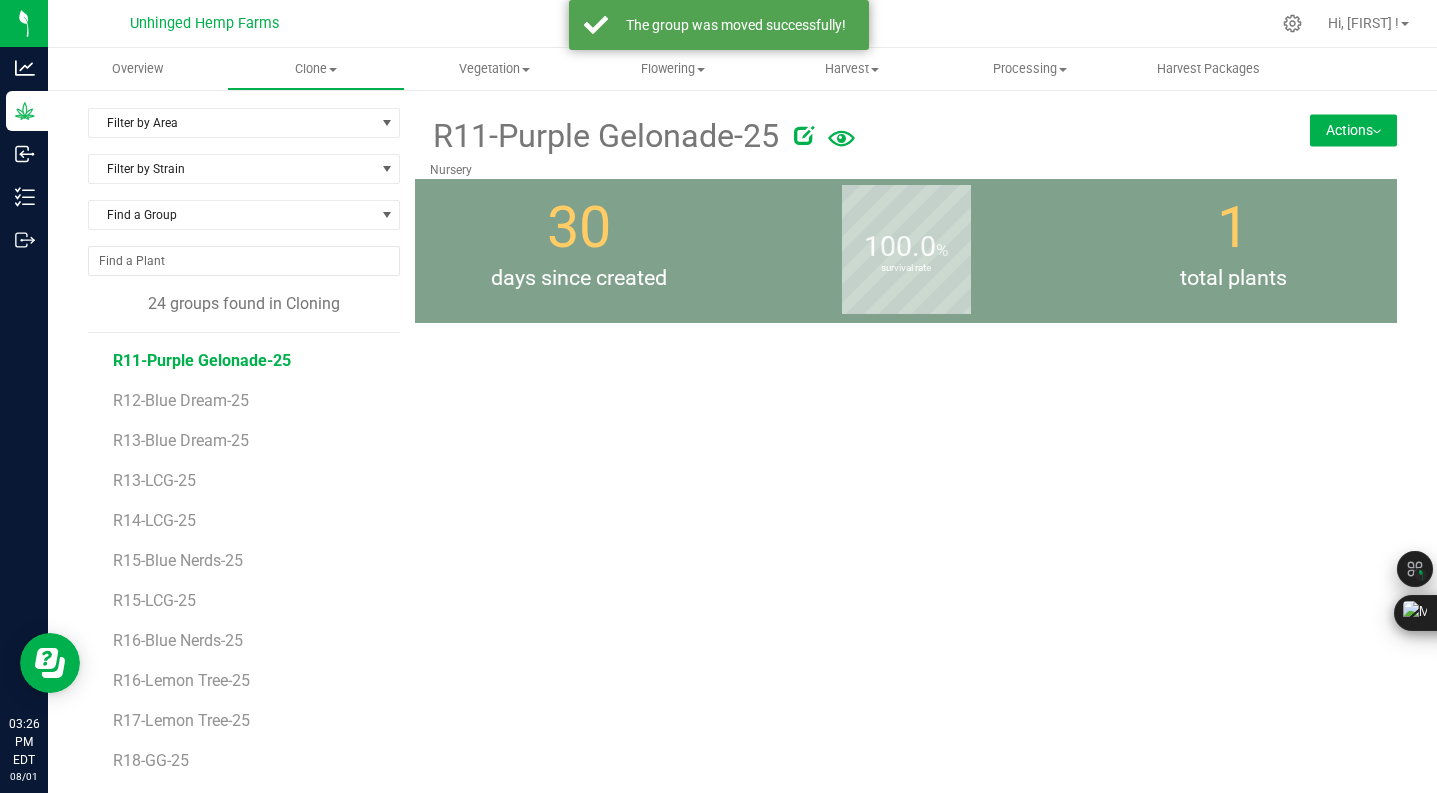 click on "Actions" at bounding box center [1353, 130] 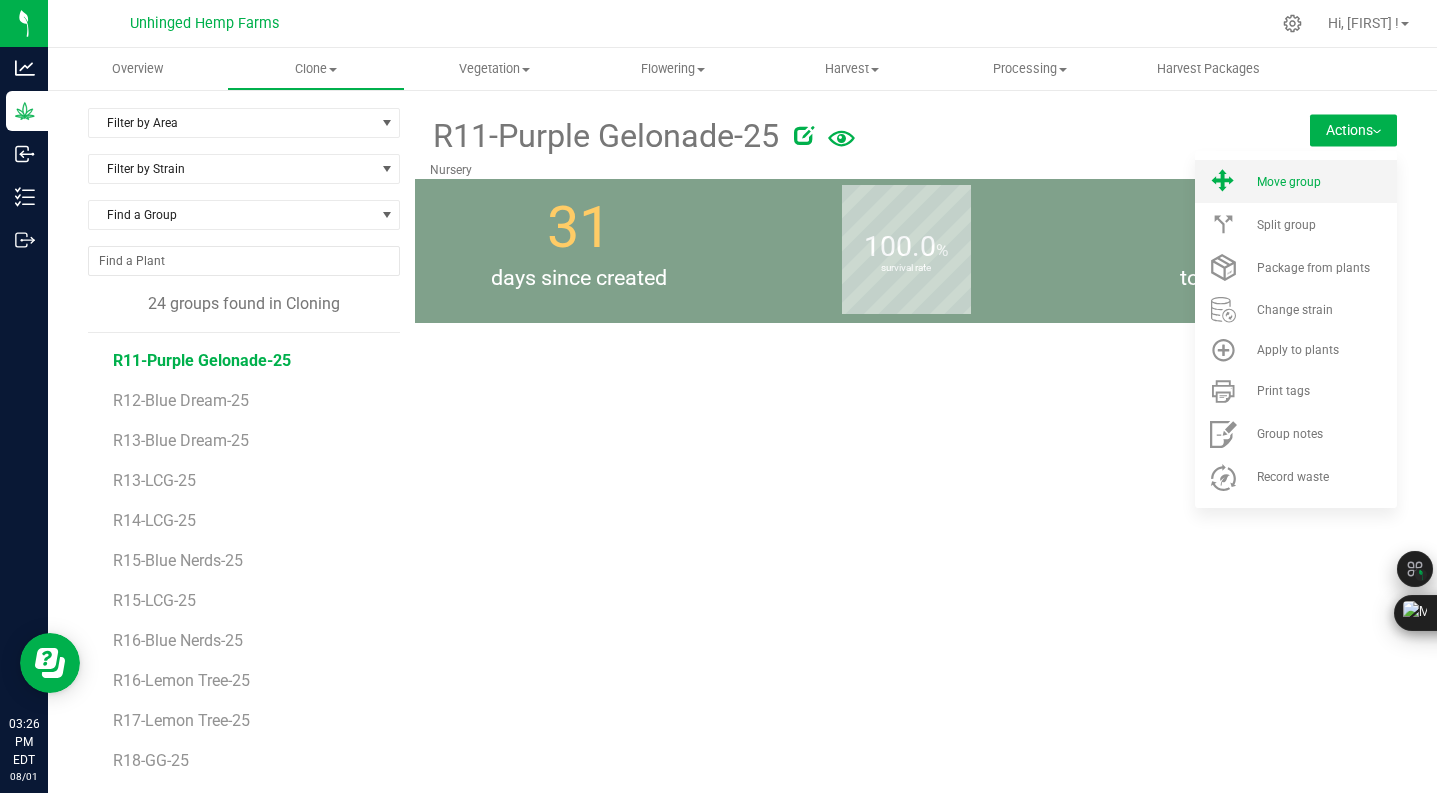 click on "Move group" at bounding box center [1289, 182] 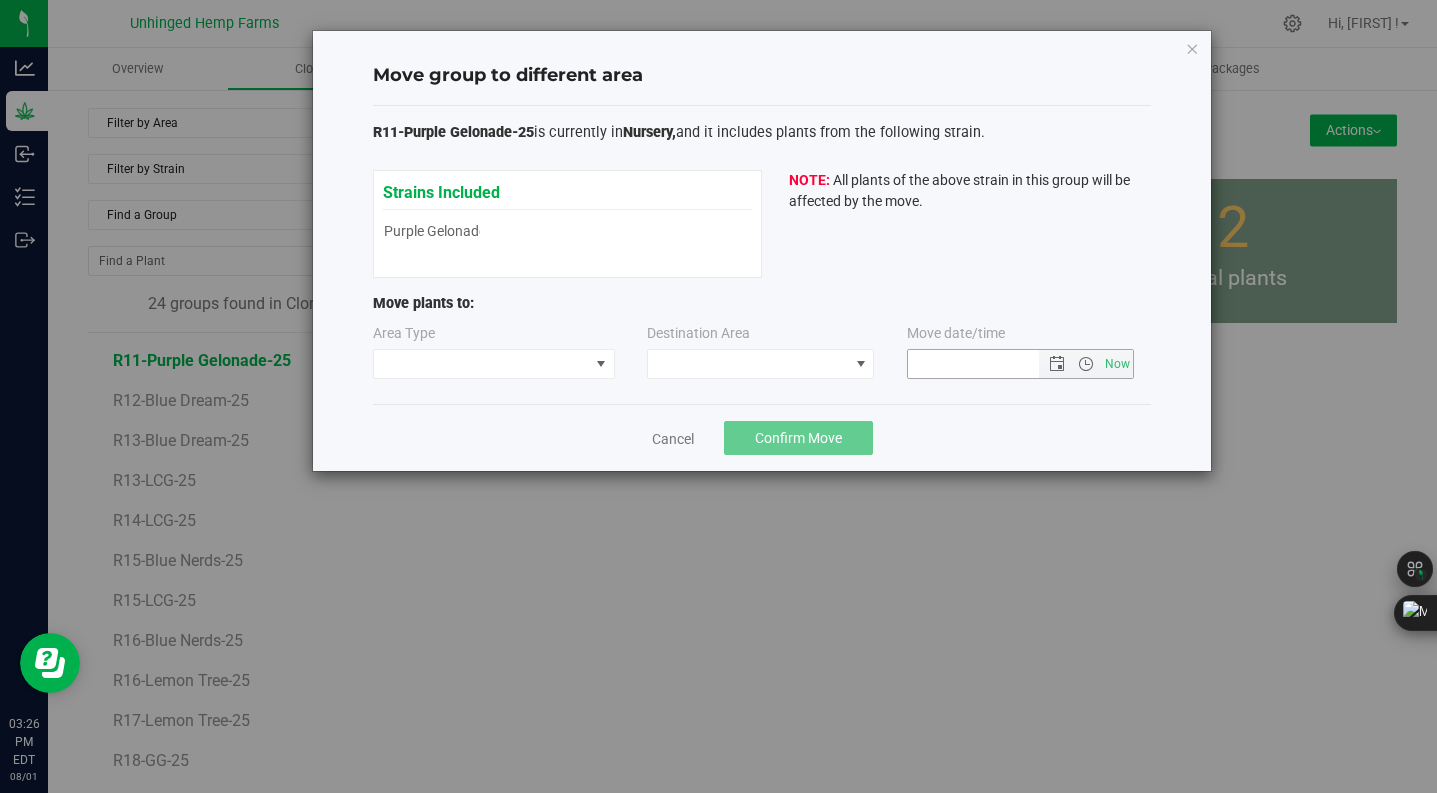 type on "[DATE] [TIME]" 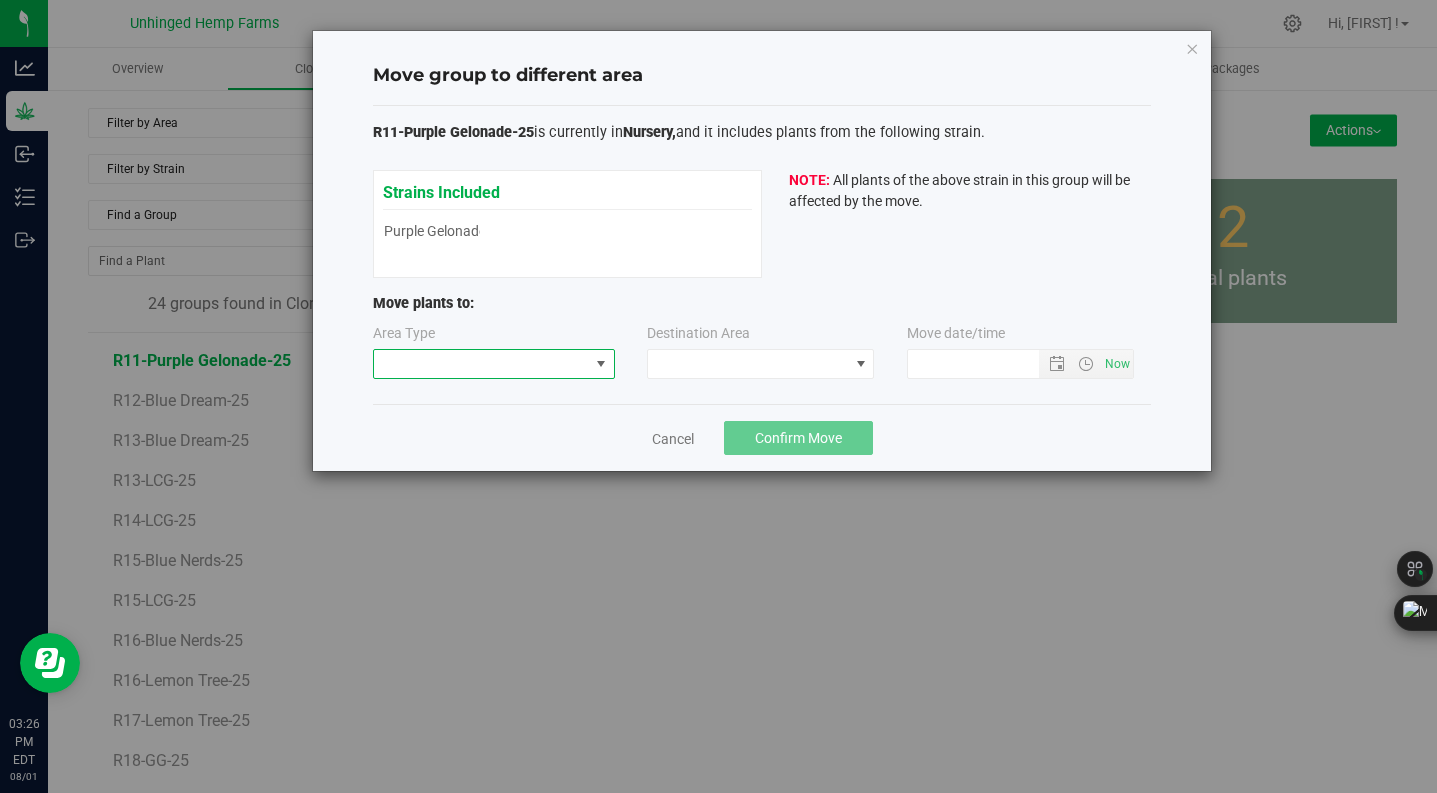 click at bounding box center [601, 364] 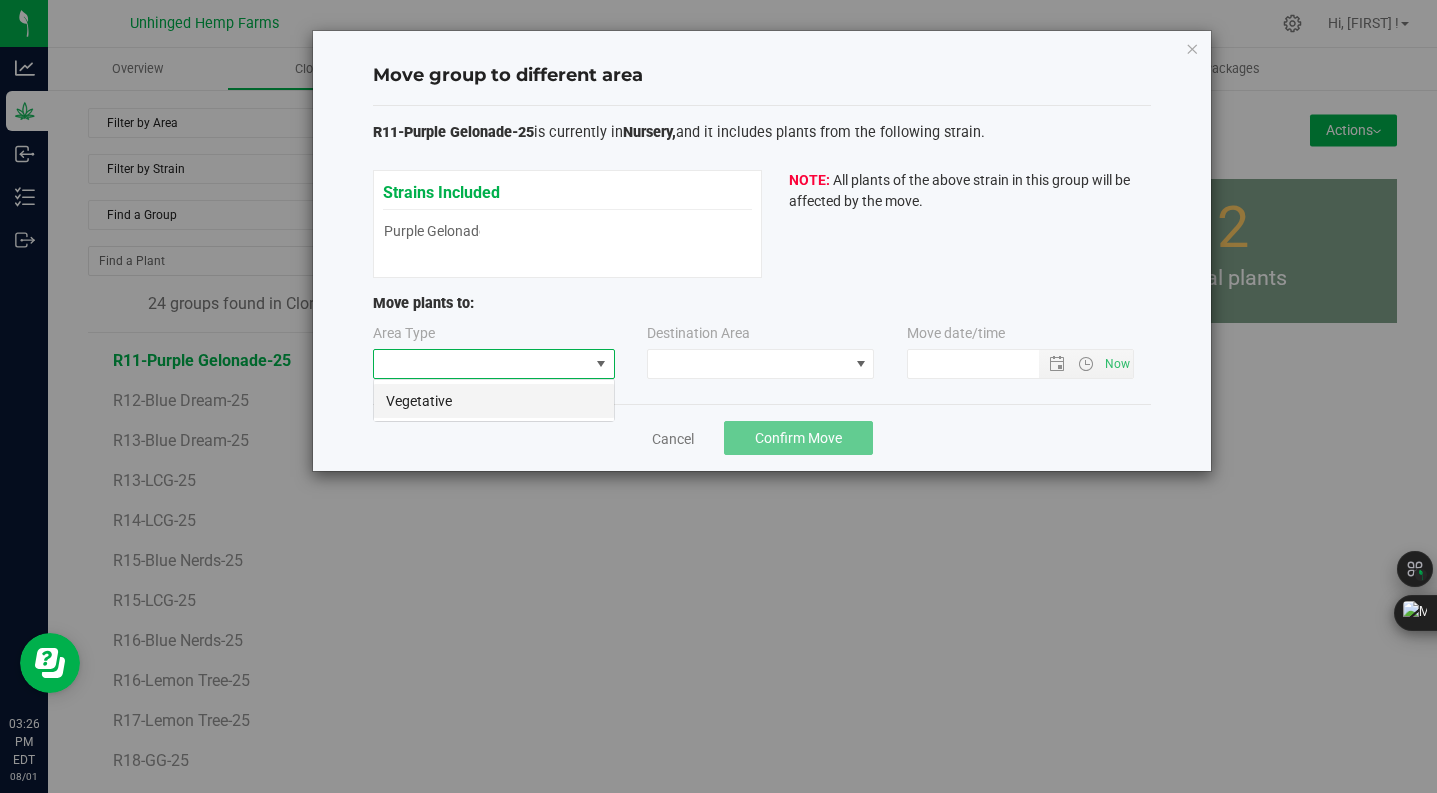 scroll, scrollTop: 99970, scrollLeft: 99758, axis: both 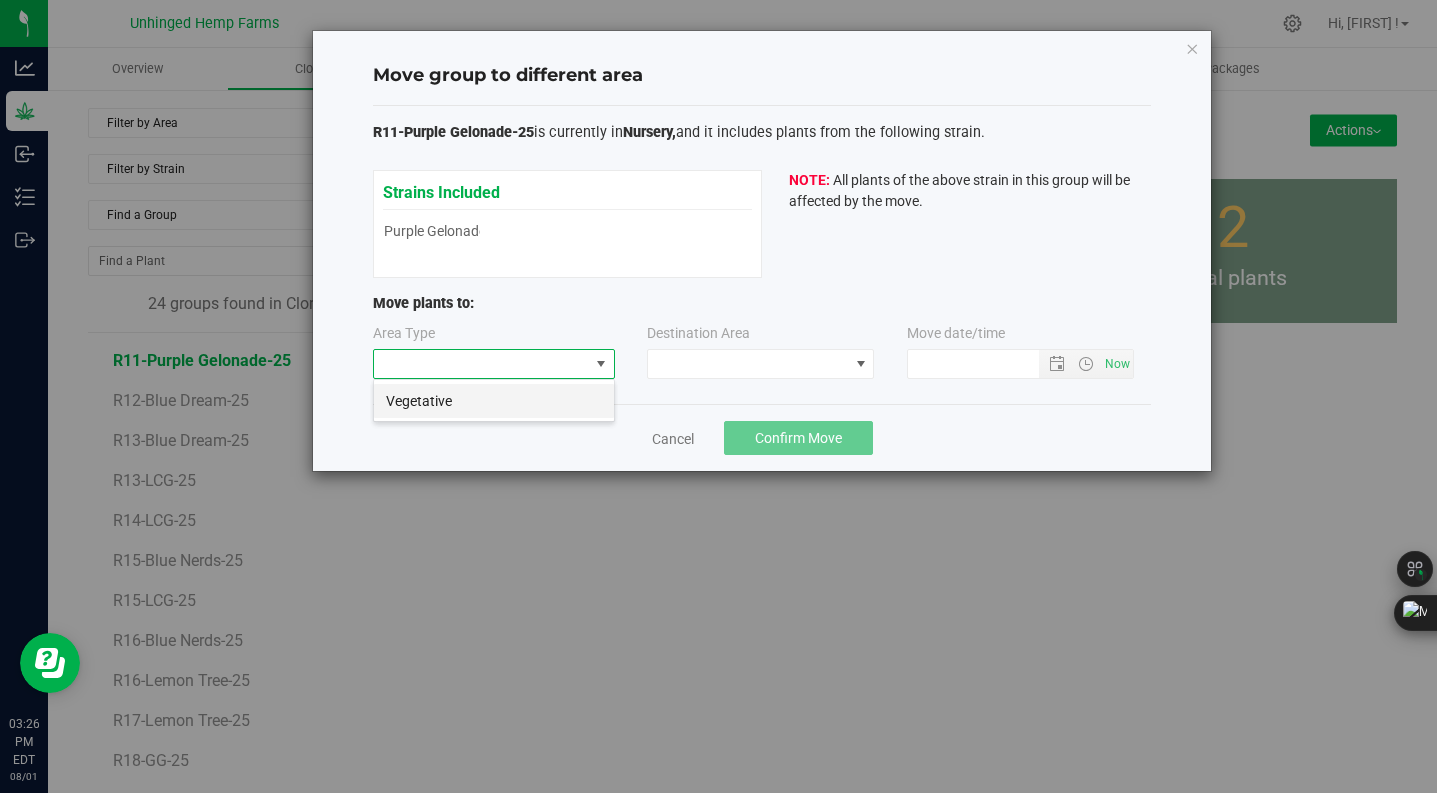 click on "Vegetative" at bounding box center [494, 401] 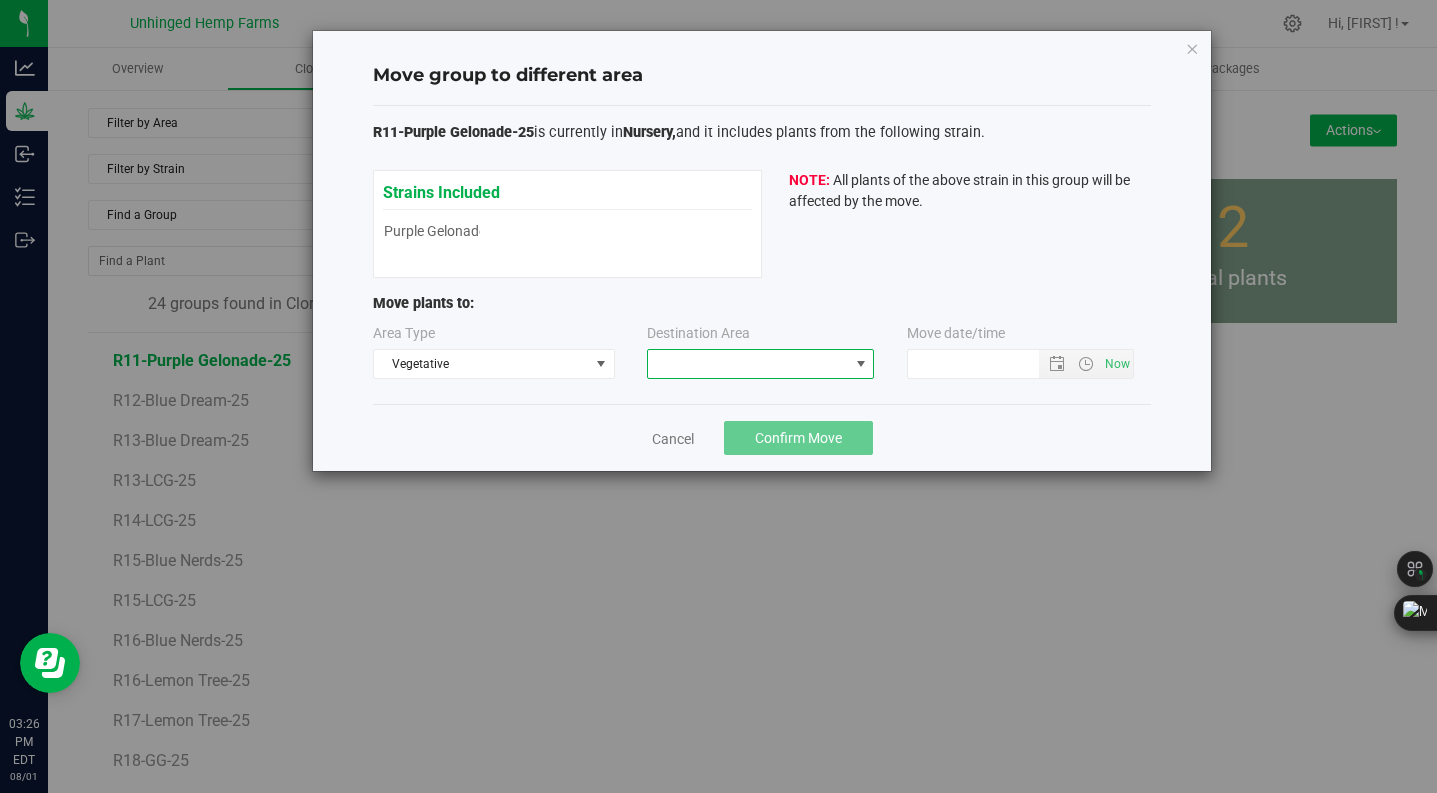 click at bounding box center (748, 364) 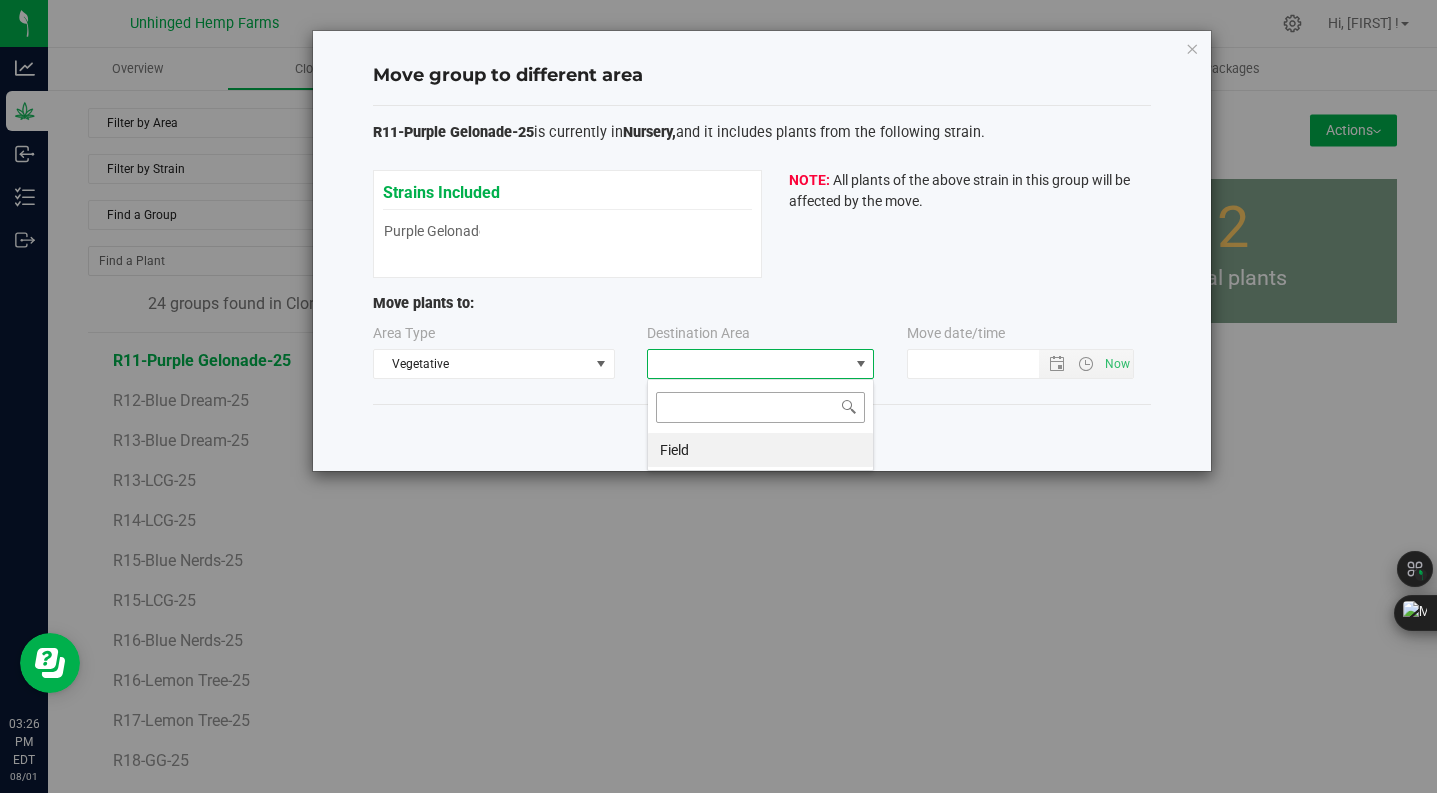 scroll, scrollTop: 99970, scrollLeft: 99773, axis: both 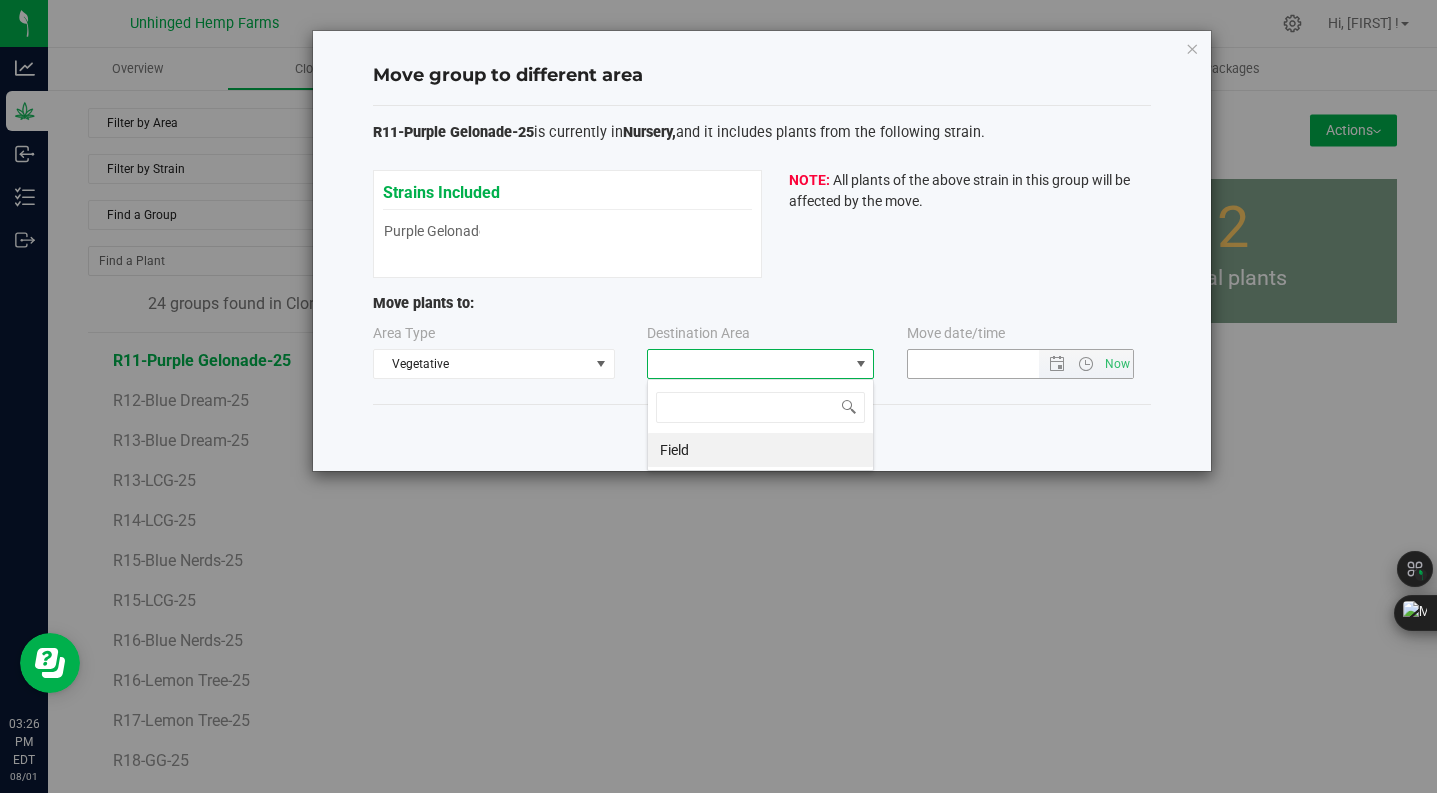 drag, startPoint x: 760, startPoint y: 439, endPoint x: 906, endPoint y: 376, distance: 159.01257 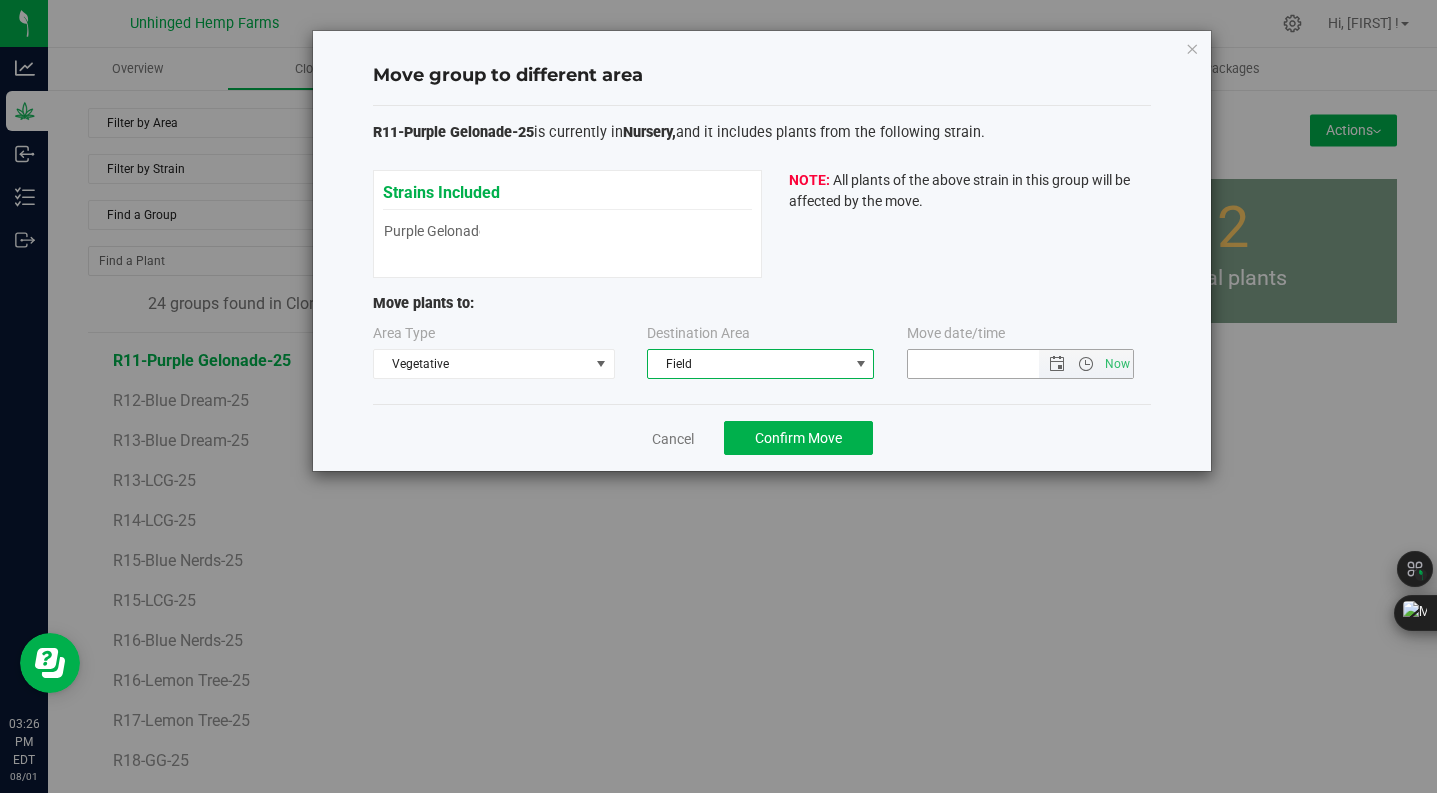 drag, startPoint x: 969, startPoint y: 358, endPoint x: 1007, endPoint y: 355, distance: 38.118237 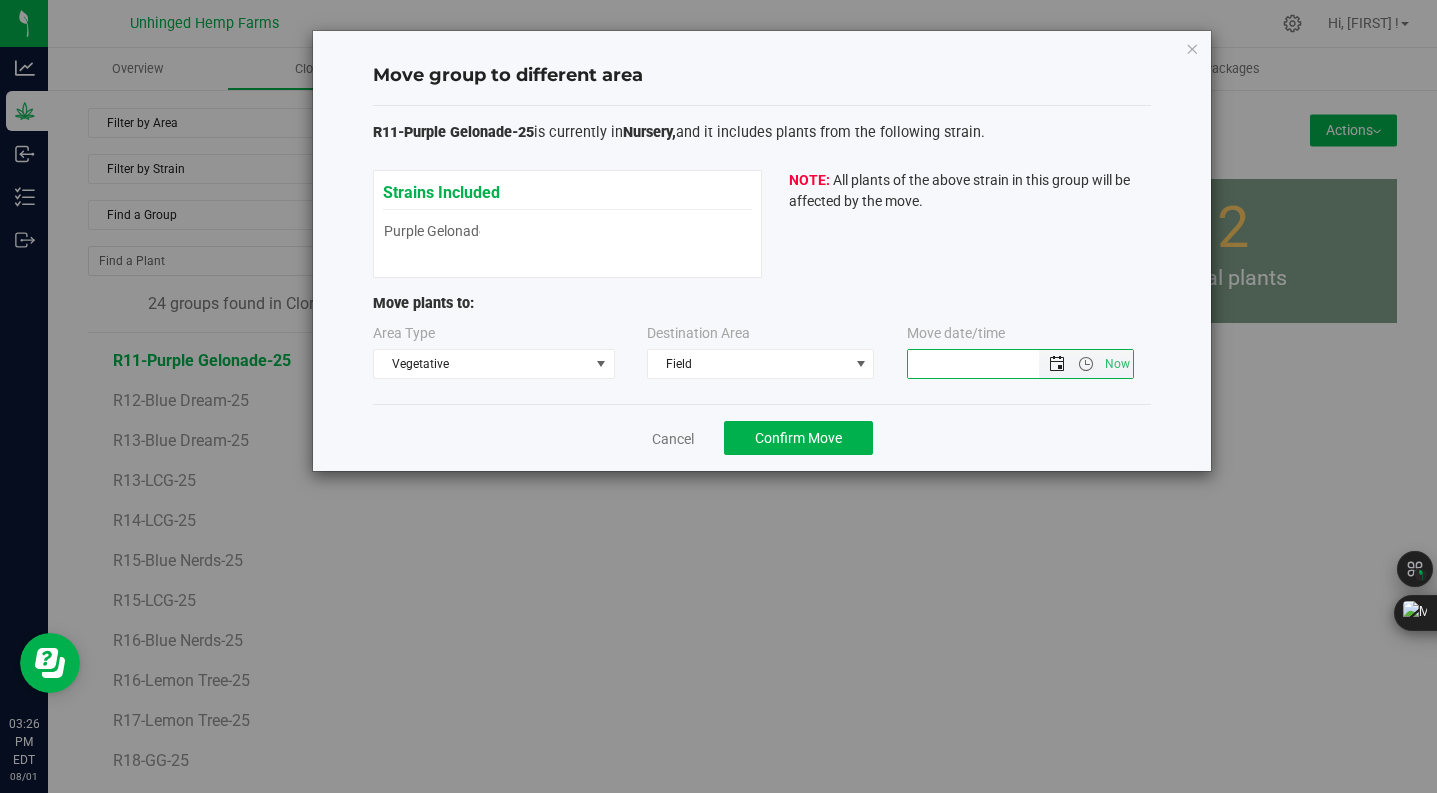 click at bounding box center (1057, 364) 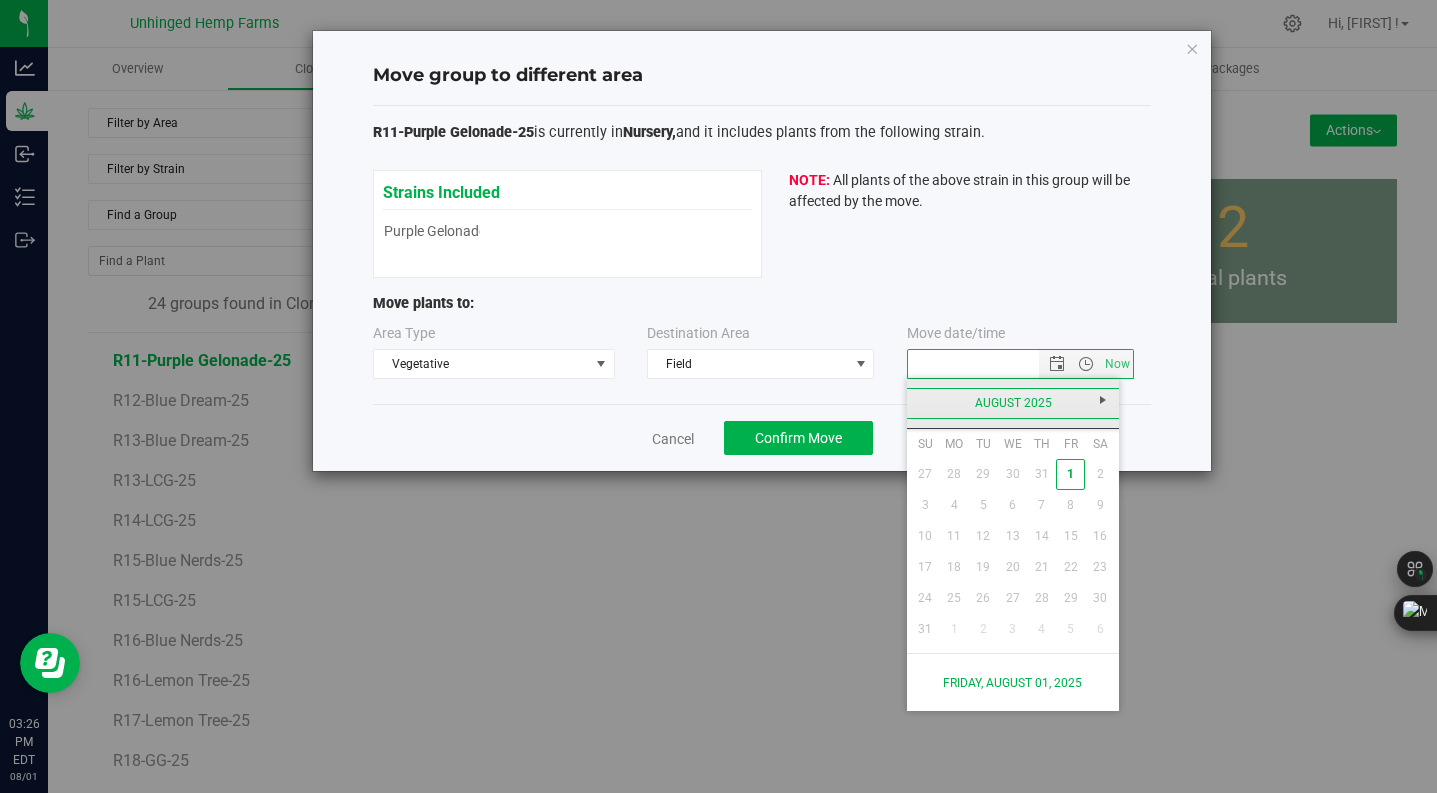 click on "August 2025" at bounding box center [1013, 403] 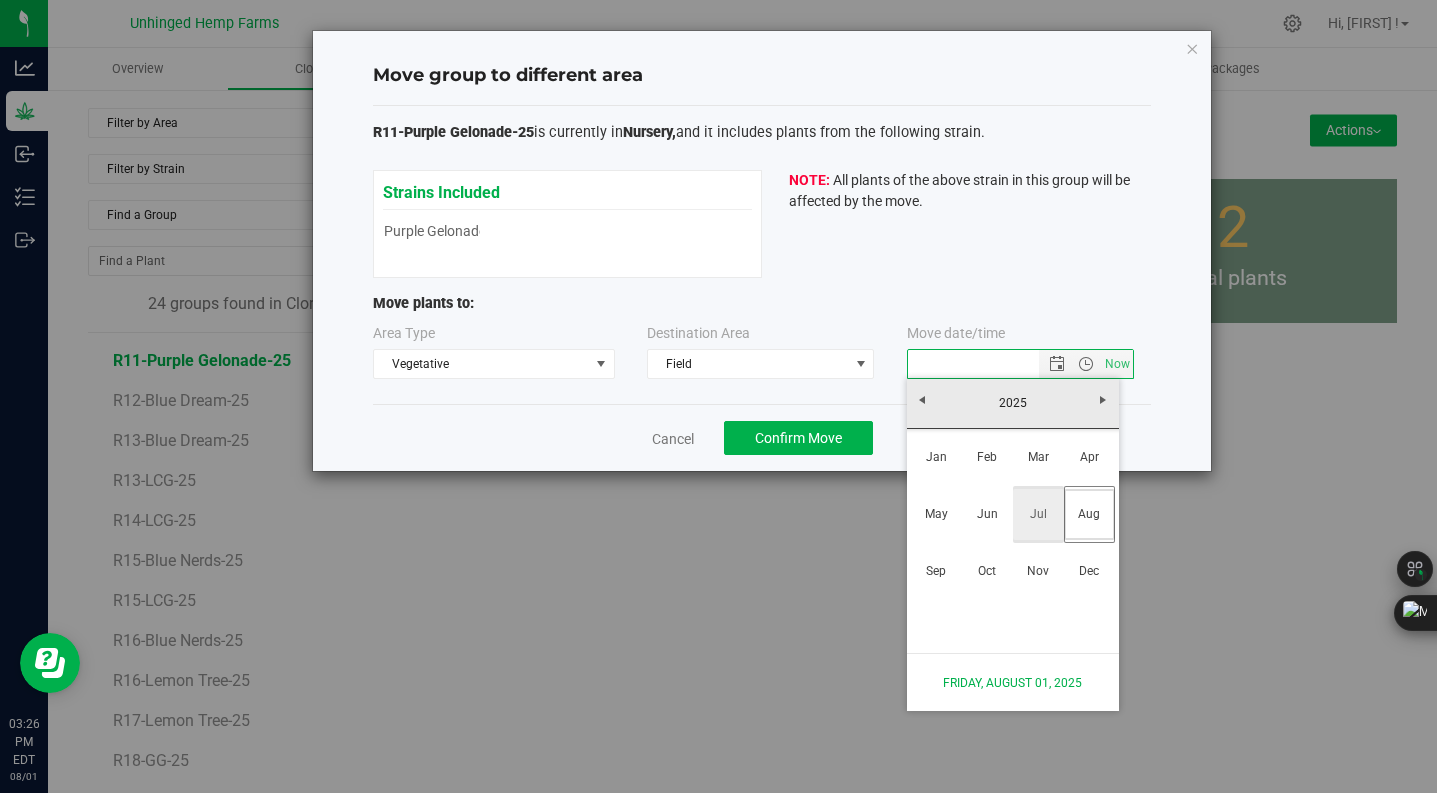 click on "Jul" at bounding box center [1038, 514] 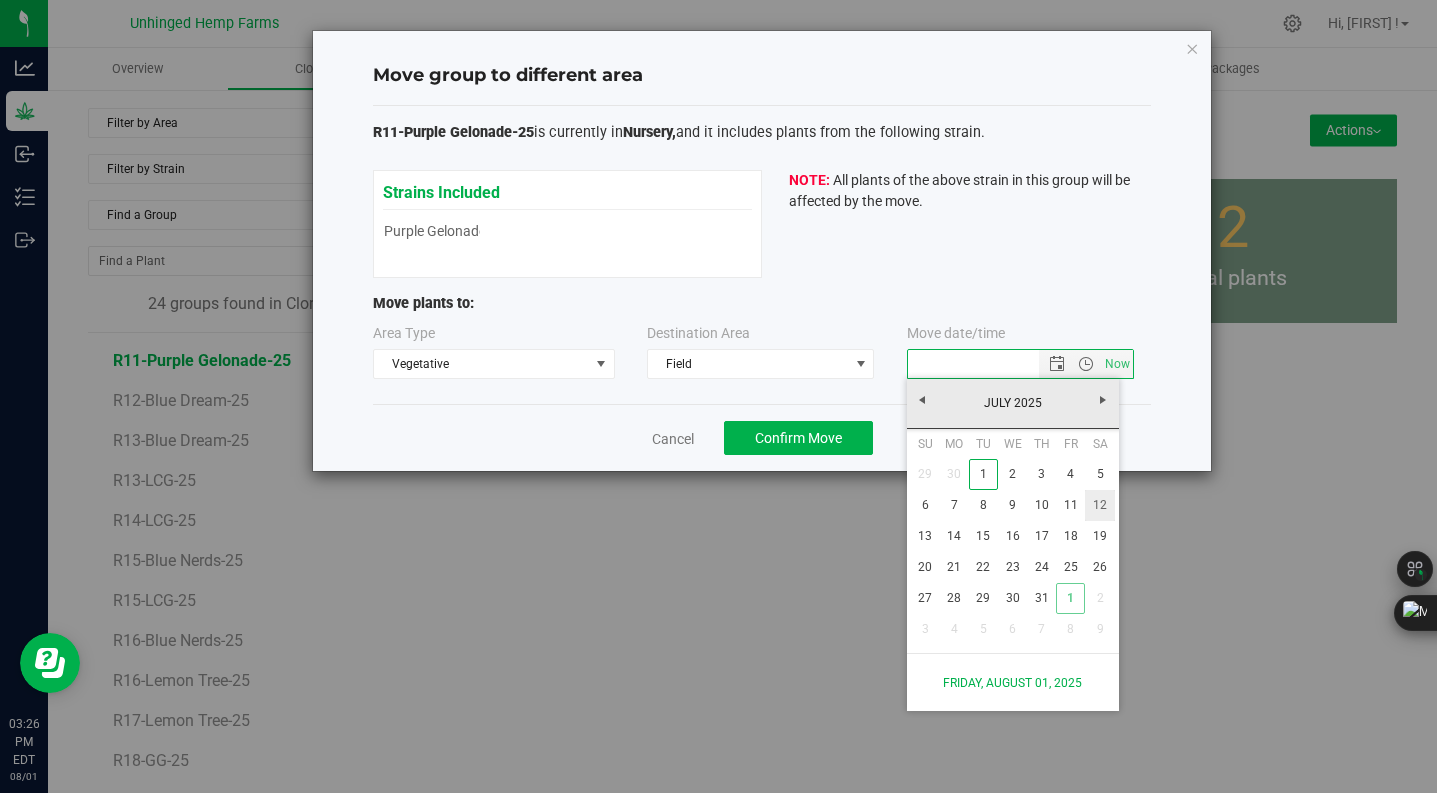 click on "12" at bounding box center (1099, 505) 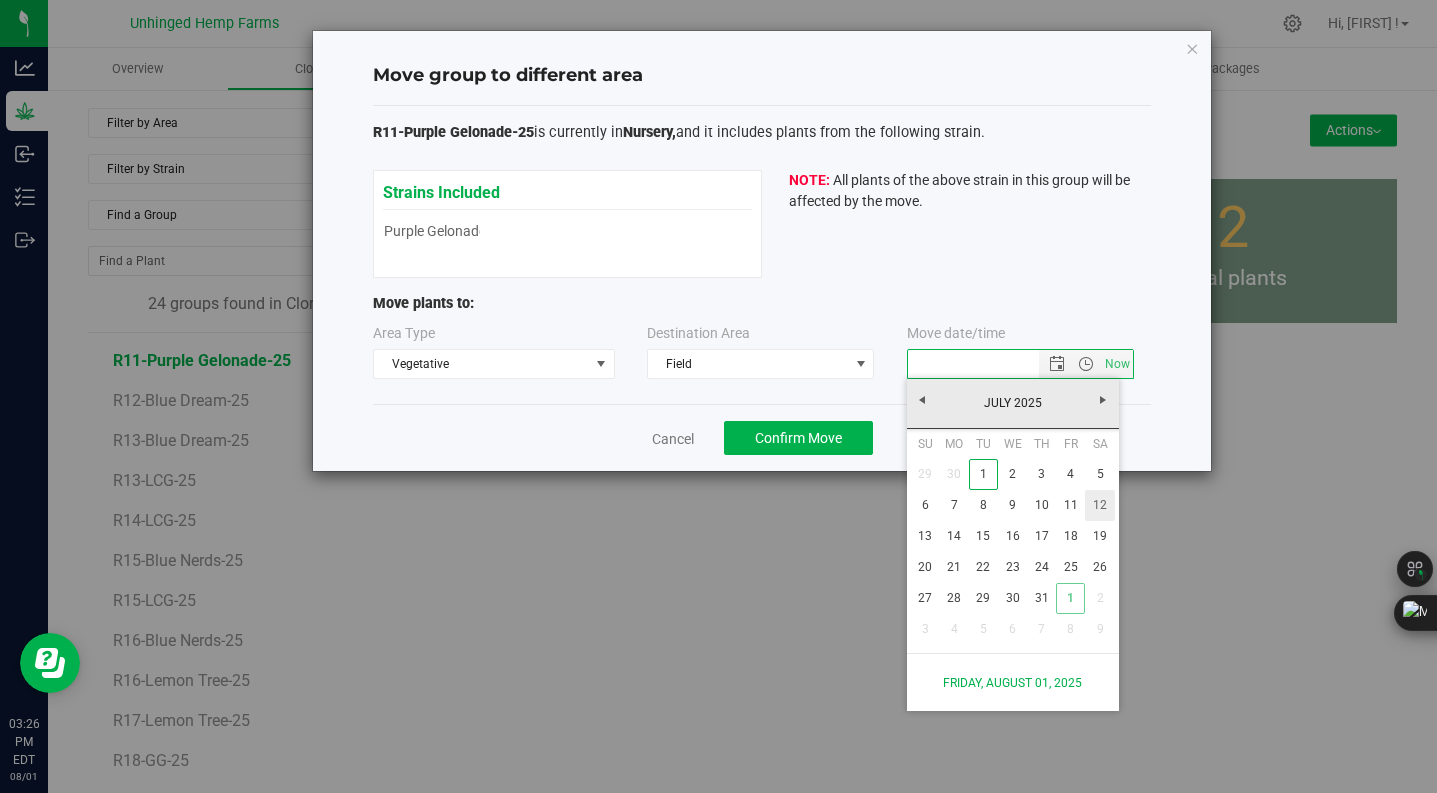 type on "[DATE] [TIME]" 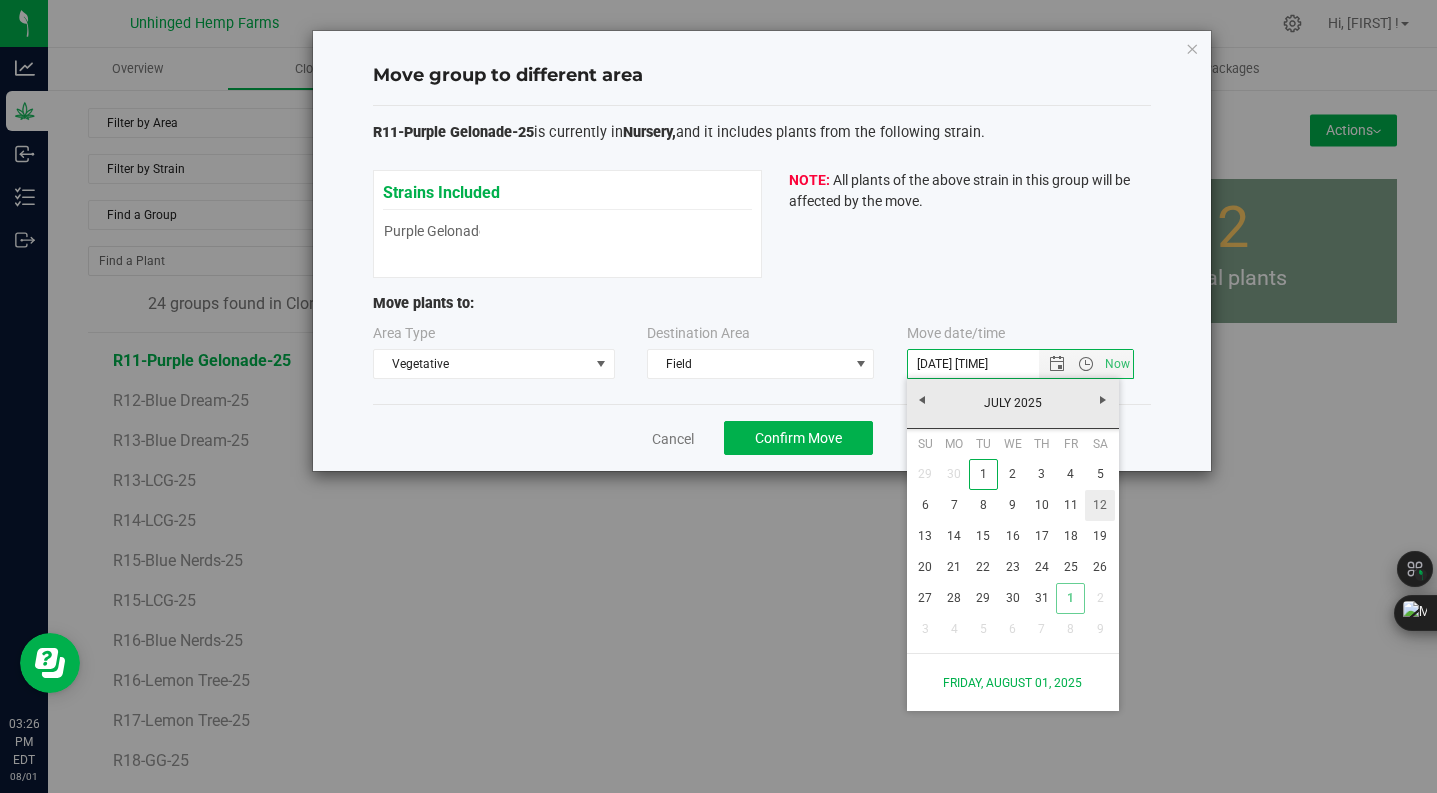 type 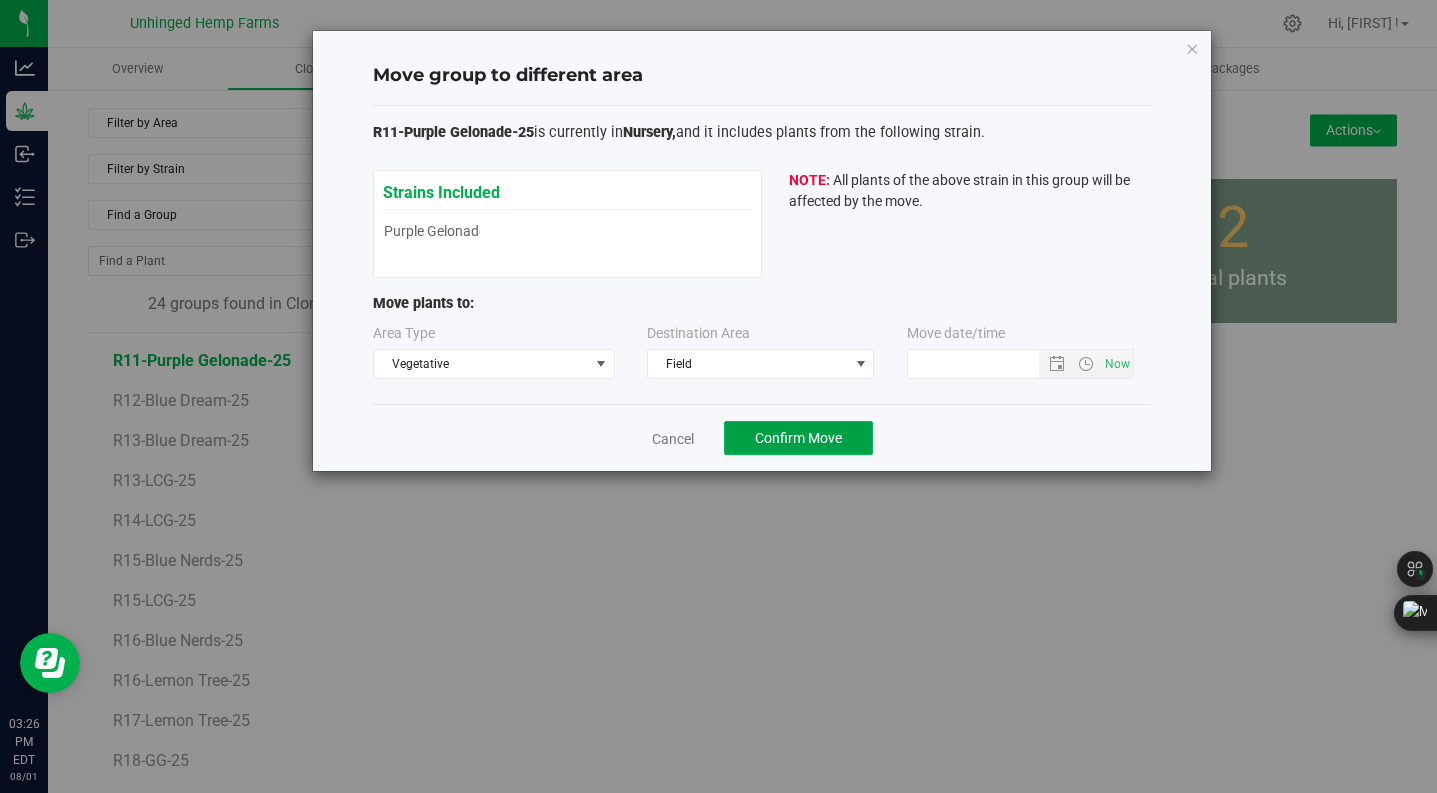 click on "Confirm Move" 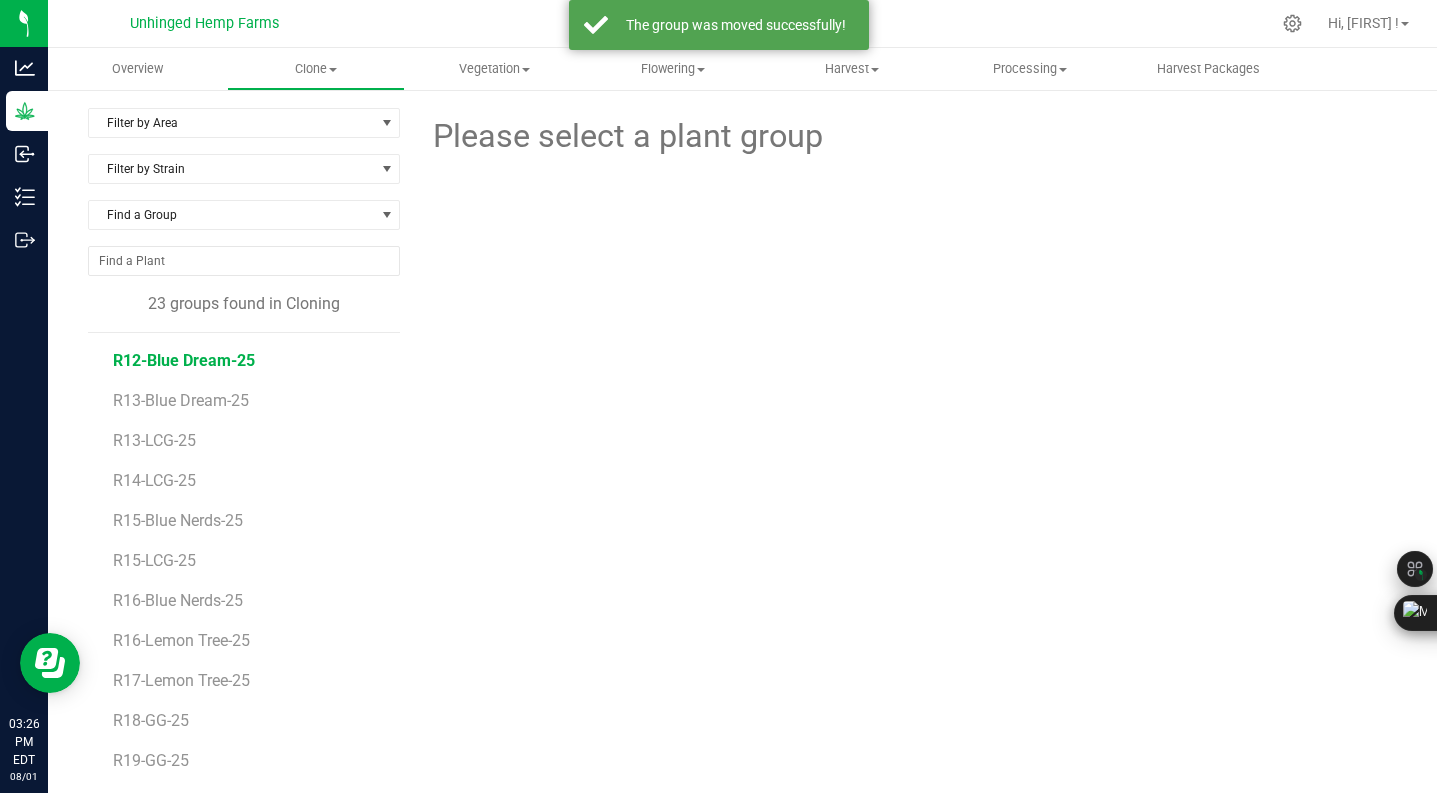 click on "R12-Blue Dream-25" at bounding box center [184, 360] 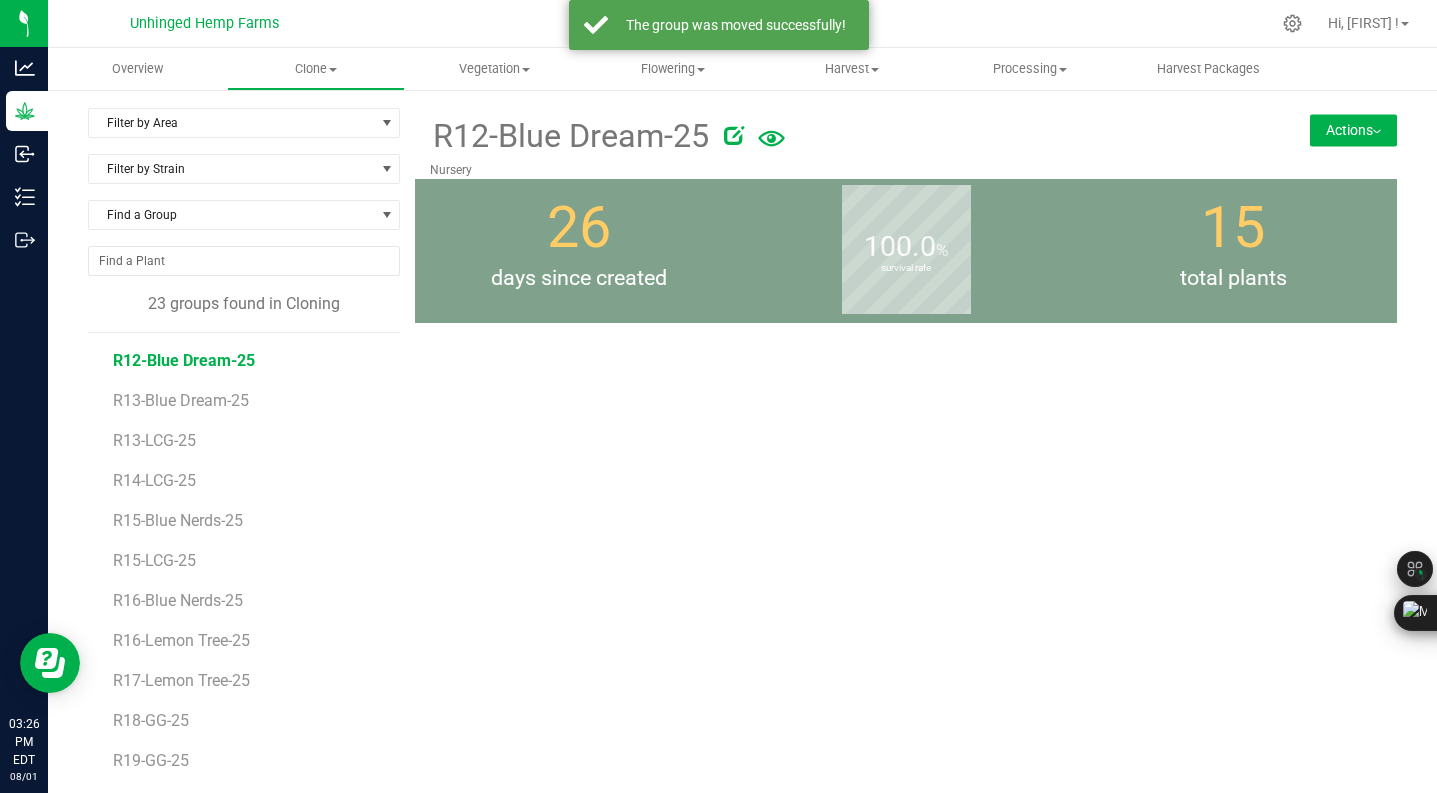 click on "R12-Blue Dream-25
Nursery
Actions
Move group
Split group" at bounding box center (906, 143) 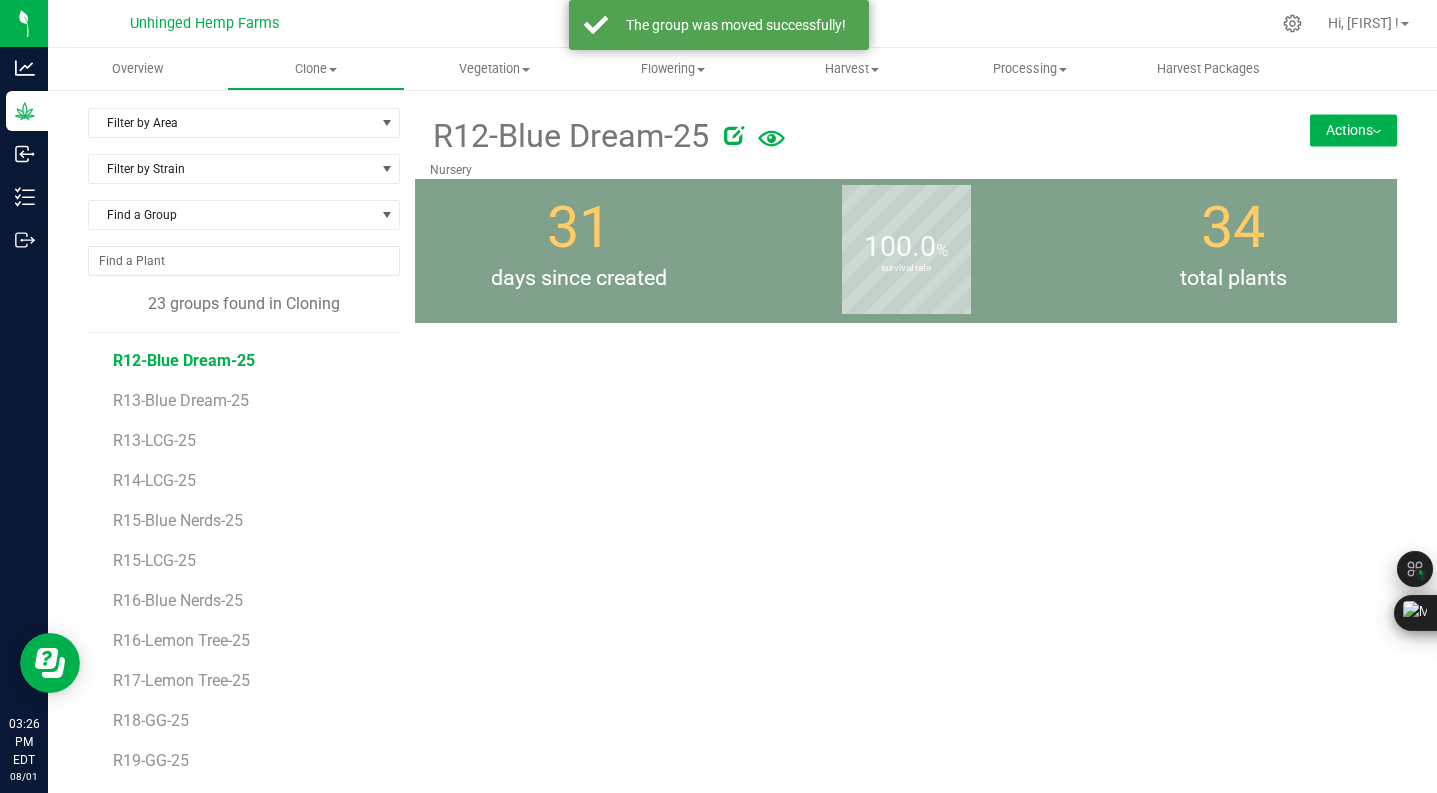 click on "Actions" at bounding box center [1353, 130] 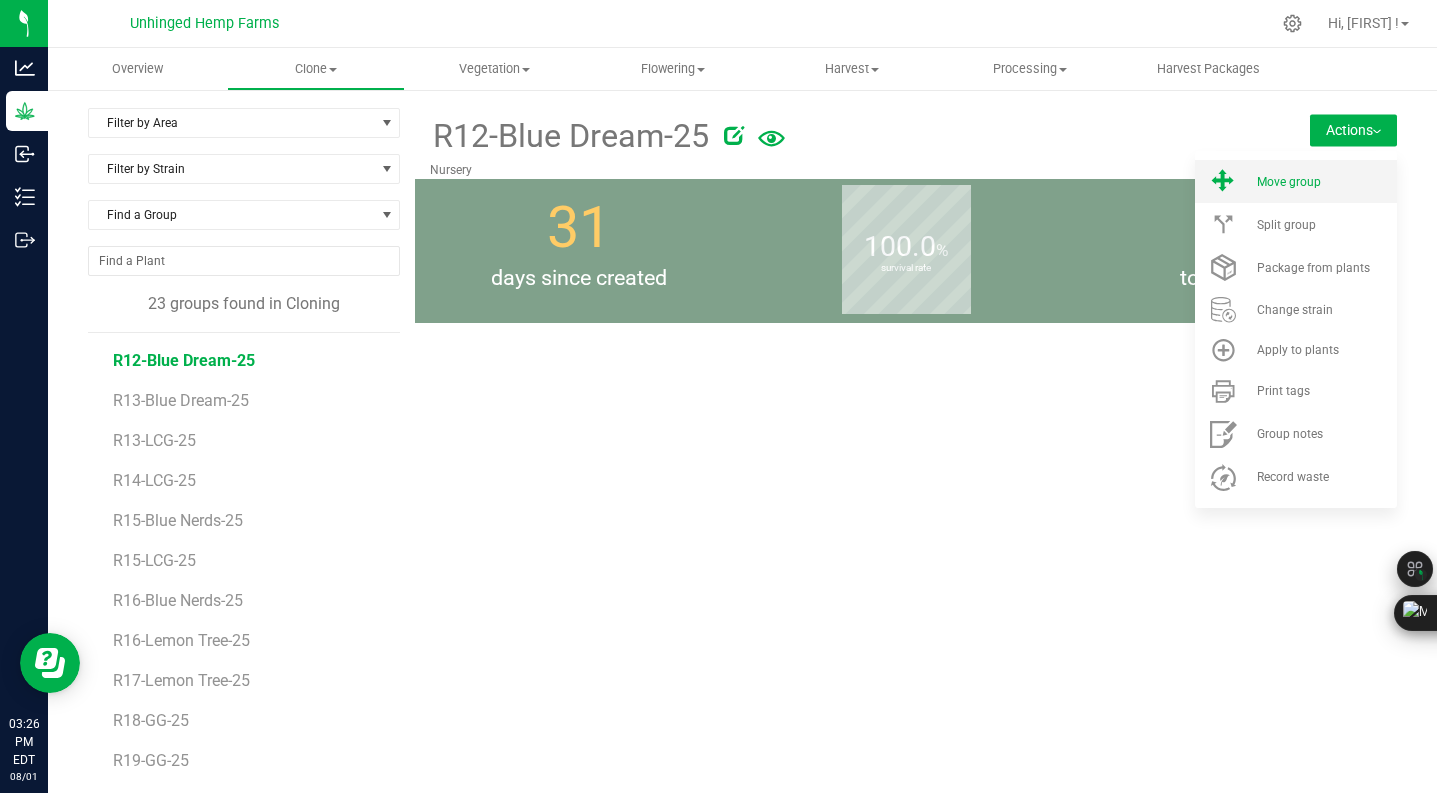 click on "Move group" at bounding box center [1289, 182] 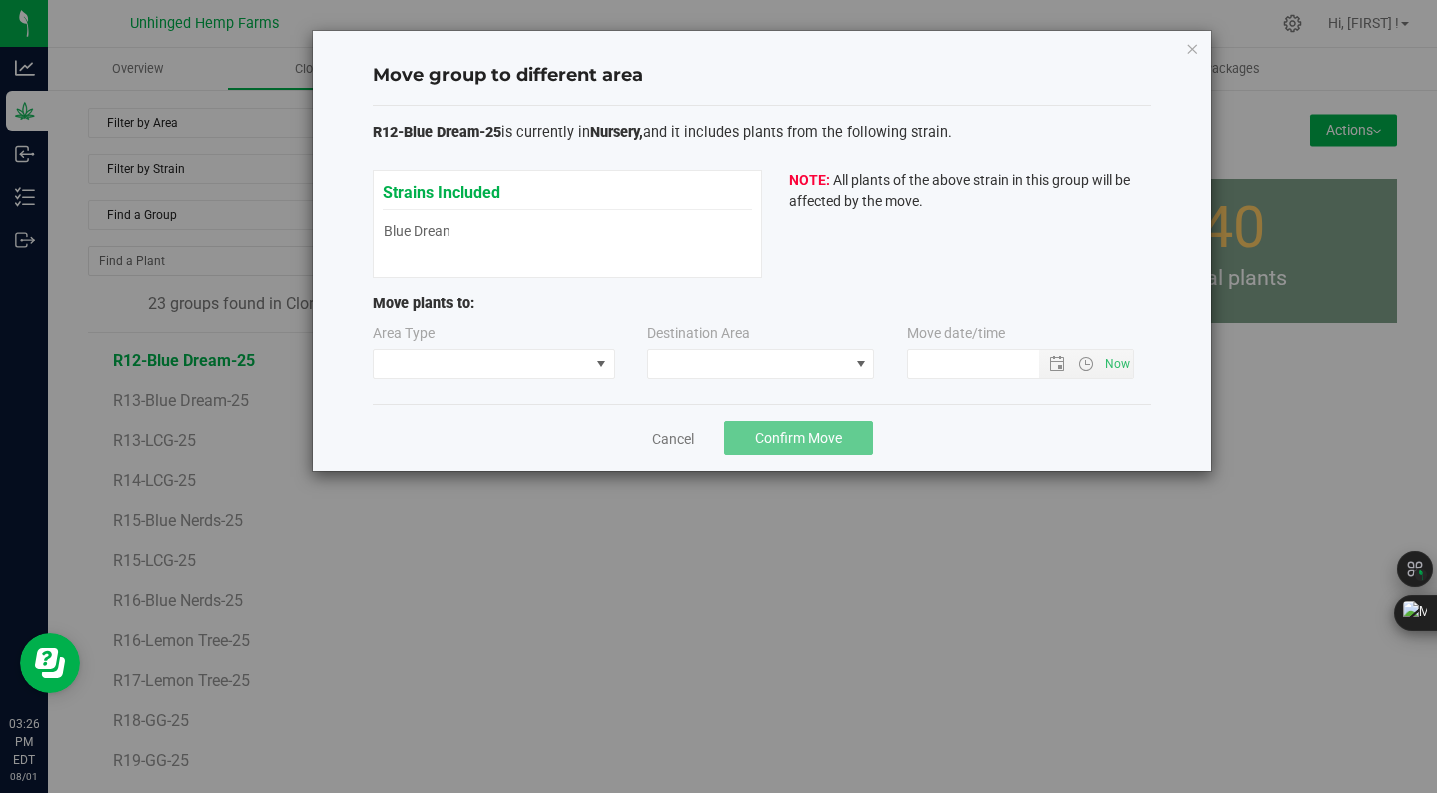 type on "[DATE] [TIME]" 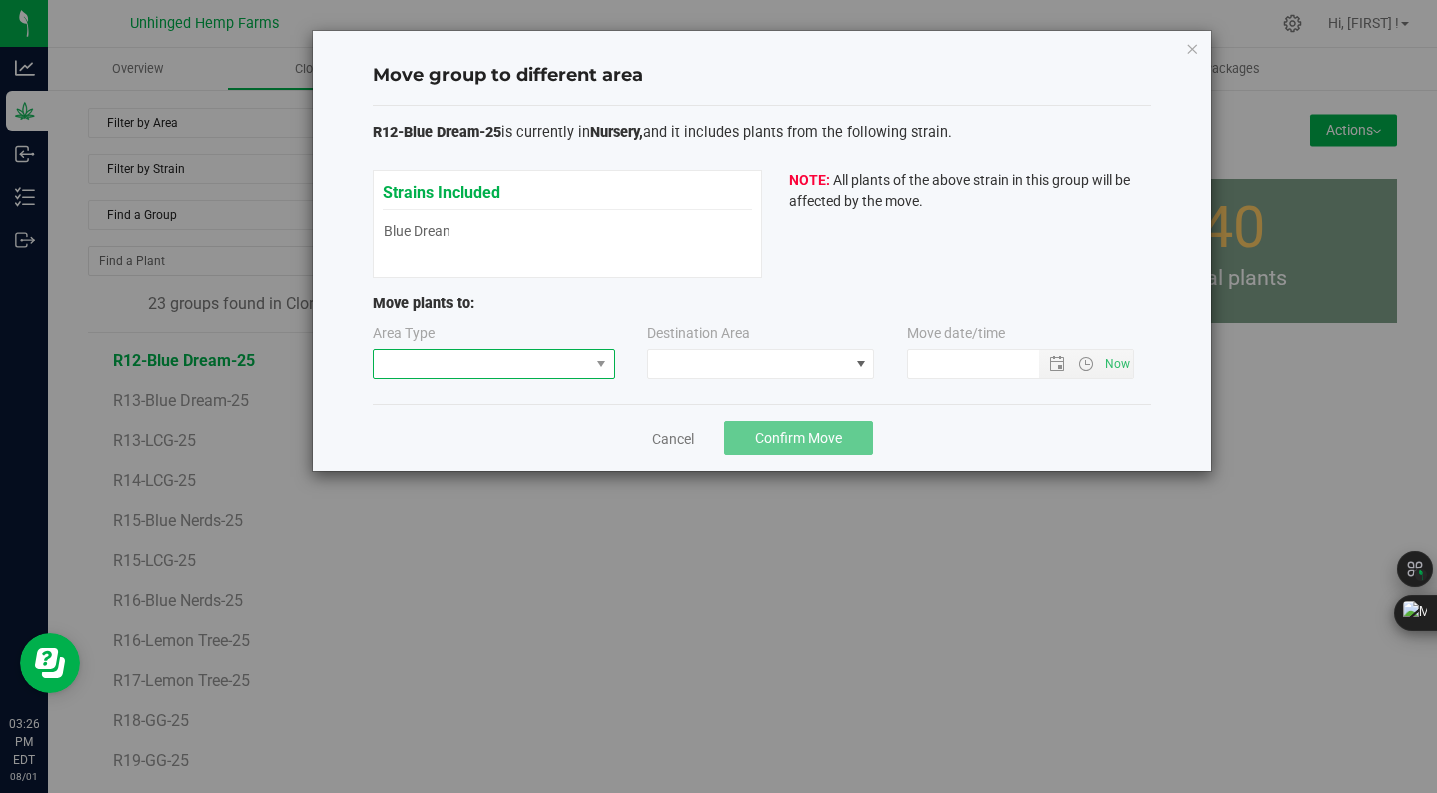 click at bounding box center (481, 364) 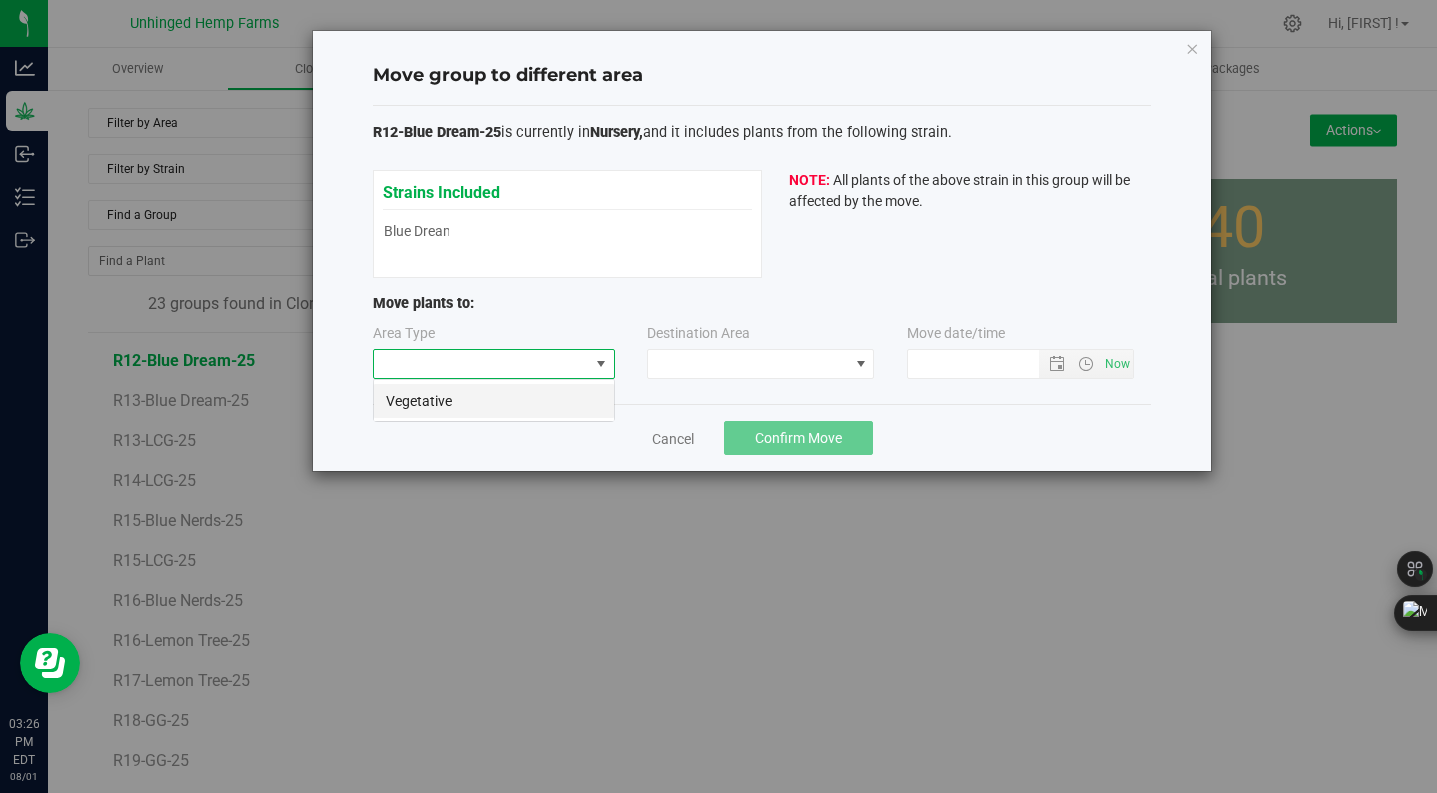 scroll, scrollTop: 99970, scrollLeft: 99758, axis: both 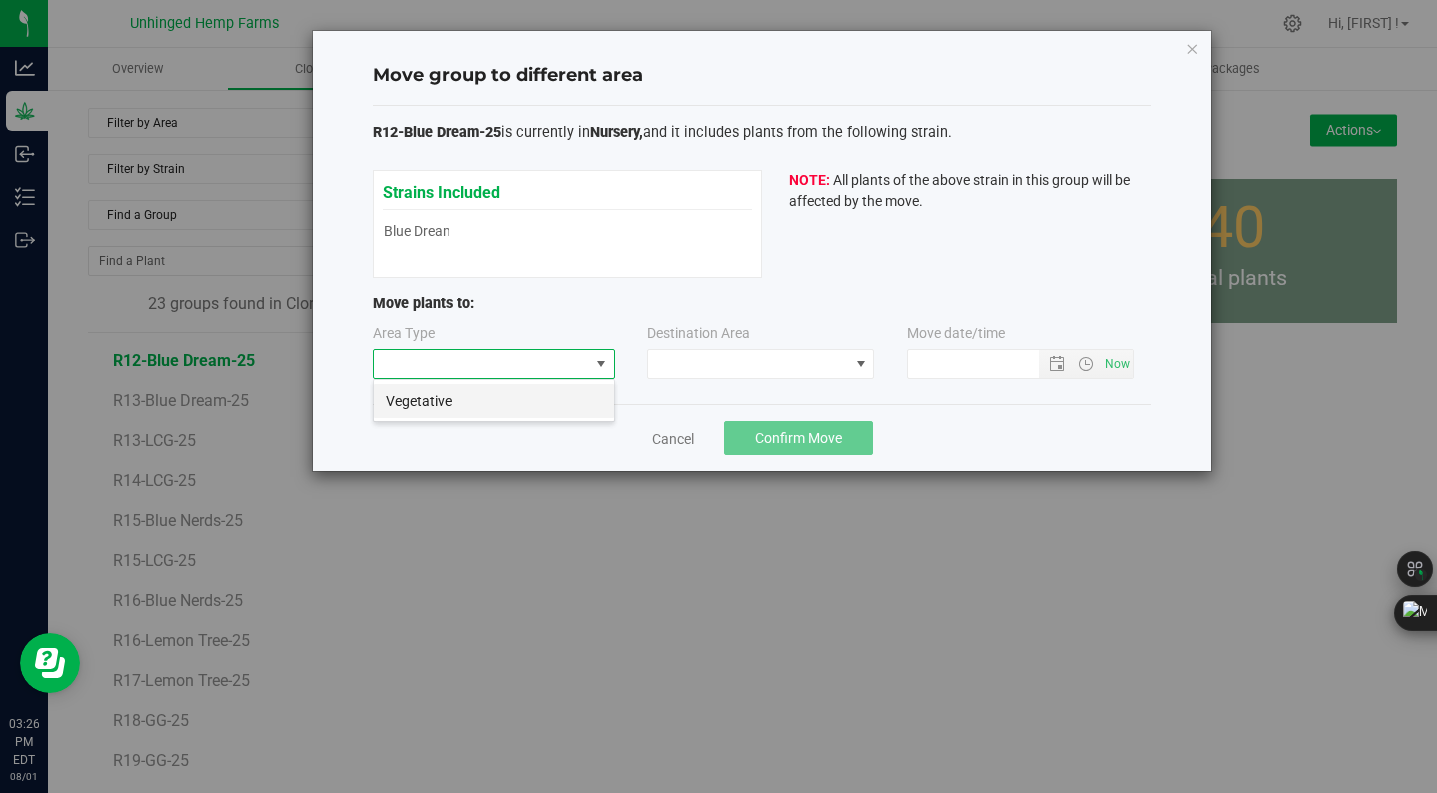 click on "Vegetative" at bounding box center [494, 401] 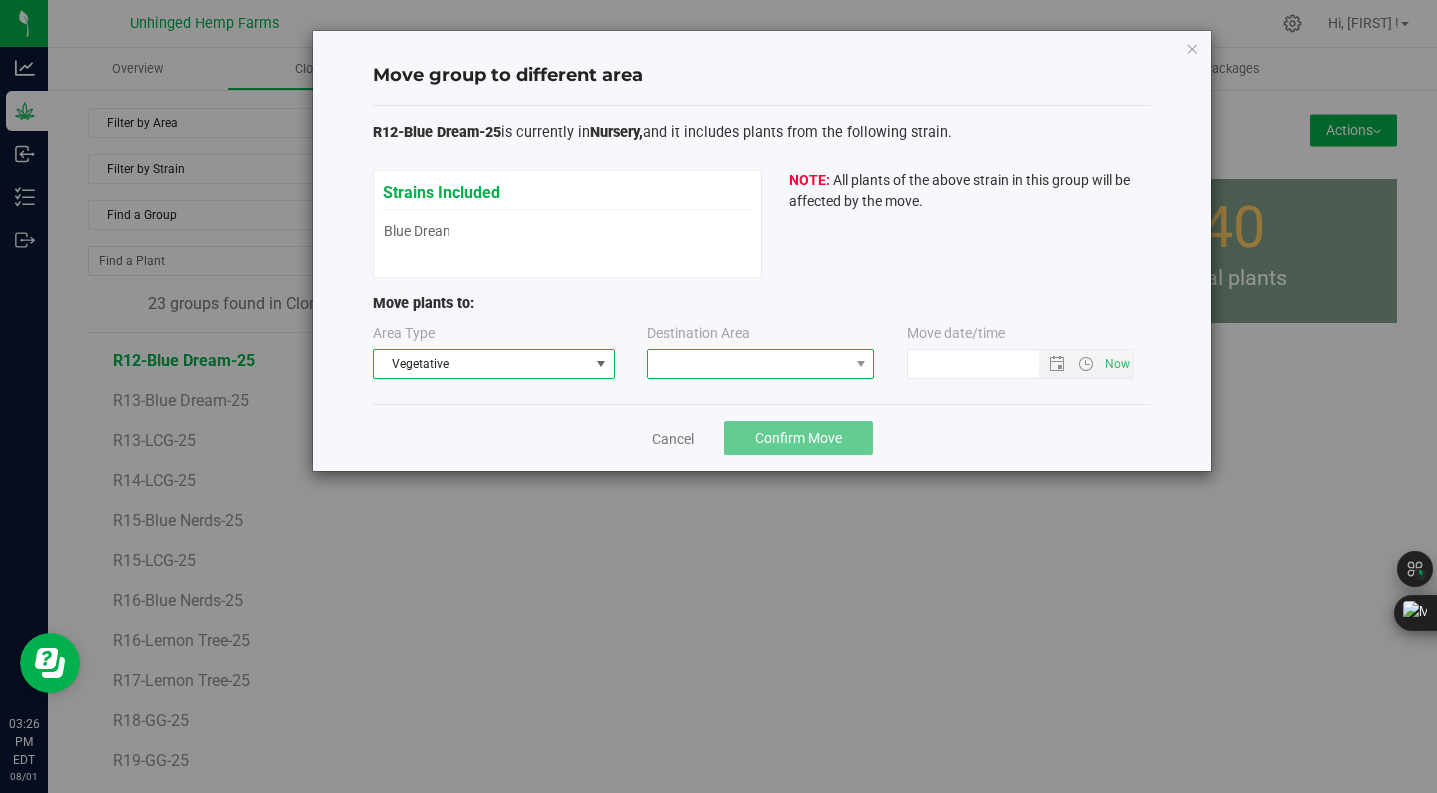 click at bounding box center [748, 364] 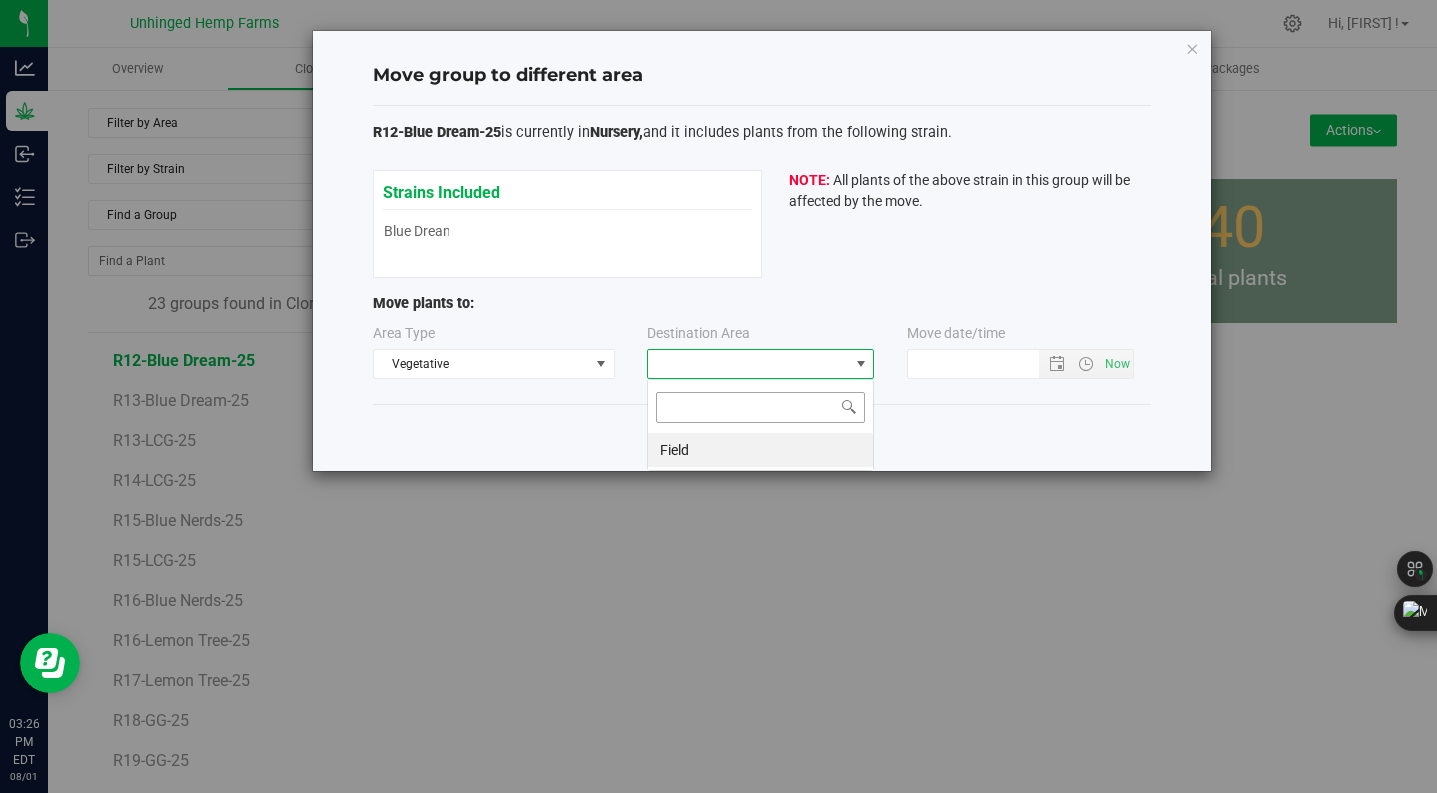 scroll, scrollTop: 99970, scrollLeft: 99773, axis: both 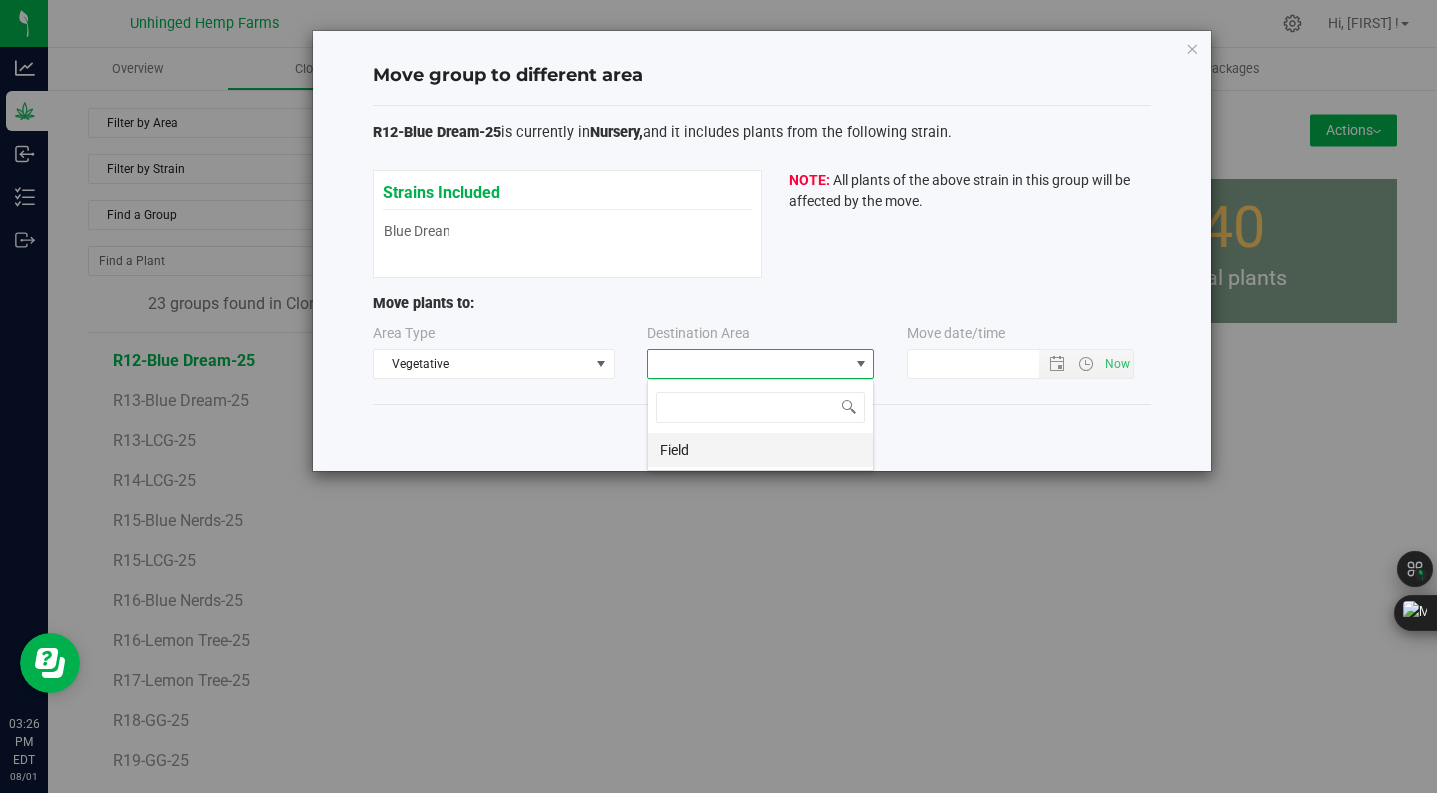 click on "Field" at bounding box center (760, 450) 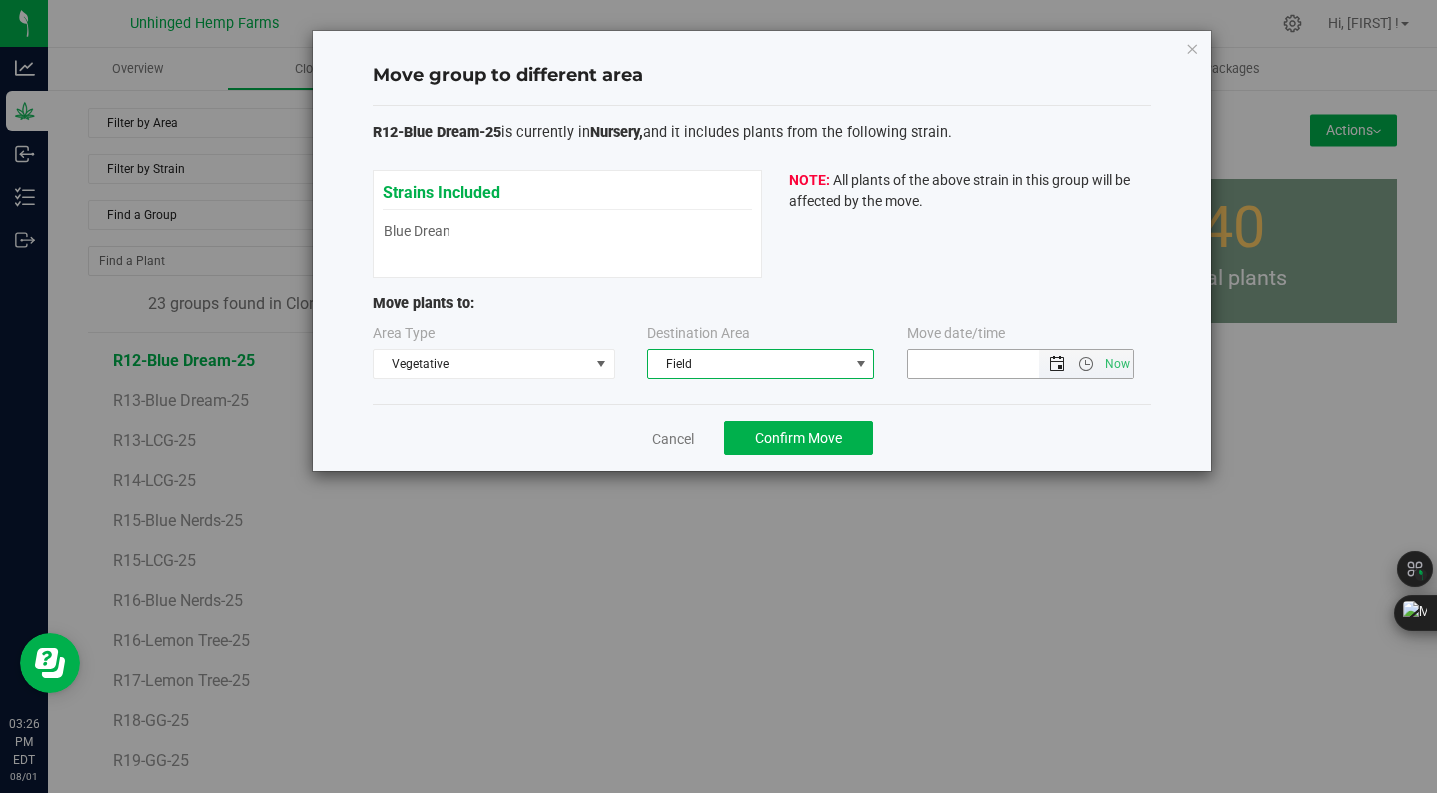 click at bounding box center (1057, 364) 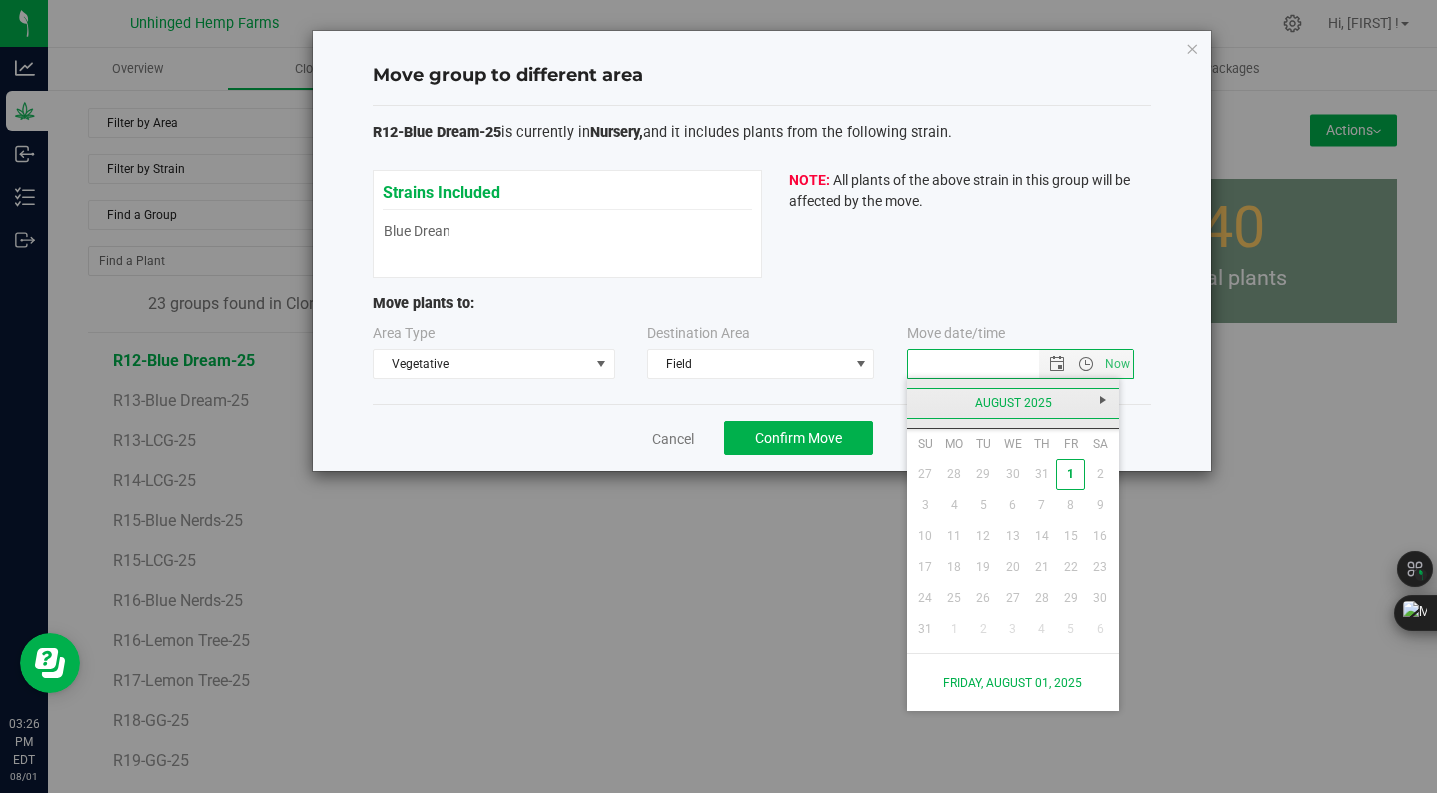 click on "August 2025" at bounding box center [1013, 403] 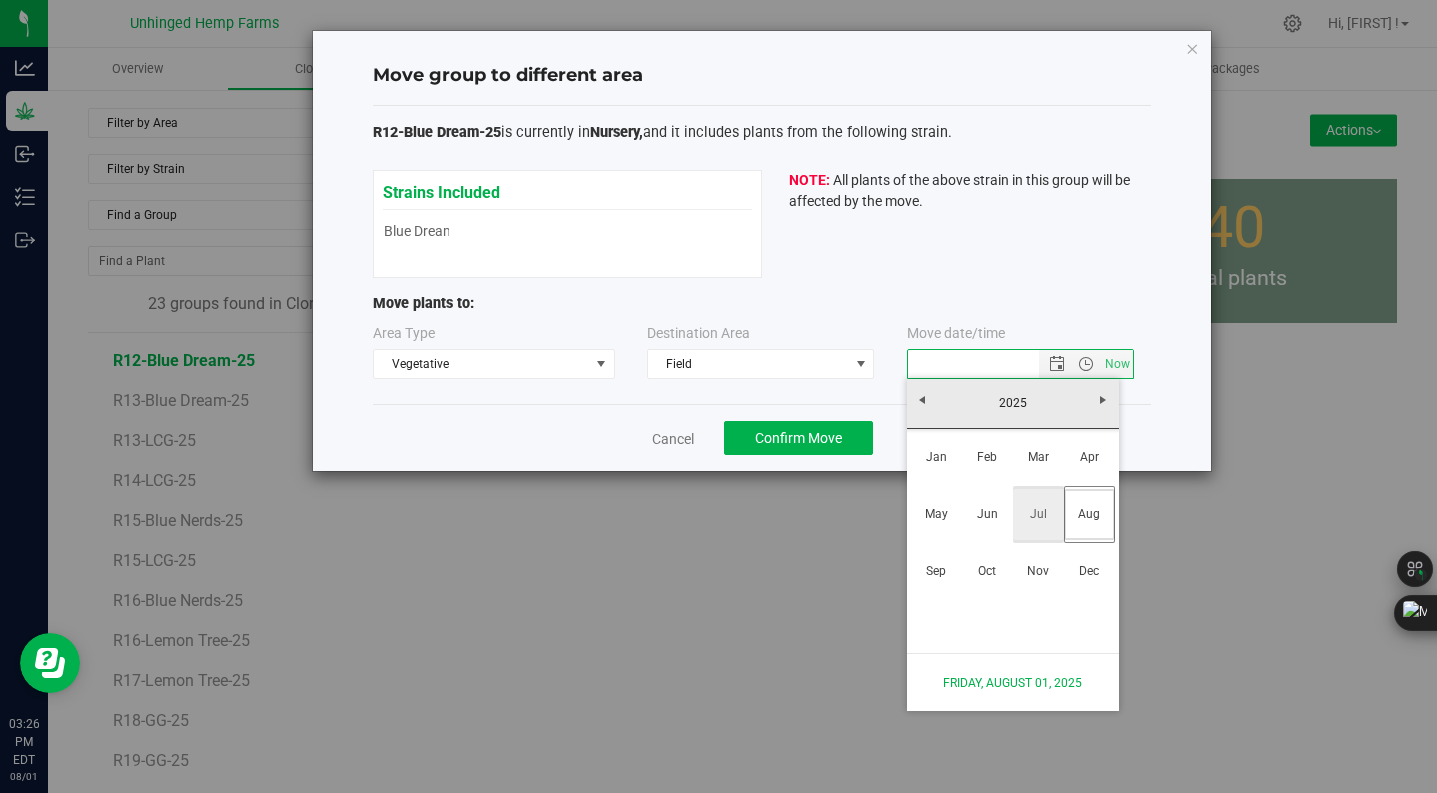click on "Jul" at bounding box center (1038, 514) 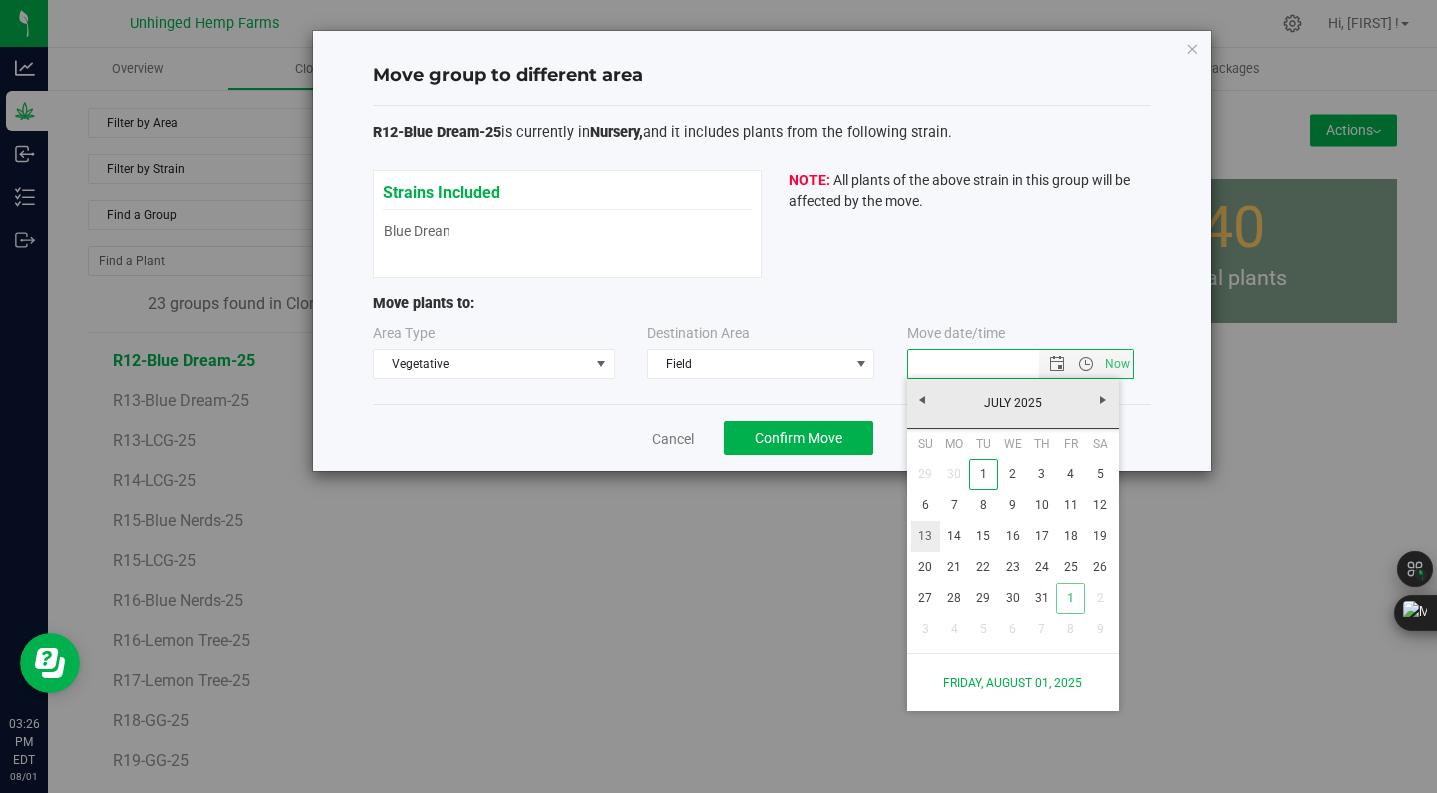 click on "13" at bounding box center [925, 536] 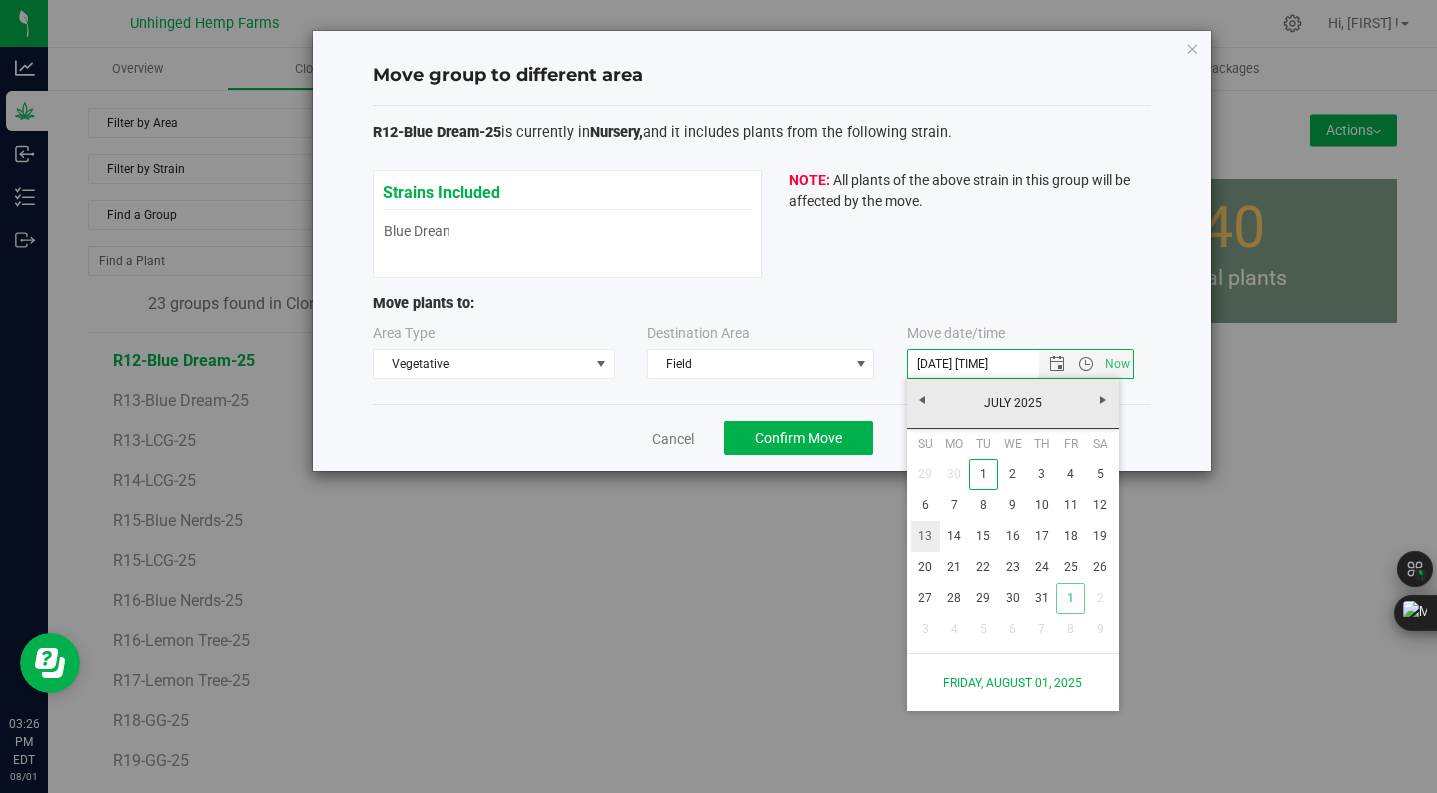 type 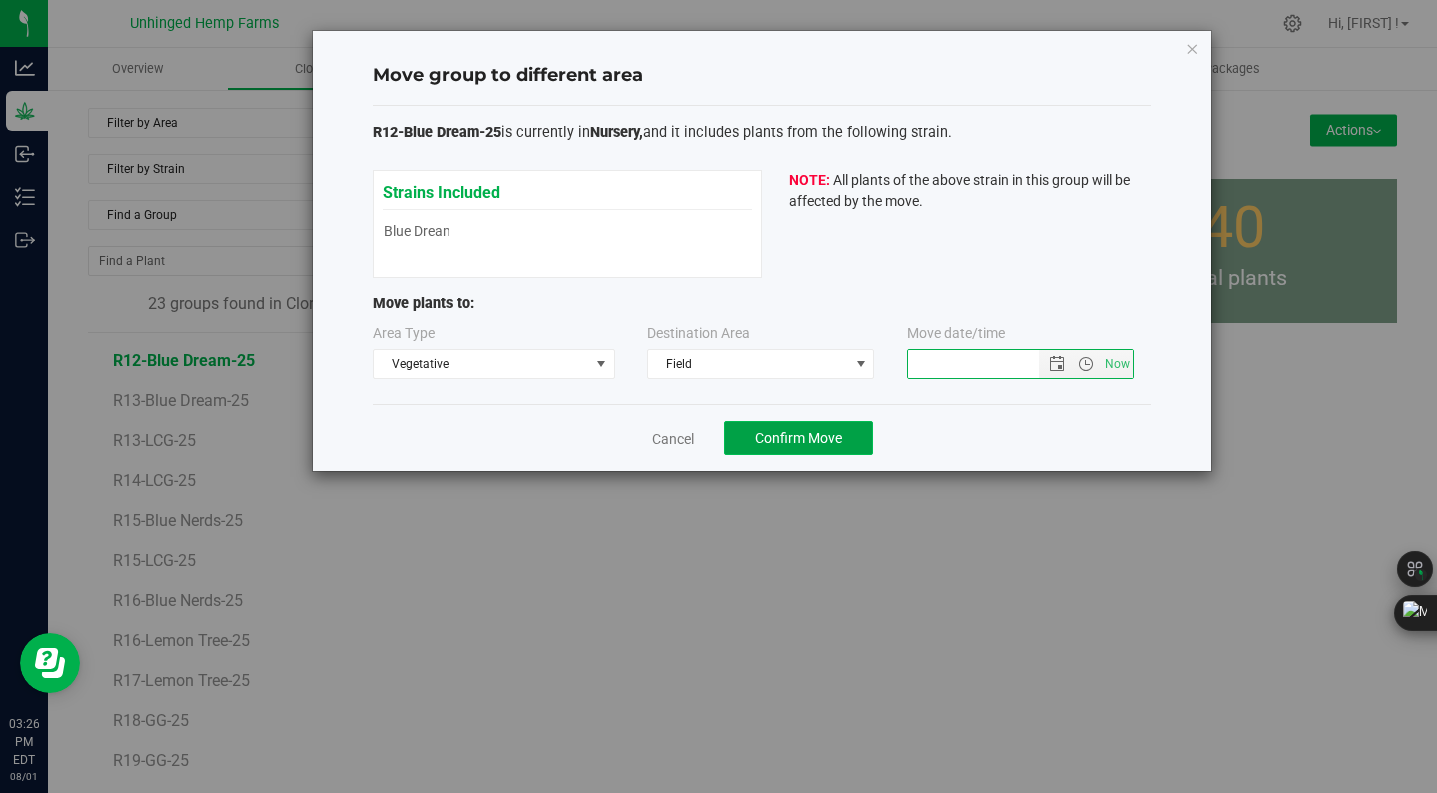 click on "Confirm Move" 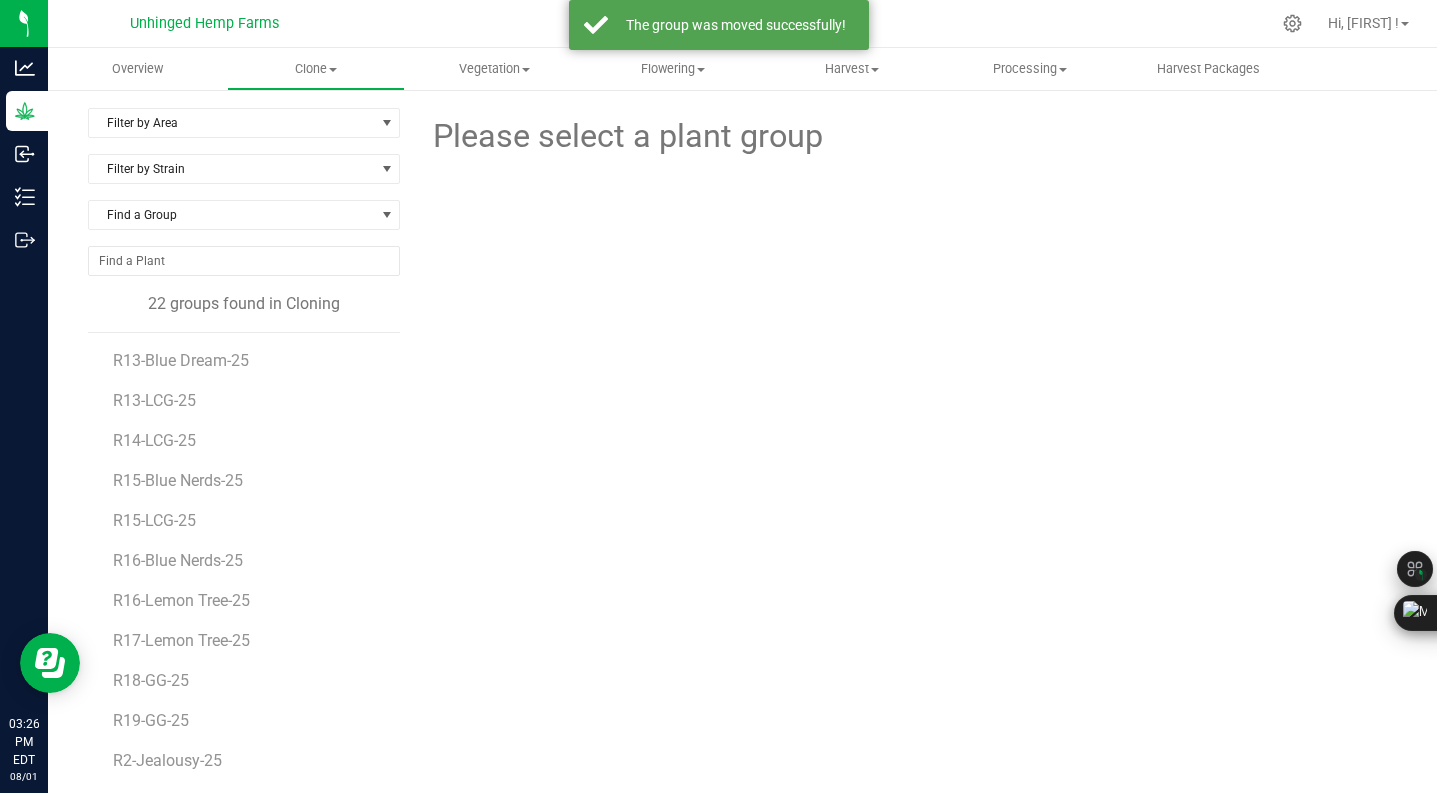 click on "R13-Blue Dream-25" at bounding box center (249, 353) 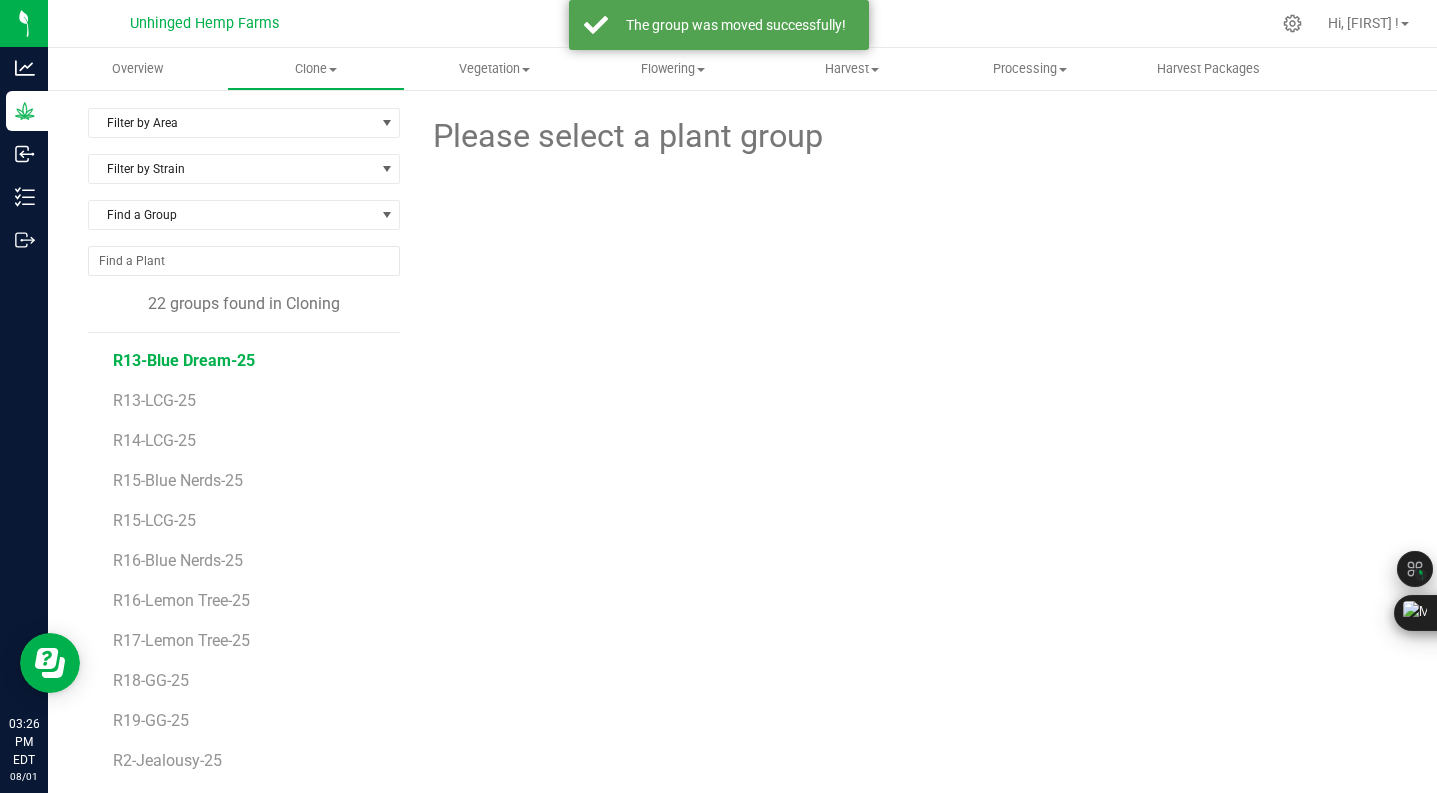 click on "R13-Blue Dream-25" at bounding box center (184, 360) 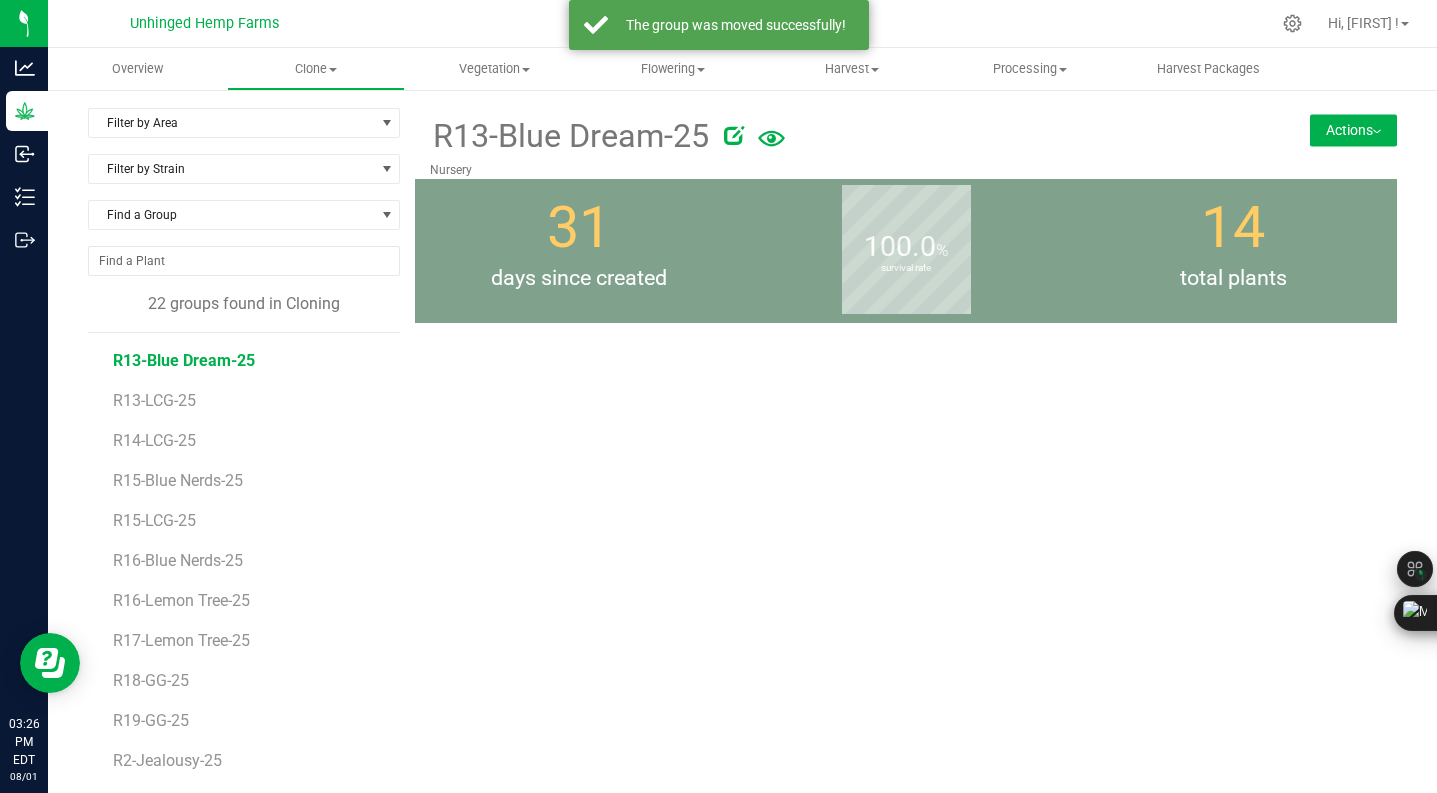 click on "Actions" at bounding box center (1353, 130) 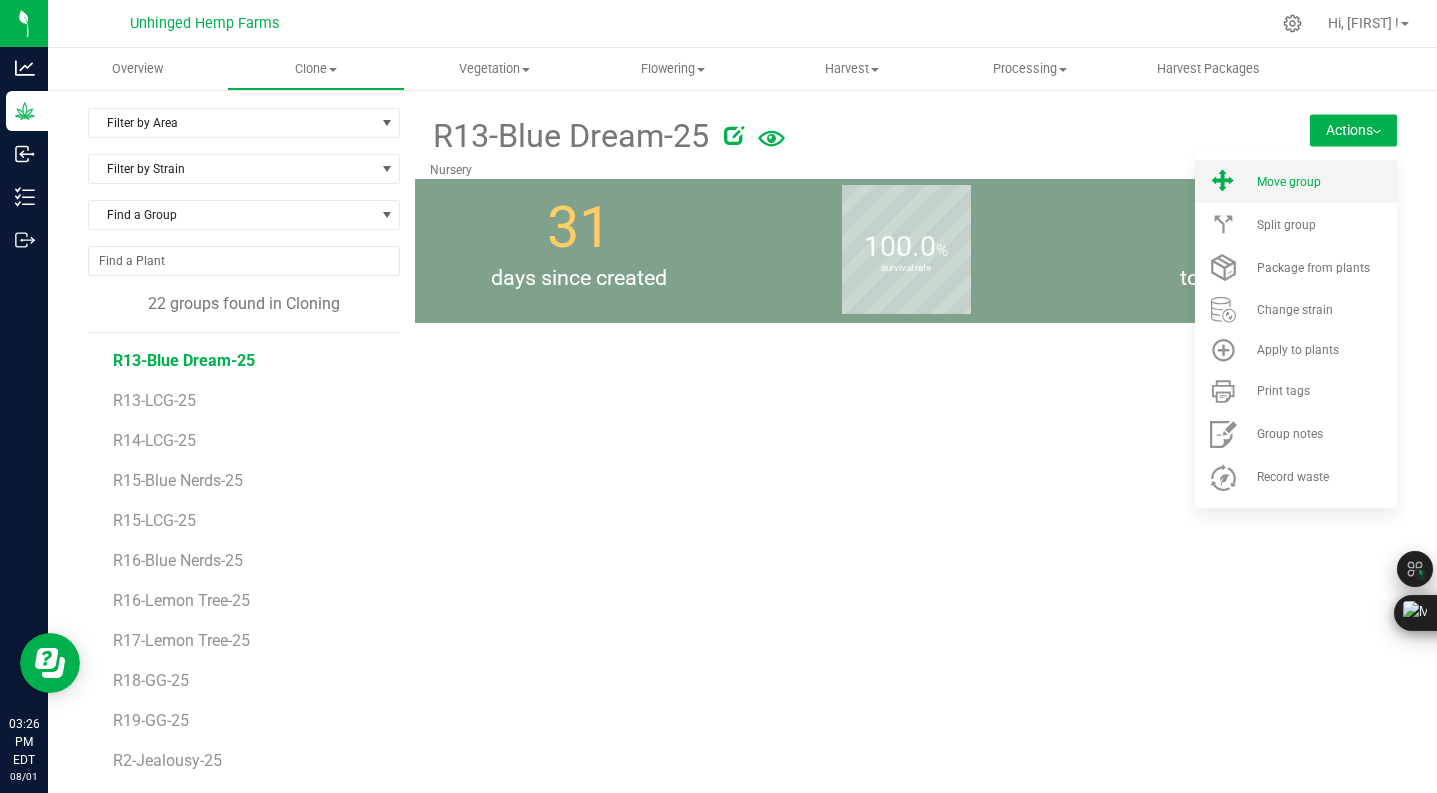 click on "Move group" at bounding box center [1296, 181] 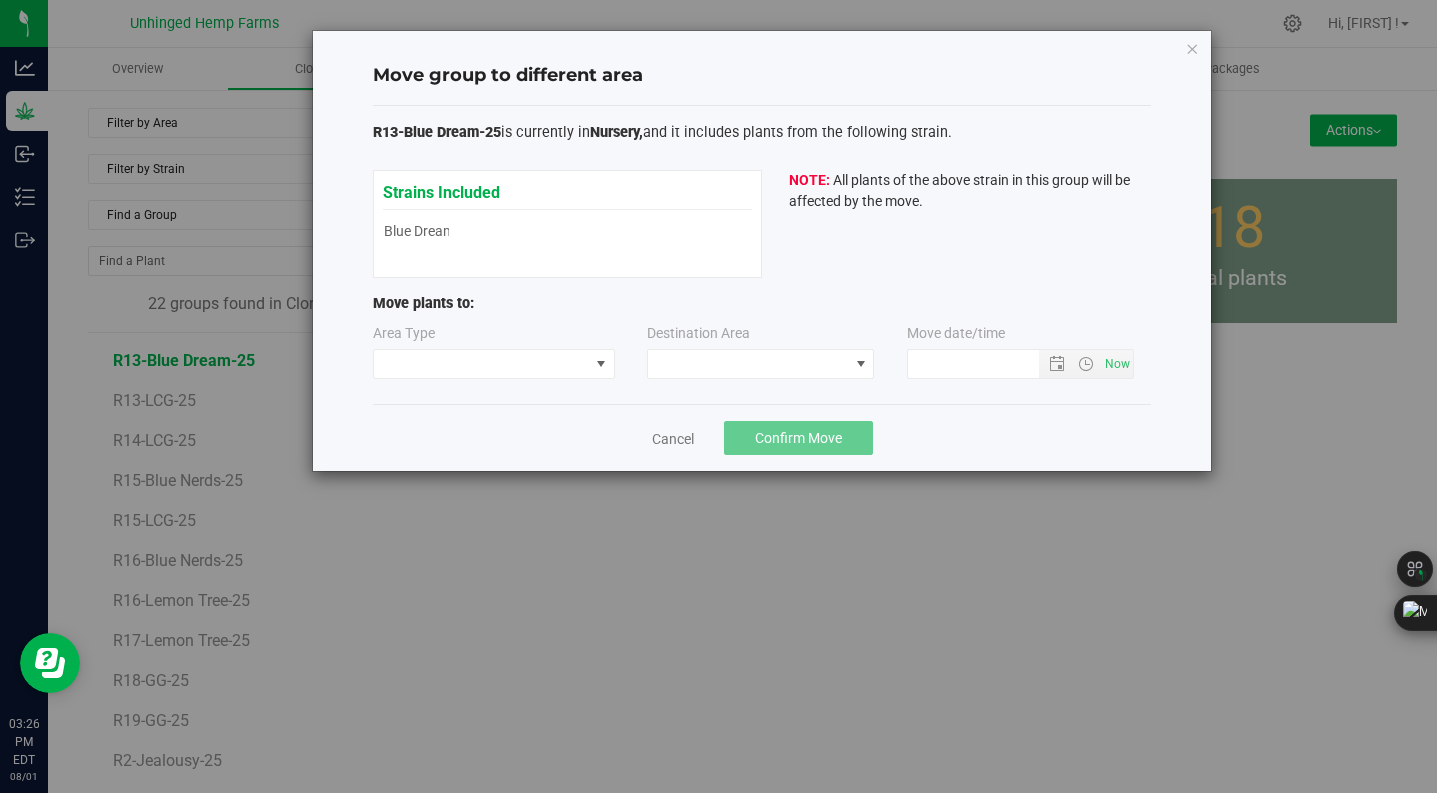 type on "[DATE] [TIME]" 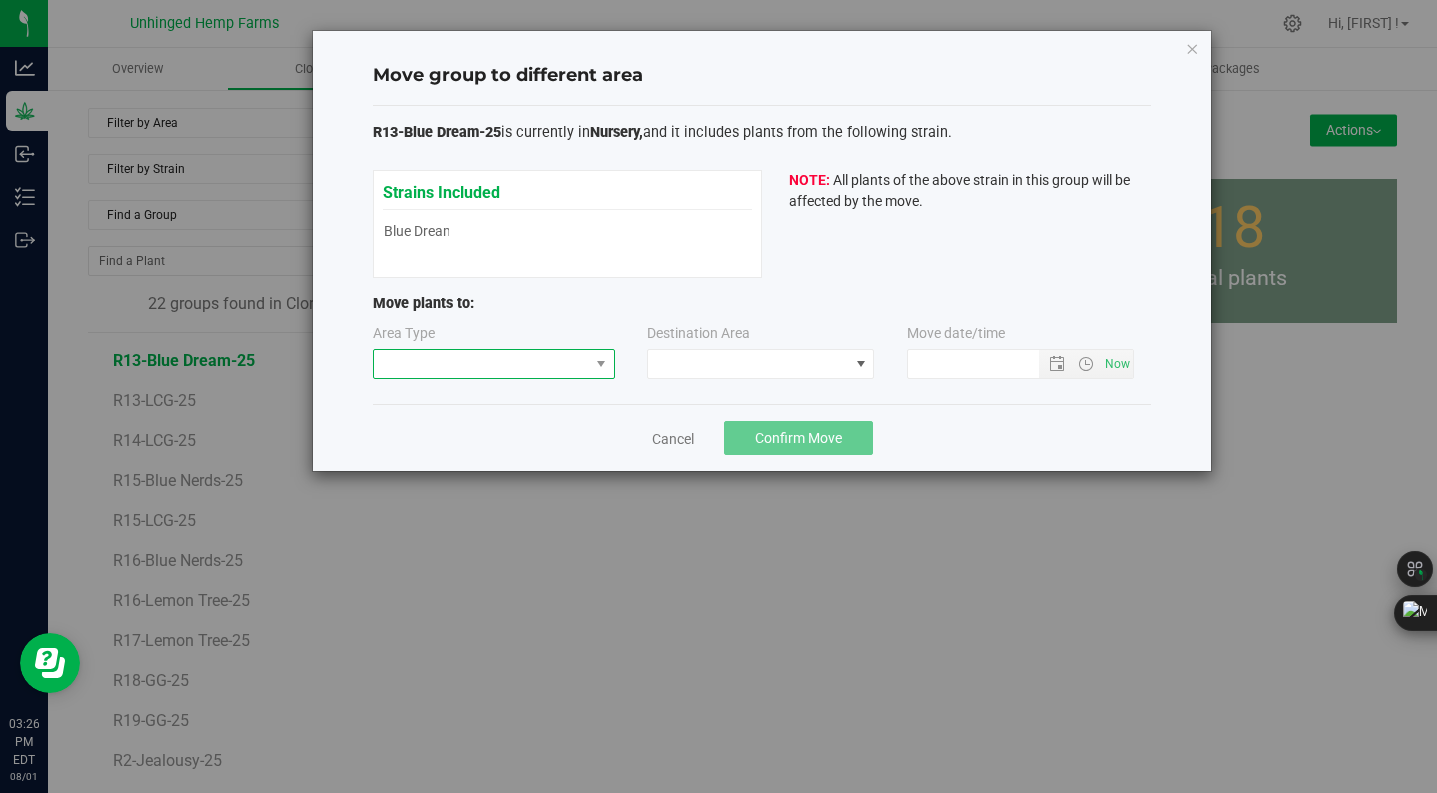 click at bounding box center (481, 364) 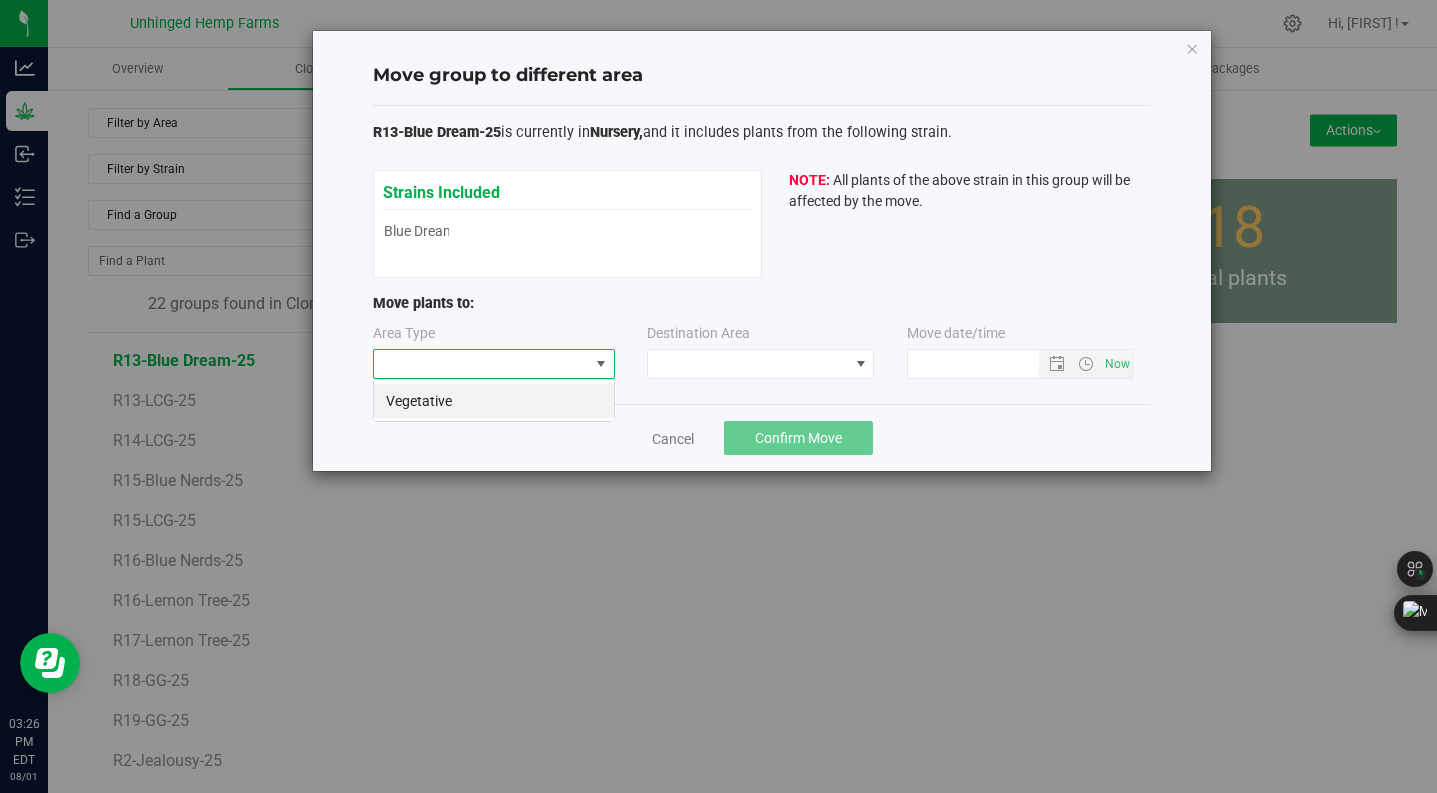 scroll, scrollTop: 99970, scrollLeft: 99758, axis: both 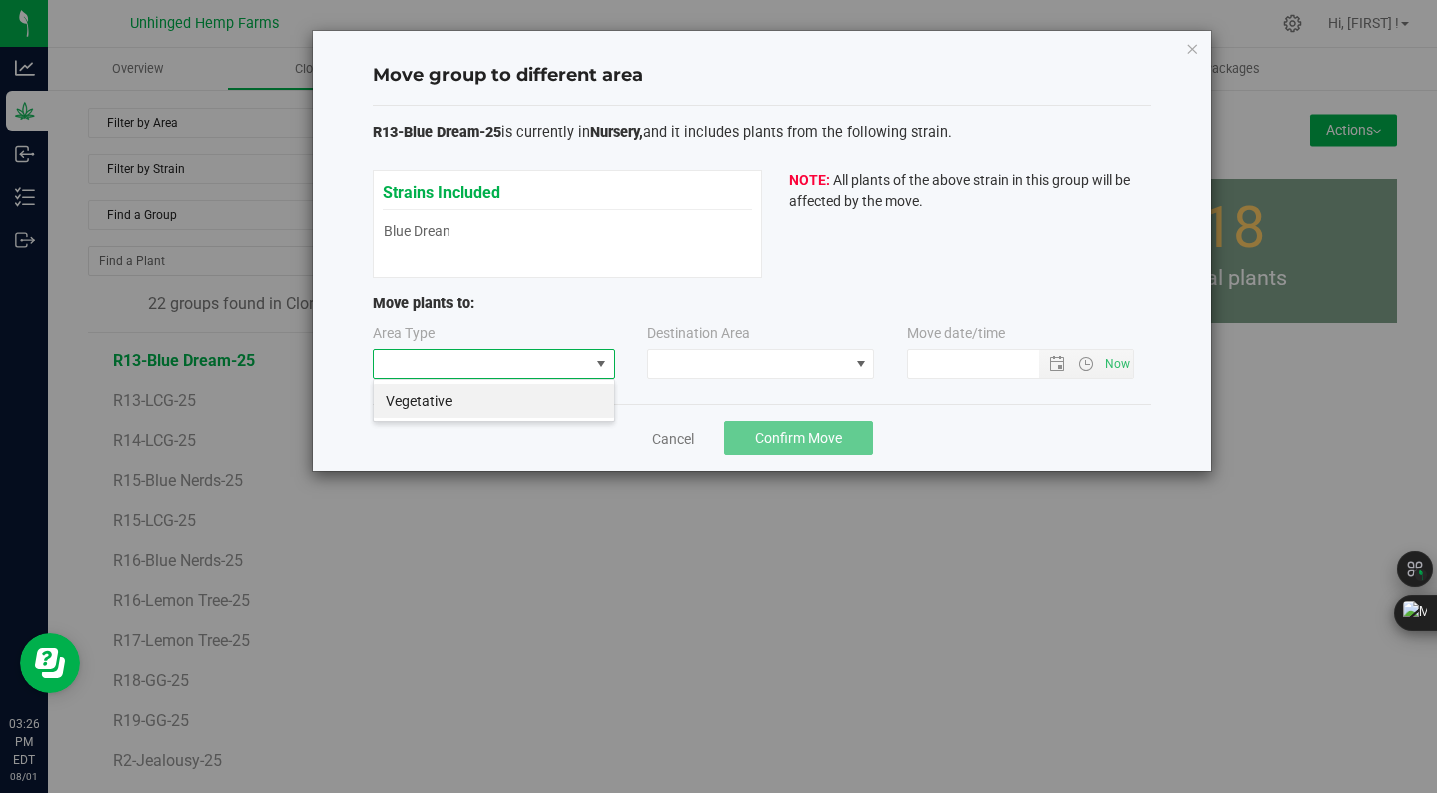 click on "Vegetative" at bounding box center [494, 401] 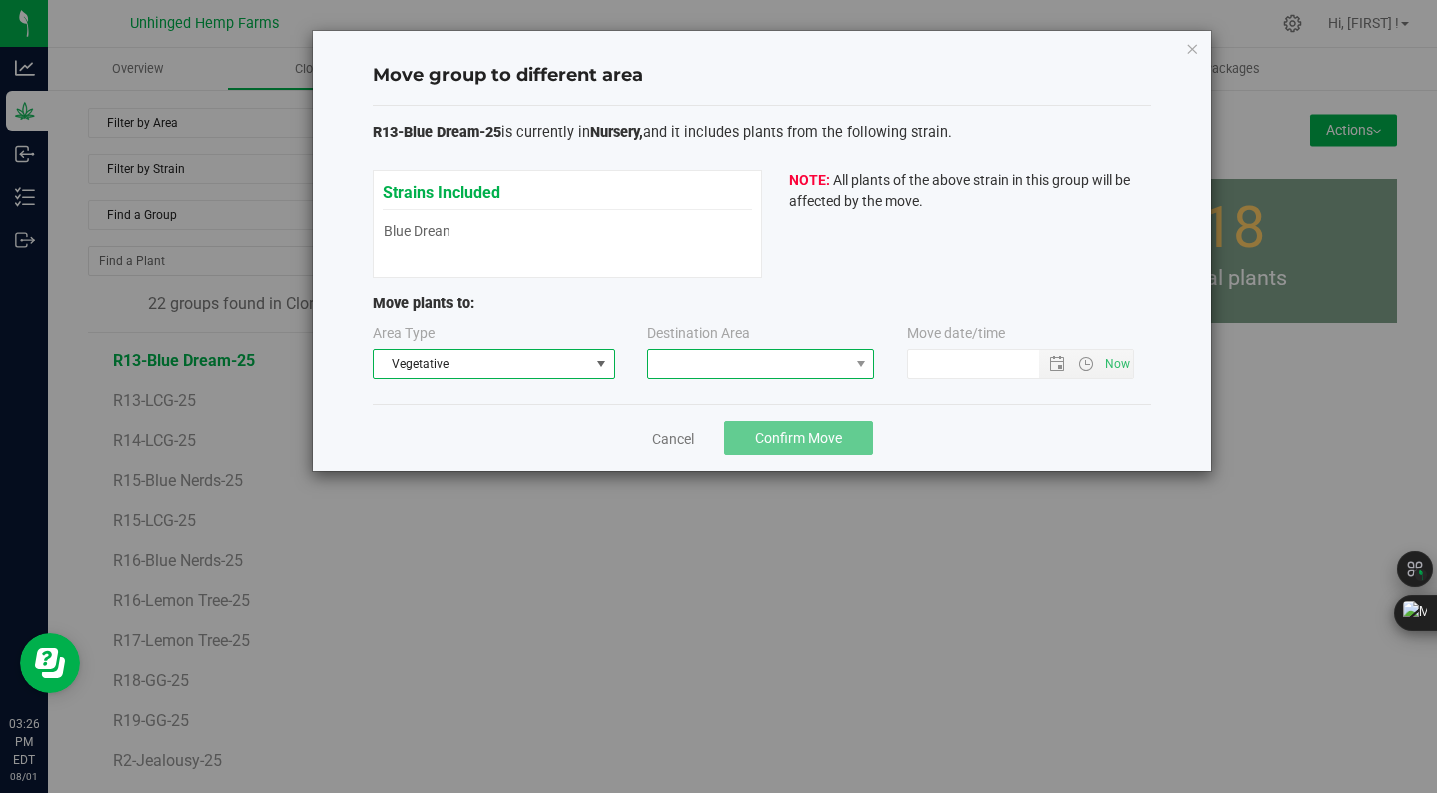 click at bounding box center [748, 364] 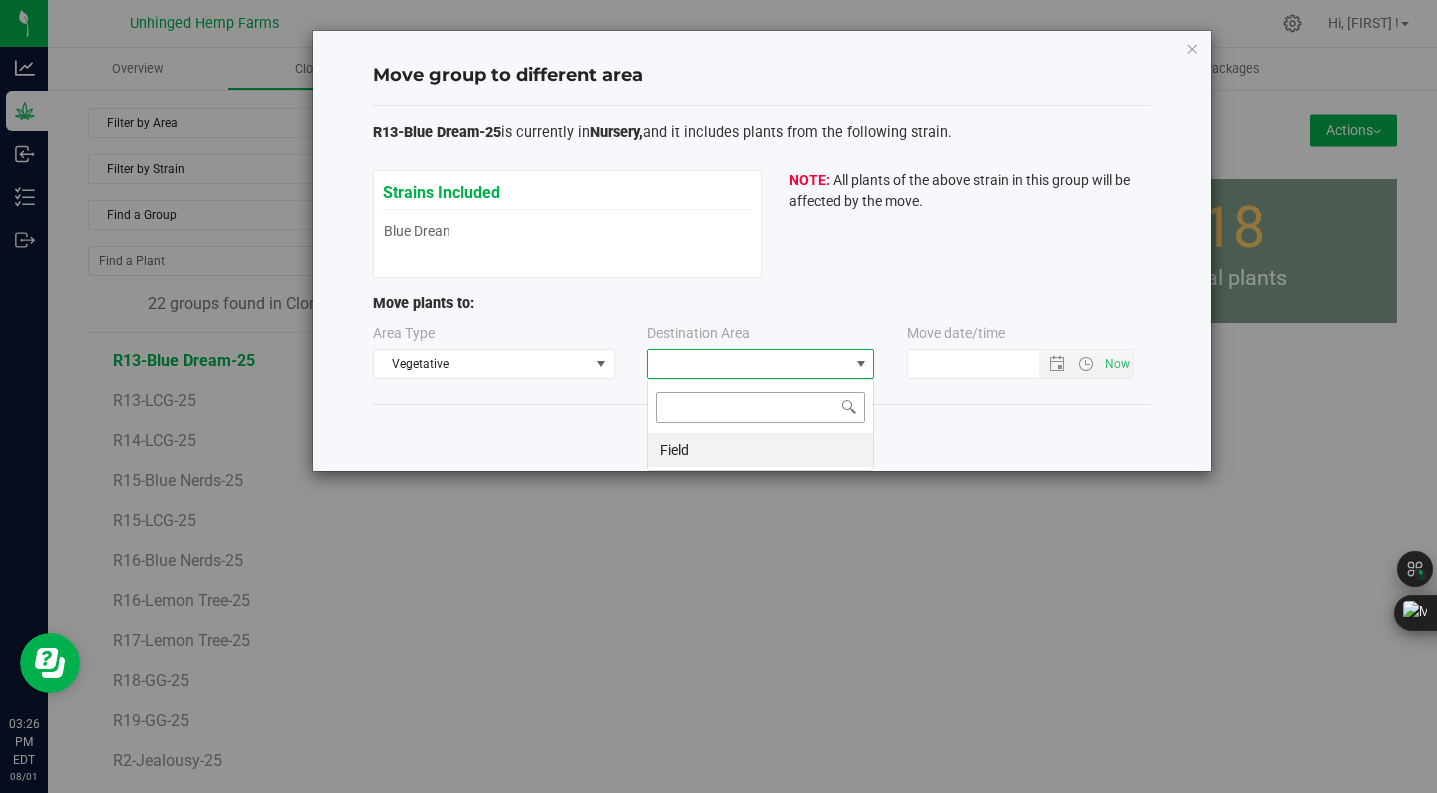 scroll, scrollTop: 99970, scrollLeft: 99773, axis: both 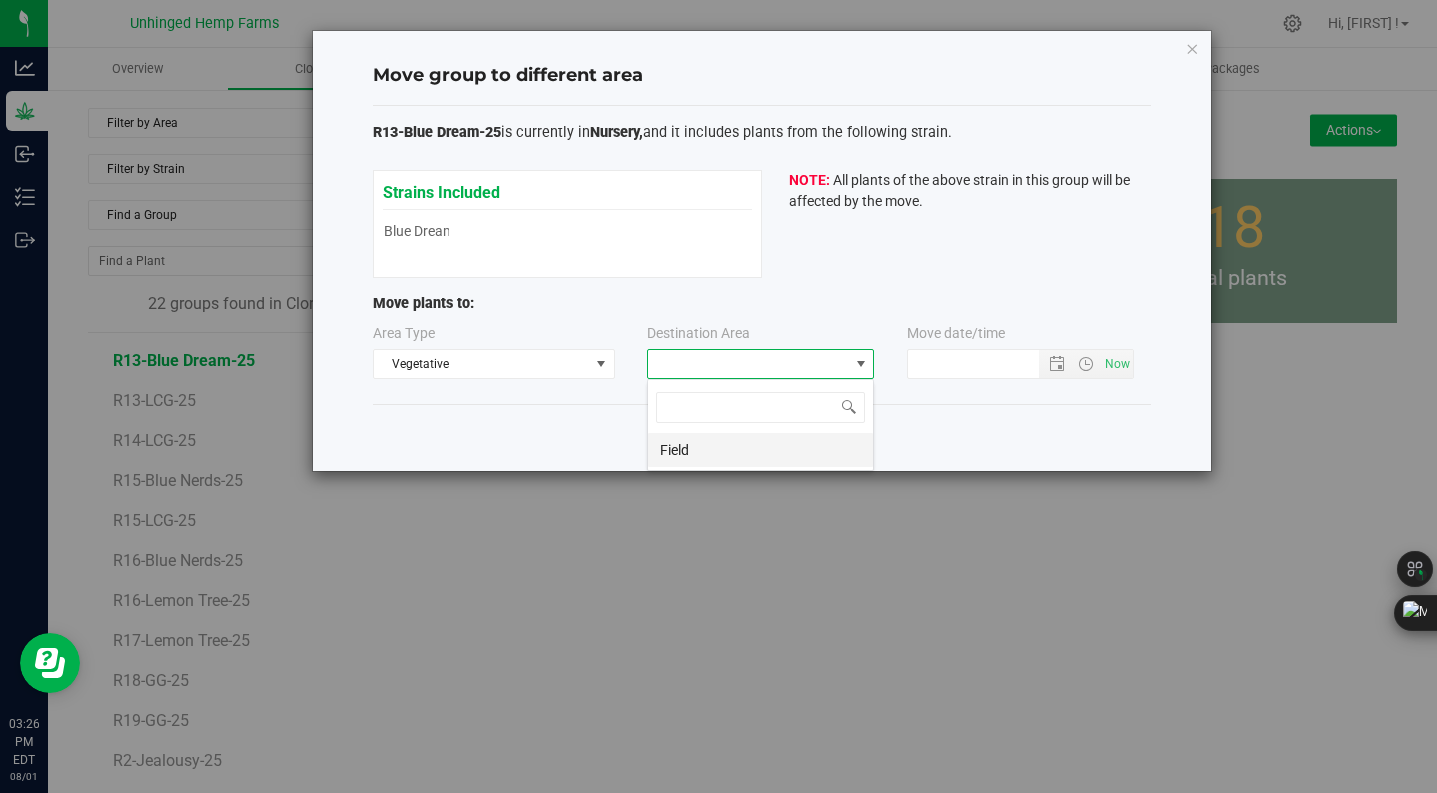 click on "Field" at bounding box center (760, 450) 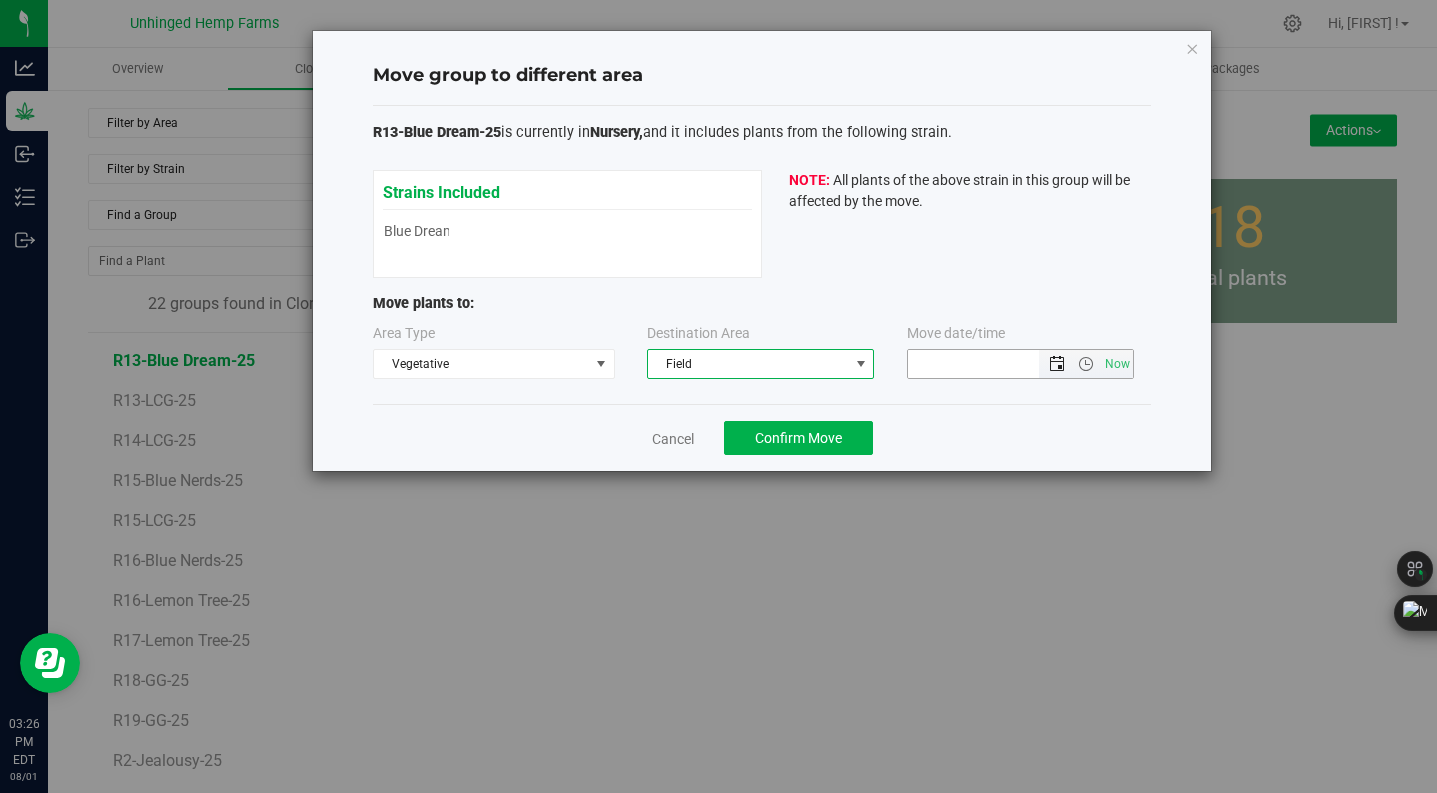 click at bounding box center [1057, 364] 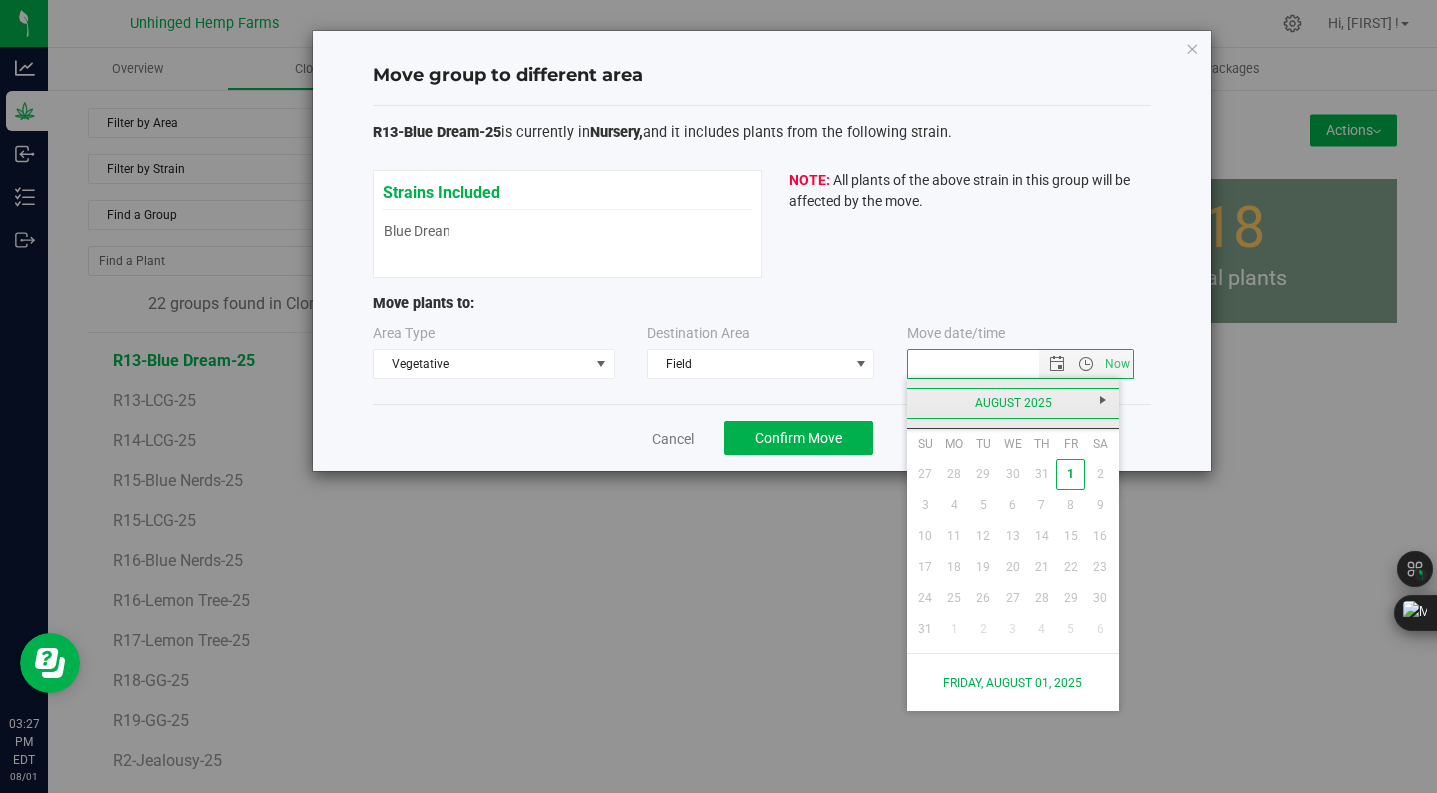 click on "August 2025" at bounding box center (1013, 403) 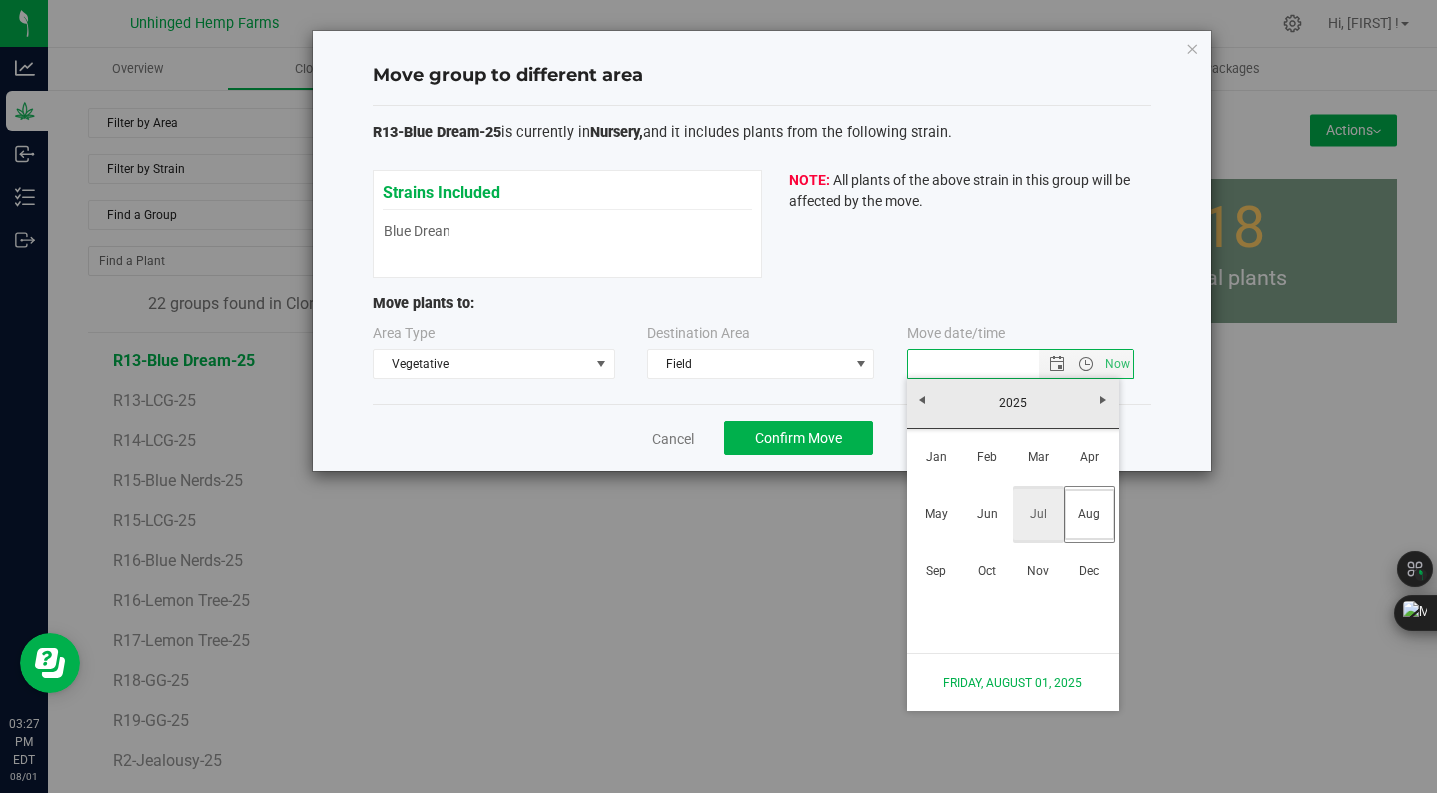 click on "Jul" at bounding box center [1038, 514] 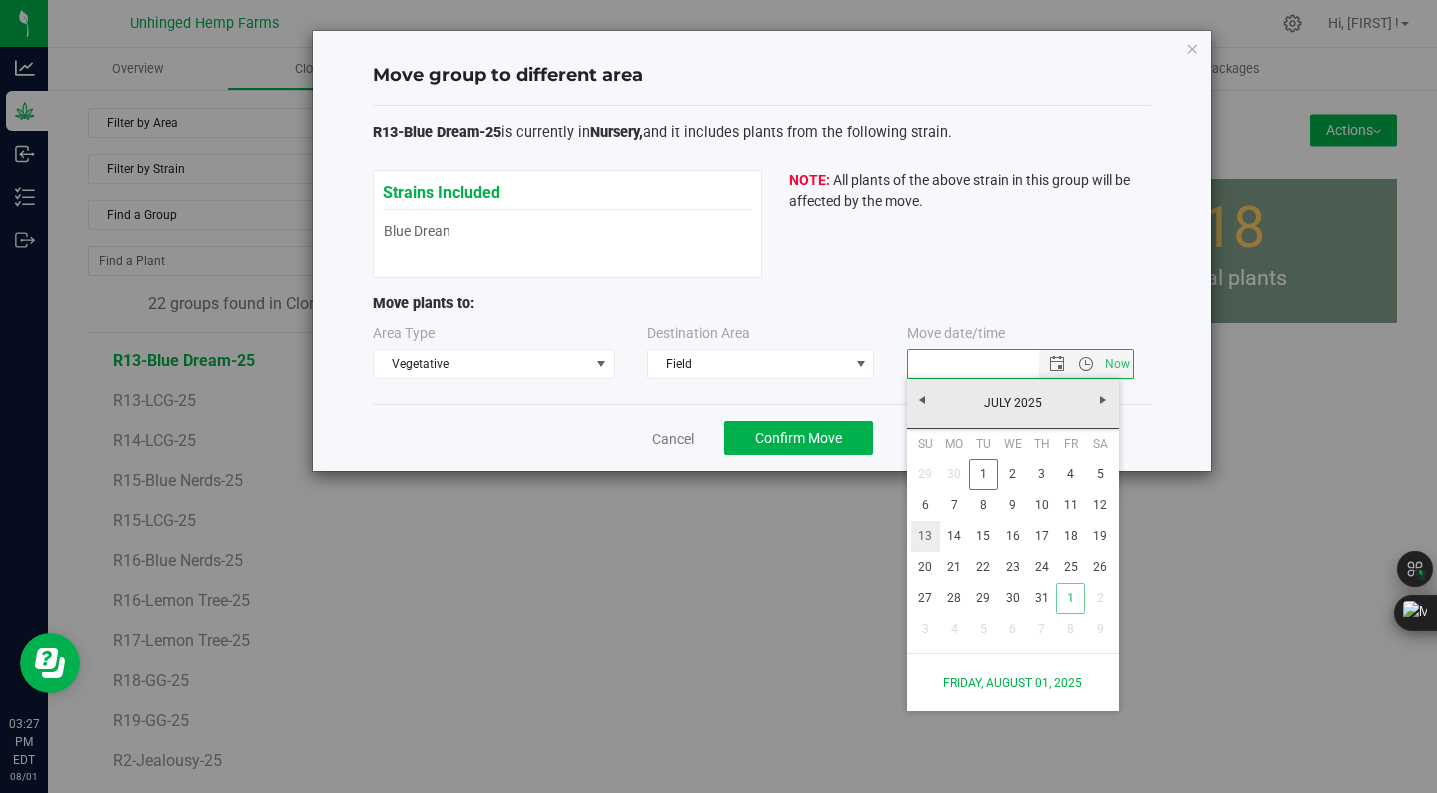 click on "13" at bounding box center (925, 536) 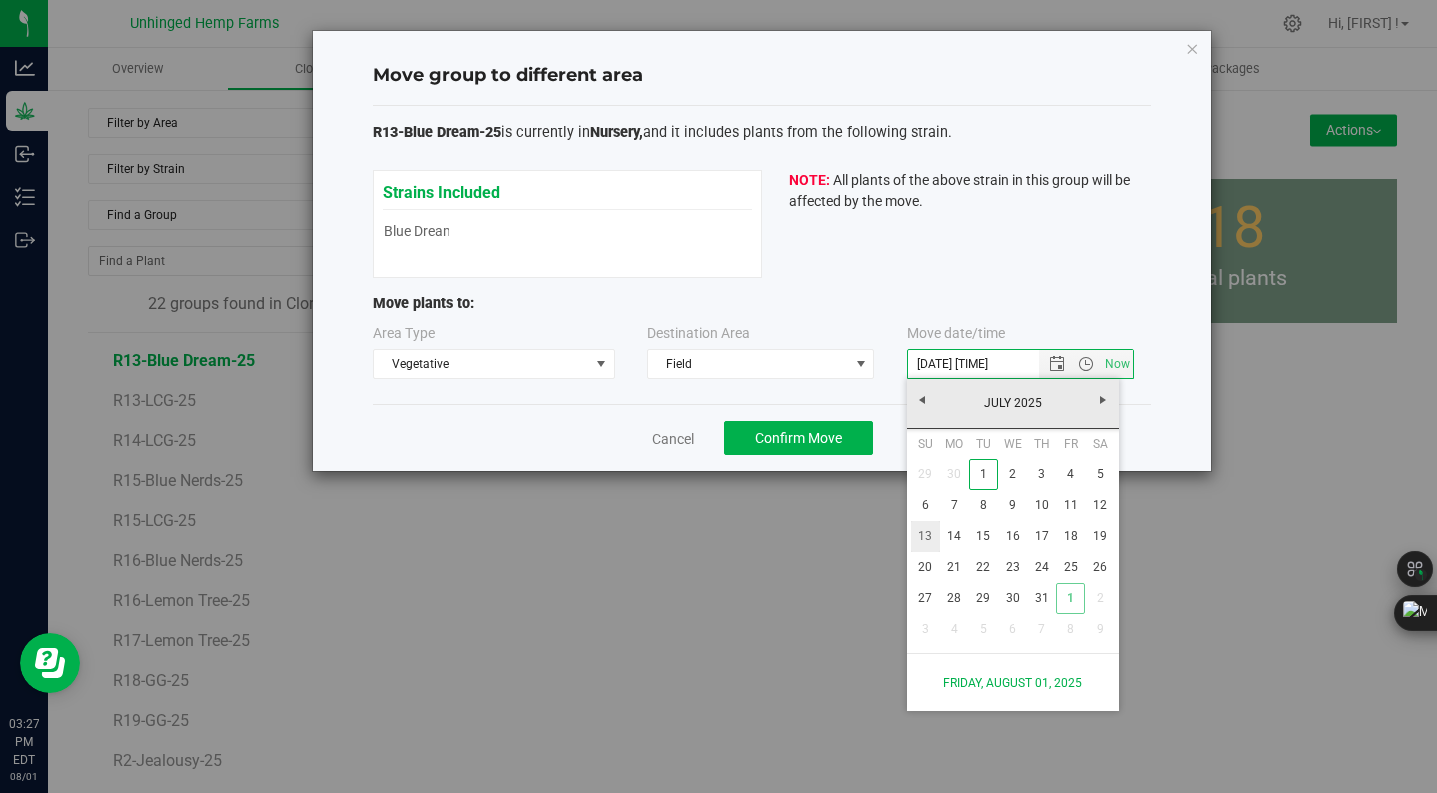 type 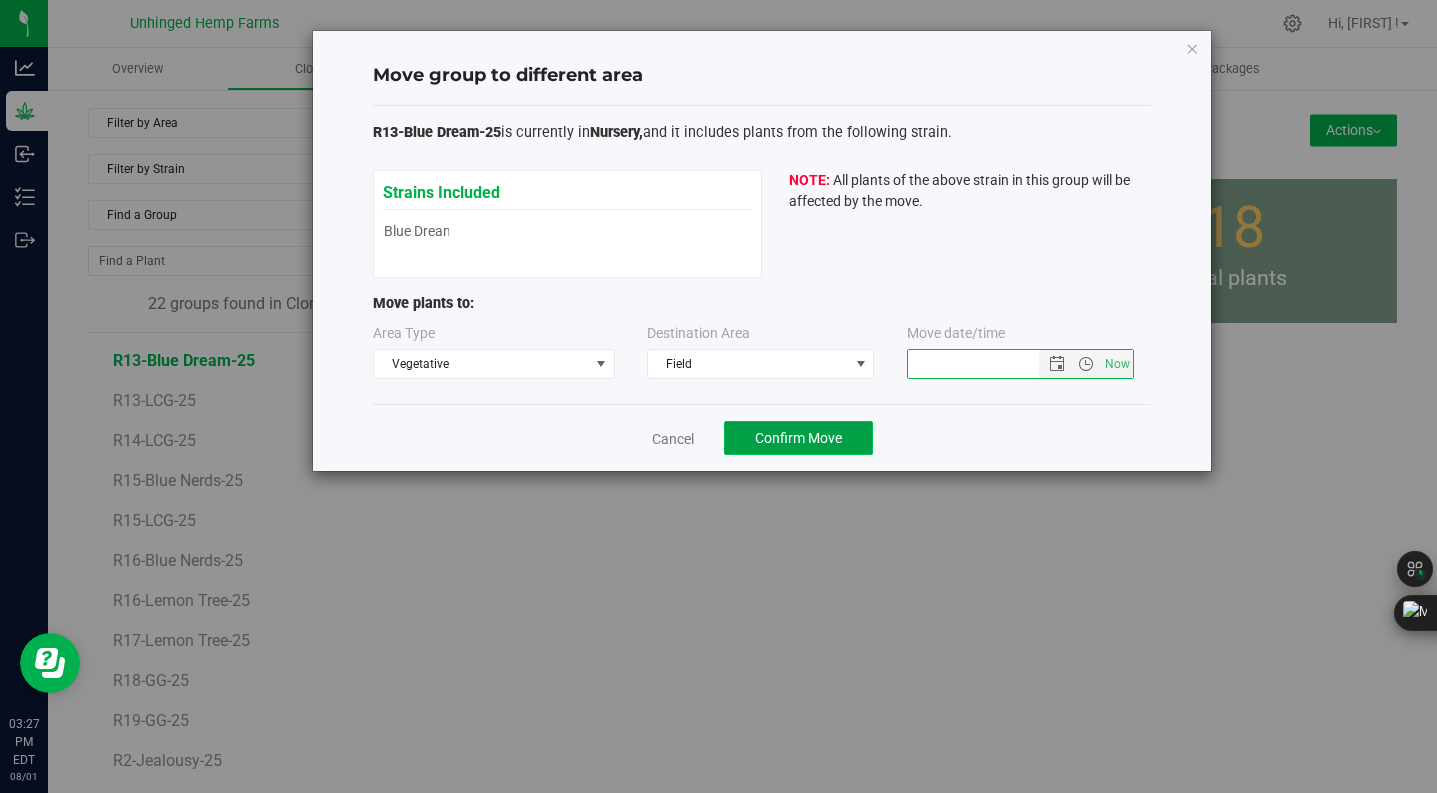 click on "Confirm Move" 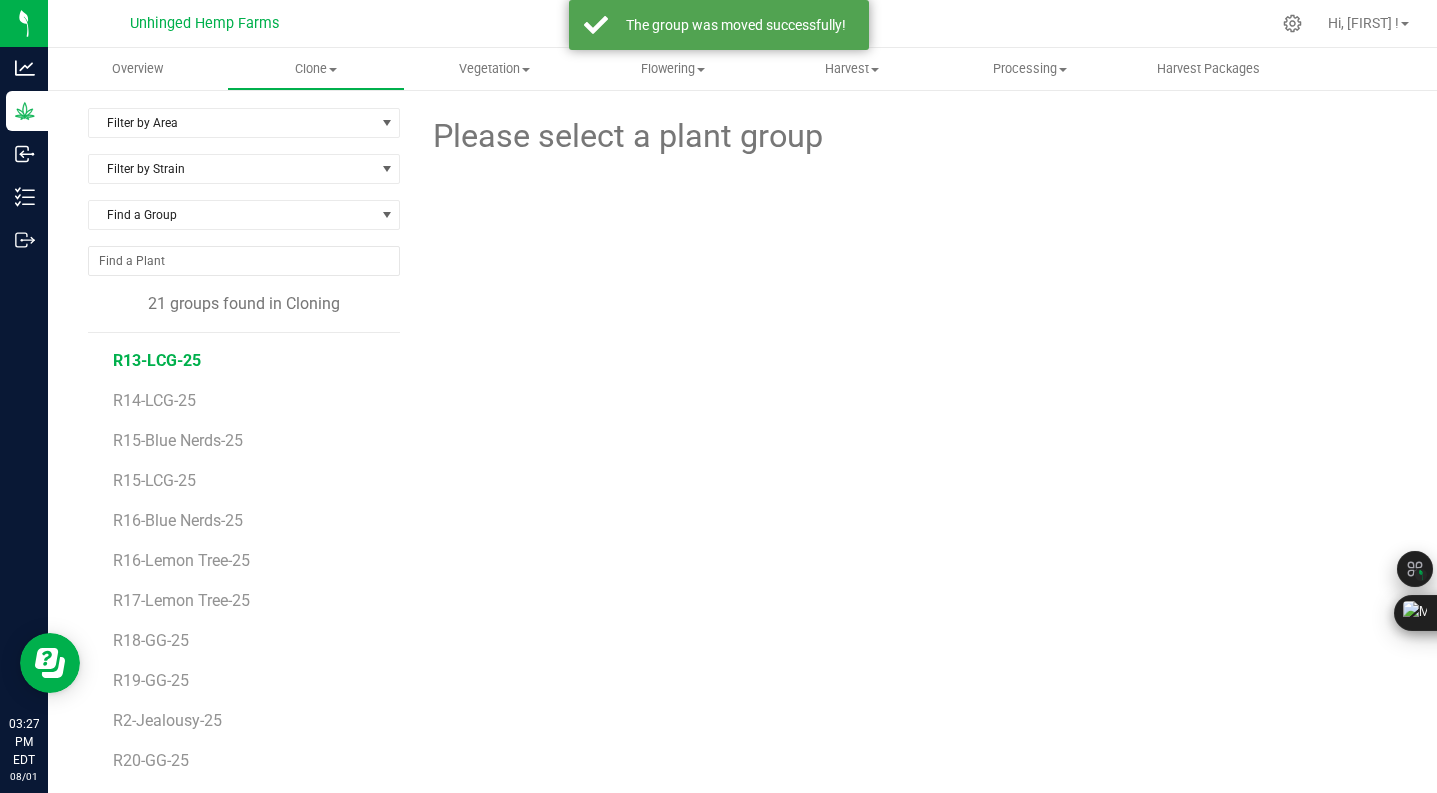 click on "R13-LCG-25" at bounding box center (157, 360) 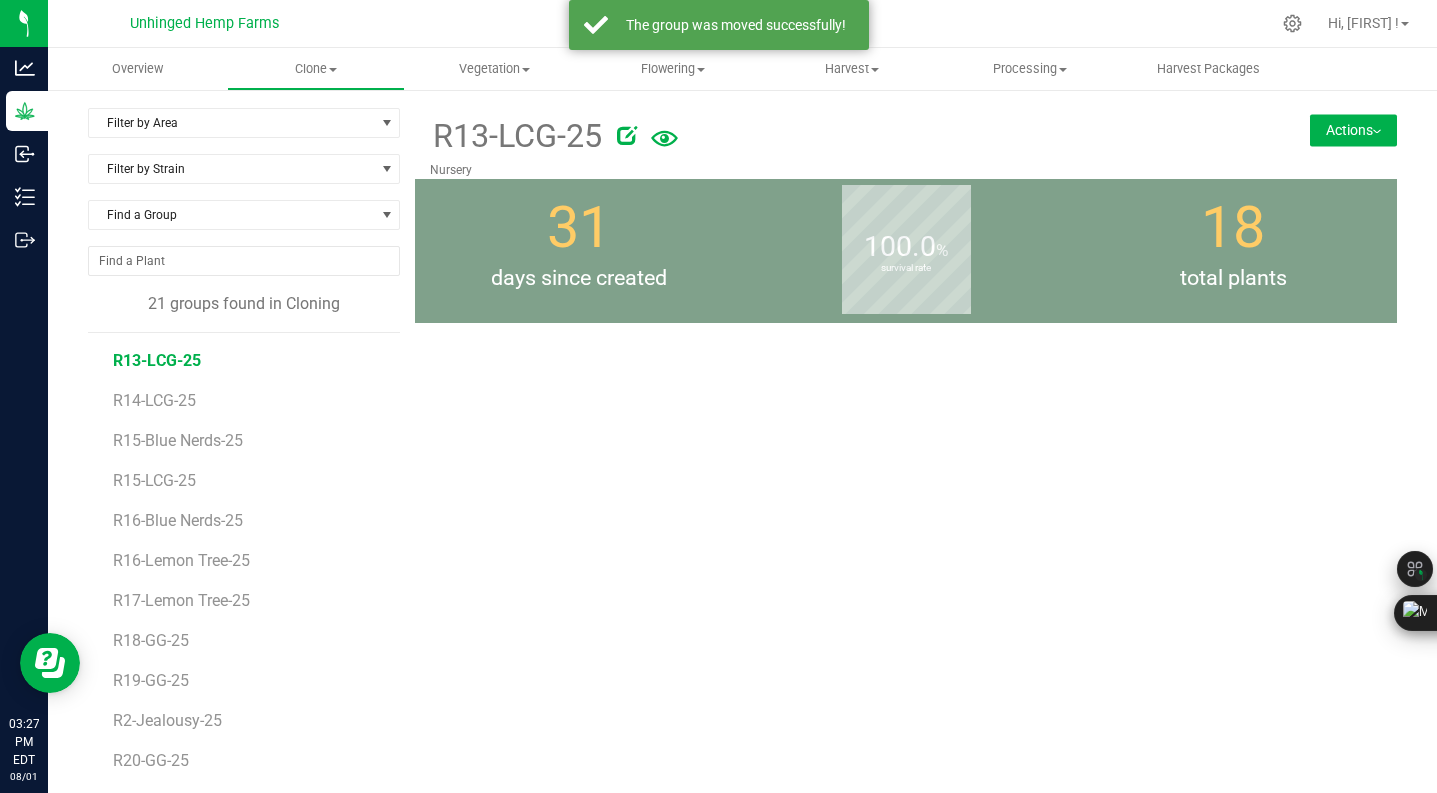 click on "R13-LCG-25" at bounding box center [157, 360] 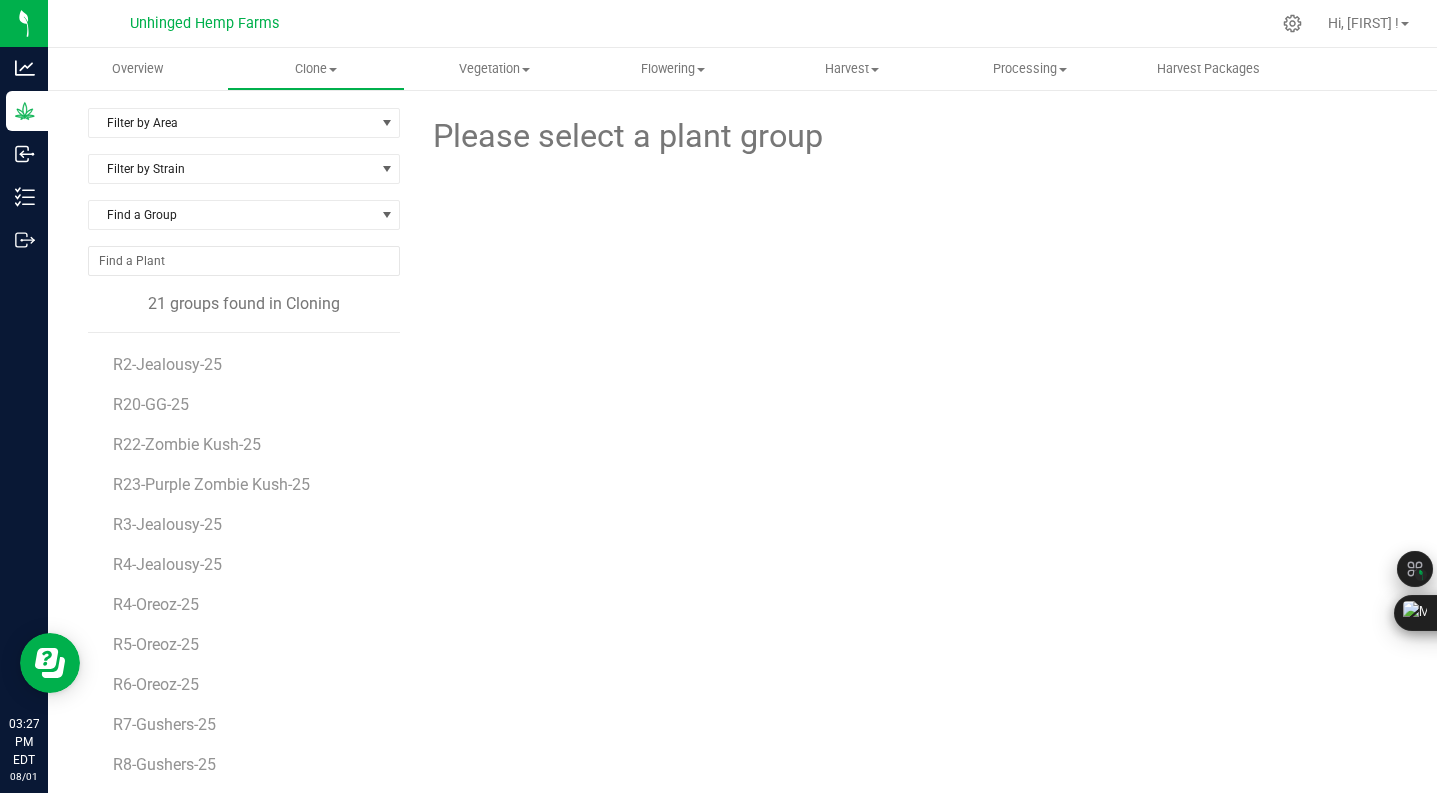 scroll, scrollTop: 0, scrollLeft: 0, axis: both 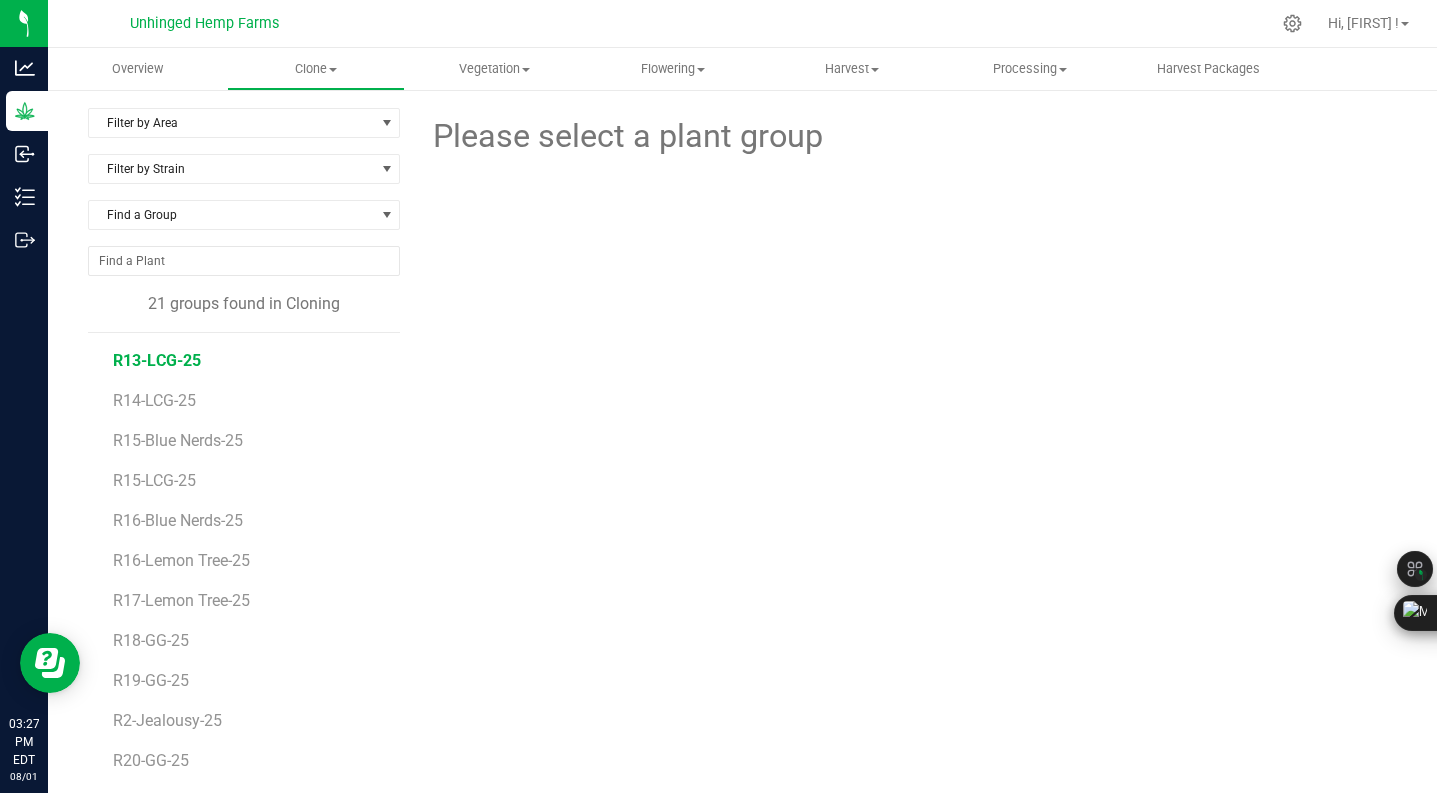 click on "R13-LCG-25" at bounding box center (157, 360) 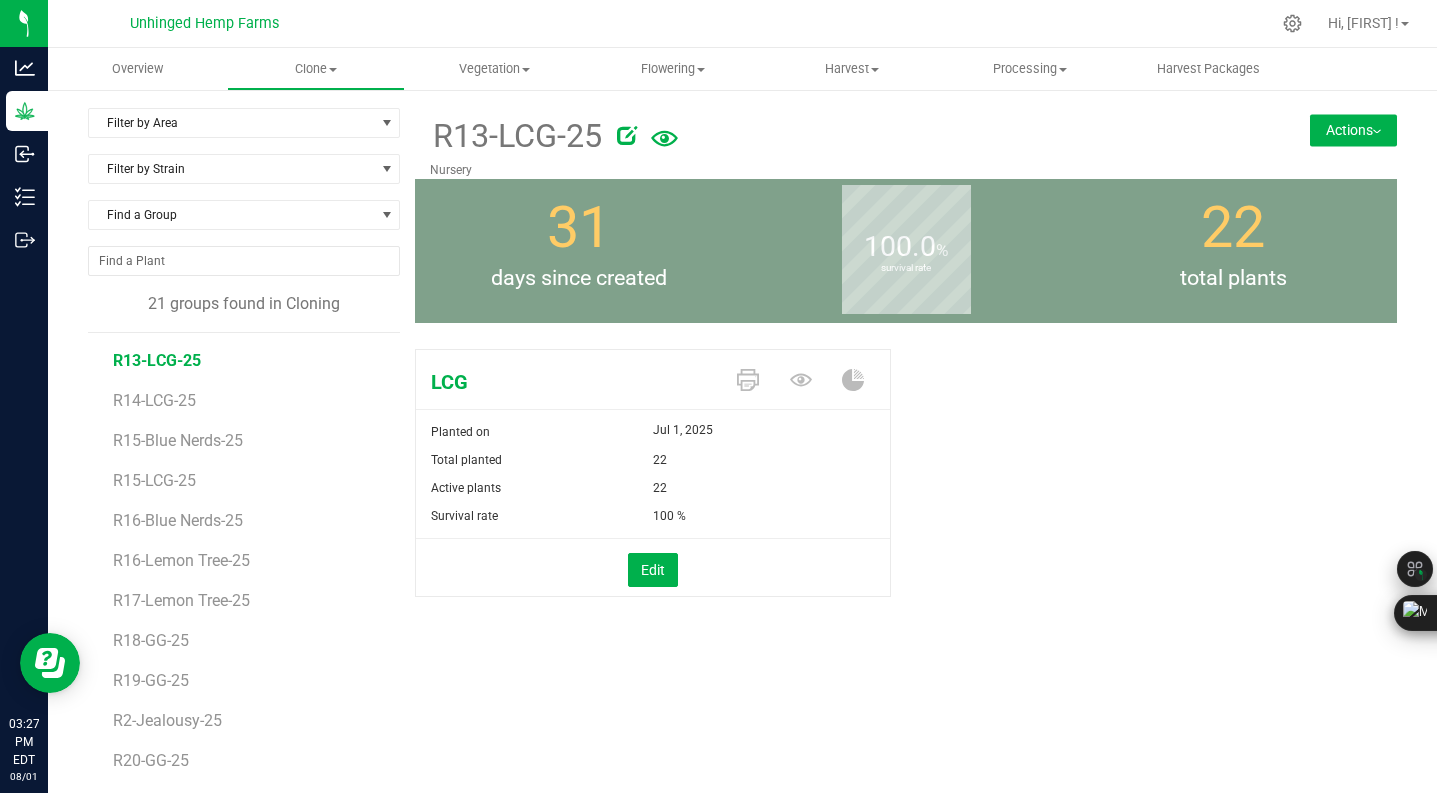 click on "Actions" at bounding box center [1353, 130] 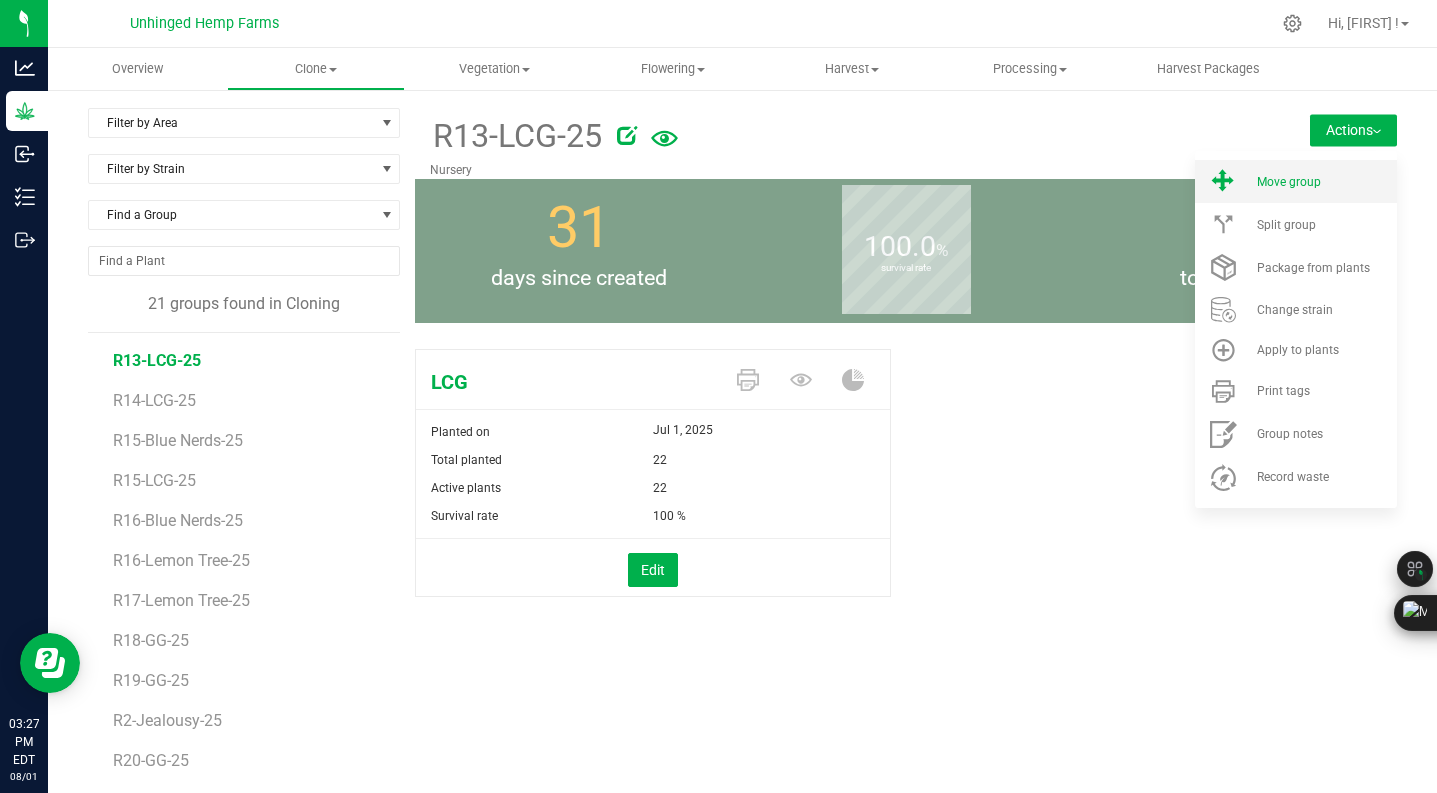 click on "Move group" at bounding box center (1296, 181) 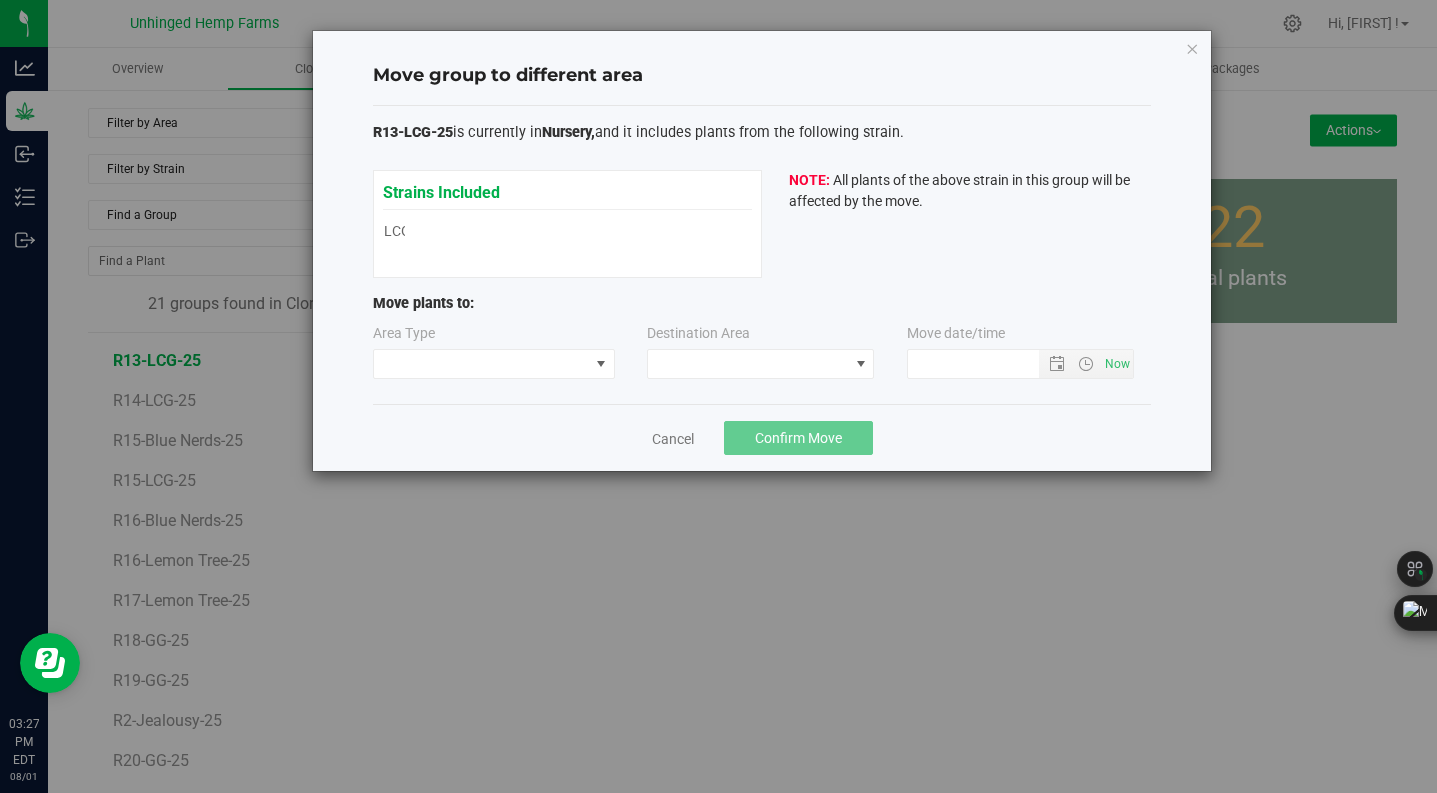 type on "[DATE] [TIME]" 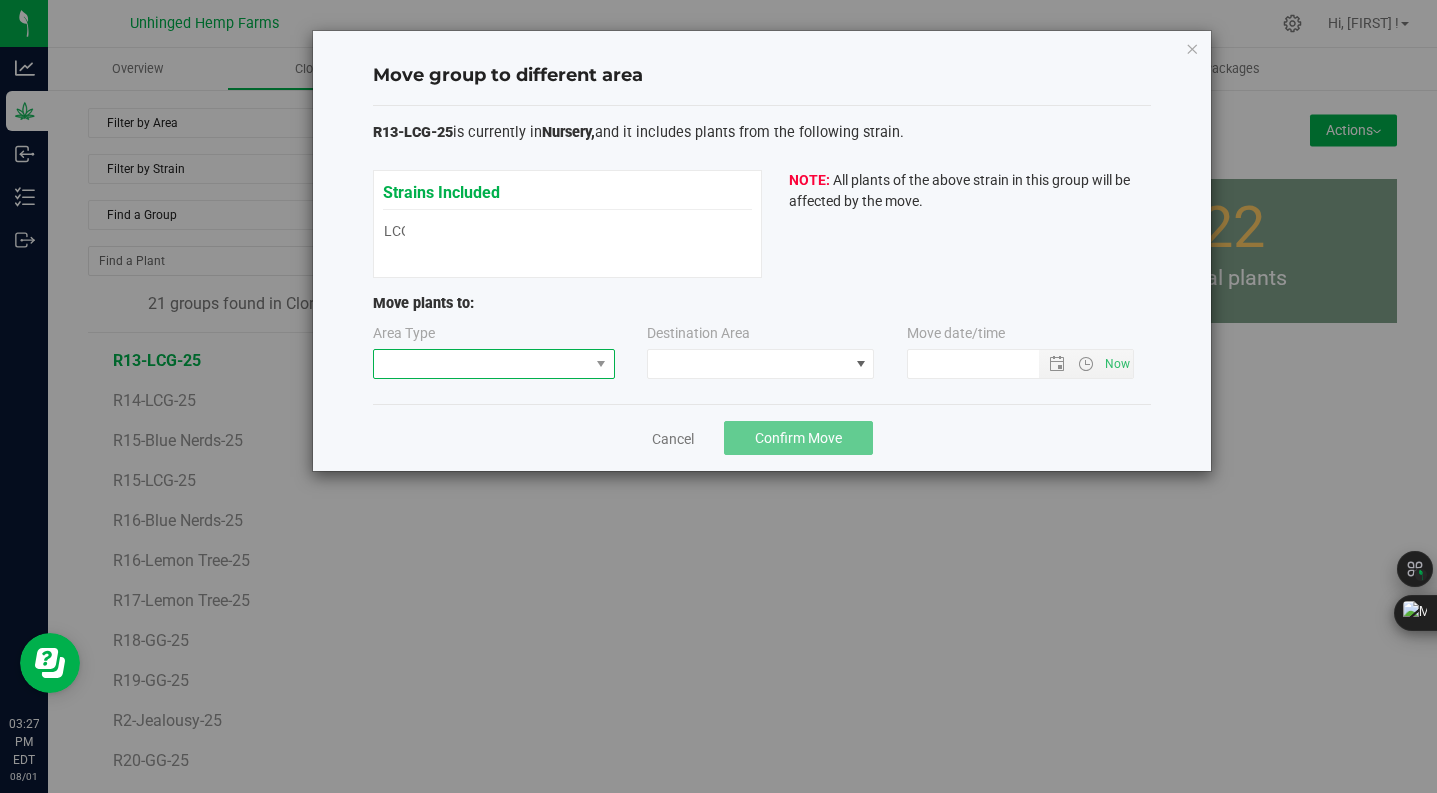 click at bounding box center (481, 364) 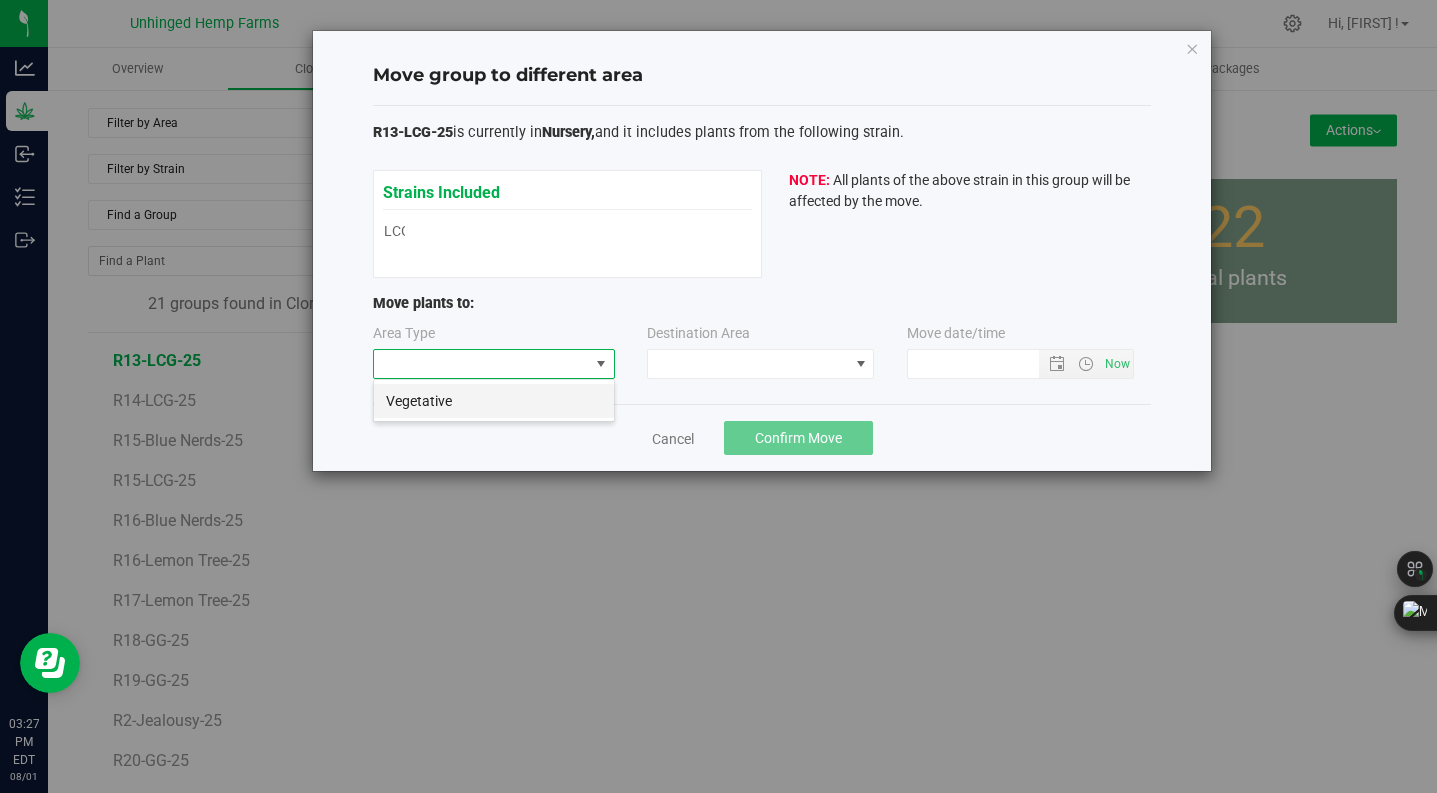 scroll, scrollTop: 99970, scrollLeft: 99758, axis: both 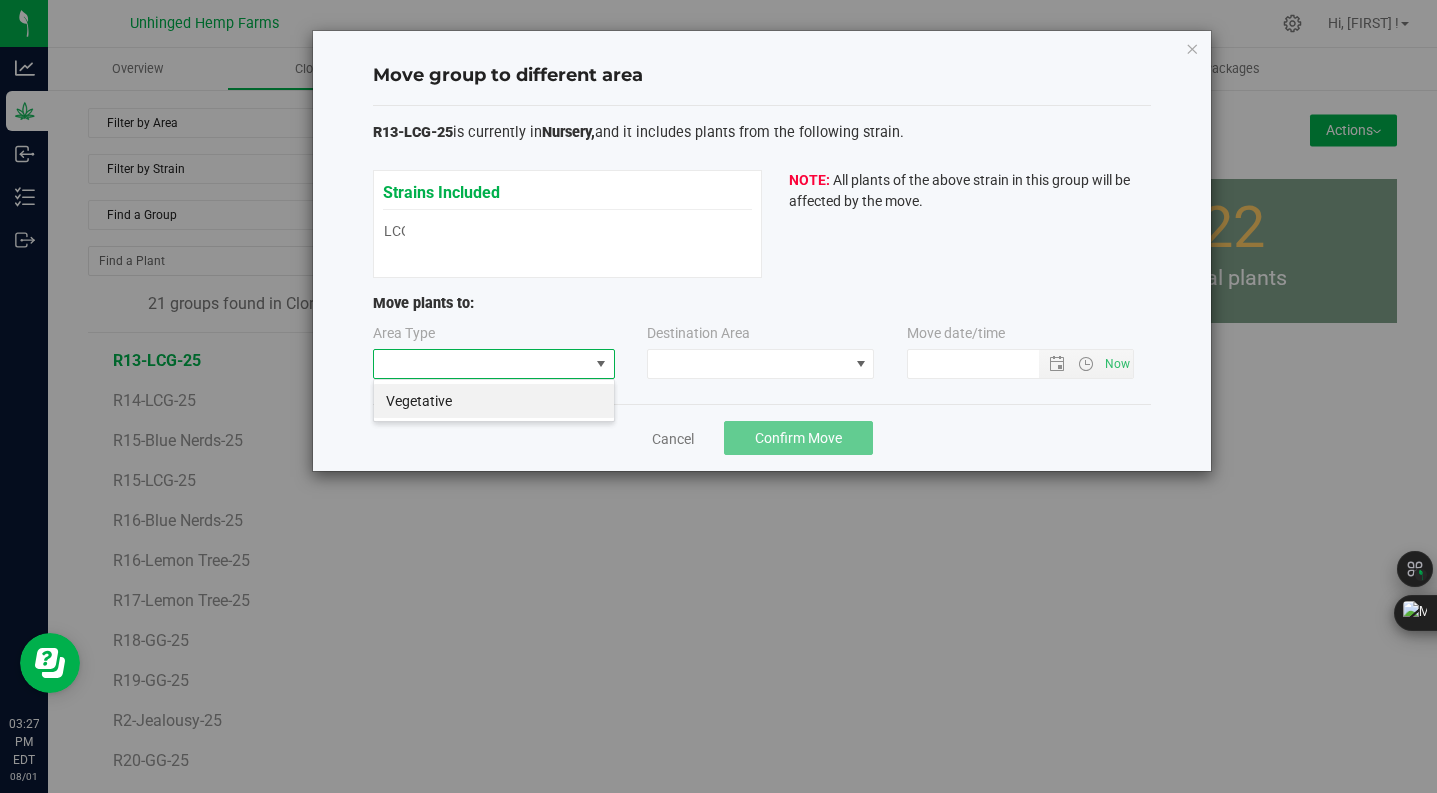 click on "Vegetative" at bounding box center [494, 401] 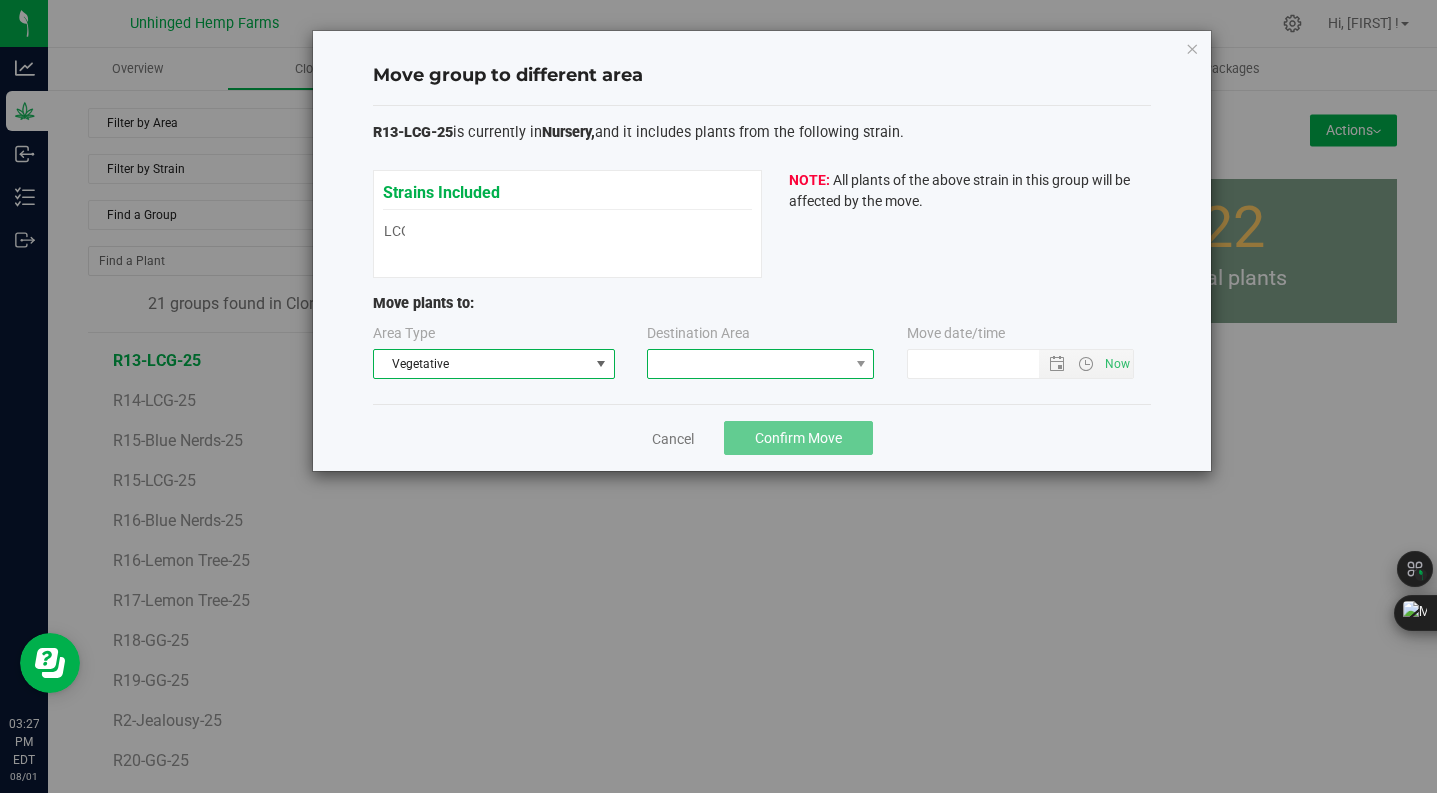 click at bounding box center [748, 364] 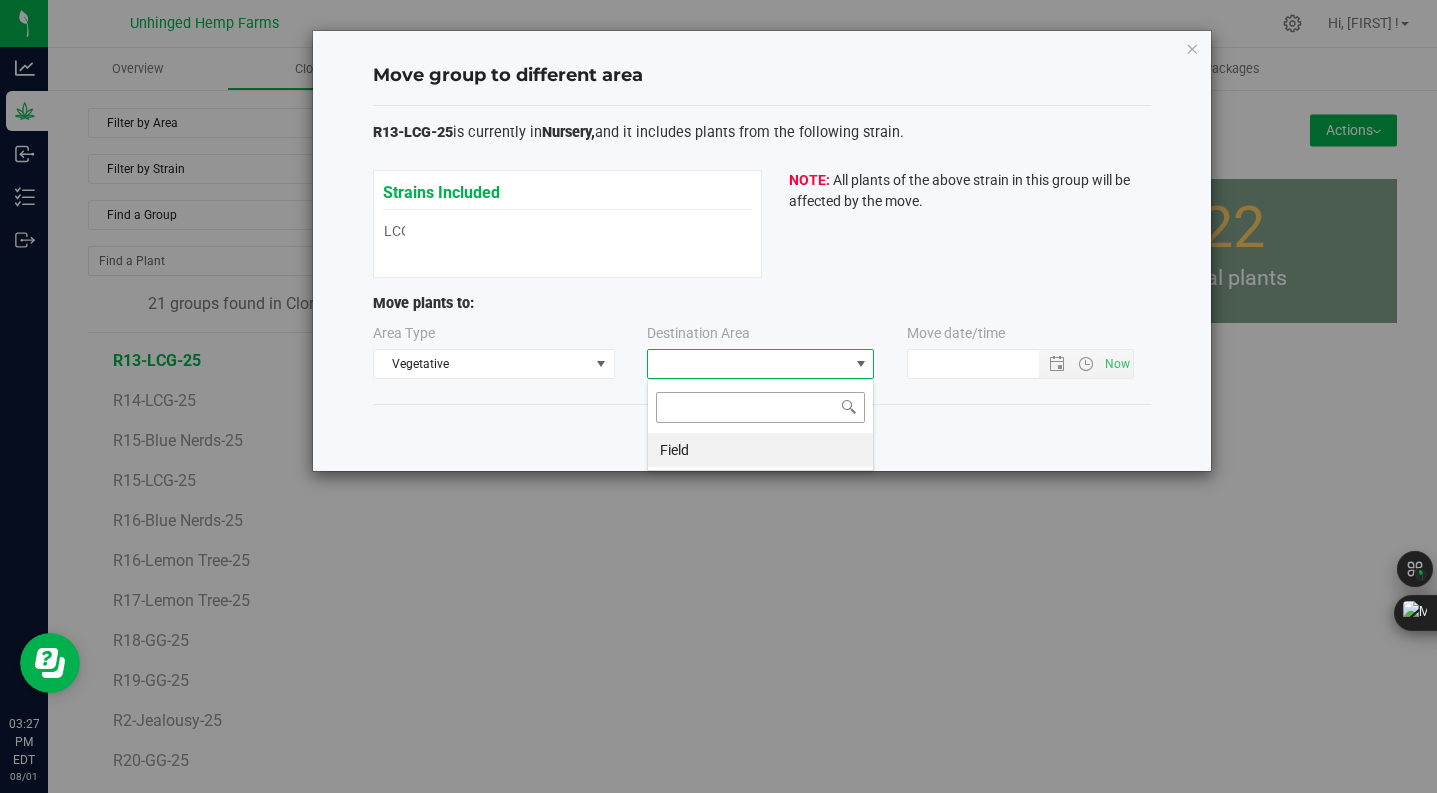 scroll, scrollTop: 99970, scrollLeft: 99773, axis: both 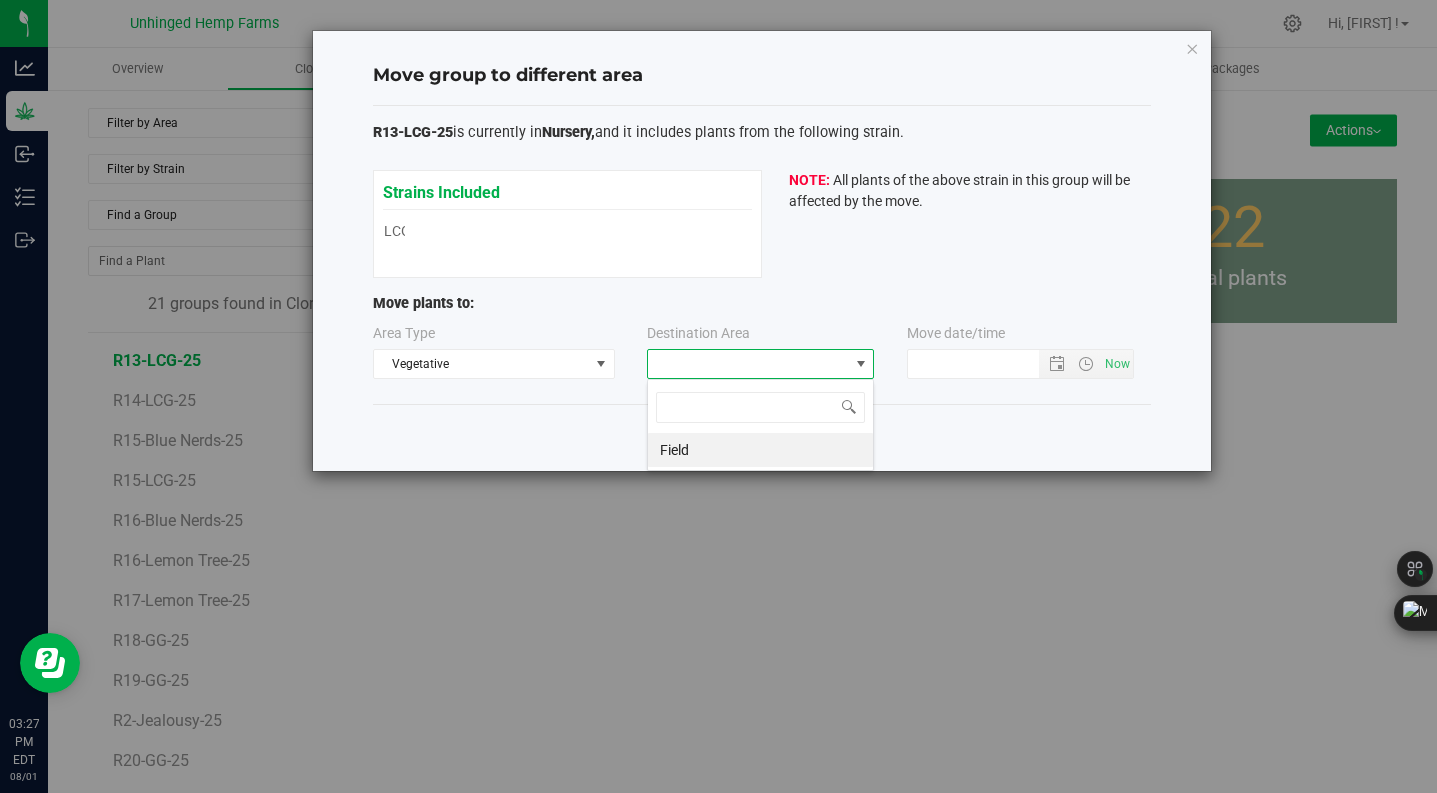 drag, startPoint x: 735, startPoint y: 437, endPoint x: 895, endPoint y: 378, distance: 170.53152 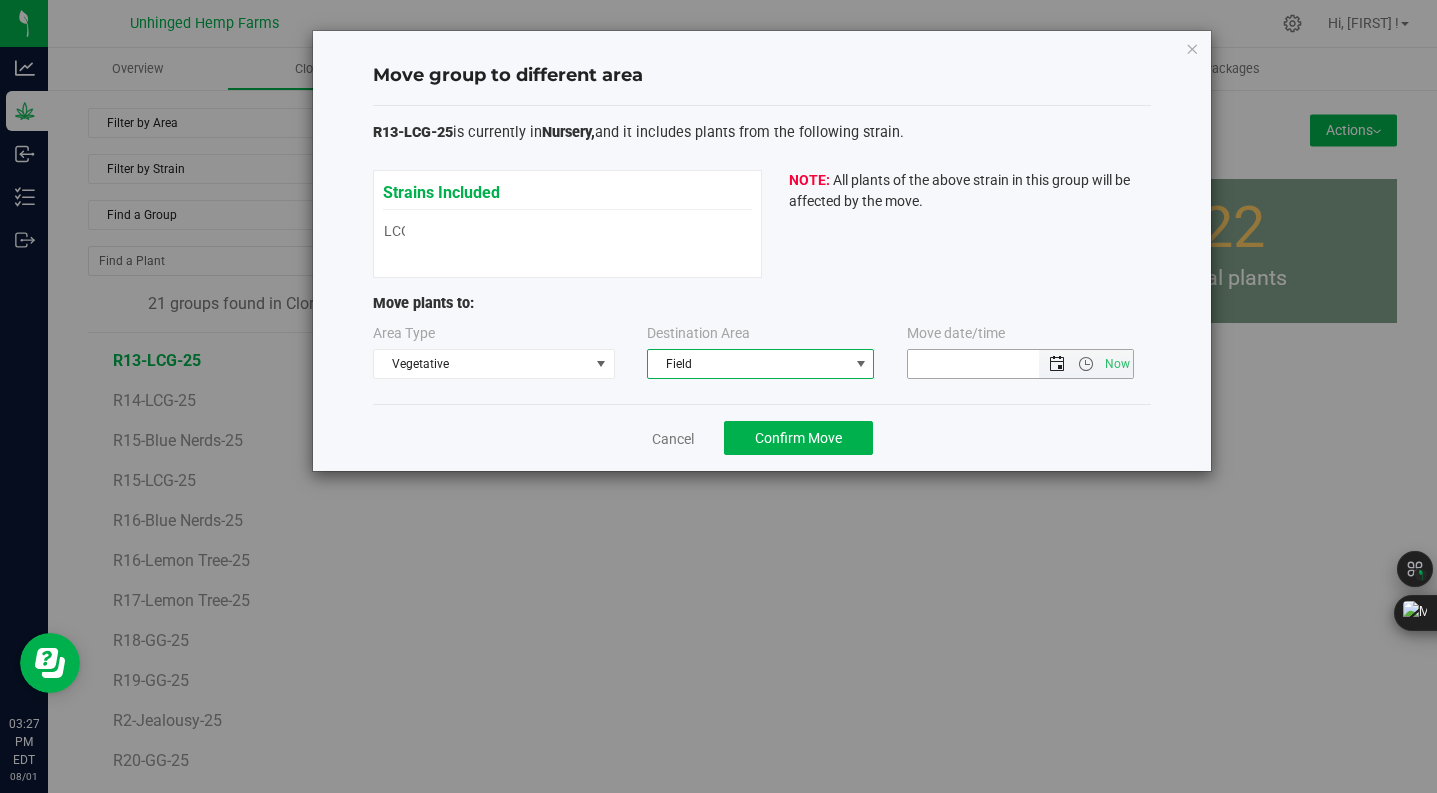click at bounding box center [1057, 364] 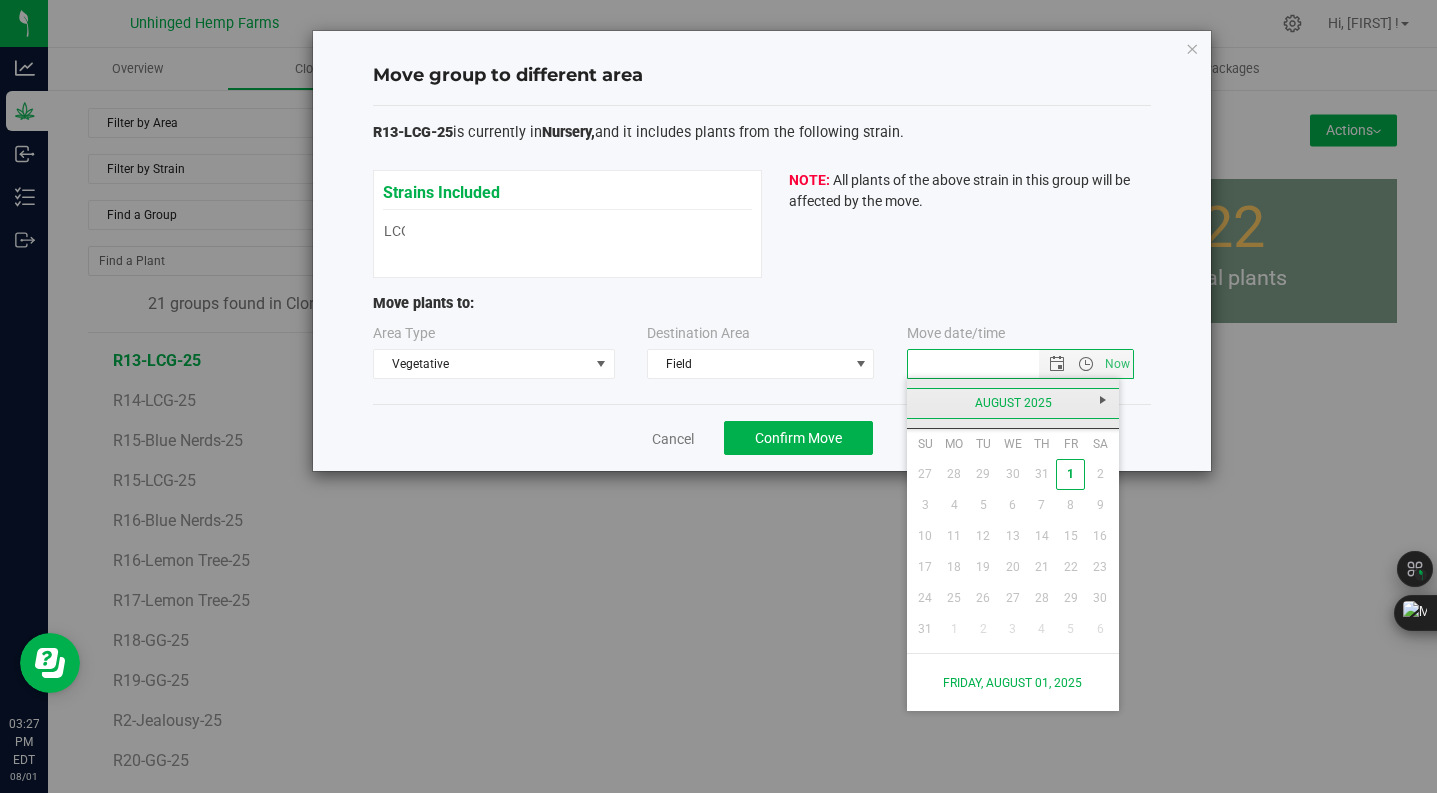 click on "August 2025" at bounding box center (1013, 403) 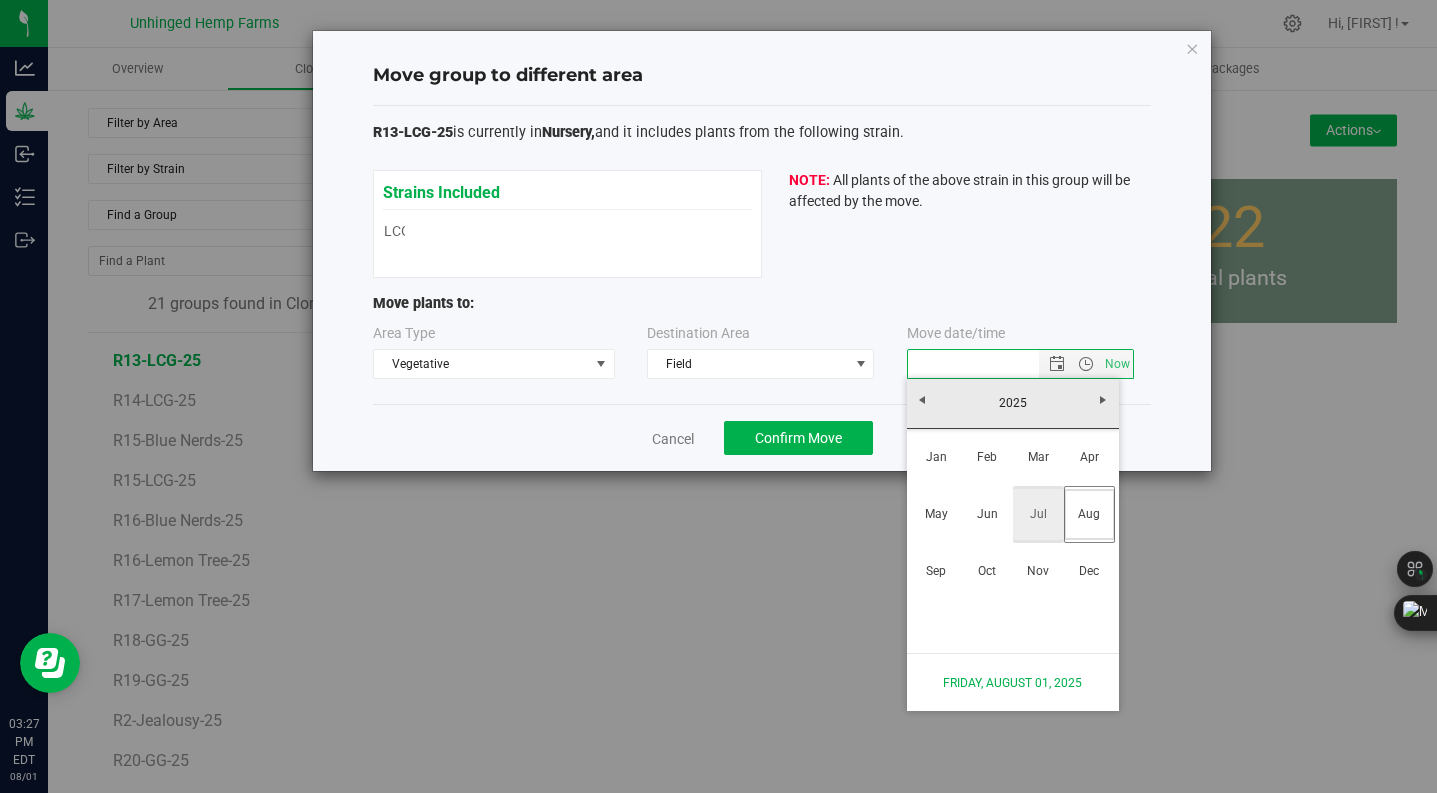 click on "Jul" at bounding box center (1038, 514) 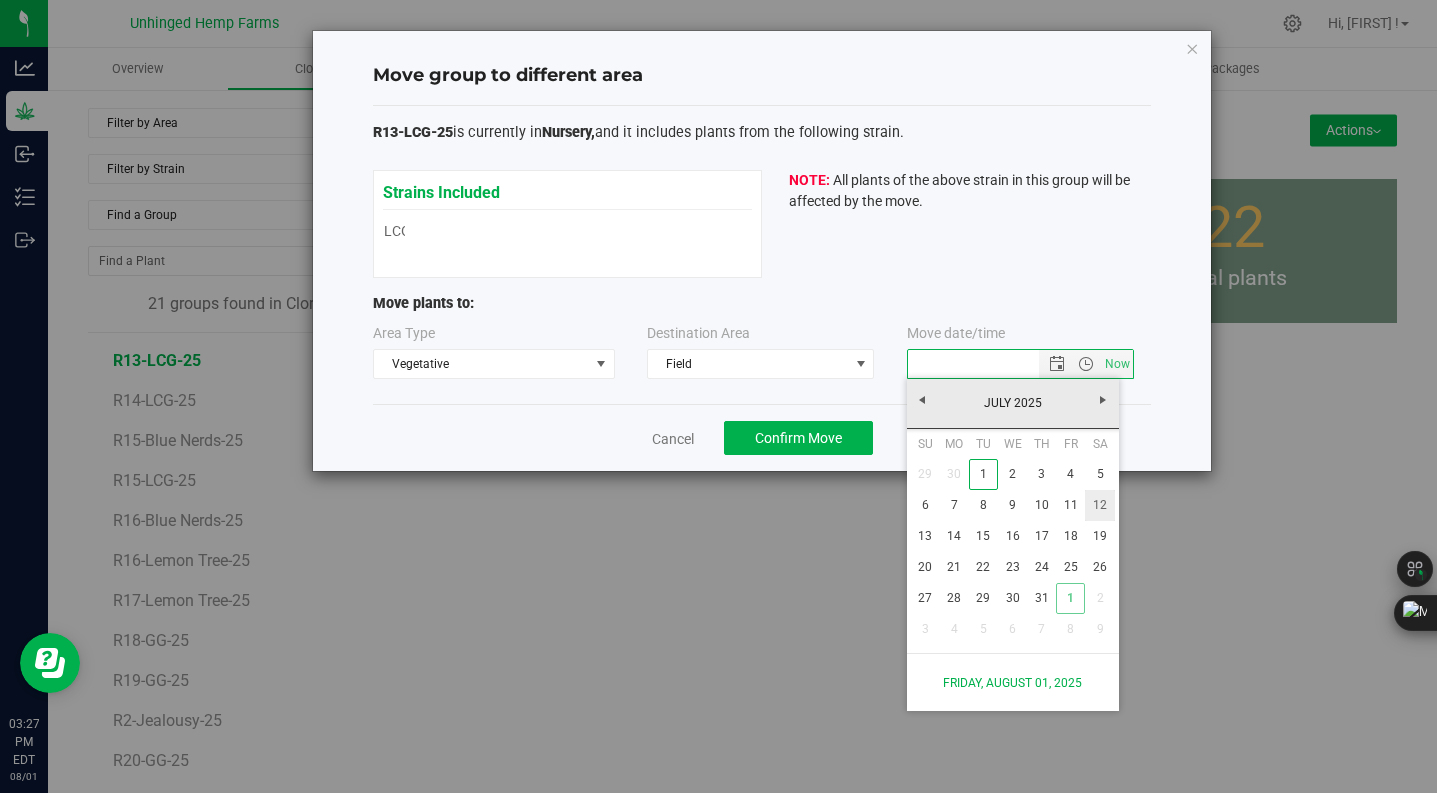 click on "12" at bounding box center [1099, 505] 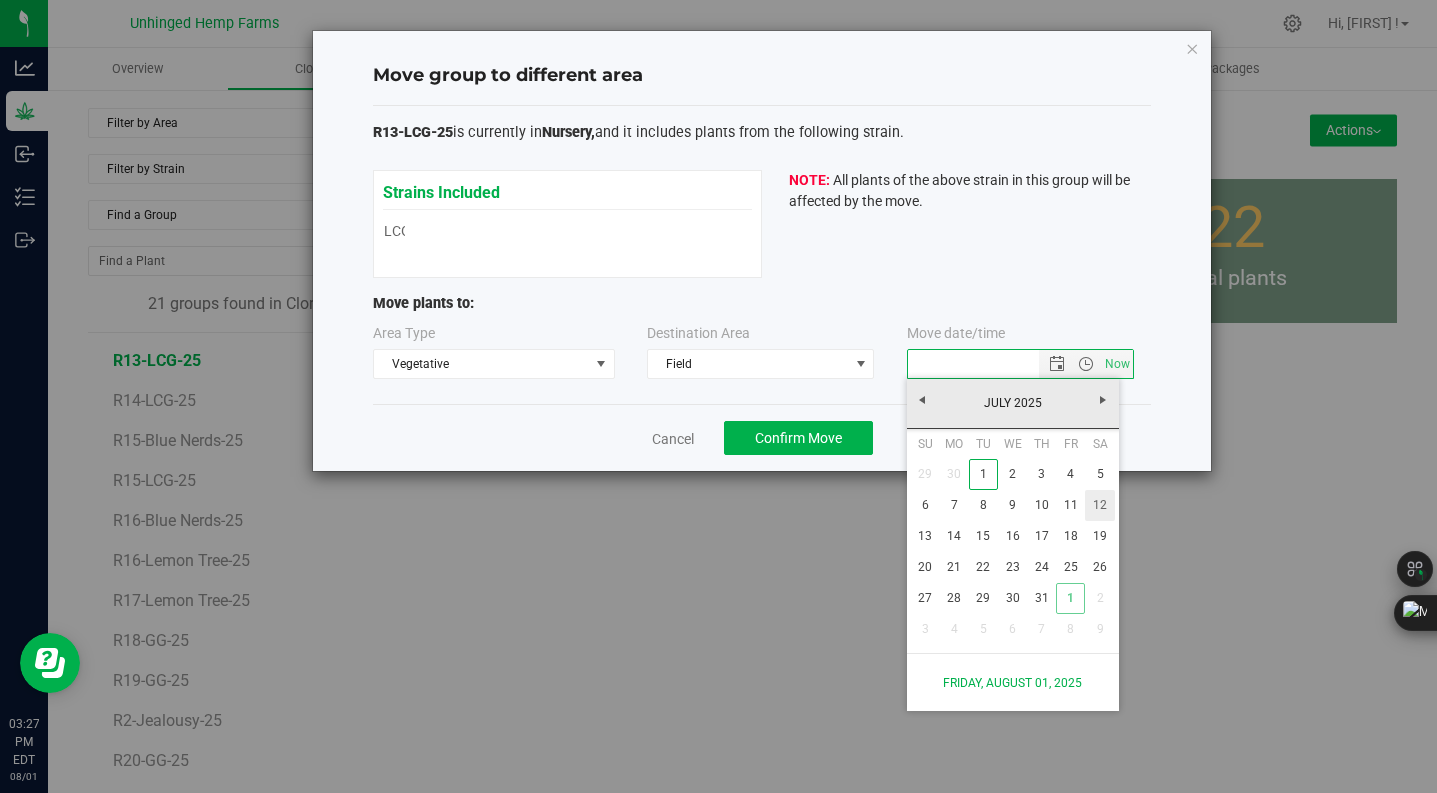type on "[DATE] [TIME]" 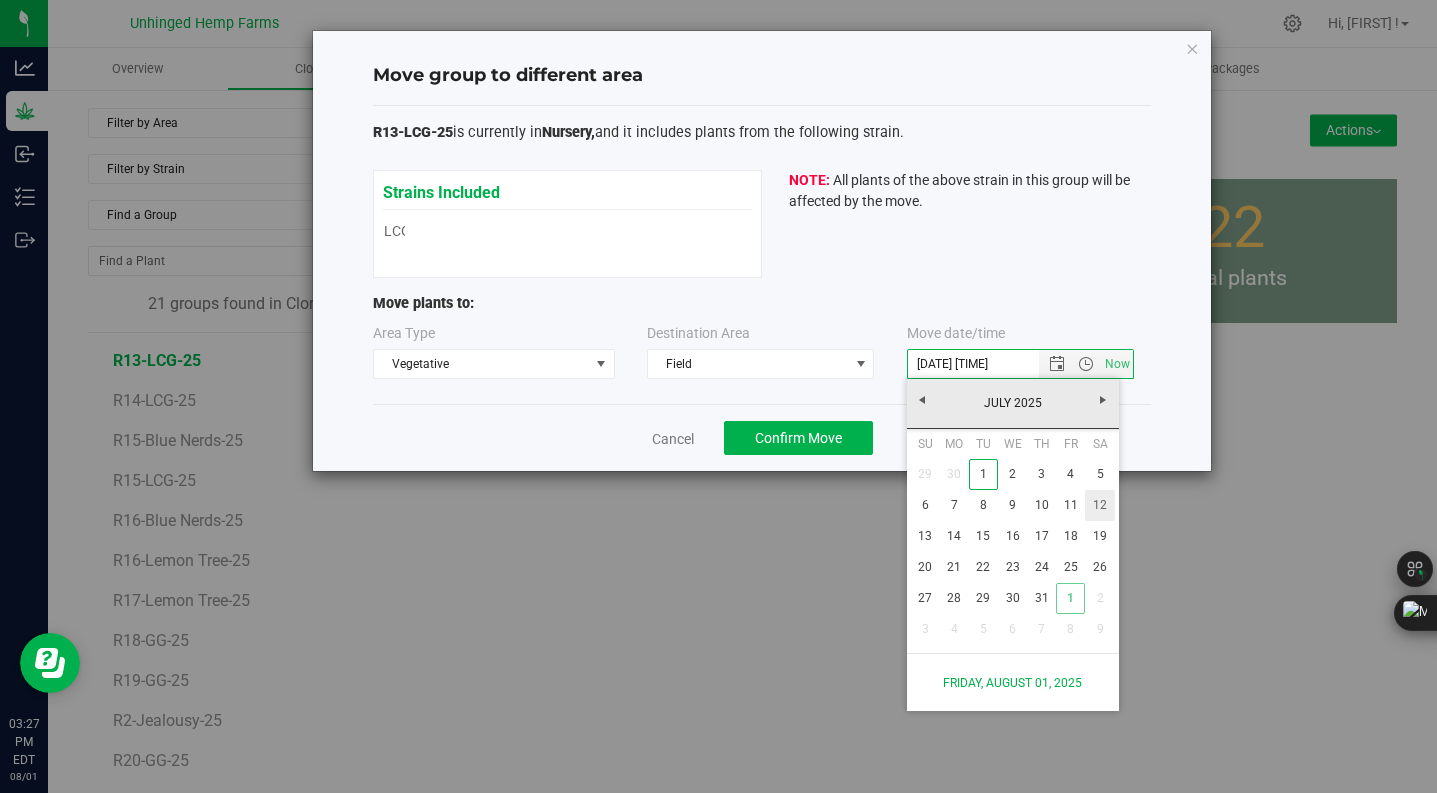 type 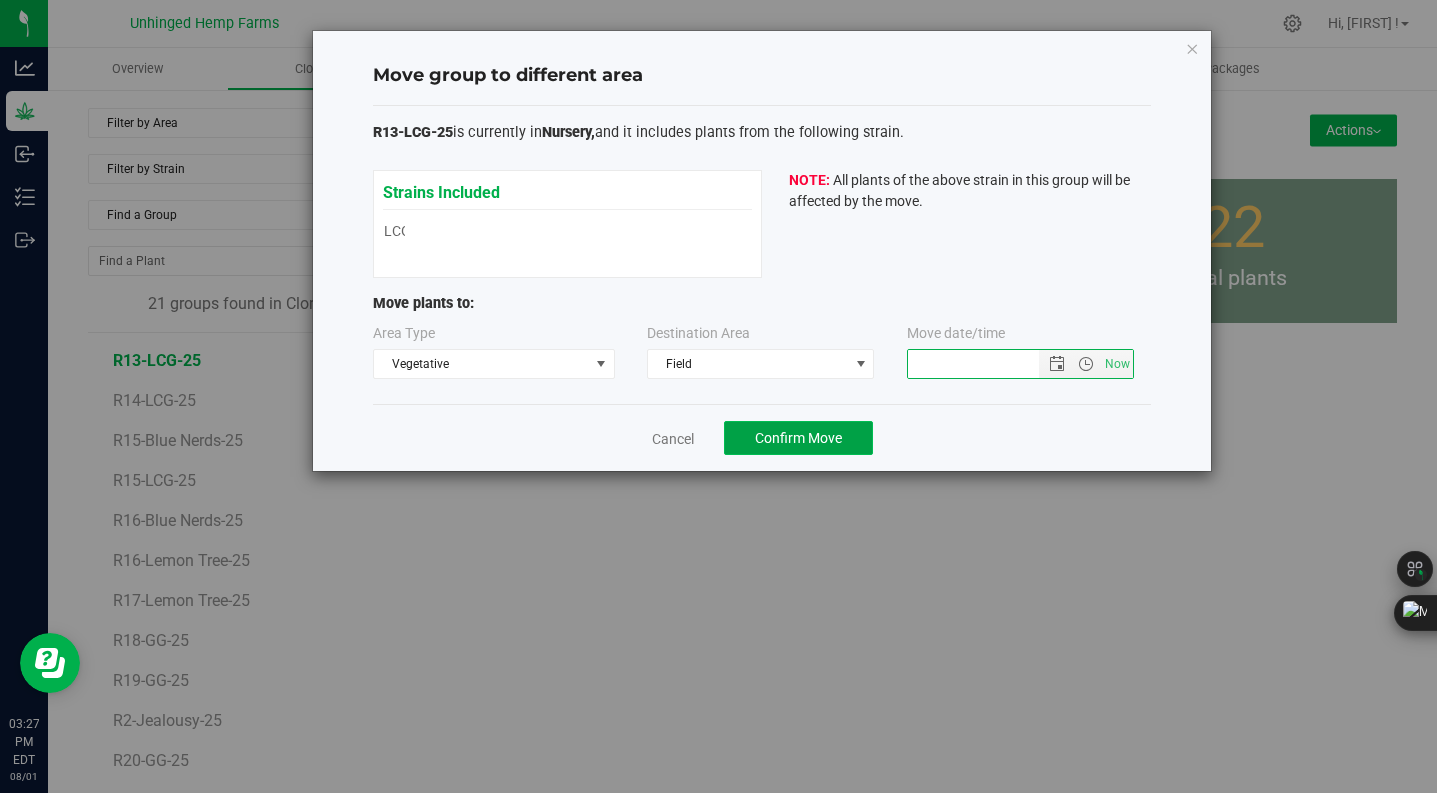 drag, startPoint x: 815, startPoint y: 439, endPoint x: 637, endPoint y: 467, distance: 180.1888 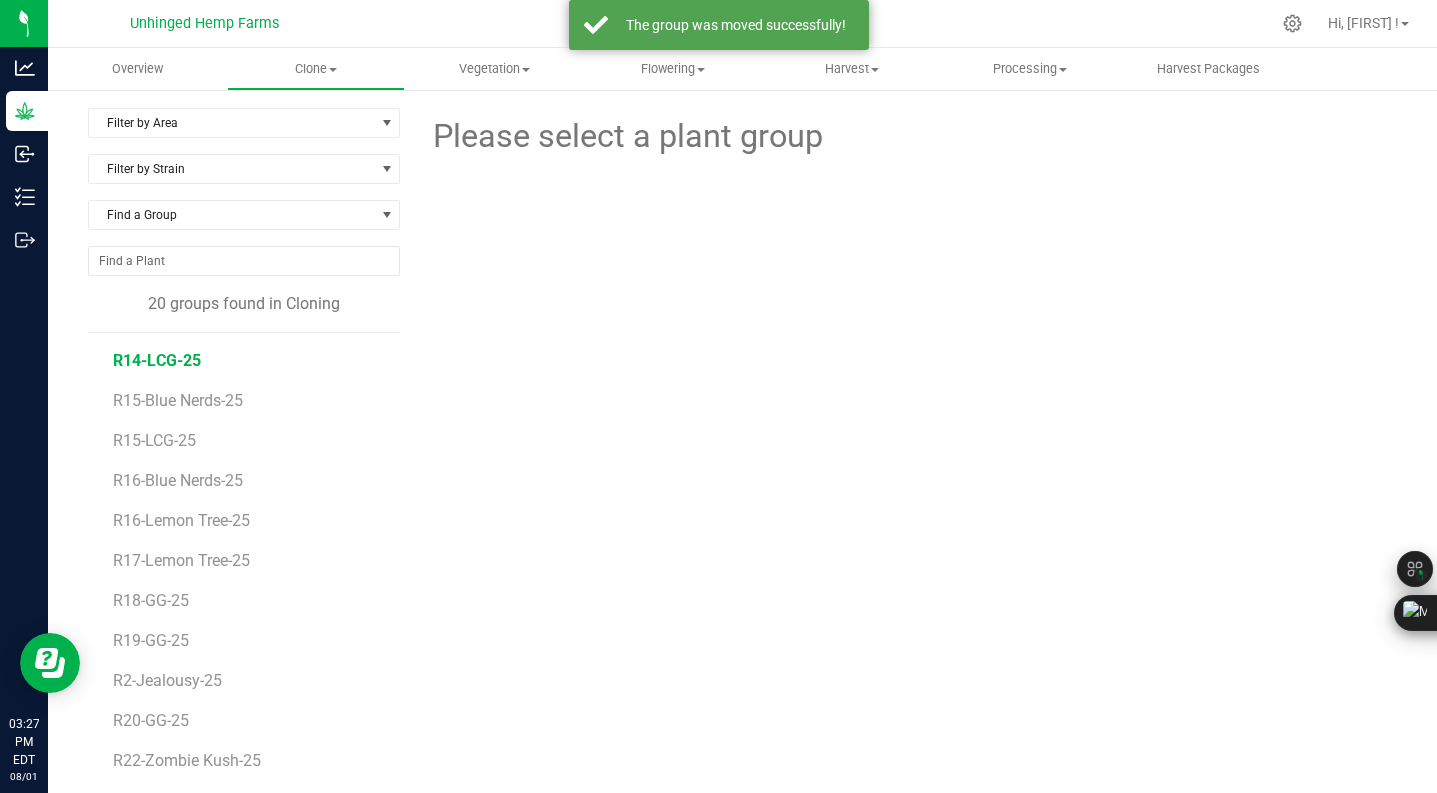 click on "R14-LCG-25" at bounding box center [157, 360] 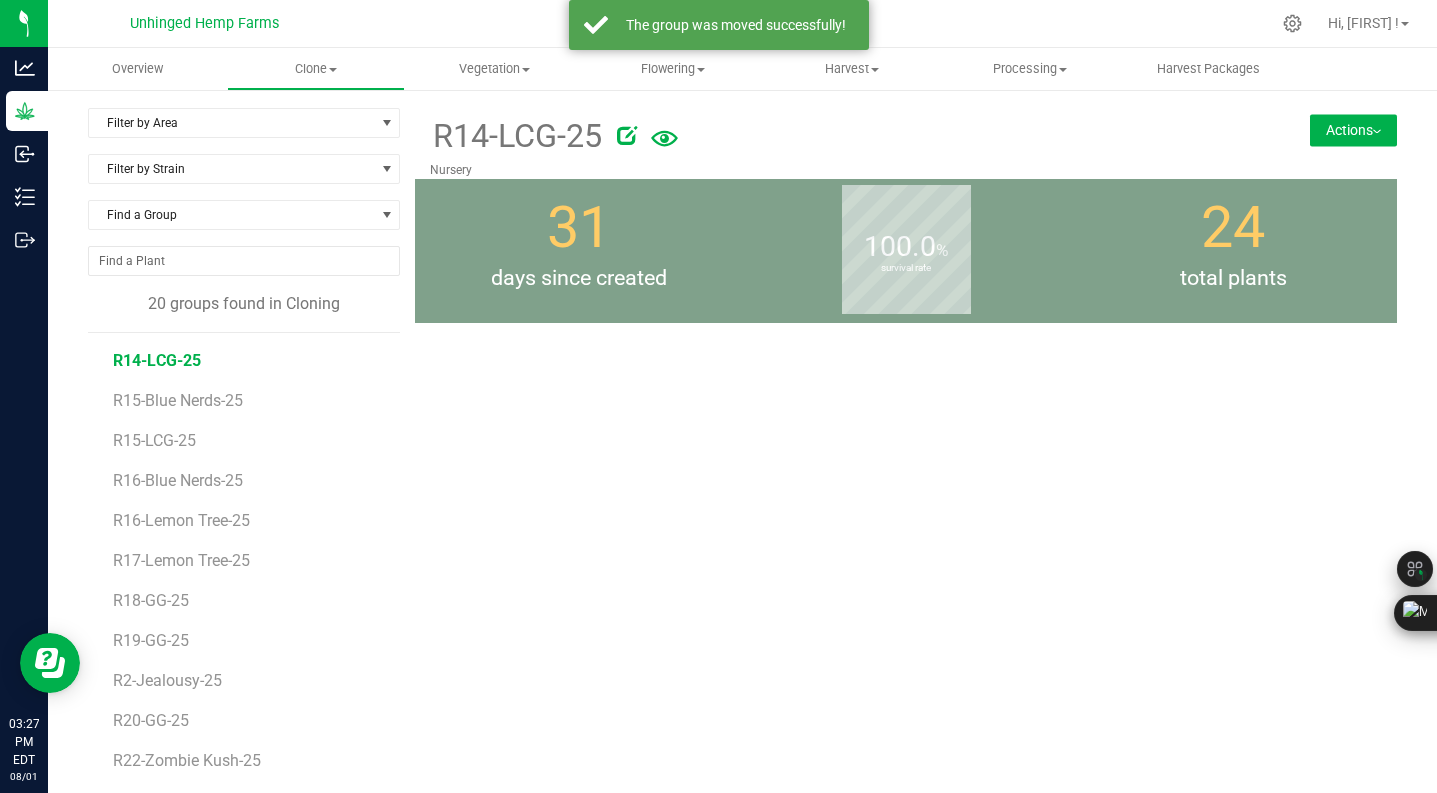 click on "R14-LCG-25
Nursery
Actions
Move group
Split group" at bounding box center [906, 143] 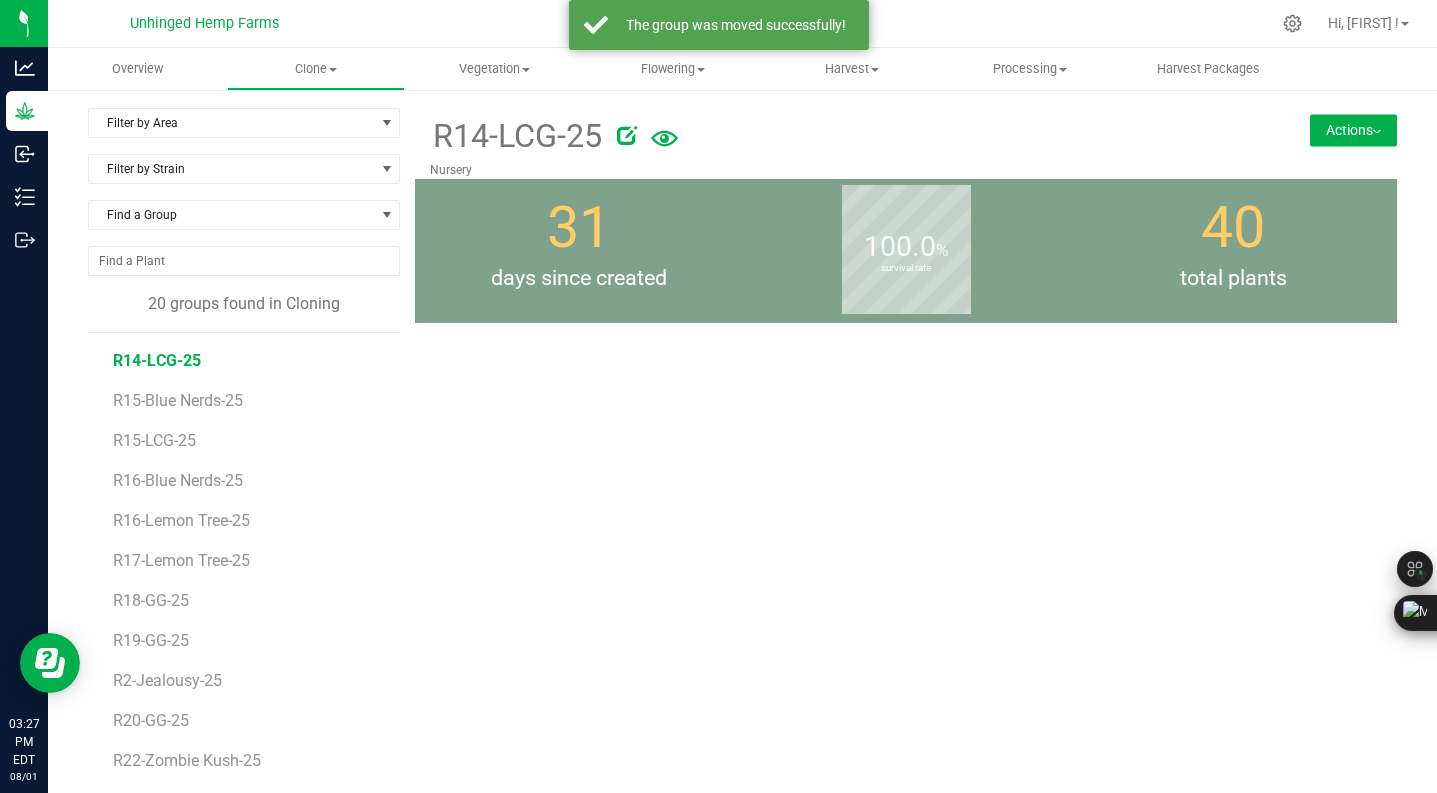 click on "Actions" at bounding box center (1353, 130) 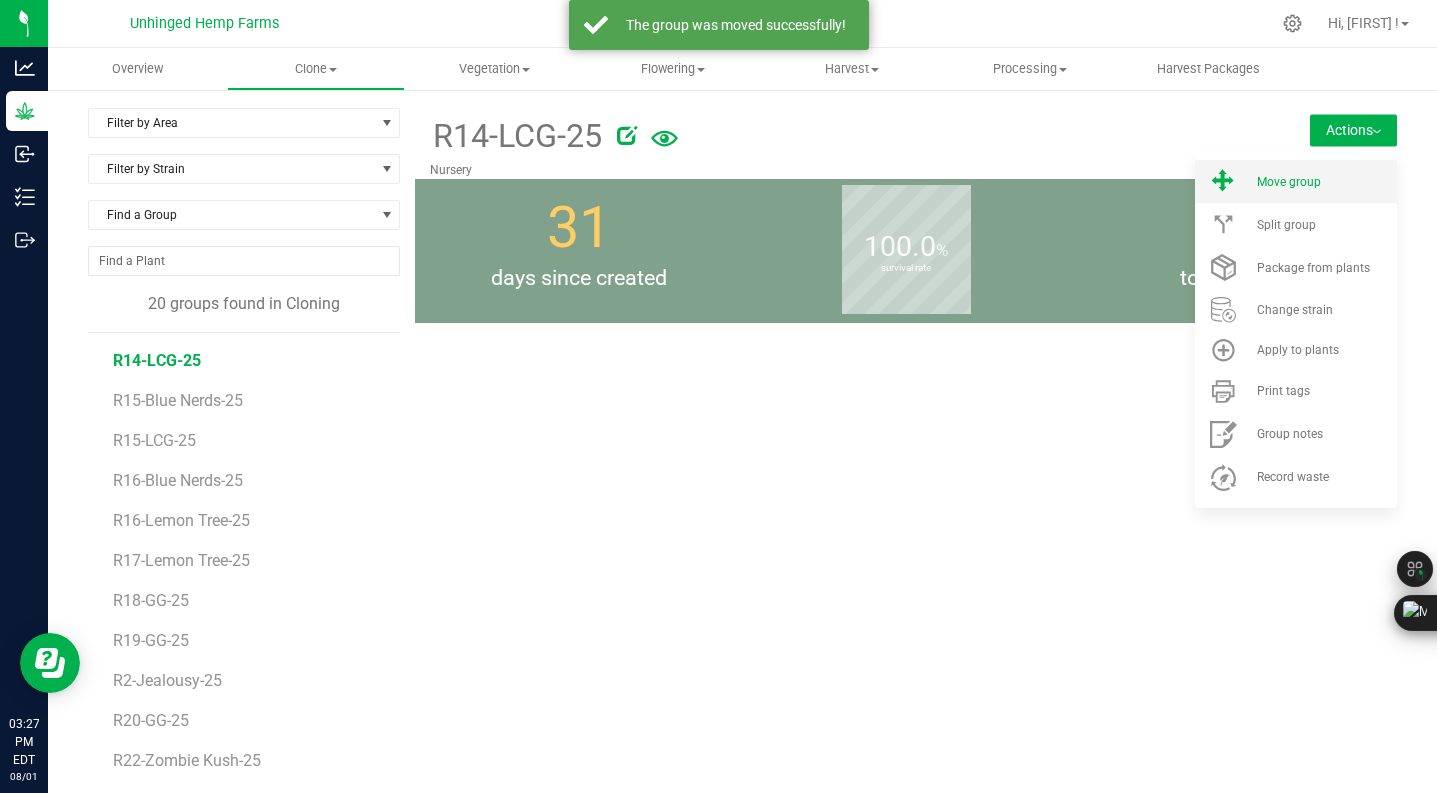 click on "Move group" at bounding box center [1296, 181] 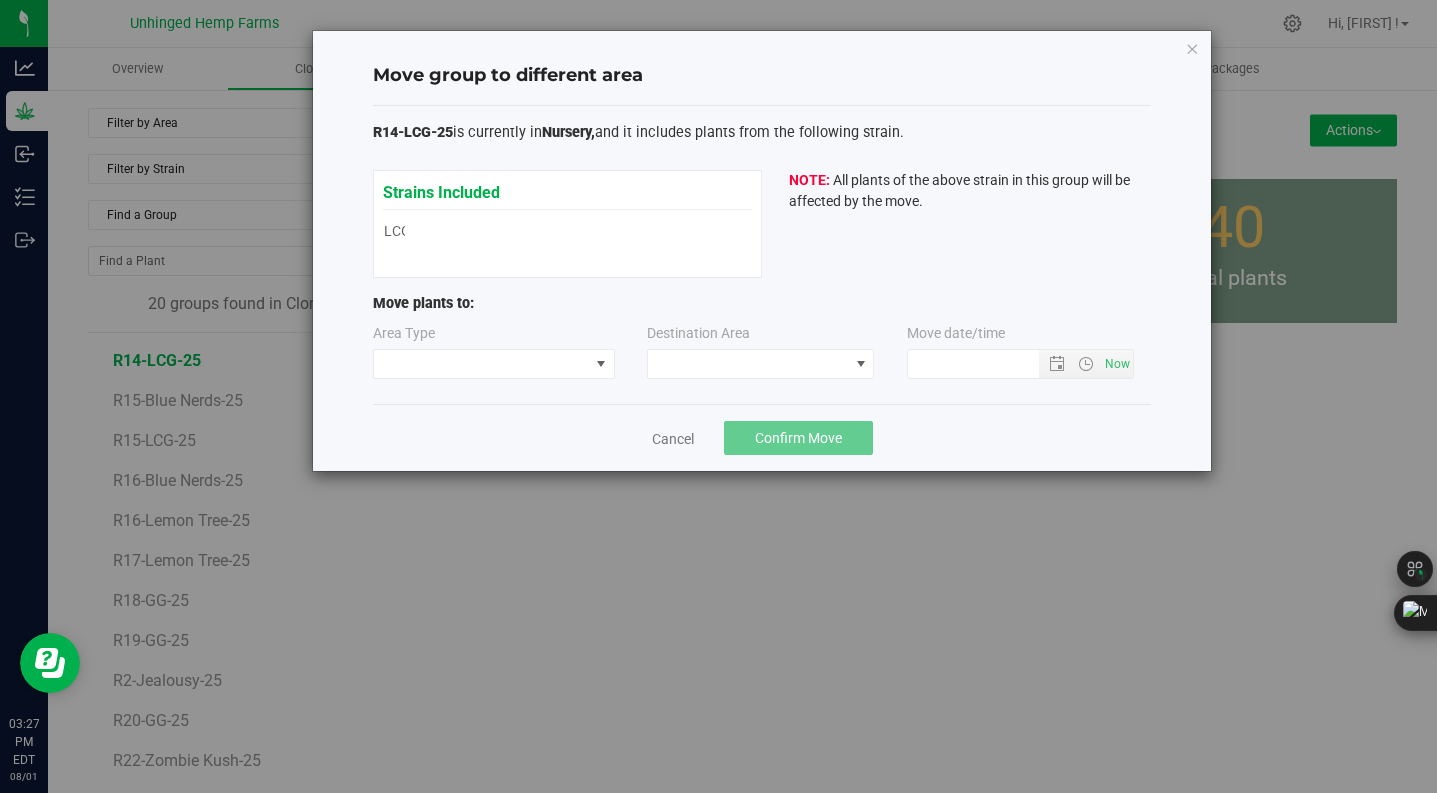 type on "[DATE] [TIME]" 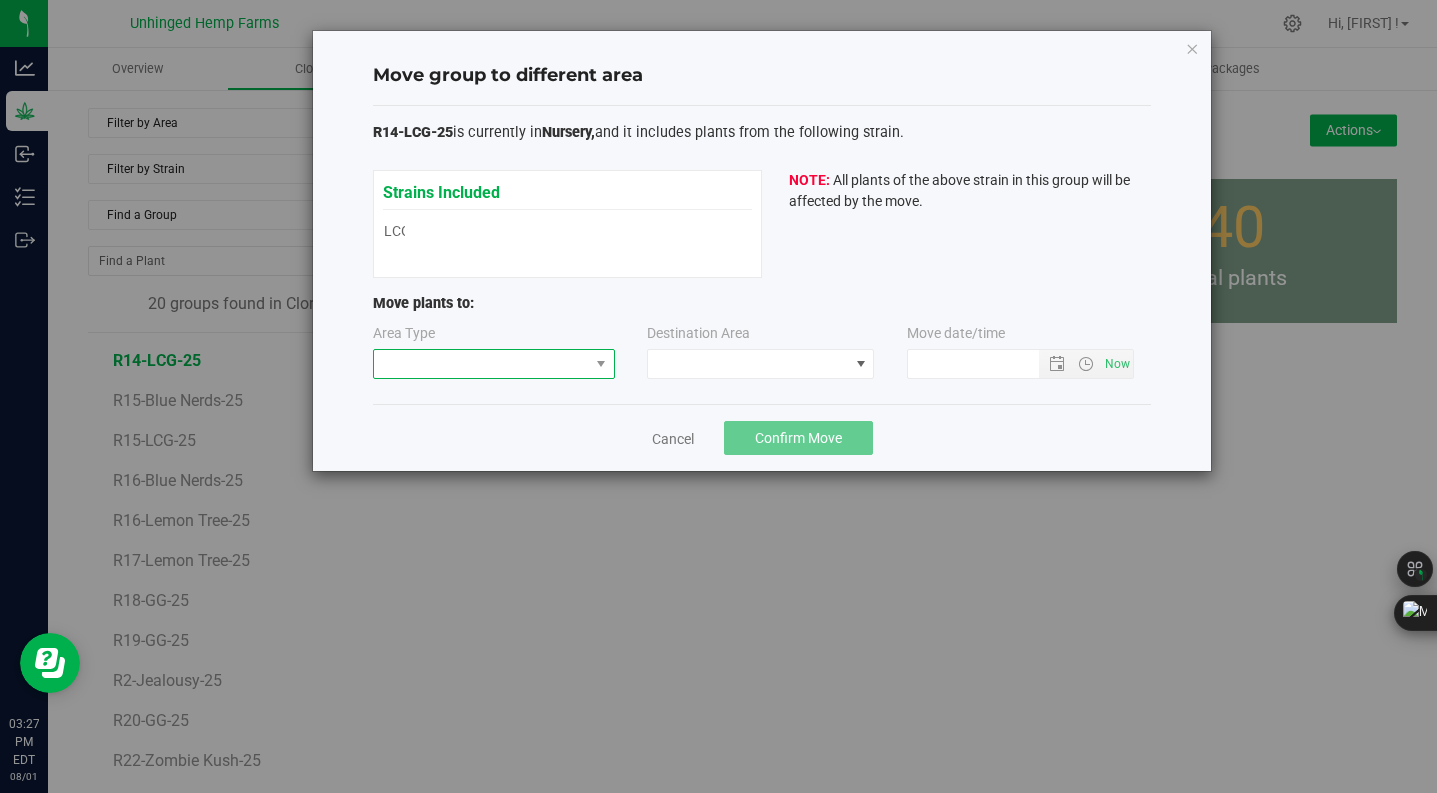 click at bounding box center (481, 364) 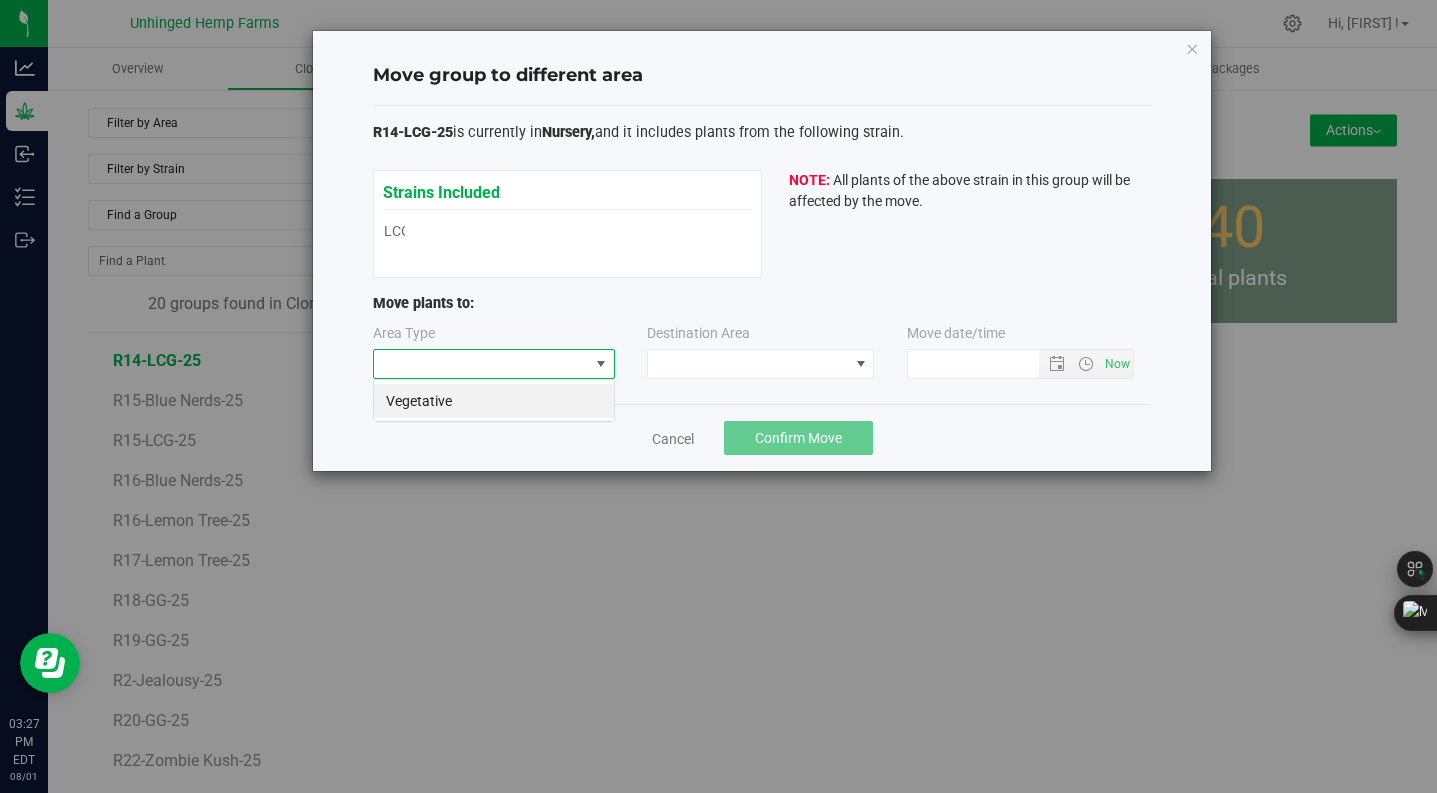 scroll, scrollTop: 99970, scrollLeft: 99758, axis: both 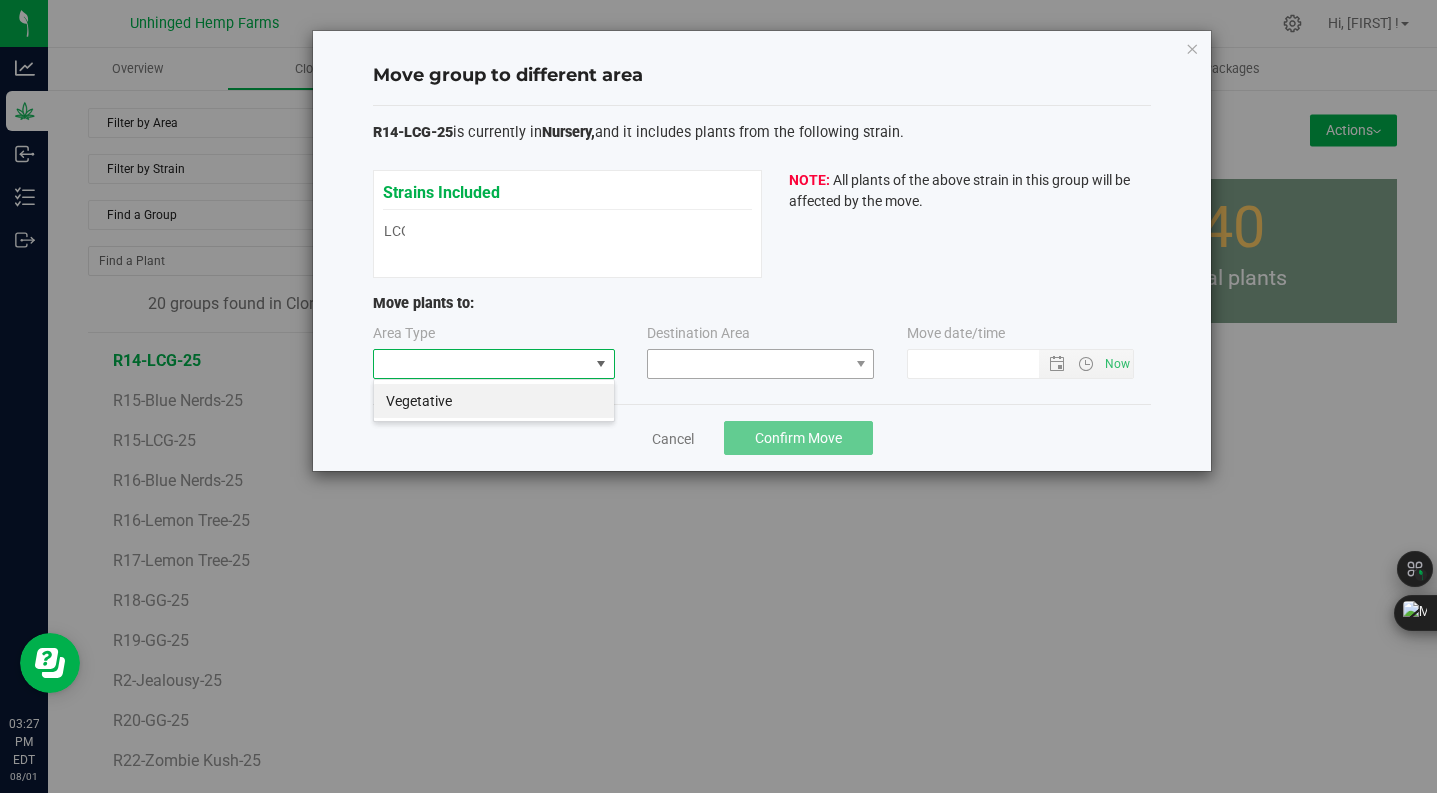 drag, startPoint x: 554, startPoint y: 399, endPoint x: 776, endPoint y: 368, distance: 224.15396 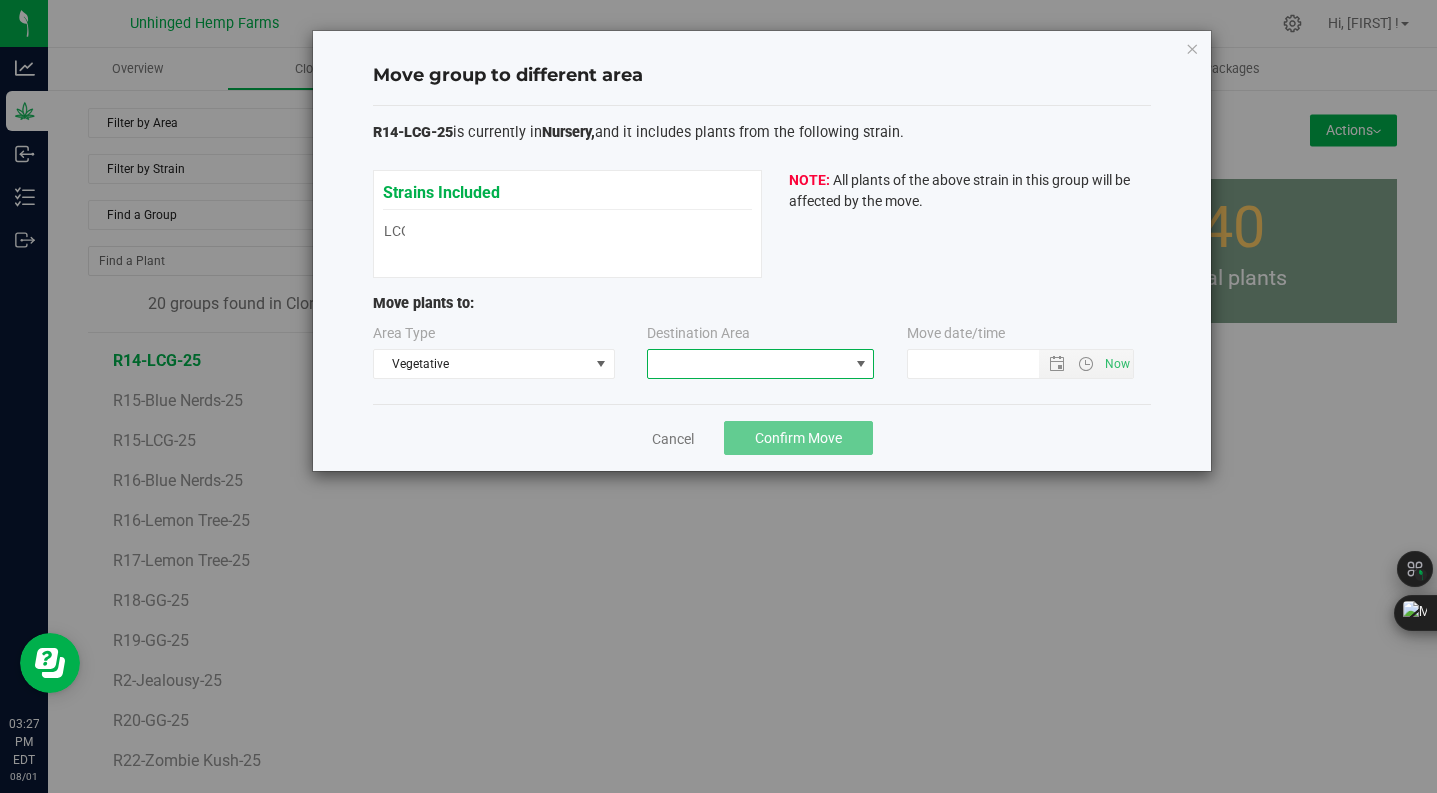 click at bounding box center (748, 364) 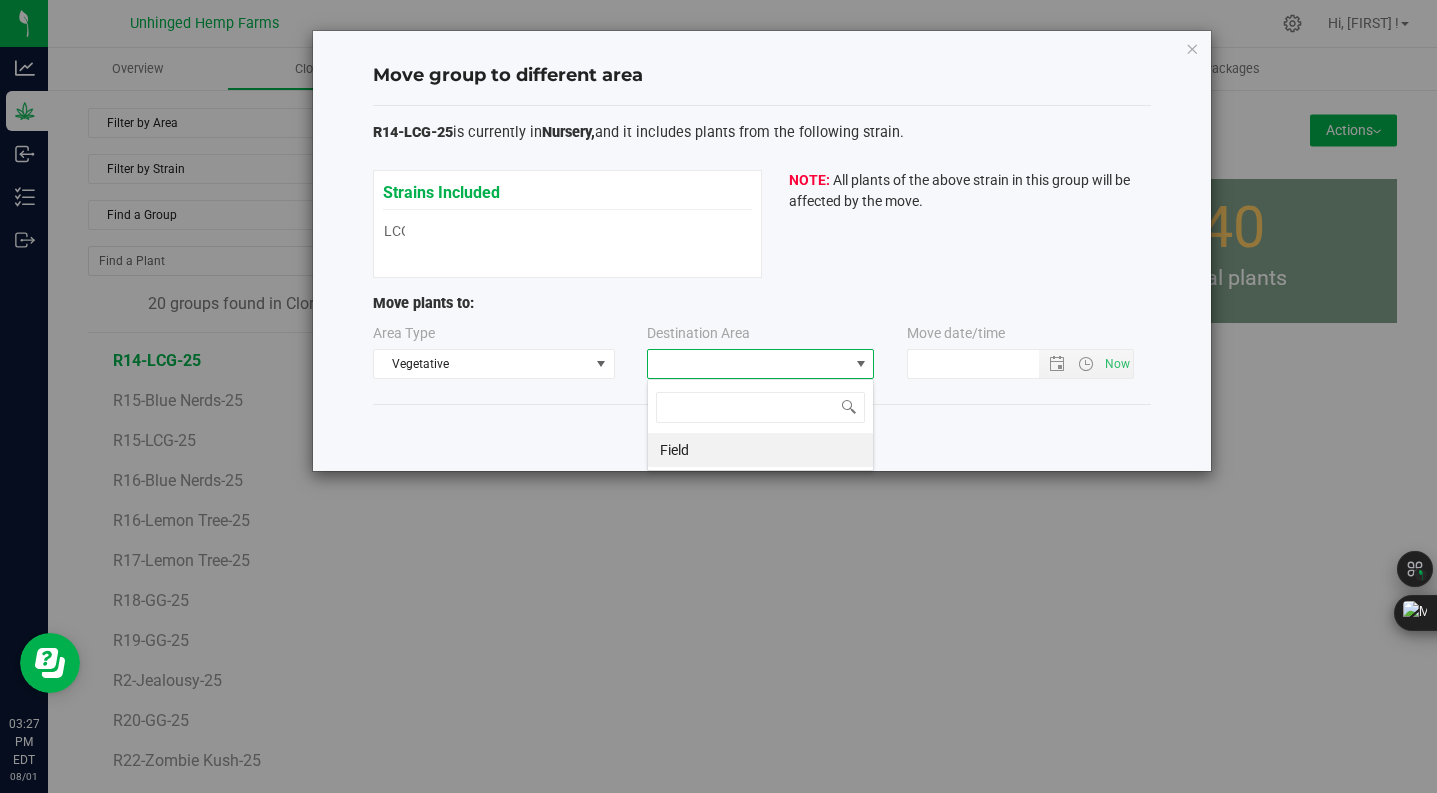 scroll, scrollTop: 99970, scrollLeft: 99773, axis: both 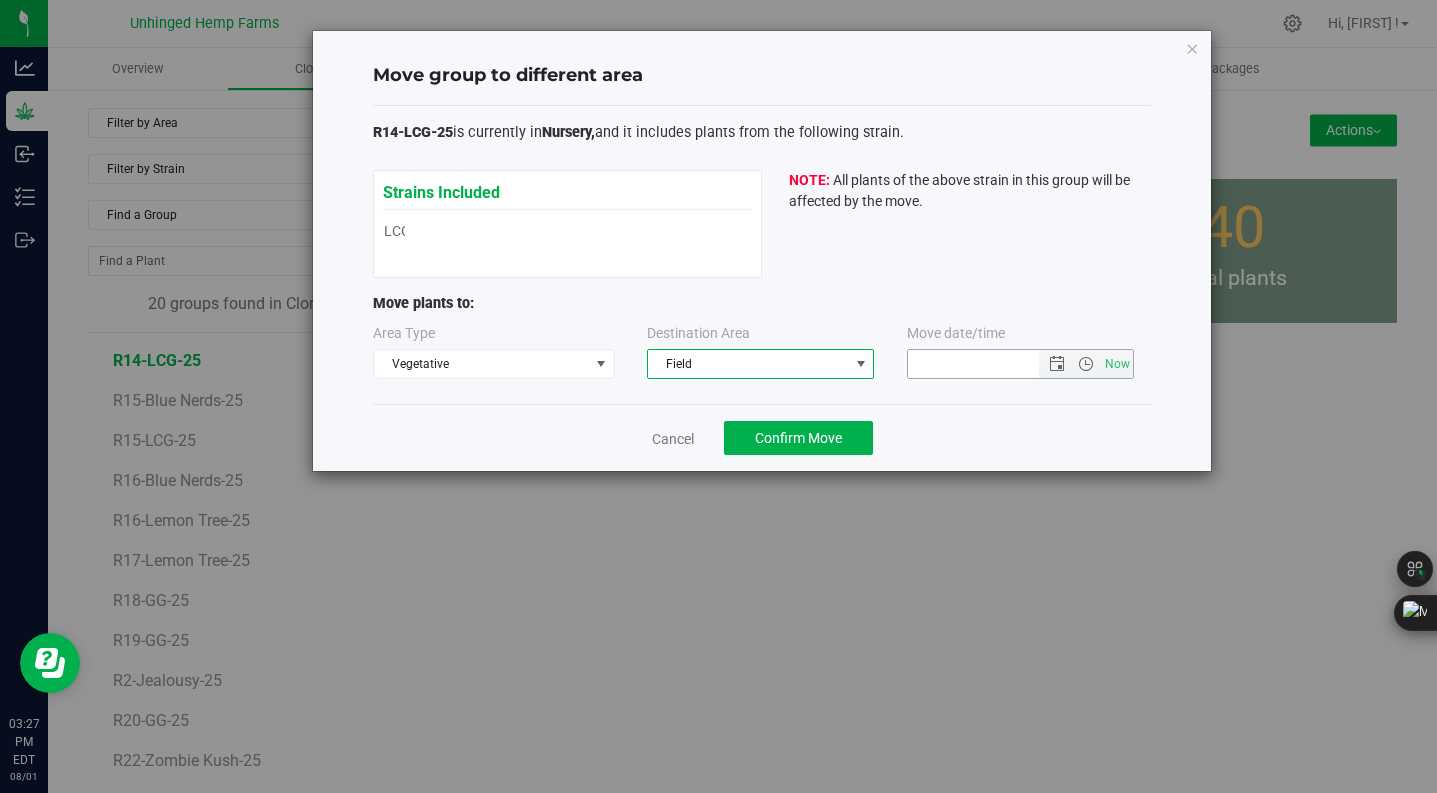 drag, startPoint x: 957, startPoint y: 375, endPoint x: 1079, endPoint y: 350, distance: 124.53513 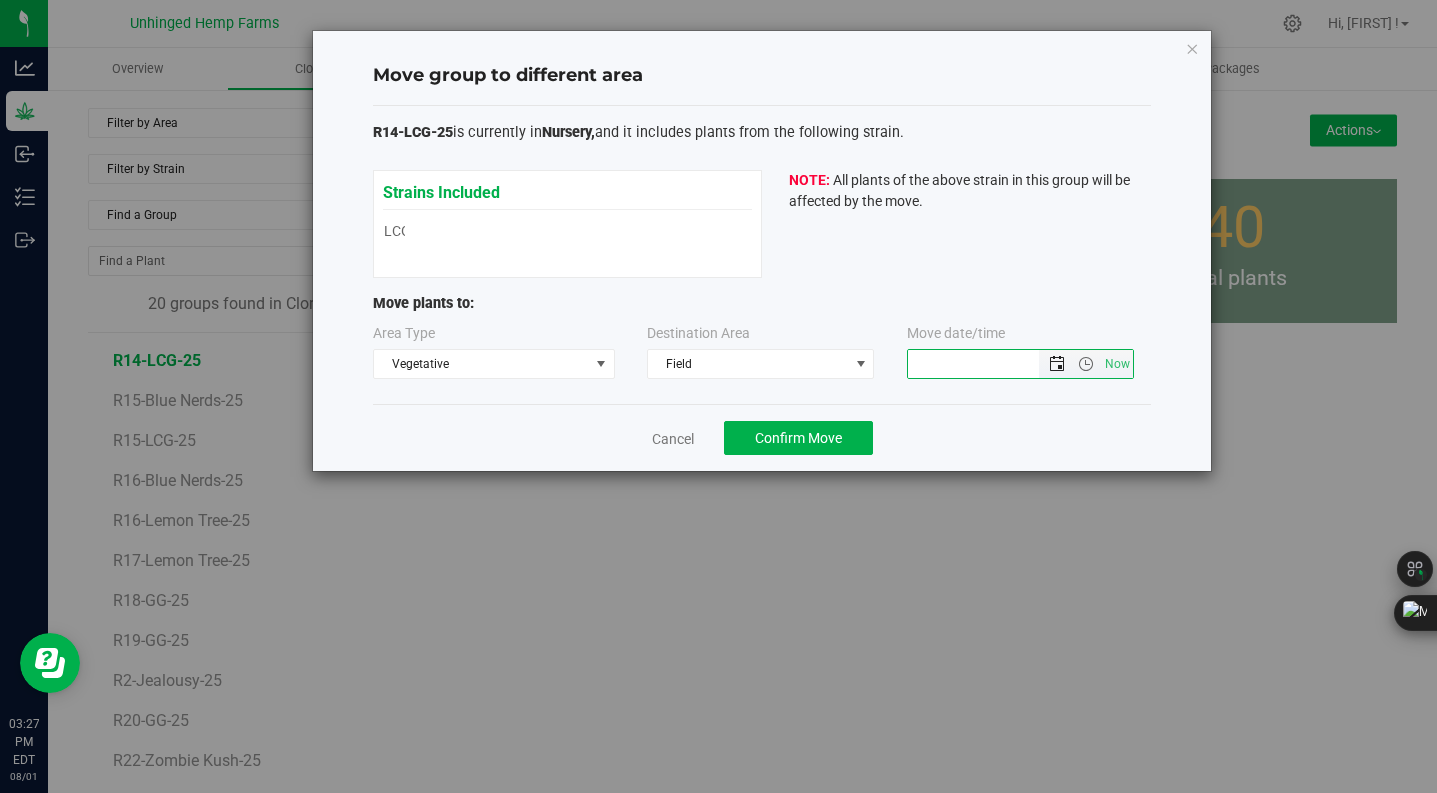 click at bounding box center [1057, 364] 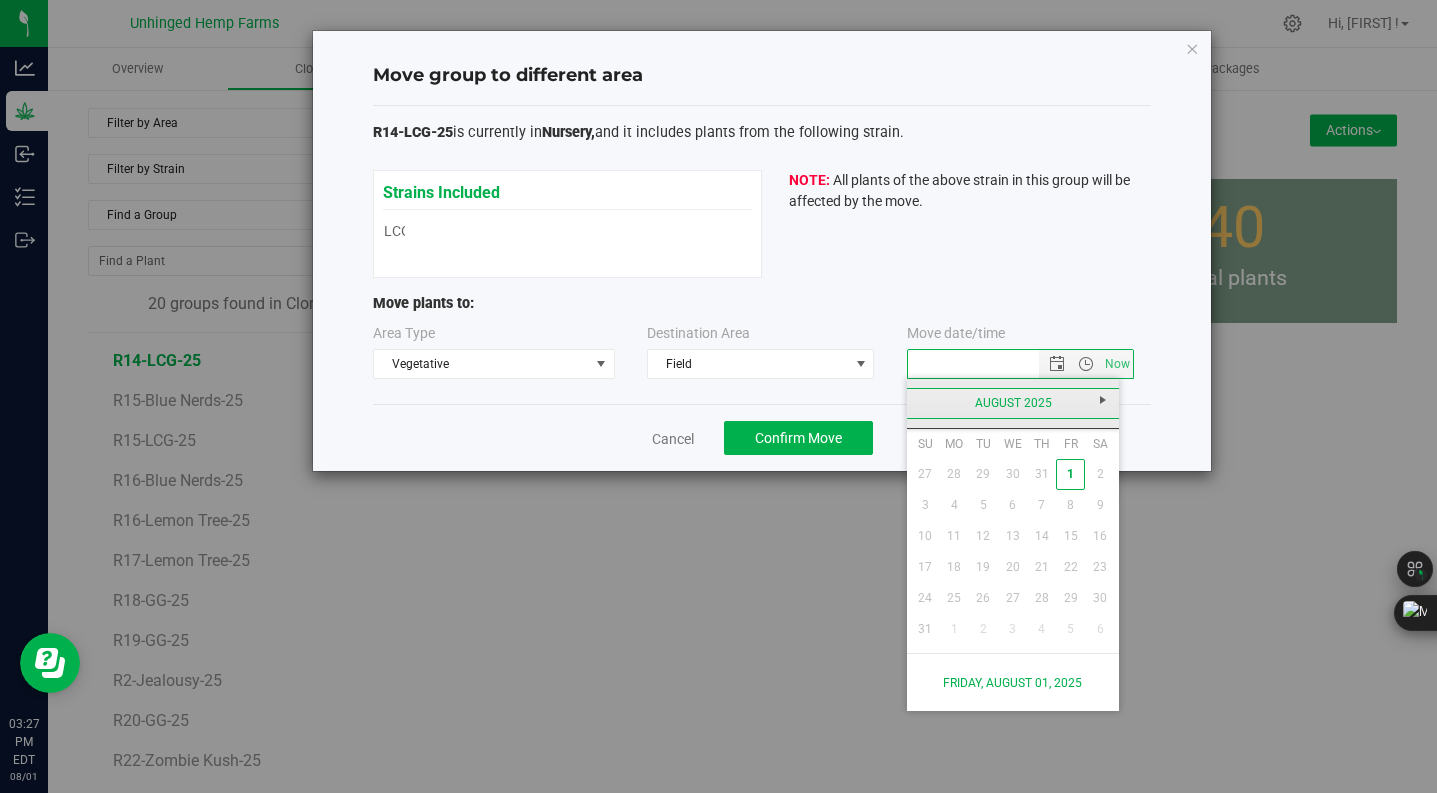 click on "August 2025" at bounding box center [1013, 403] 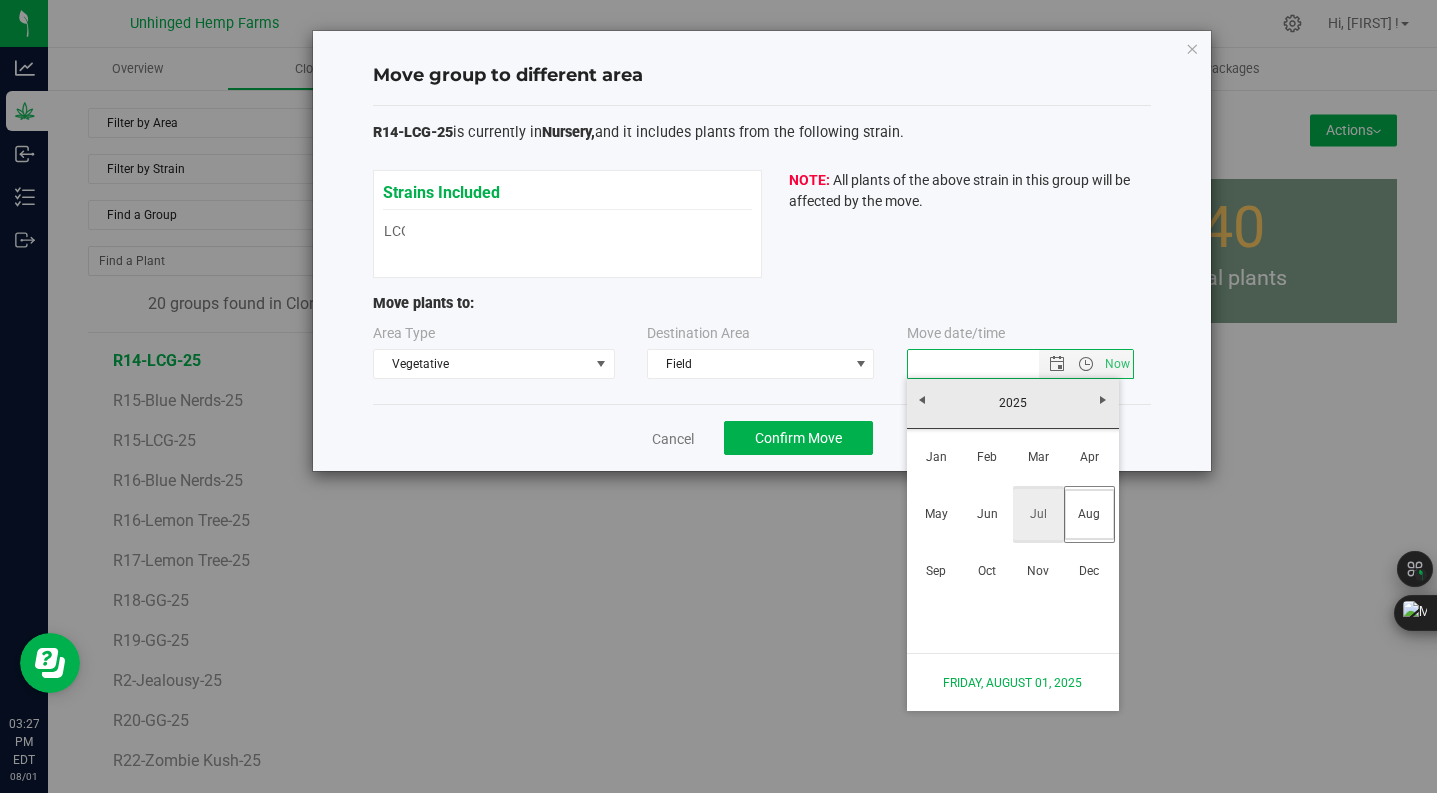 click on "Jul" at bounding box center [1038, 514] 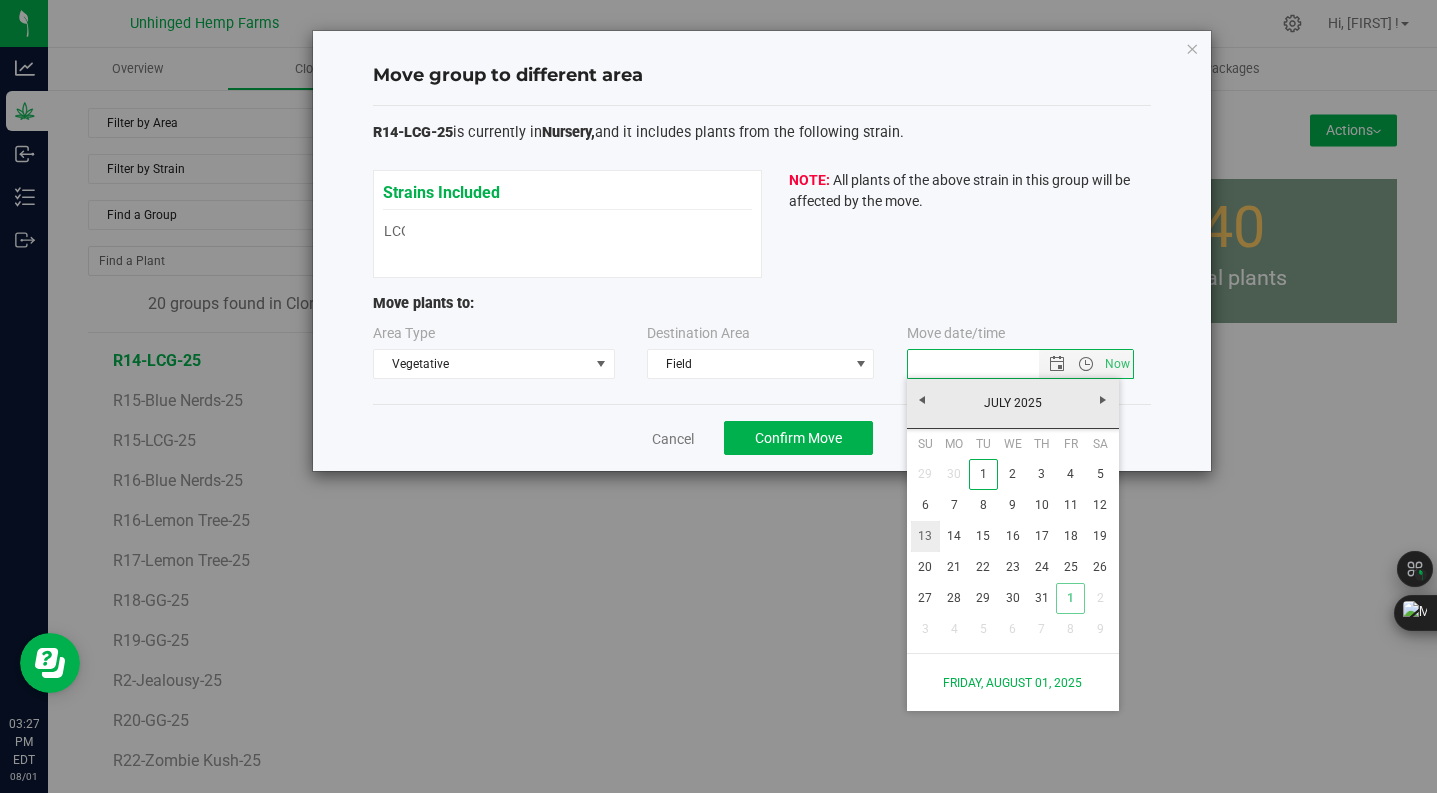 click on "13" at bounding box center [925, 536] 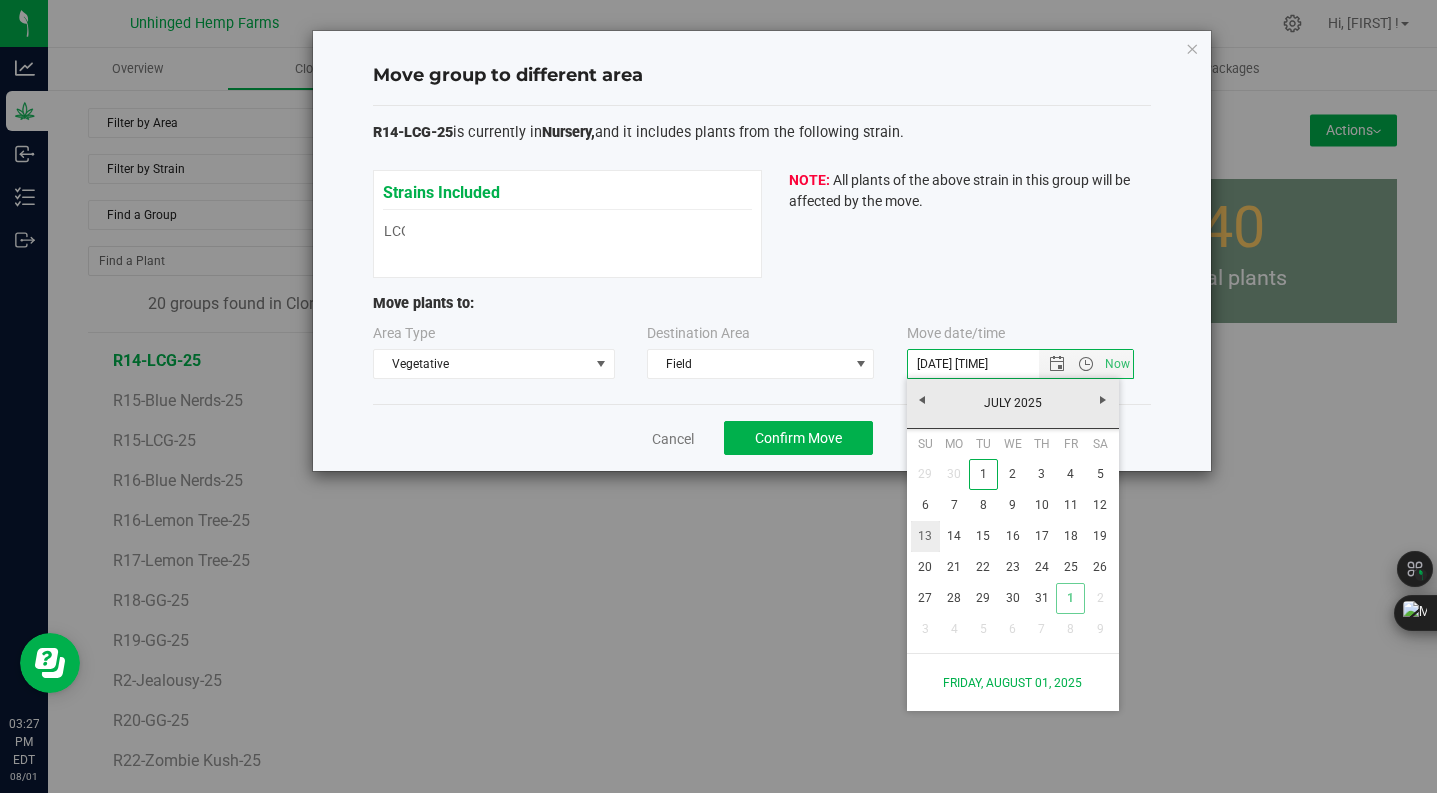 type 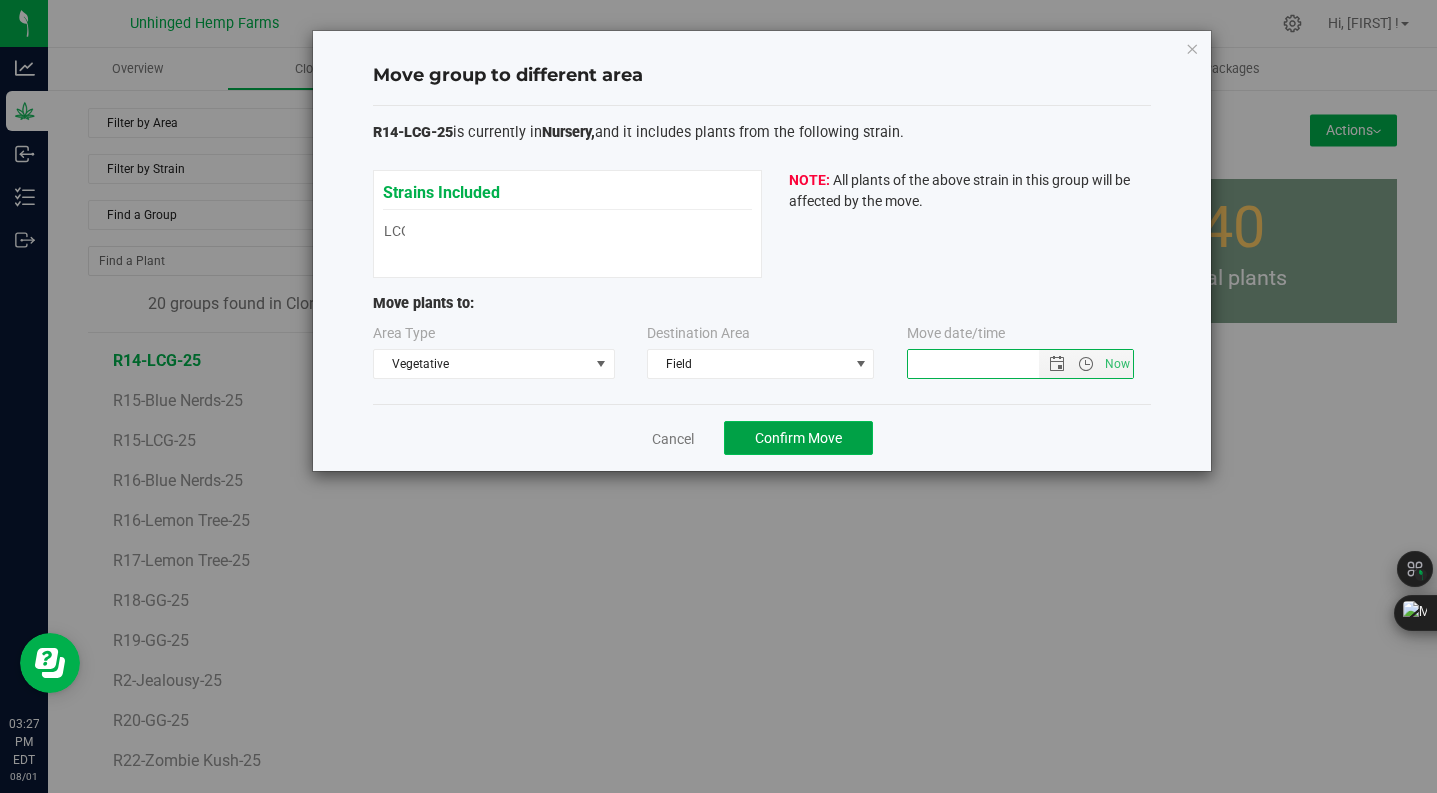 click on "Confirm Move" 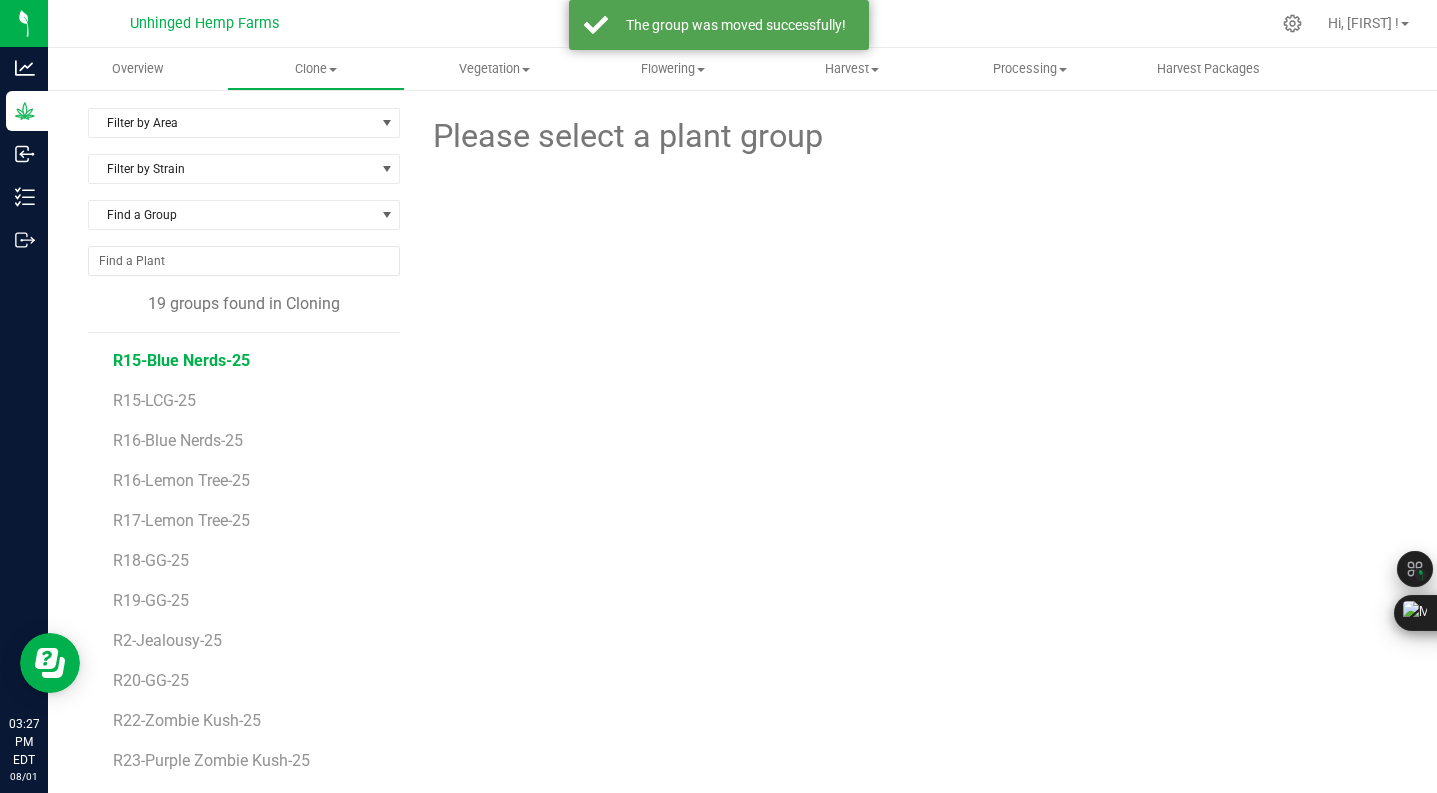 click on "R15-Blue Nerds-25" at bounding box center (181, 360) 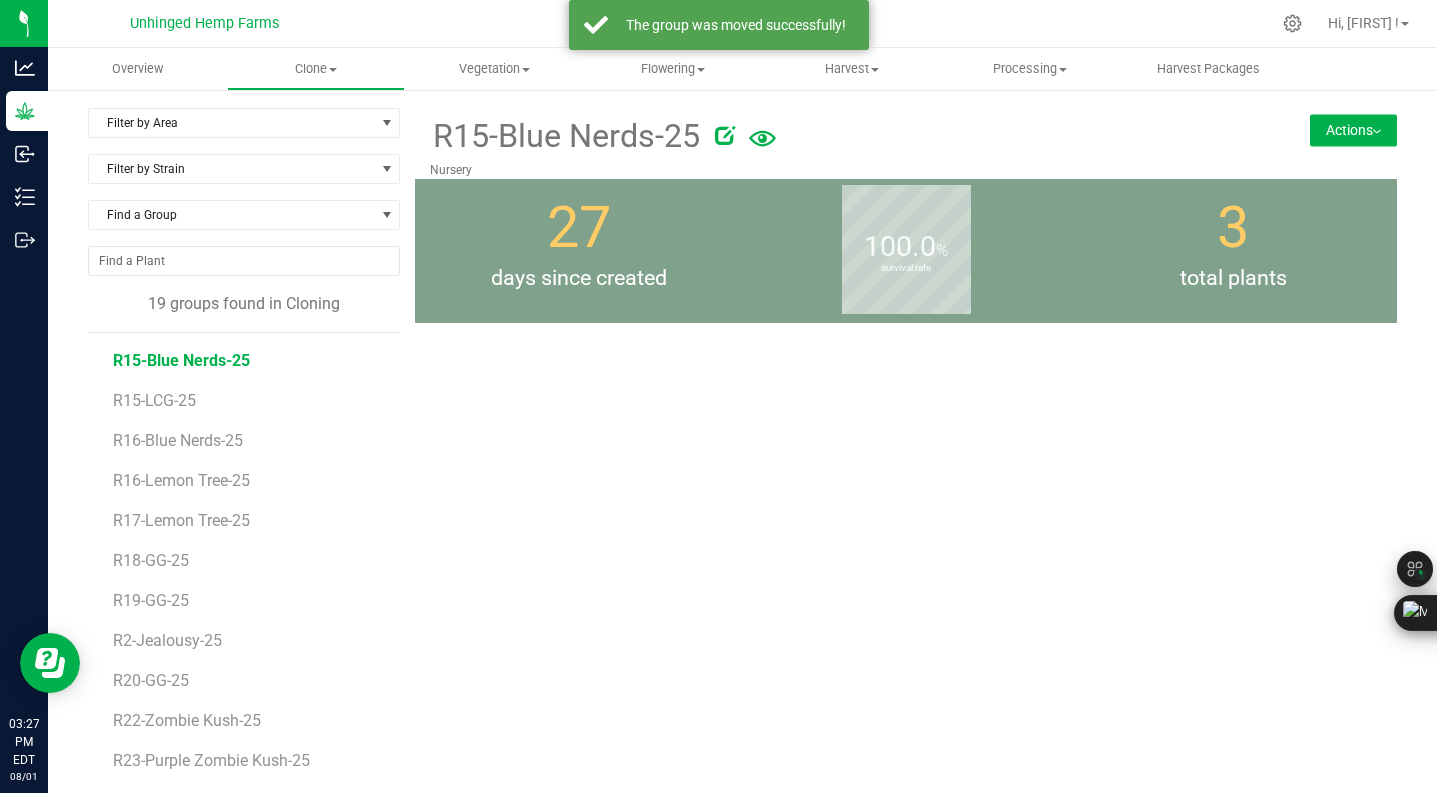 click on "Actions" at bounding box center [1353, 130] 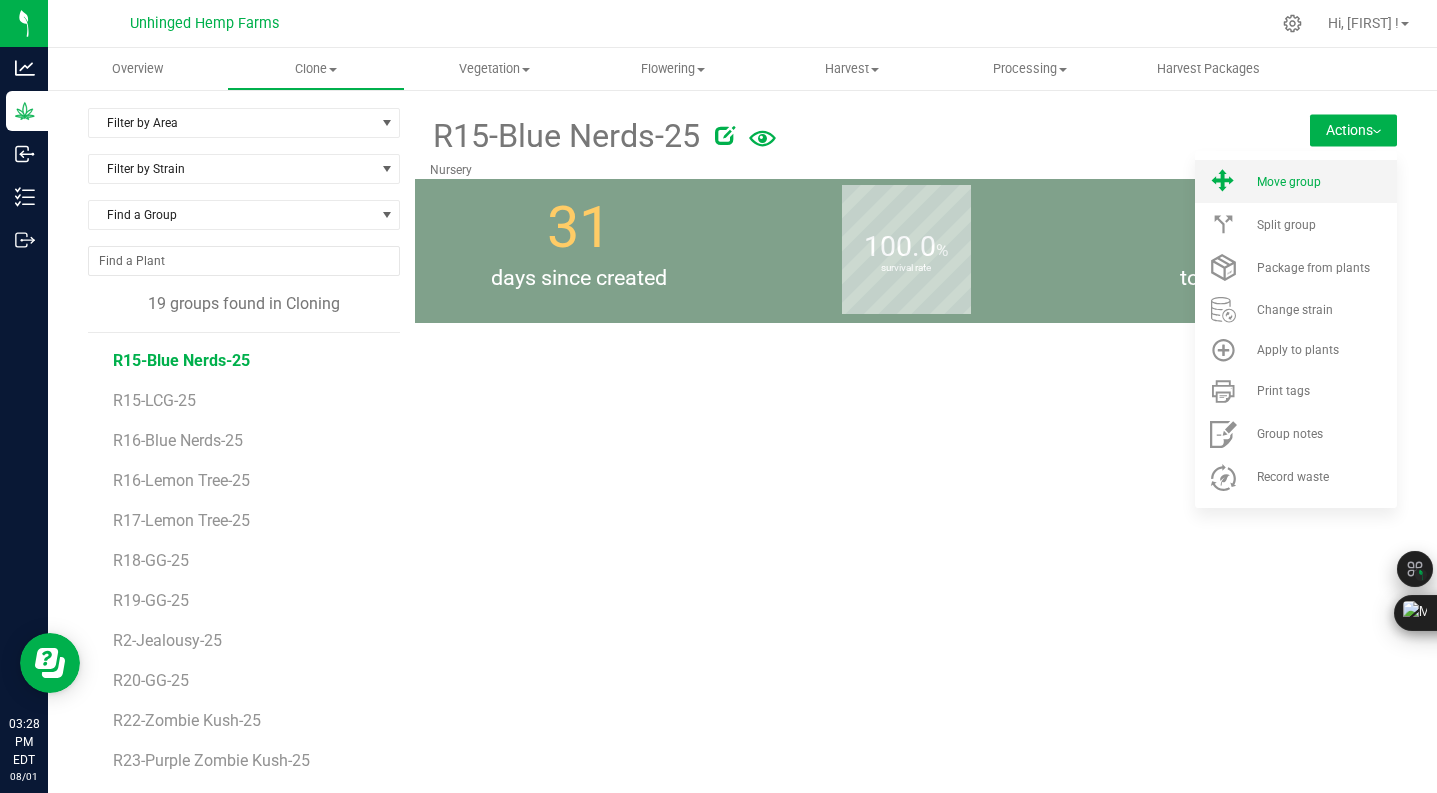 click on "Move group" at bounding box center [1289, 182] 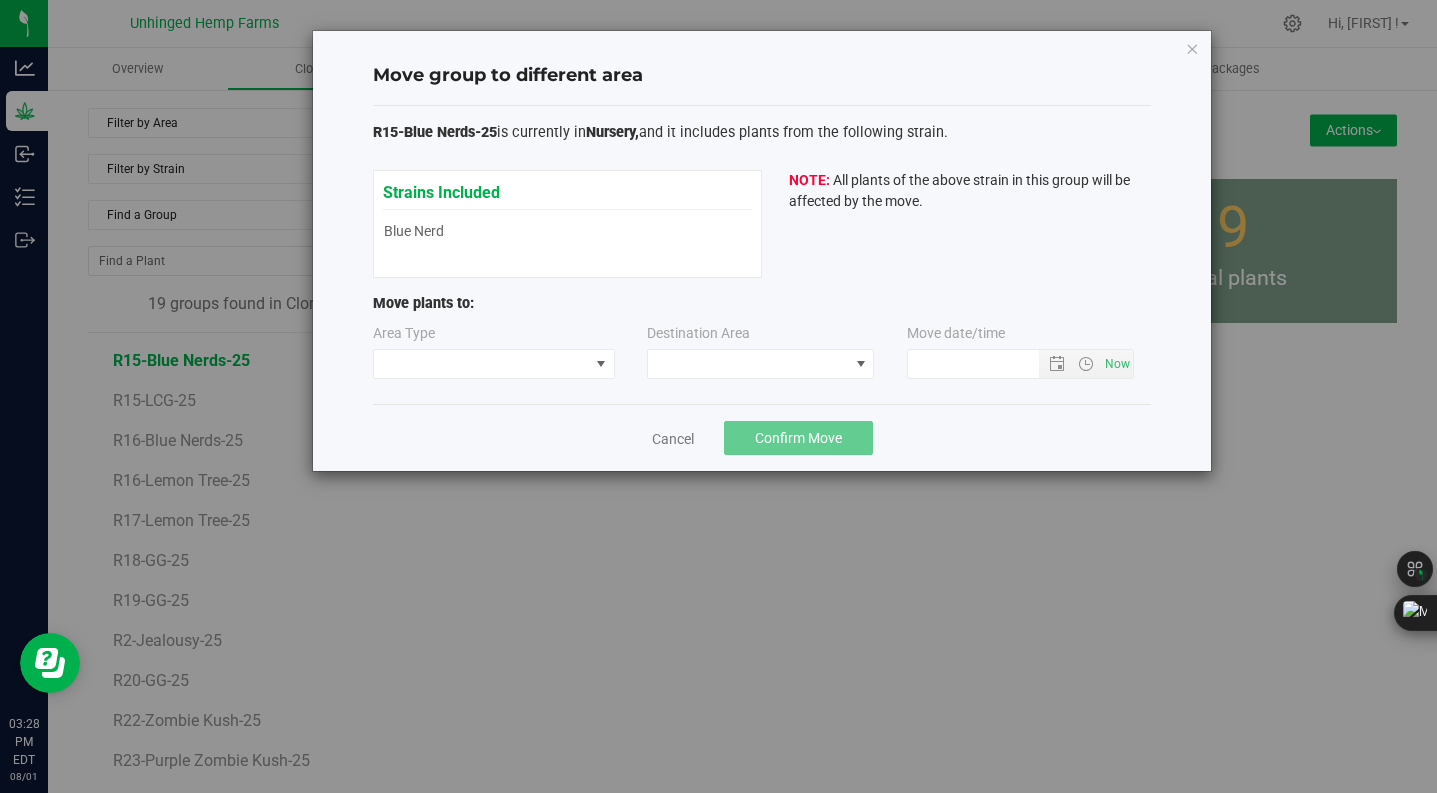 type on "8/1/2025 3:28 PM" 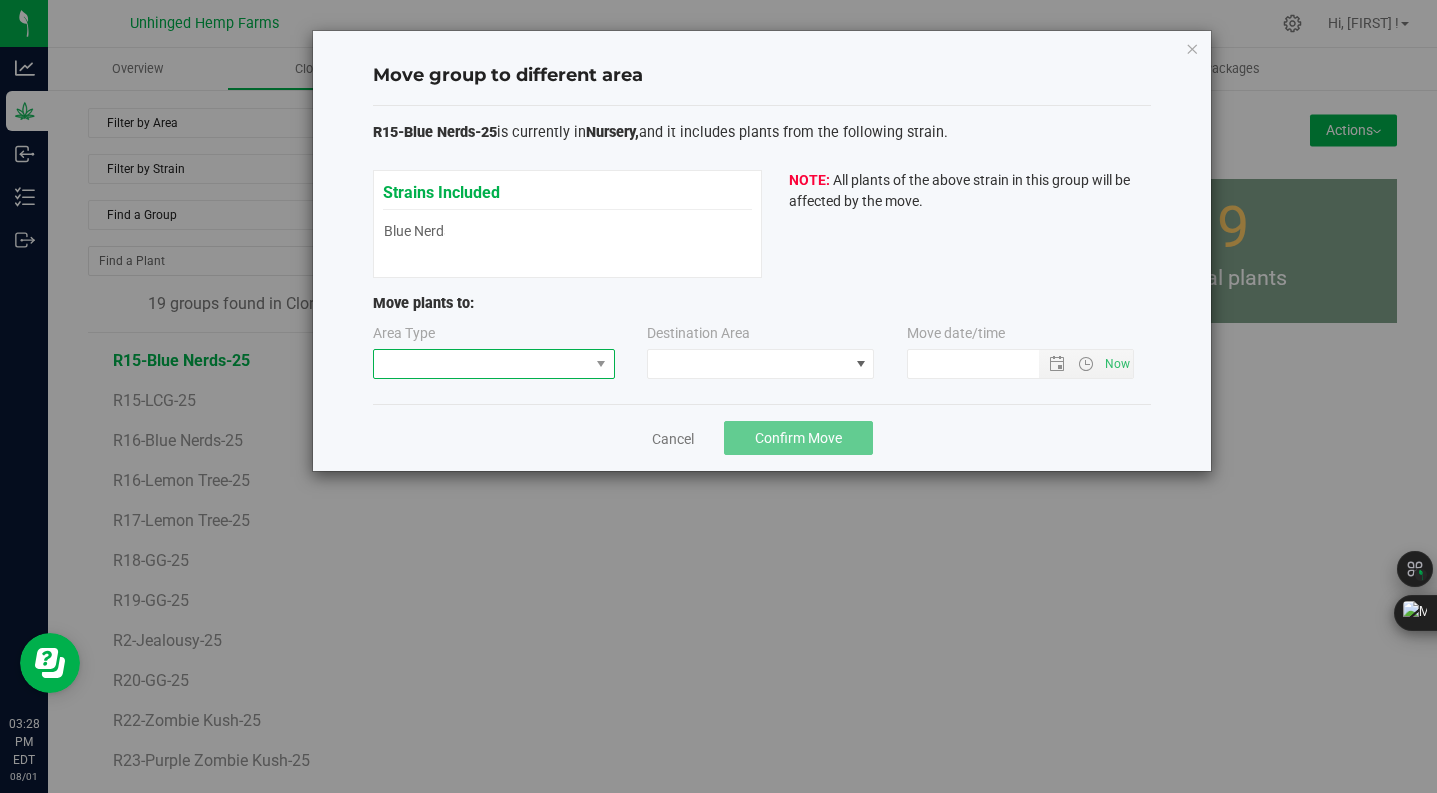 click at bounding box center [481, 364] 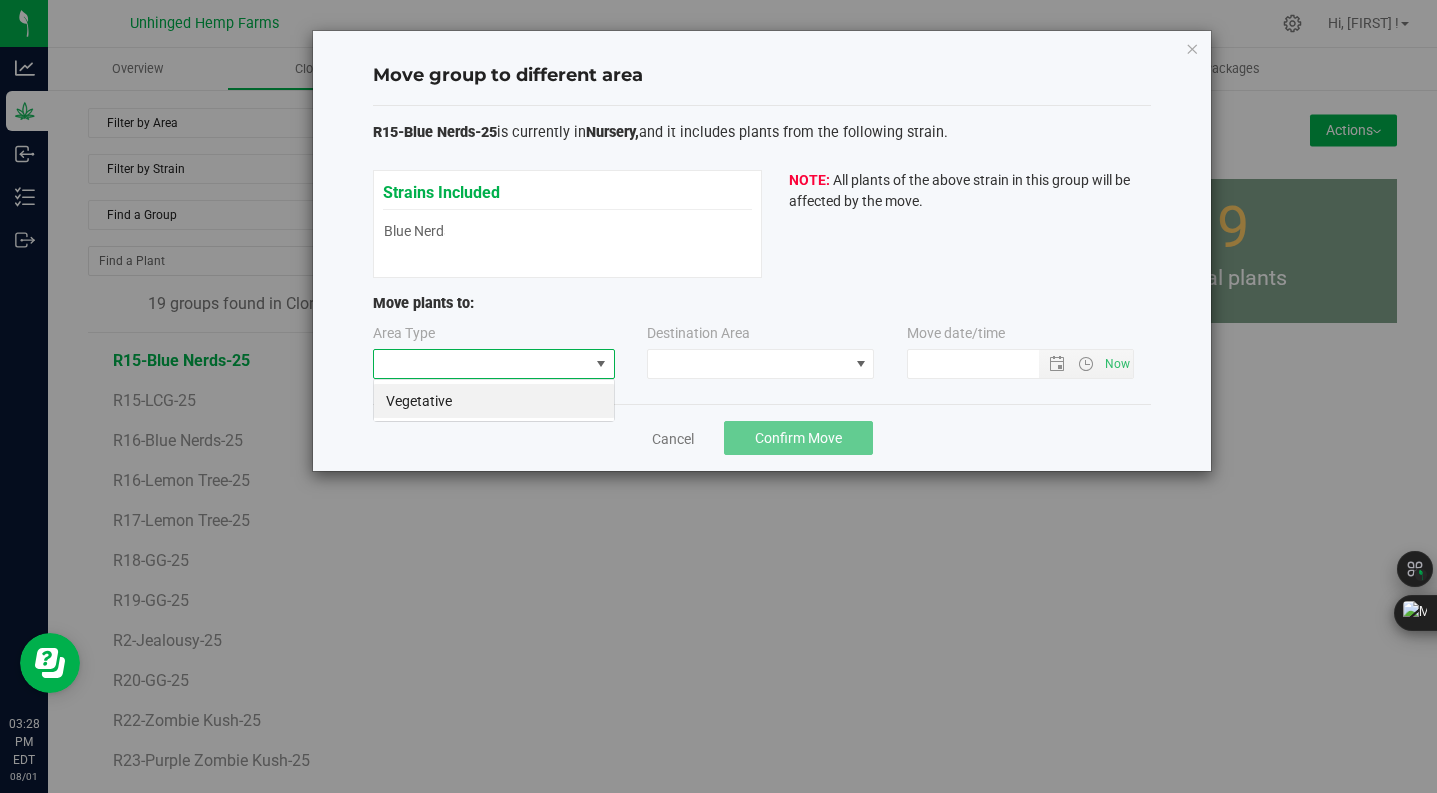 scroll, scrollTop: 99970, scrollLeft: 99758, axis: both 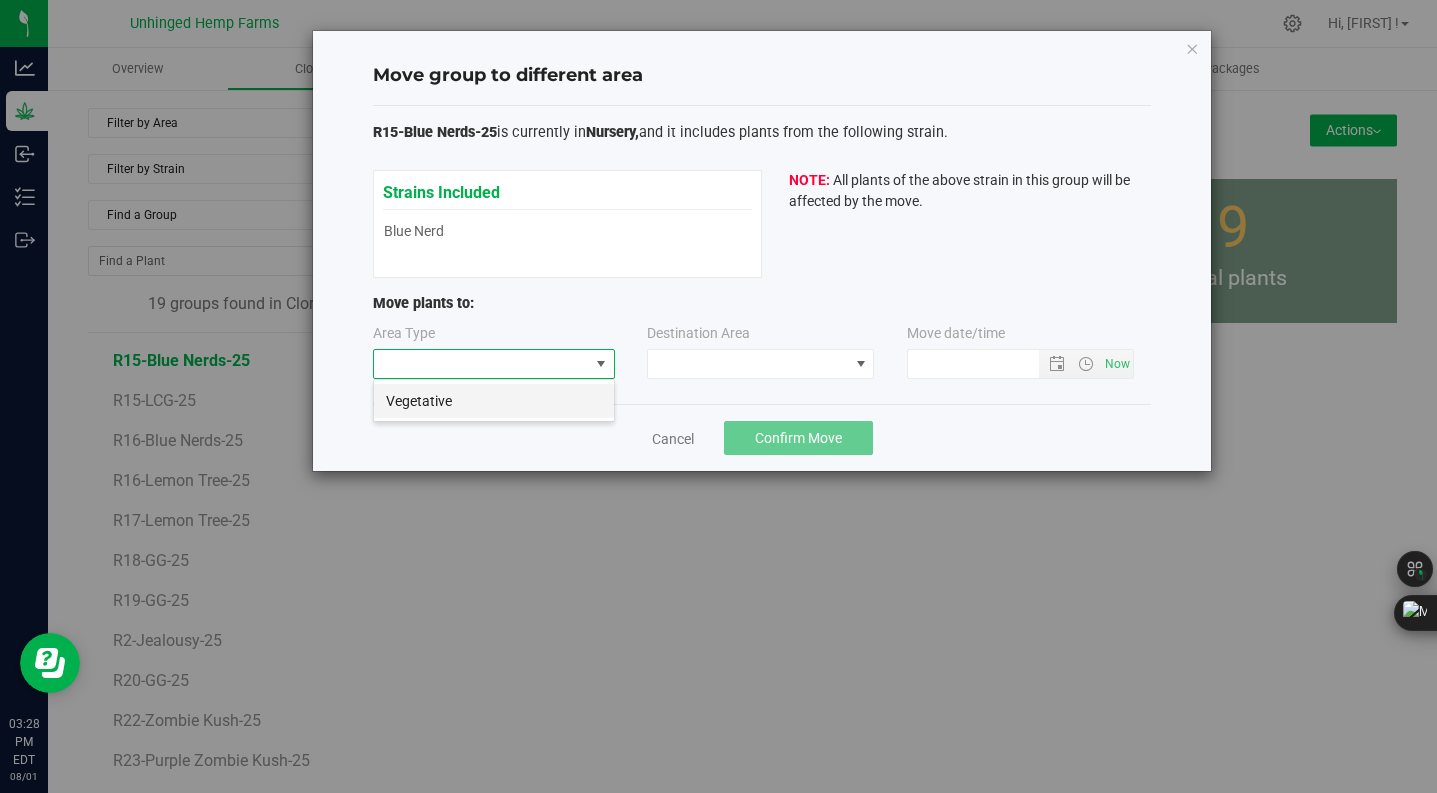 click on "Vegetative" at bounding box center [494, 401] 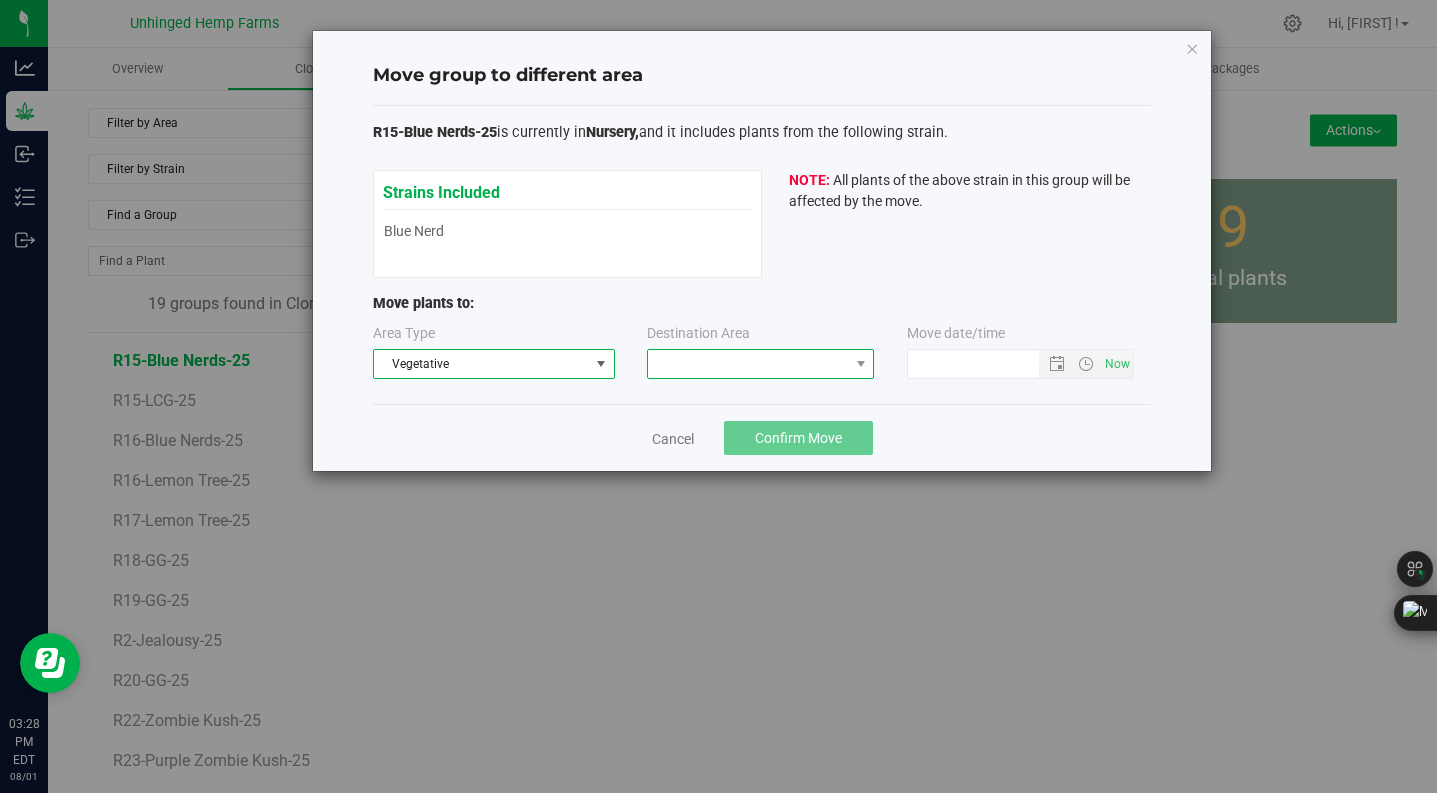 click at bounding box center [748, 364] 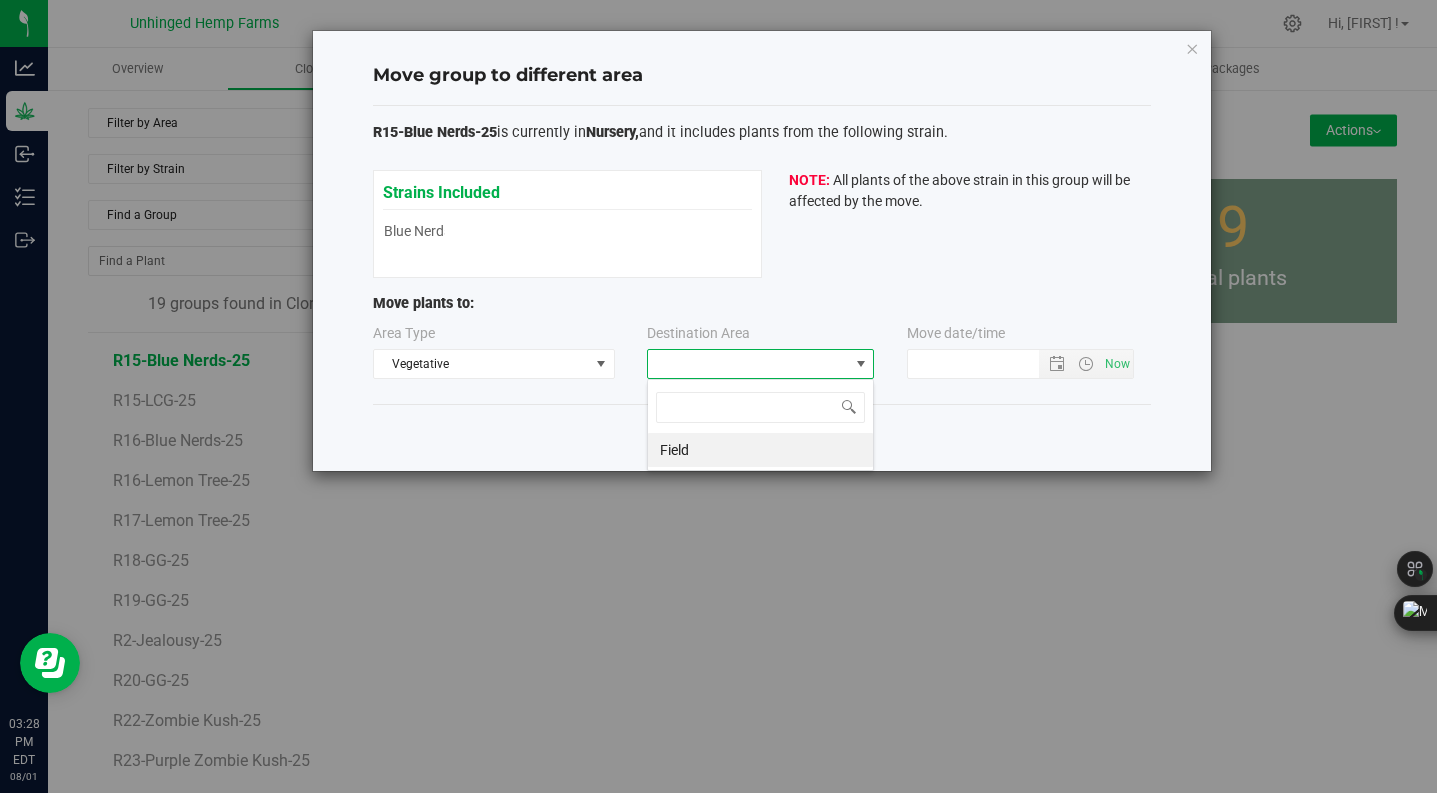 scroll, scrollTop: 99970, scrollLeft: 99773, axis: both 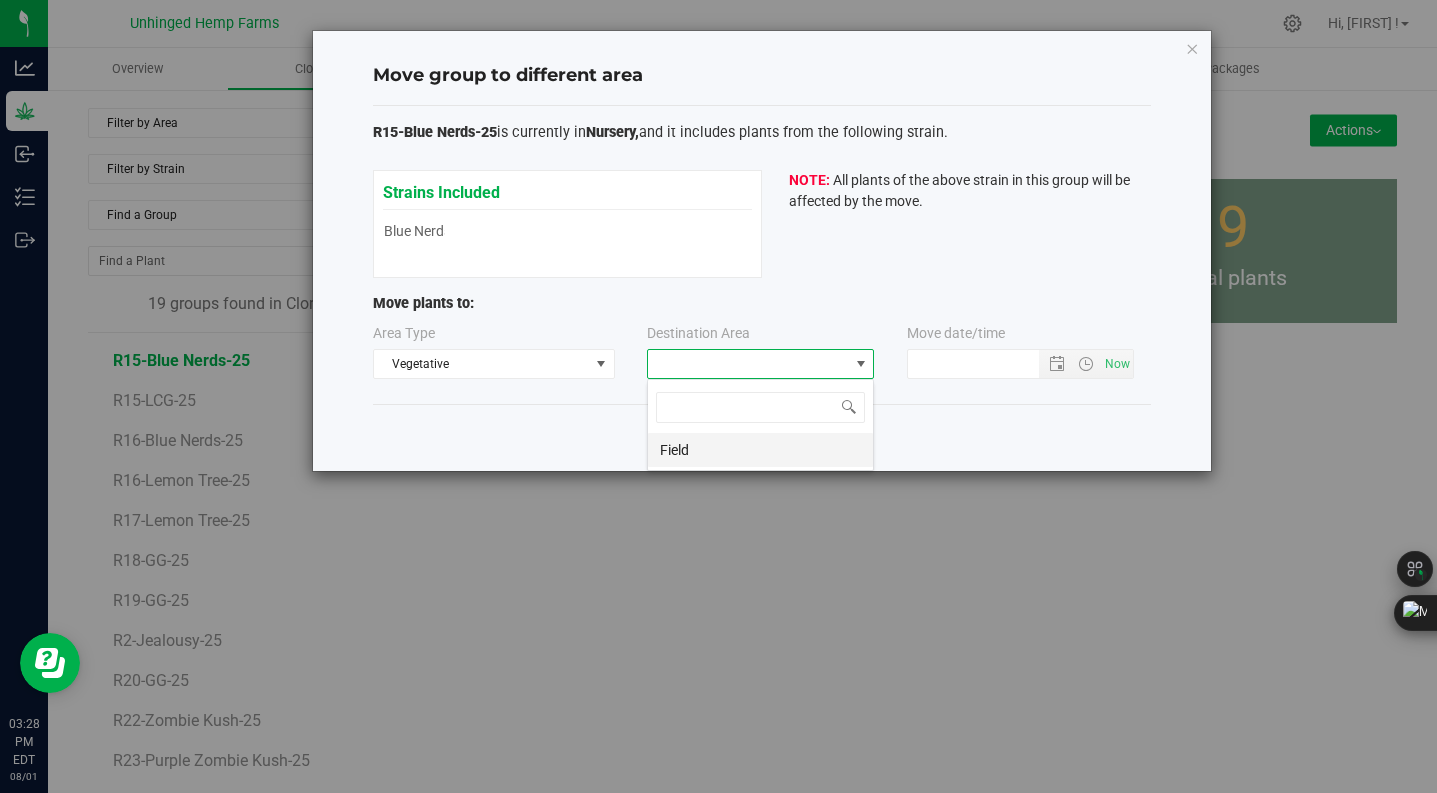 click on "Field" at bounding box center (760, 450) 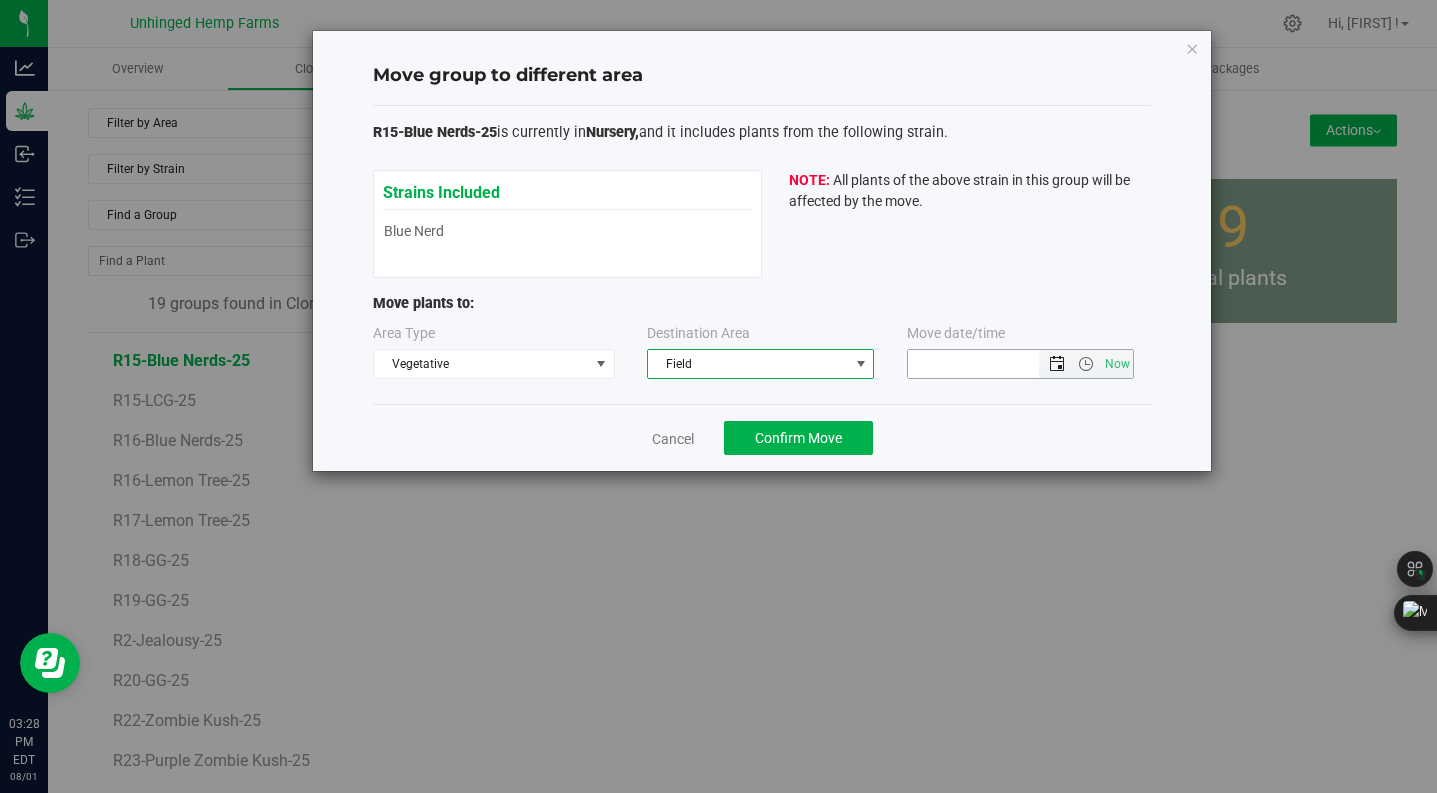 click at bounding box center [1057, 364] 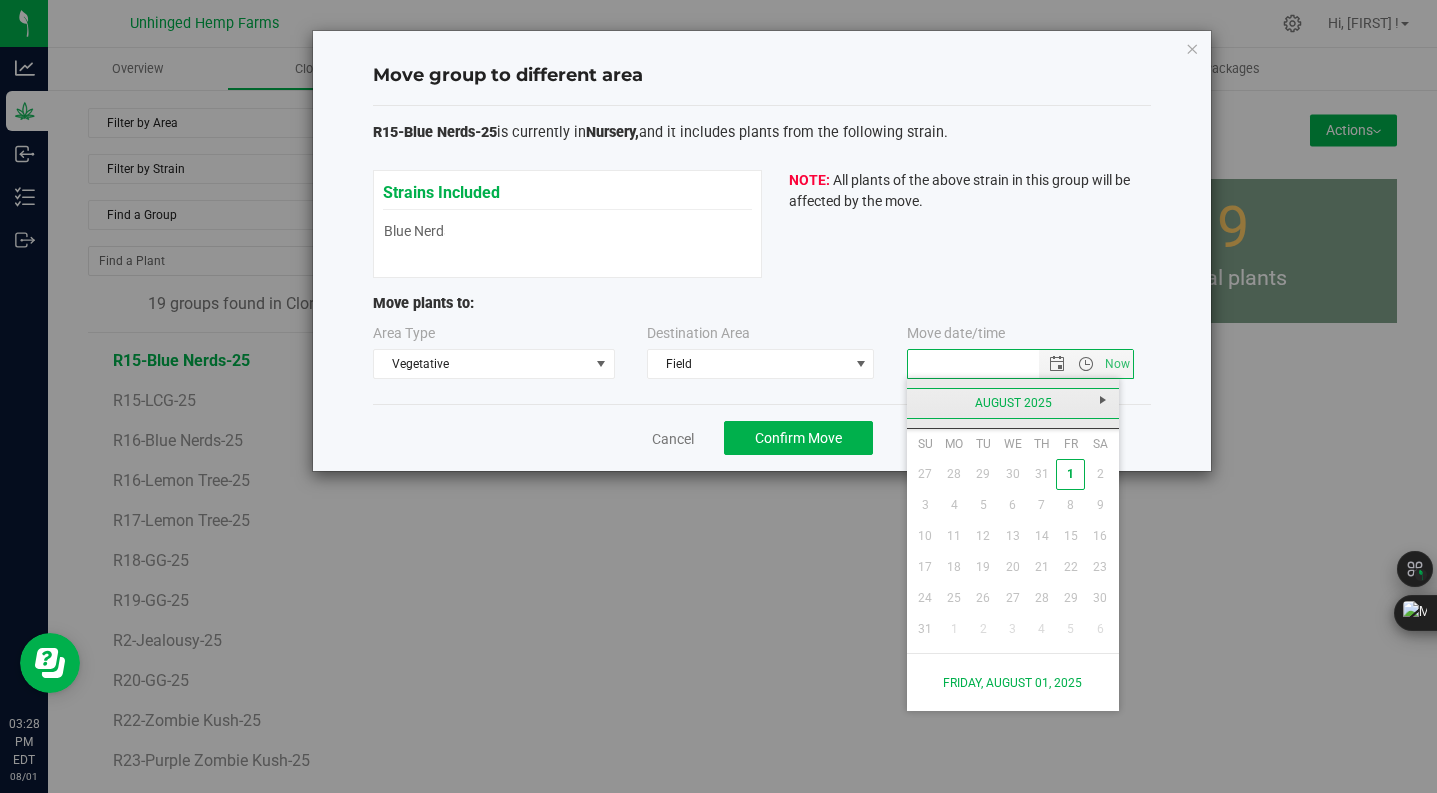 click on "August 2025" at bounding box center (1013, 403) 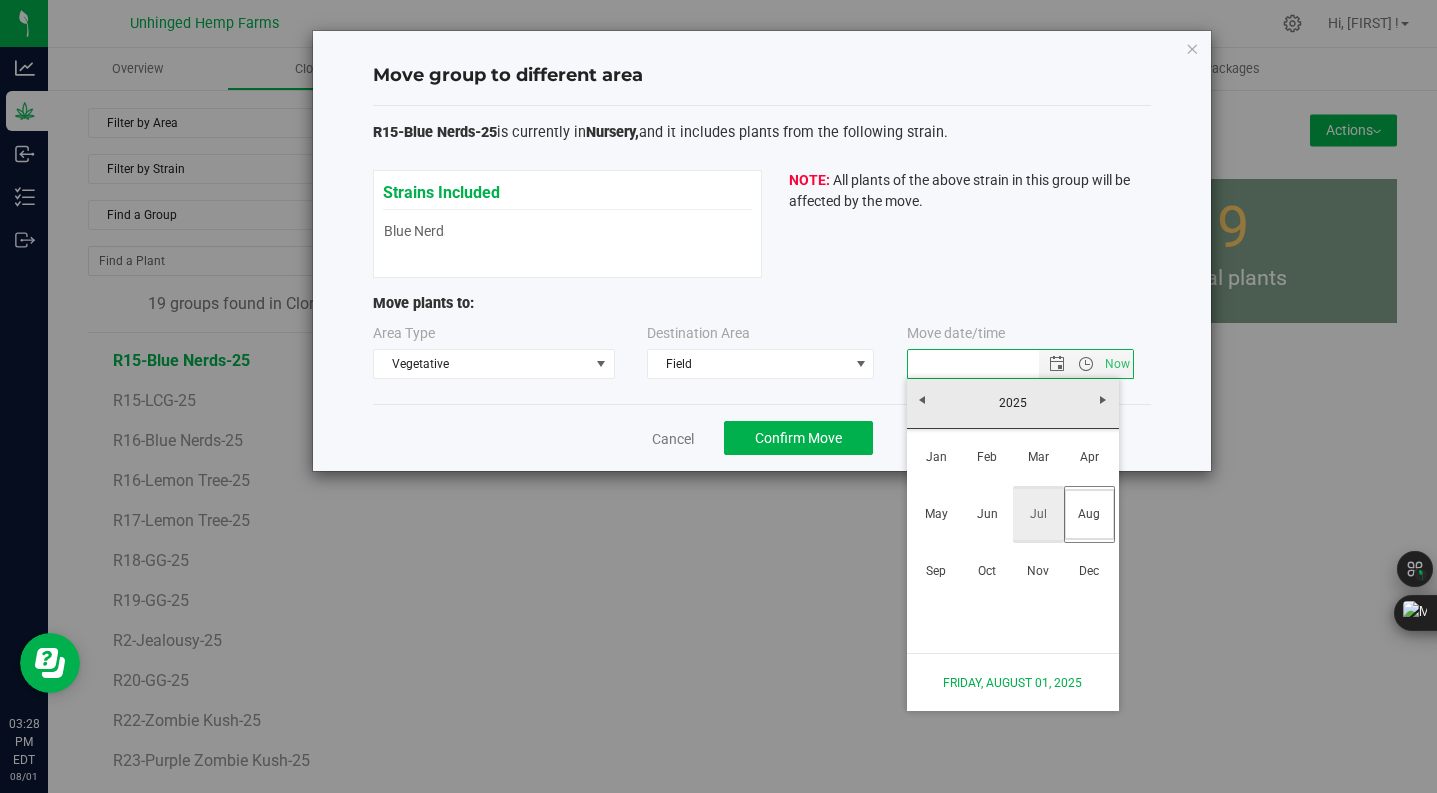 click on "Jul" at bounding box center [1038, 514] 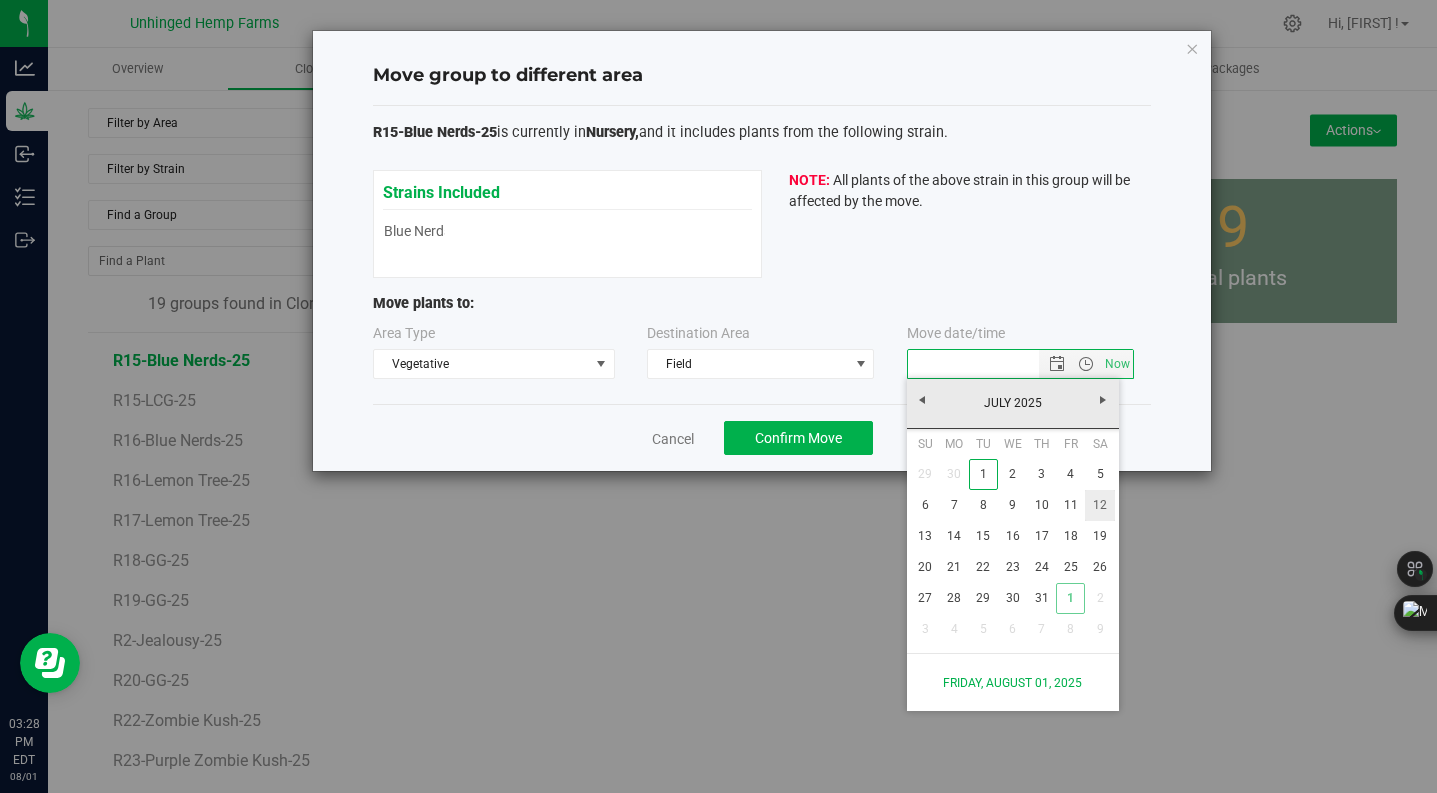 drag, startPoint x: 1092, startPoint y: 502, endPoint x: 1056, endPoint y: 497, distance: 36.345562 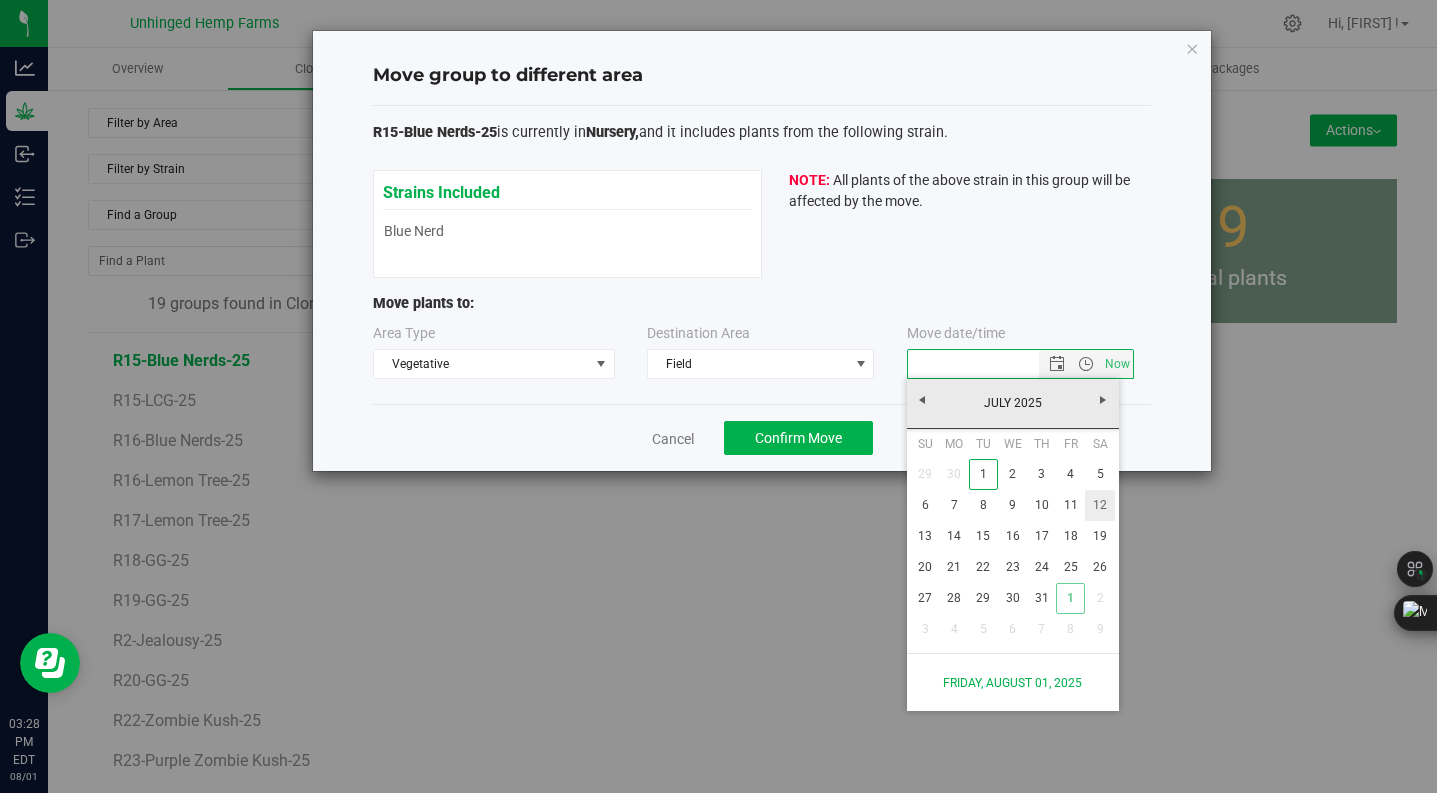 type on "[DATE] [TIME]" 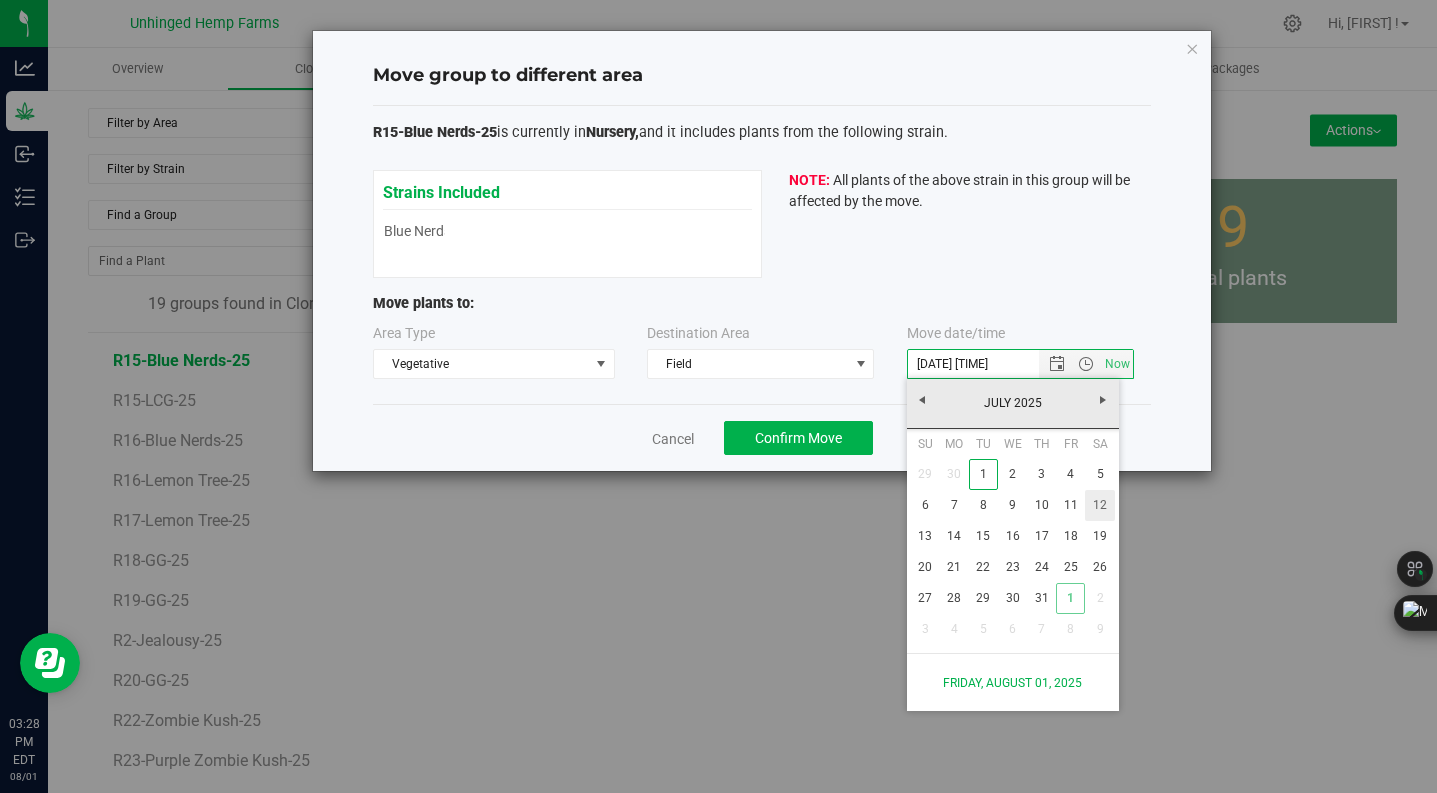 type 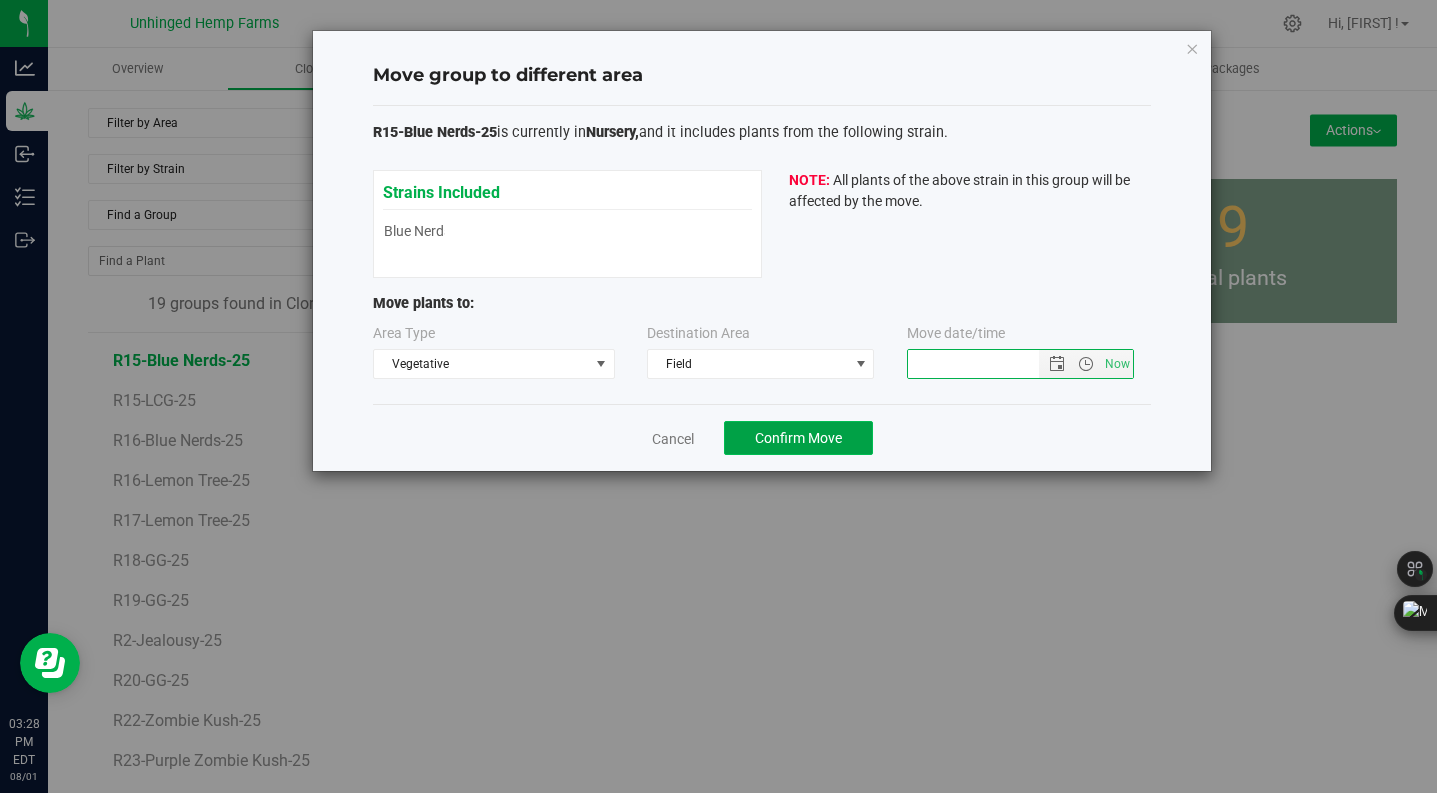 click on "Confirm Move" 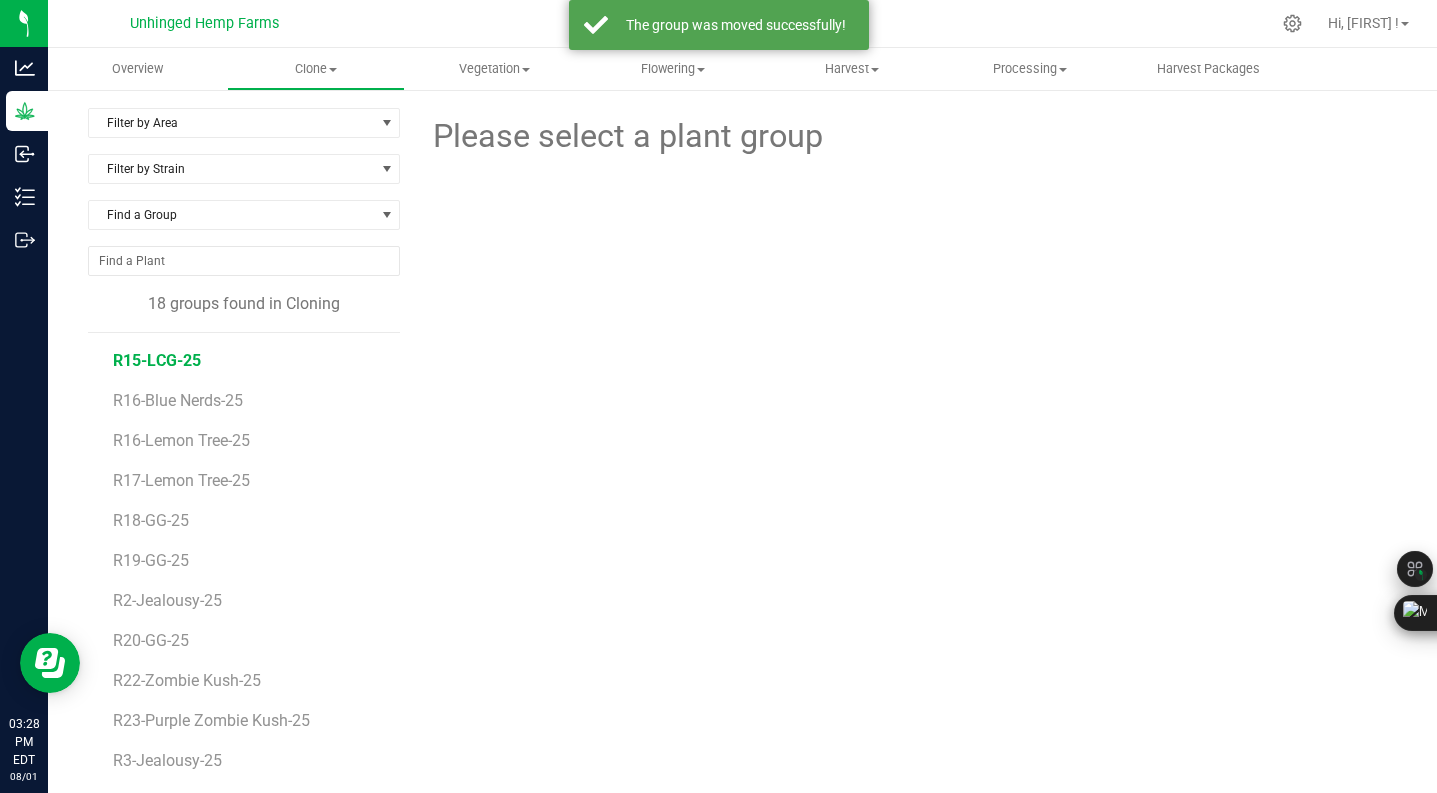 click on "R15-LCG-25" at bounding box center (157, 360) 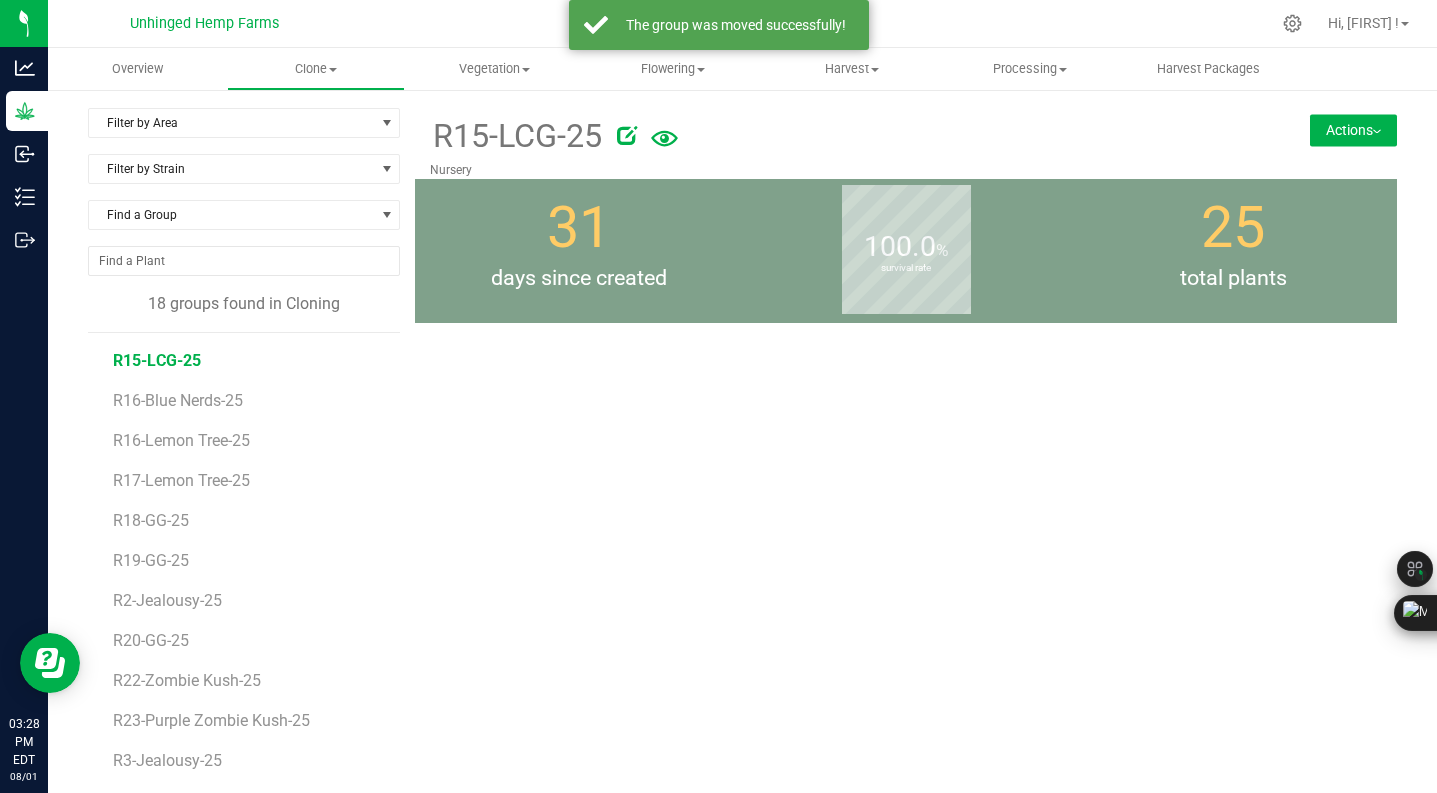 click on "Actions" at bounding box center [1353, 130] 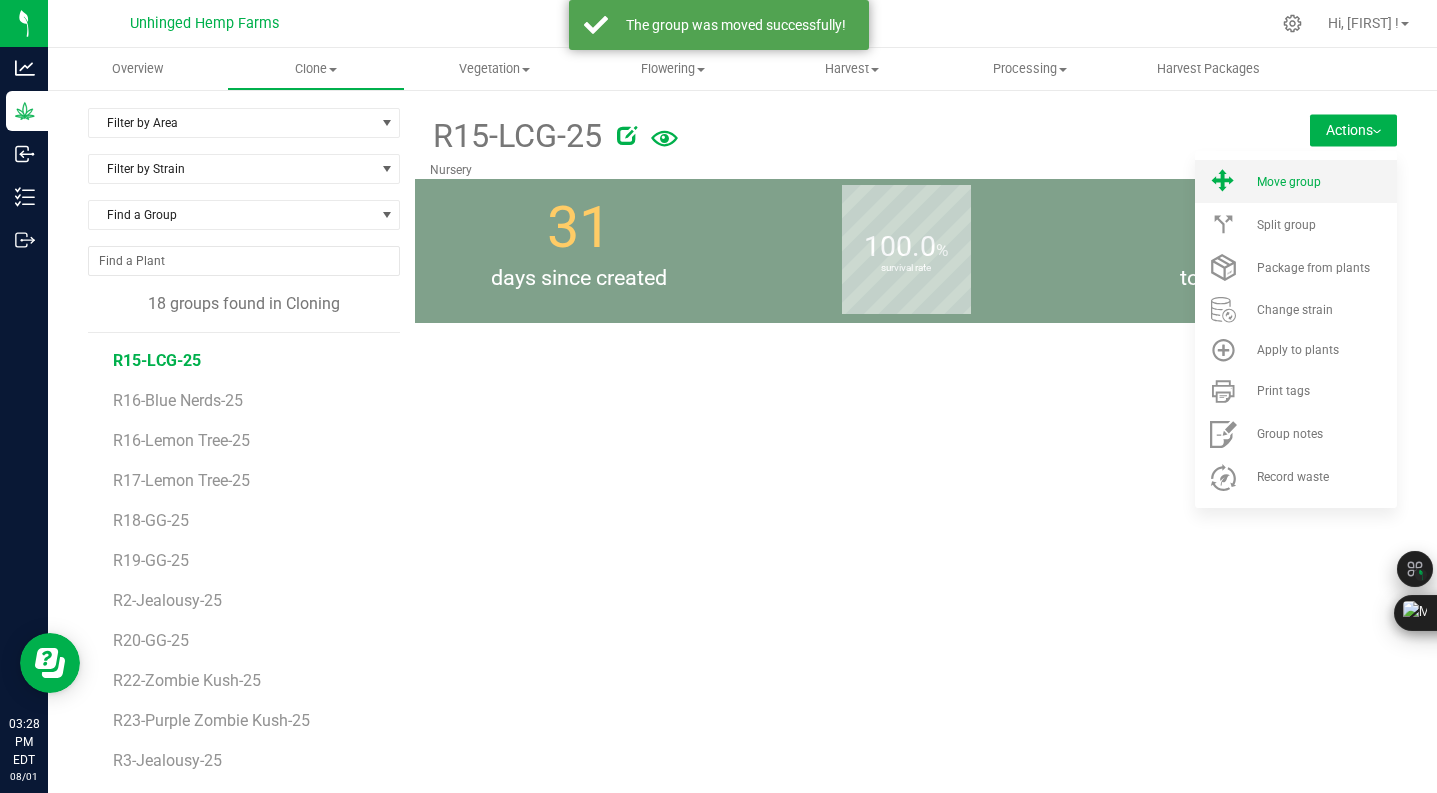 click on "Move group" at bounding box center [1296, 181] 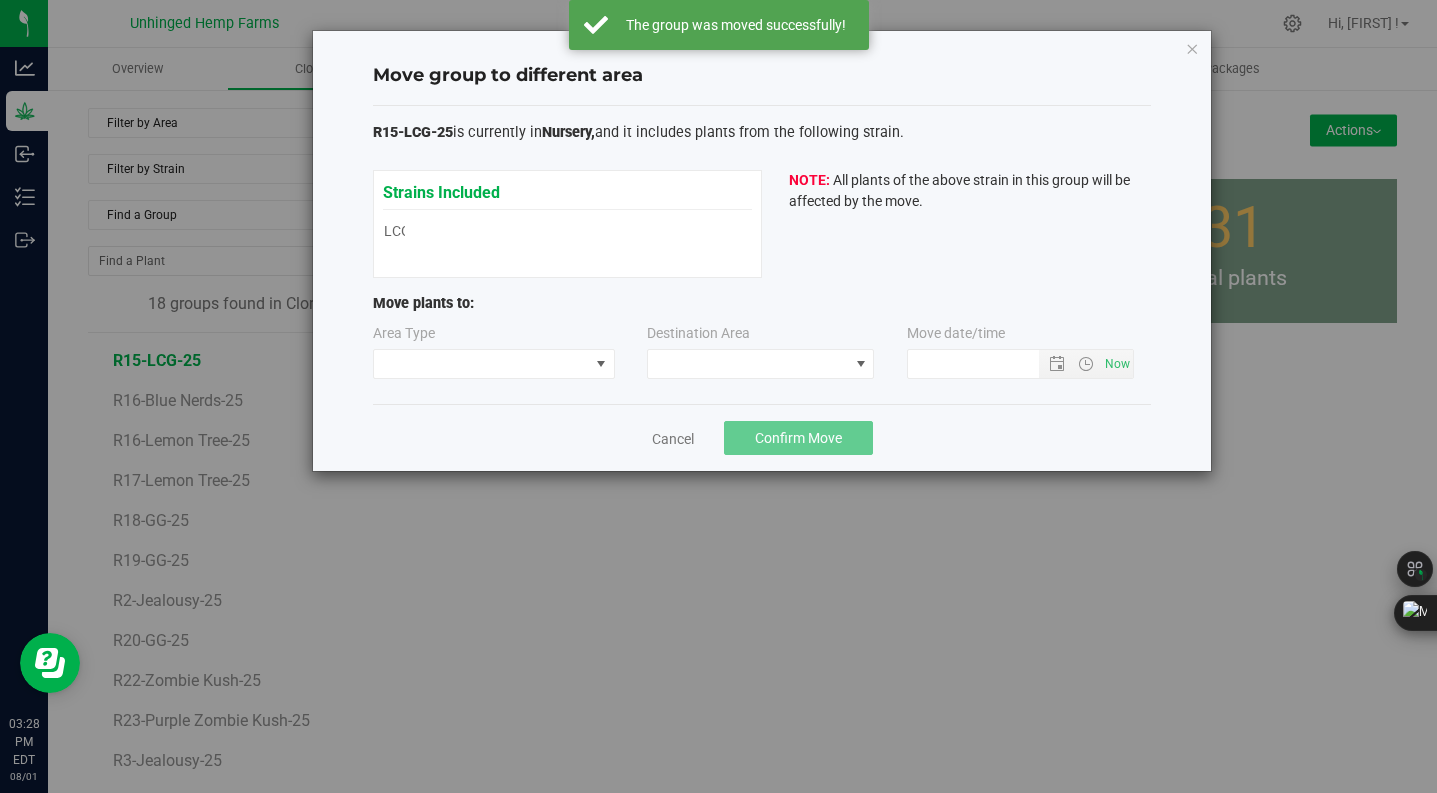 type on "8/1/2025 3:28 PM" 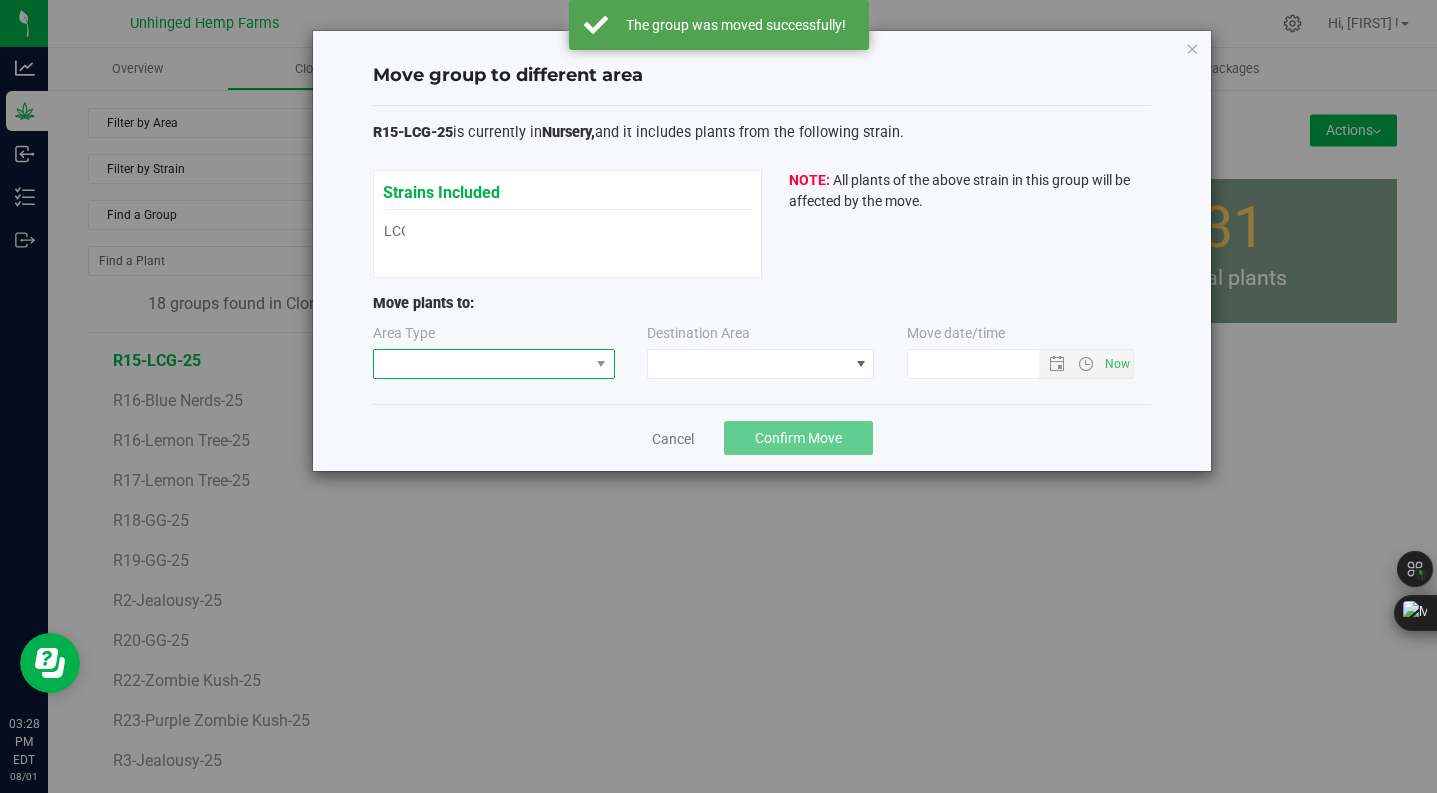 click at bounding box center [481, 364] 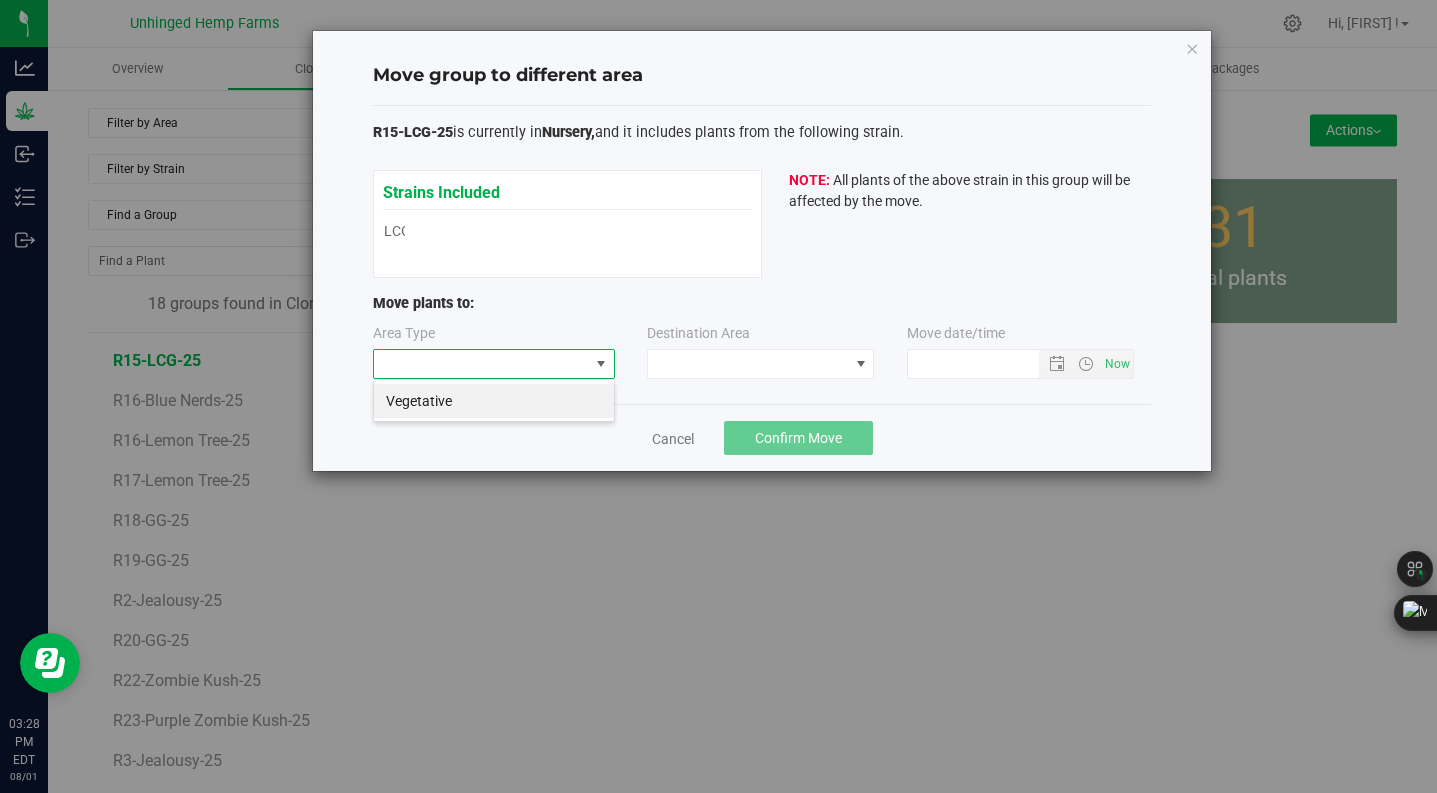 scroll, scrollTop: 99970, scrollLeft: 99758, axis: both 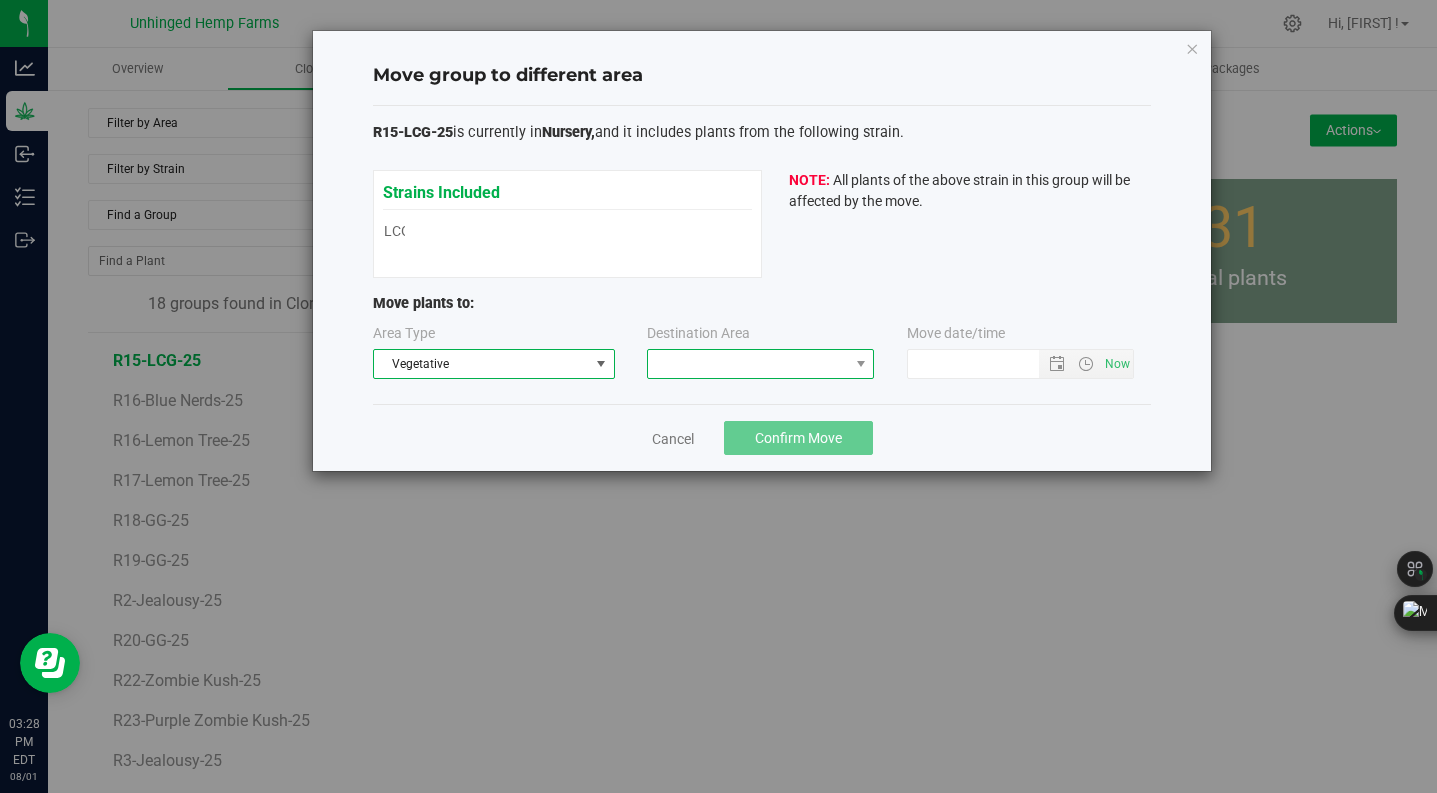 click at bounding box center (748, 364) 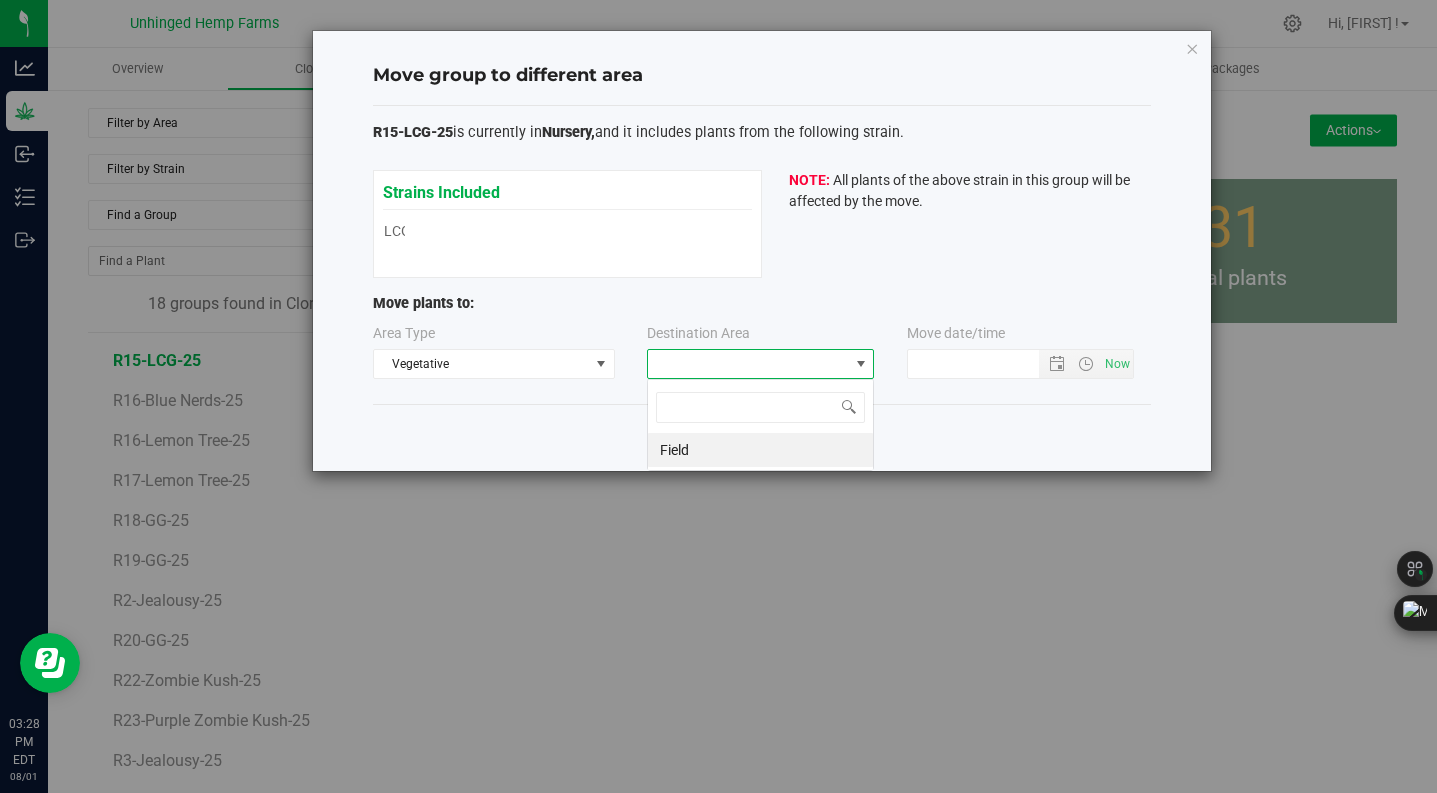 scroll, scrollTop: 99970, scrollLeft: 99773, axis: both 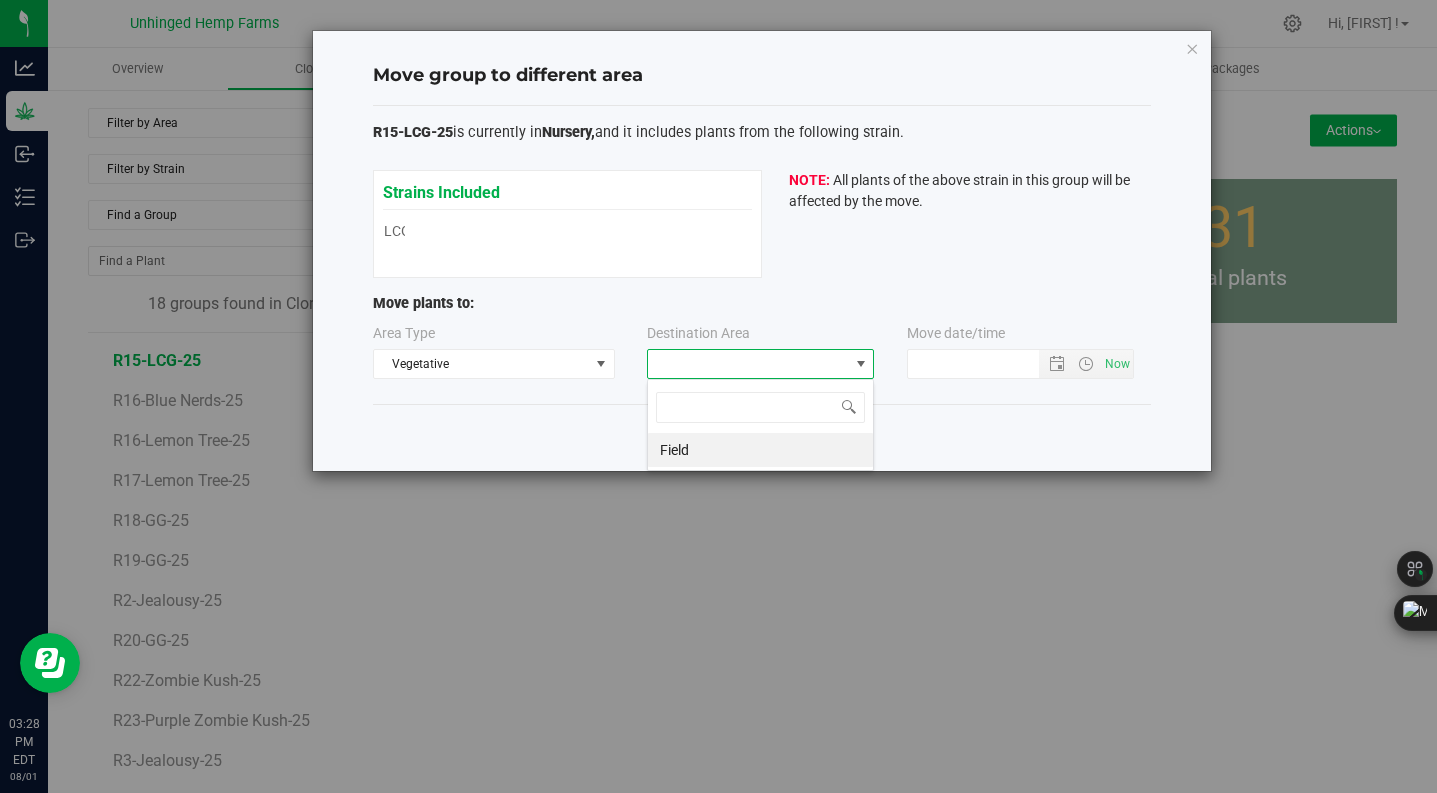 drag, startPoint x: 738, startPoint y: 453, endPoint x: 898, endPoint y: 446, distance: 160.15305 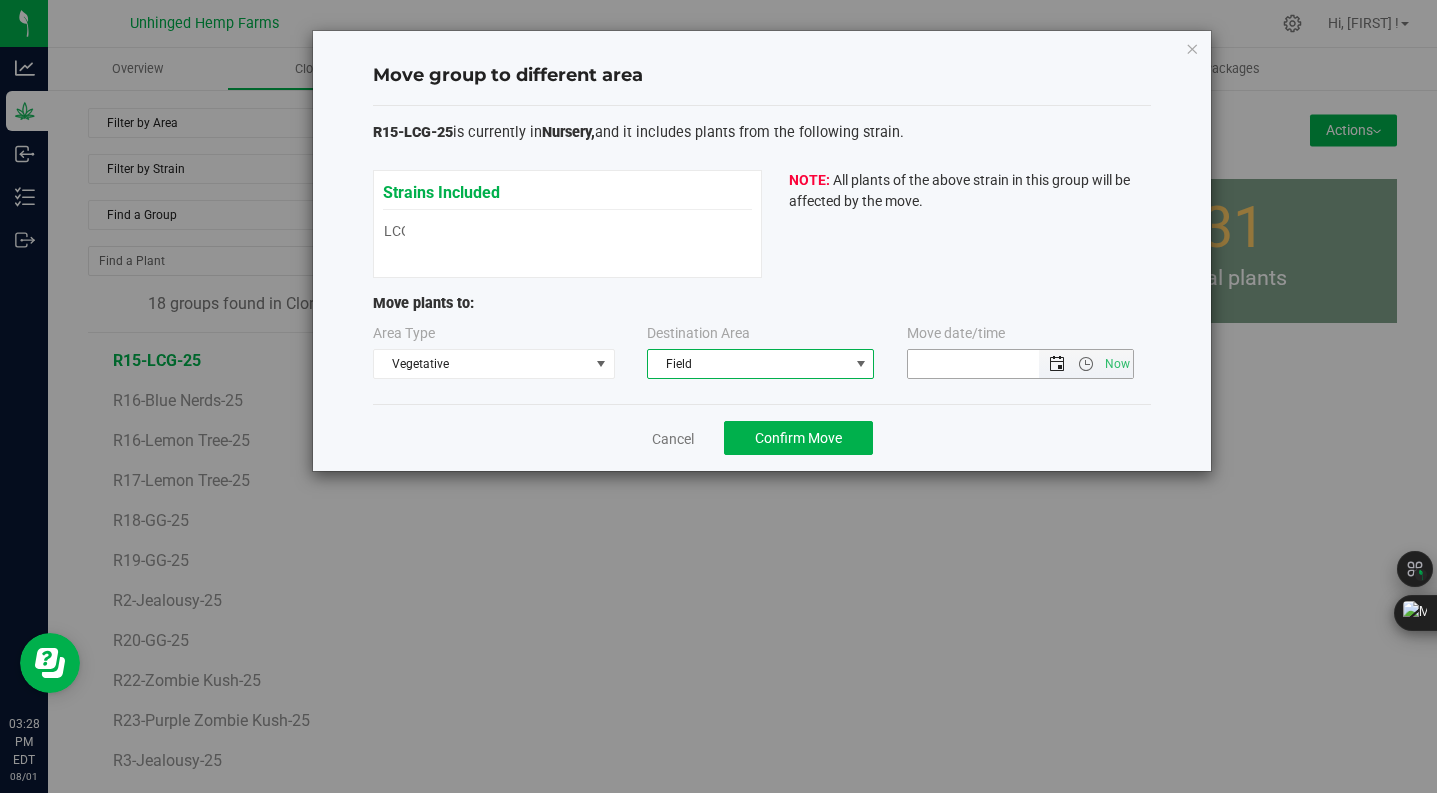 click at bounding box center (1057, 364) 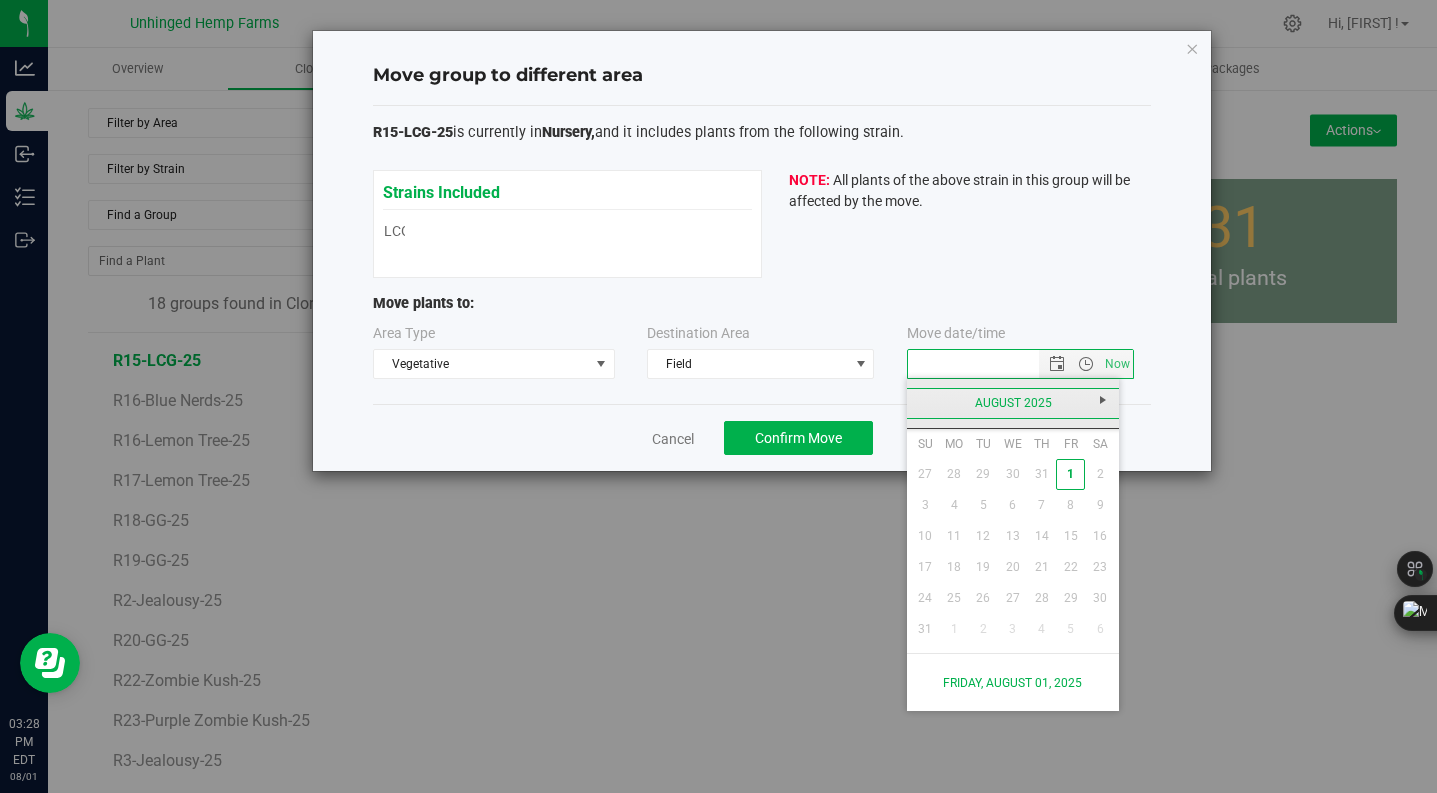 click on "August 2025" at bounding box center [1013, 403] 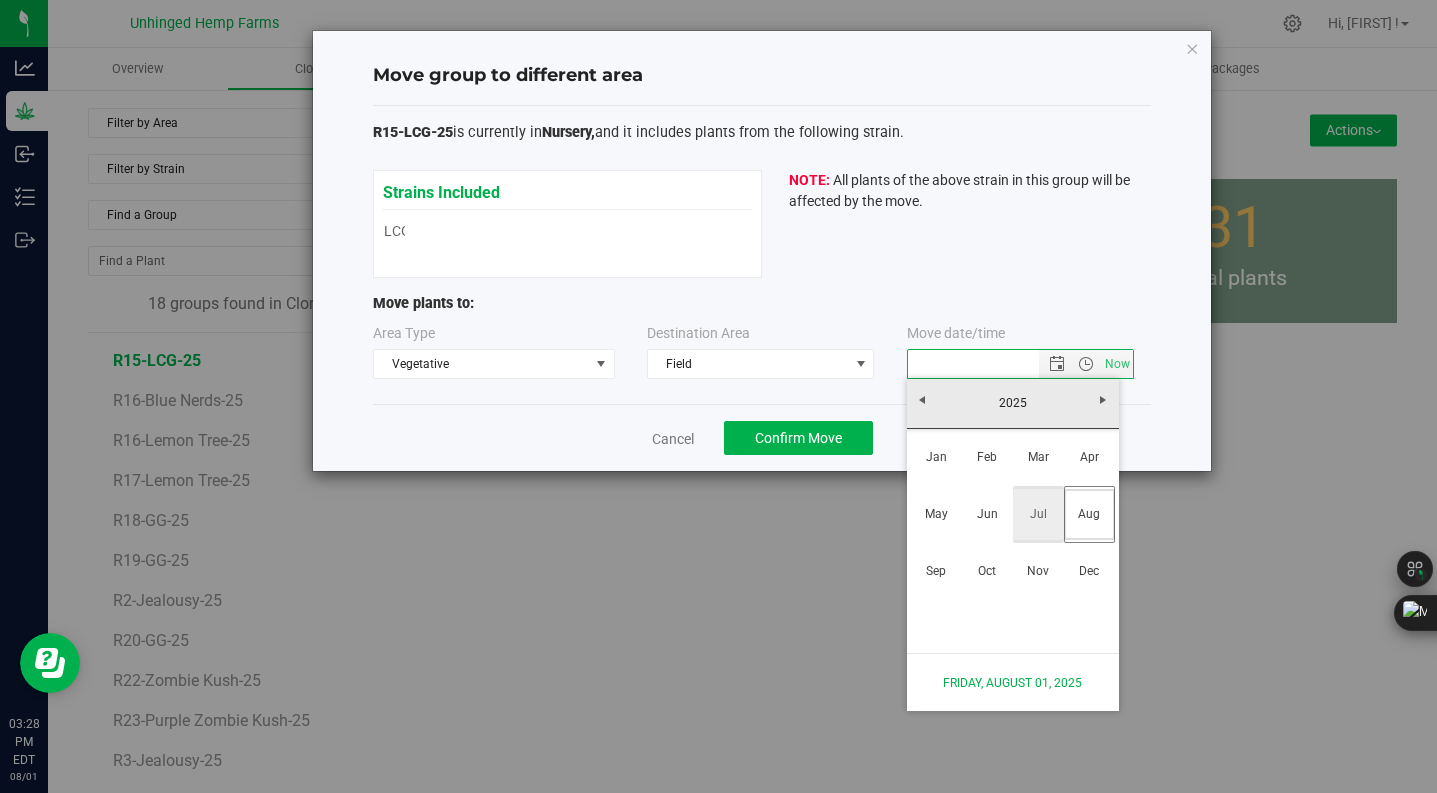 click on "Jul" at bounding box center [1038, 514] 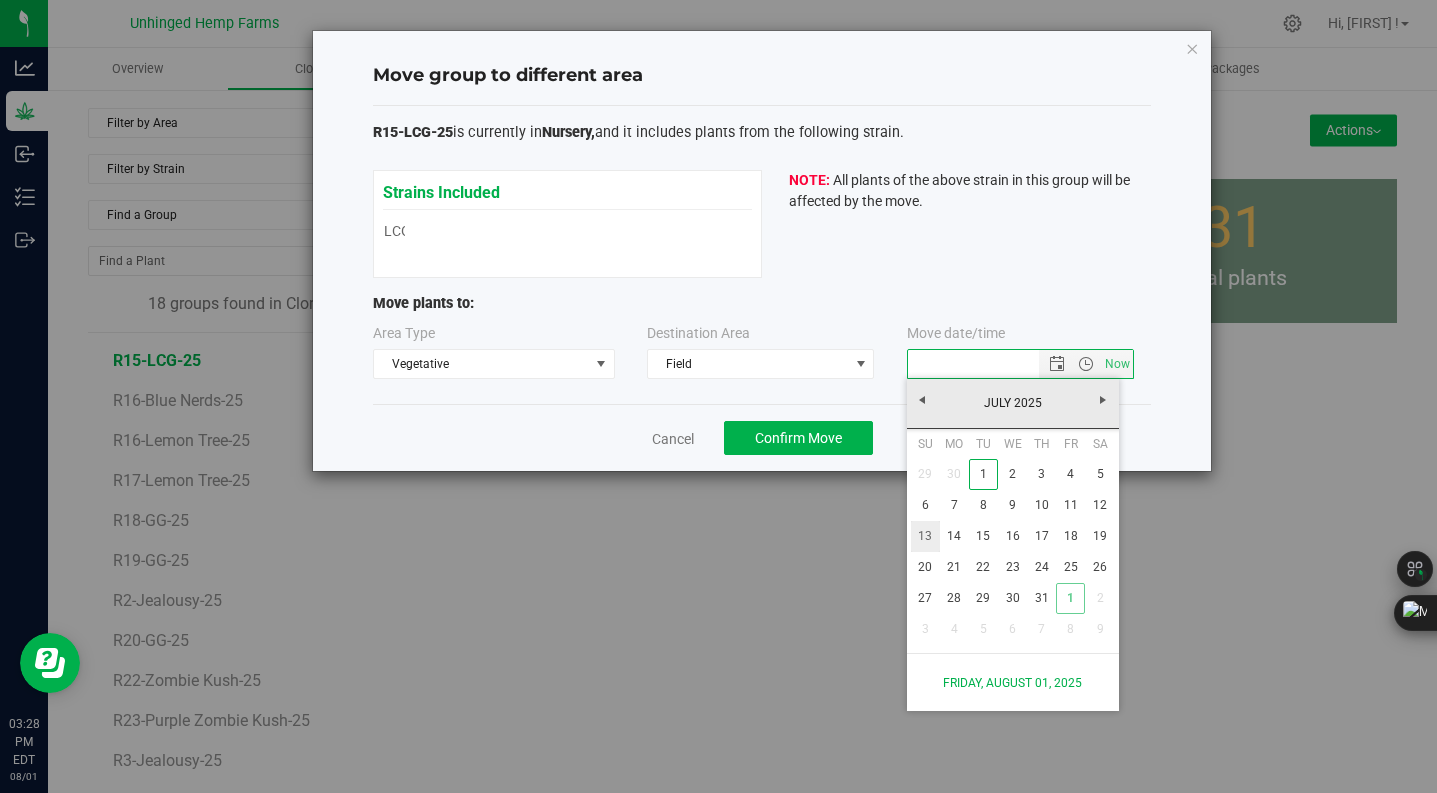 click on "13" at bounding box center [925, 536] 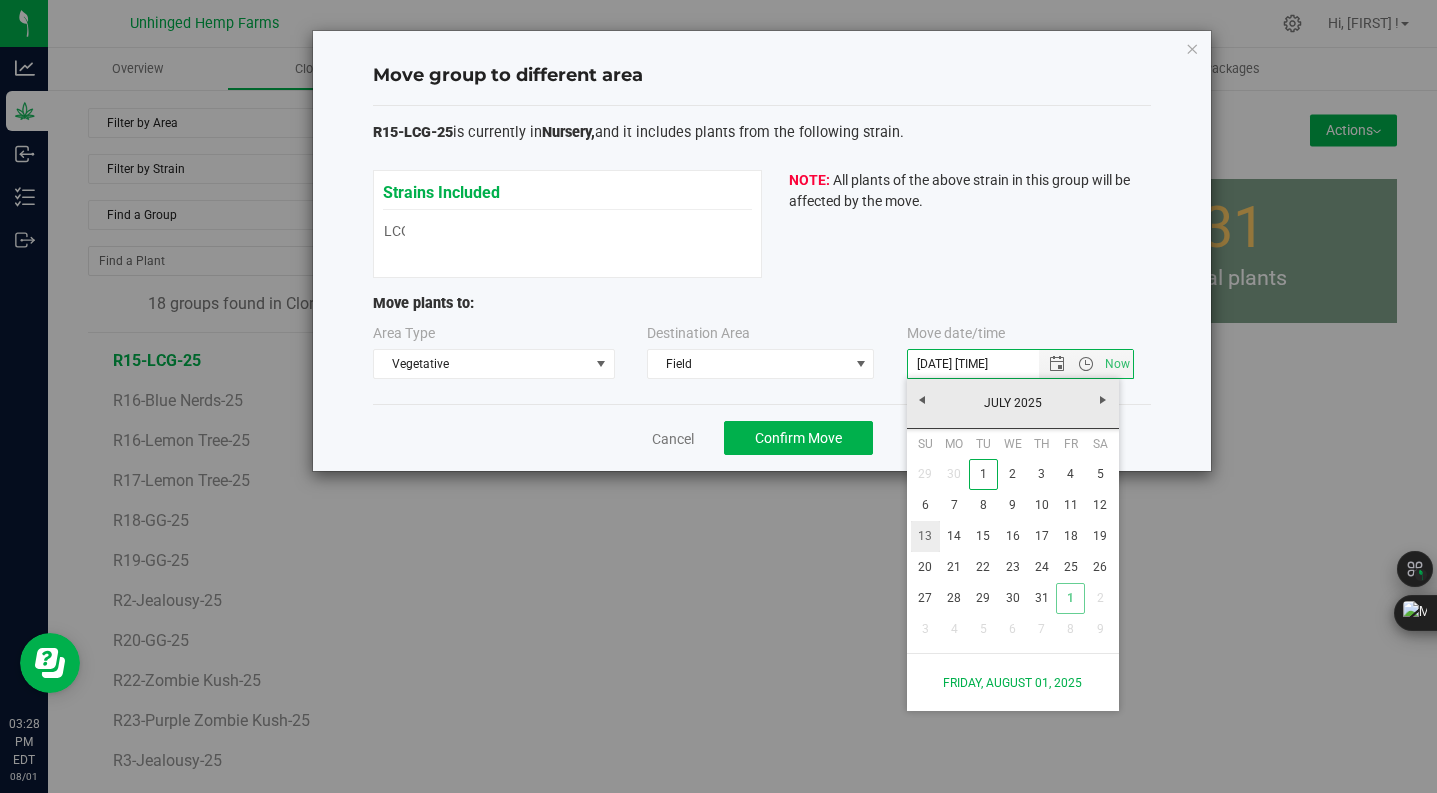 type 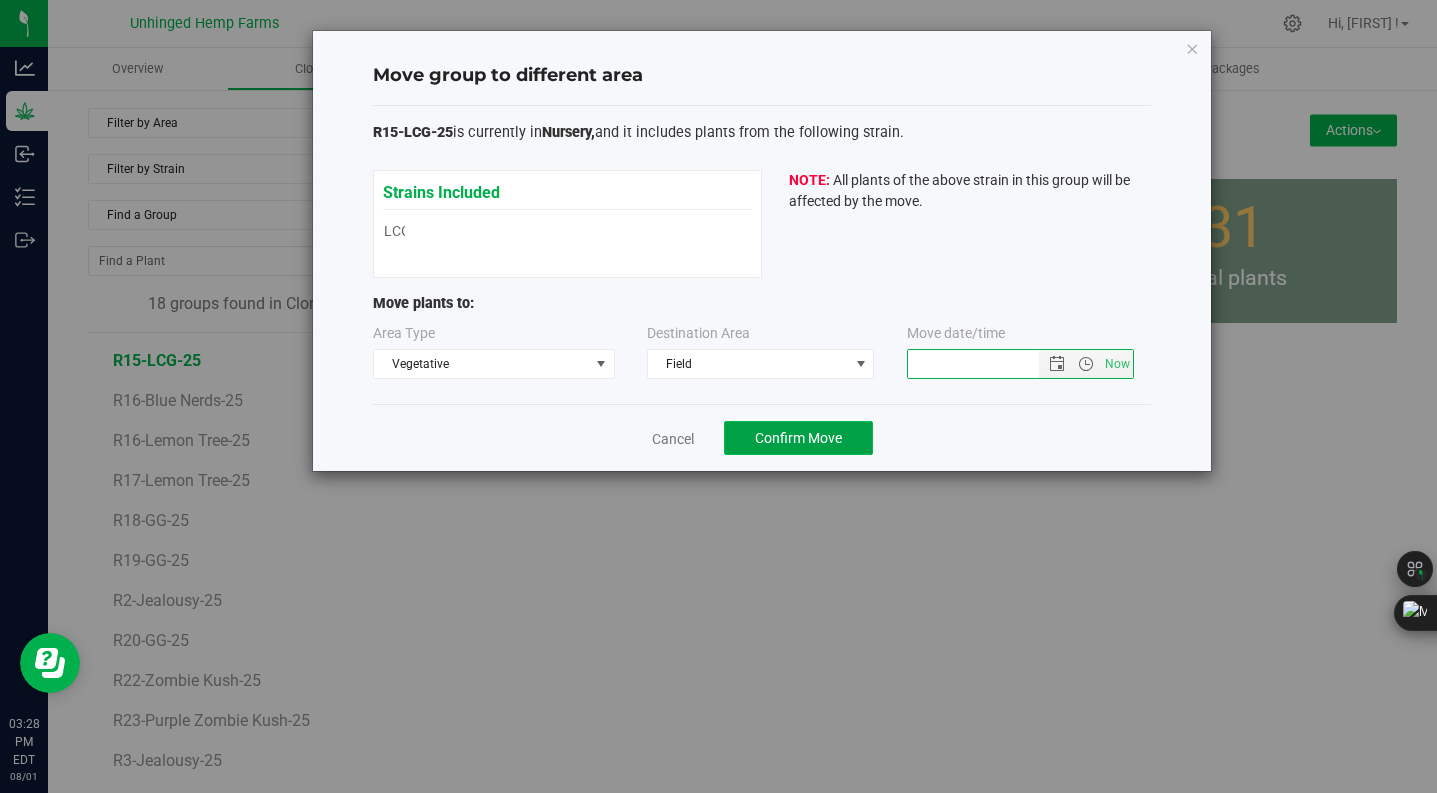 click on "Confirm Move" 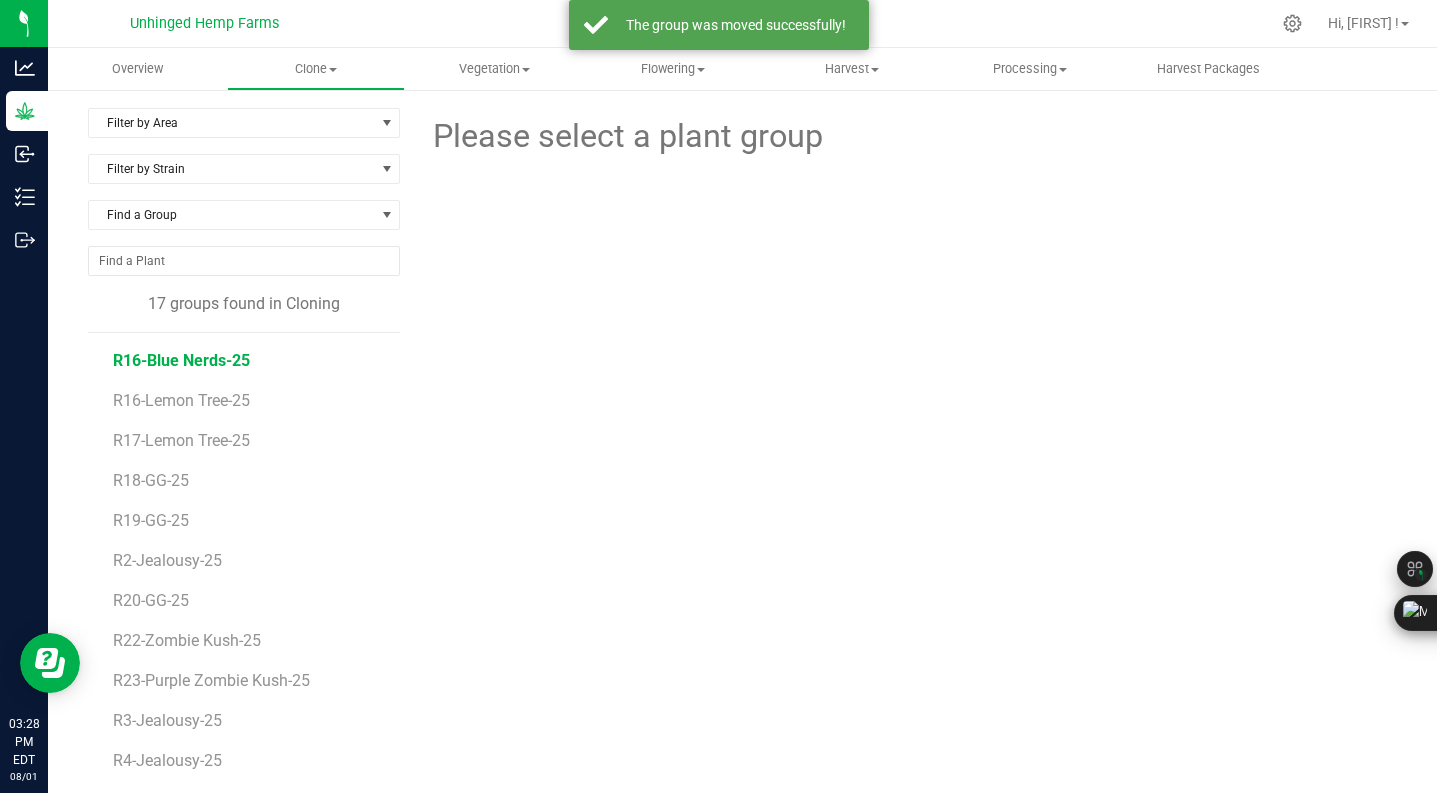 click on "R16-Blue Nerds-25" at bounding box center [181, 360] 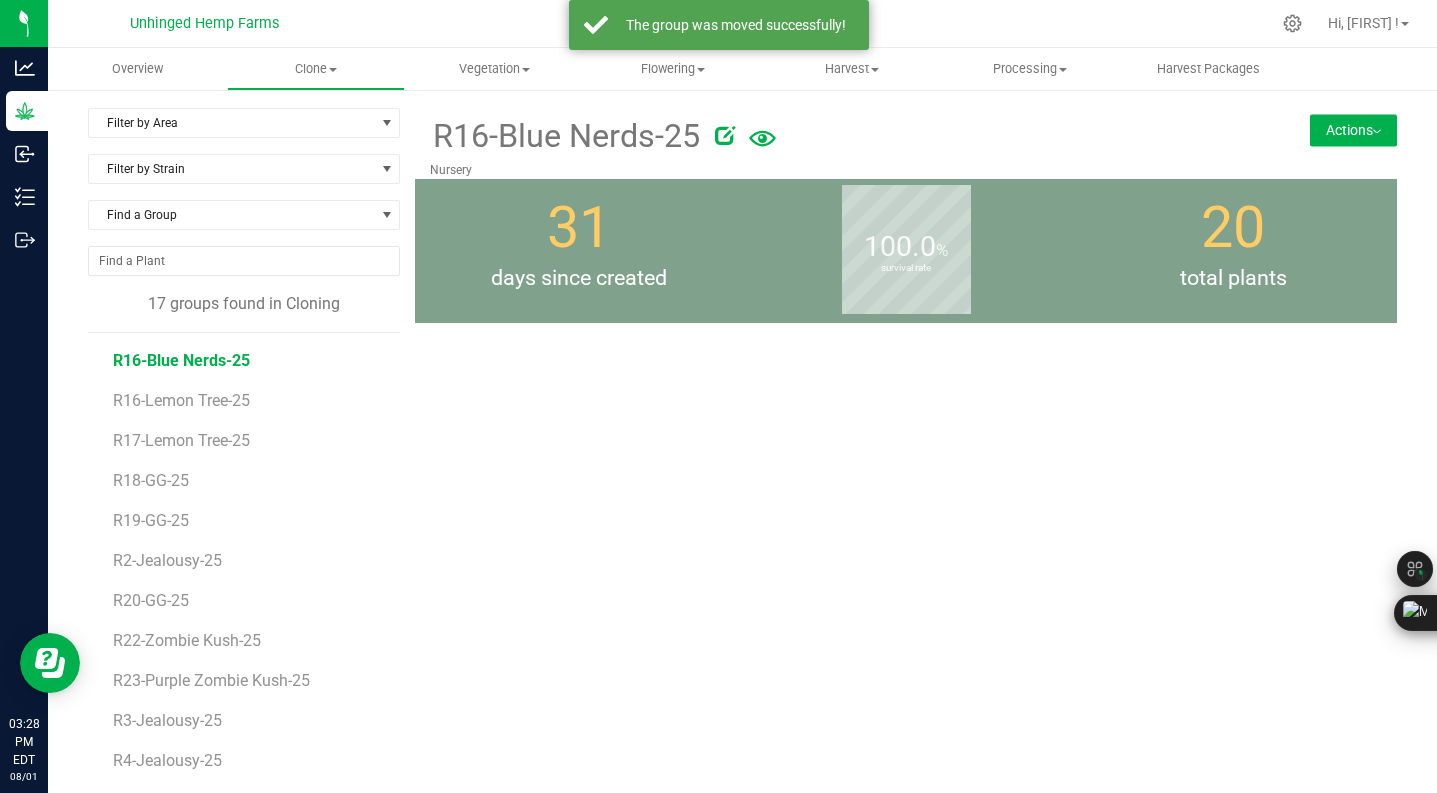 click on "Actions" at bounding box center (1353, 130) 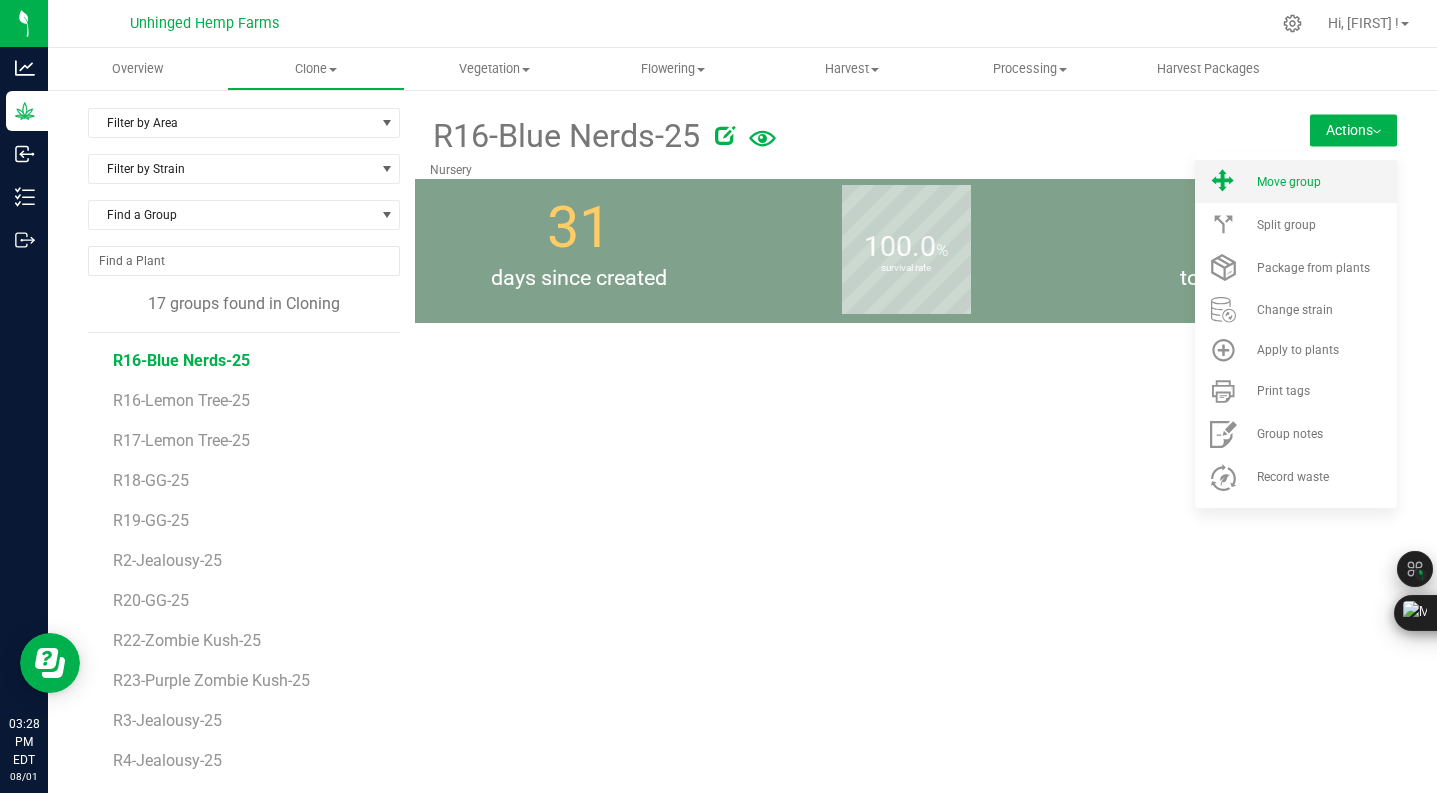 click on "Move group" at bounding box center [1296, 181] 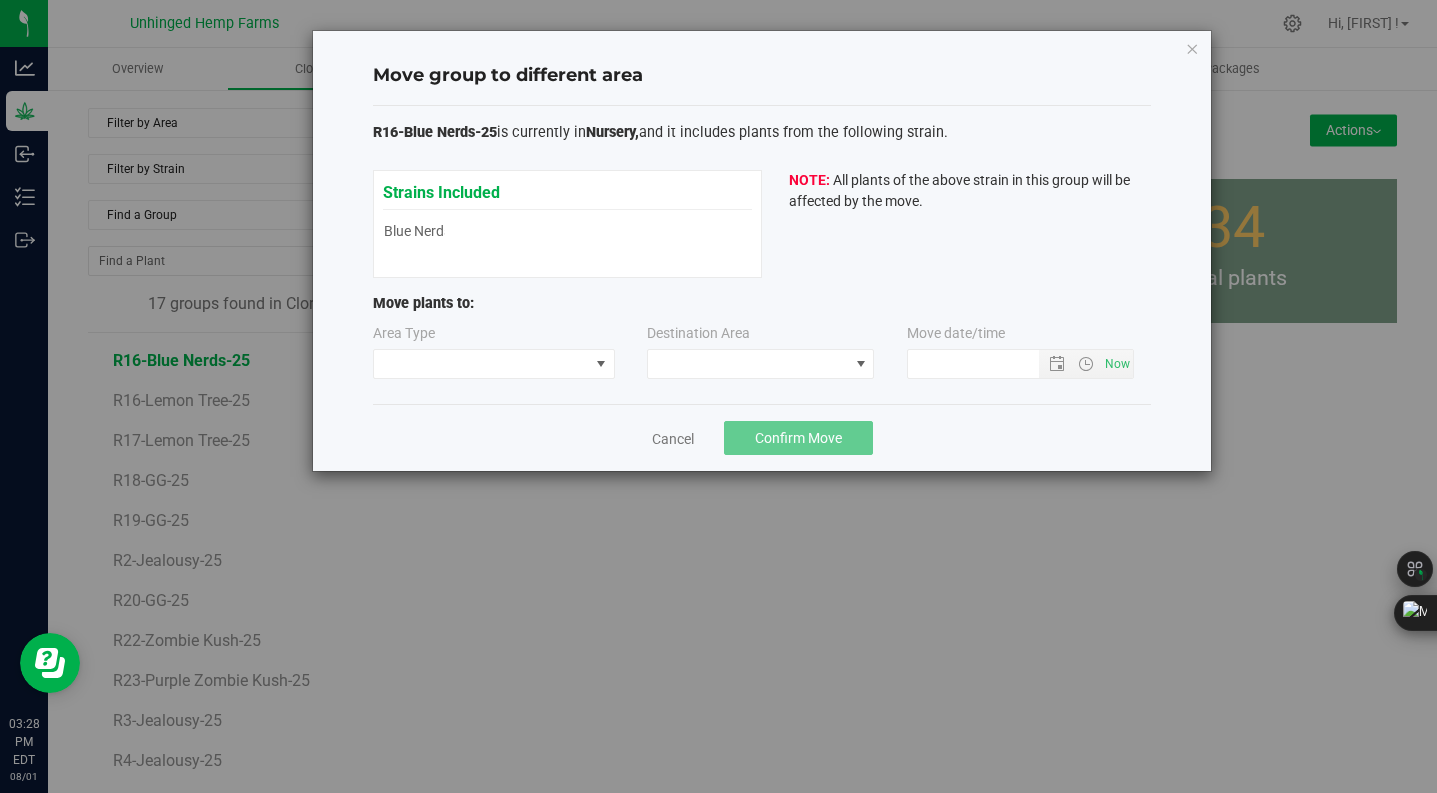 type on "8/1/2025 3:28 PM" 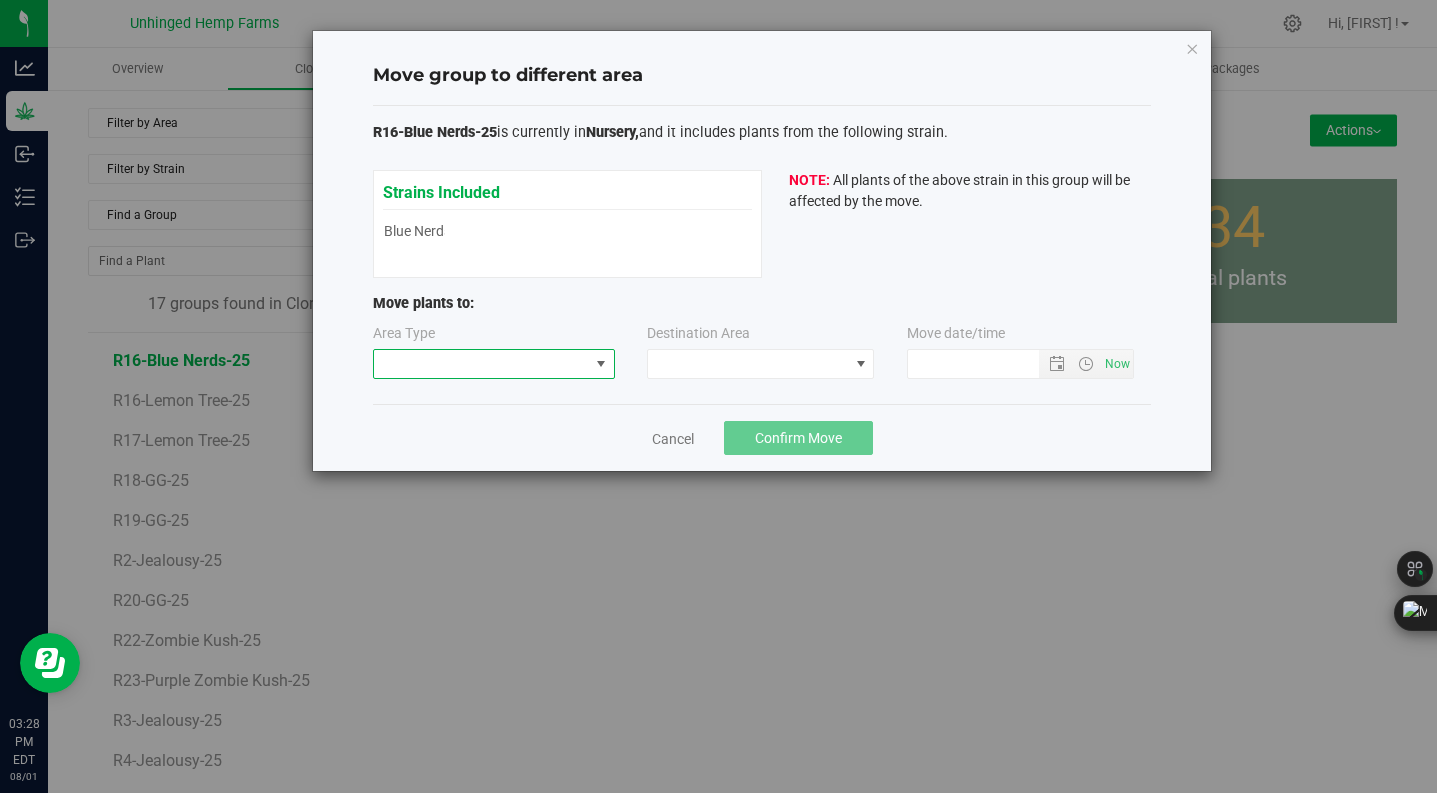 click at bounding box center [481, 364] 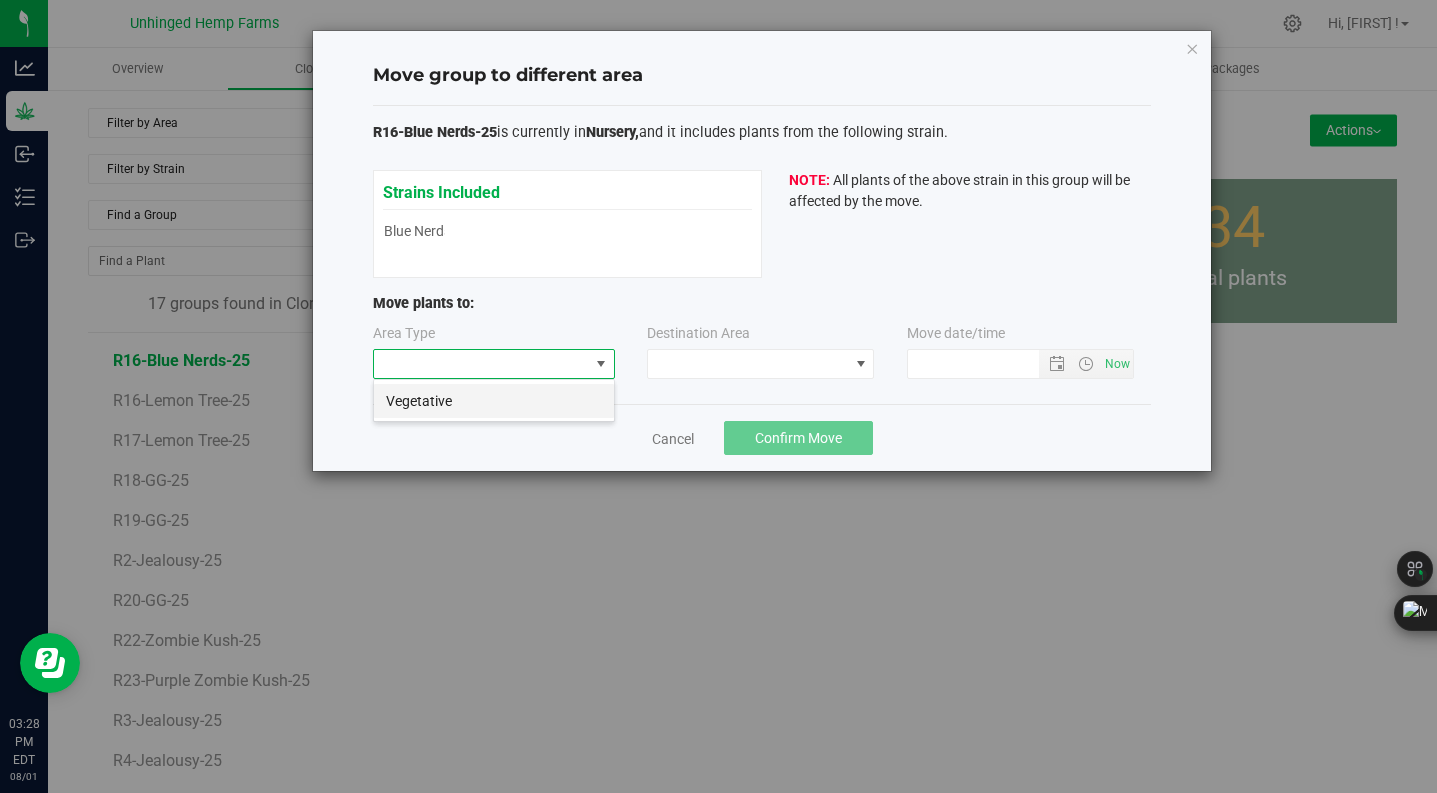 scroll, scrollTop: 99970, scrollLeft: 99758, axis: both 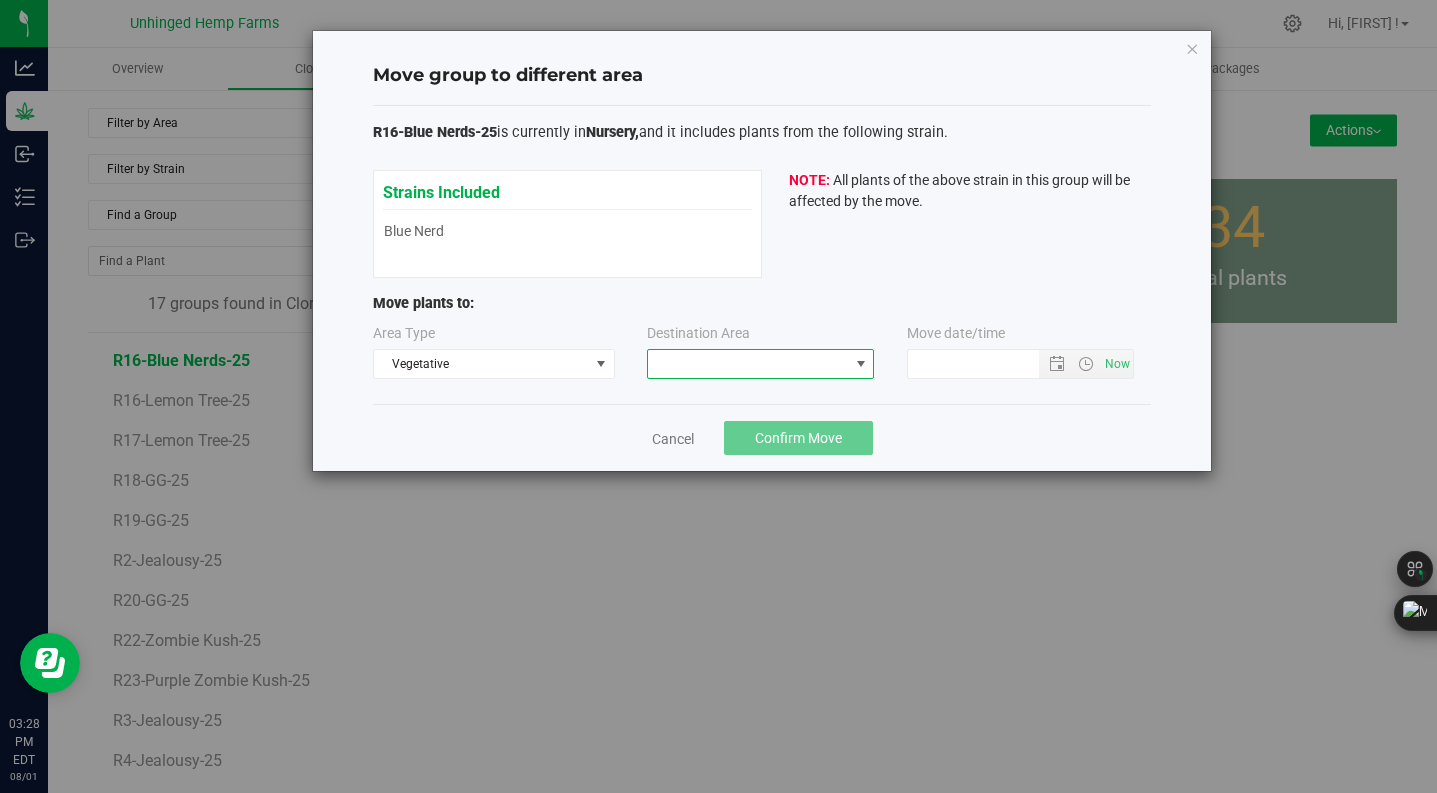 click at bounding box center (748, 364) 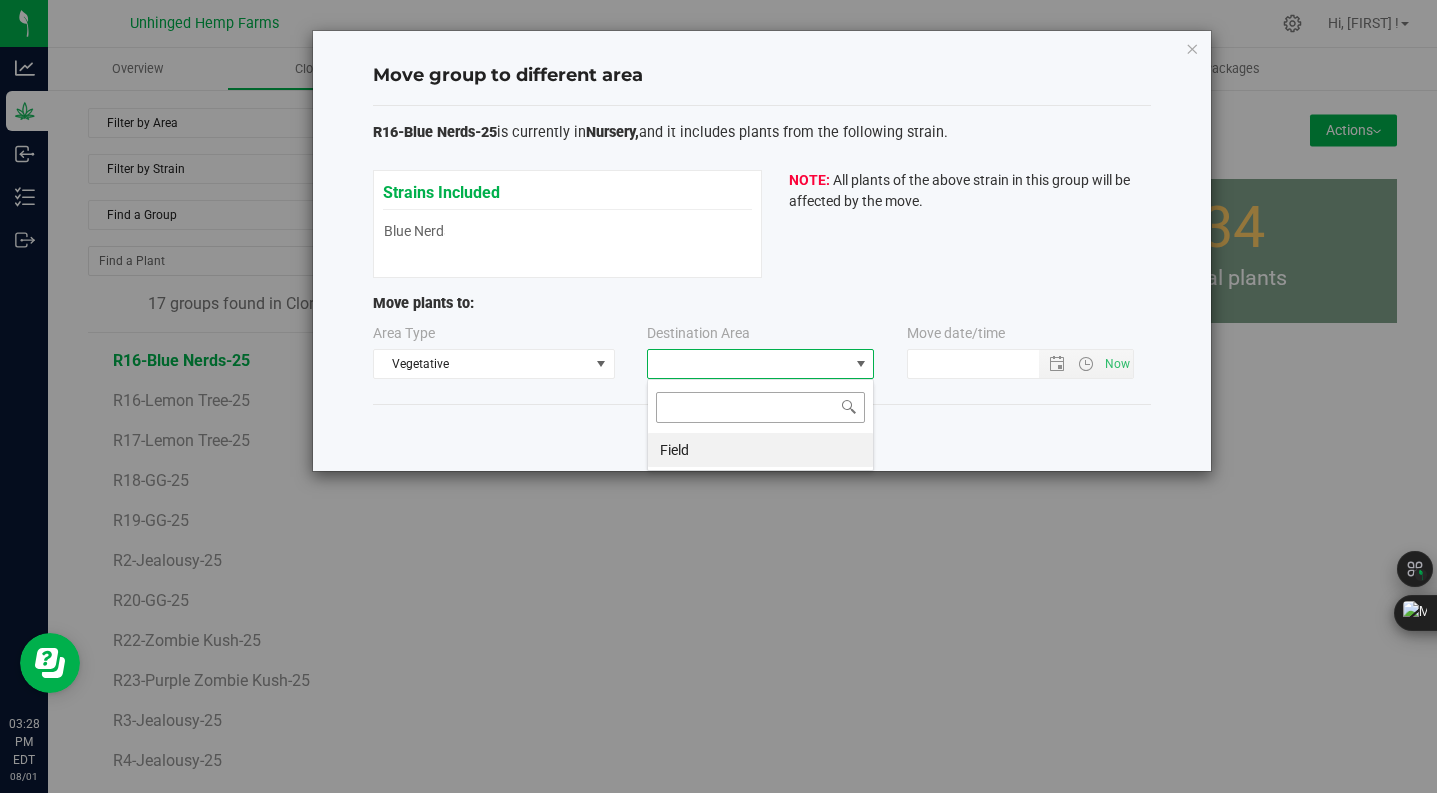 scroll, scrollTop: 99970, scrollLeft: 99773, axis: both 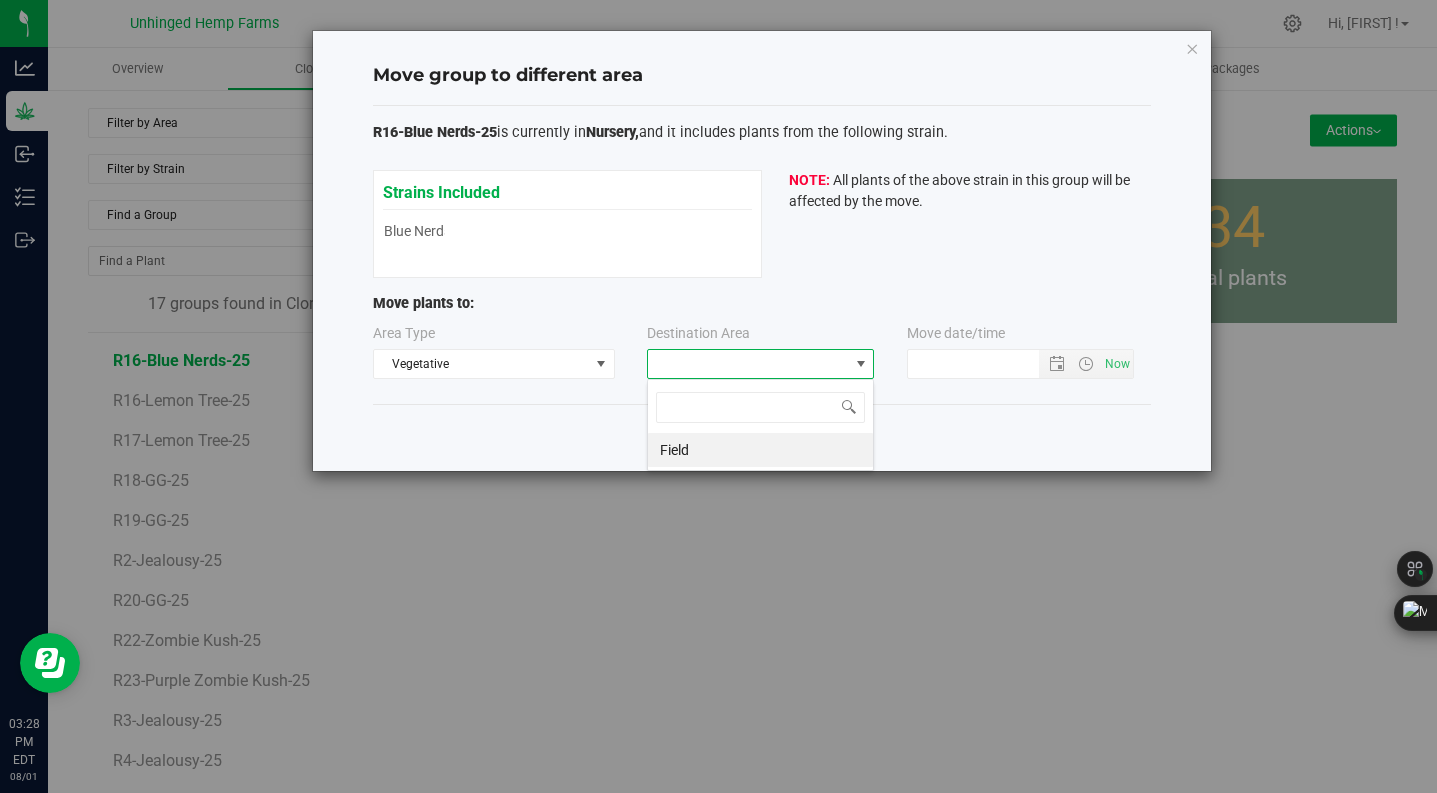 drag, startPoint x: 703, startPoint y: 439, endPoint x: 790, endPoint y: 427, distance: 87.823685 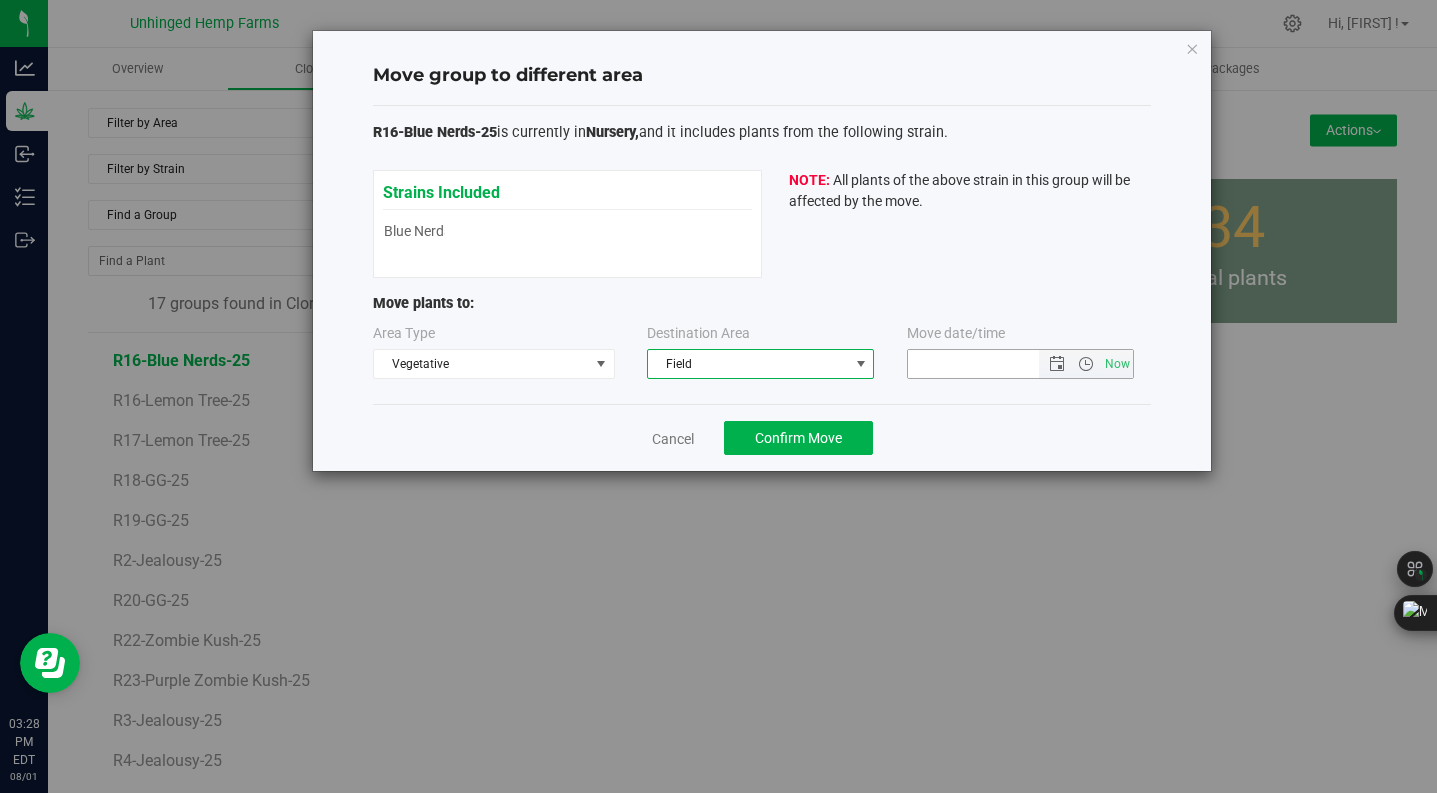 click at bounding box center [990, 364] 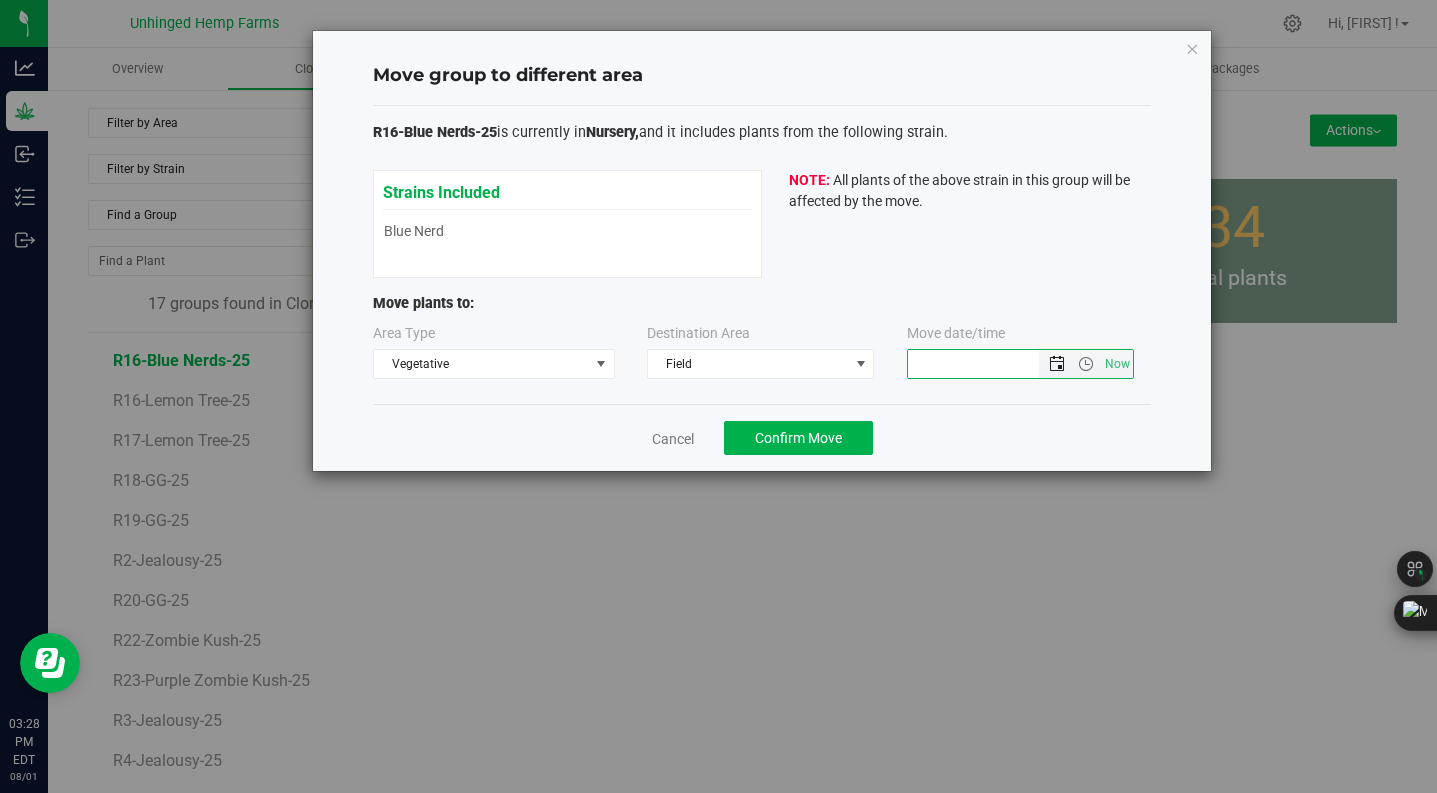 click at bounding box center [1057, 364] 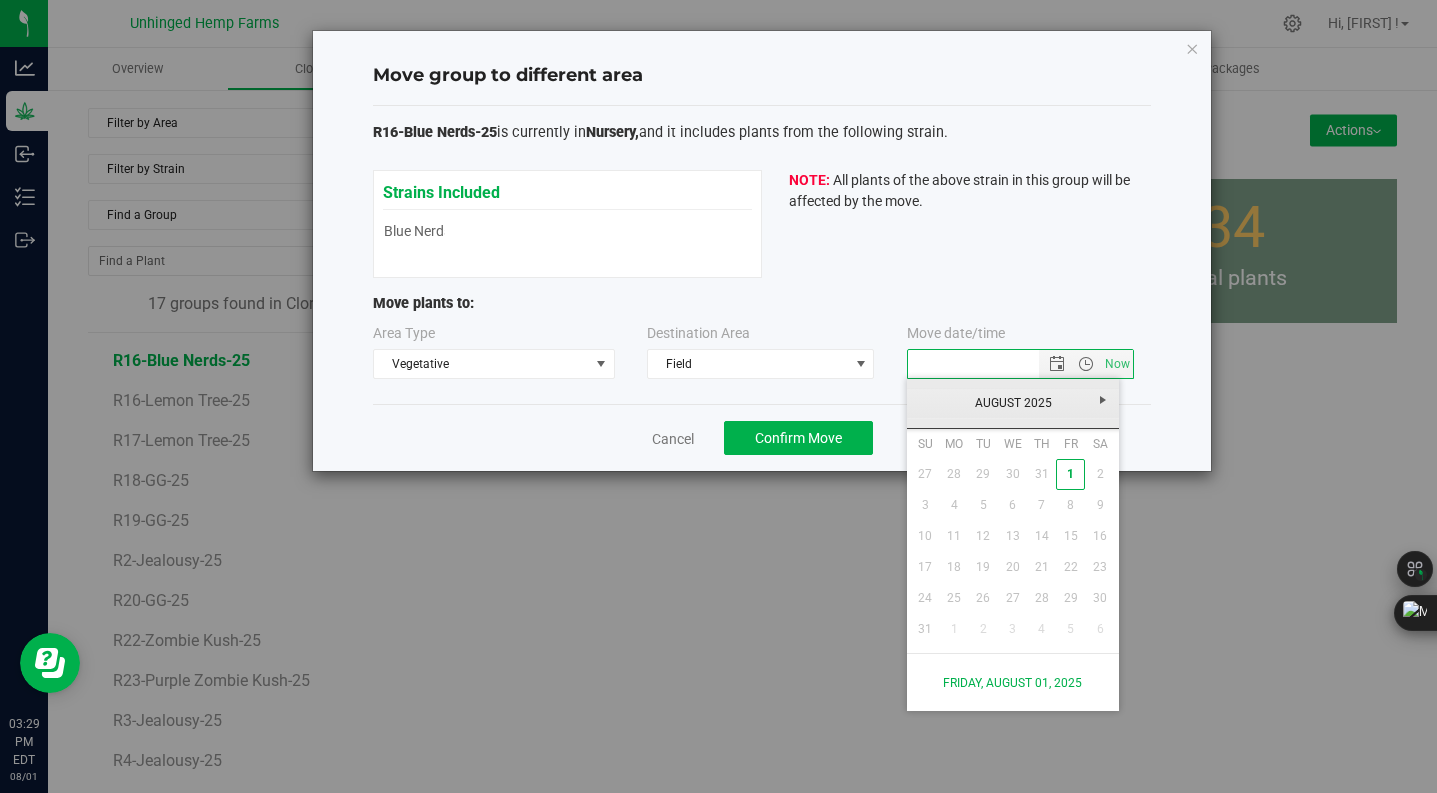 click on "August 2025" at bounding box center [1013, 403] 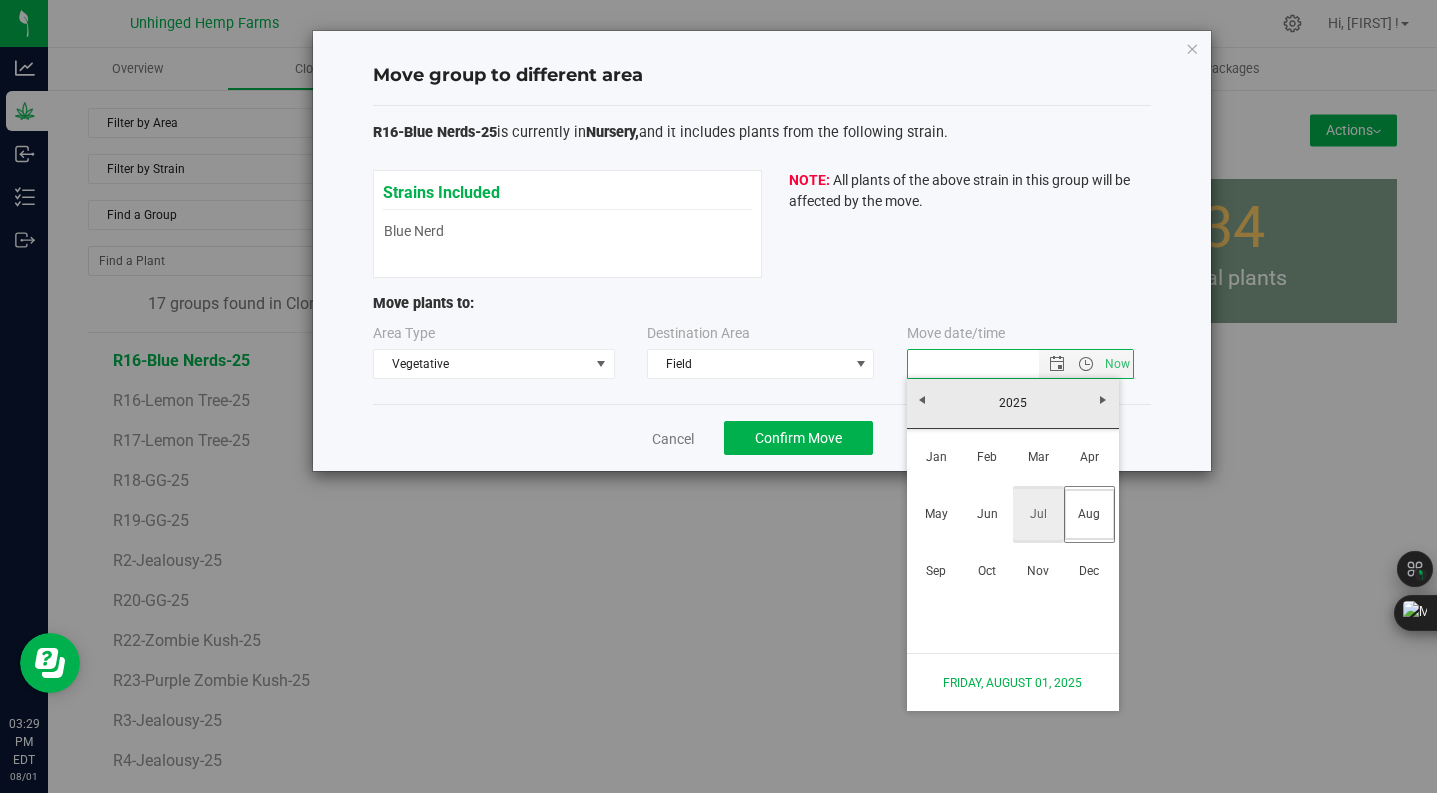click on "Jul" at bounding box center (1038, 514) 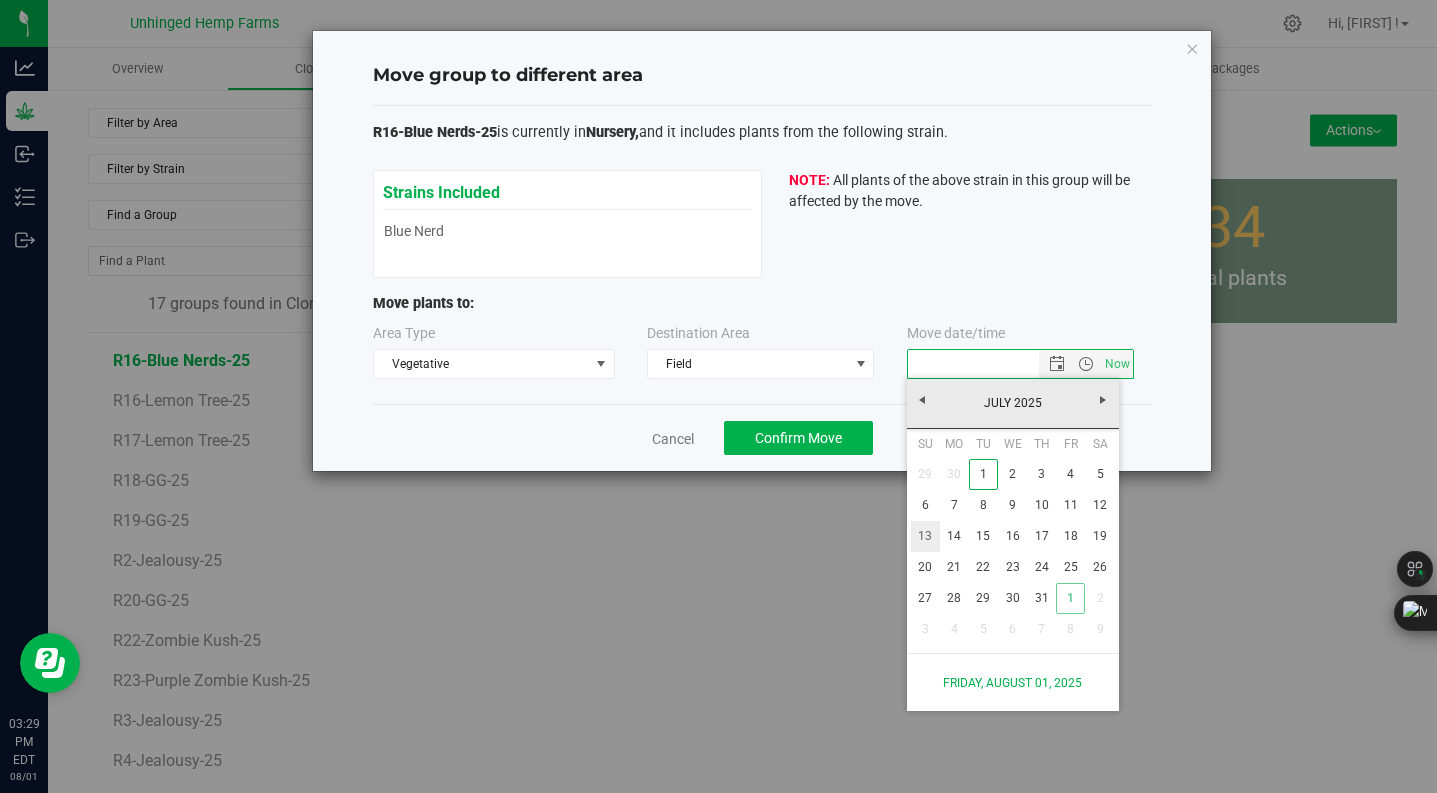 click on "13" at bounding box center [925, 536] 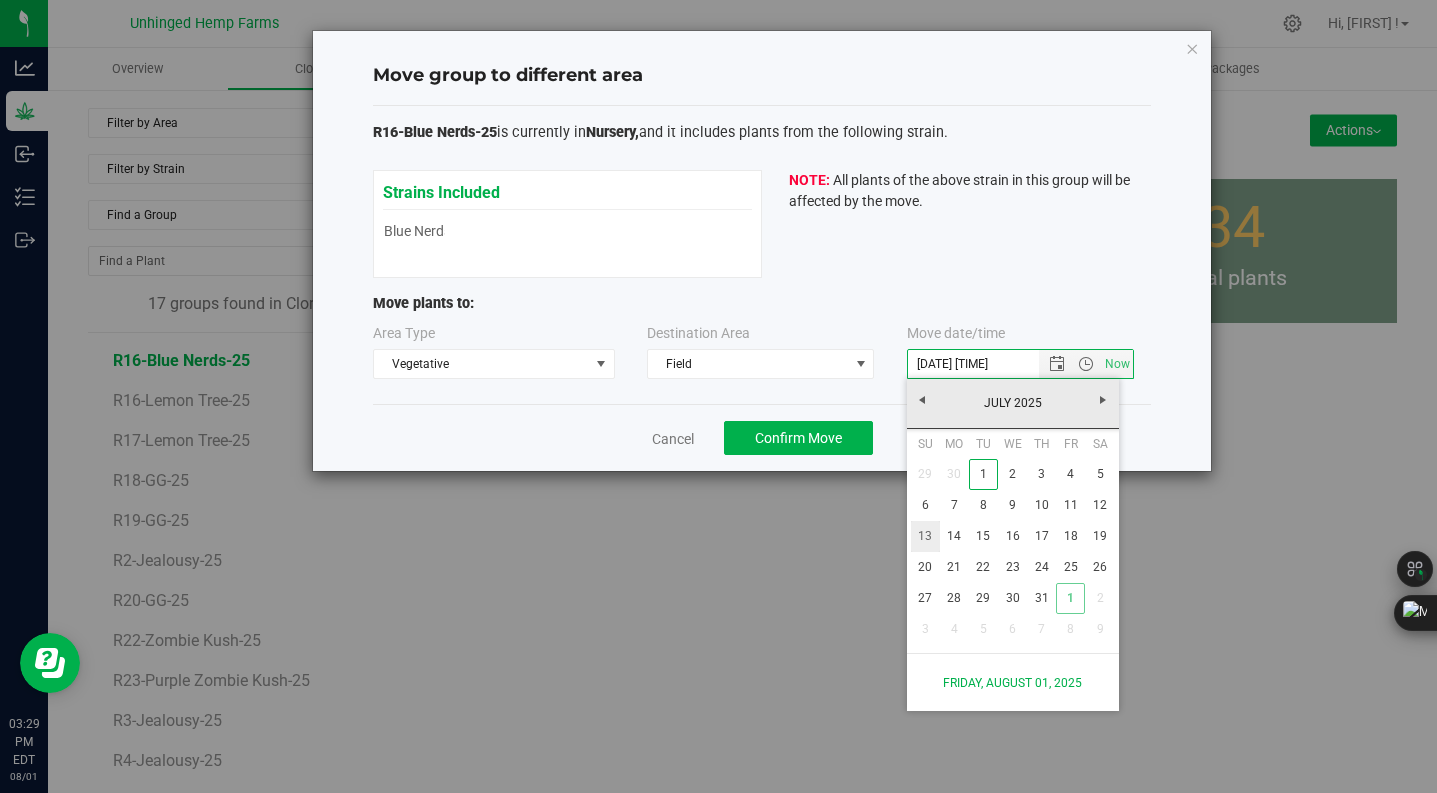 type 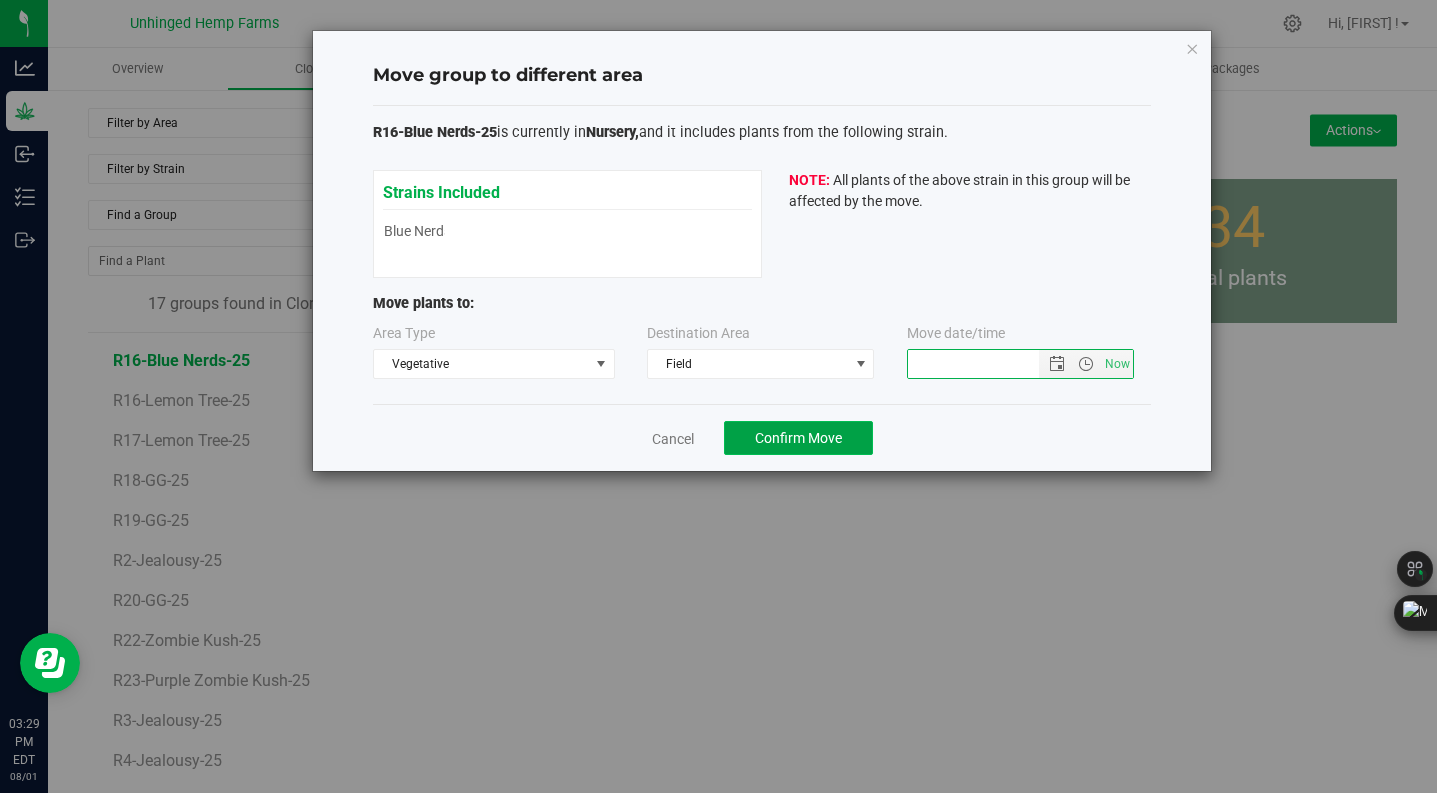click on "Confirm Move" 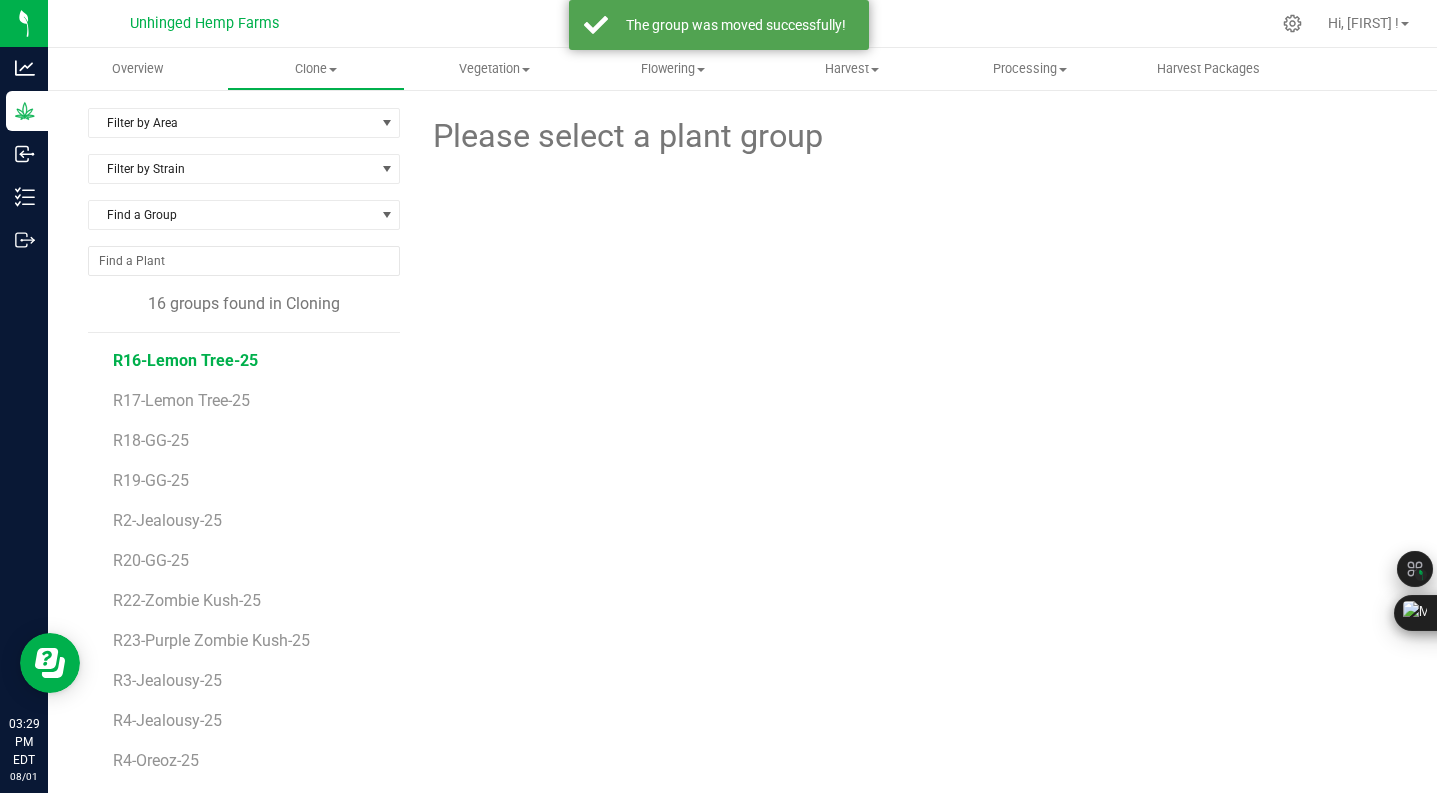 click on "R16-Lemon Tree-25" at bounding box center [185, 360] 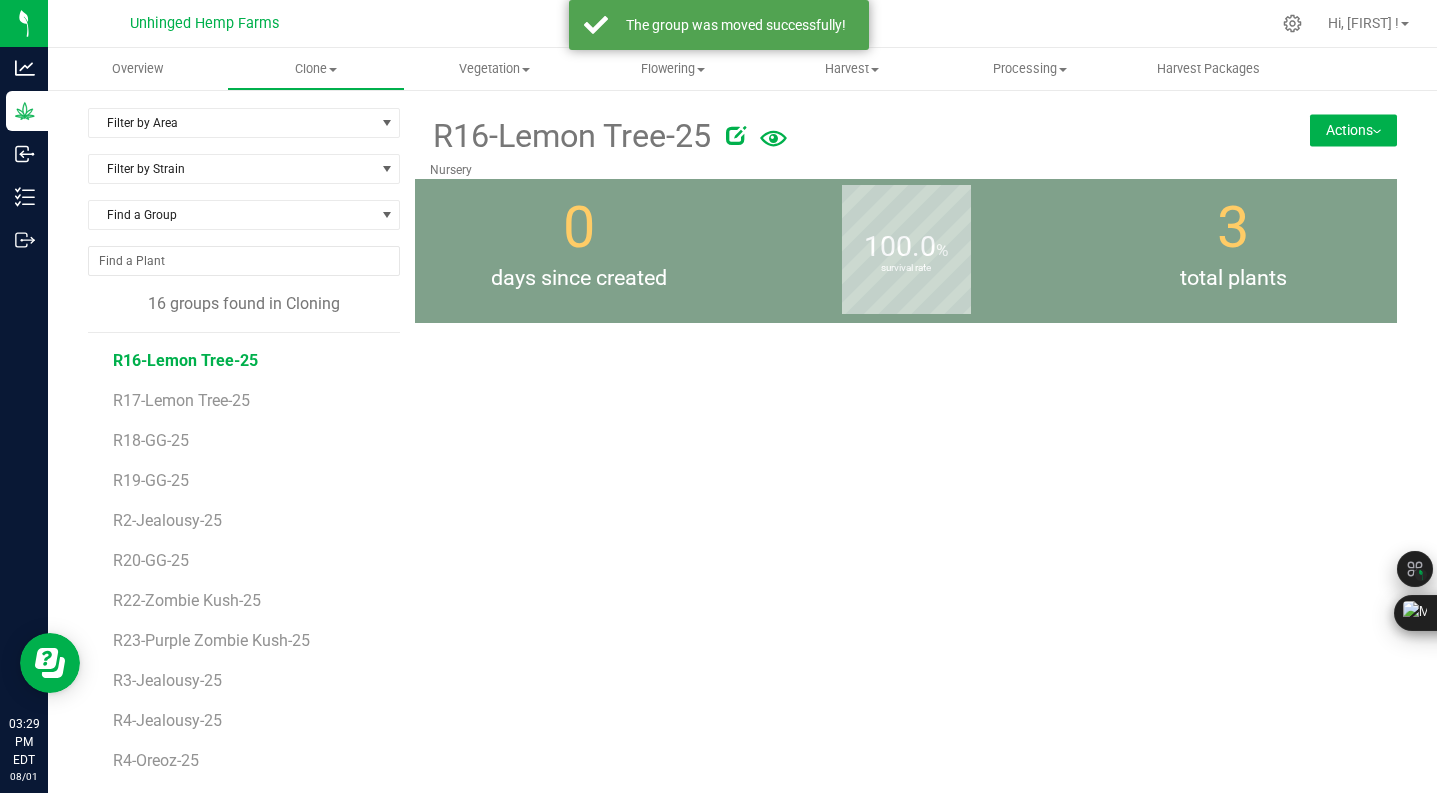 click on "Actions" at bounding box center [1353, 130] 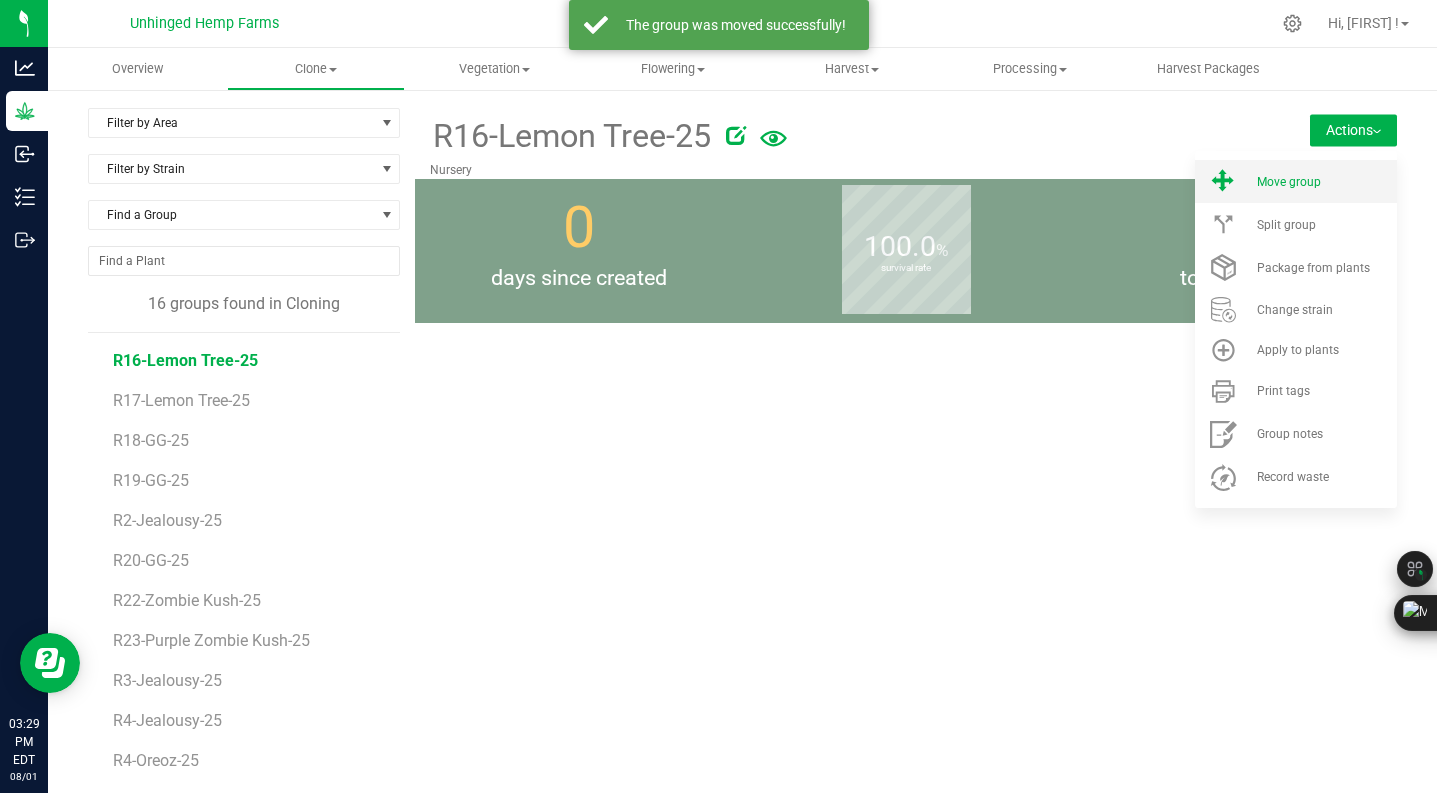 click on "Move group" at bounding box center [1296, 181] 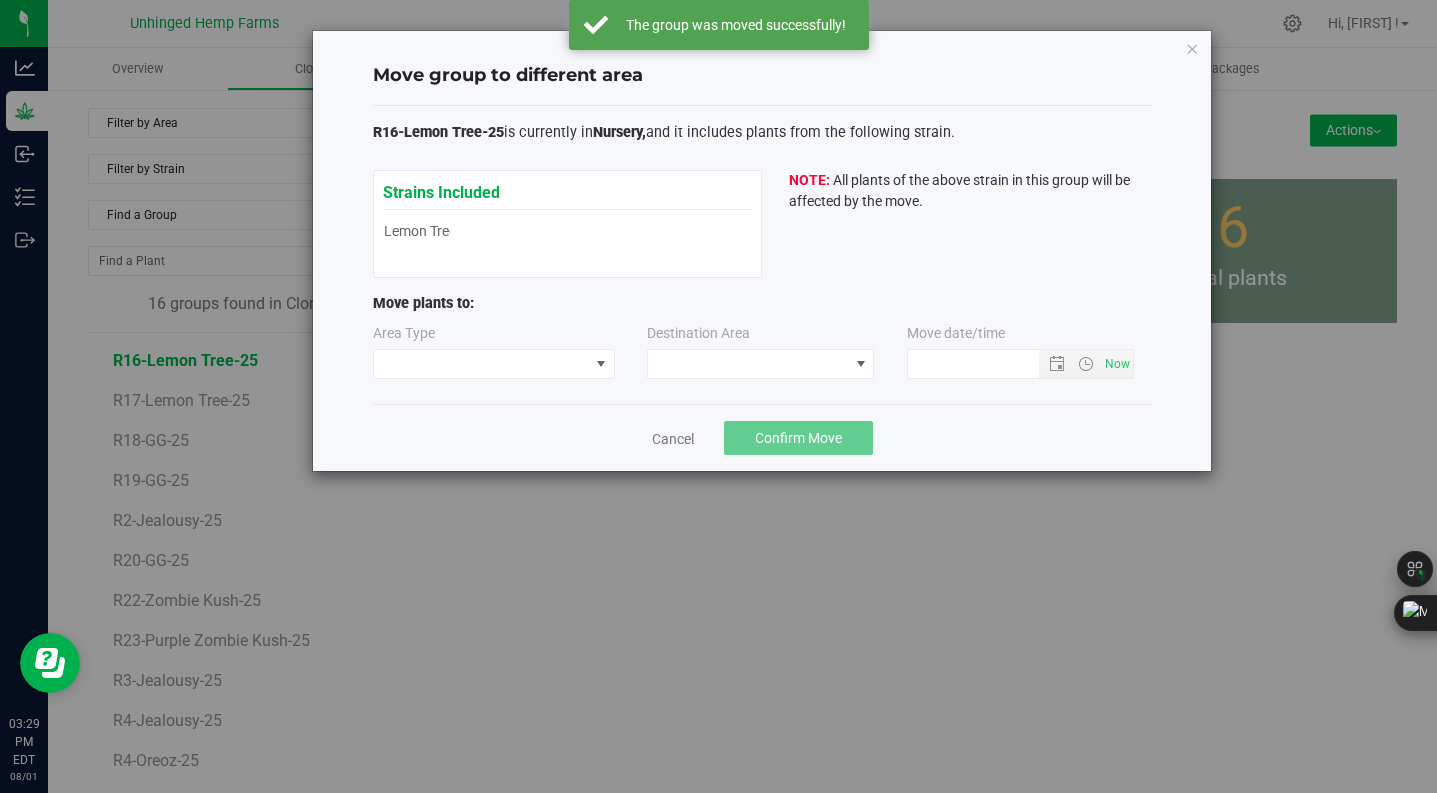 type on "8/1/2025 3:29 PM" 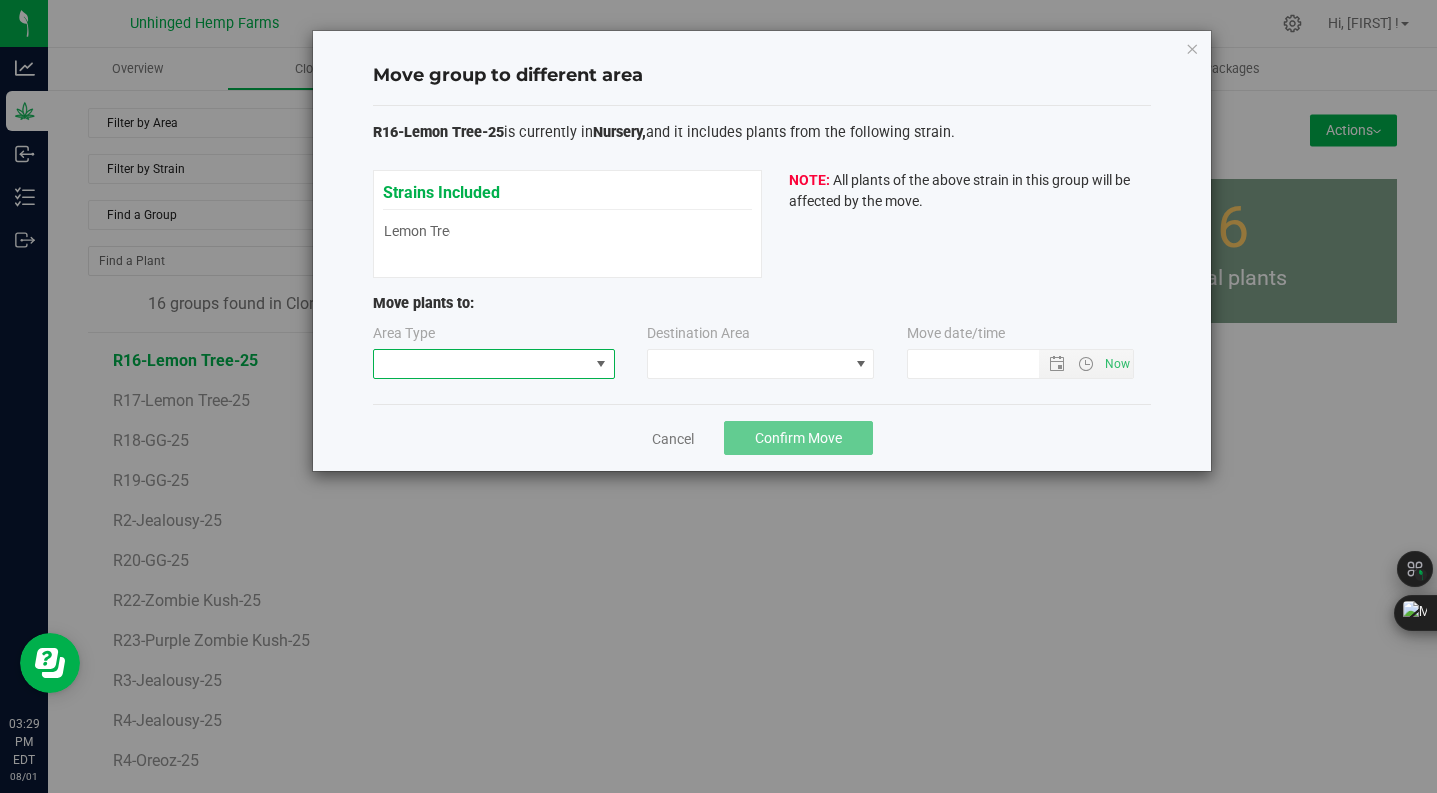 click at bounding box center (481, 364) 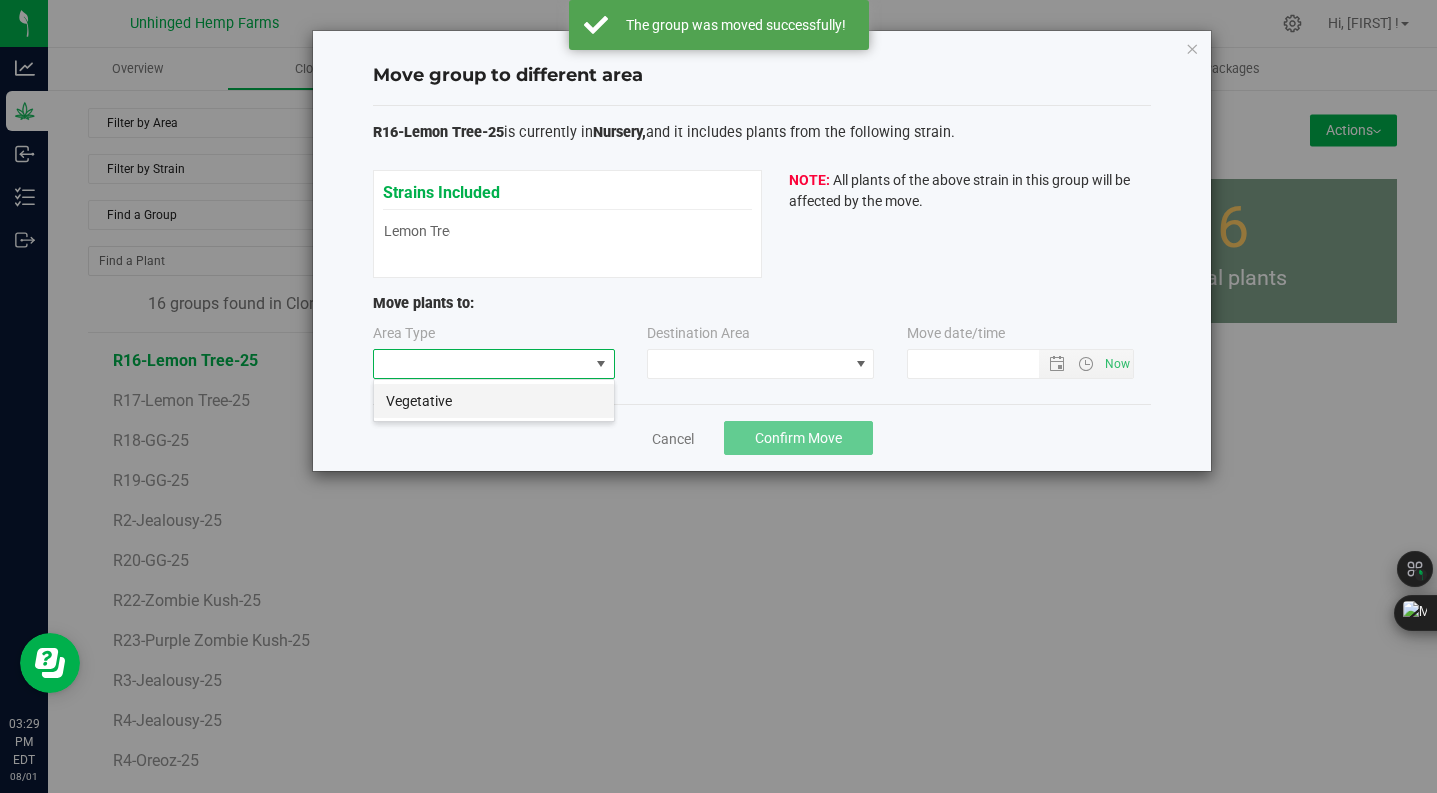 scroll, scrollTop: 99970, scrollLeft: 99758, axis: both 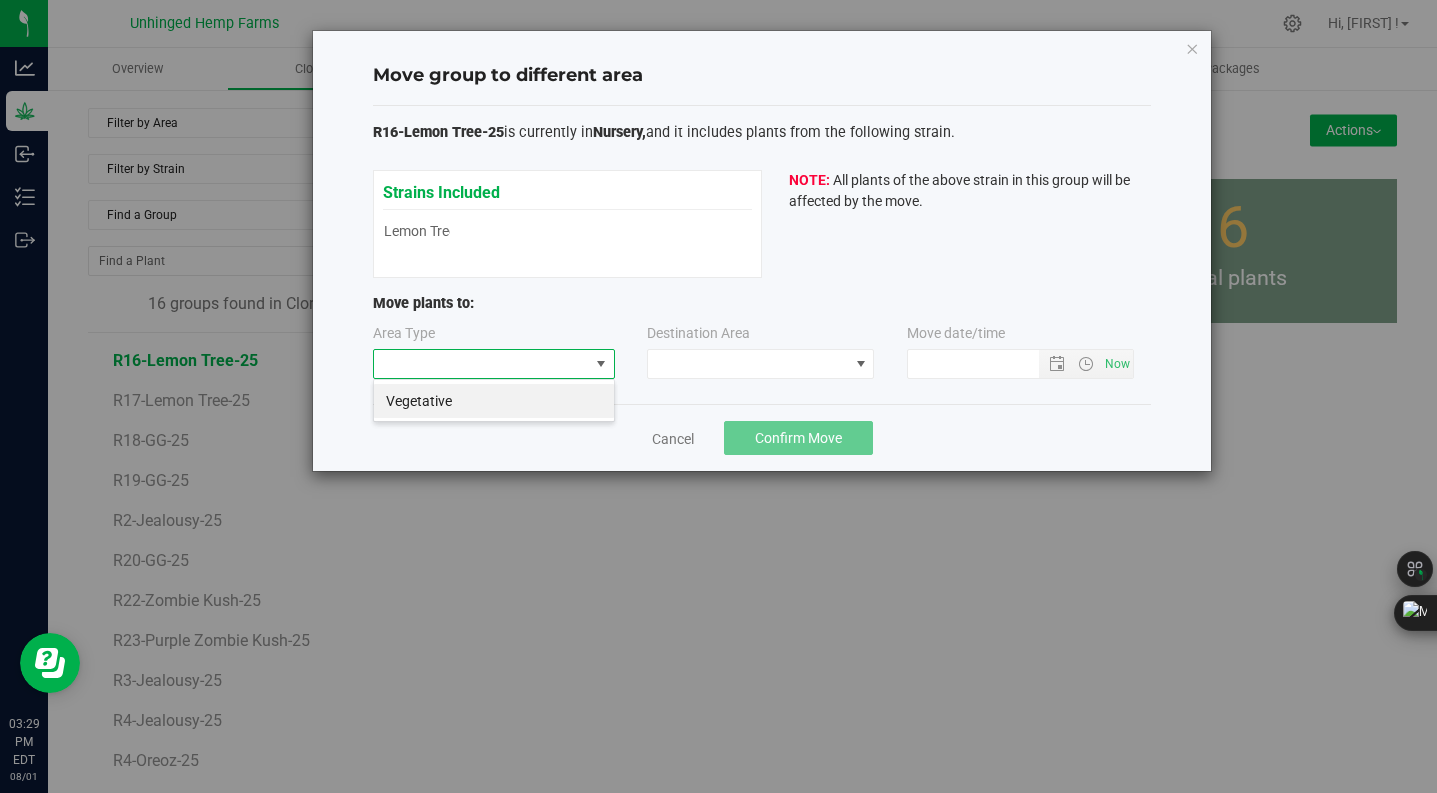 drag, startPoint x: 544, startPoint y: 393, endPoint x: 624, endPoint y: 385, distance: 80.399 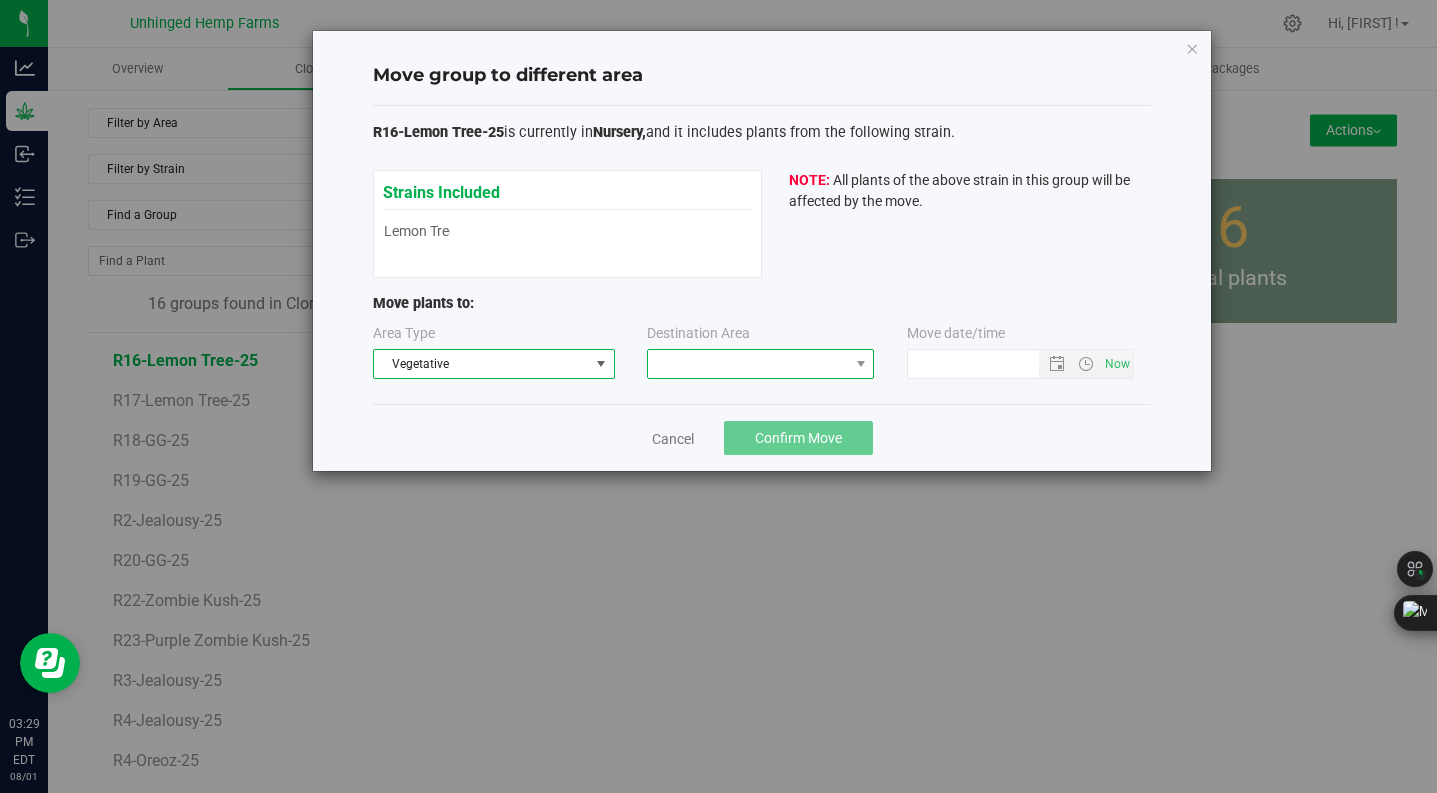click at bounding box center (748, 364) 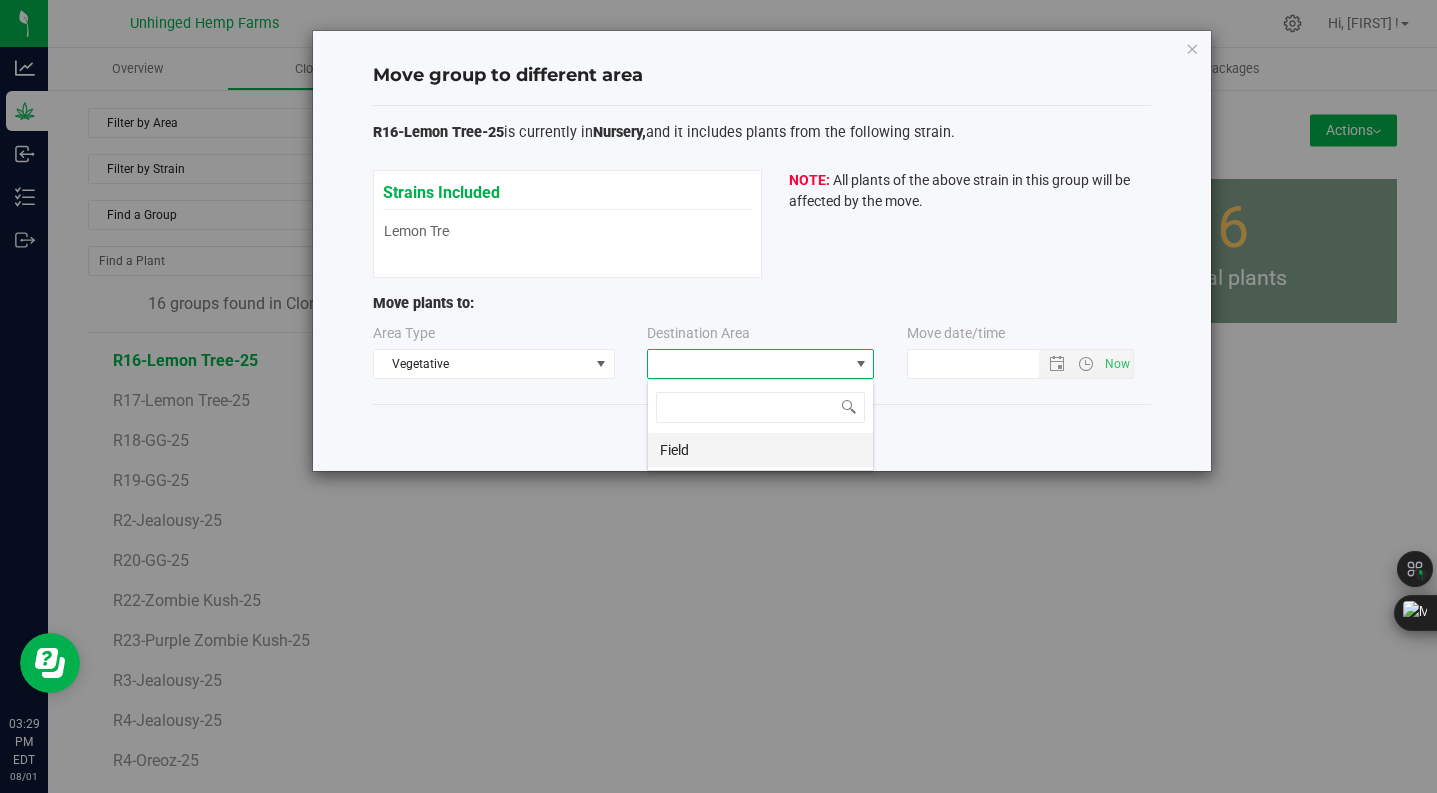 scroll, scrollTop: 99970, scrollLeft: 99773, axis: both 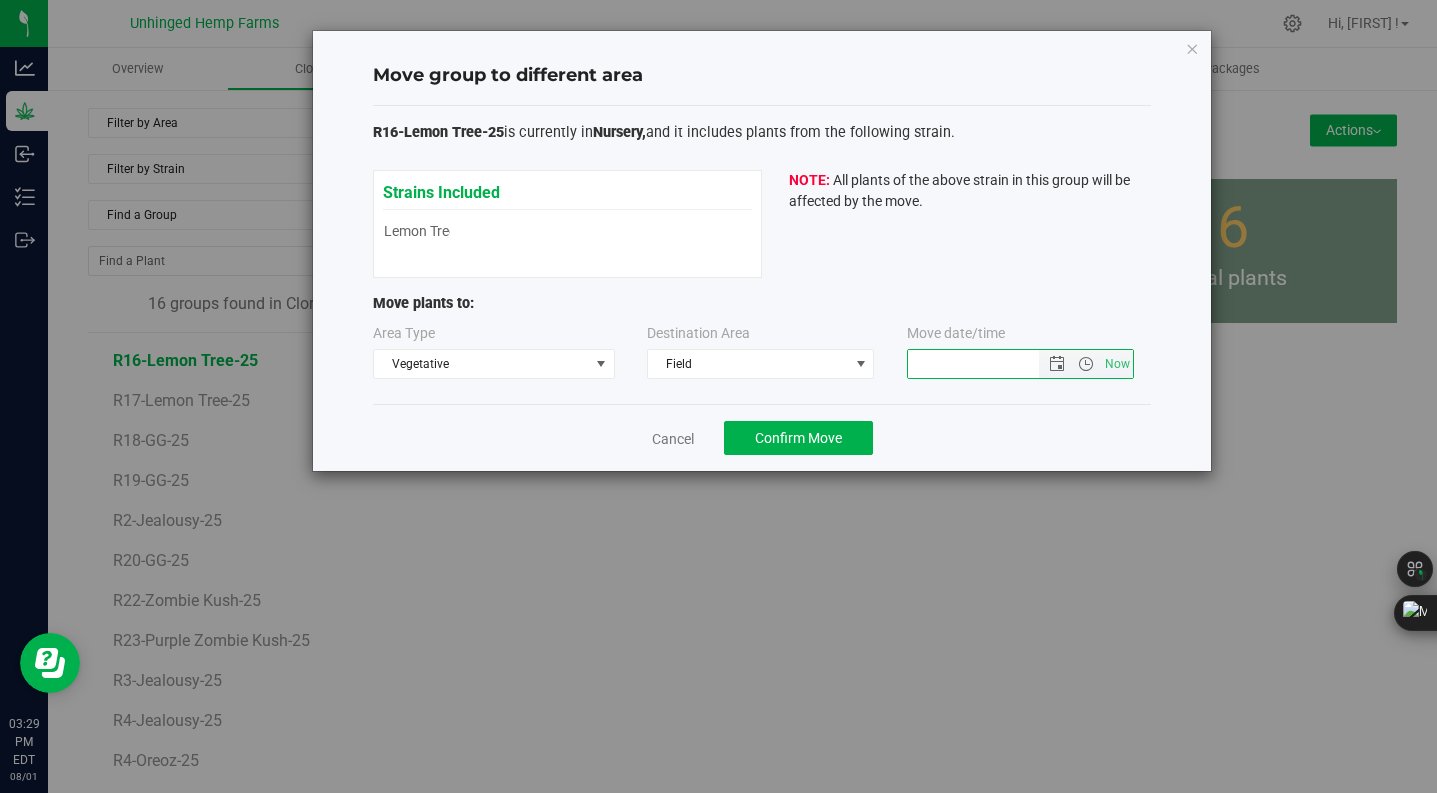 drag, startPoint x: 942, startPoint y: 371, endPoint x: 1053, endPoint y: 367, distance: 111.07205 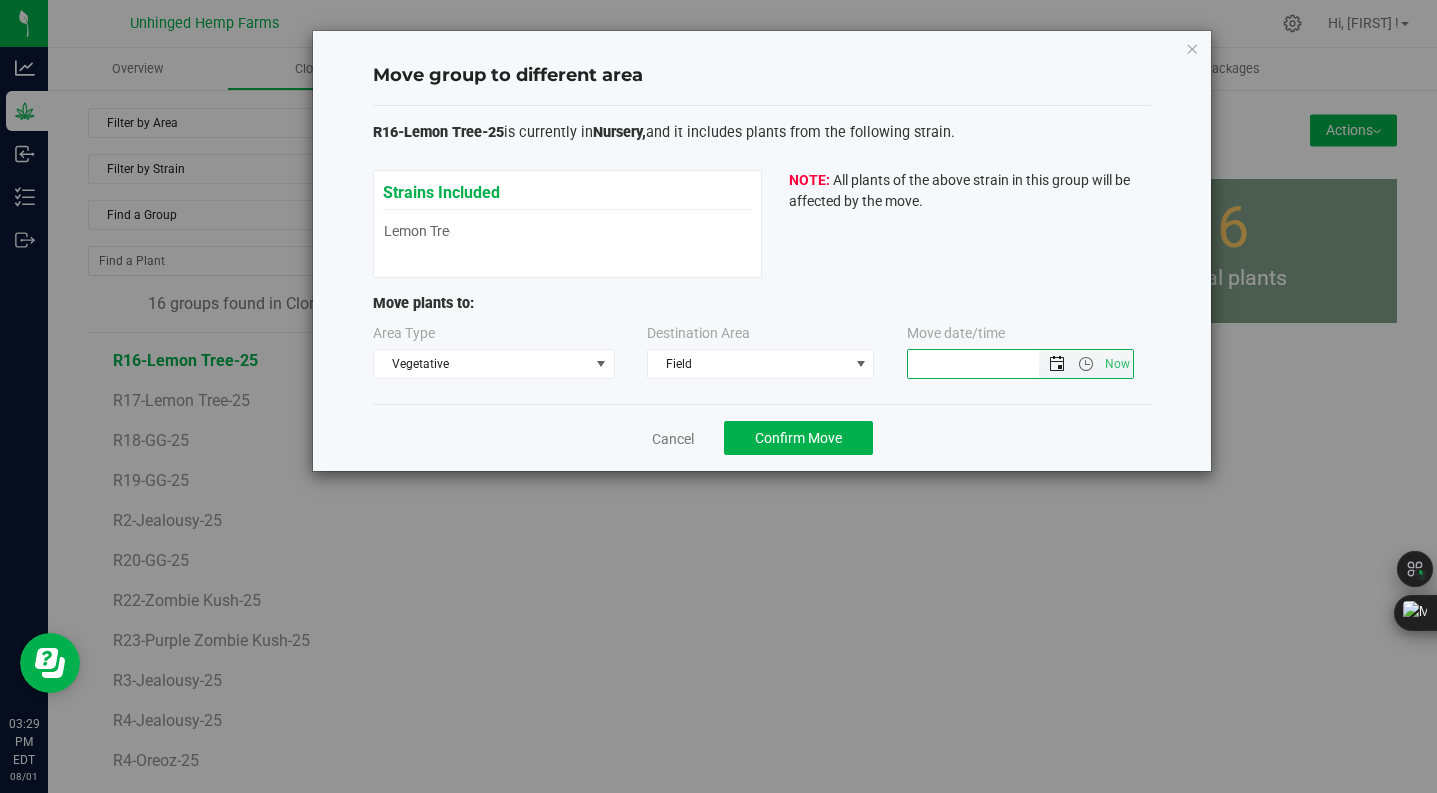 click at bounding box center [1057, 364] 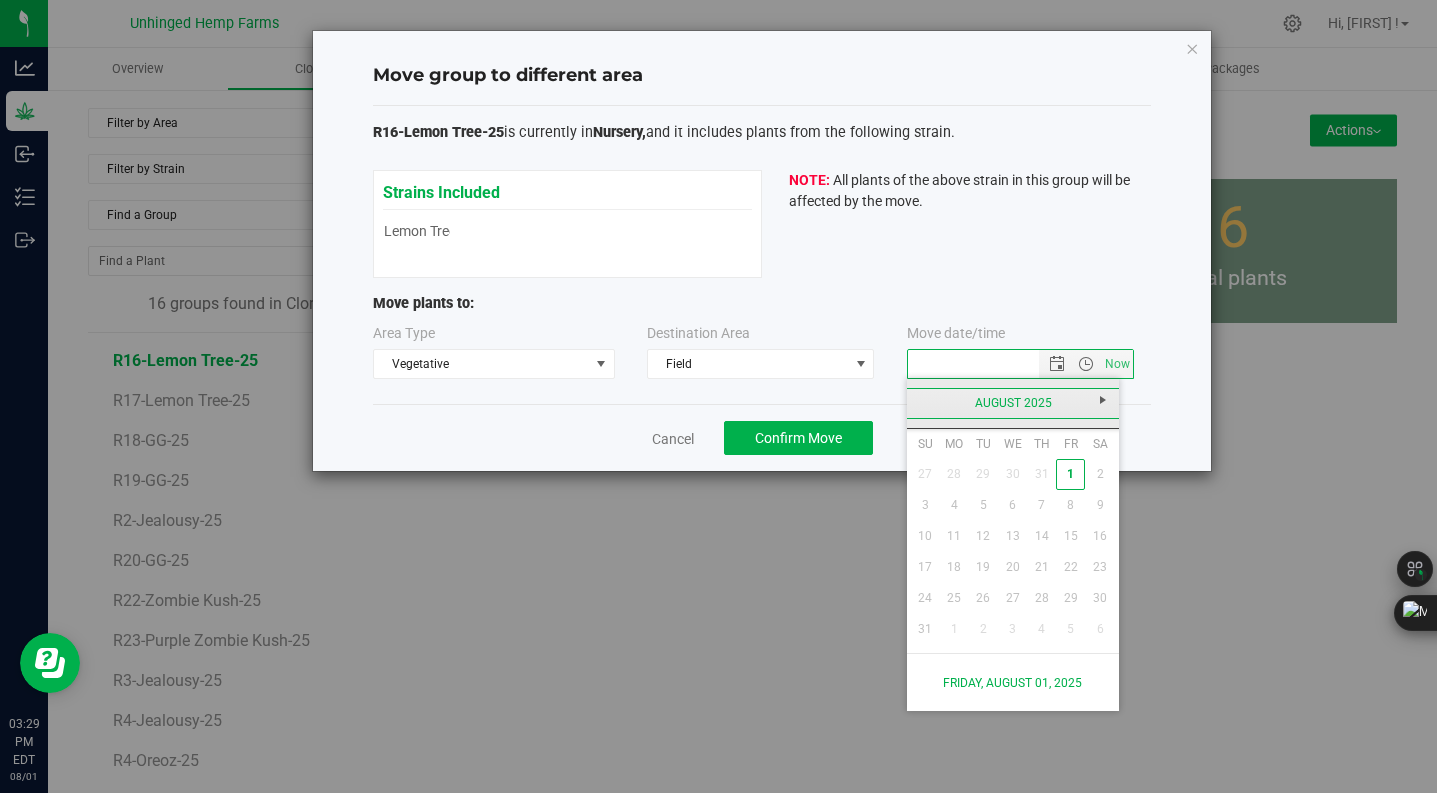 click on "August 2025" at bounding box center [1013, 403] 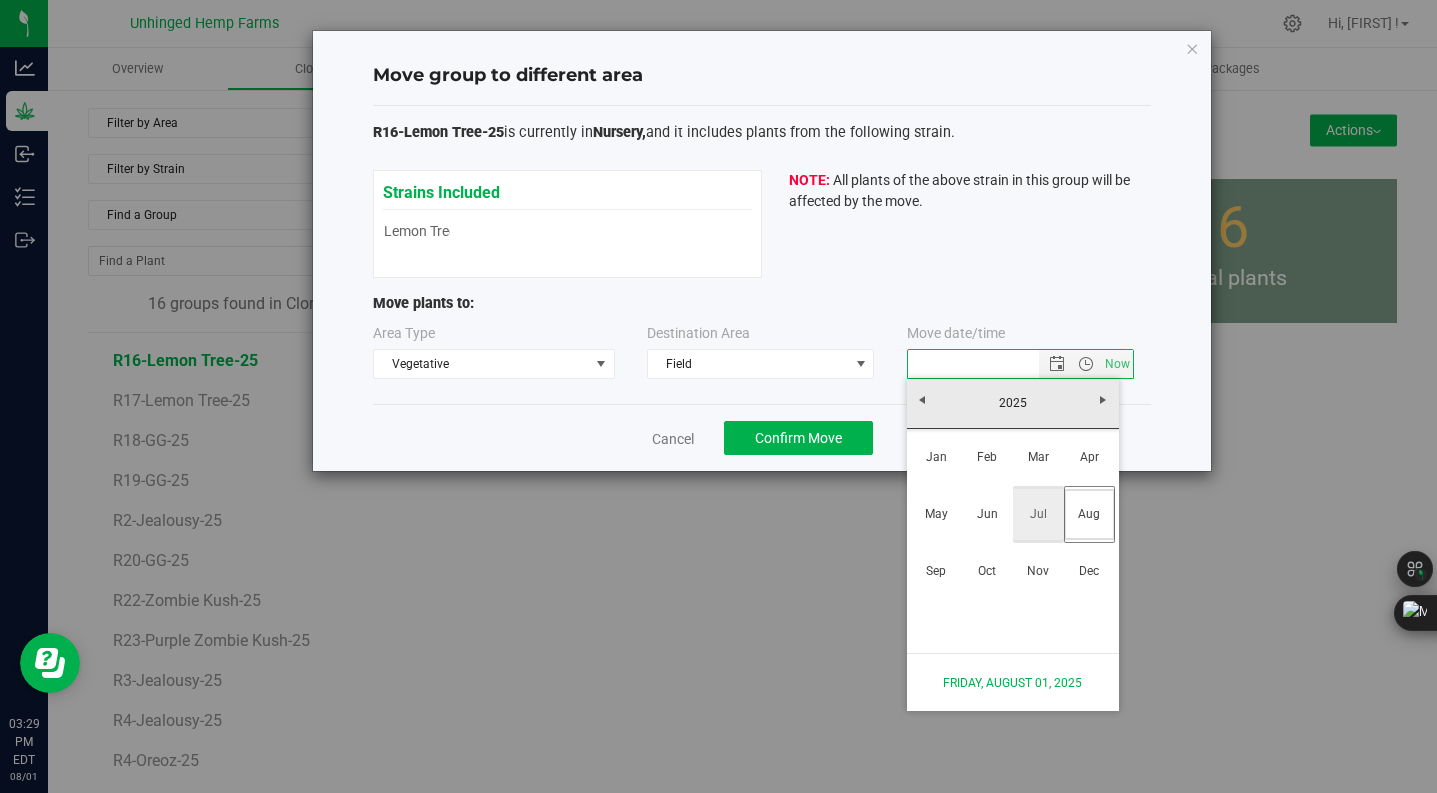 click on "Jul" at bounding box center [1038, 514] 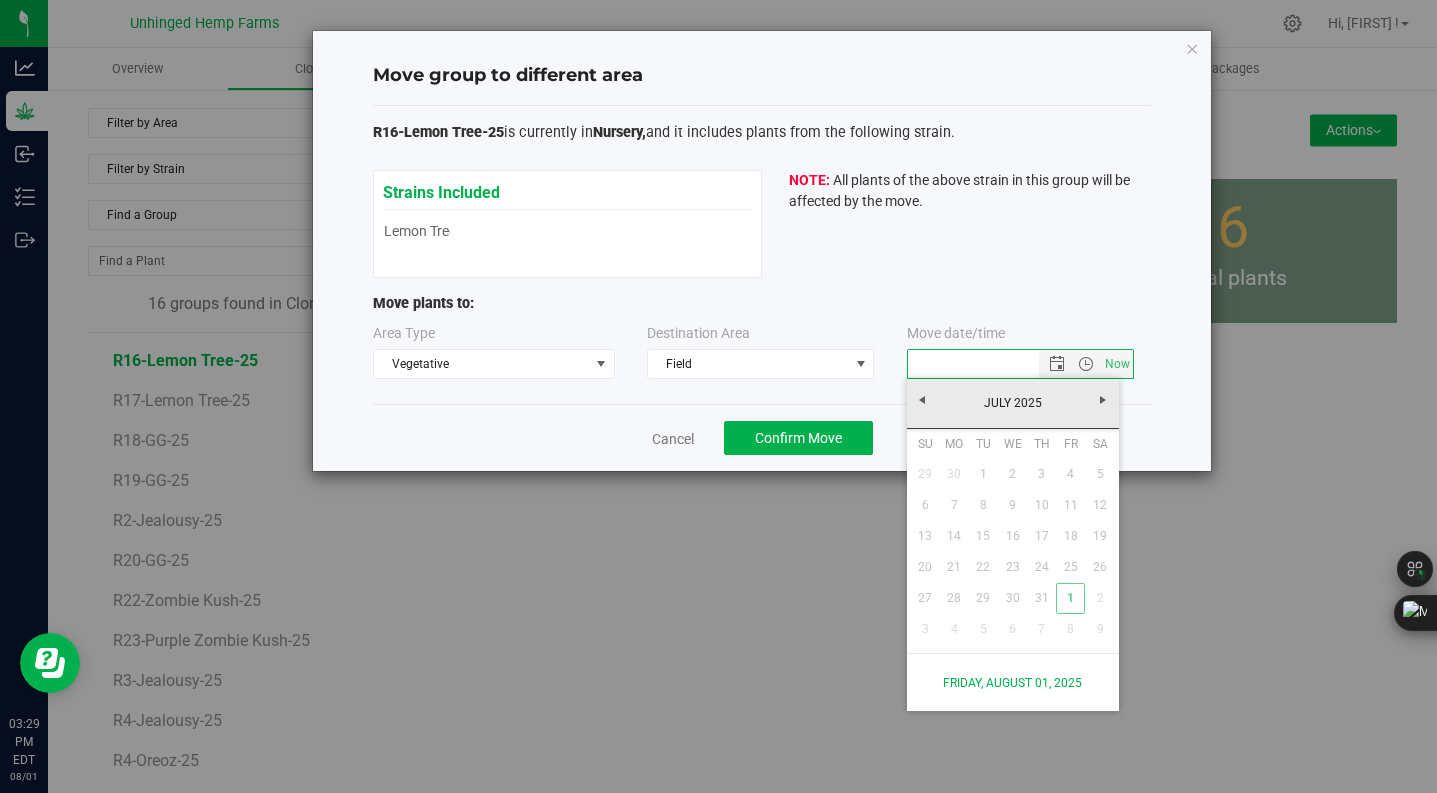 click on "Su Mo Tu We Th Fr Sa 29 30 1 2 3 4 5 6 7 8 9 10 11 12 13 14 15 16 17 18 19 20 21 22 23 24 25 26 27 28 29 30 31 1 2 3 4 5 6 7 8 9" at bounding box center [1013, 536] 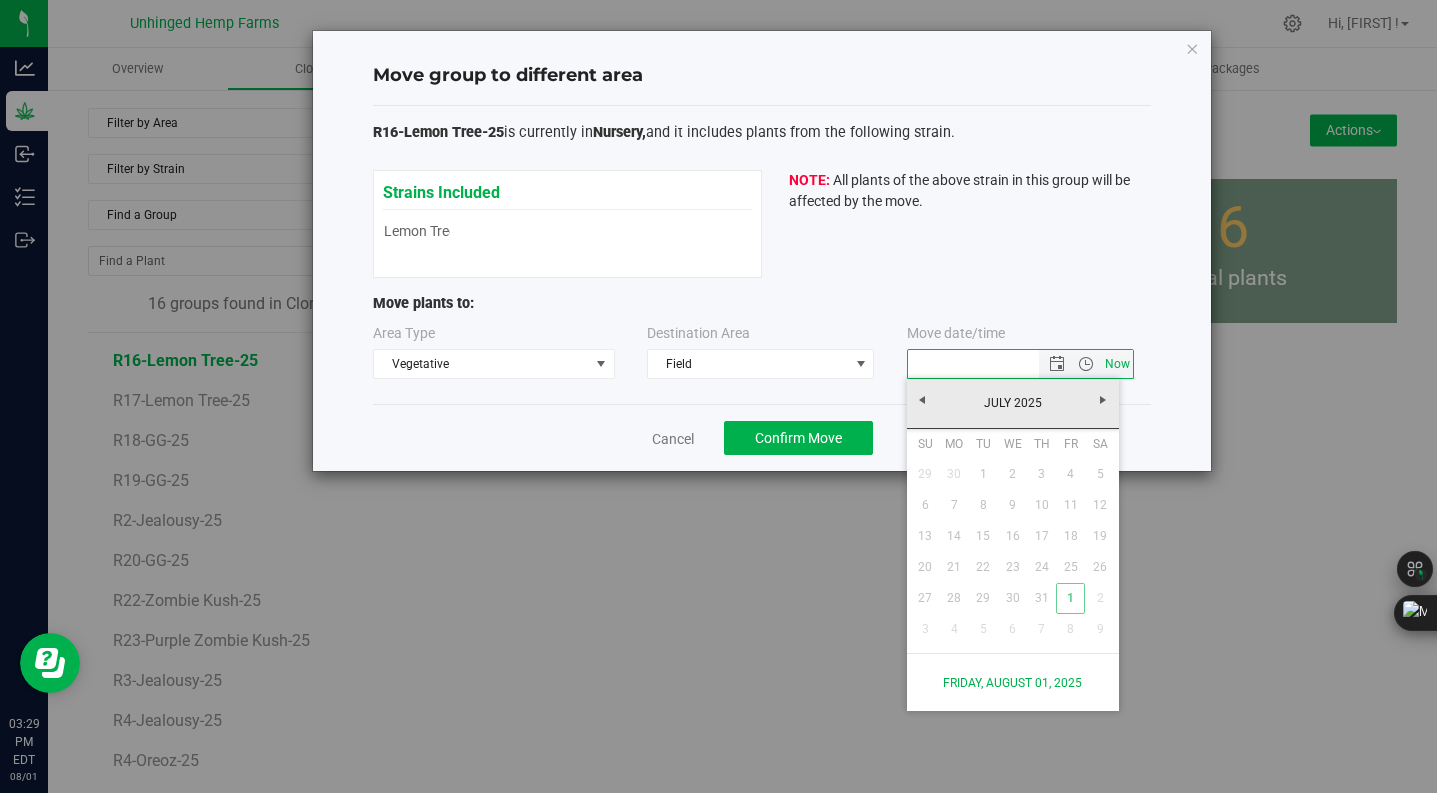 click on "Now" at bounding box center (1117, 364) 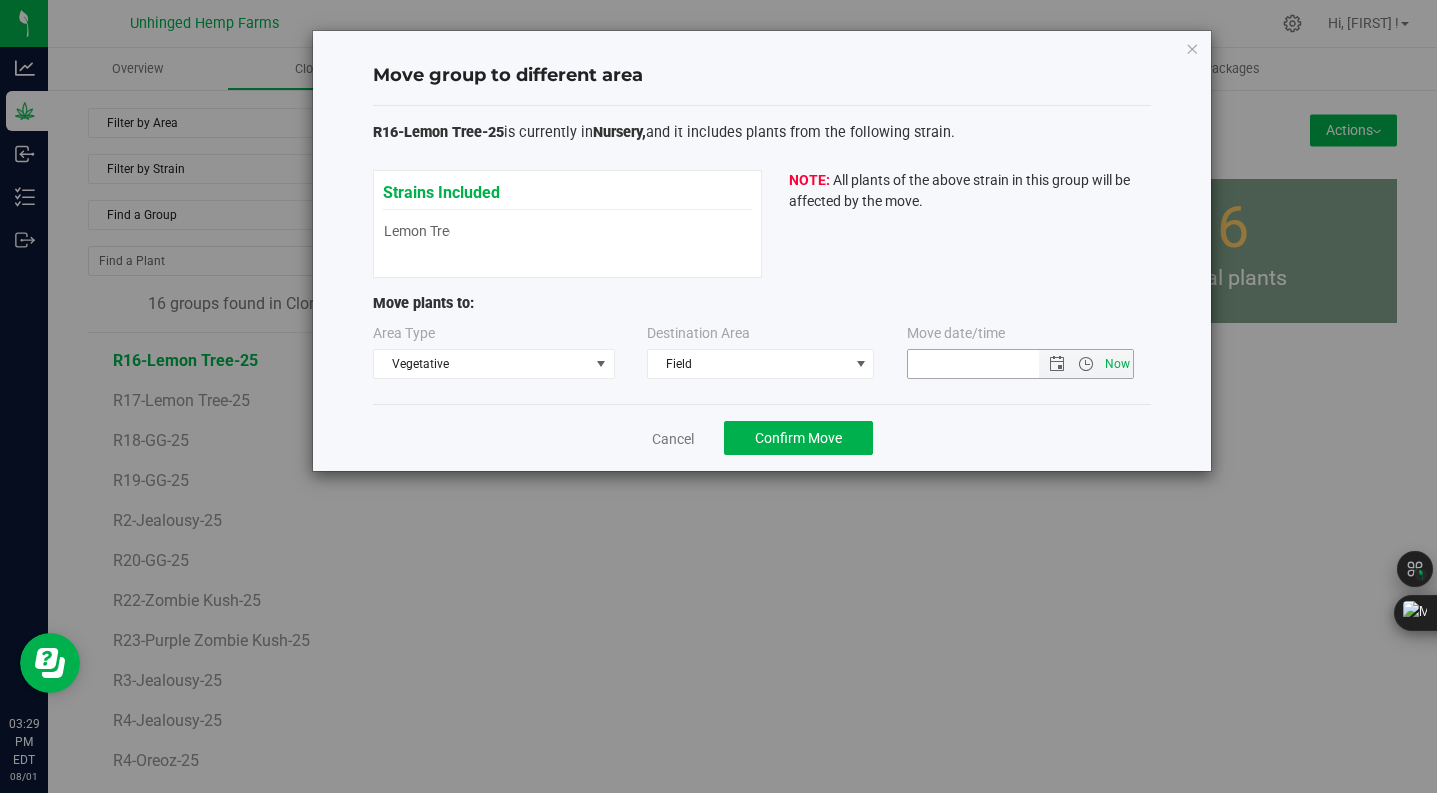 click on "Now" at bounding box center [1117, 364] 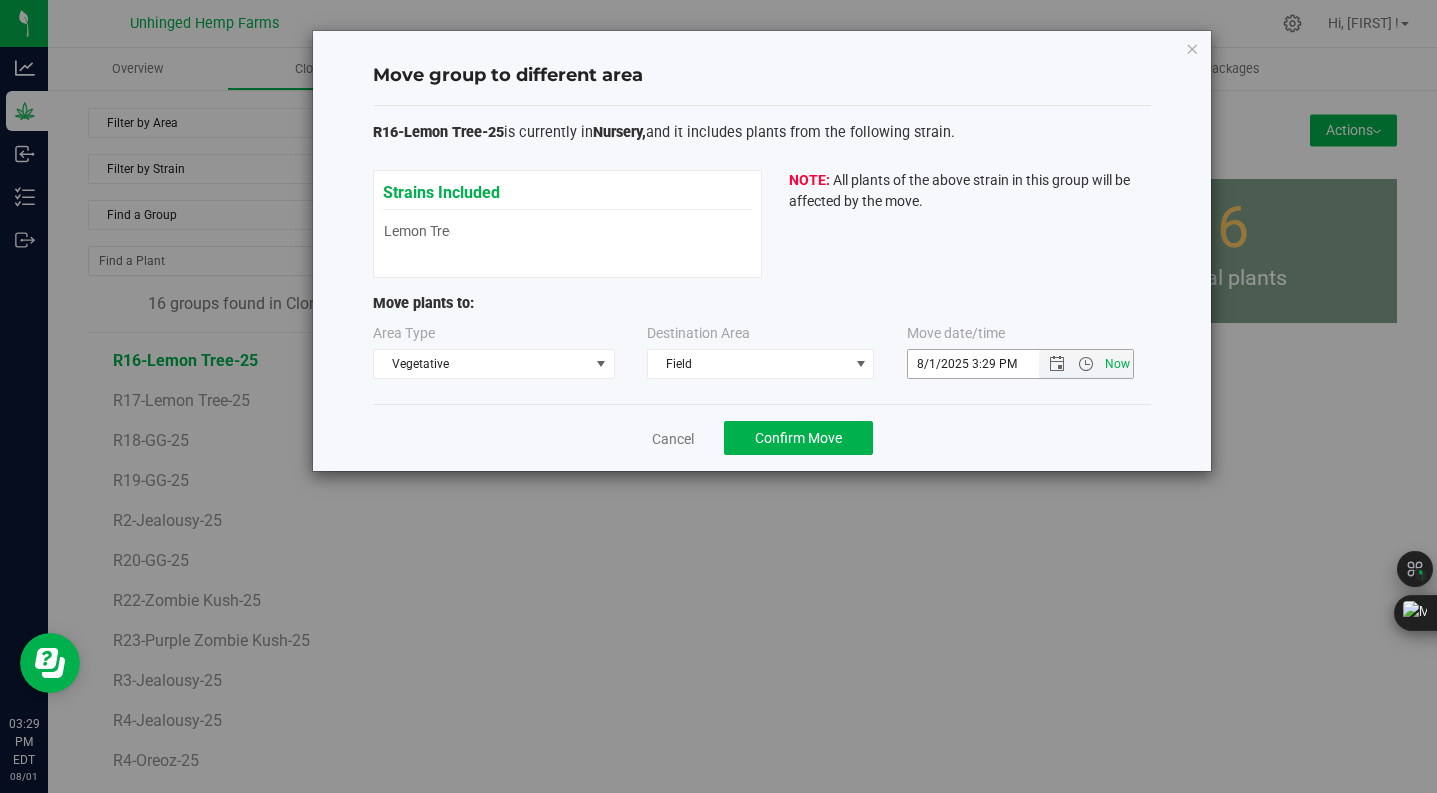 type 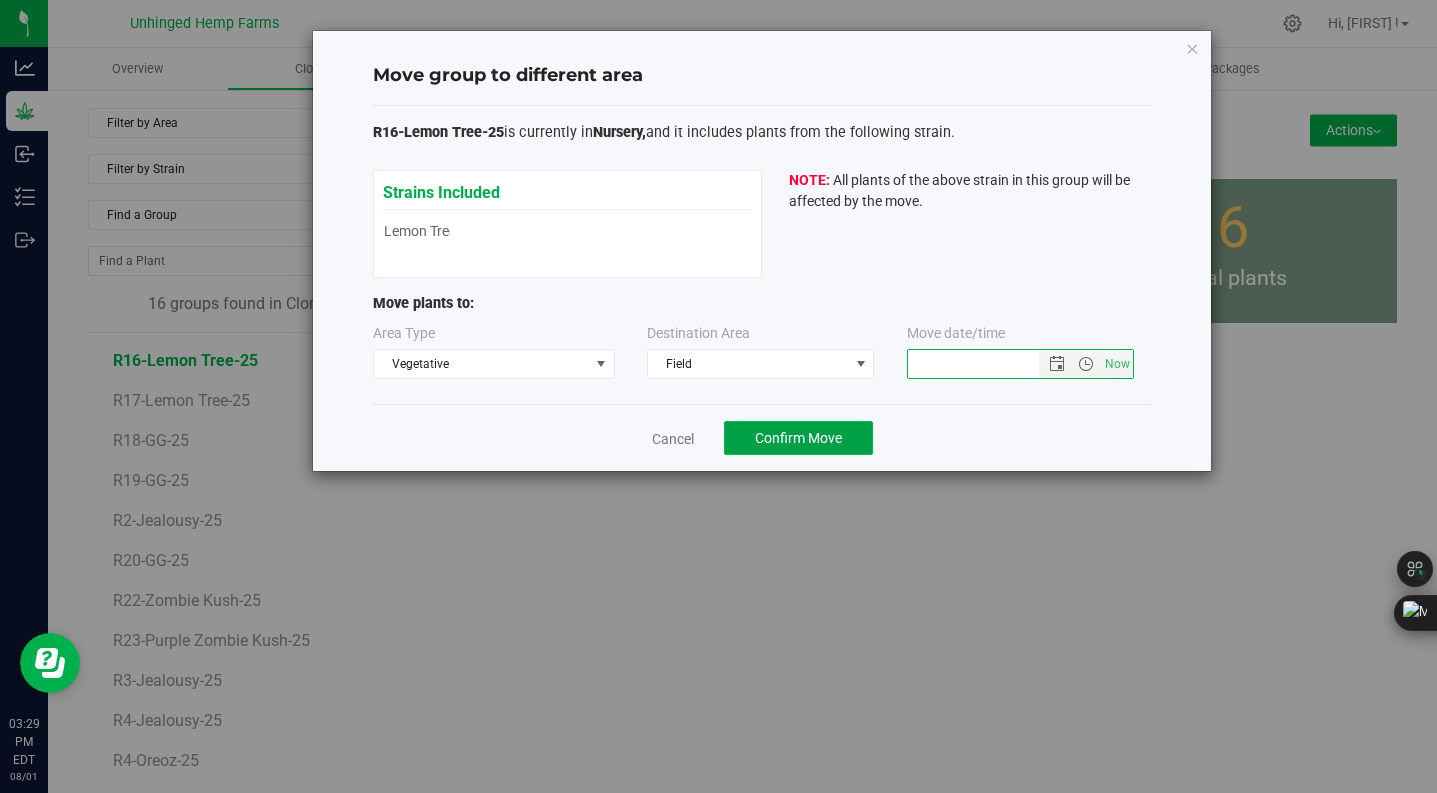click on "Confirm Move" 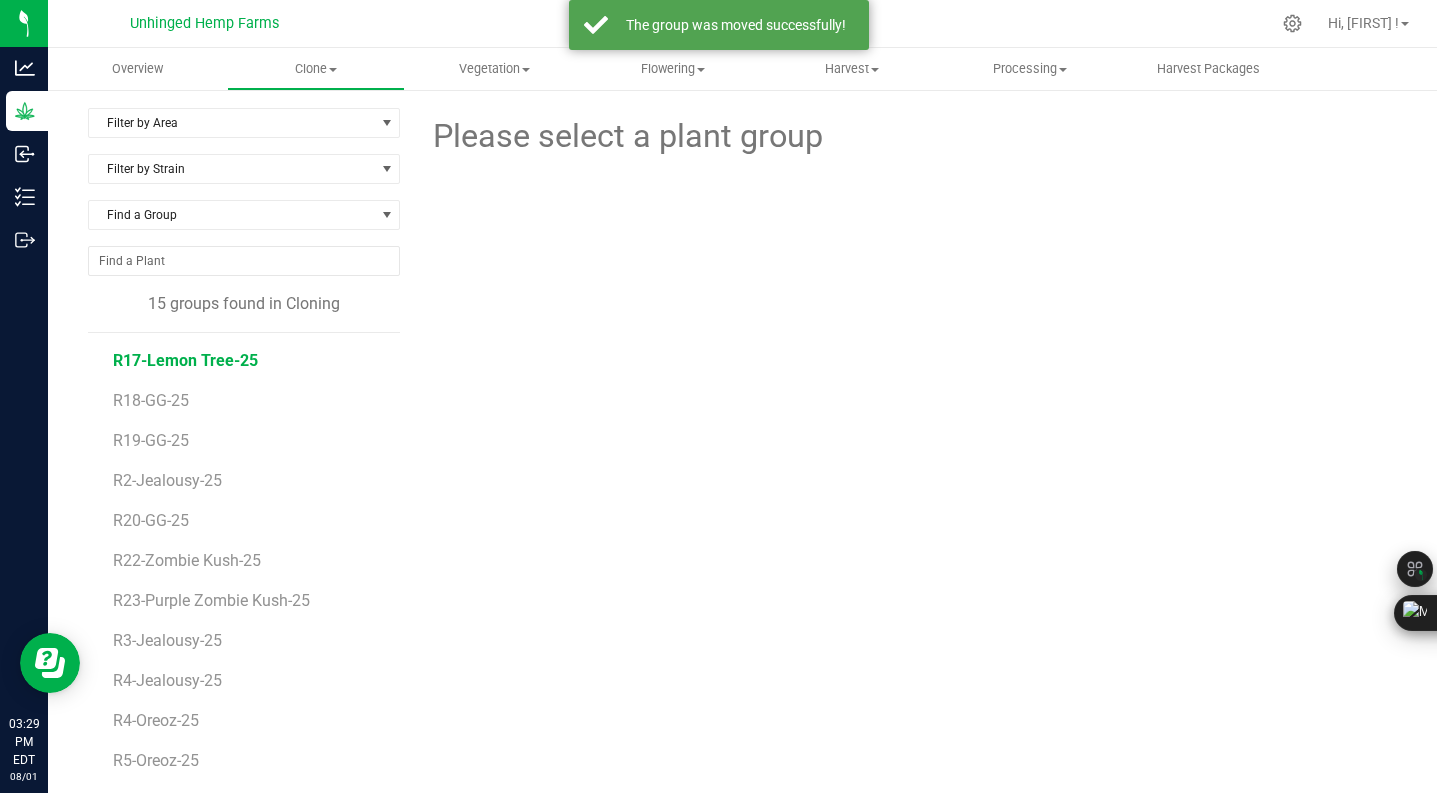 click on "R17-Lemon Tree-25" at bounding box center [185, 360] 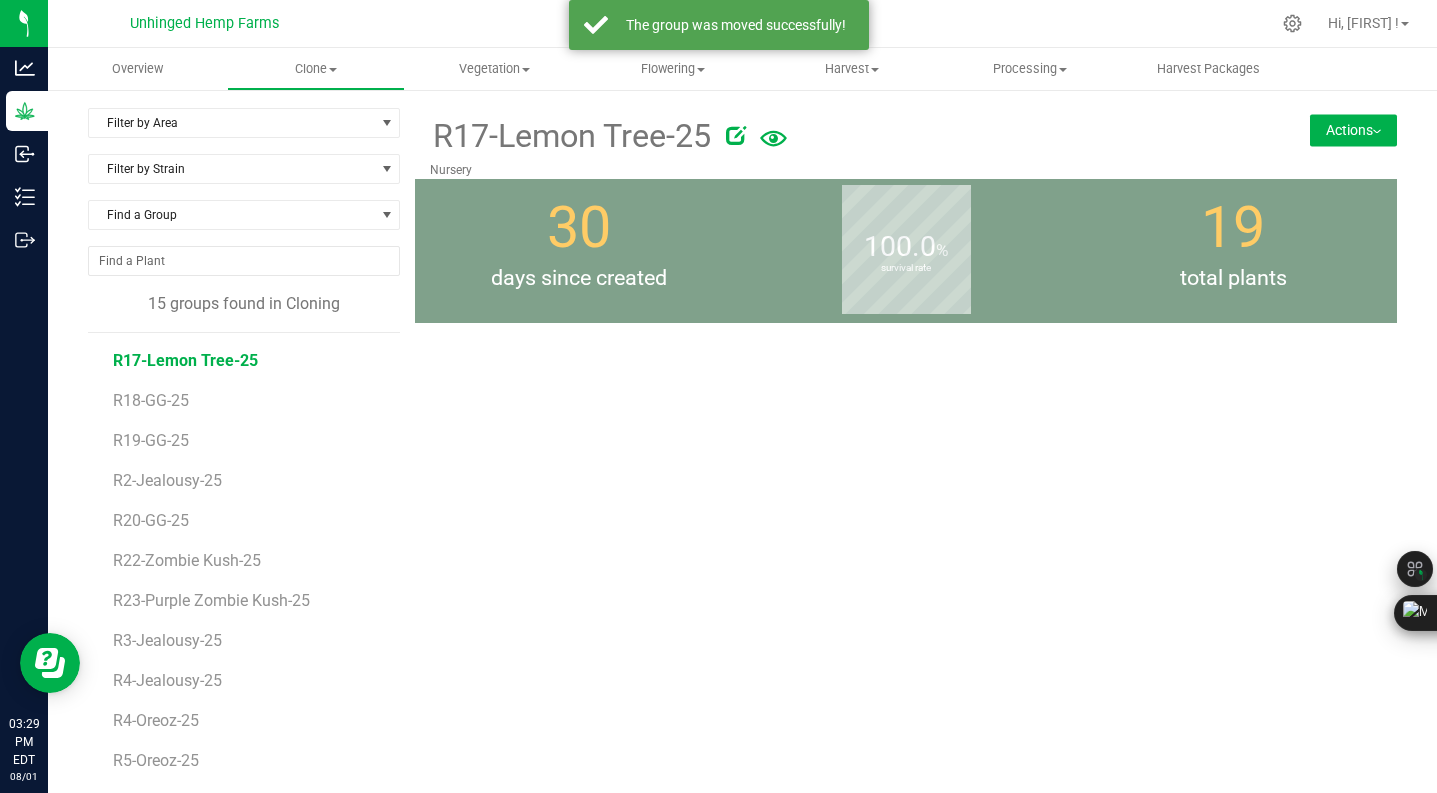 click on "Actions" at bounding box center (1353, 130) 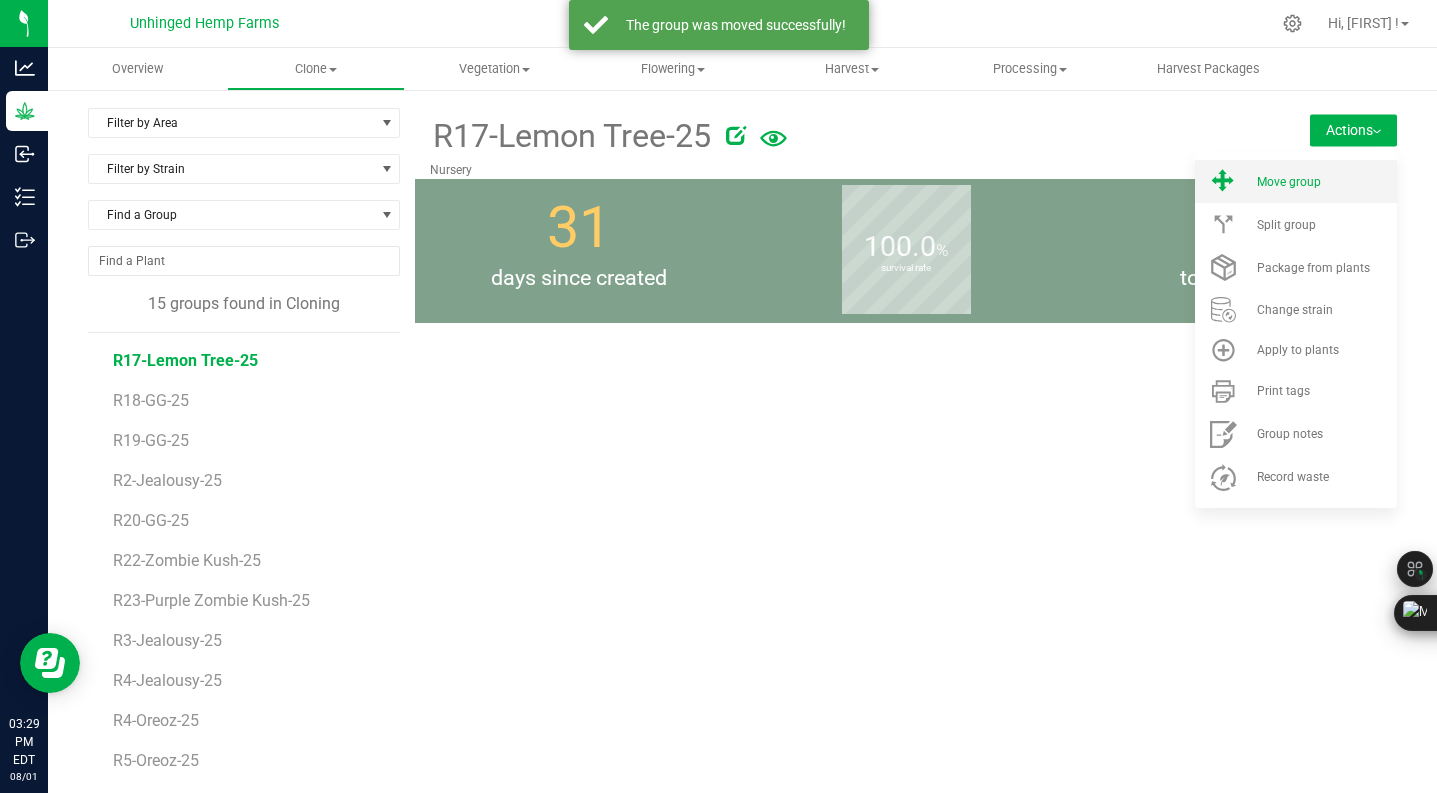 click on "Move group" at bounding box center (1296, 181) 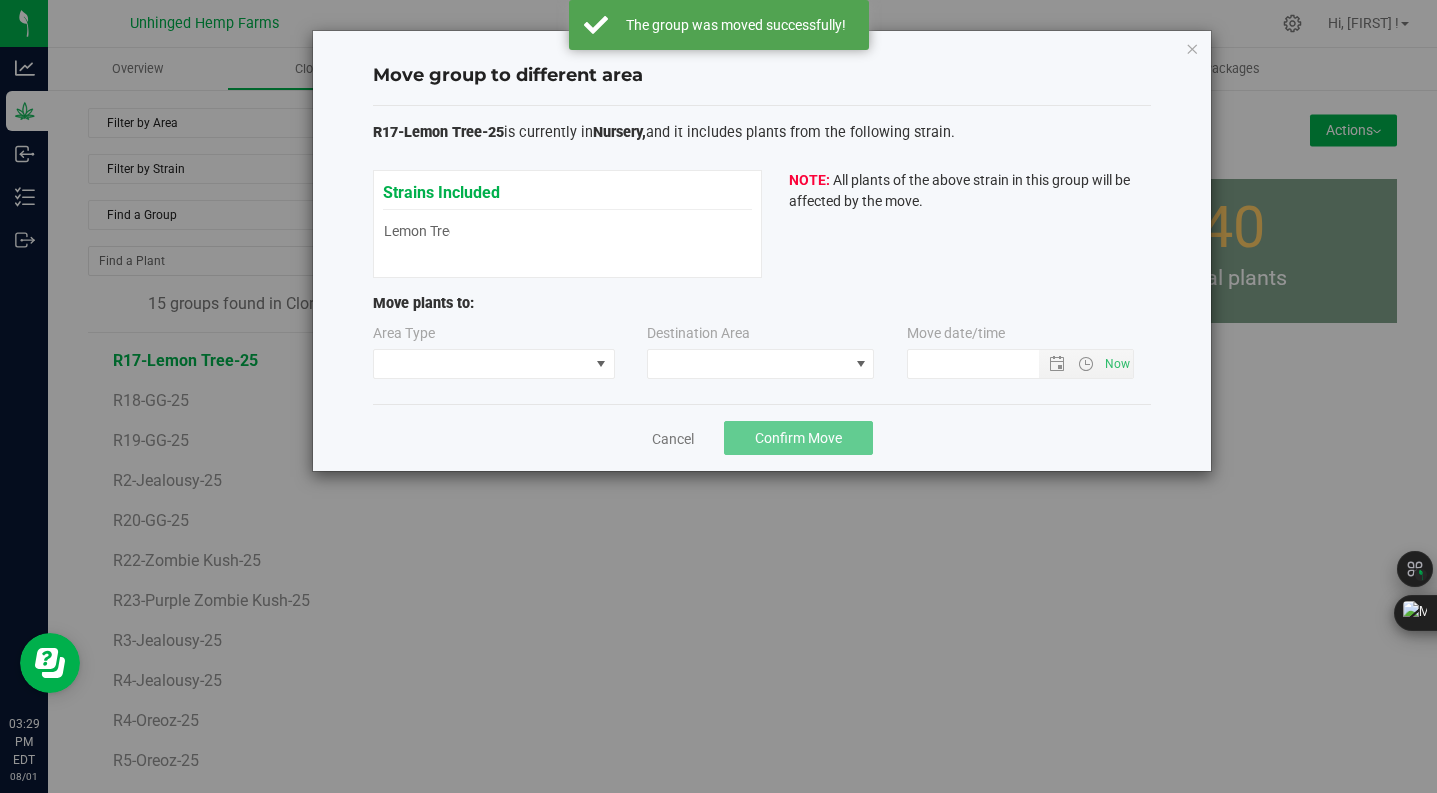 type on "8/1/2025 3:29 PM" 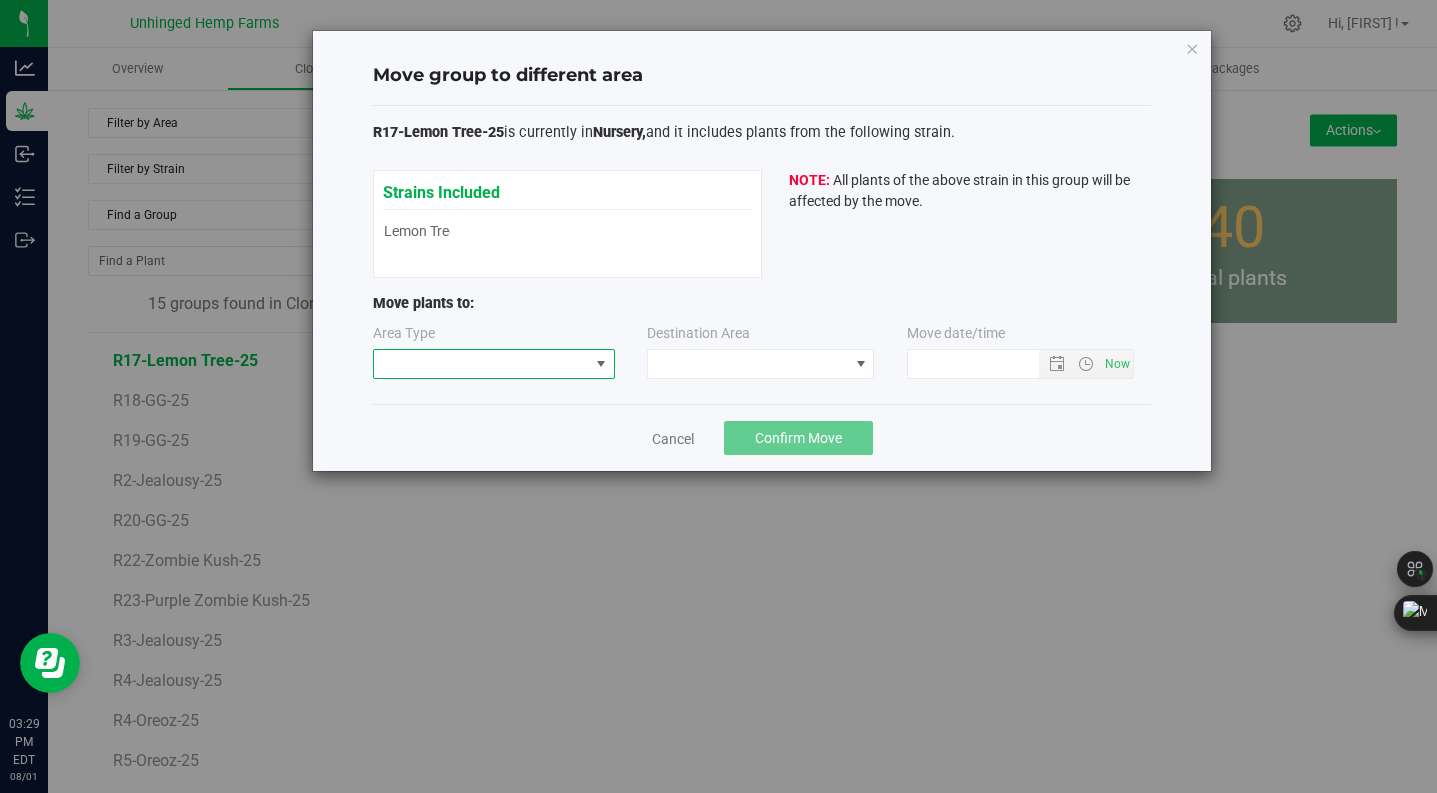 click at bounding box center (601, 364) 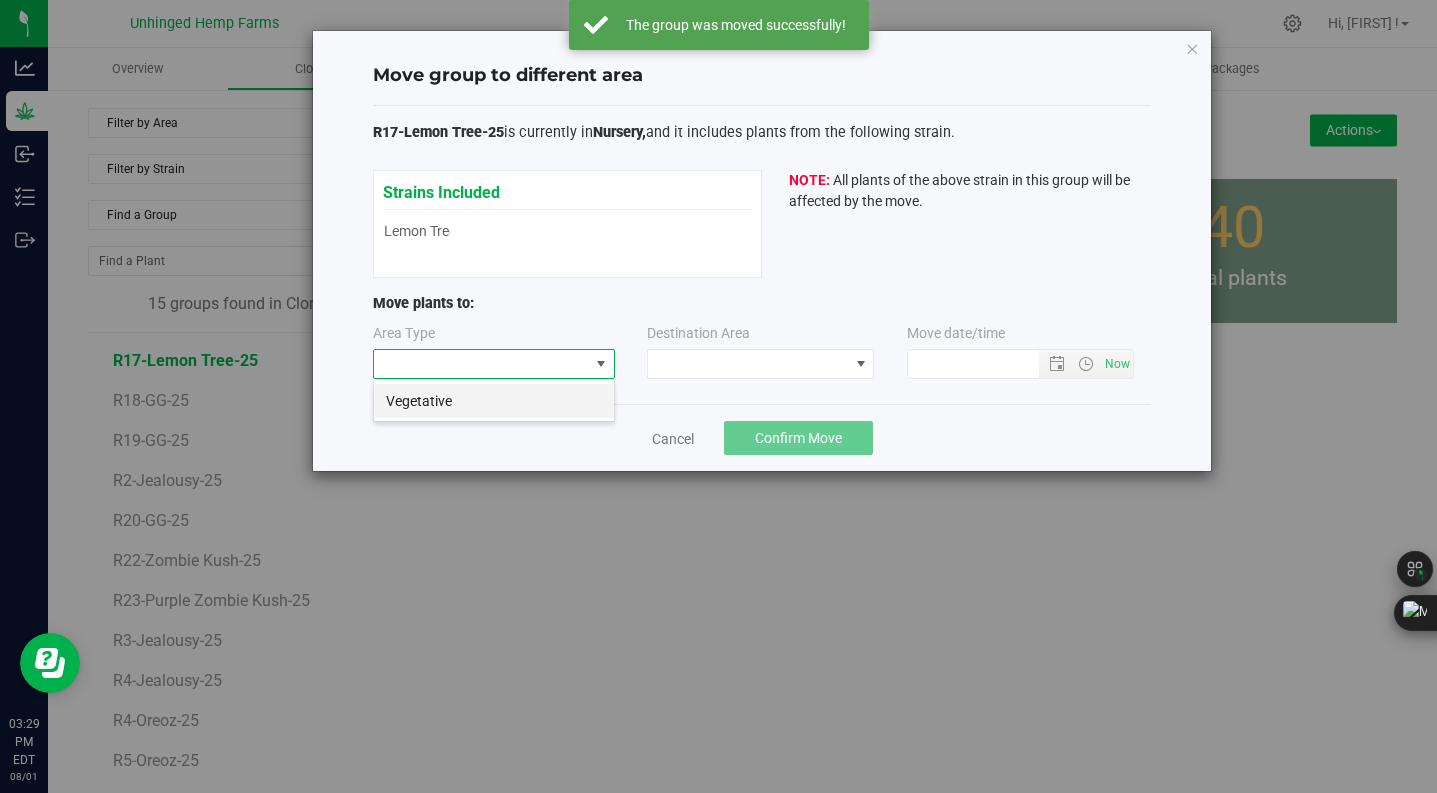 scroll, scrollTop: 99970, scrollLeft: 99758, axis: both 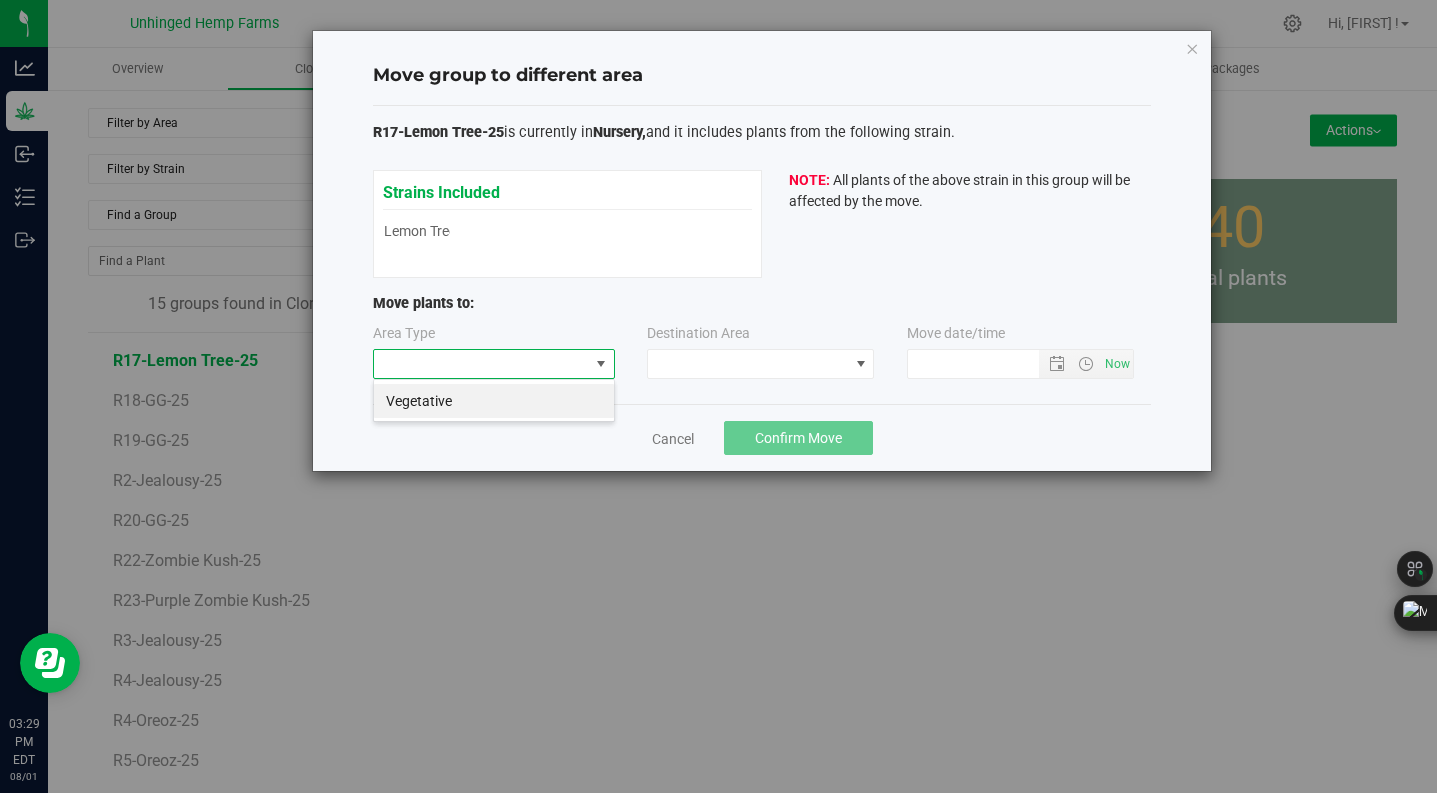 click on "Vegetative" at bounding box center (494, 401) 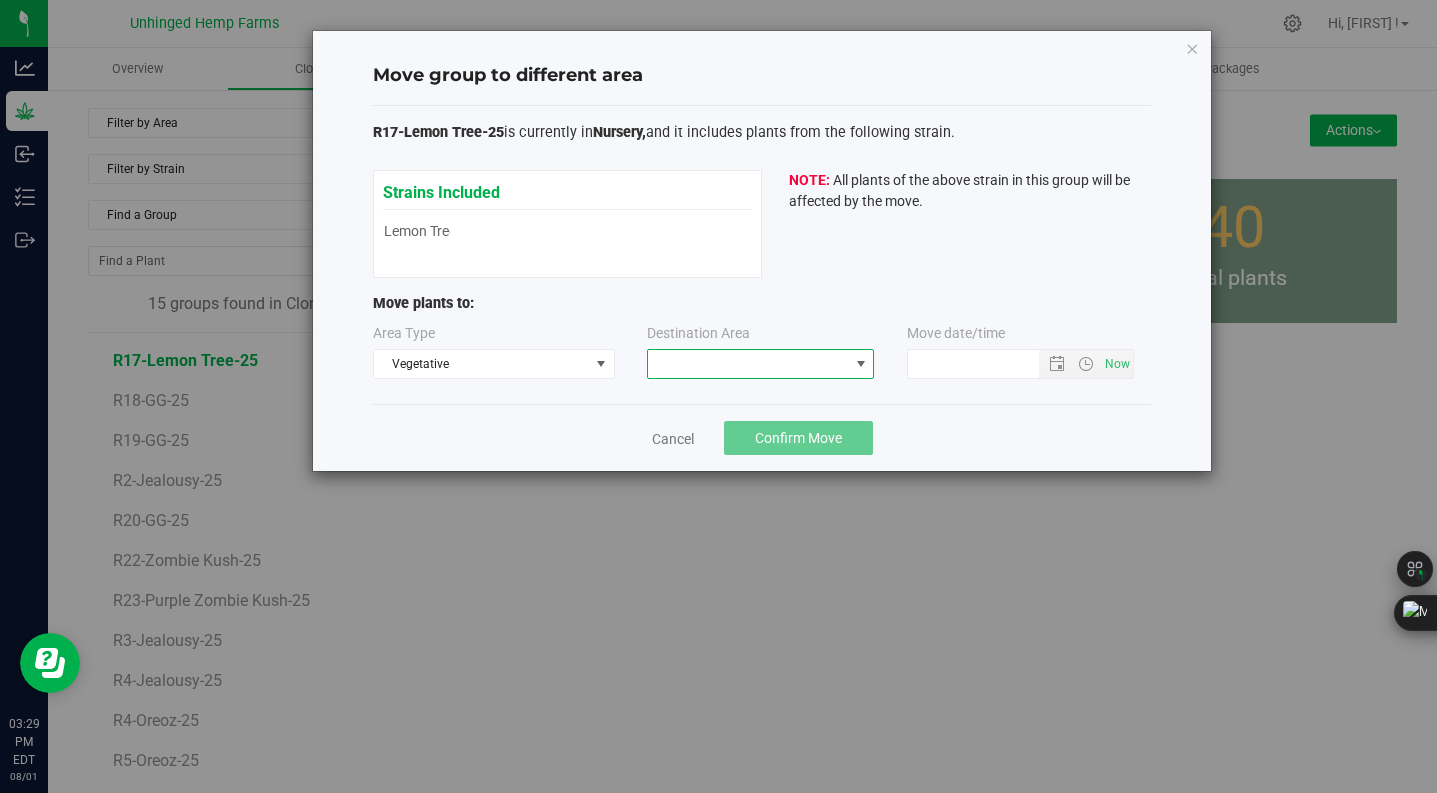 click at bounding box center (748, 364) 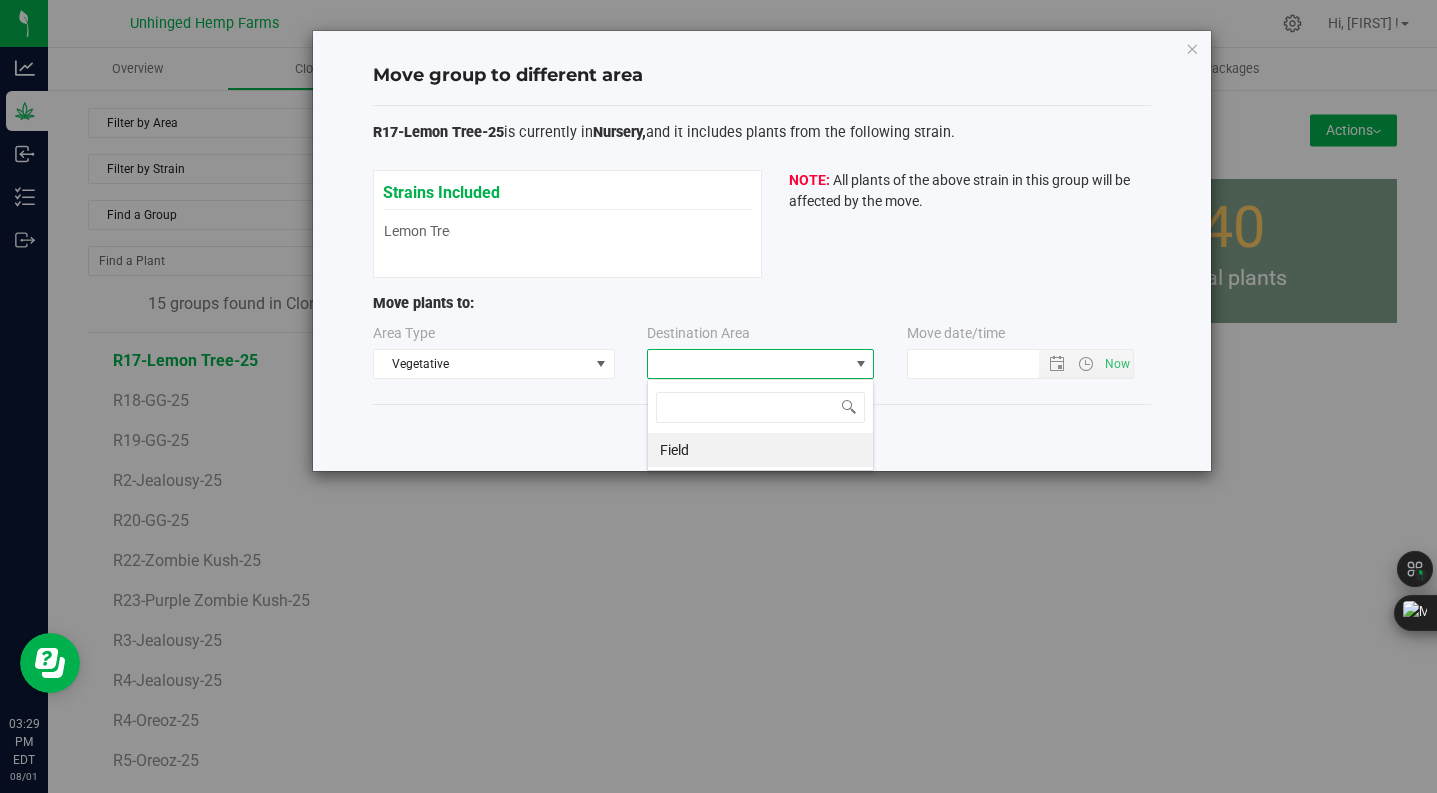 scroll, scrollTop: 99970, scrollLeft: 99773, axis: both 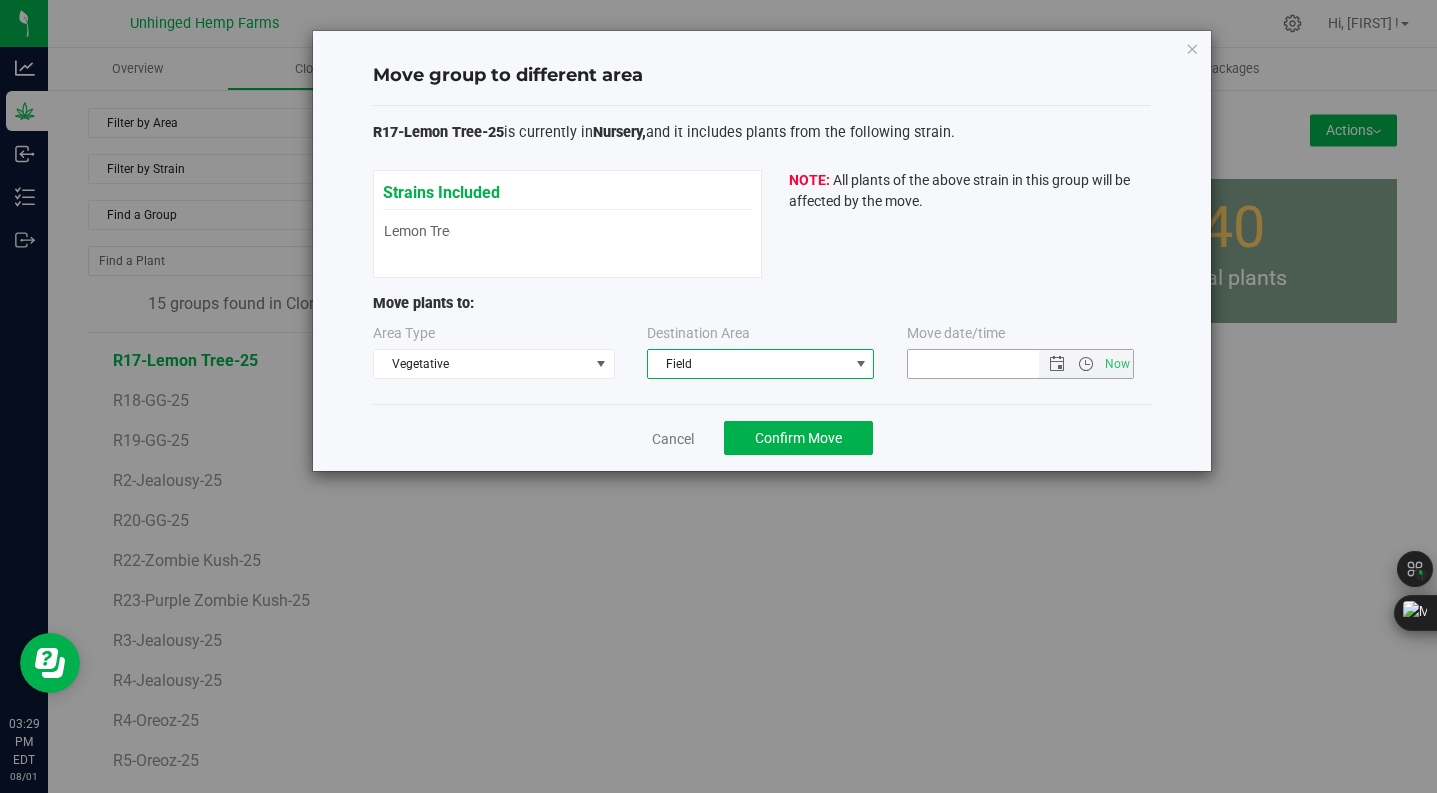 click at bounding box center [990, 364] 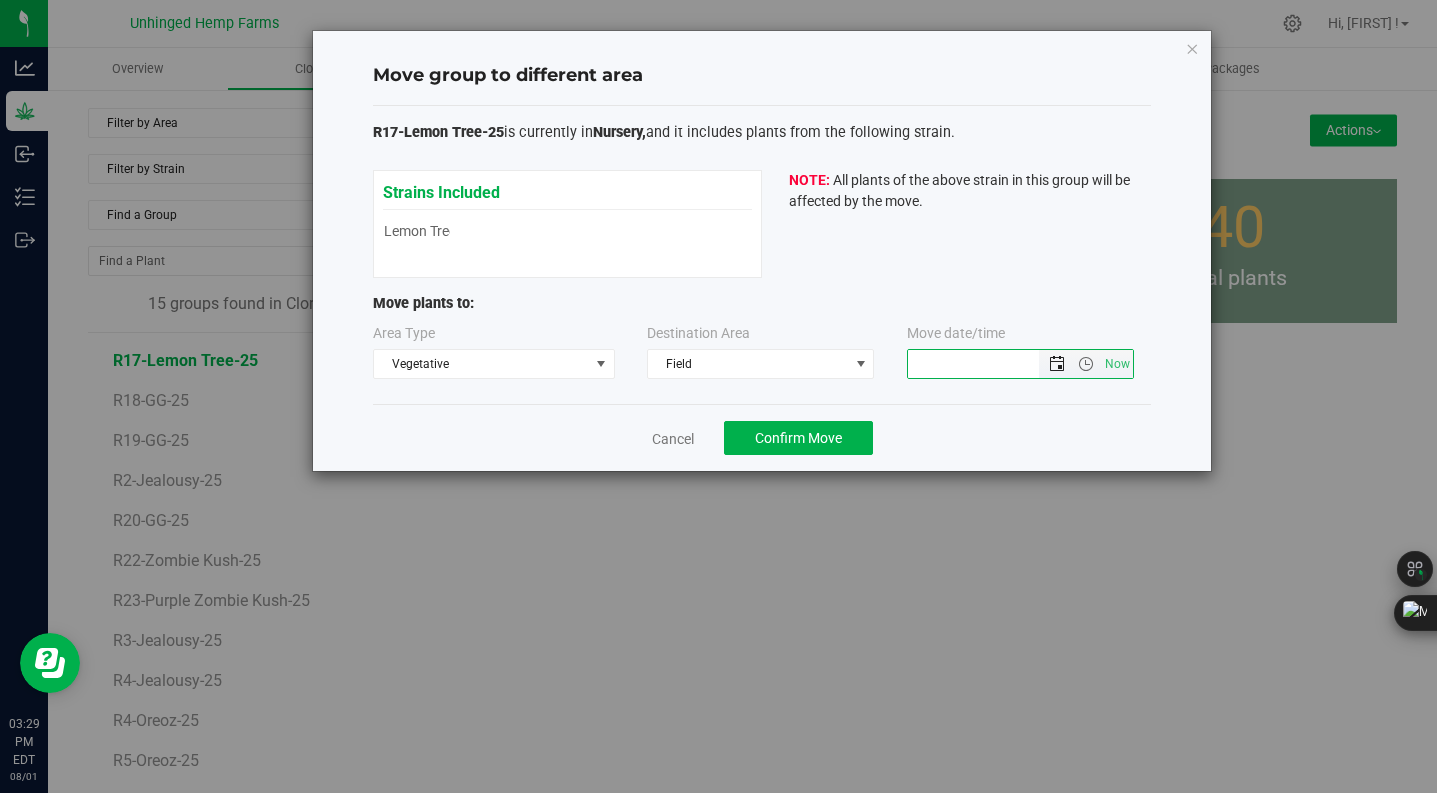 click at bounding box center (1057, 364) 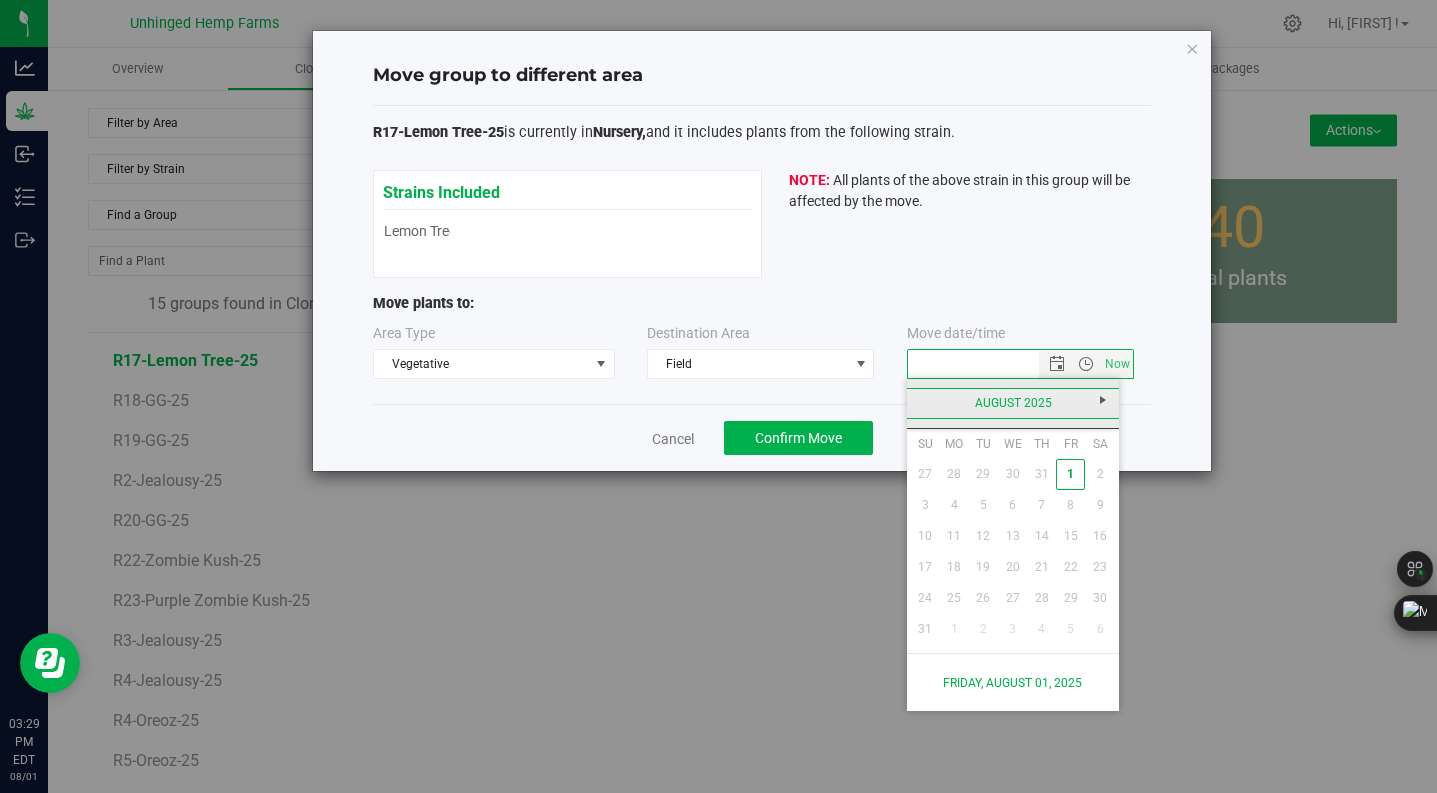 click on "August 2025" at bounding box center (1013, 403) 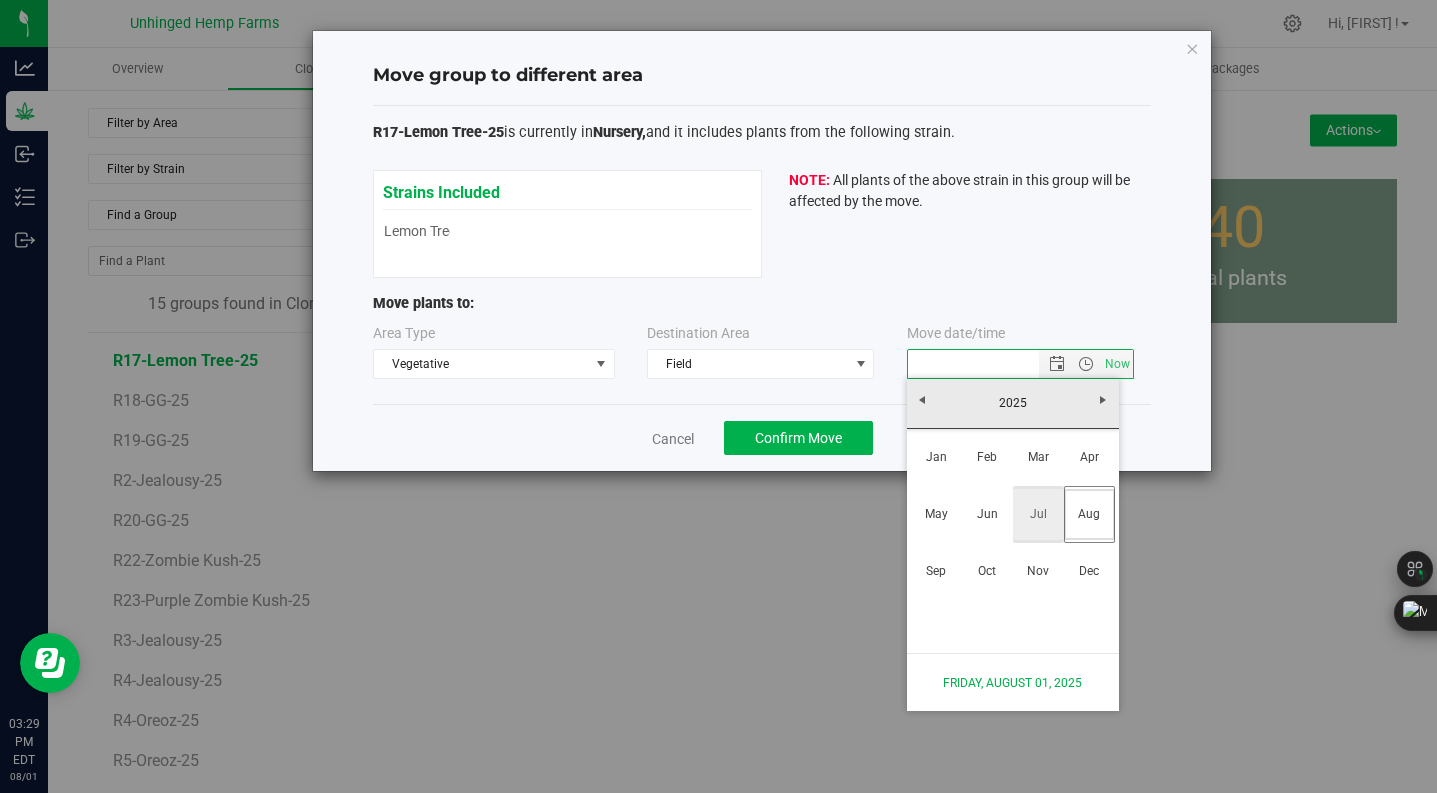 click on "Jul" at bounding box center (1038, 514) 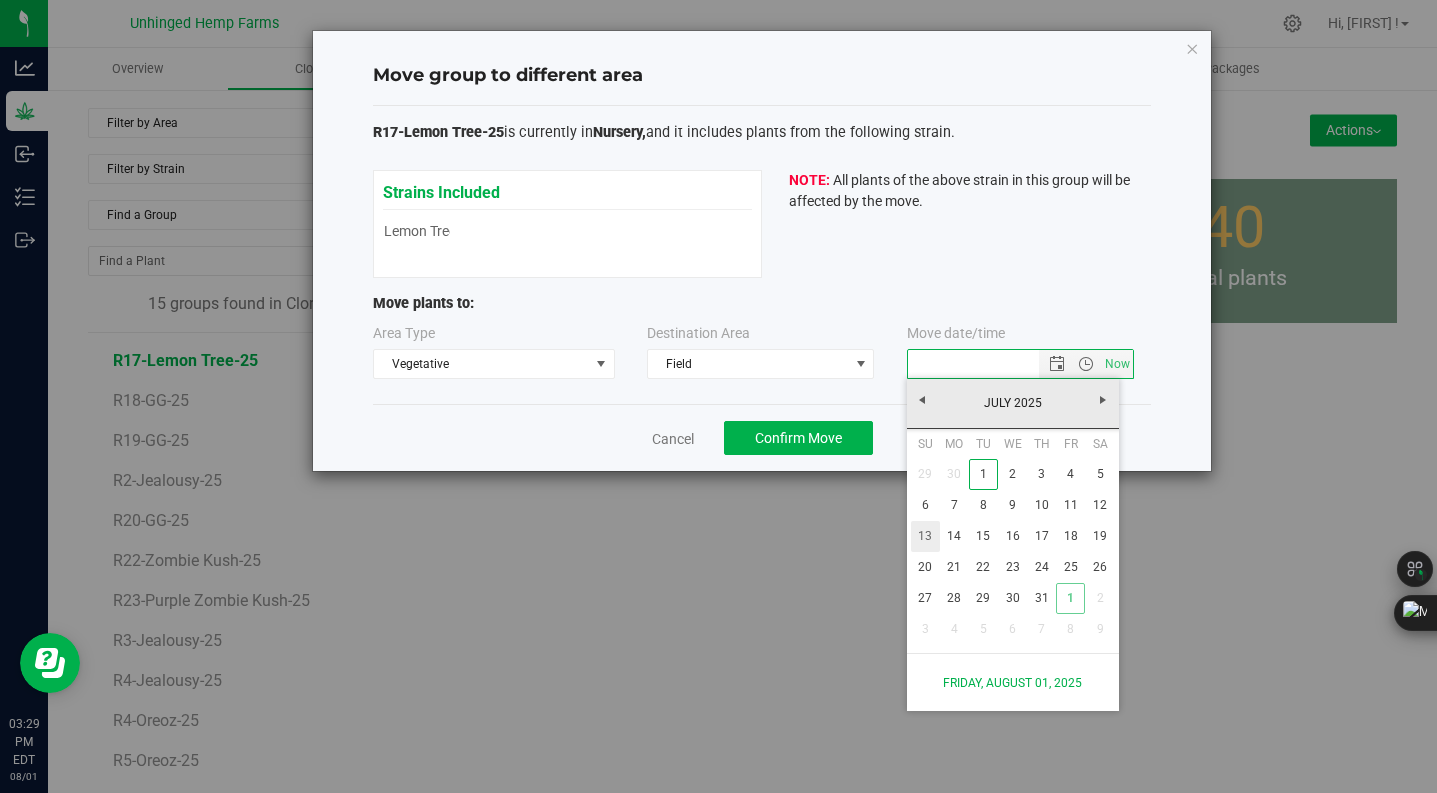 click on "13" at bounding box center (925, 536) 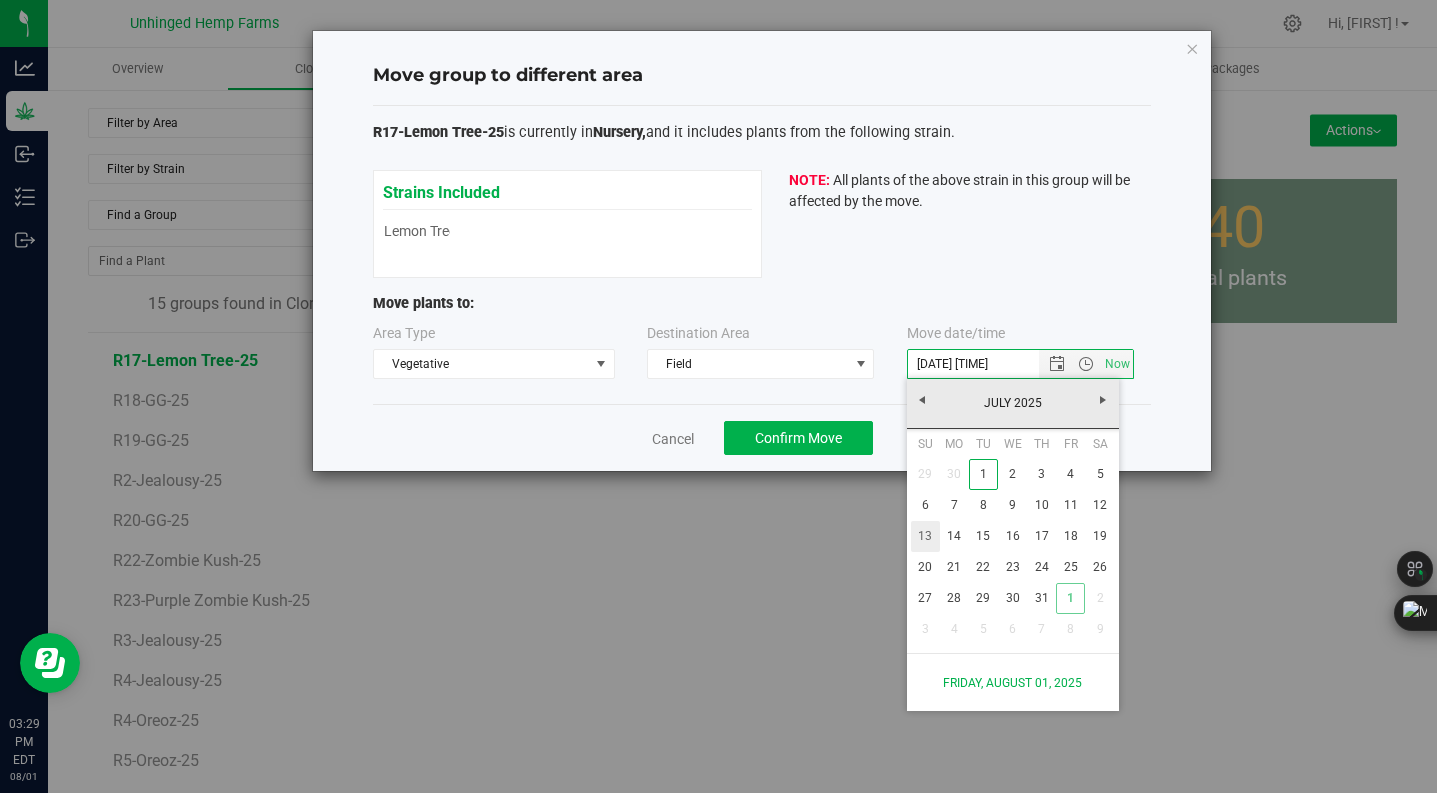 type 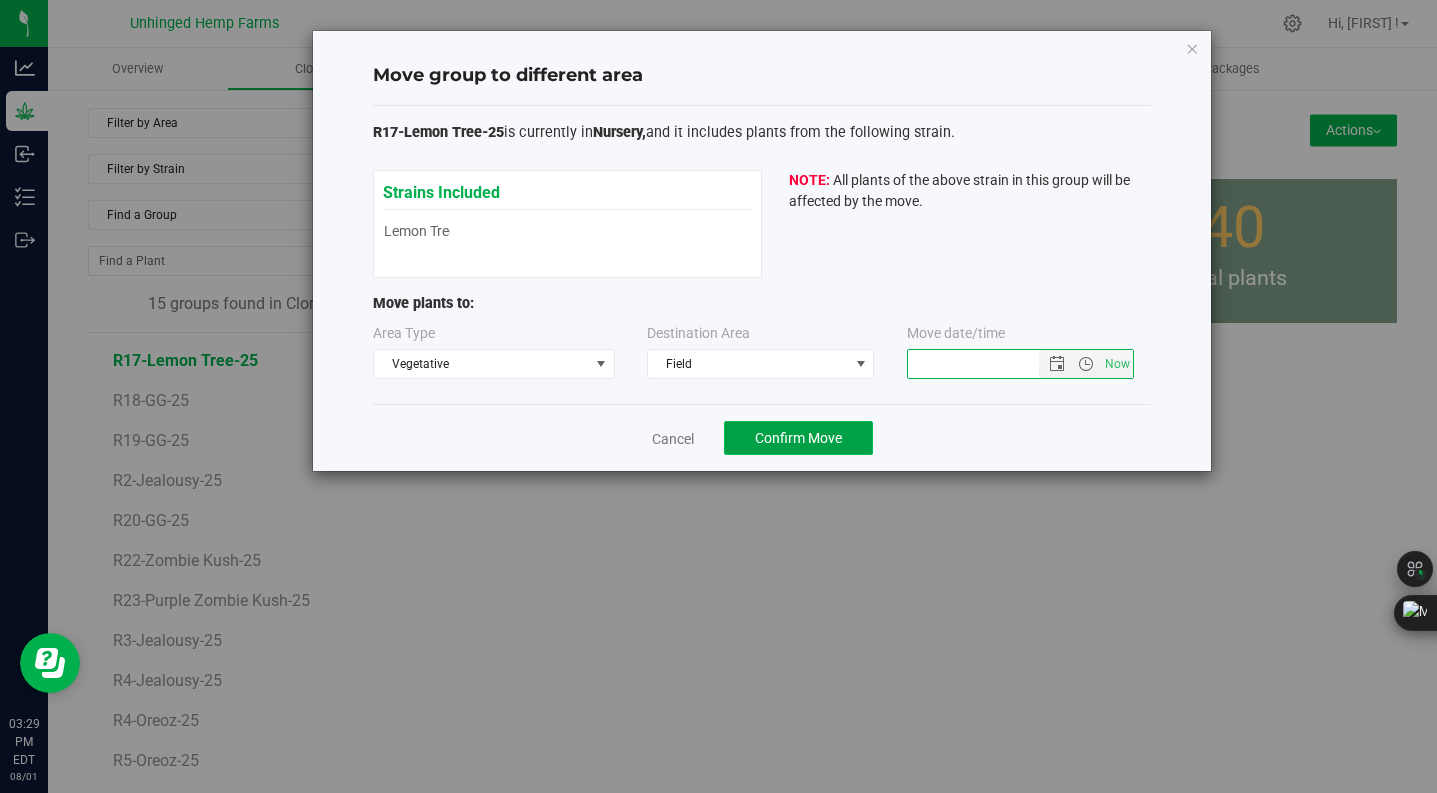 click on "Confirm Move" 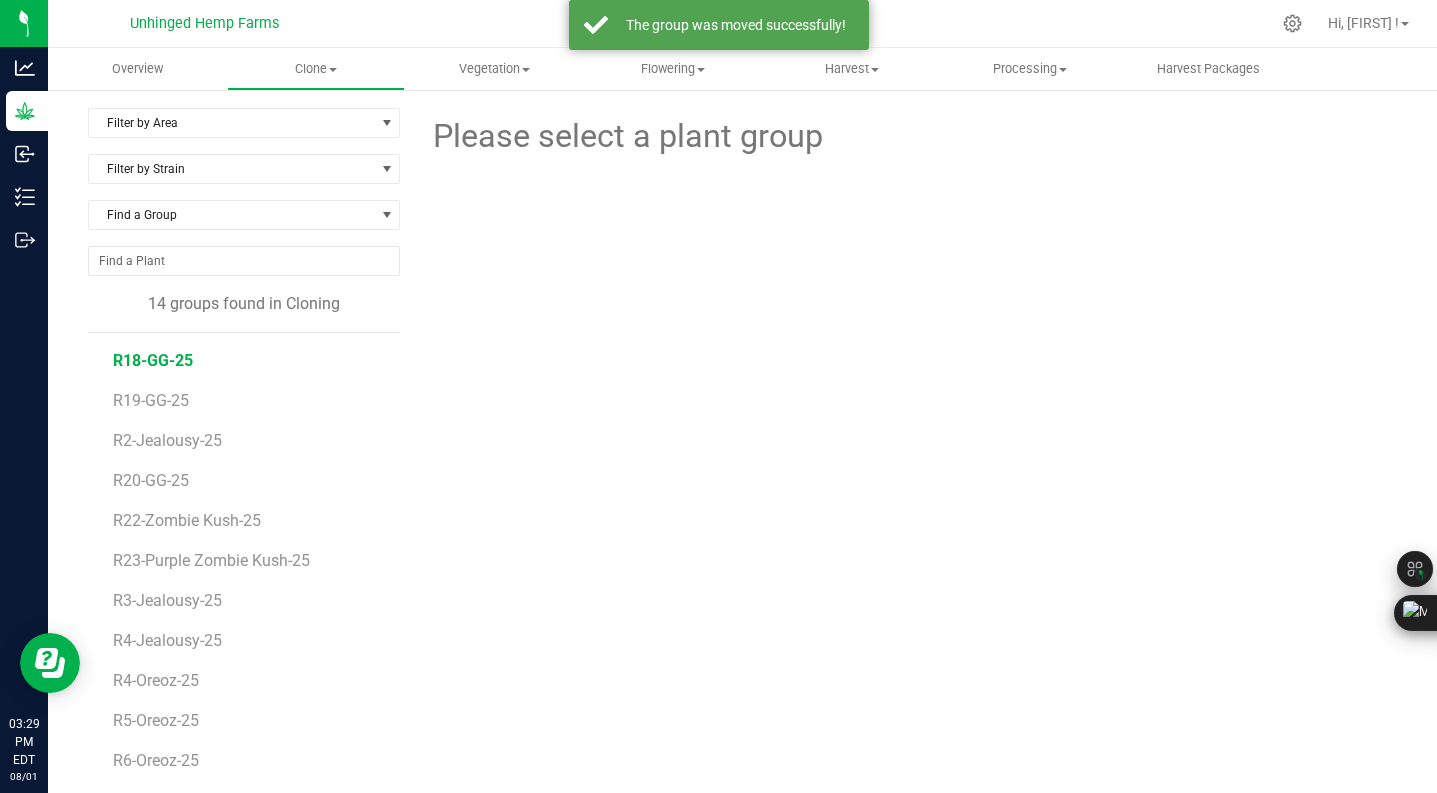 click on "R18-GG-25" at bounding box center (153, 360) 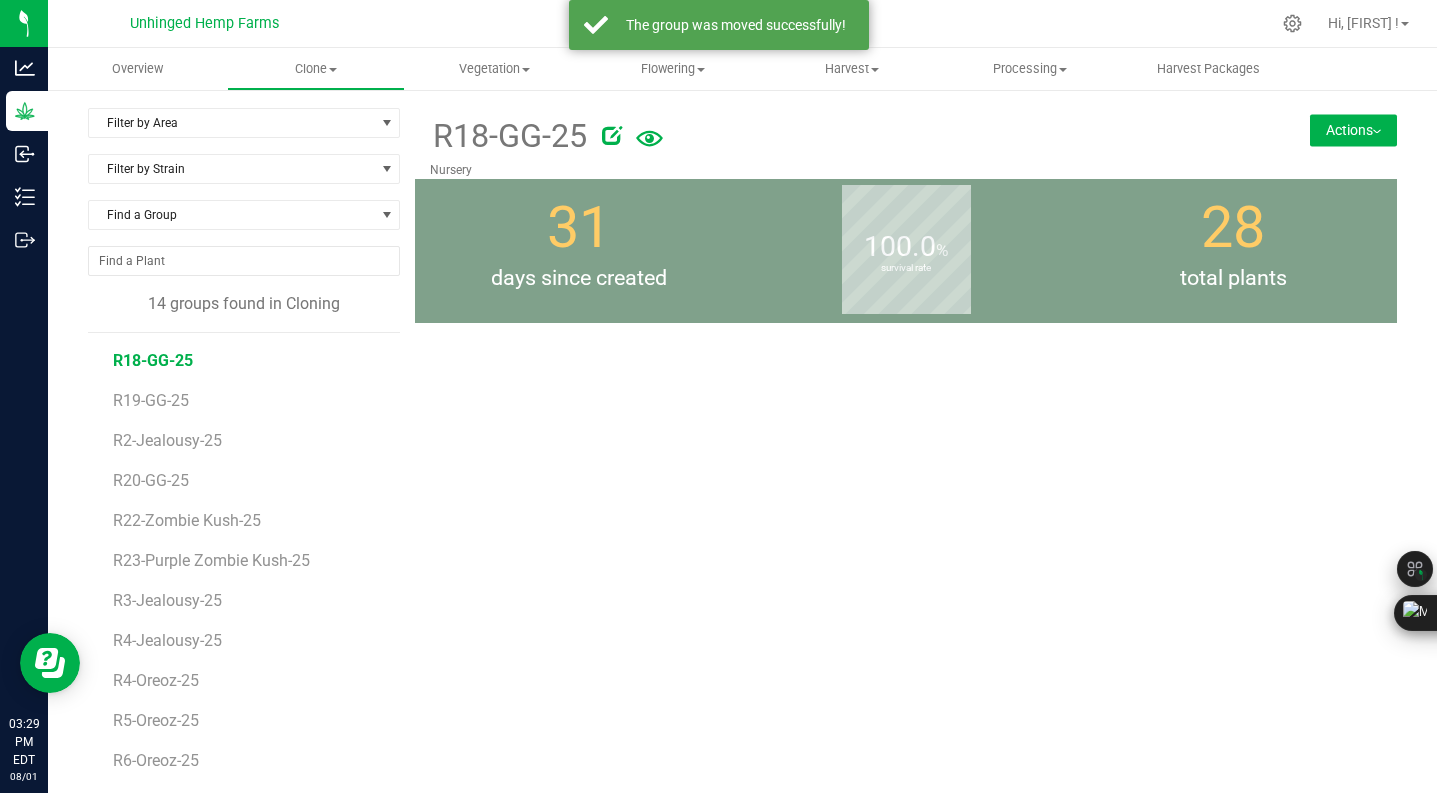 click on "Actions" at bounding box center [1353, 130] 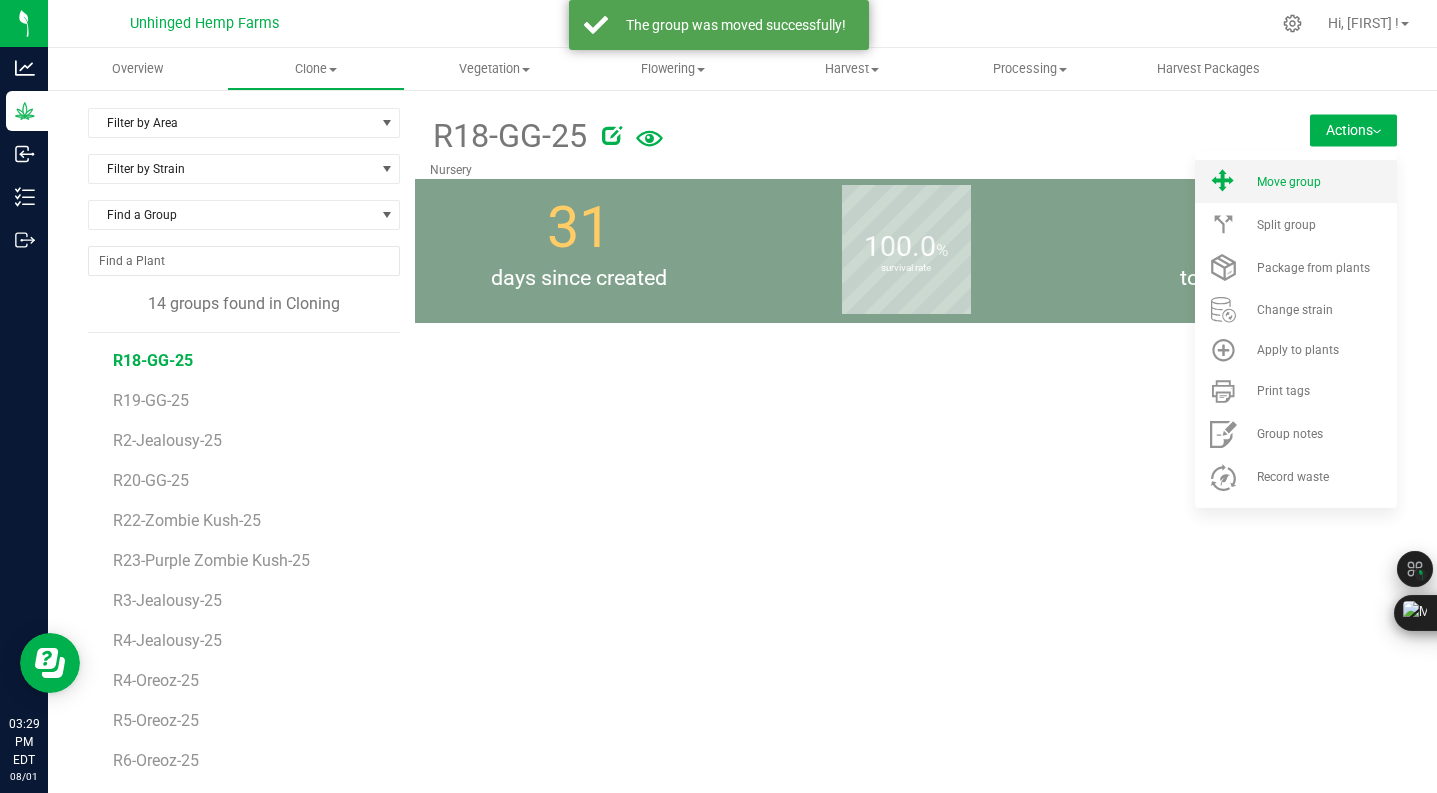 click on "Move group" at bounding box center [1289, 182] 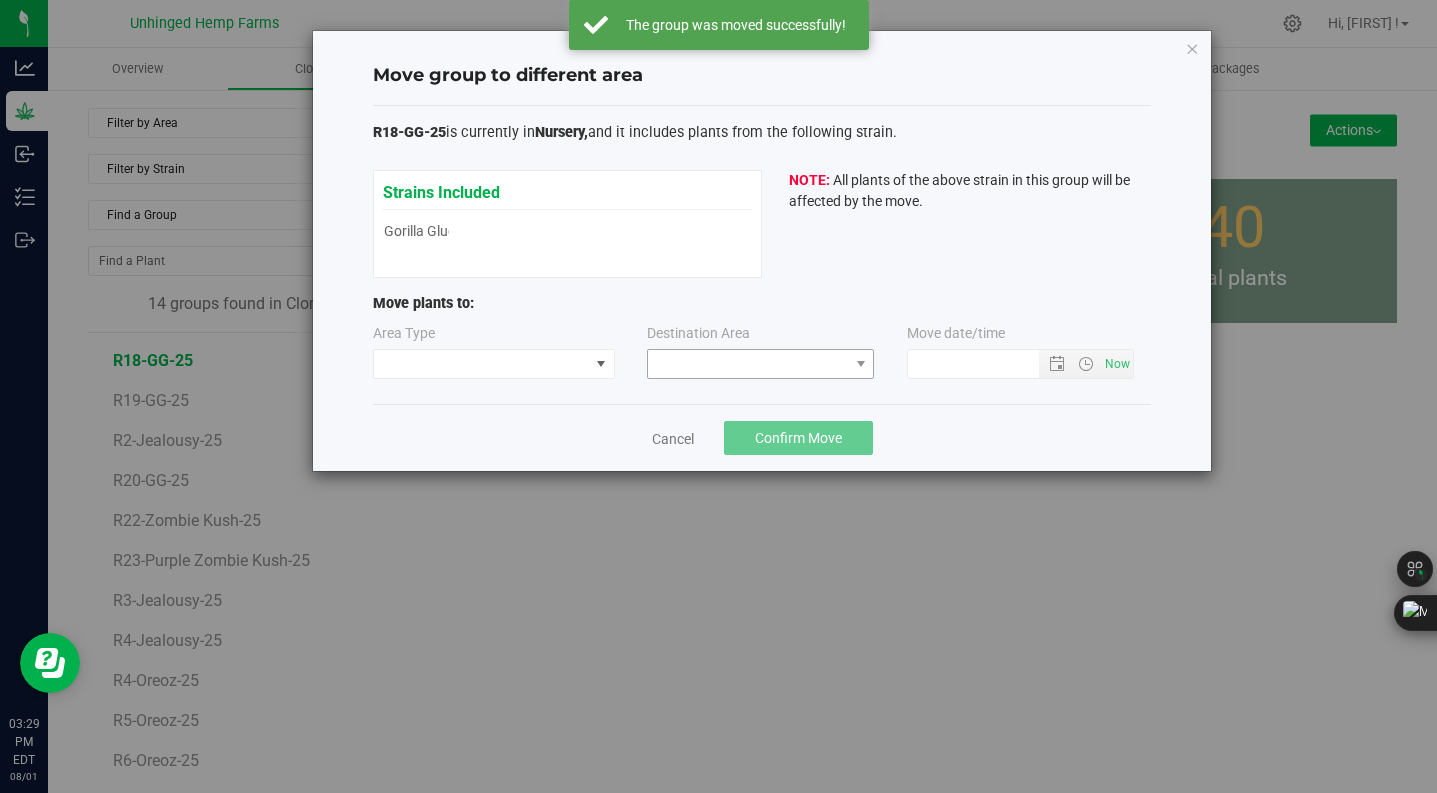 type on "8/1/2025 3:29 PM" 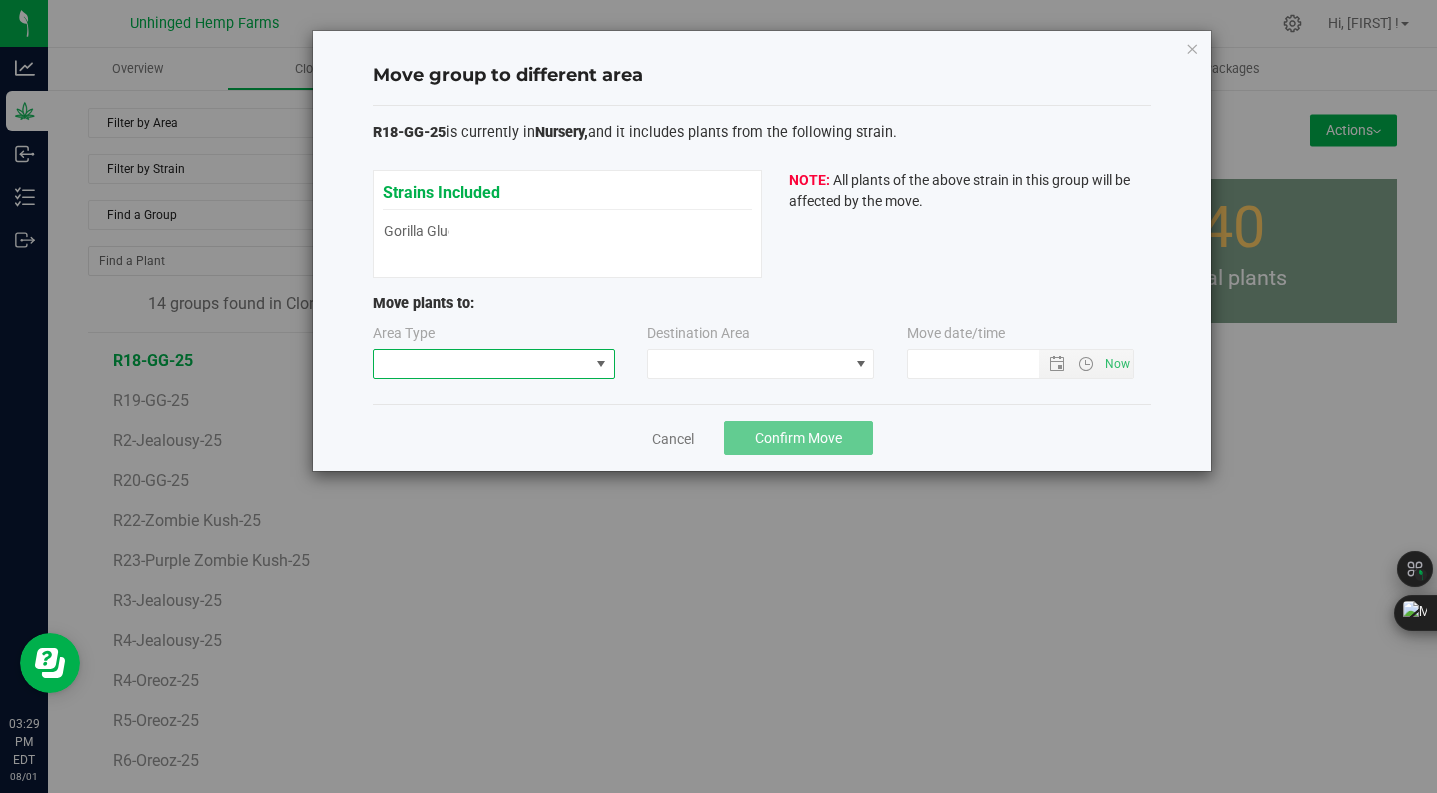 click at bounding box center (481, 364) 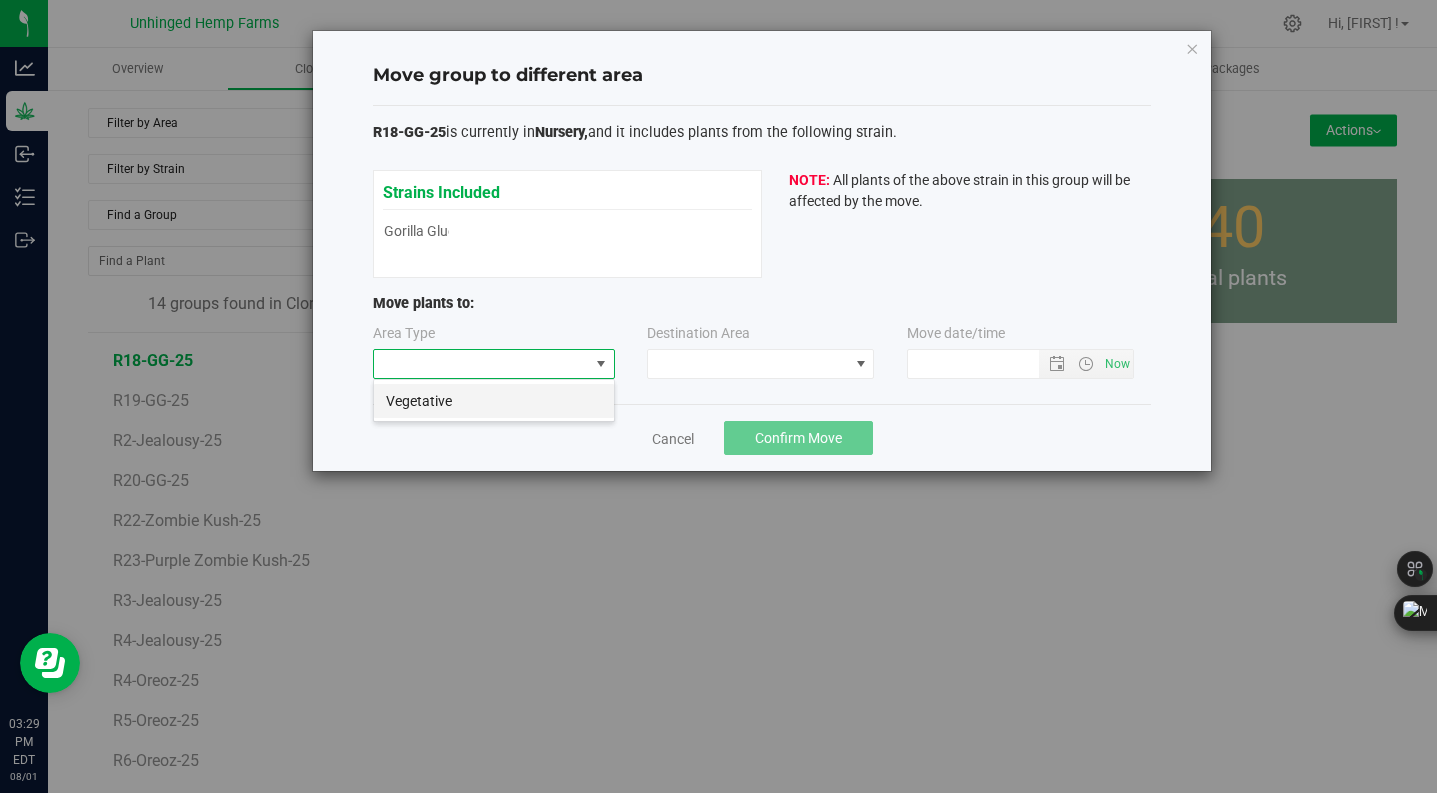scroll, scrollTop: 99970, scrollLeft: 99758, axis: both 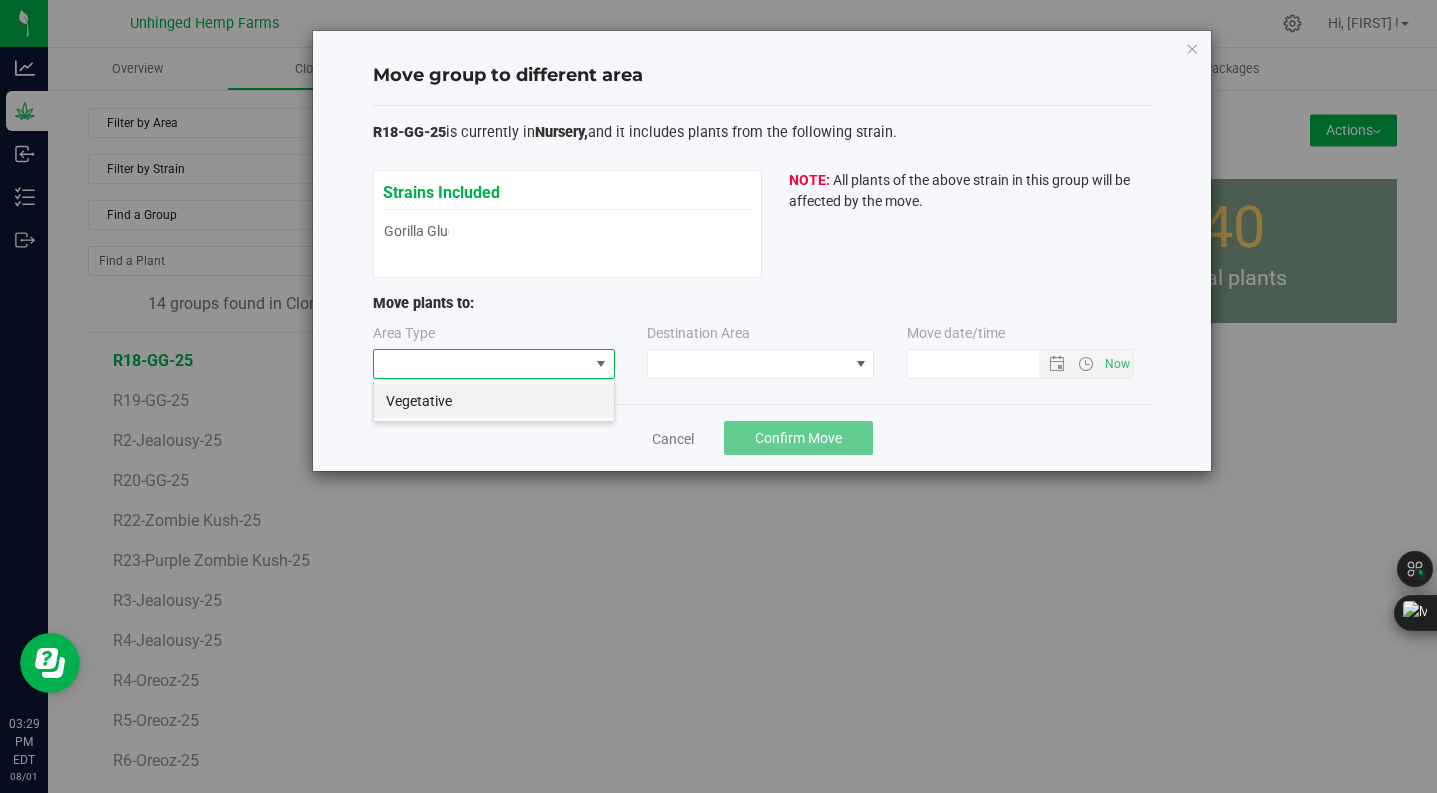drag, startPoint x: 486, startPoint y: 406, endPoint x: 624, endPoint y: 378, distance: 140.81194 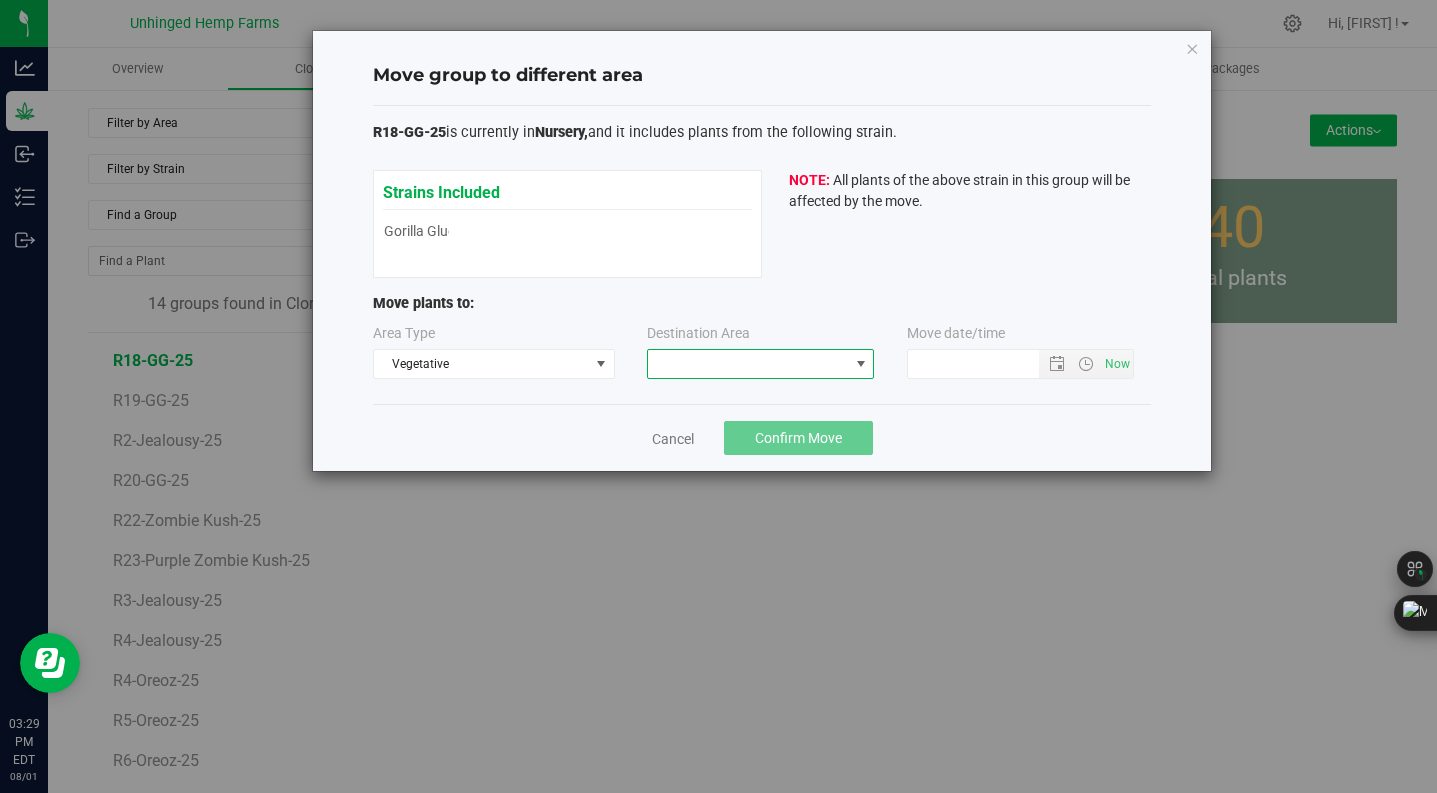 click at bounding box center (748, 364) 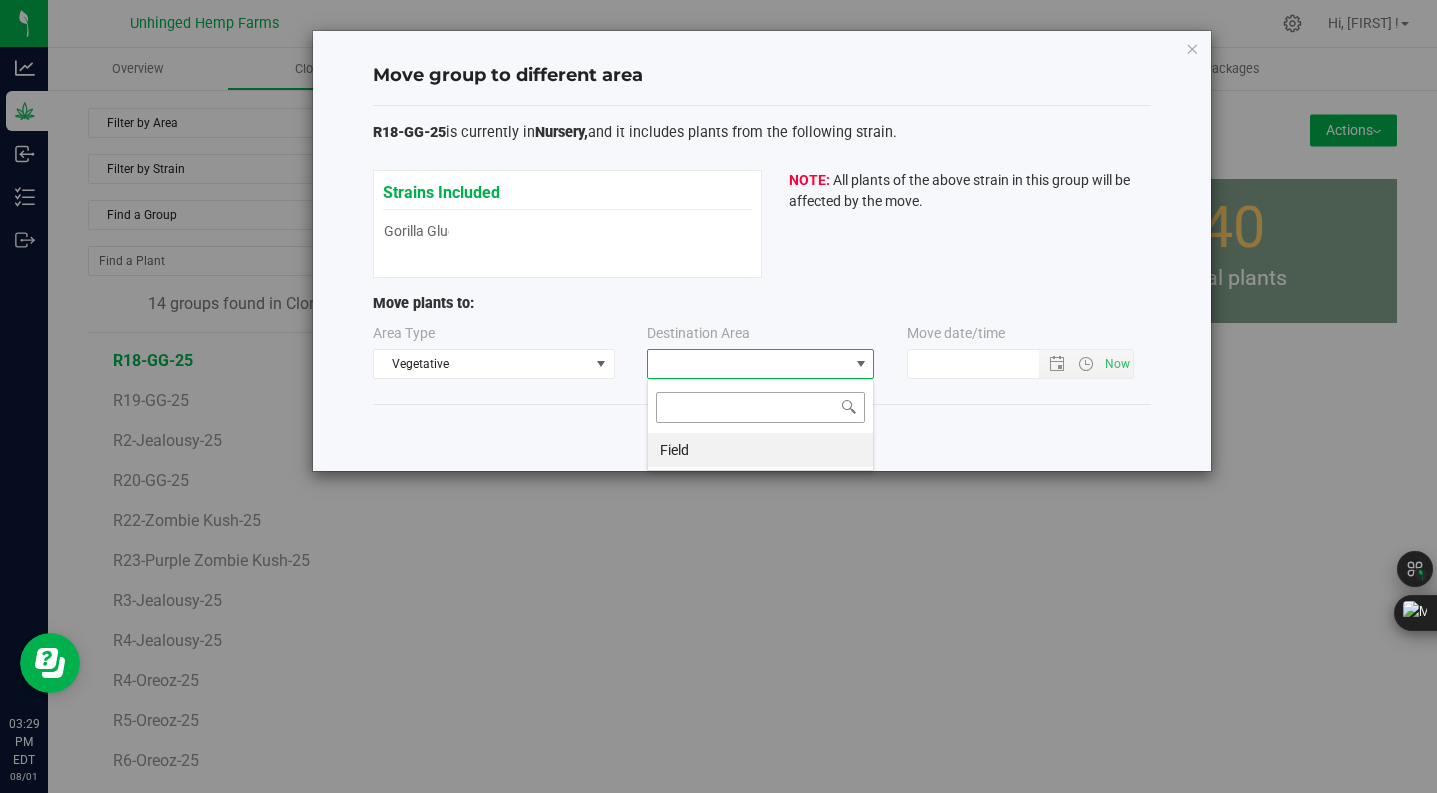 scroll, scrollTop: 99970, scrollLeft: 99773, axis: both 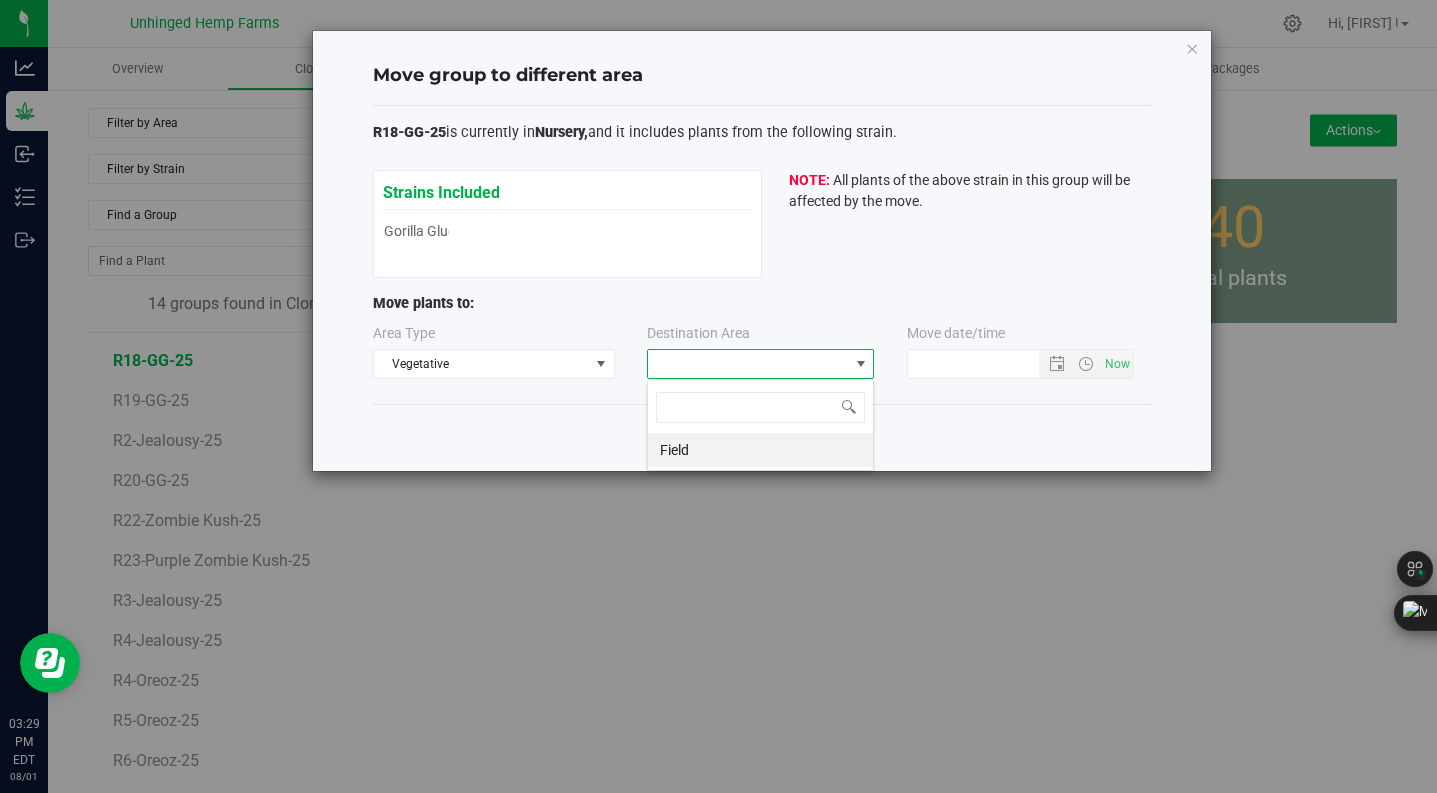 drag, startPoint x: 712, startPoint y: 448, endPoint x: 971, endPoint y: 386, distance: 266.31747 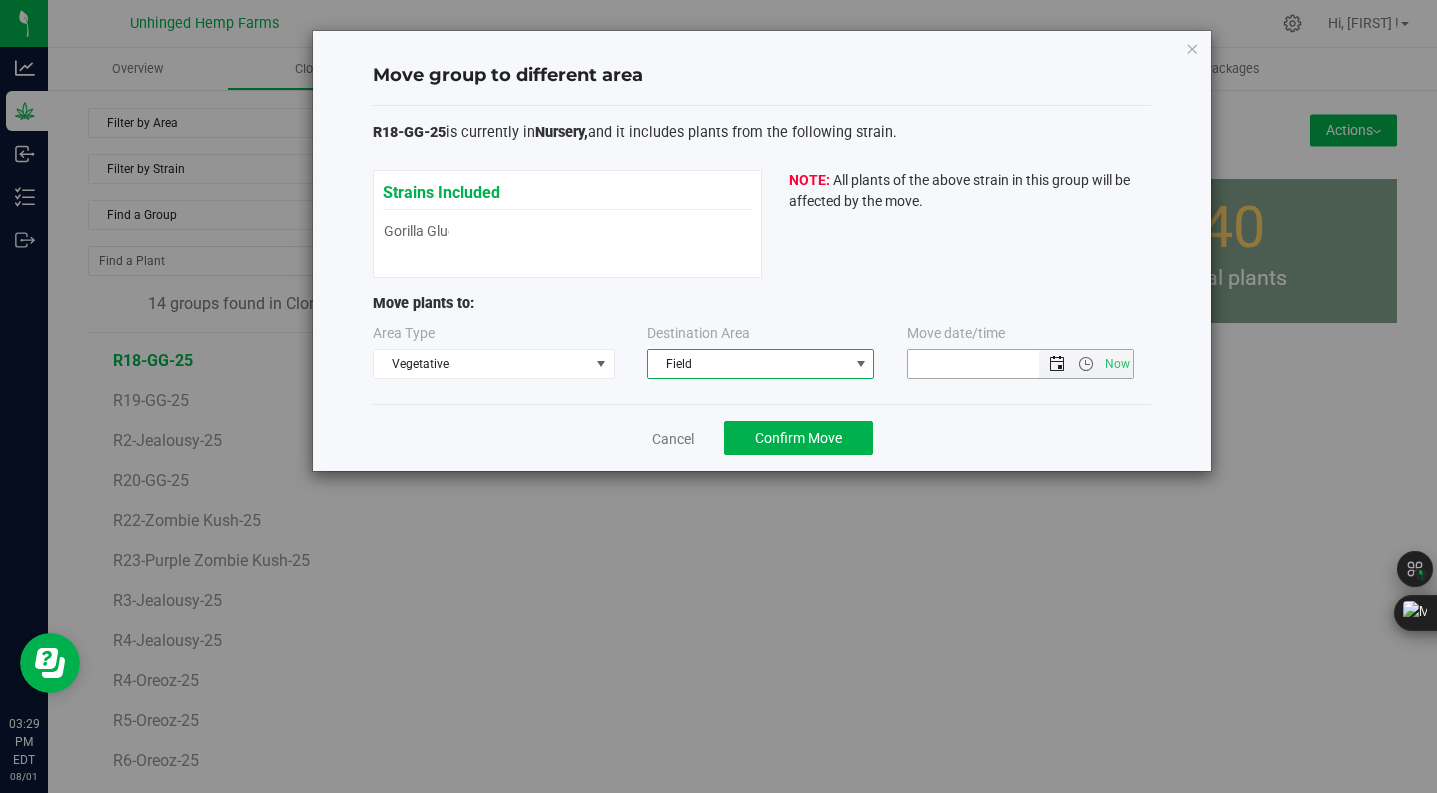 click at bounding box center (1057, 364) 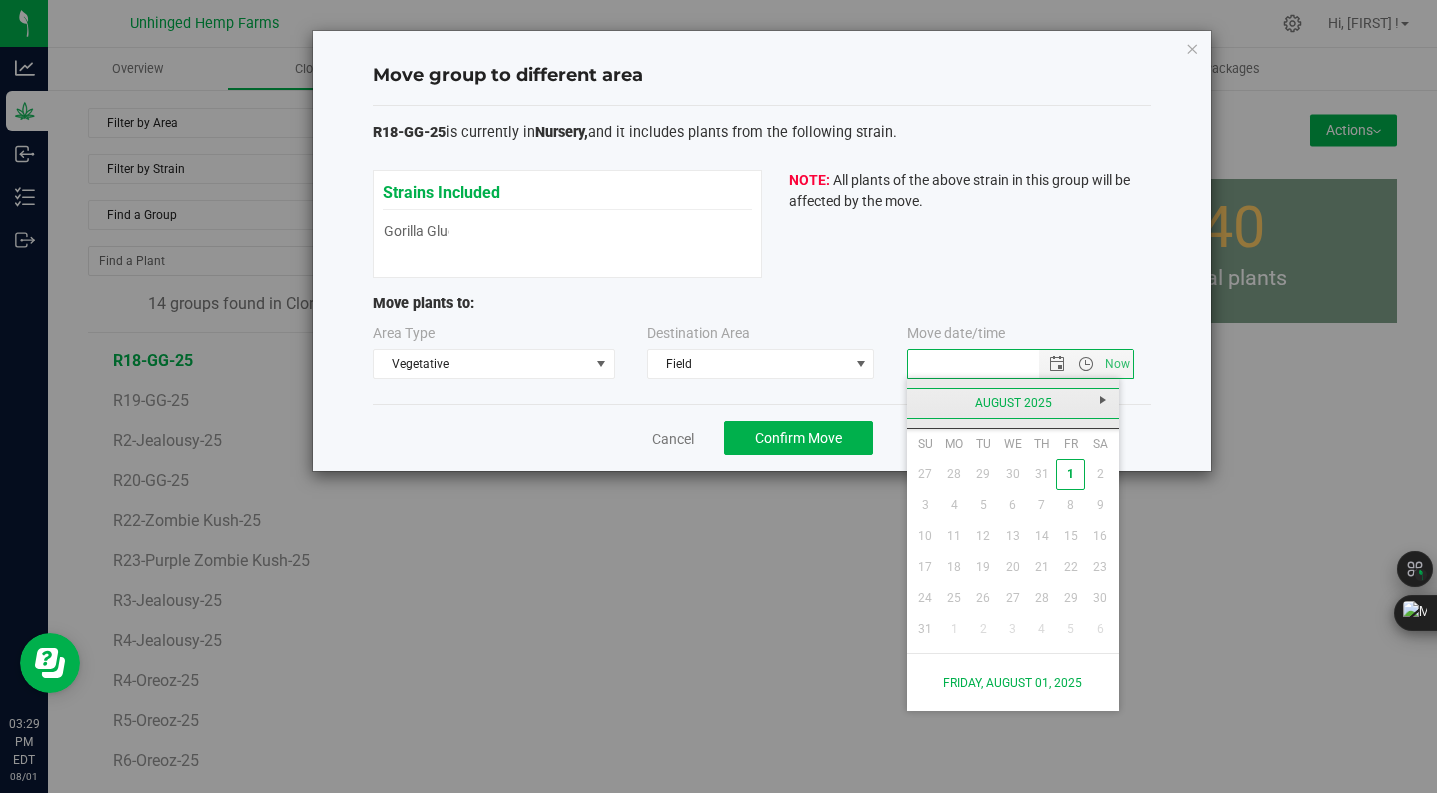 click on "August 2025" at bounding box center [1013, 403] 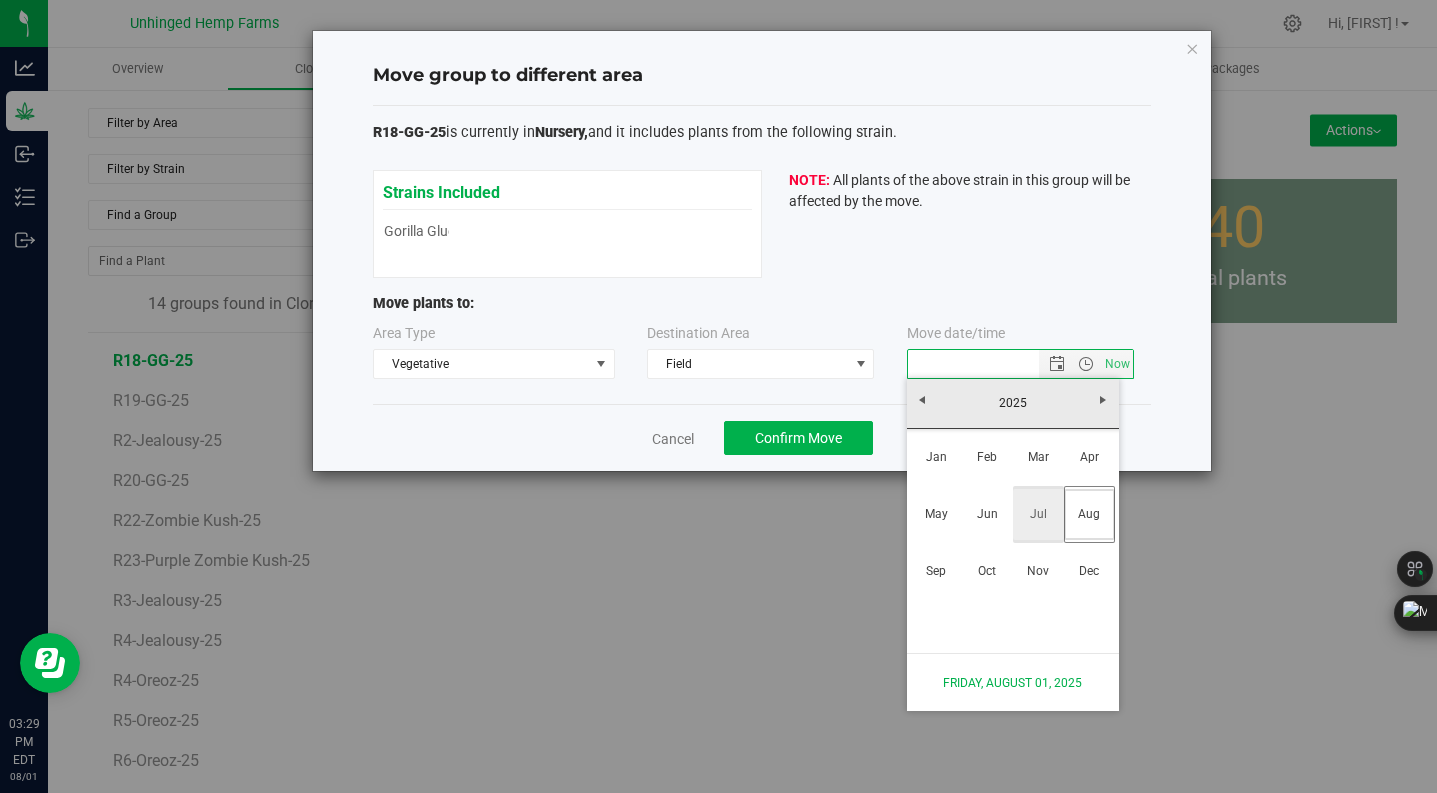 drag, startPoint x: 1048, startPoint y: 505, endPoint x: 1041, endPoint y: 496, distance: 11.401754 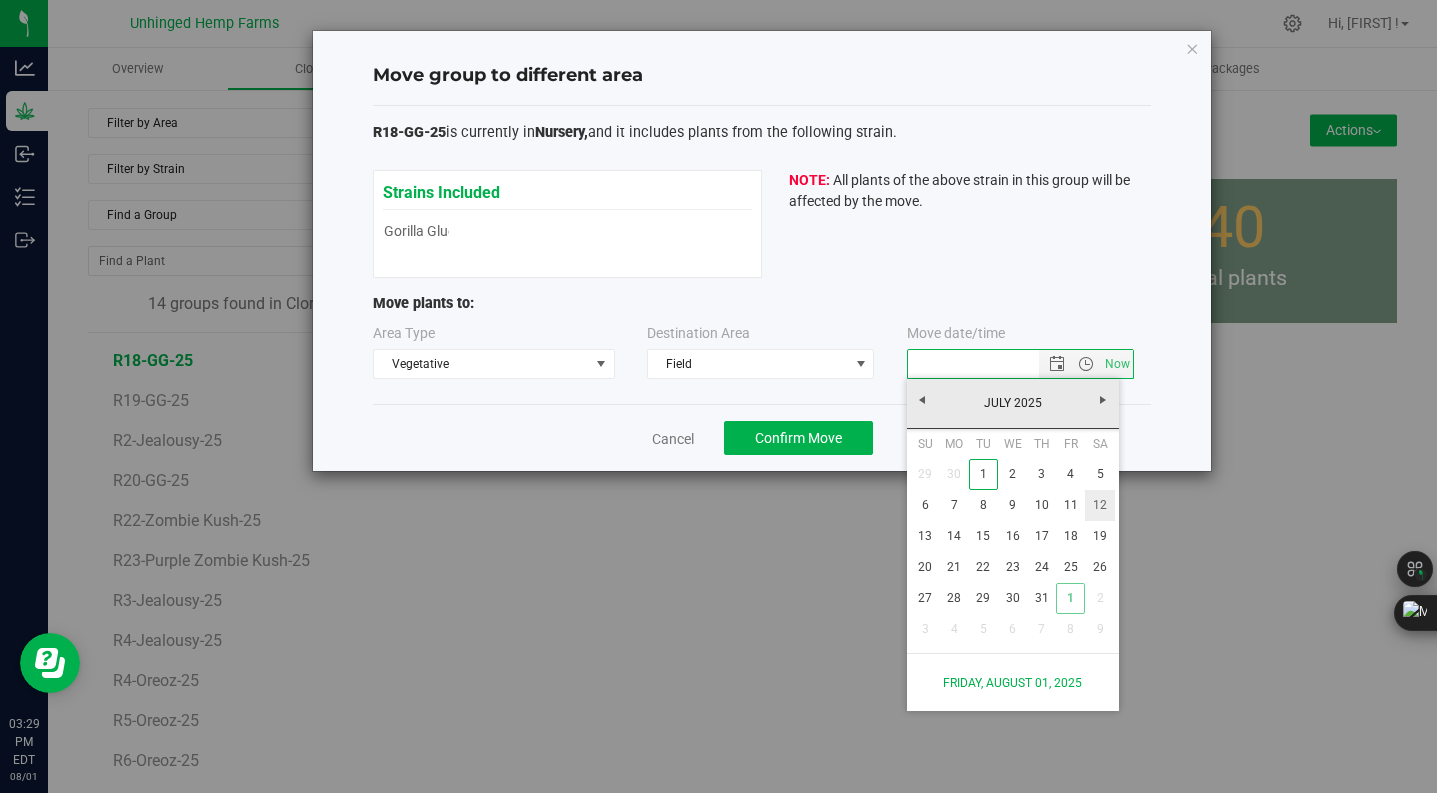 click on "12" at bounding box center (1099, 505) 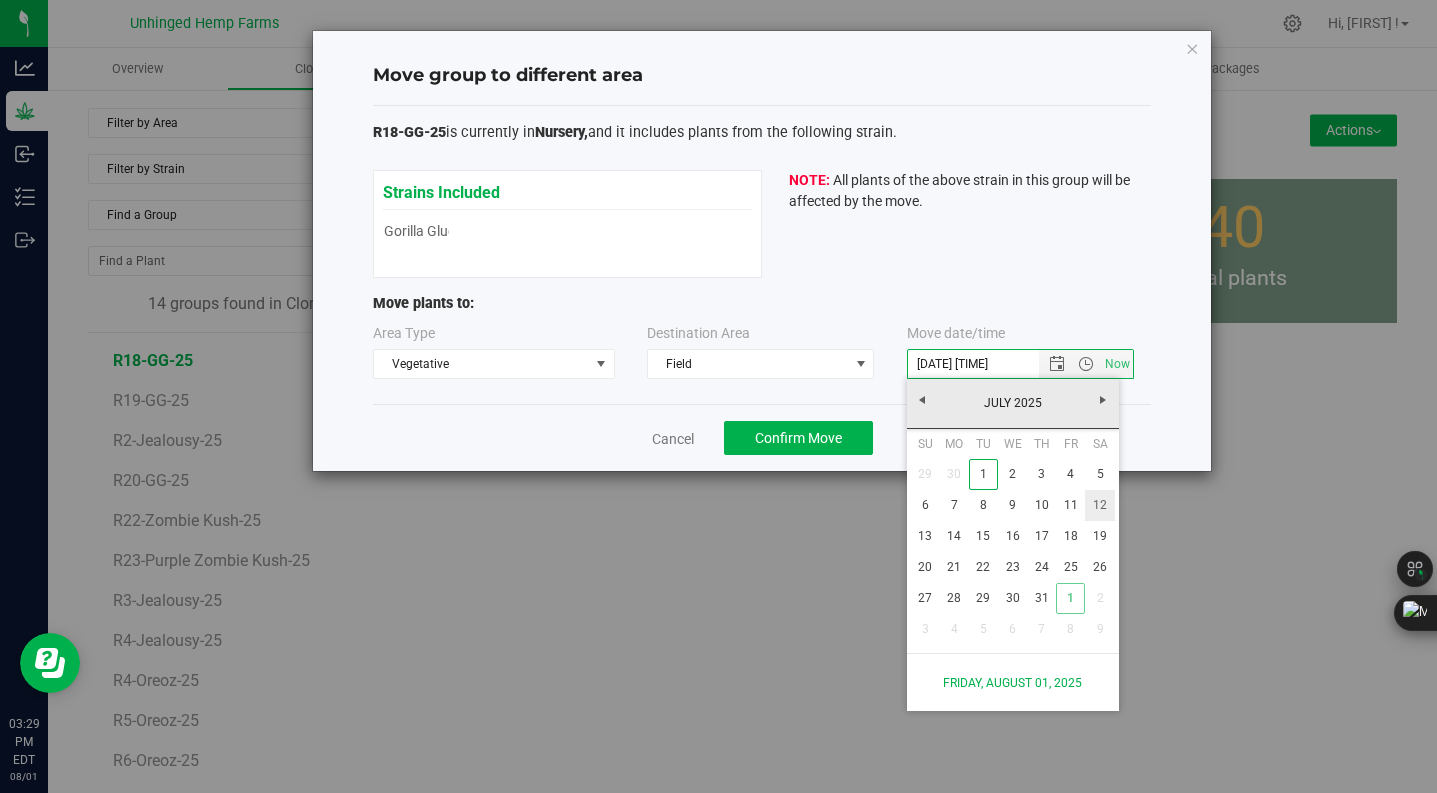 type 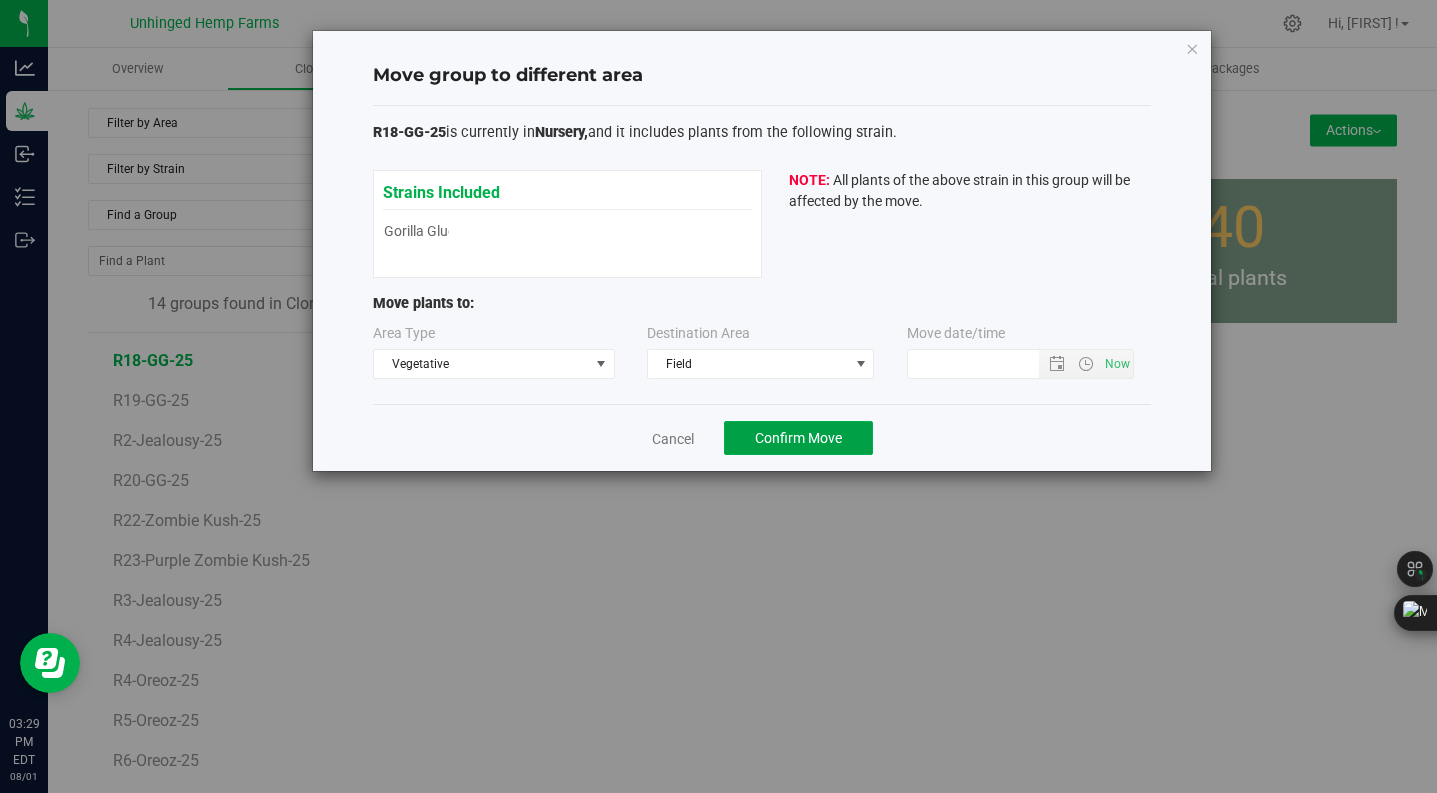 drag, startPoint x: 821, startPoint y: 439, endPoint x: 885, endPoint y: 451, distance: 65.11528 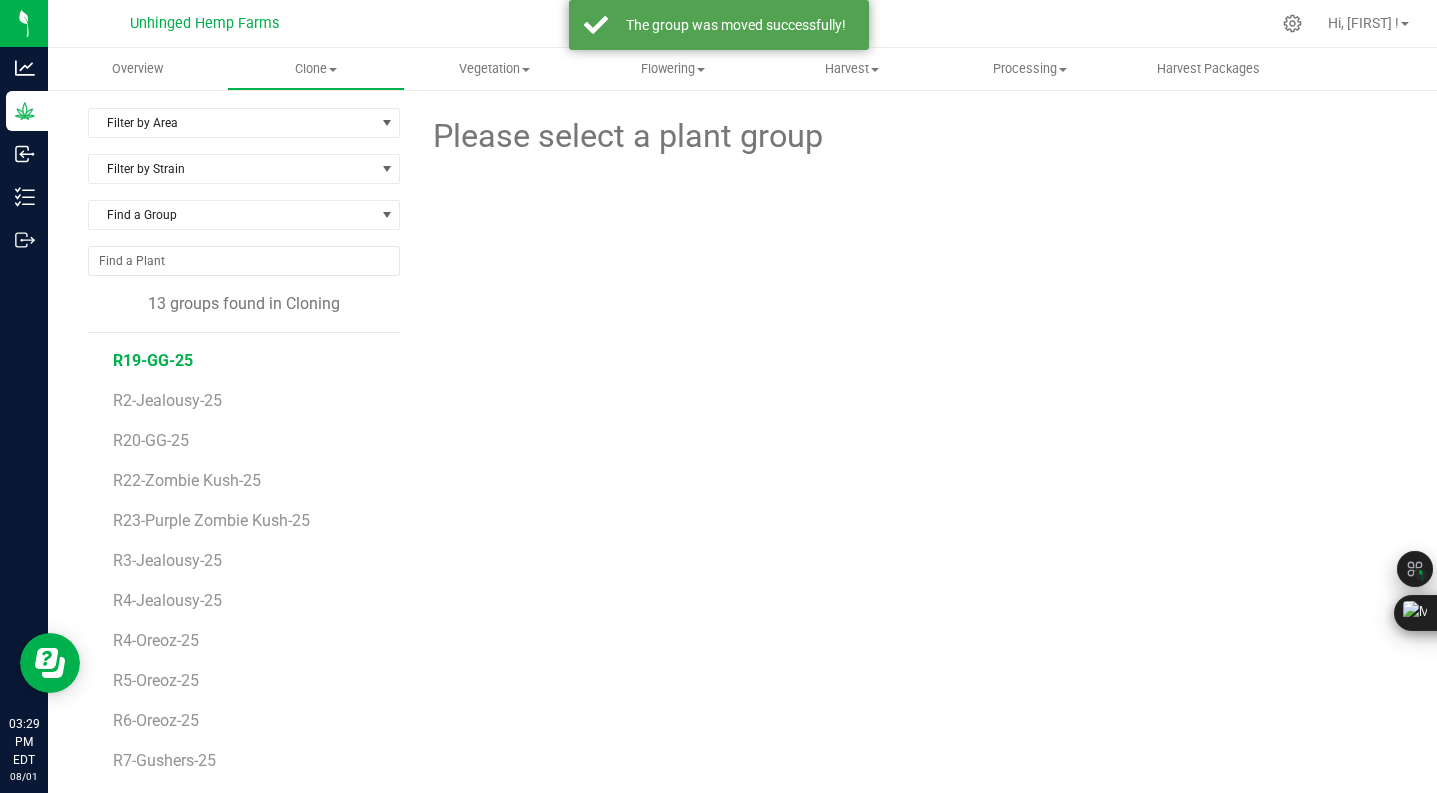 click on "R19-GG-25" at bounding box center (153, 360) 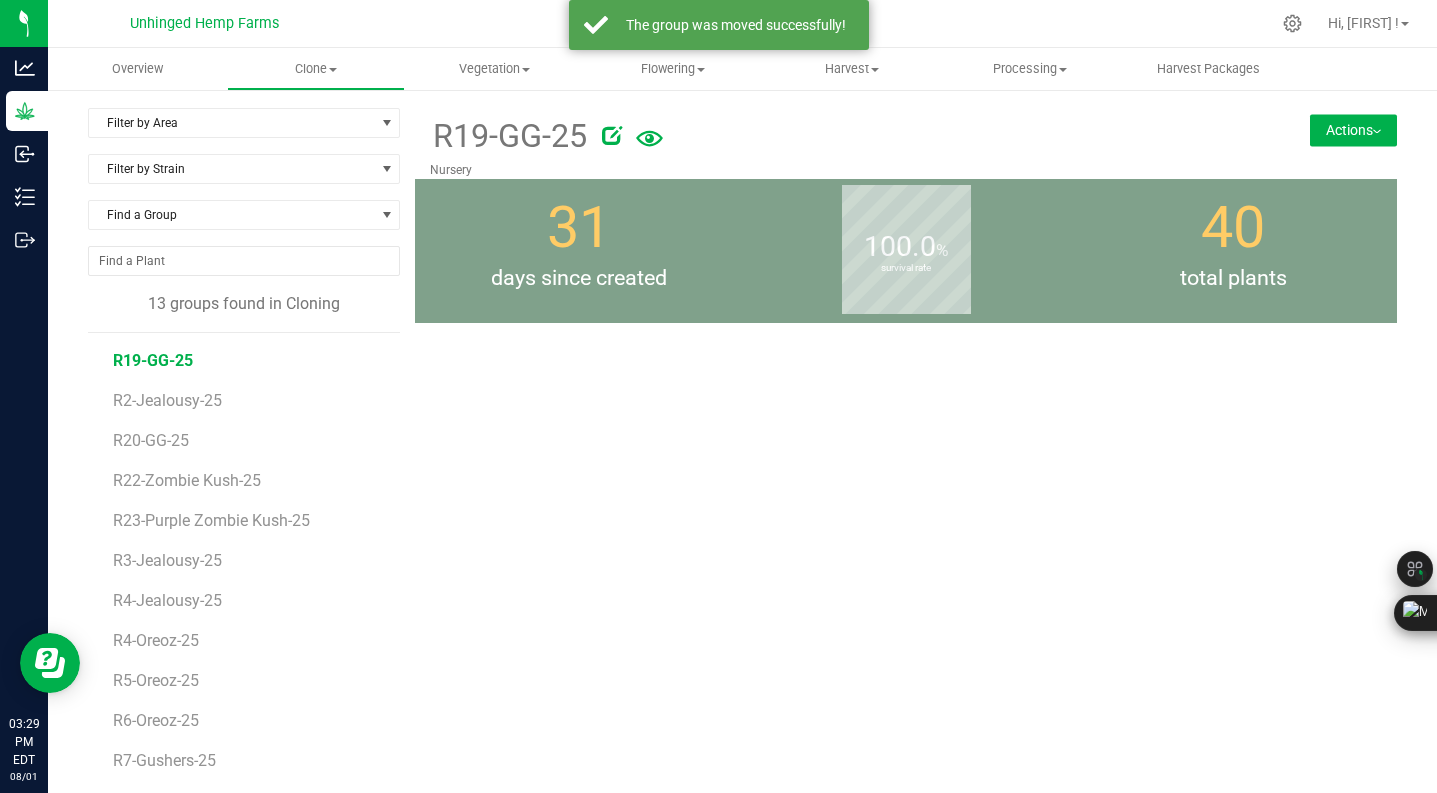click on "Actions" at bounding box center (1353, 130) 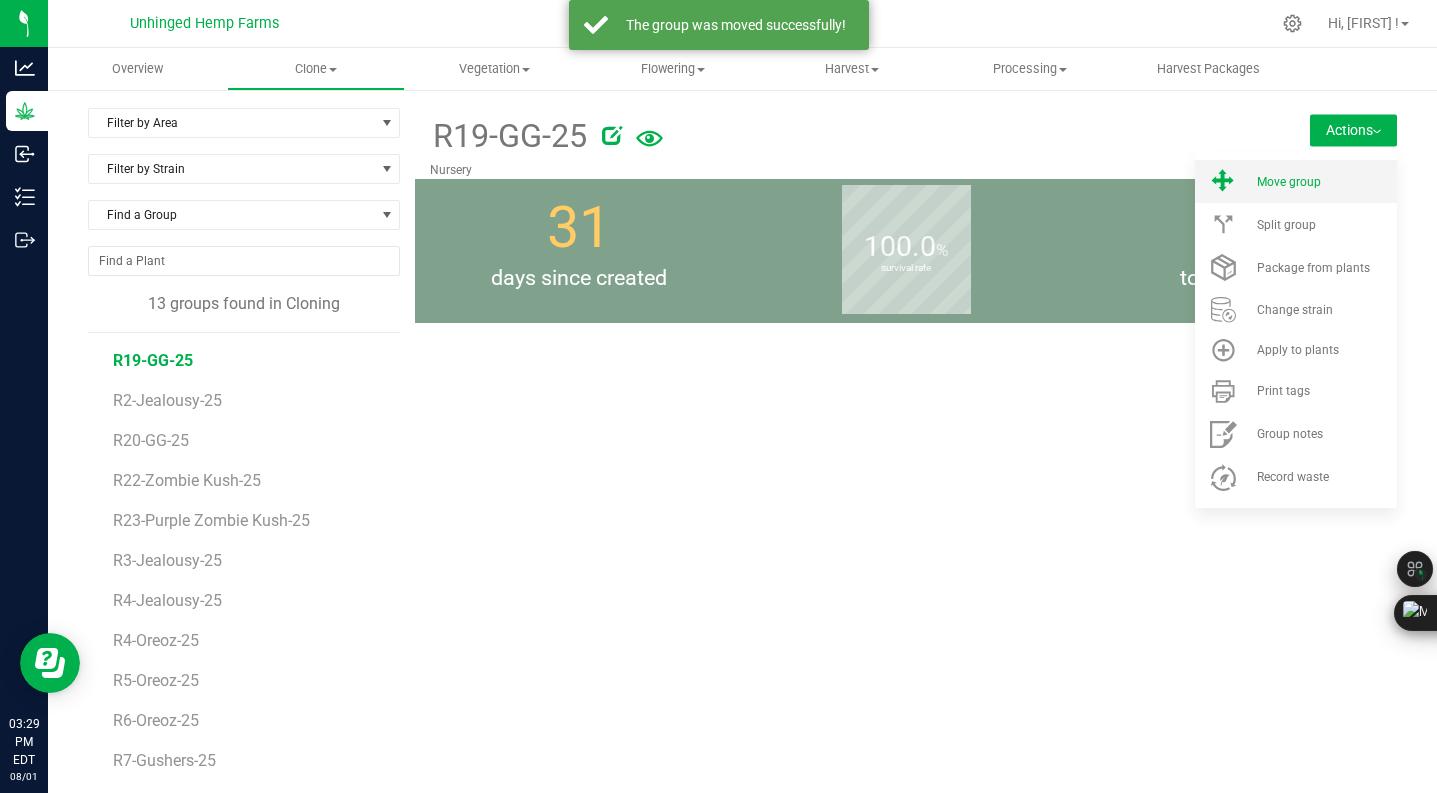 click on "Move group" at bounding box center [1296, 181] 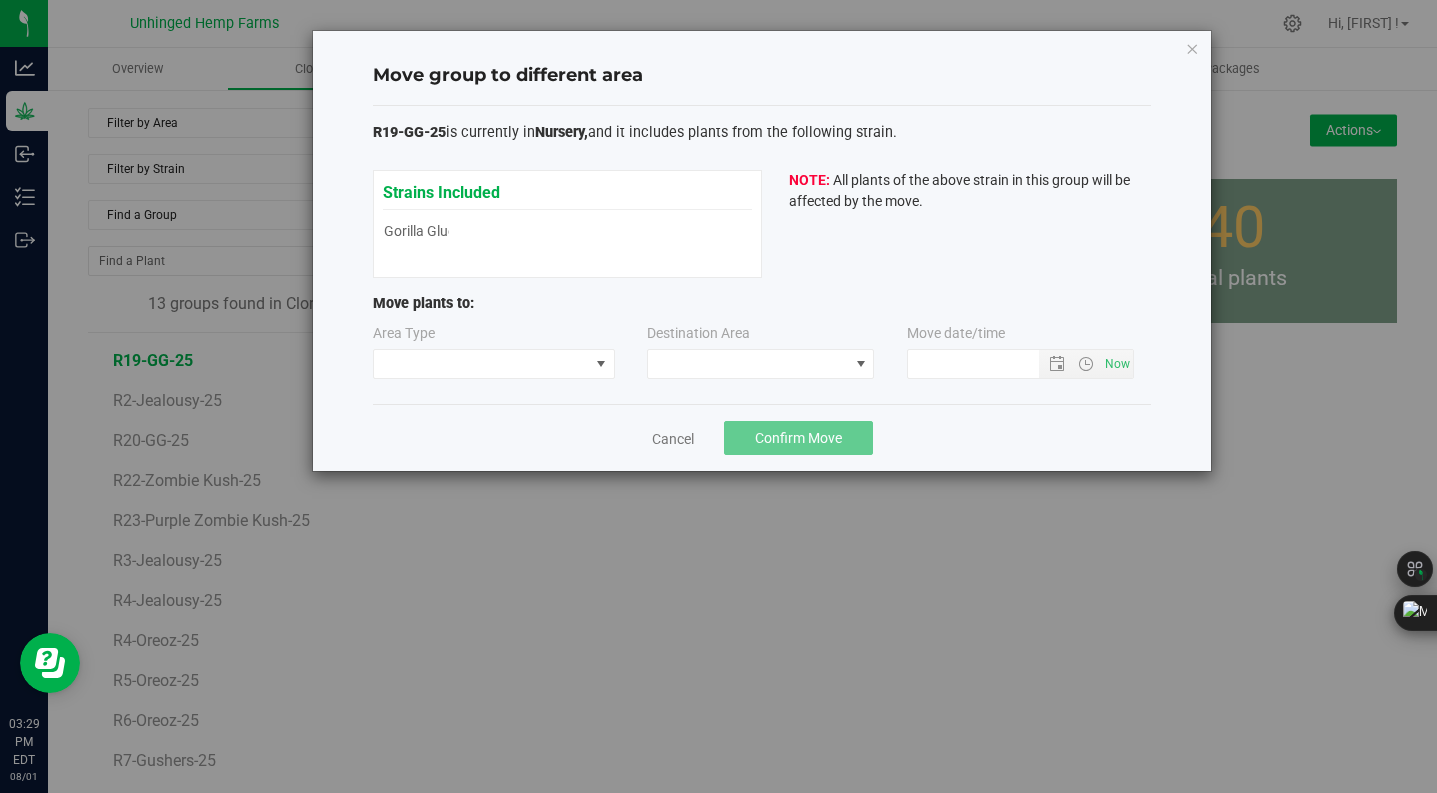 type on "8/1/2025 3:29 PM" 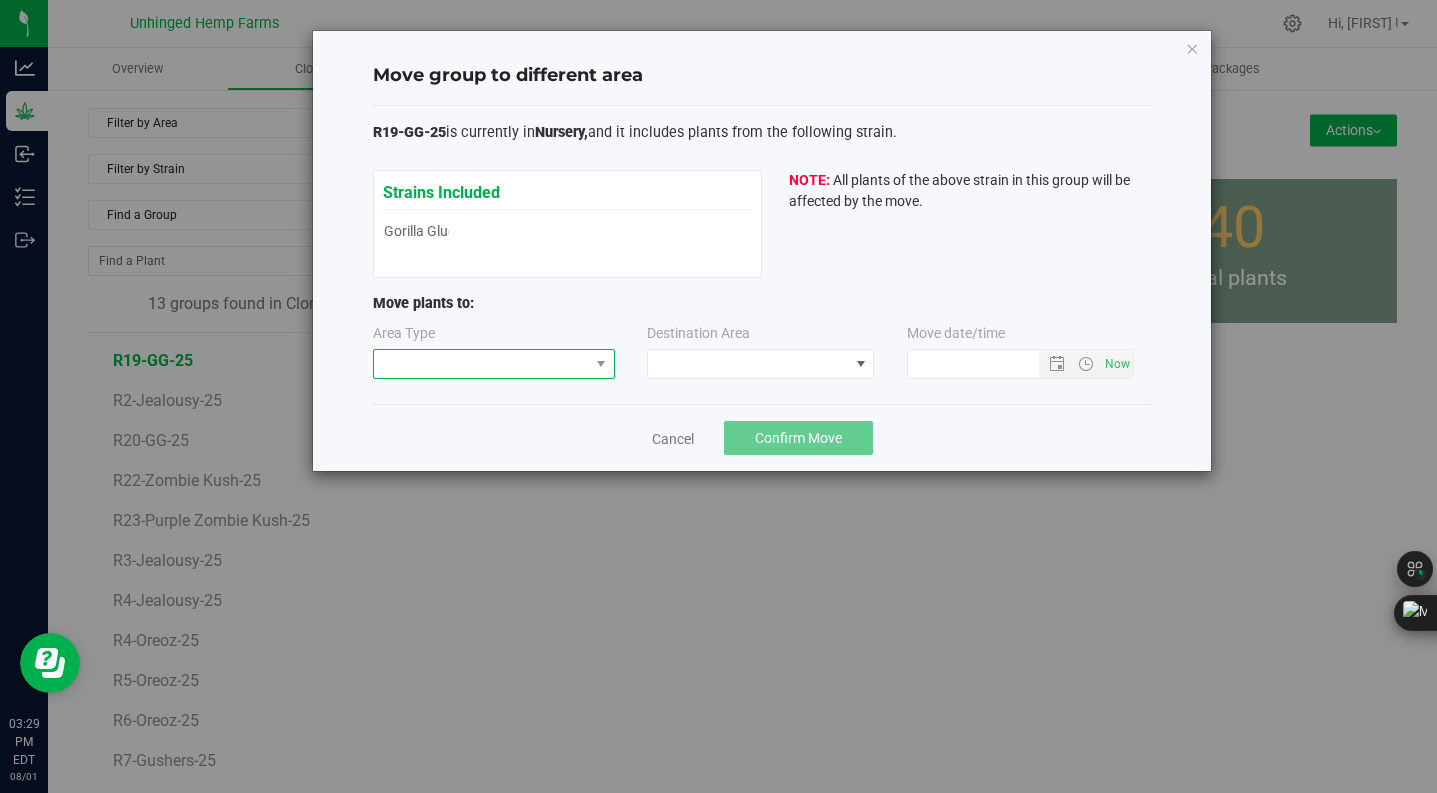 click at bounding box center (481, 364) 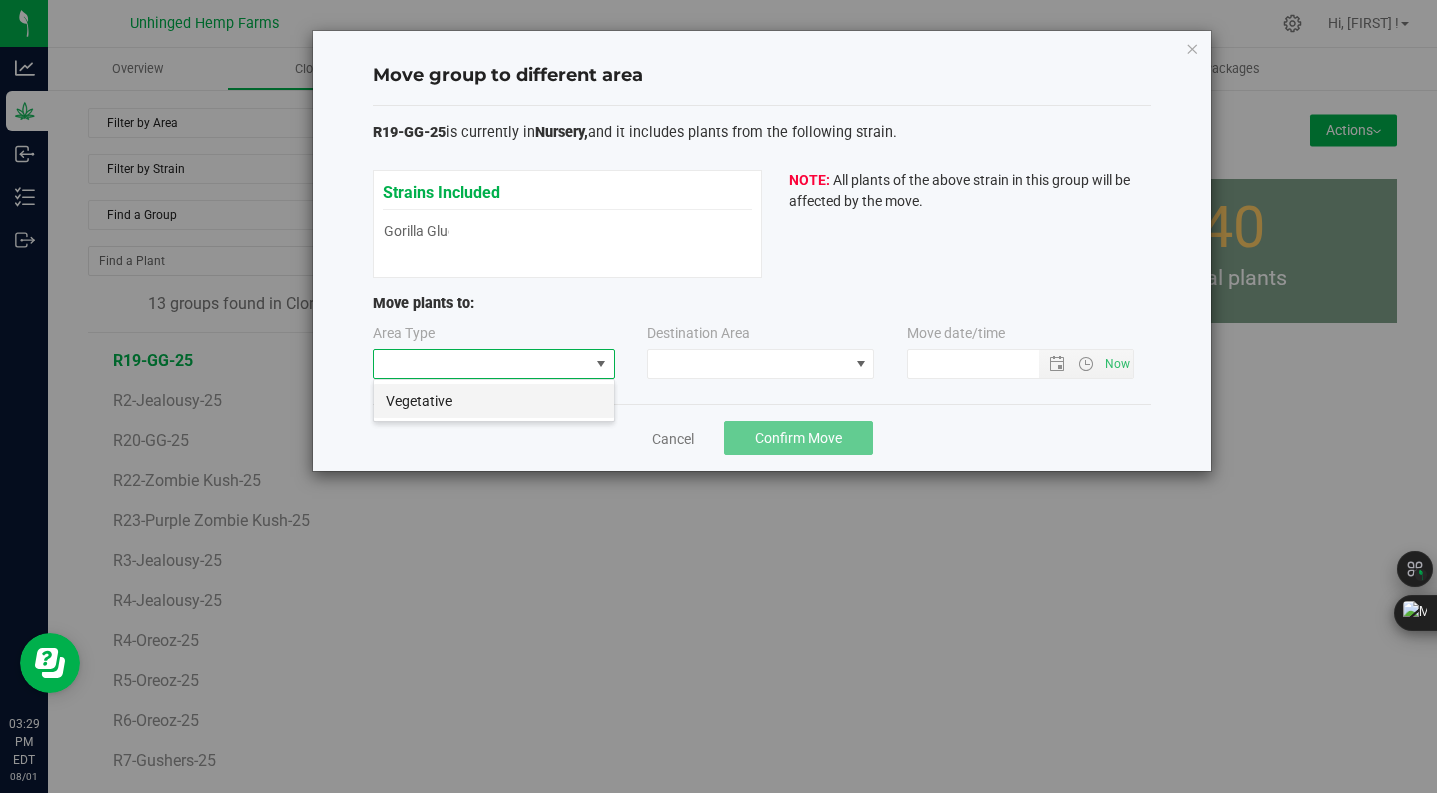 scroll, scrollTop: 99970, scrollLeft: 99758, axis: both 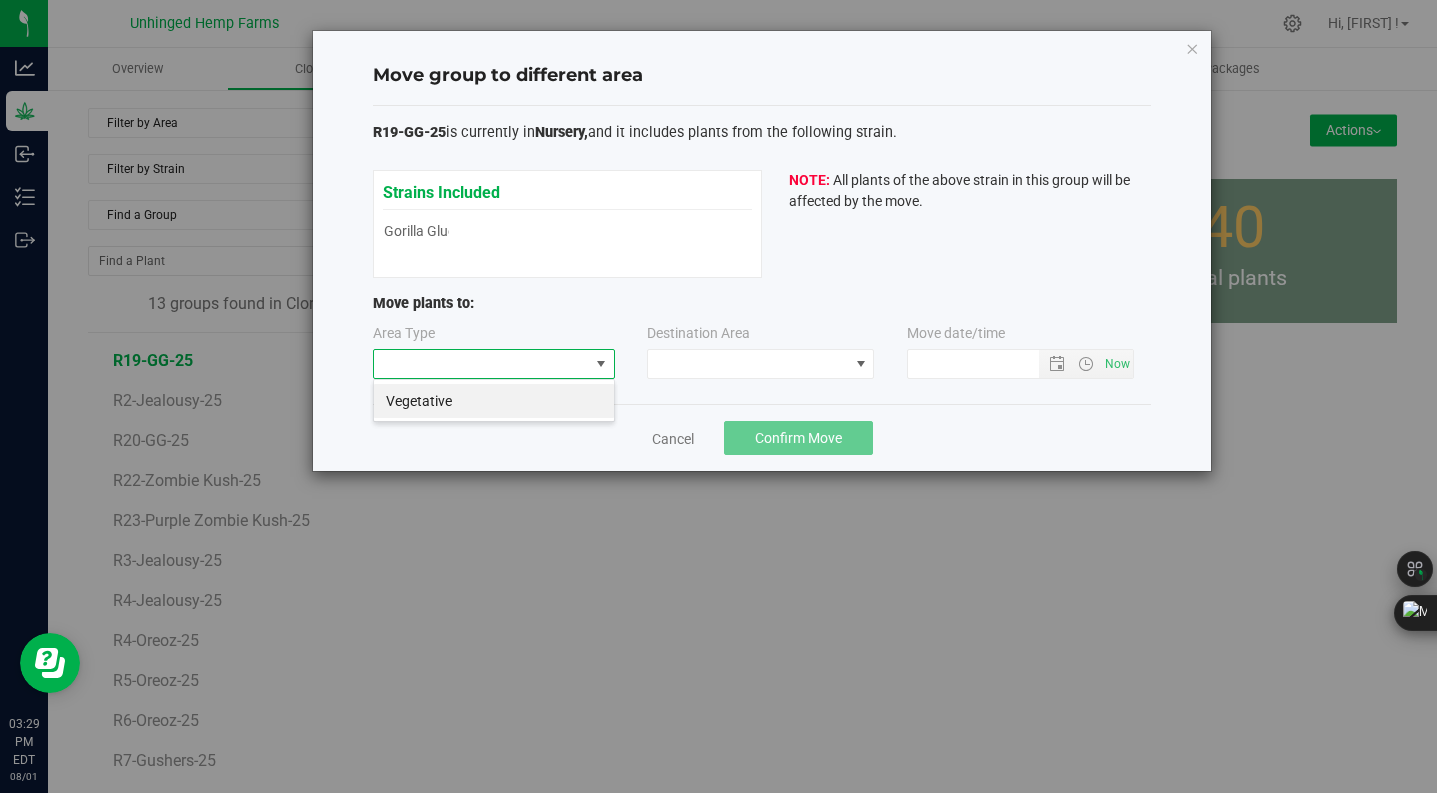 drag, startPoint x: 523, startPoint y: 404, endPoint x: 650, endPoint y: 390, distance: 127.769325 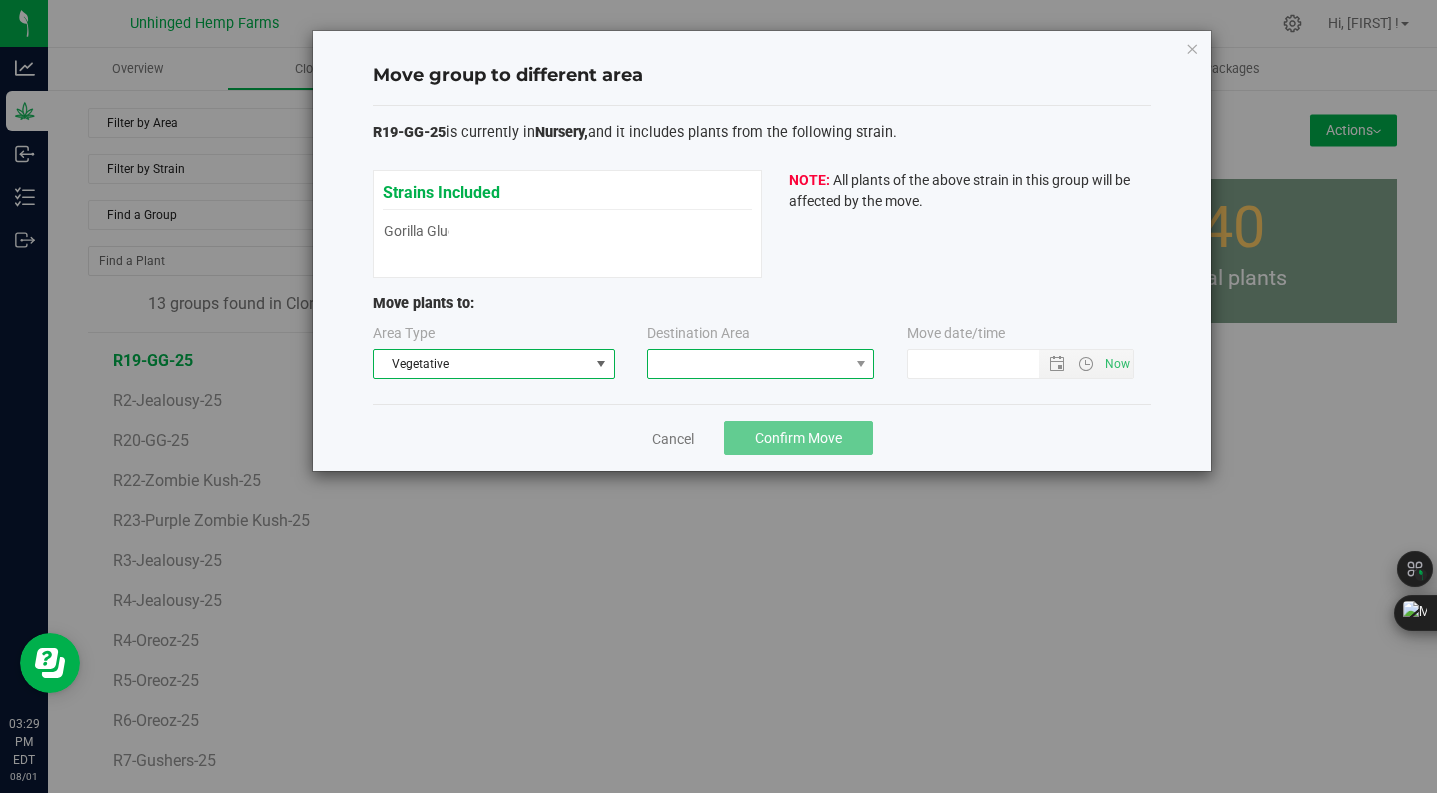 drag, startPoint x: 761, startPoint y: 366, endPoint x: 762, endPoint y: 377, distance: 11.045361 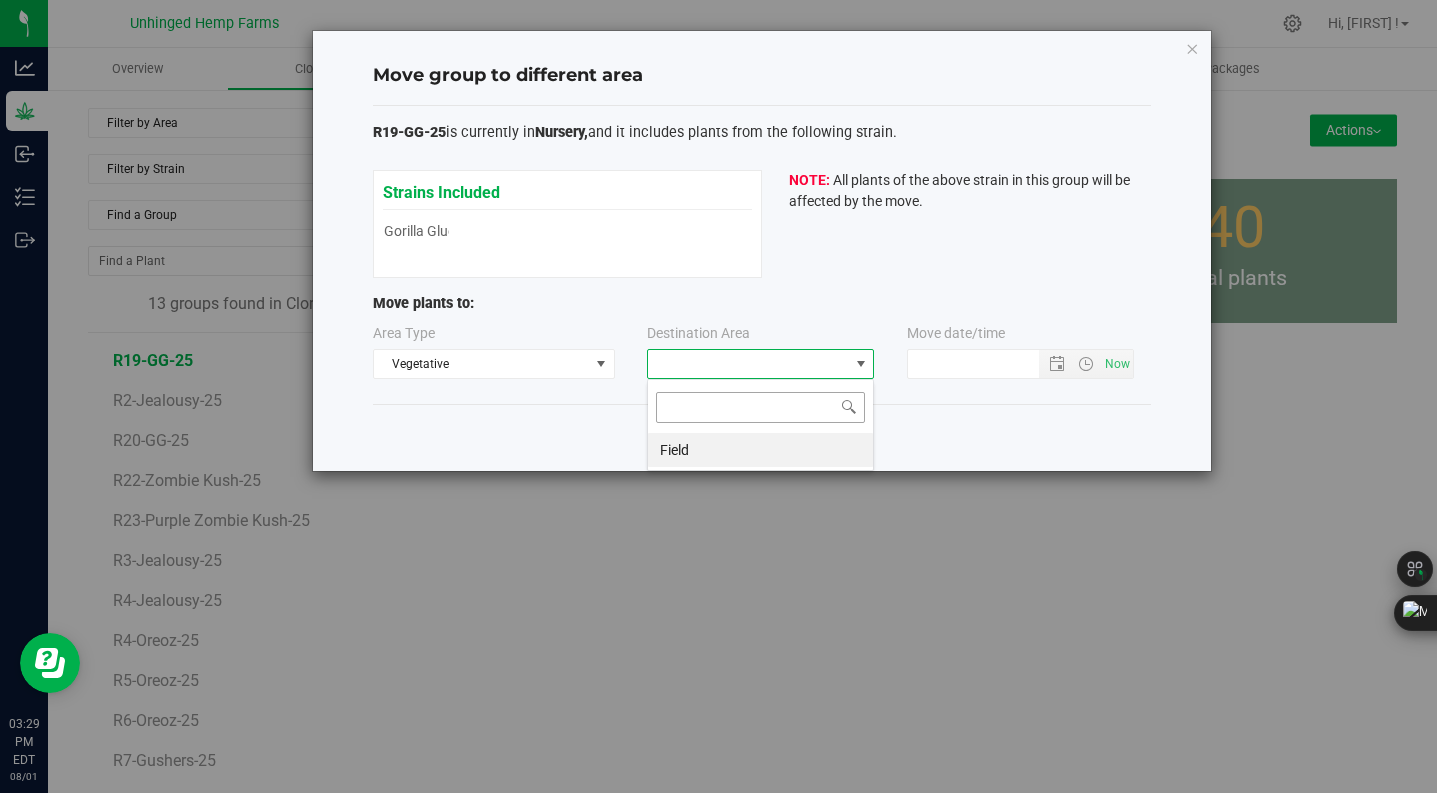 scroll, scrollTop: 99970, scrollLeft: 99773, axis: both 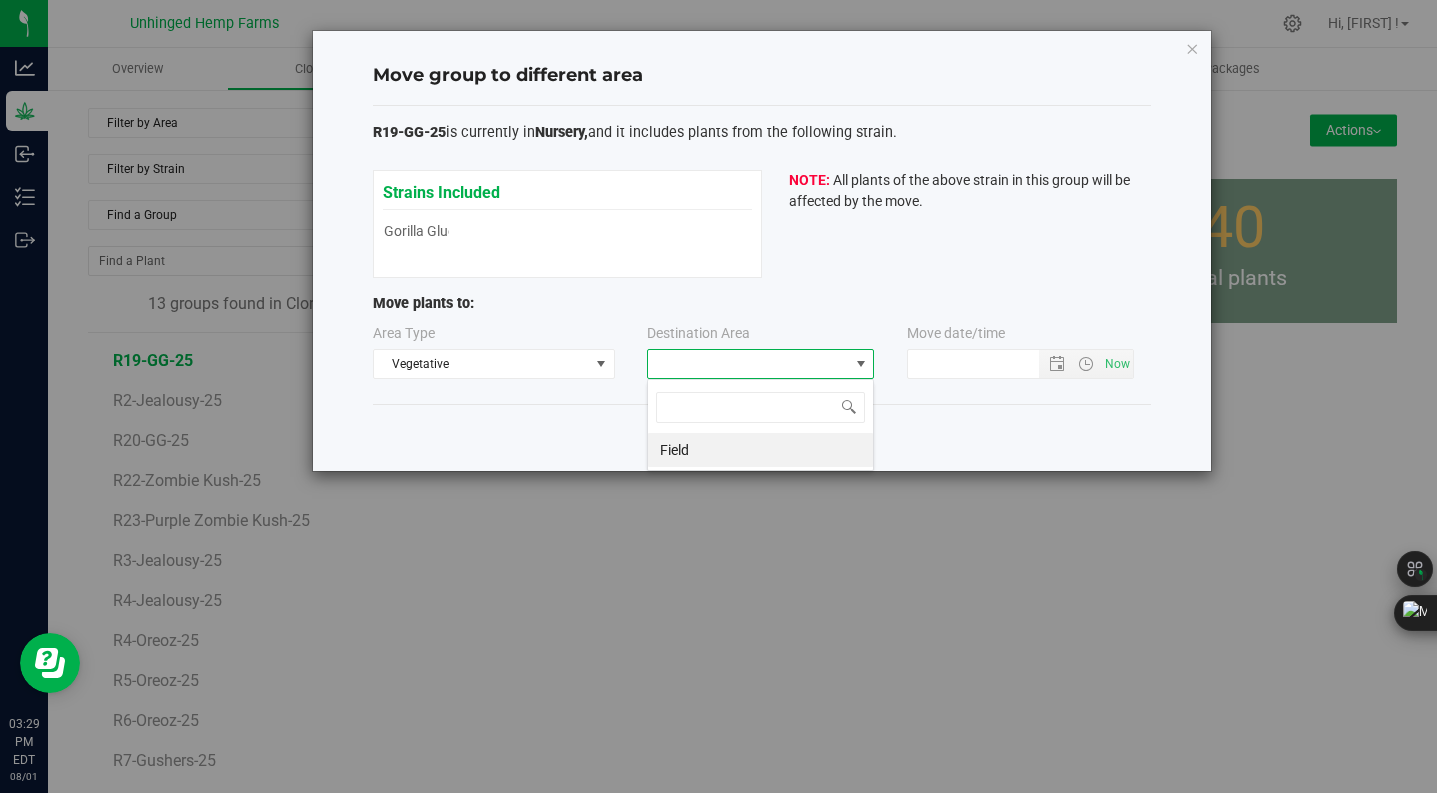 drag, startPoint x: 799, startPoint y: 446, endPoint x: 827, endPoint y: 437, distance: 29.410883 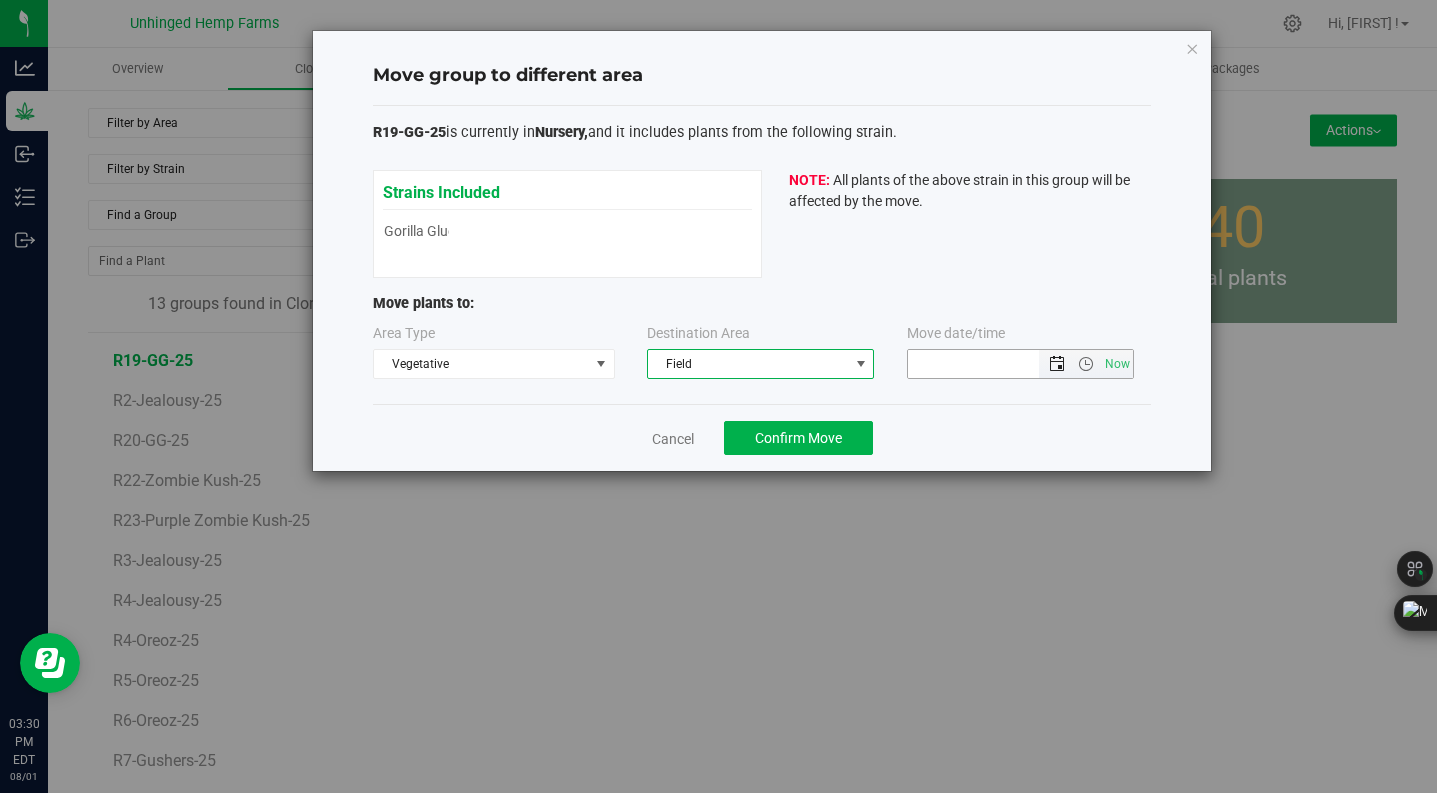 click at bounding box center (1057, 364) 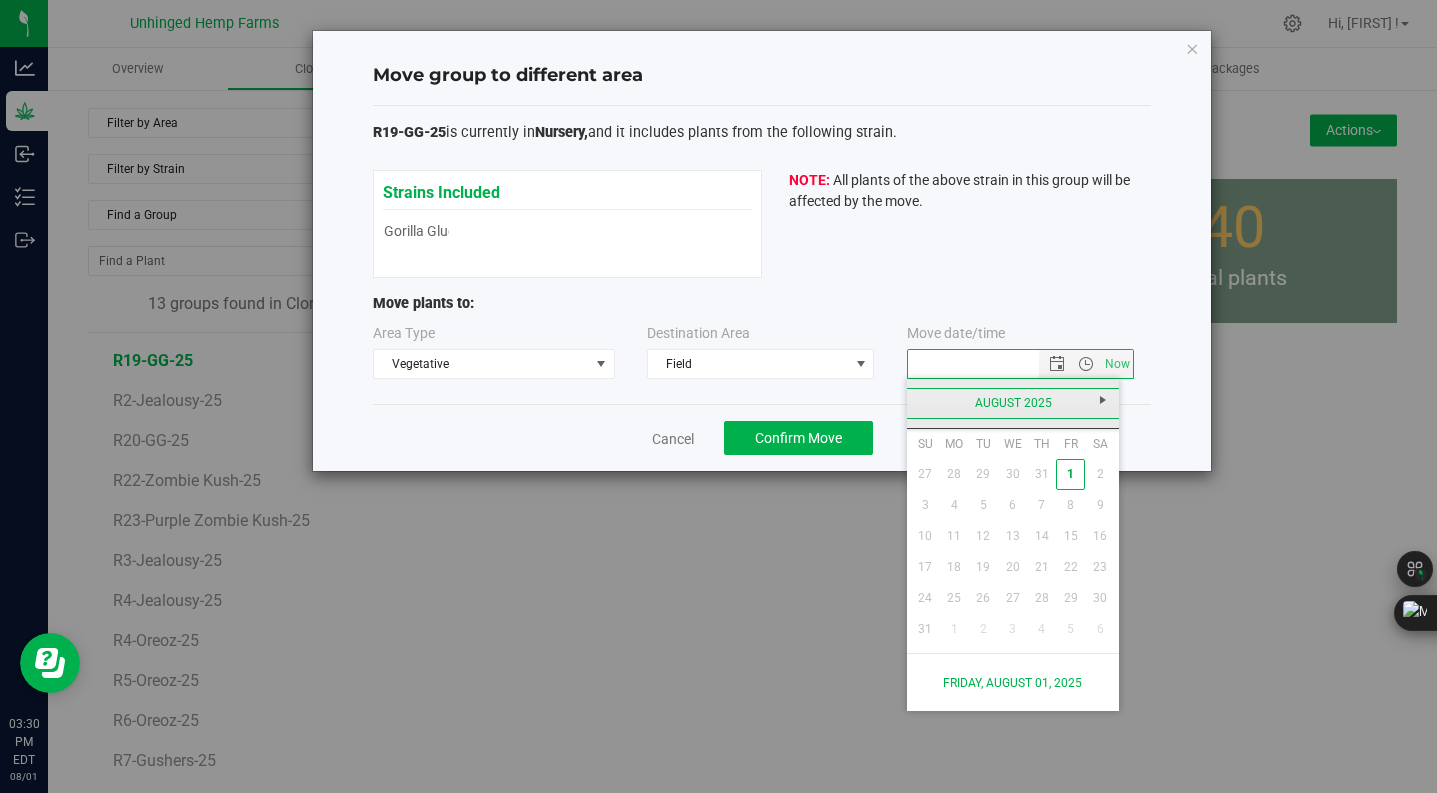 click on "August 2025" at bounding box center [1013, 403] 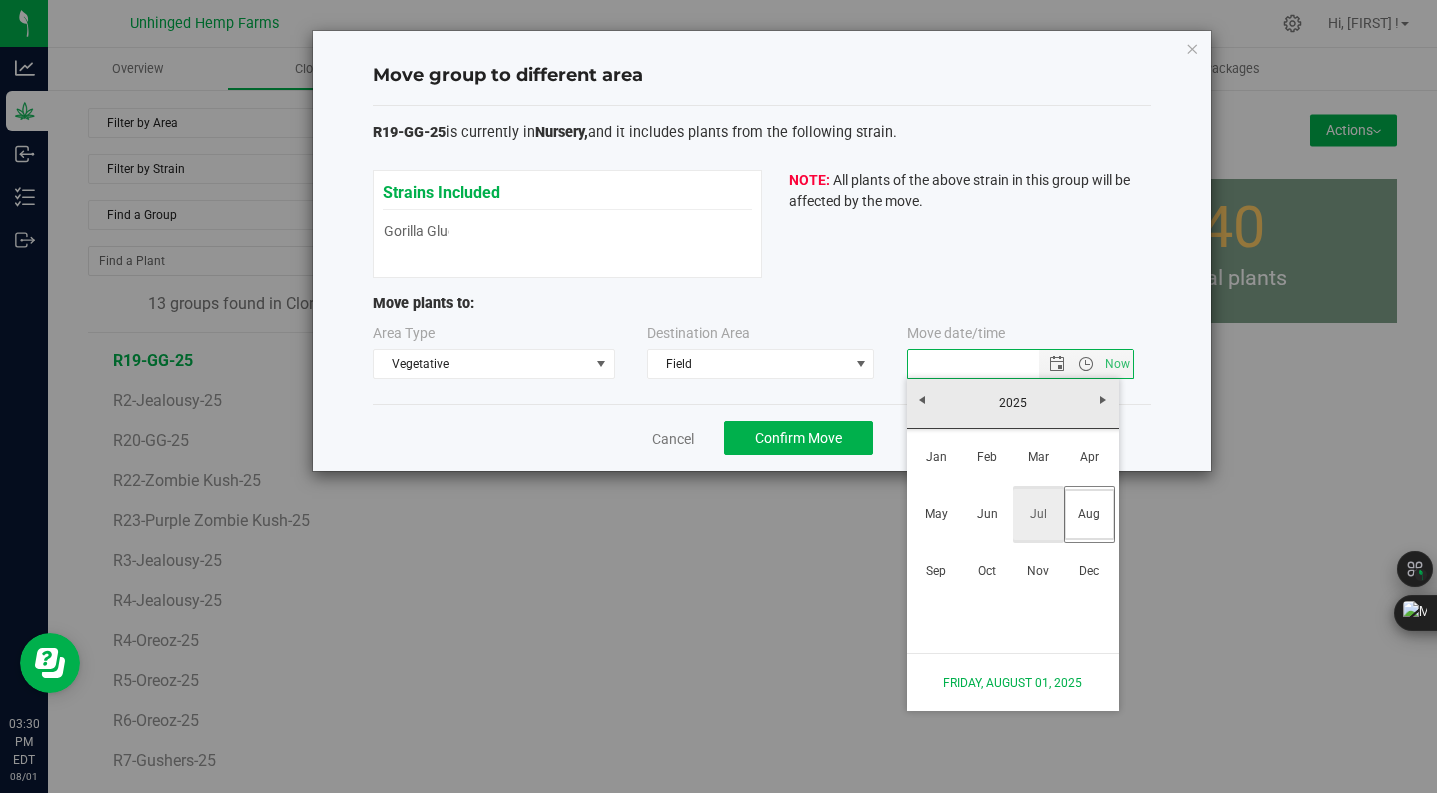 click on "Jul" at bounding box center (1038, 514) 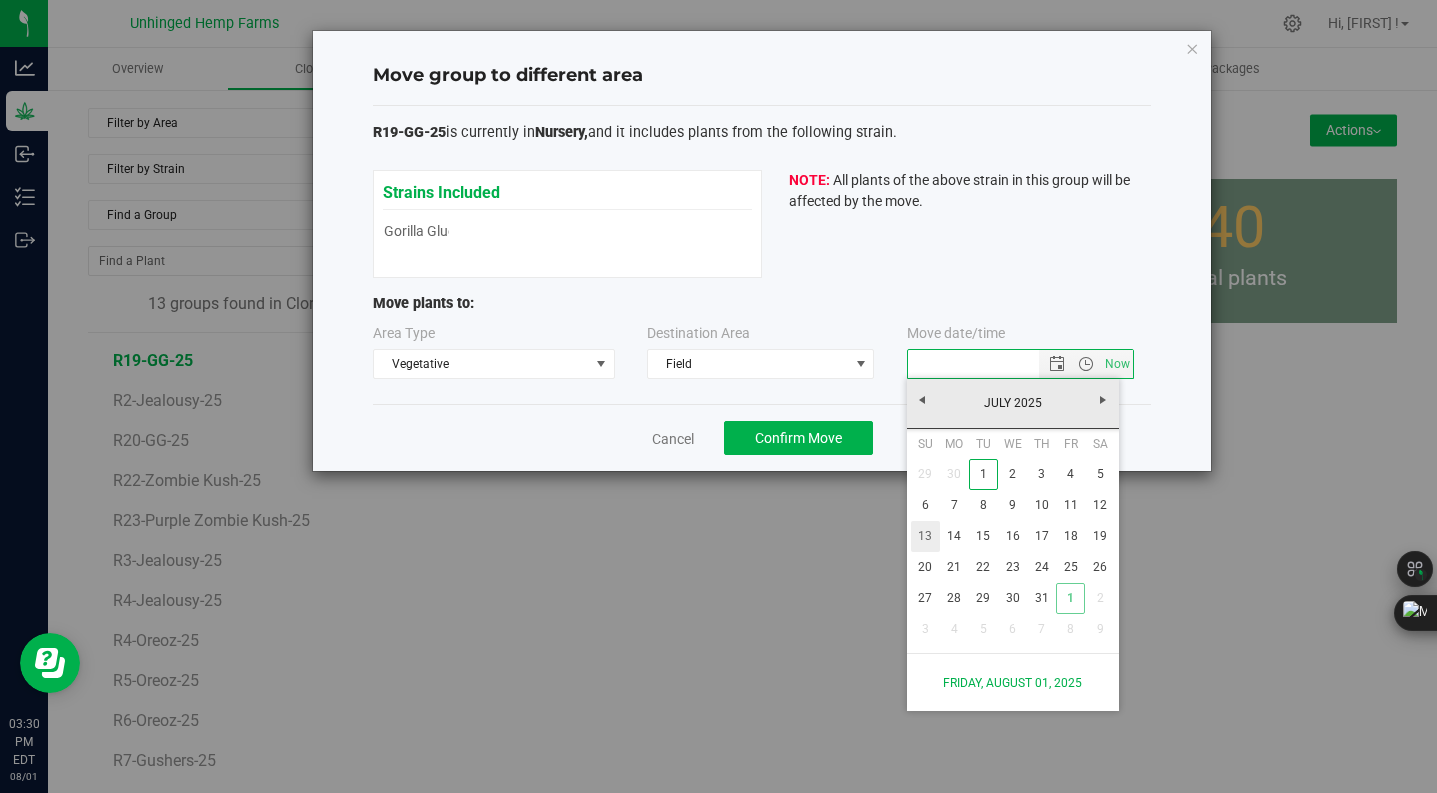 drag, startPoint x: 931, startPoint y: 537, endPoint x: 904, endPoint y: 529, distance: 28.160255 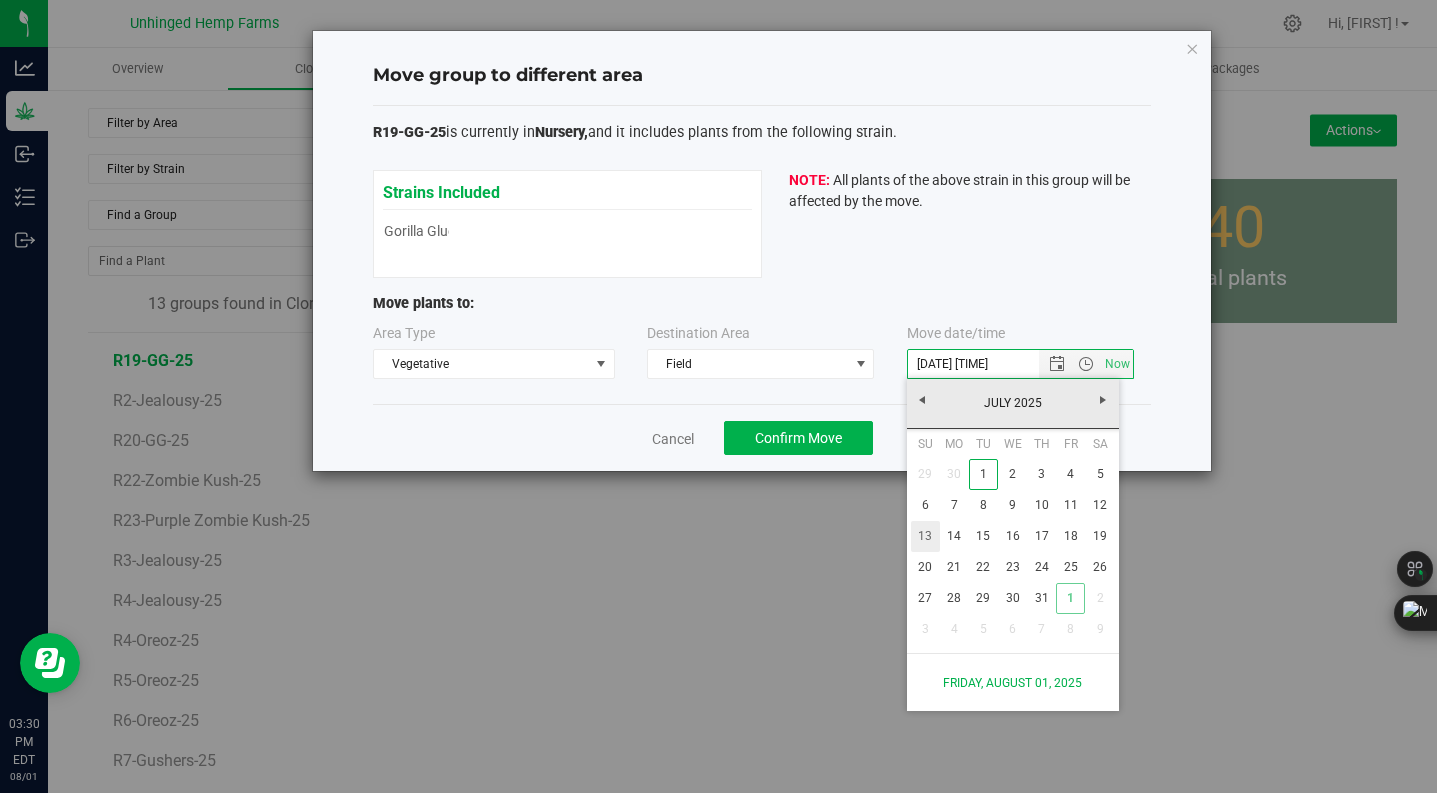 type 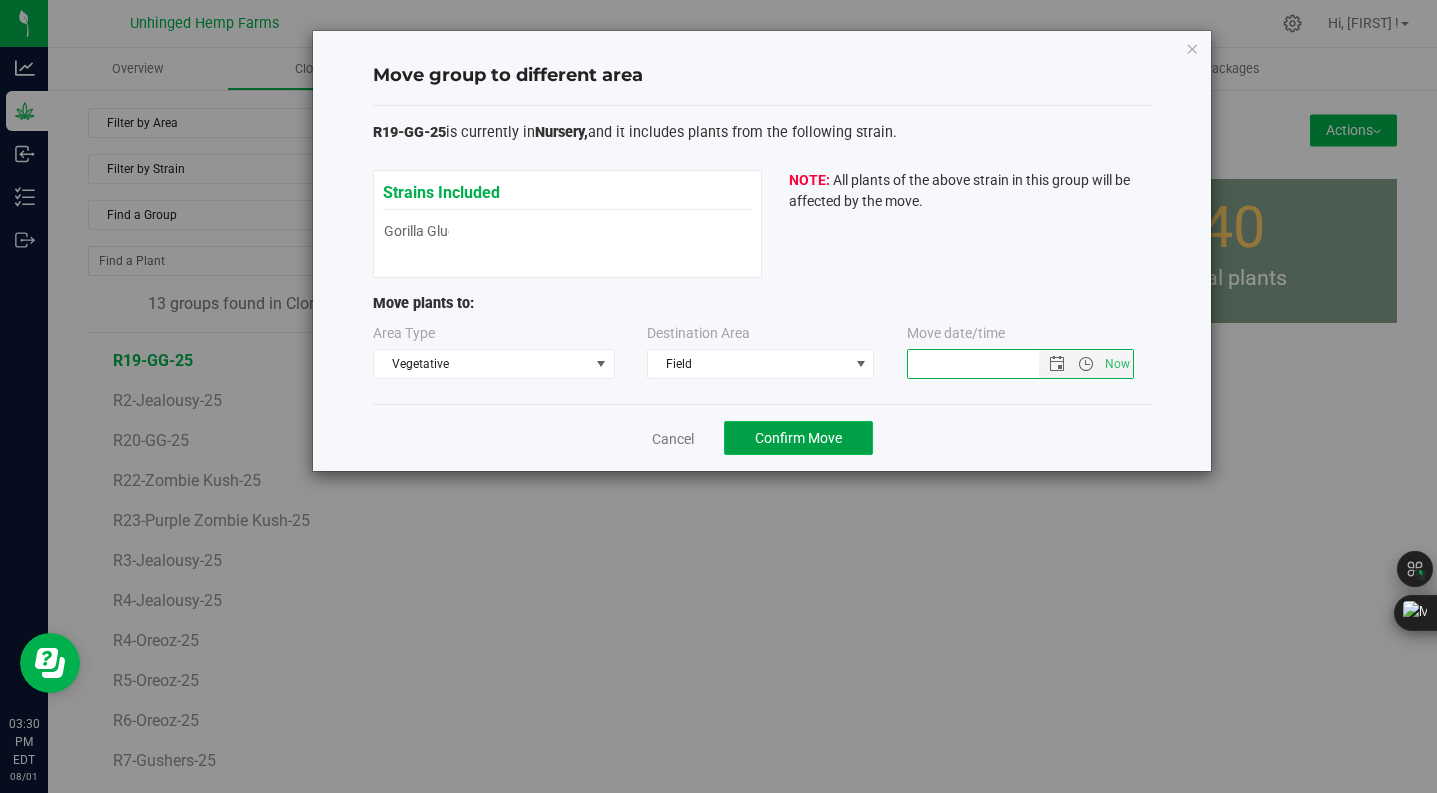 click on "Confirm Move" 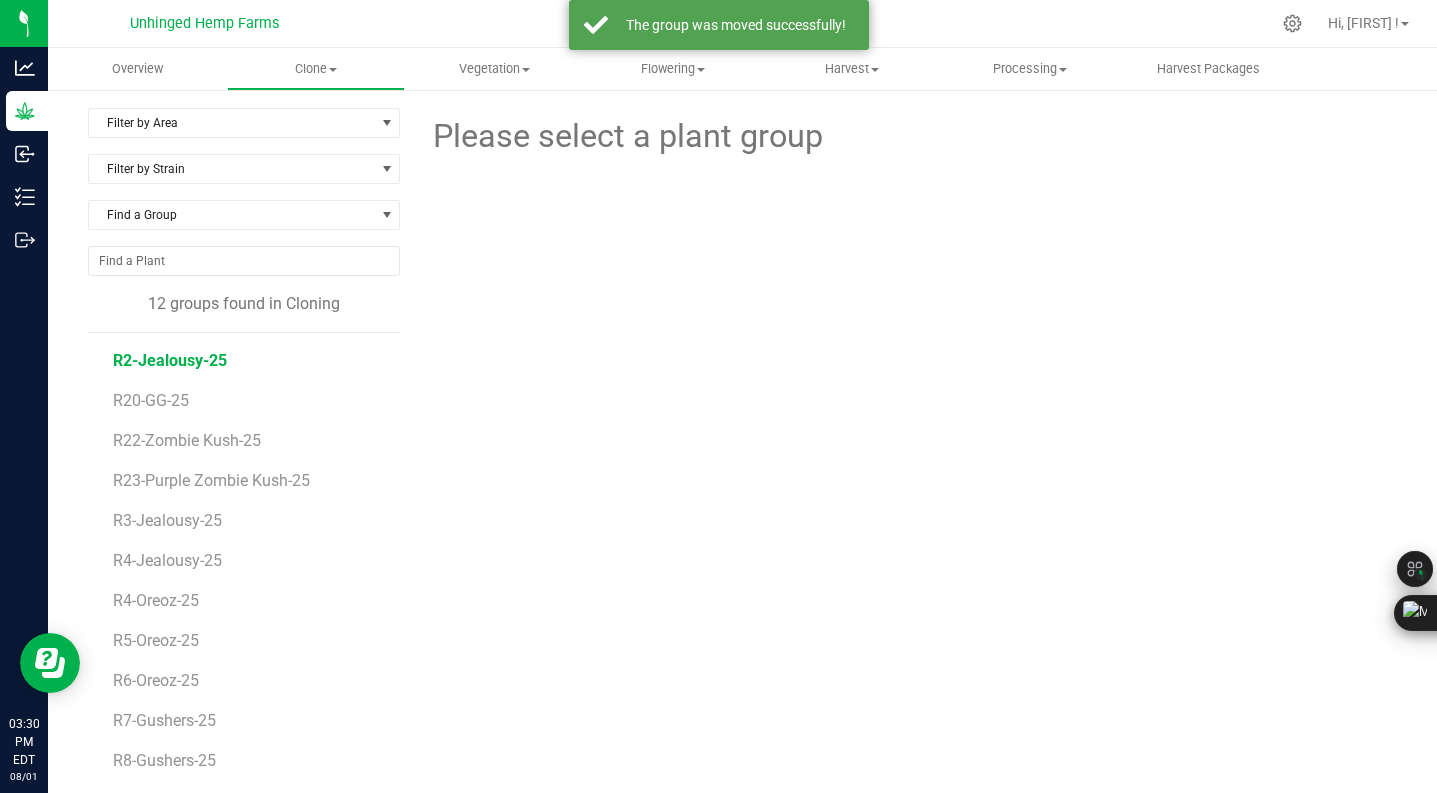 click on "R2-Jealousy-25" at bounding box center [170, 360] 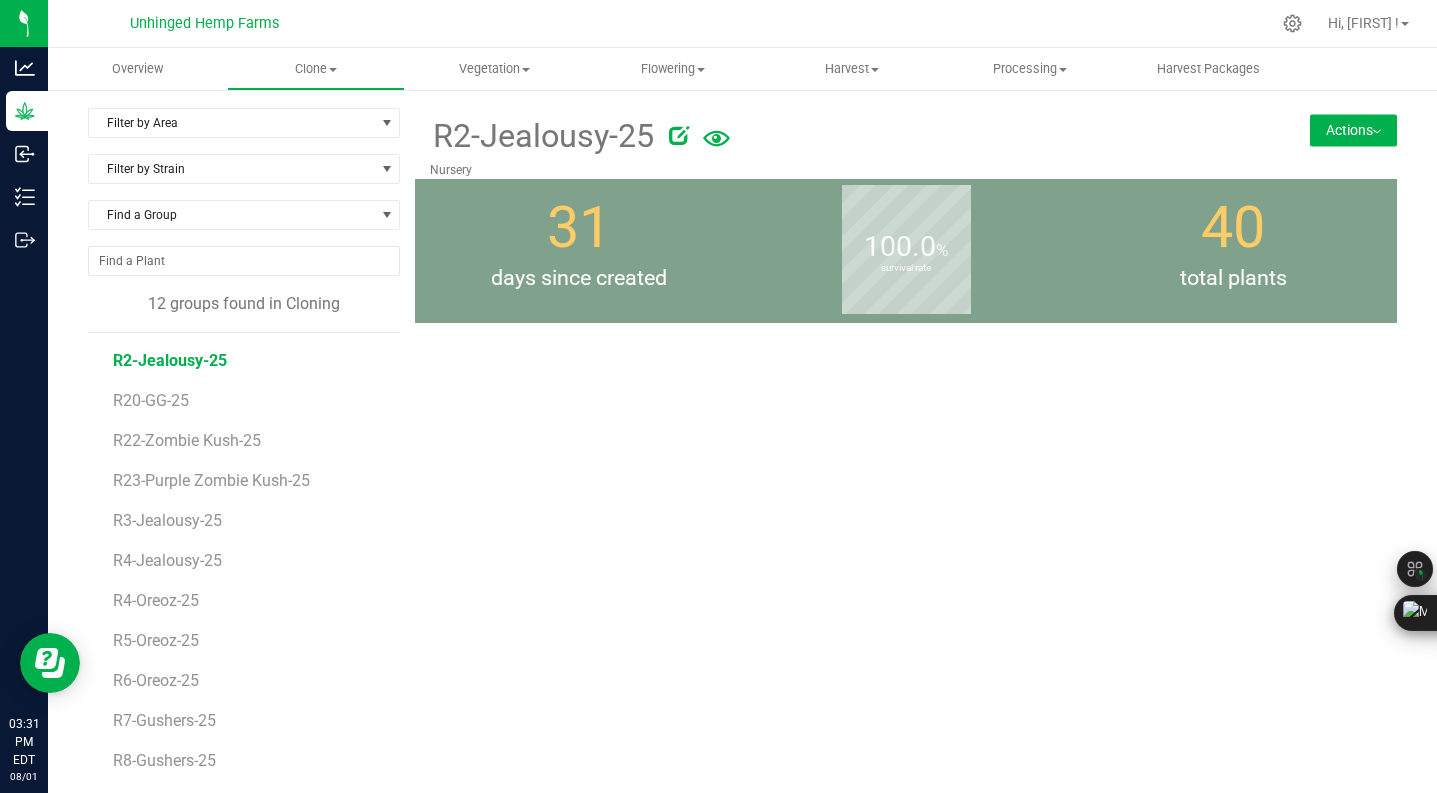 scroll, scrollTop: 3, scrollLeft: 0, axis: vertical 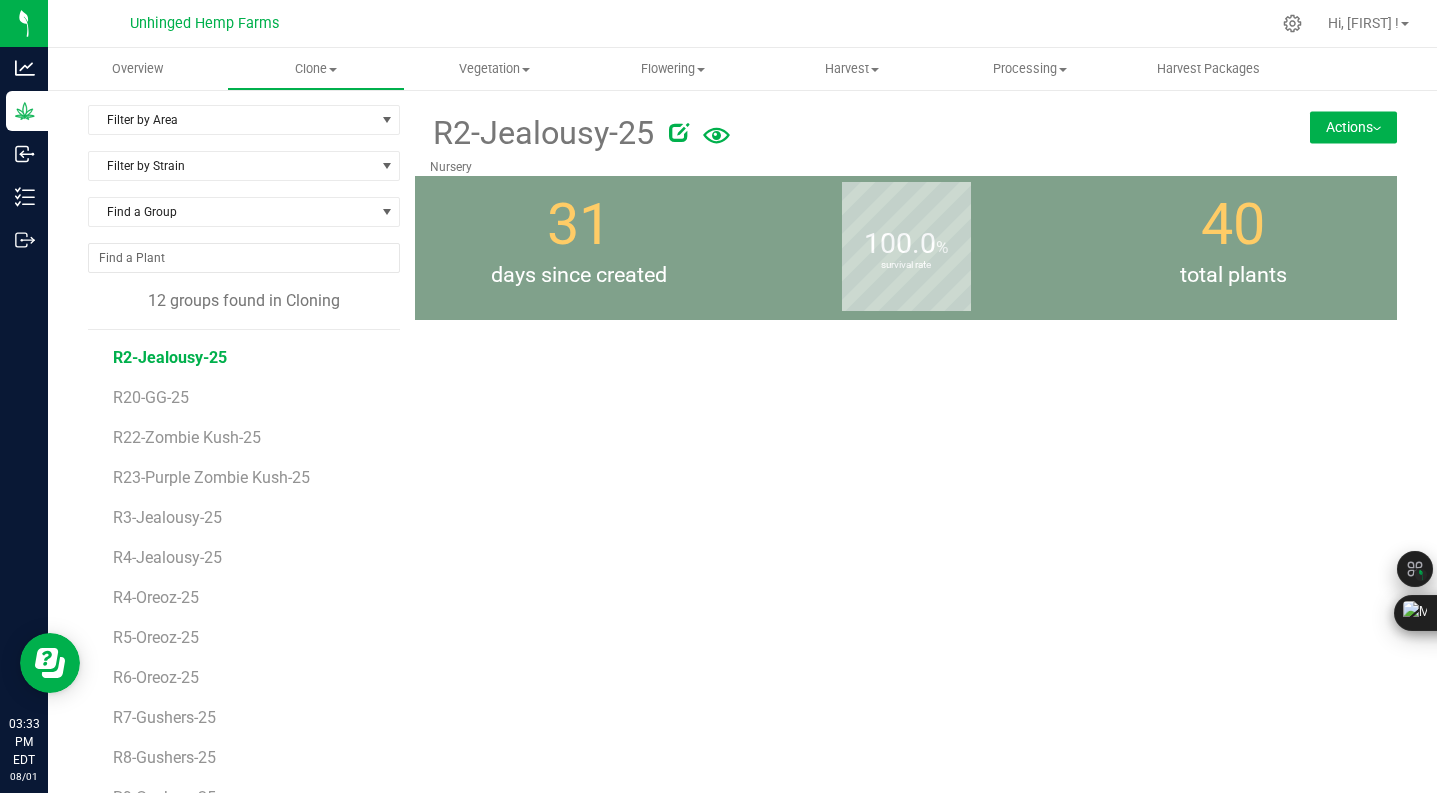 click on "R2-Jealousy-25" at bounding box center (170, 357) 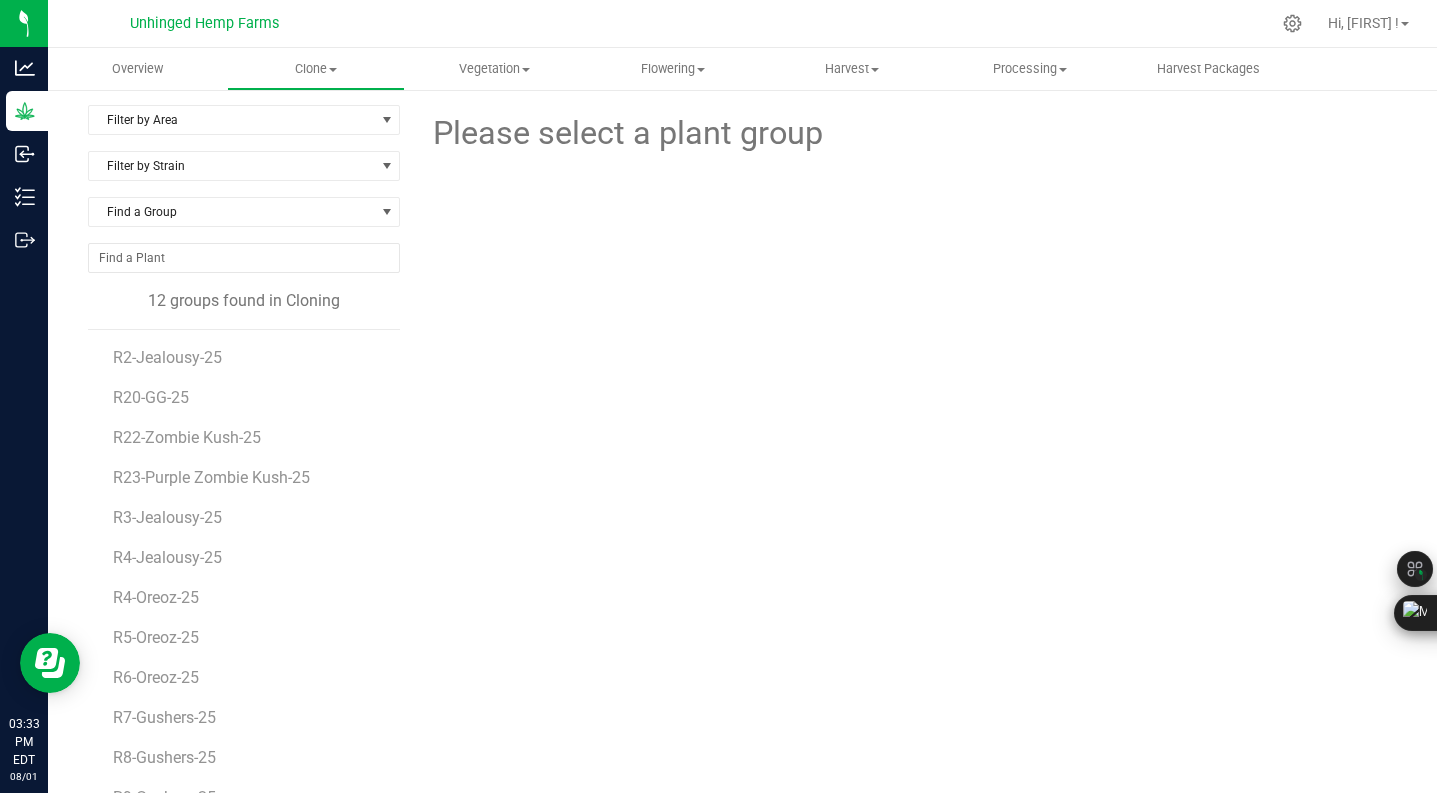 click on "R2-Jealousy-25" at bounding box center [249, 350] 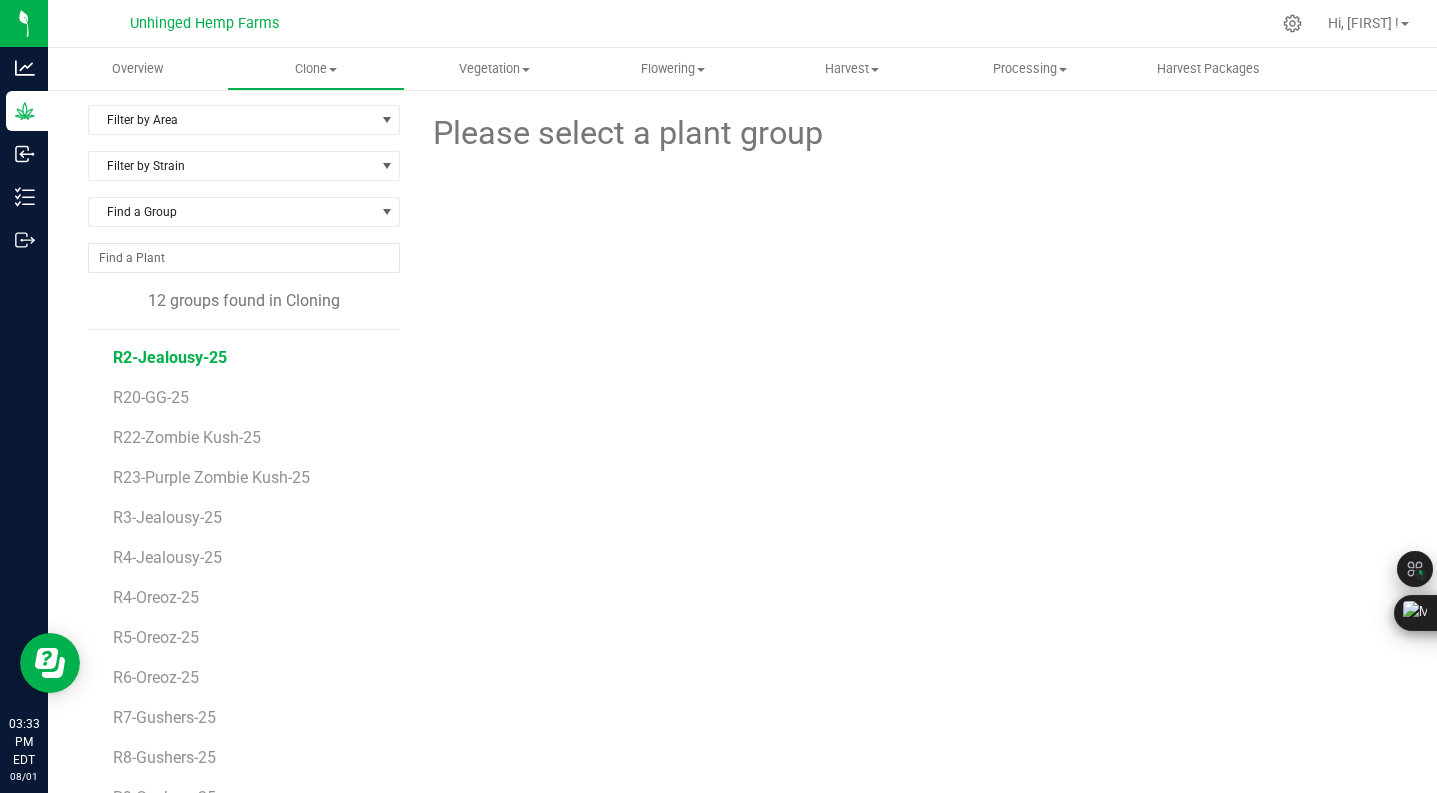 click on "R2-Jealousy-25" at bounding box center [170, 357] 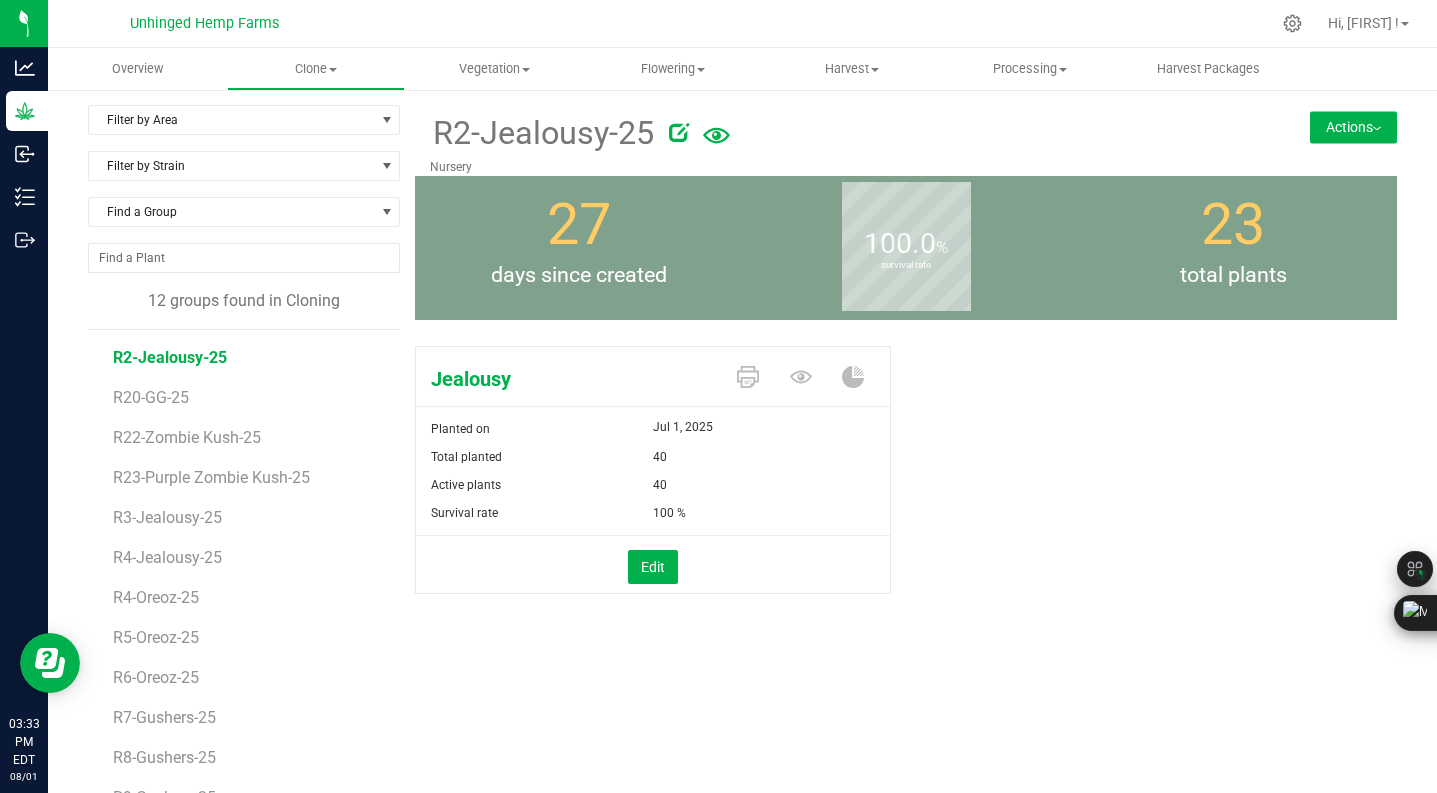 click on "Actions" at bounding box center [1353, 127] 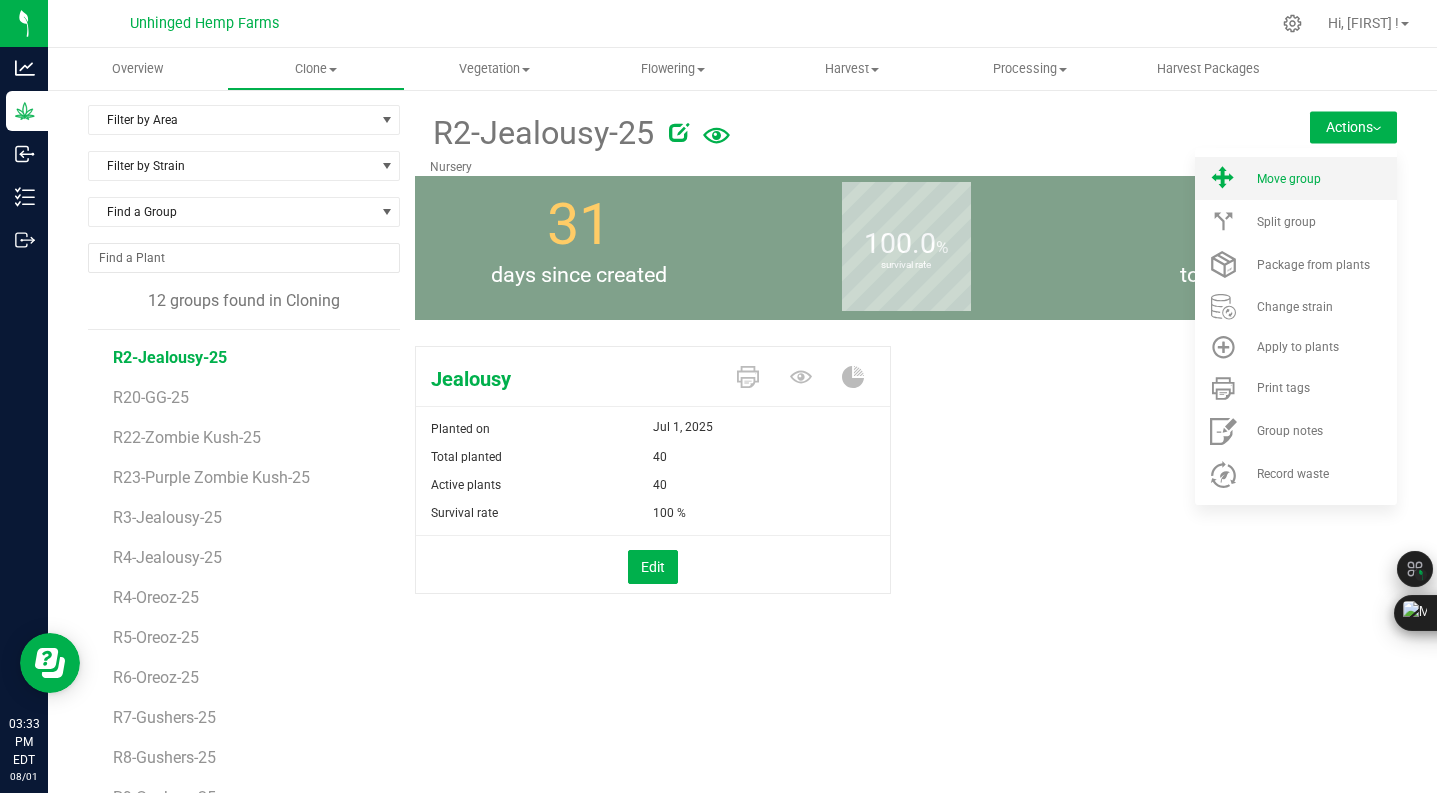 click on "Move group" at bounding box center [1296, 178] 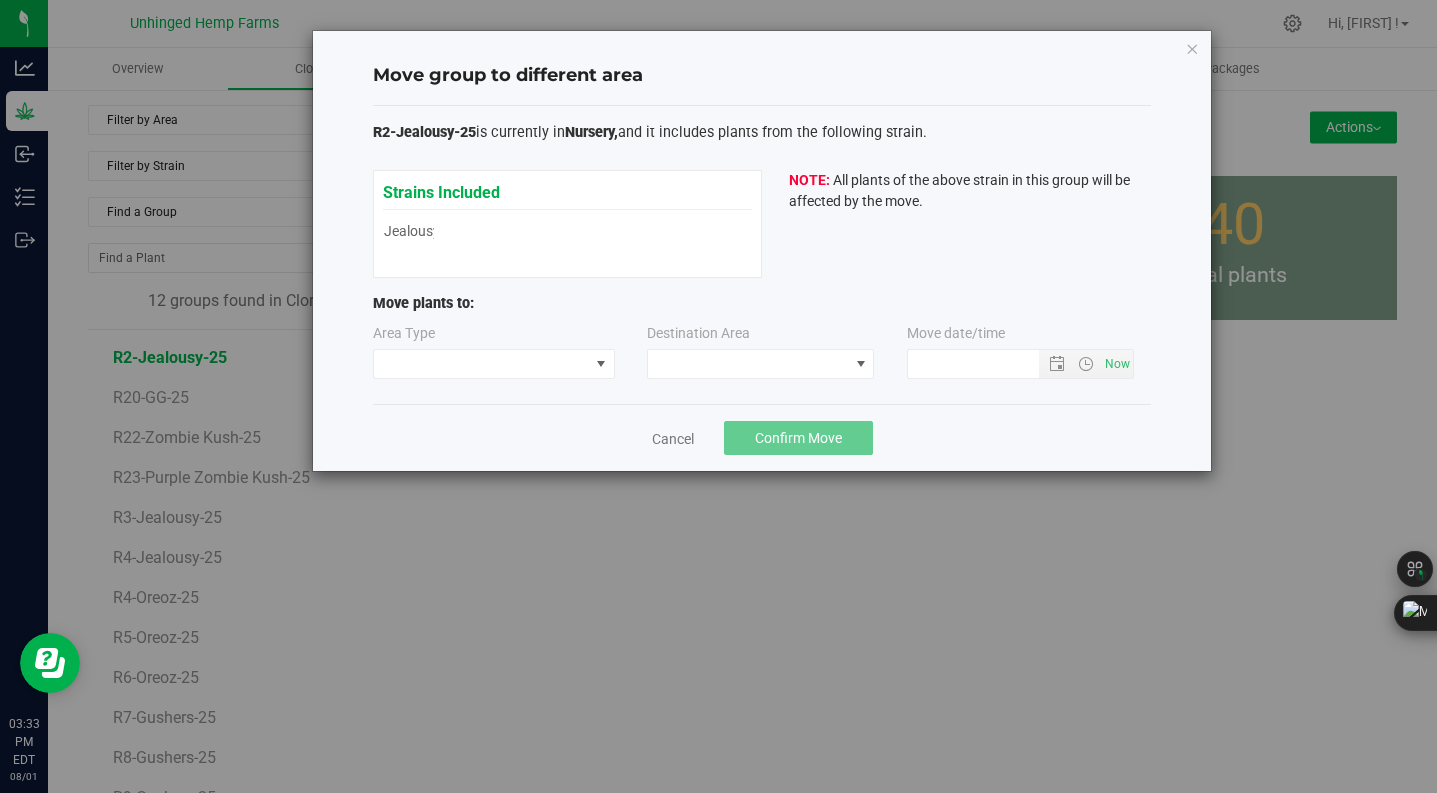 type on "[DATE] [TIME]" 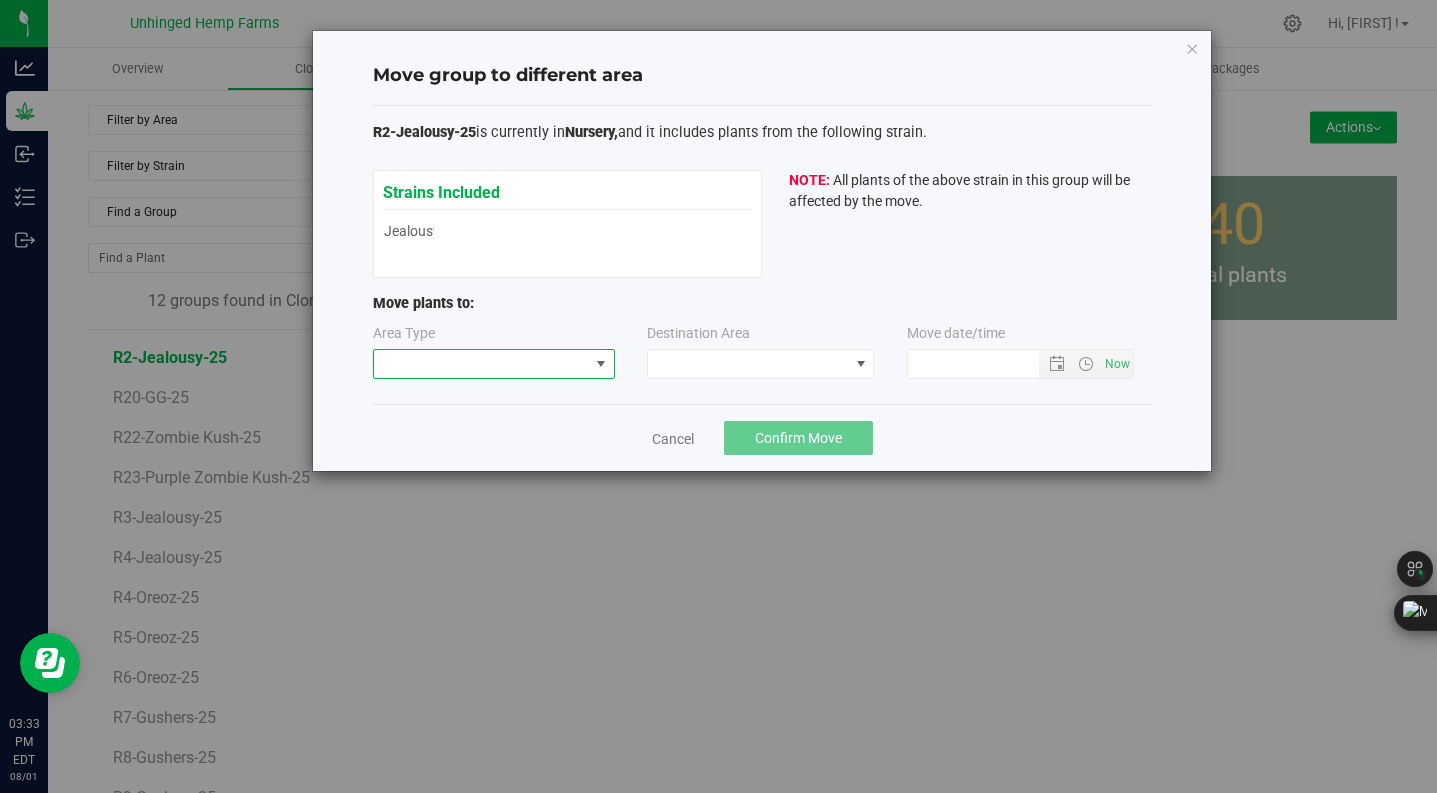 click at bounding box center [494, 364] 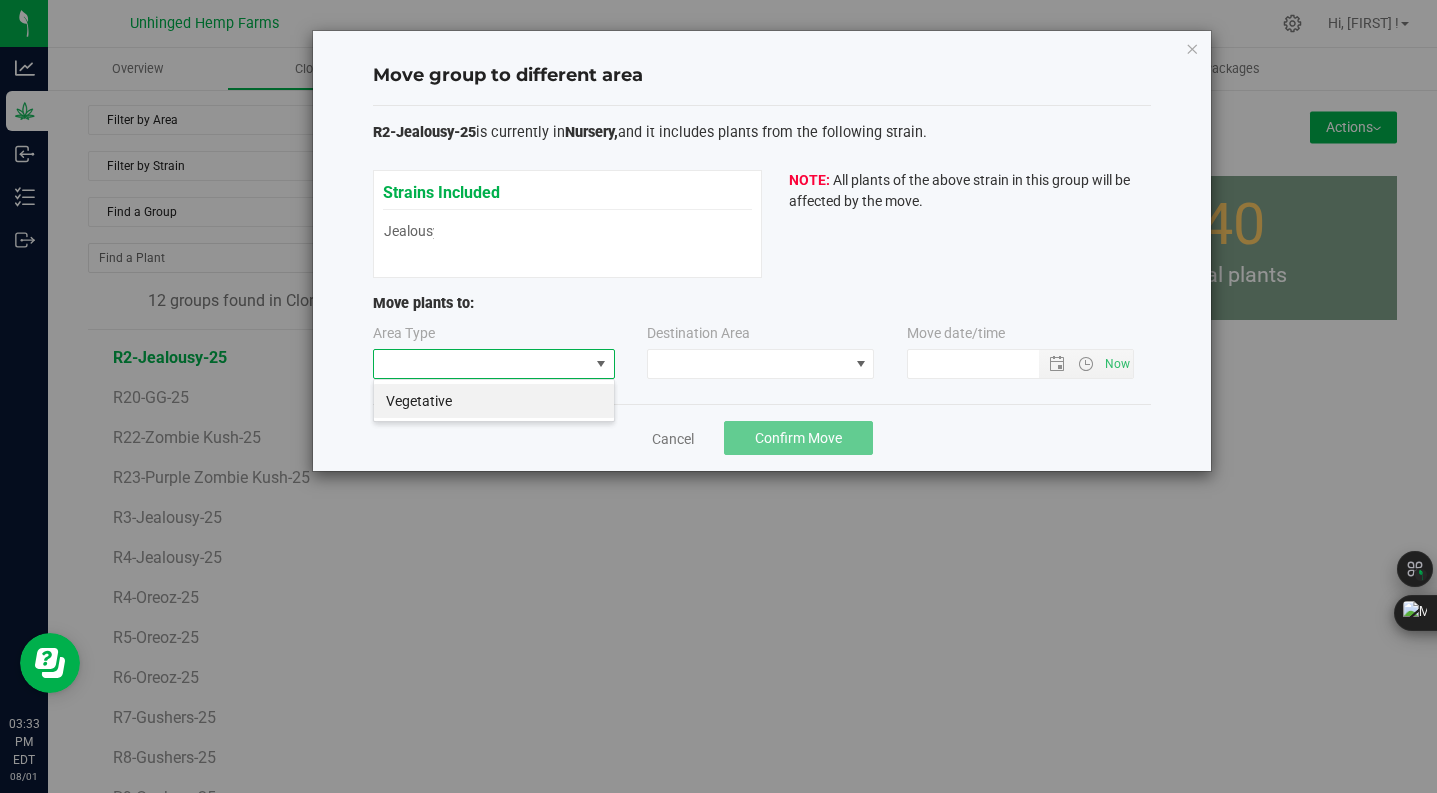 scroll, scrollTop: 99970, scrollLeft: 99758, axis: both 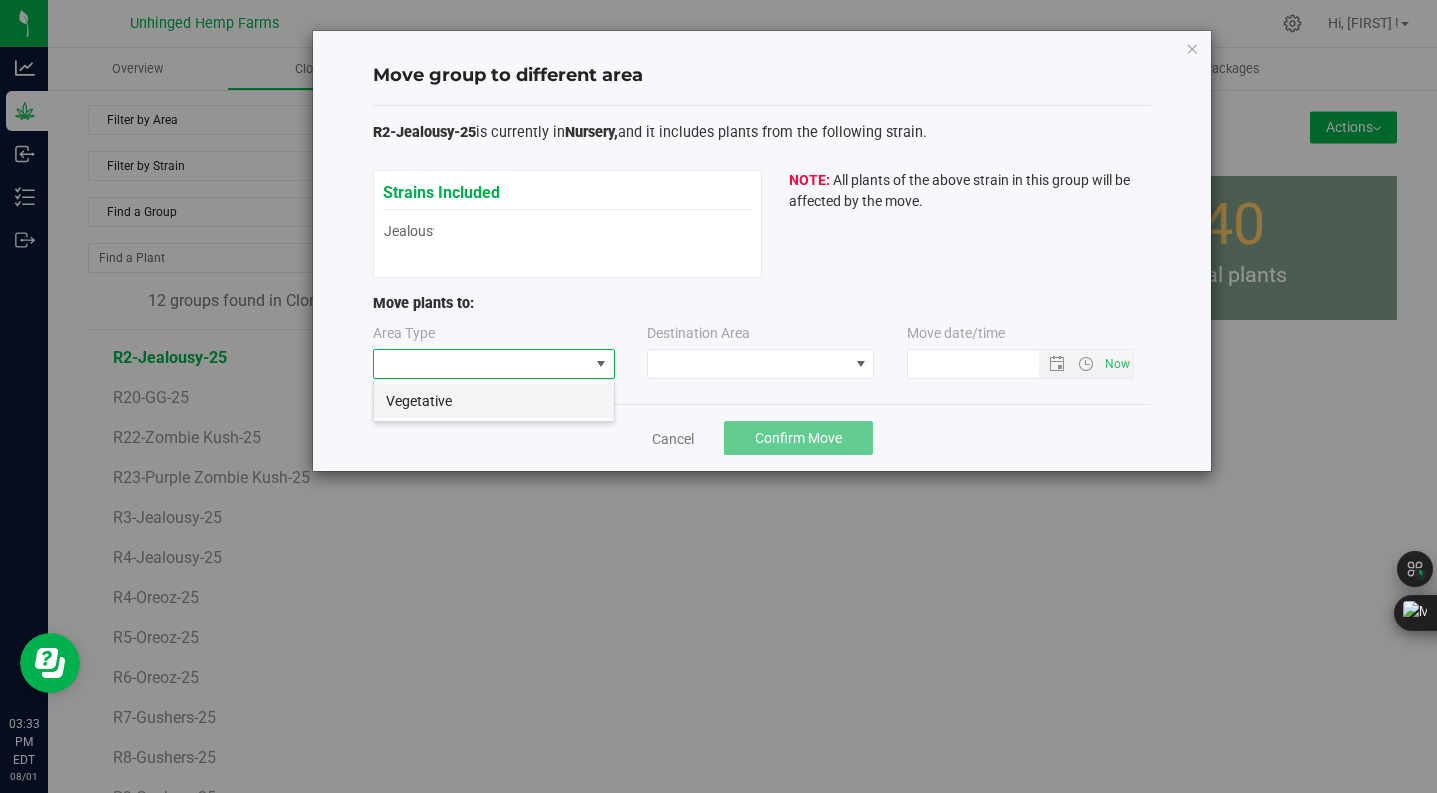 click on "Vegetative" at bounding box center (494, 401) 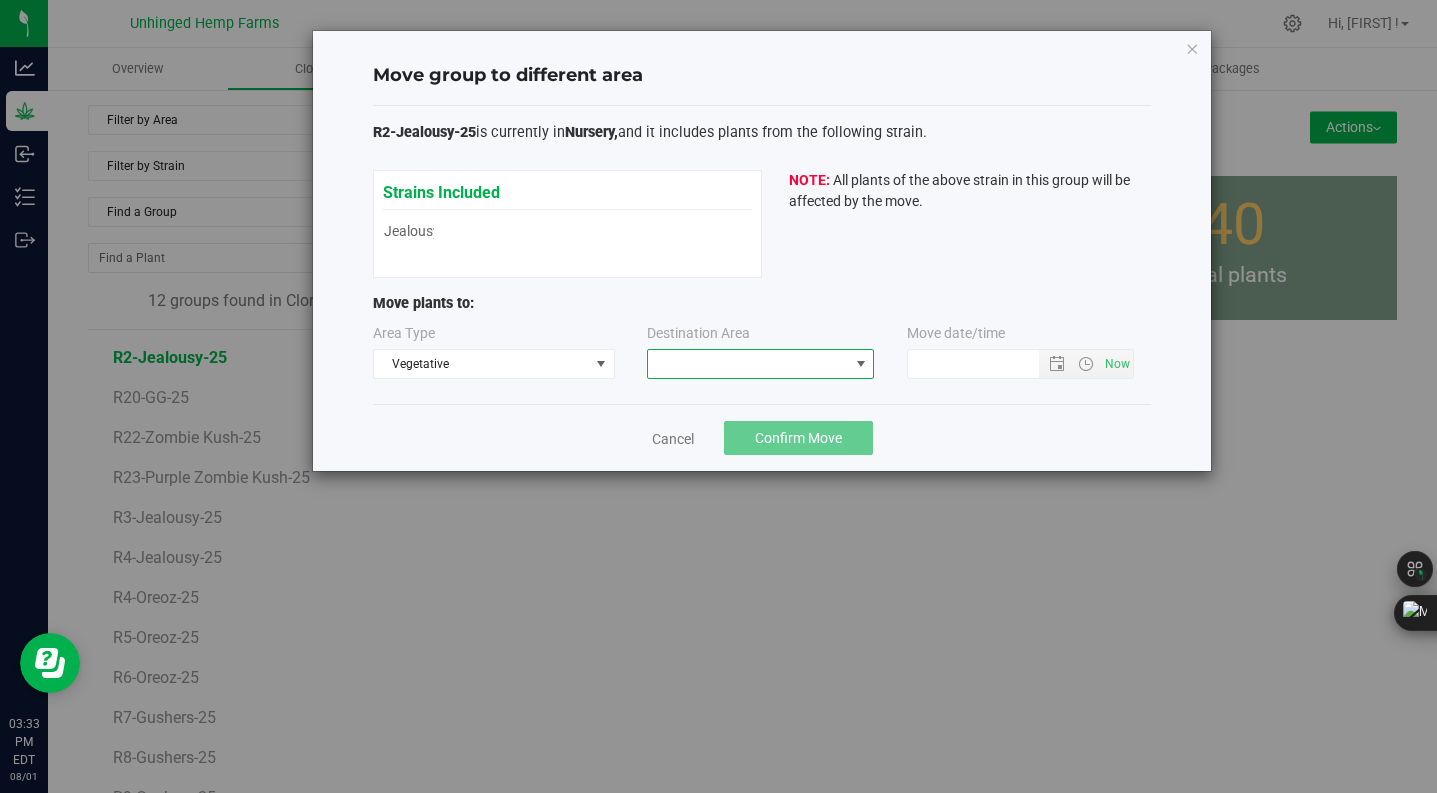 click at bounding box center (748, 364) 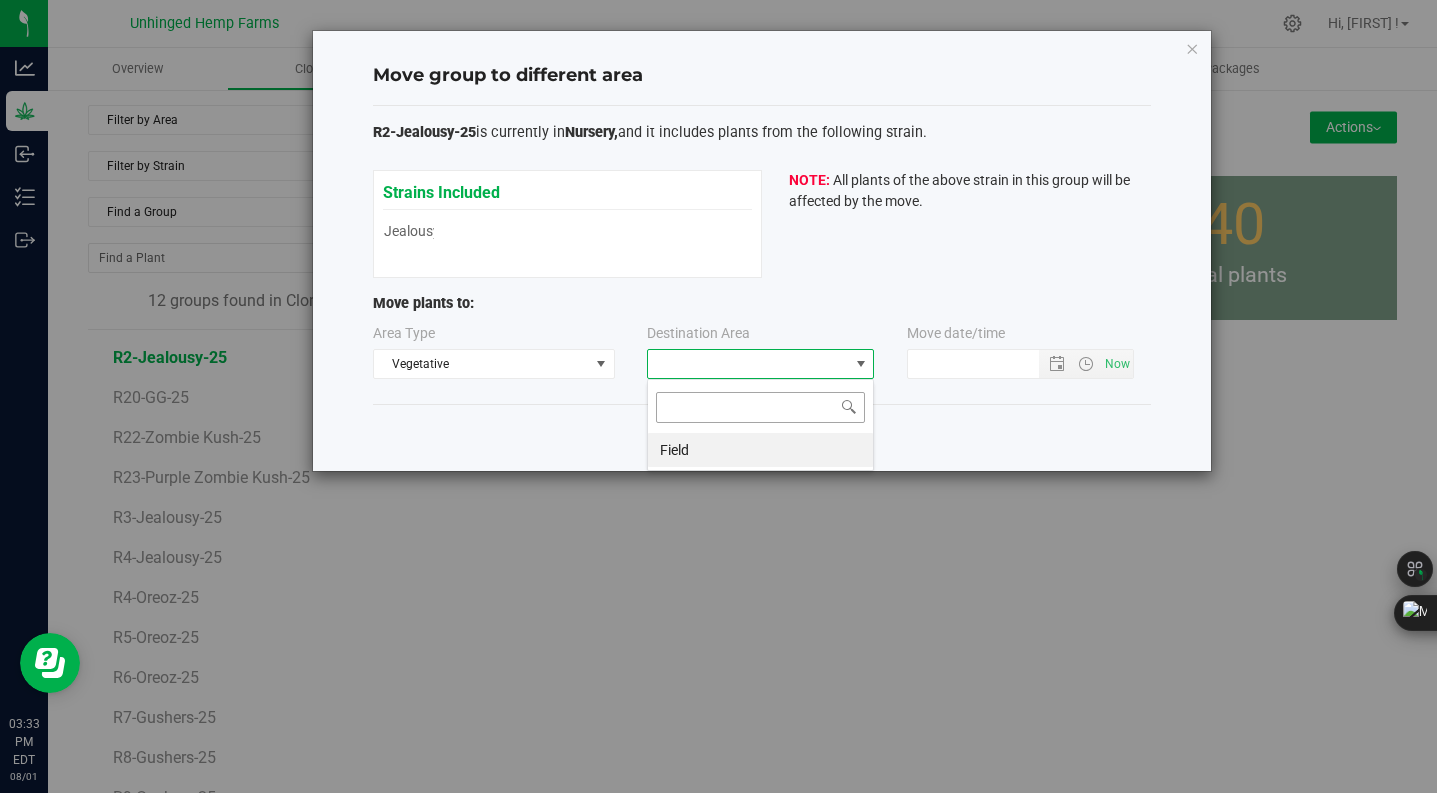 scroll, scrollTop: 99970, scrollLeft: 99773, axis: both 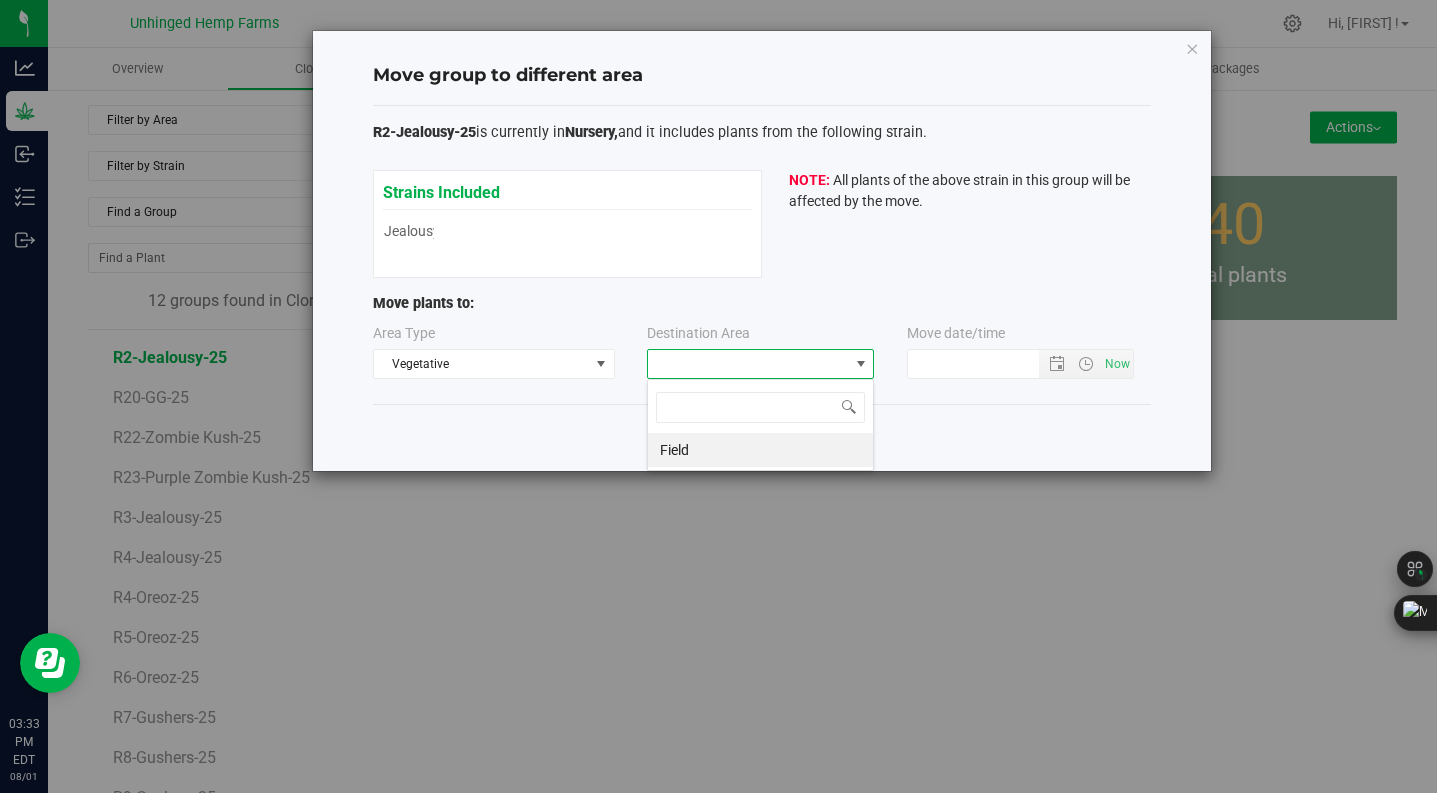 drag, startPoint x: 760, startPoint y: 452, endPoint x: 932, endPoint y: 394, distance: 181.51584 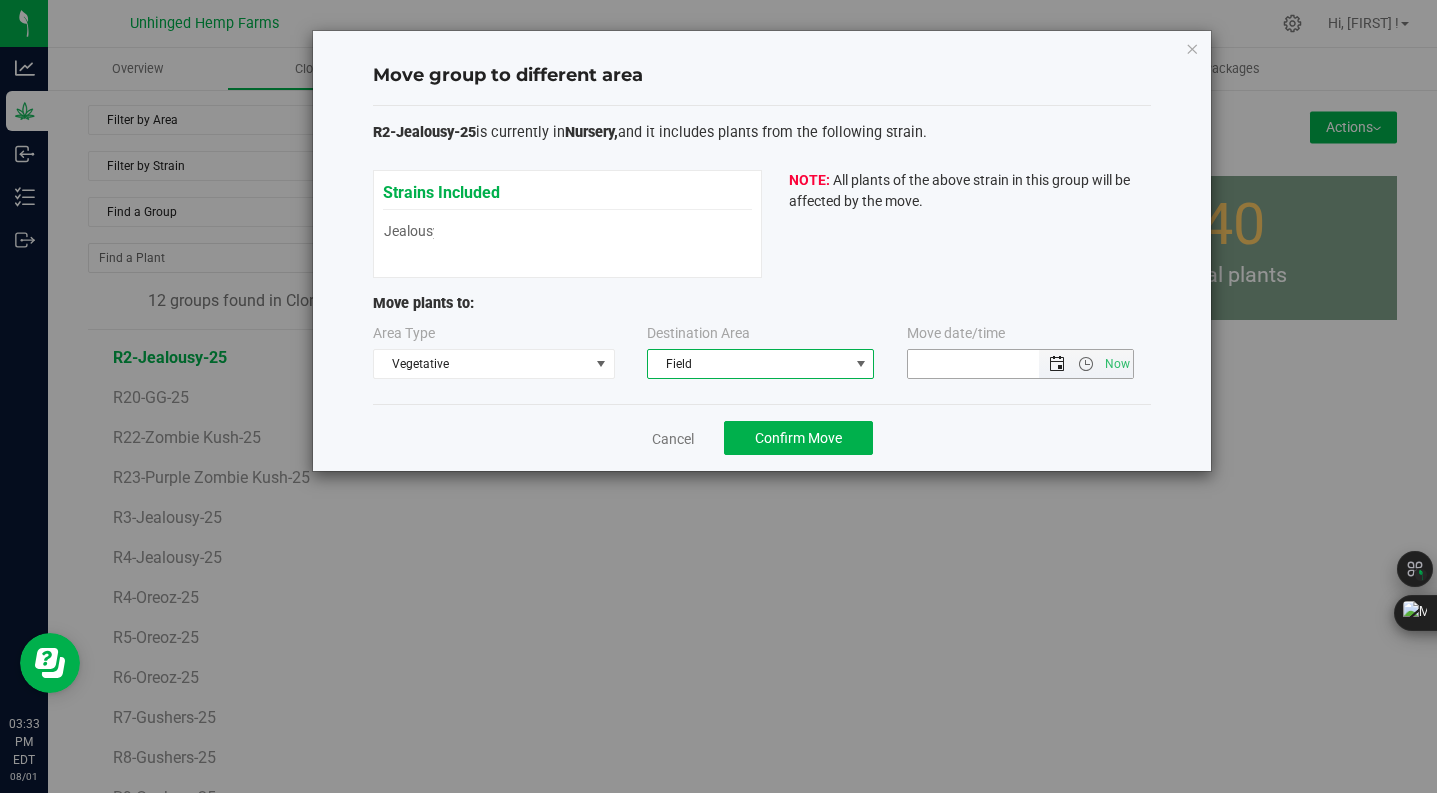 click at bounding box center (1057, 364) 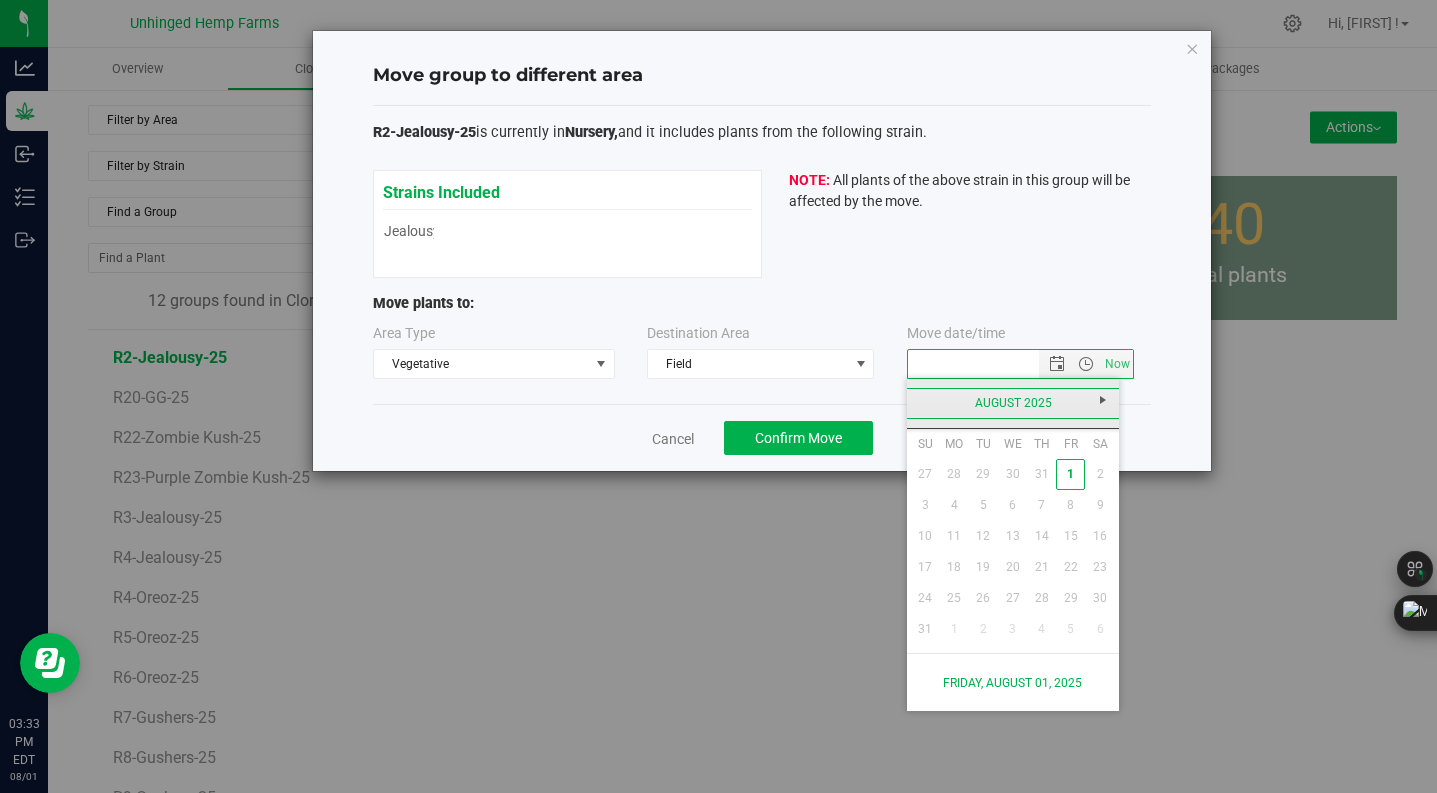 click on "August 2025" at bounding box center (1013, 403) 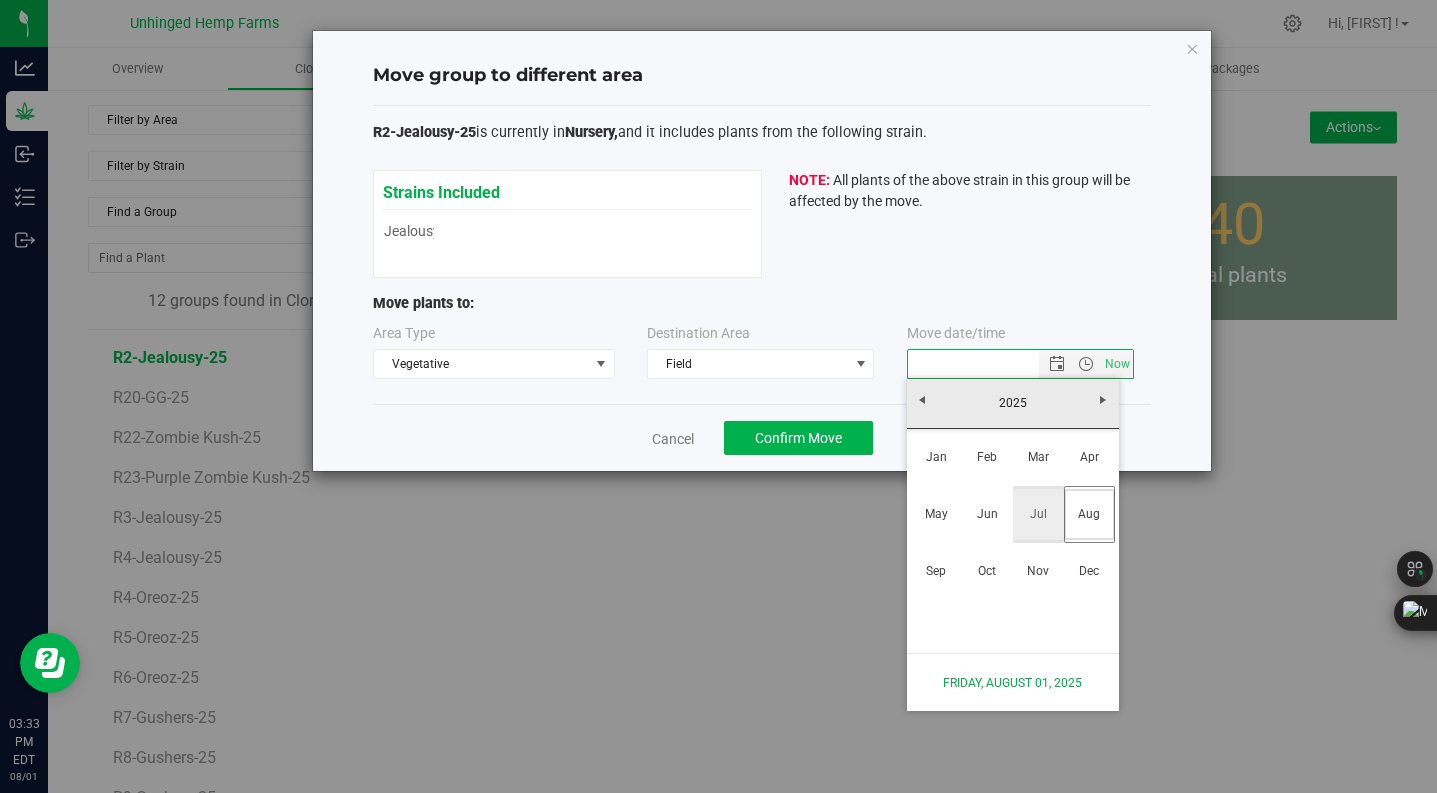 click on "Jul" at bounding box center [1038, 514] 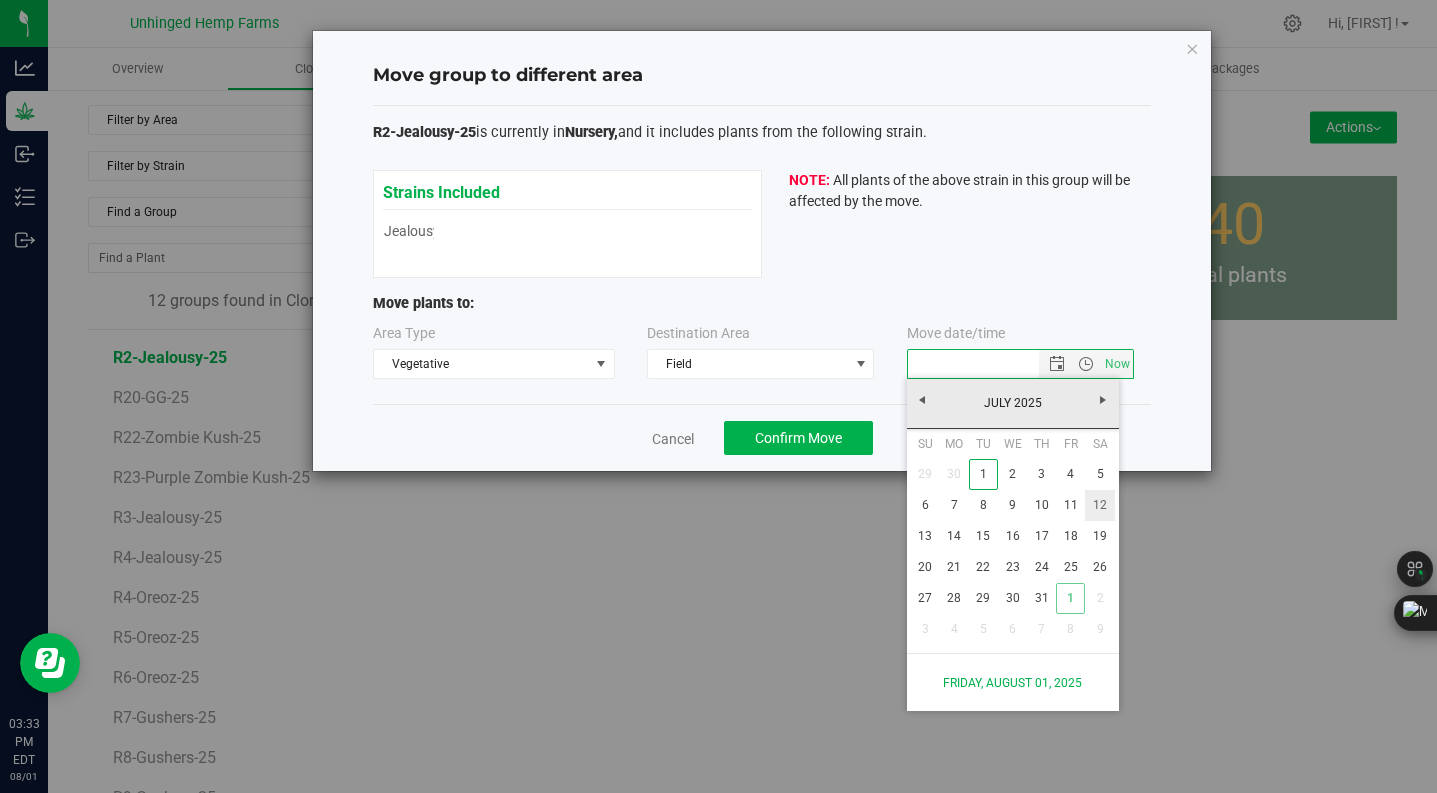 click on "12" at bounding box center [1099, 505] 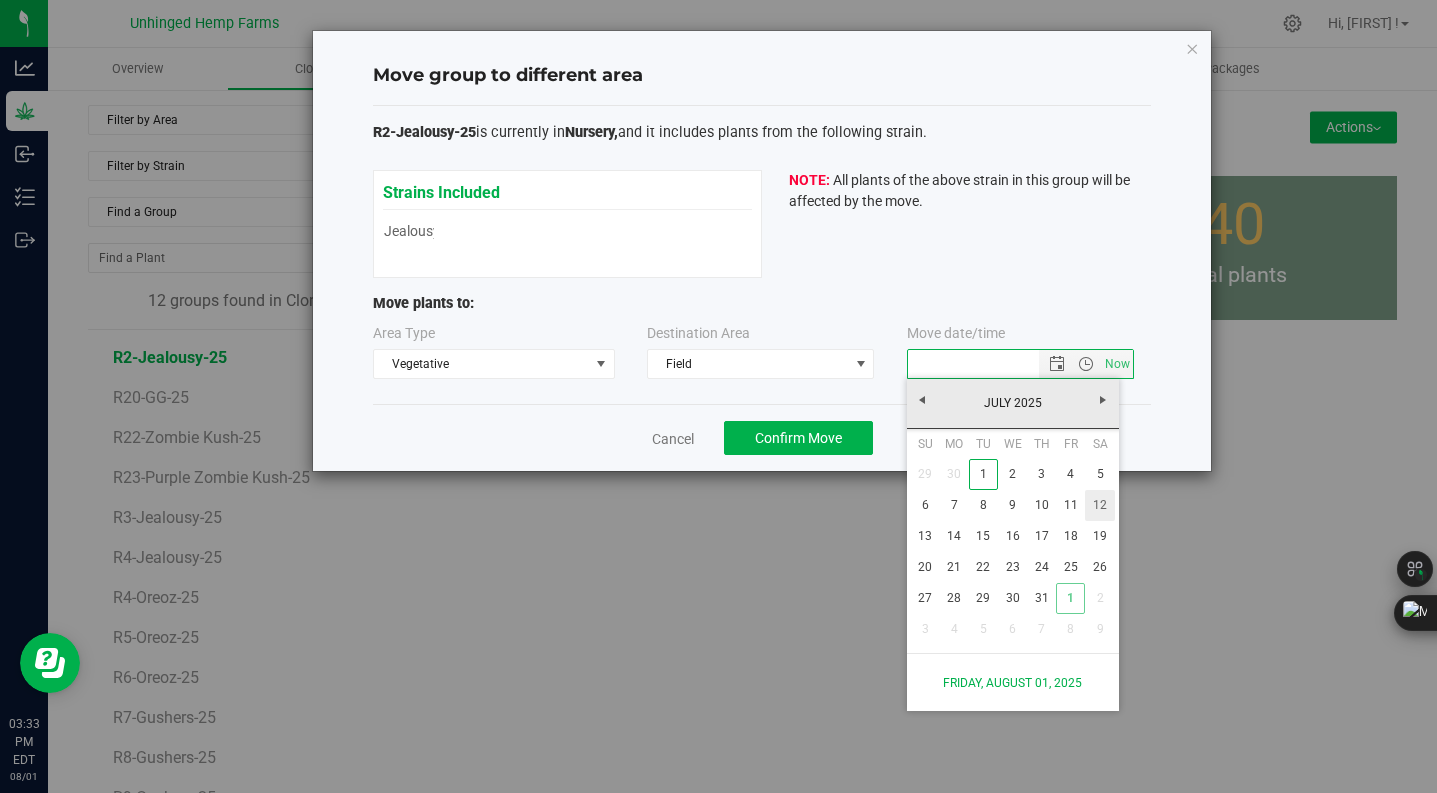 type on "[DATE] [TIME]" 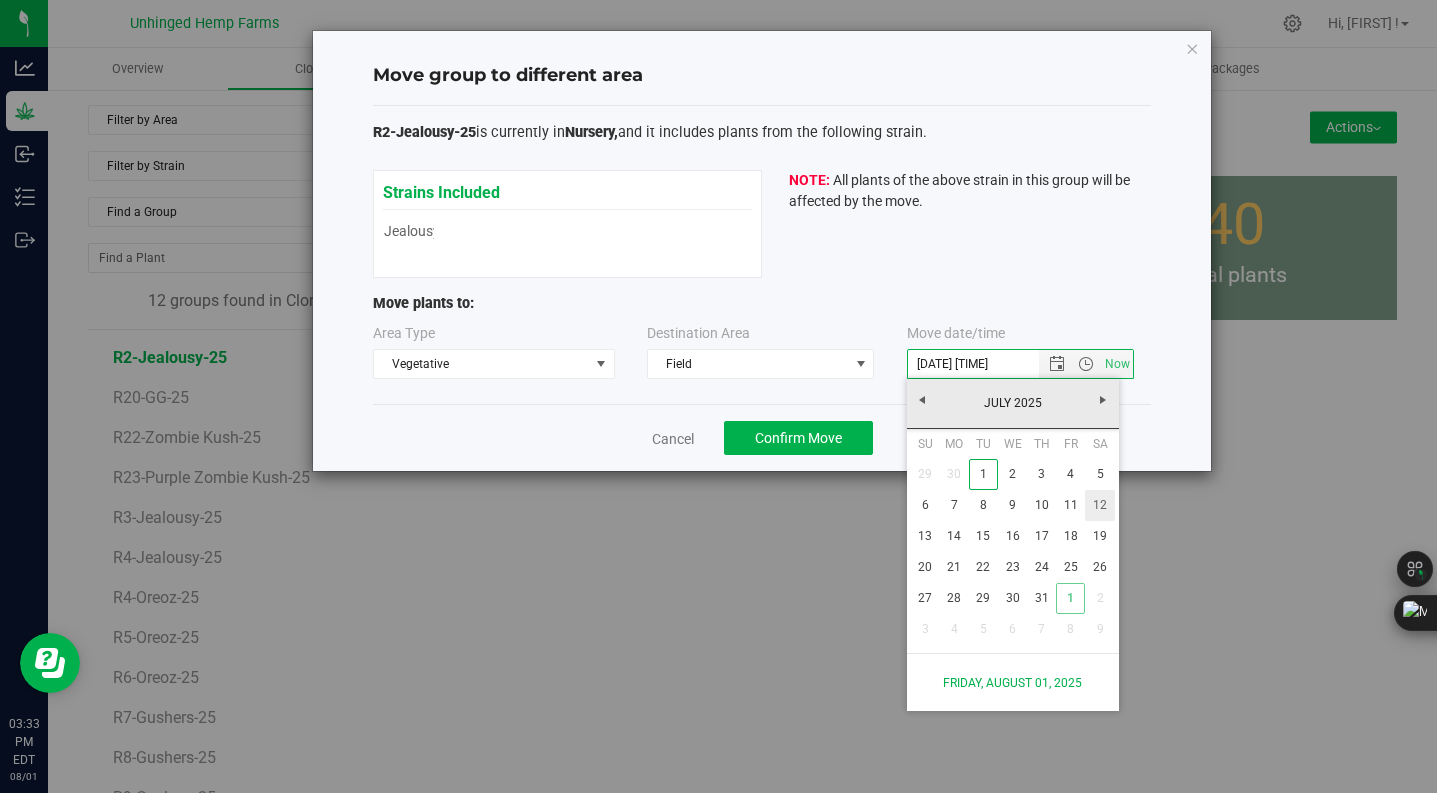 type 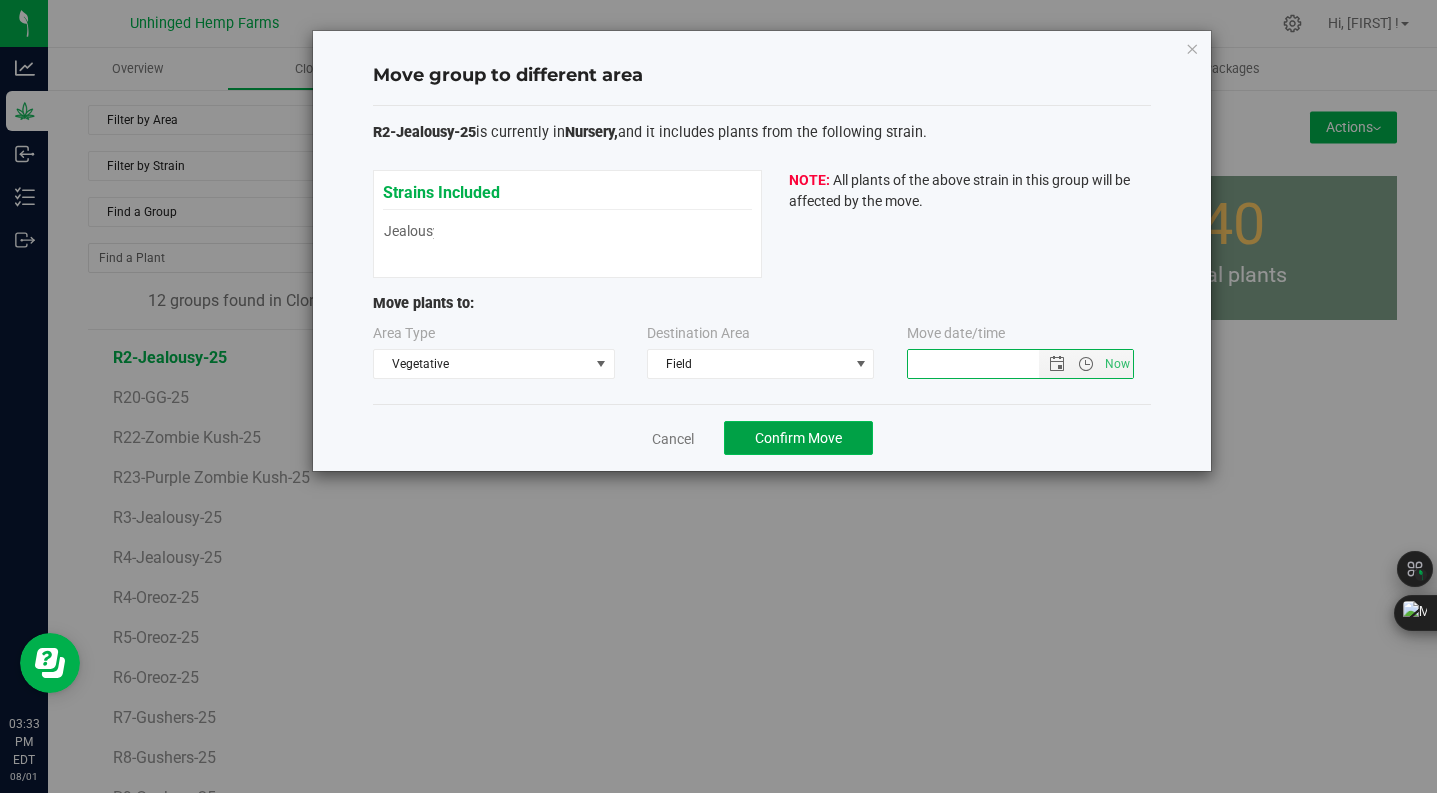click on "Confirm Move" 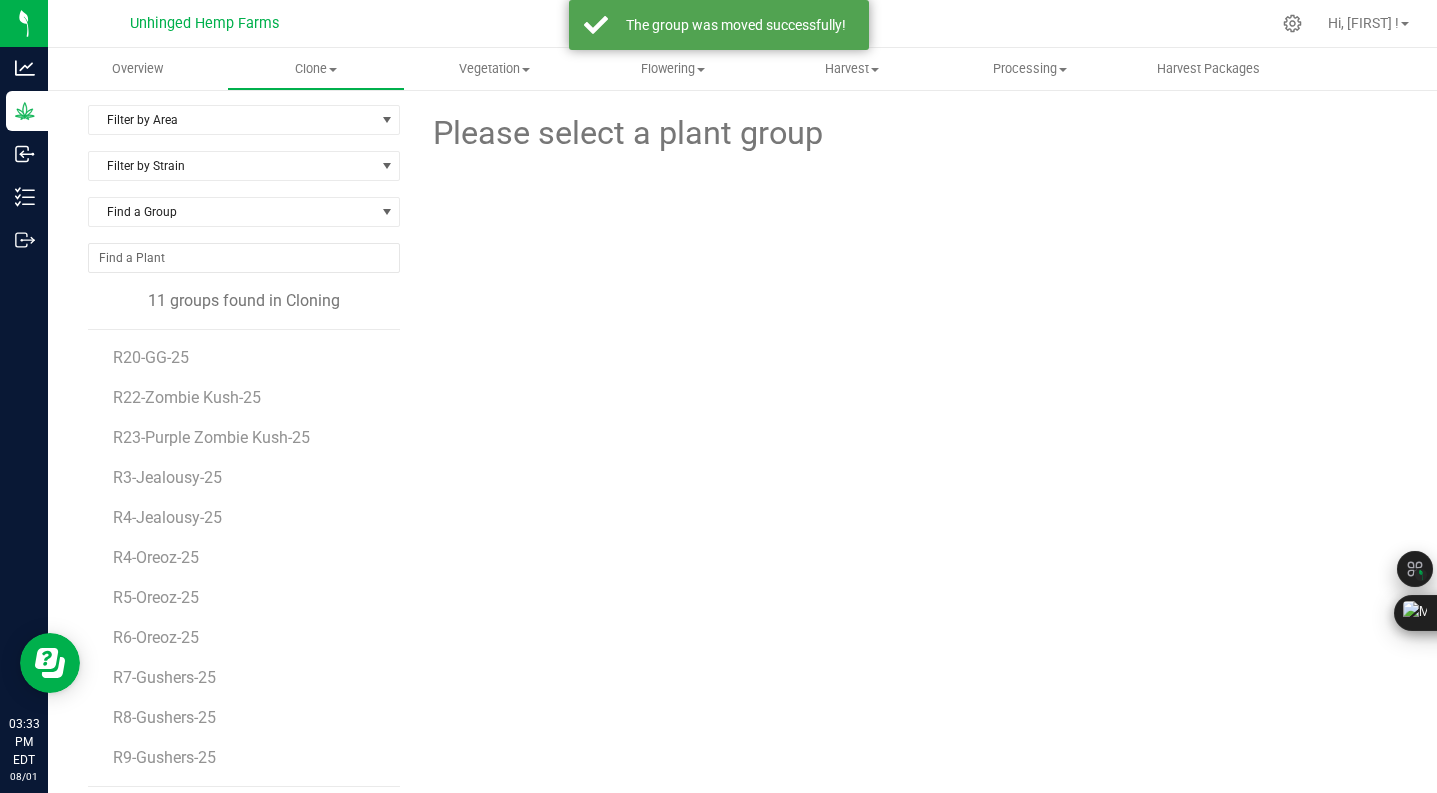 scroll, scrollTop: 0, scrollLeft: 0, axis: both 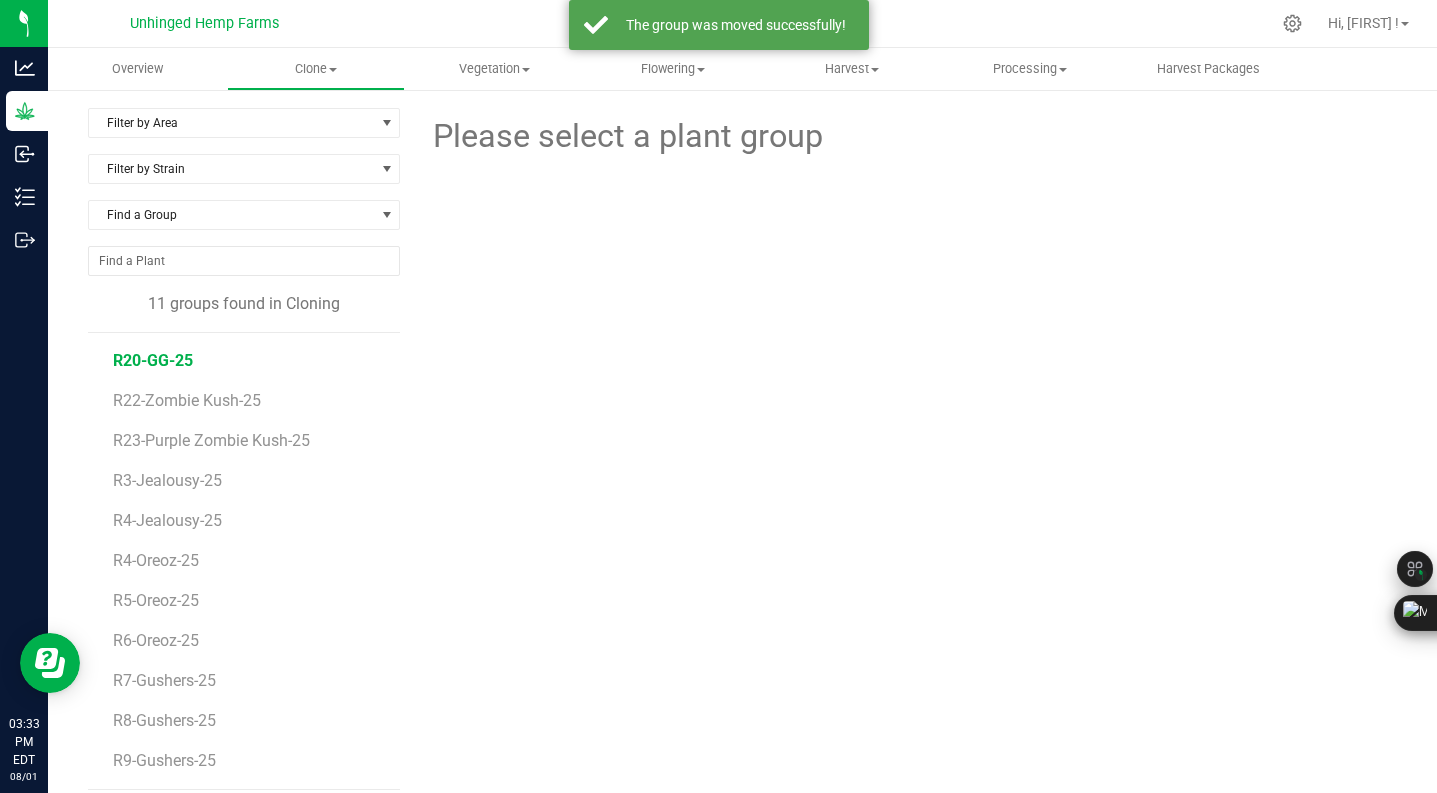 click on "R20-GG-25" at bounding box center (153, 360) 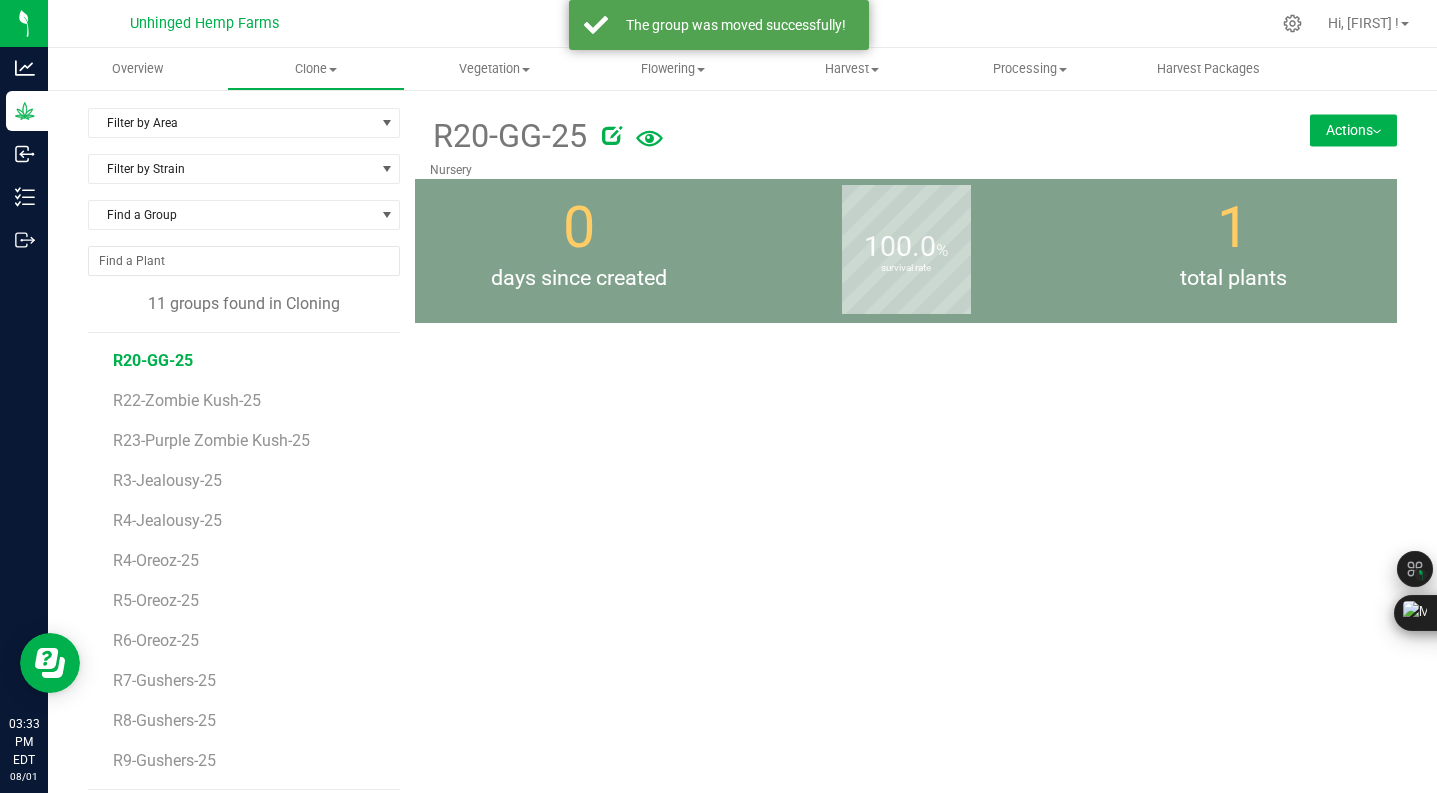 click on "Actions" at bounding box center [1353, 130] 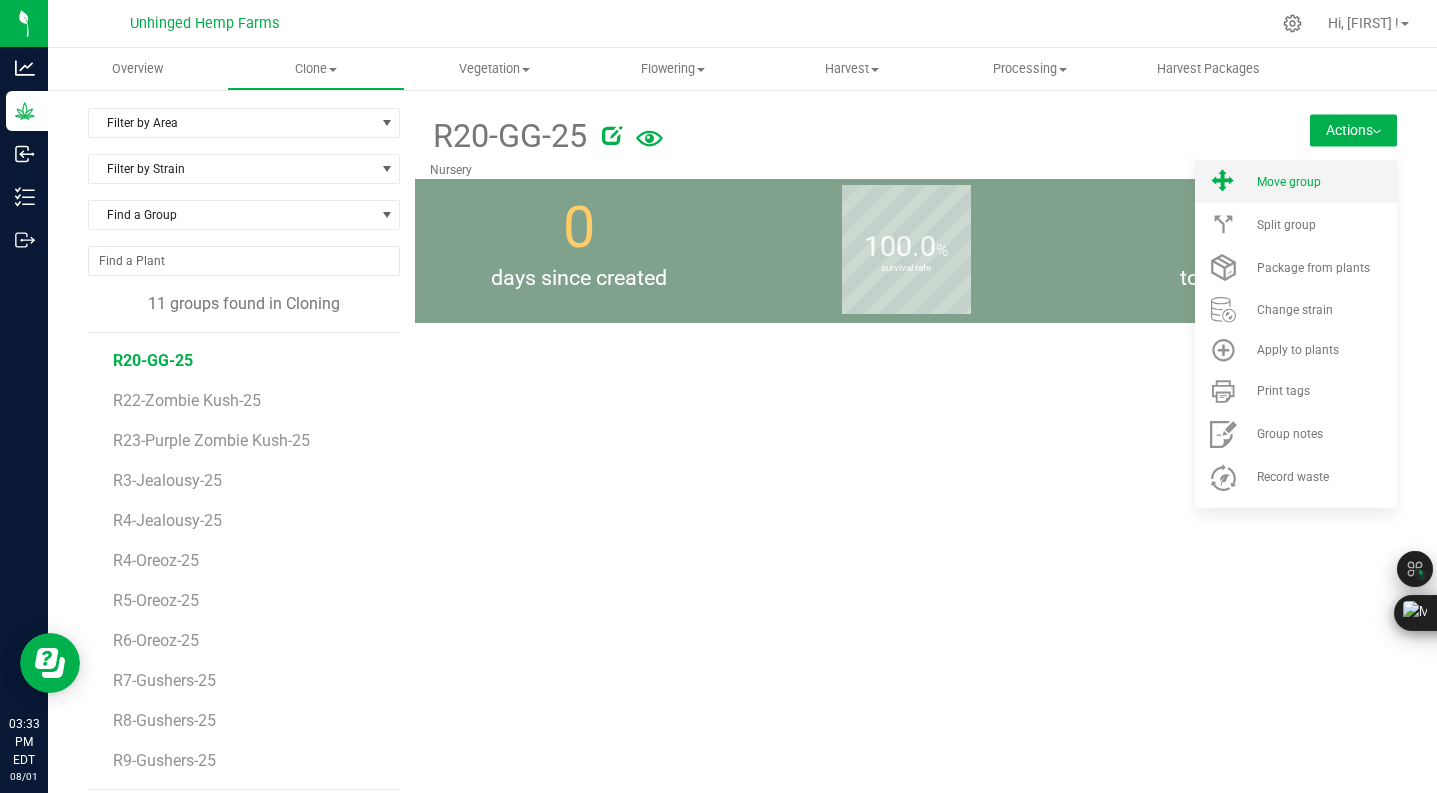 click on "Move group" at bounding box center [1296, 181] 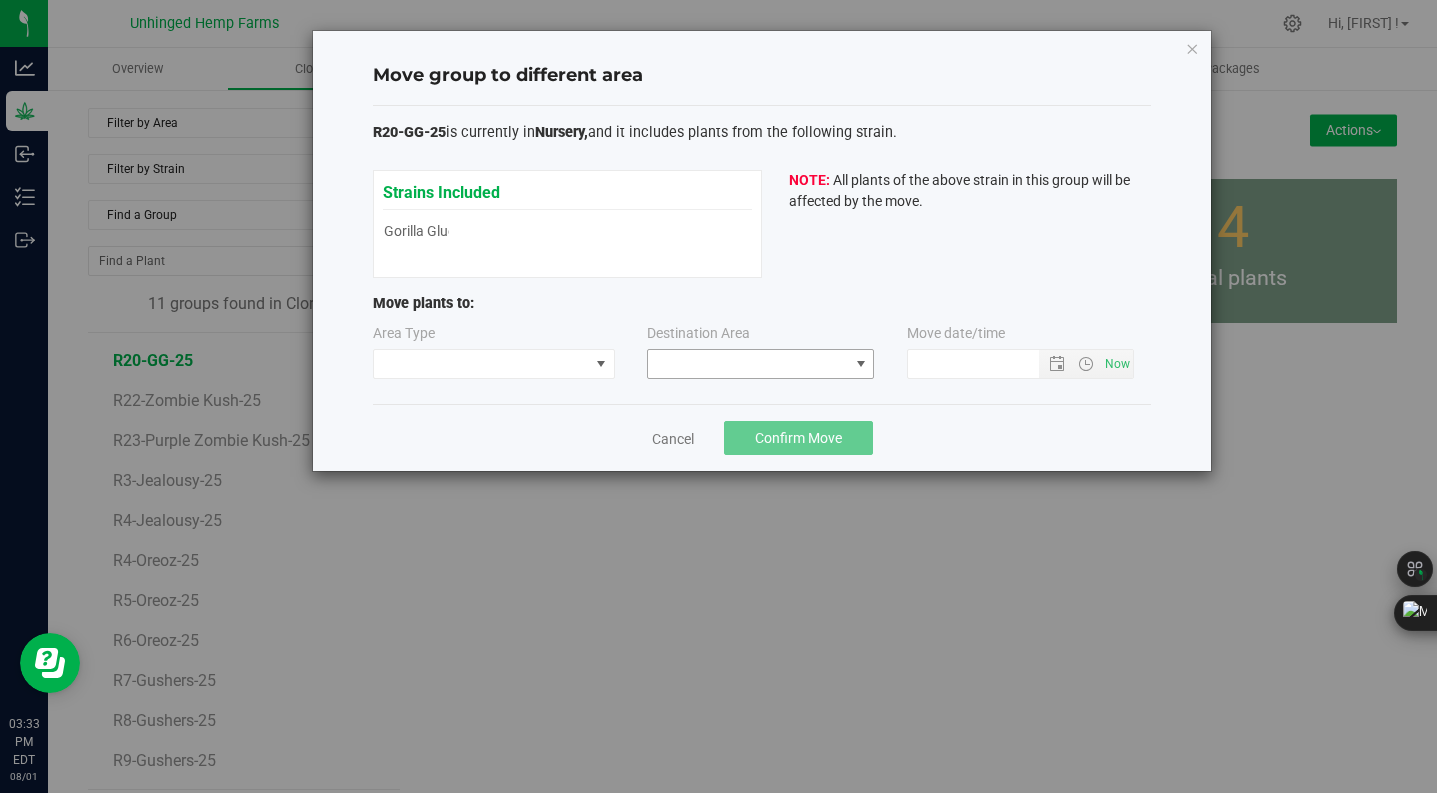 type on "[DATE] [TIME]" 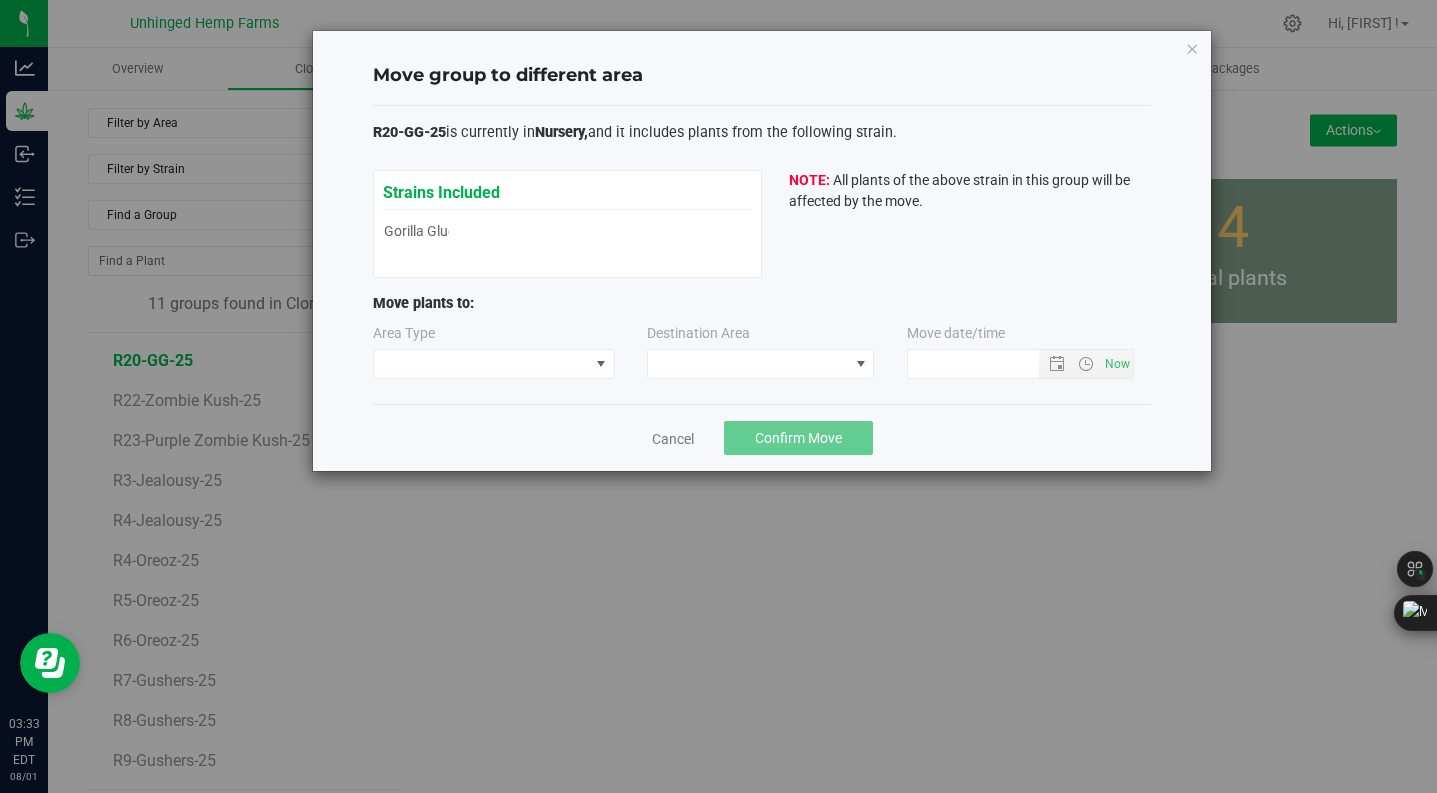 click on "Area Type" at bounding box center [502, 351] 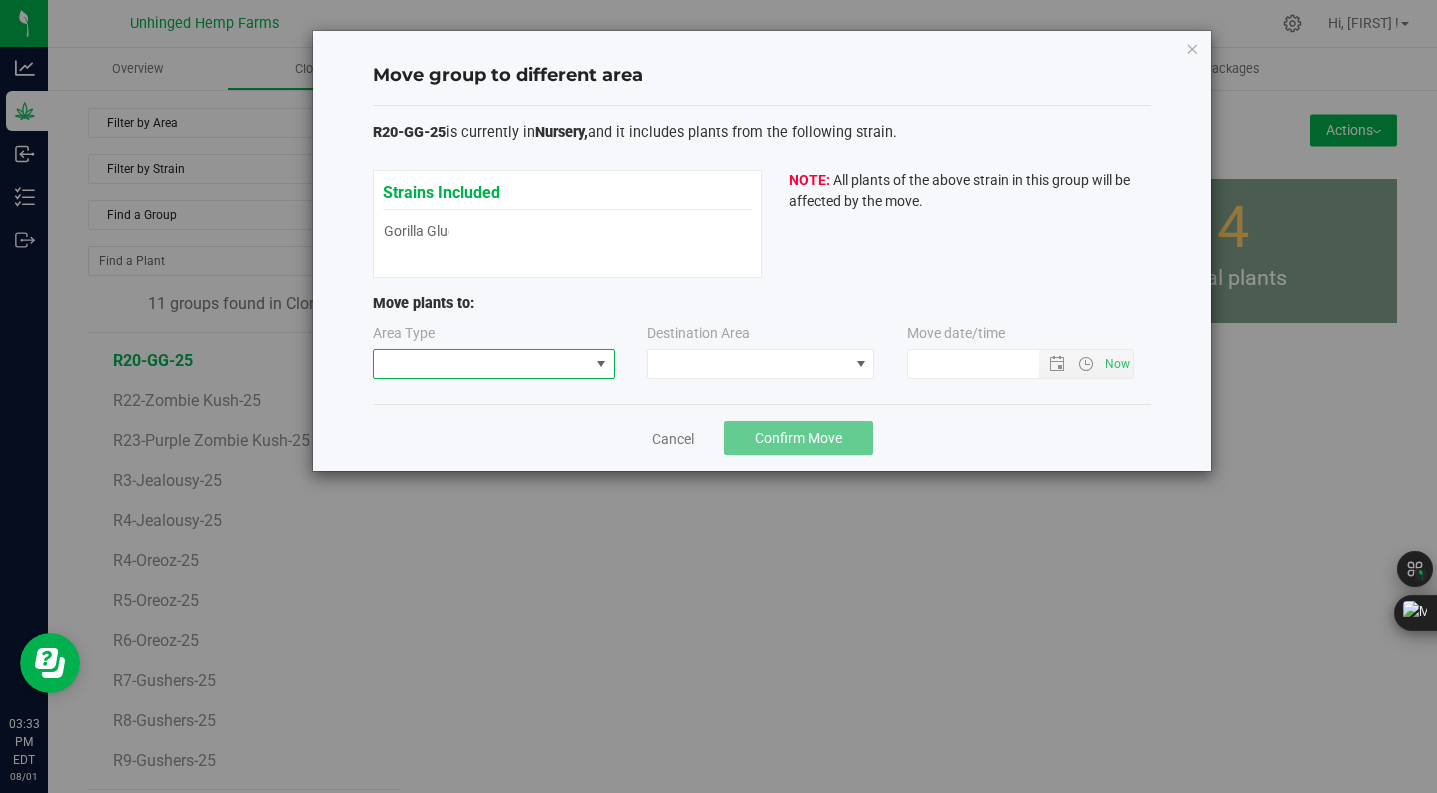 click at bounding box center (601, 364) 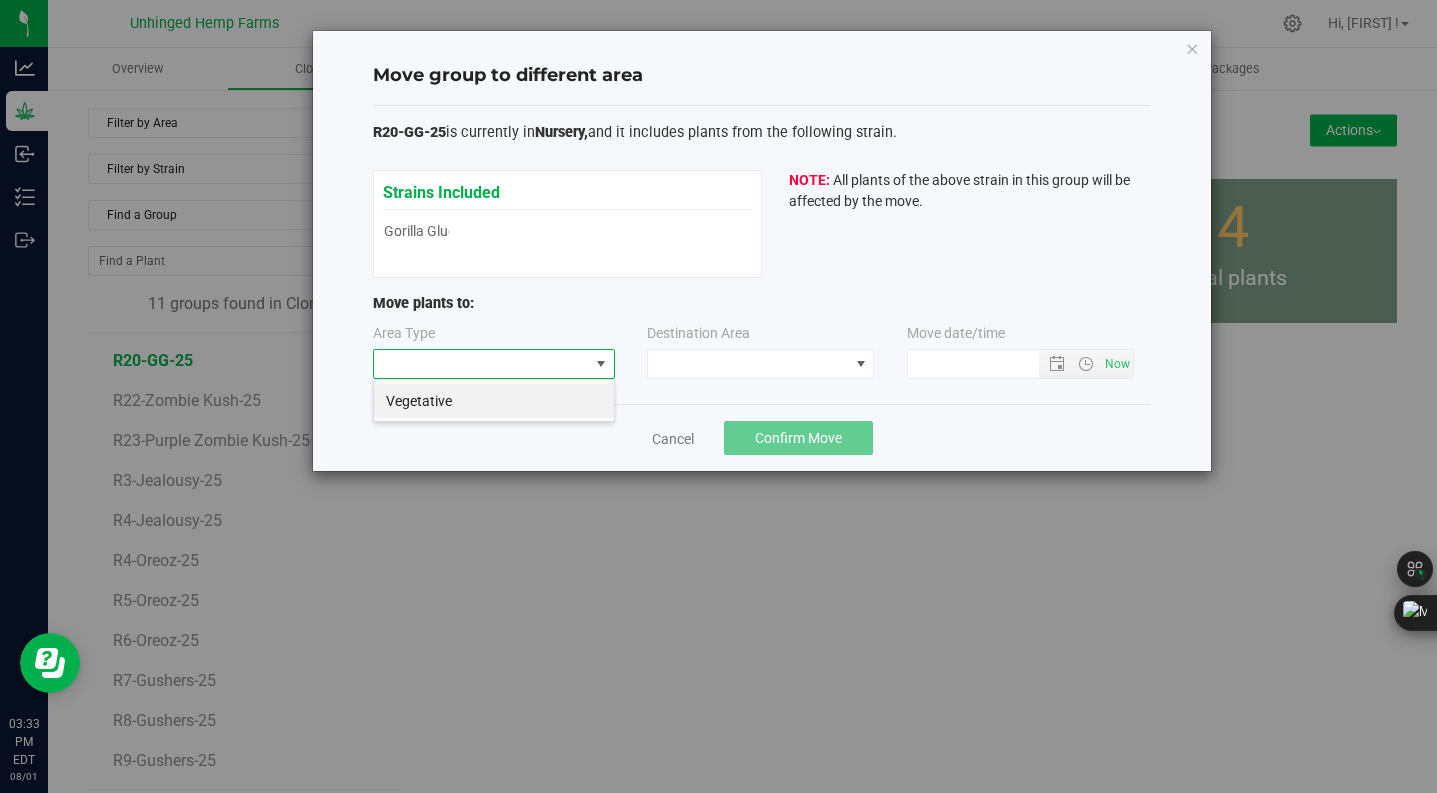 scroll, scrollTop: 99970, scrollLeft: 99758, axis: both 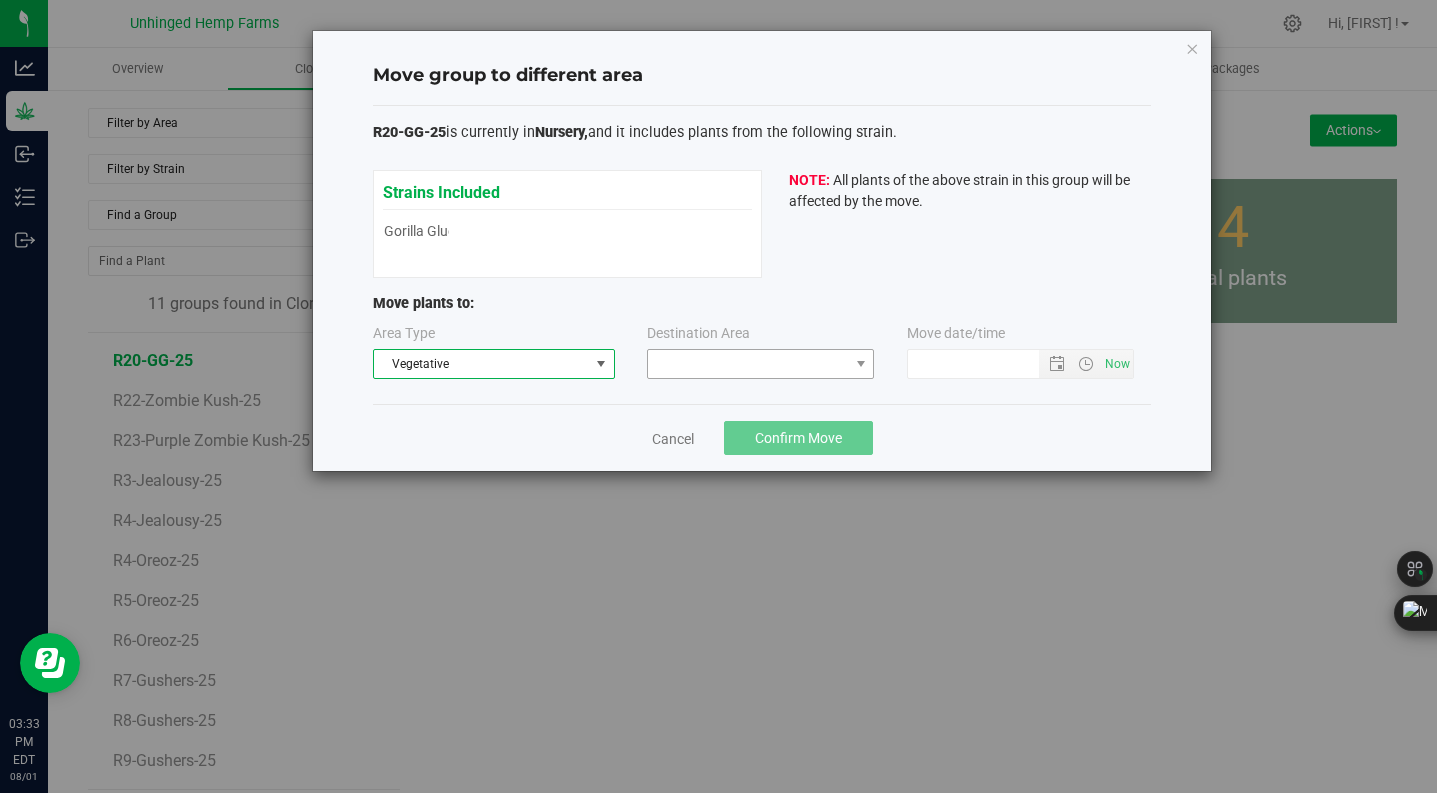 drag, startPoint x: 747, startPoint y: 381, endPoint x: 764, endPoint y: 368, distance: 21.400934 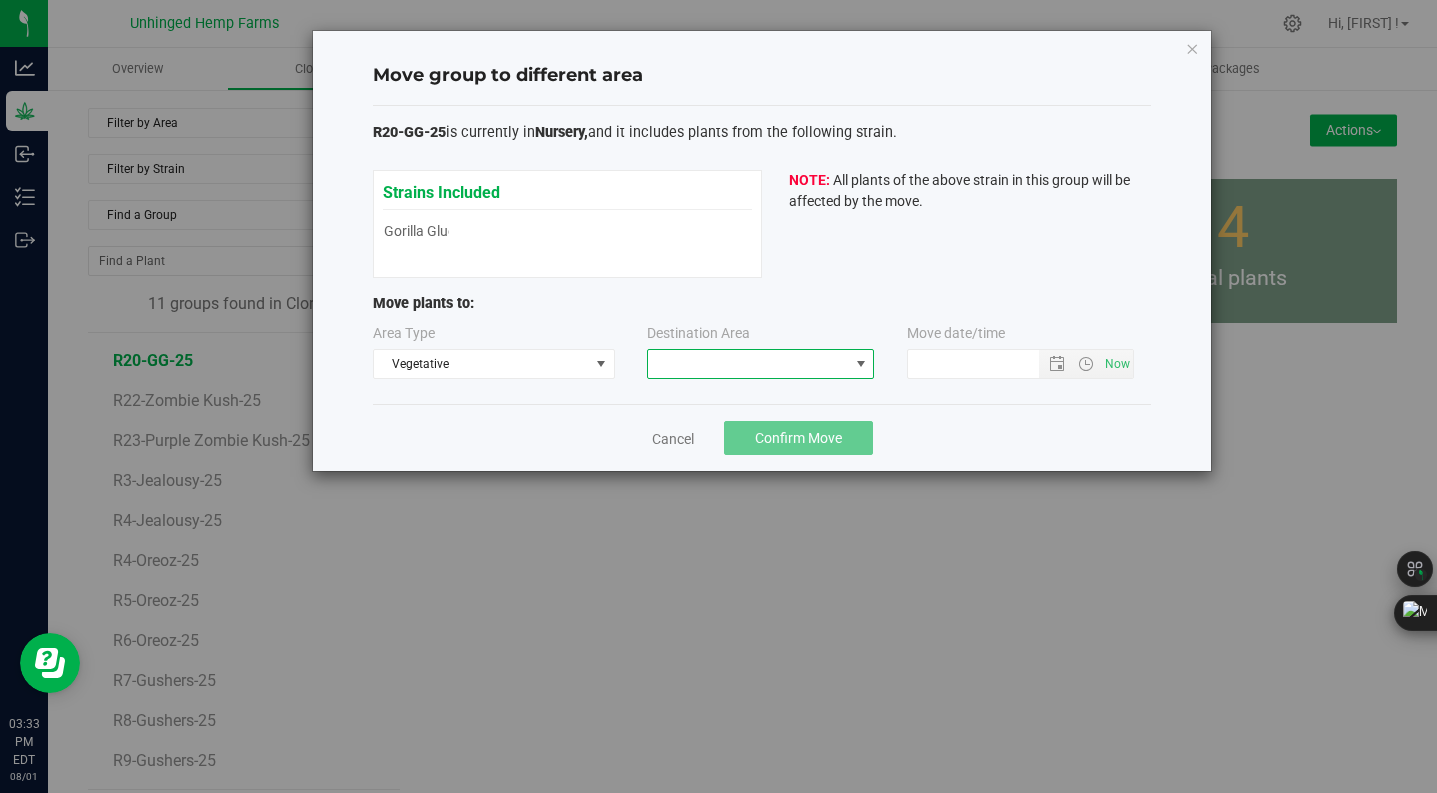 click at bounding box center [748, 364] 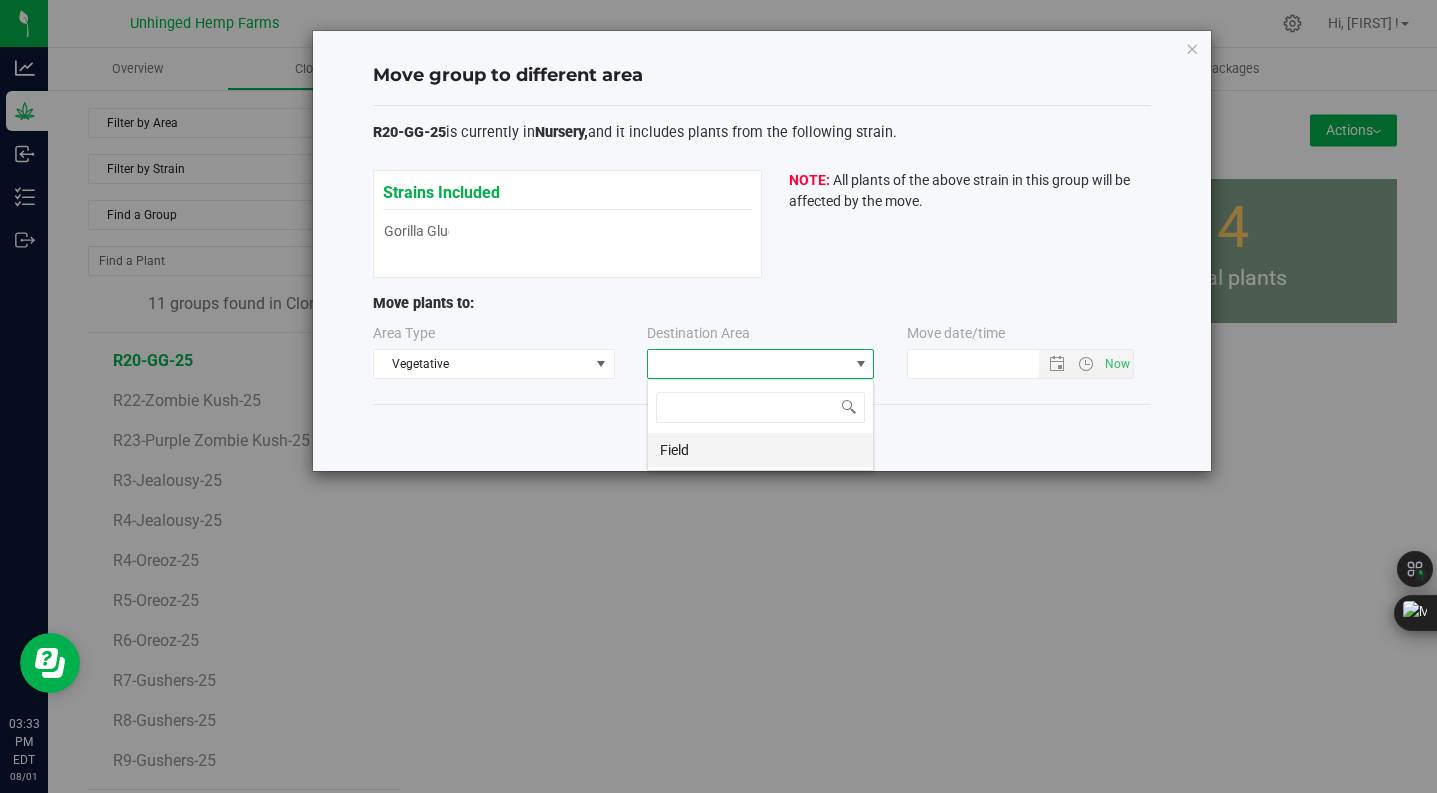 scroll, scrollTop: 99970, scrollLeft: 99773, axis: both 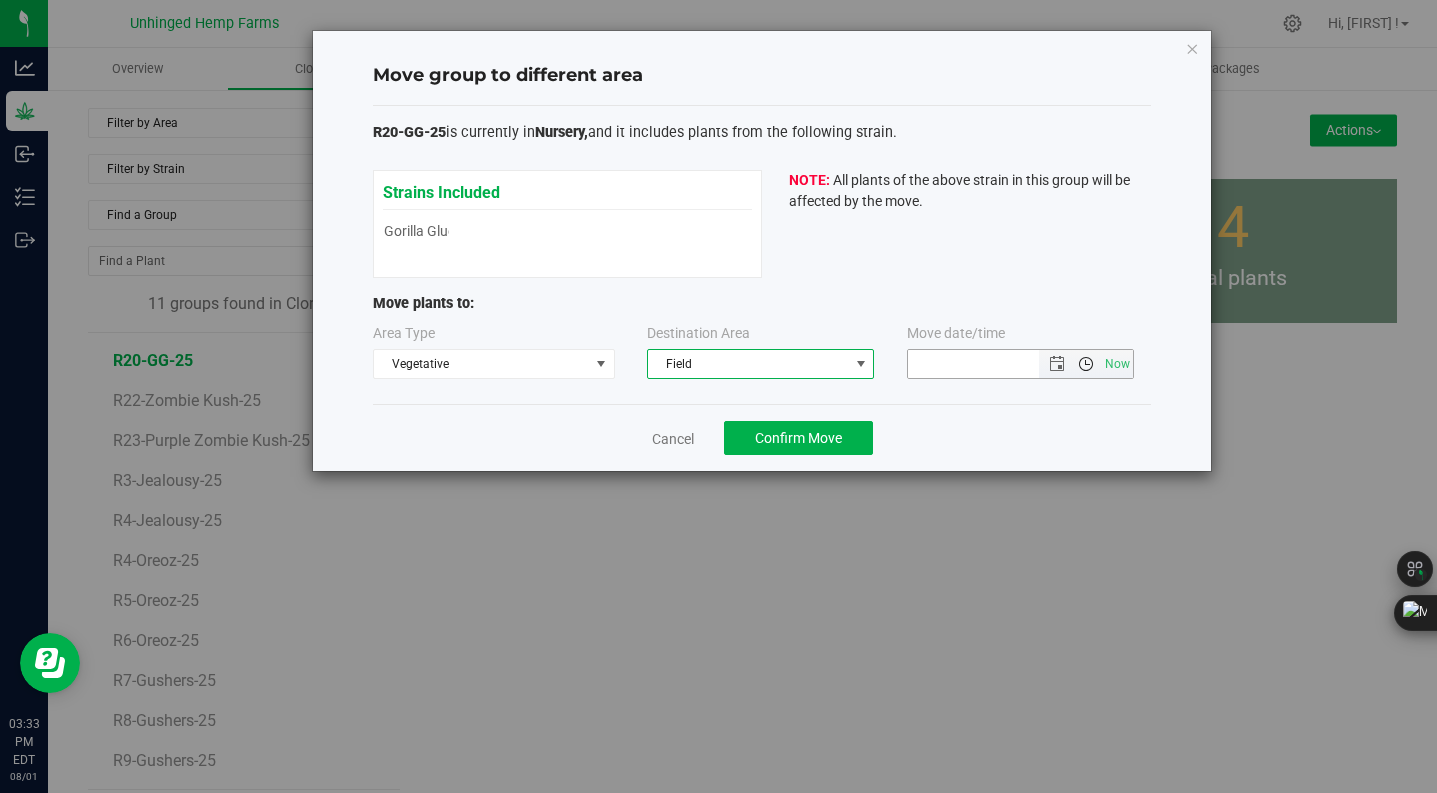 click at bounding box center (1086, 364) 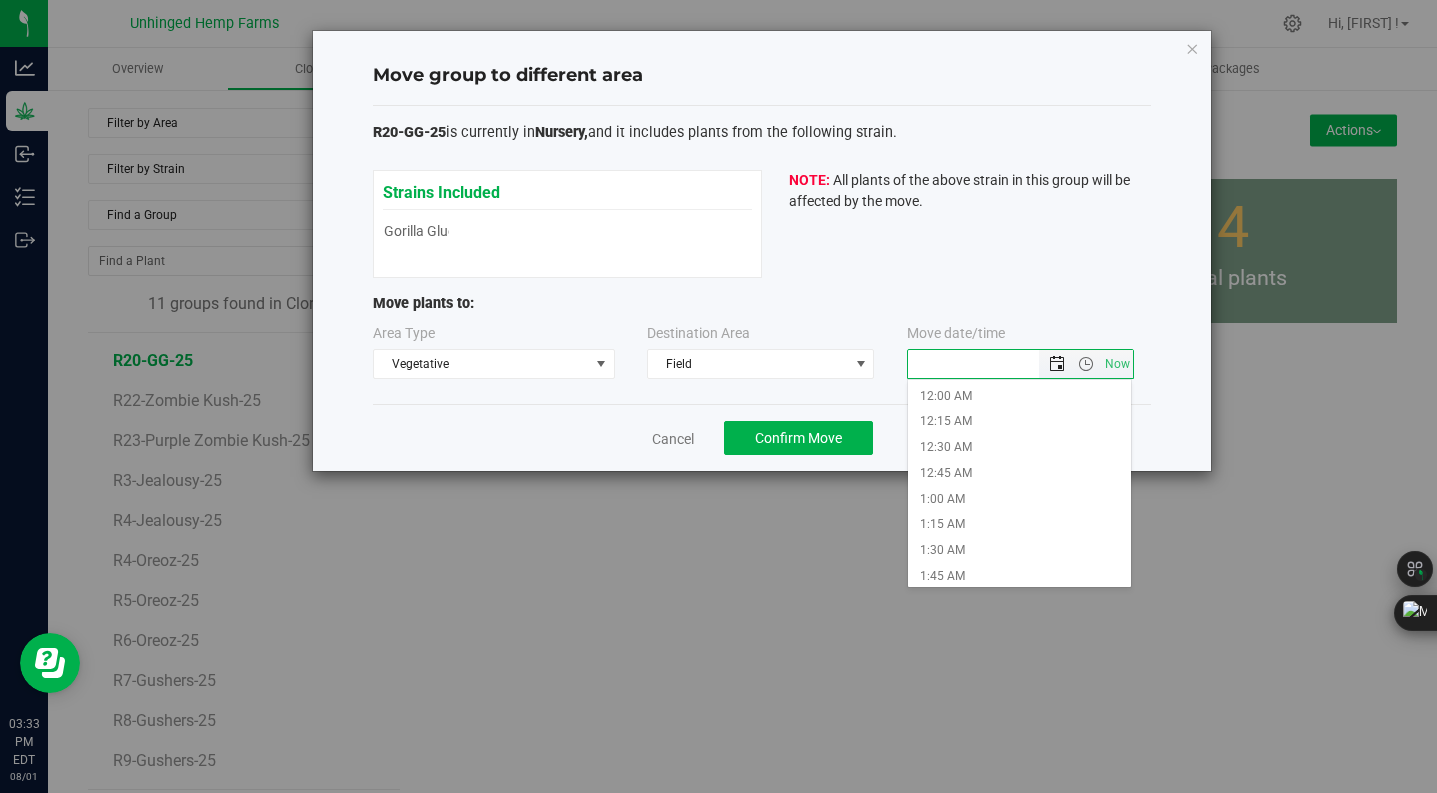 click at bounding box center [1057, 364] 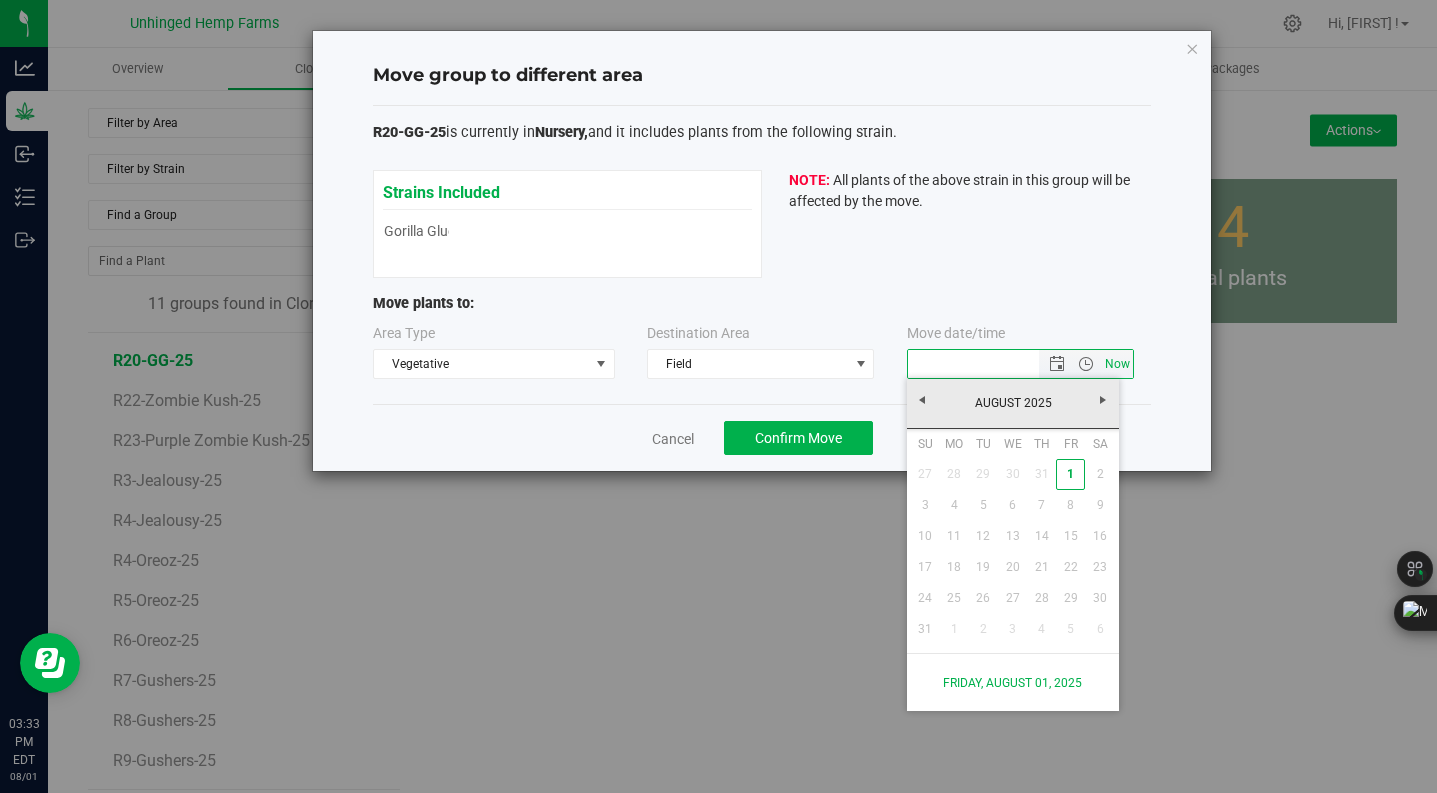 click on "Now" at bounding box center (1117, 364) 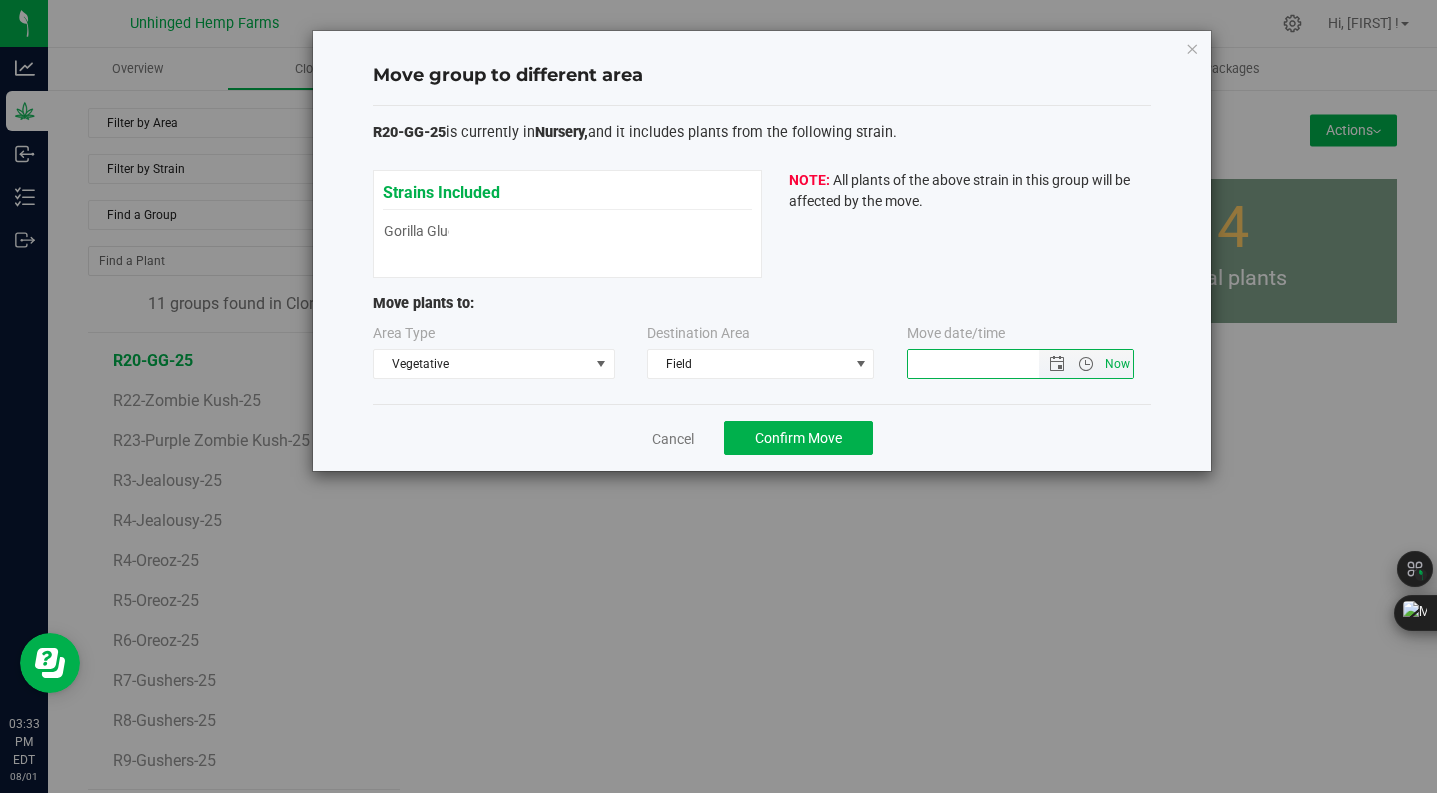 click on "Now" at bounding box center (1117, 364) 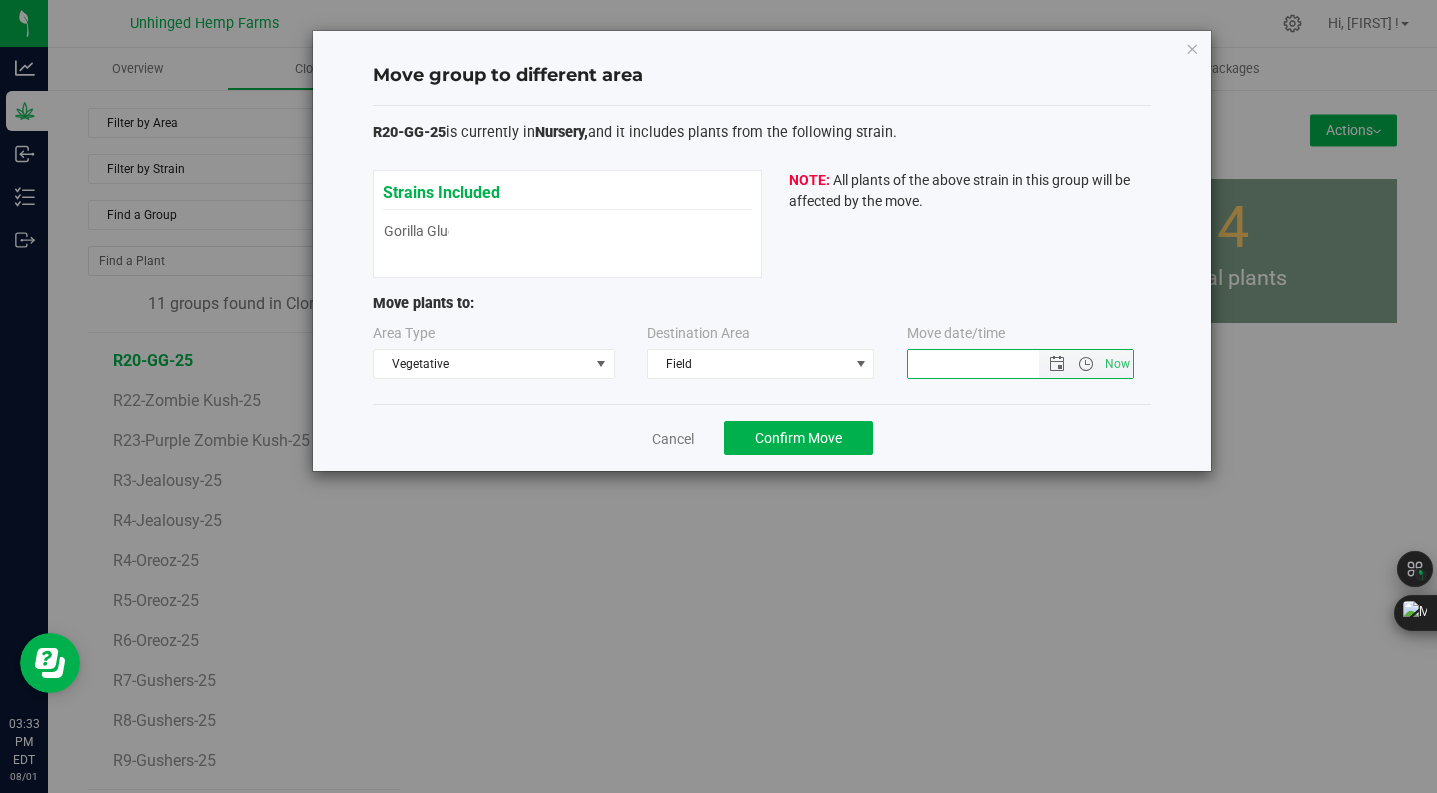 type on "[DATE] [TIME]" 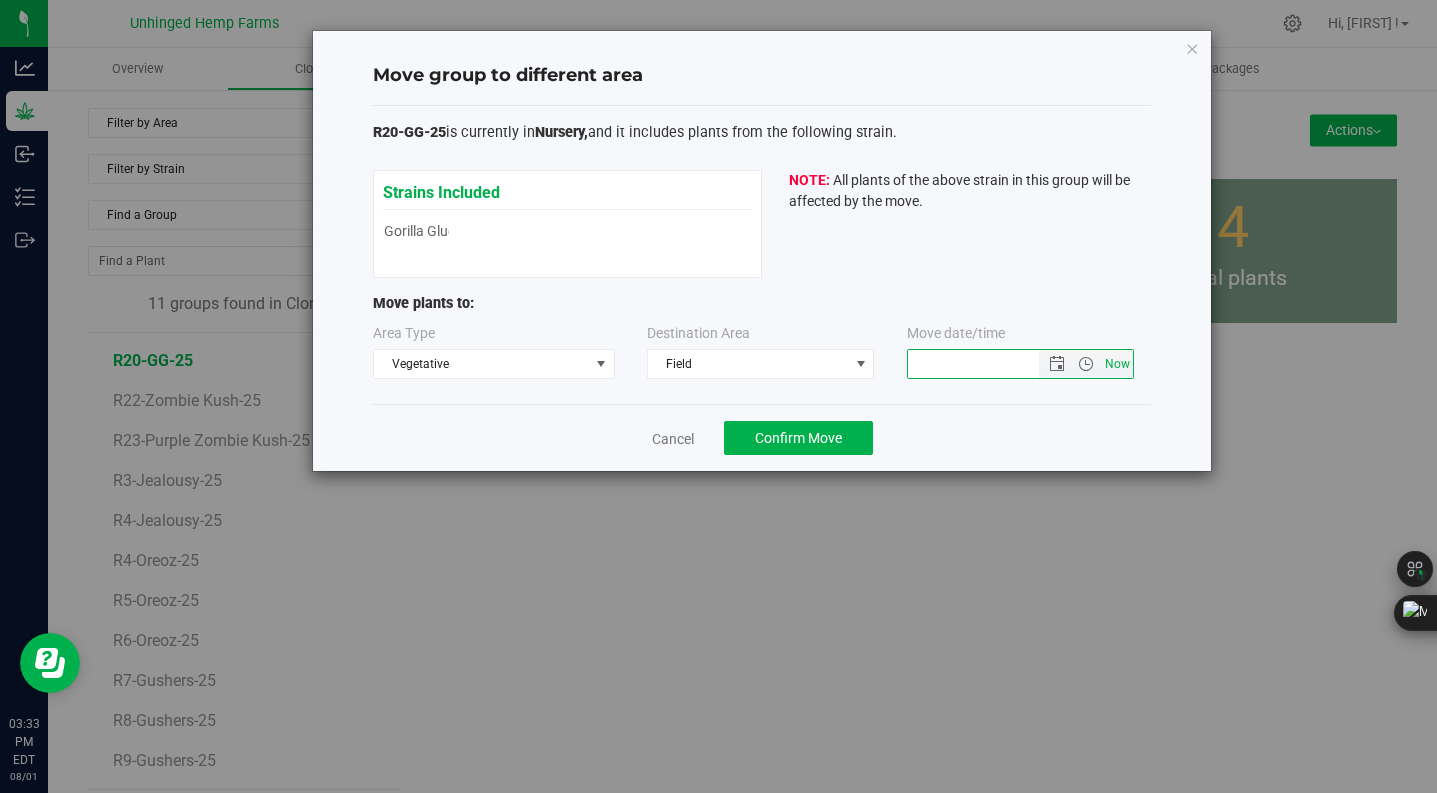 click on "Now" at bounding box center [1117, 364] 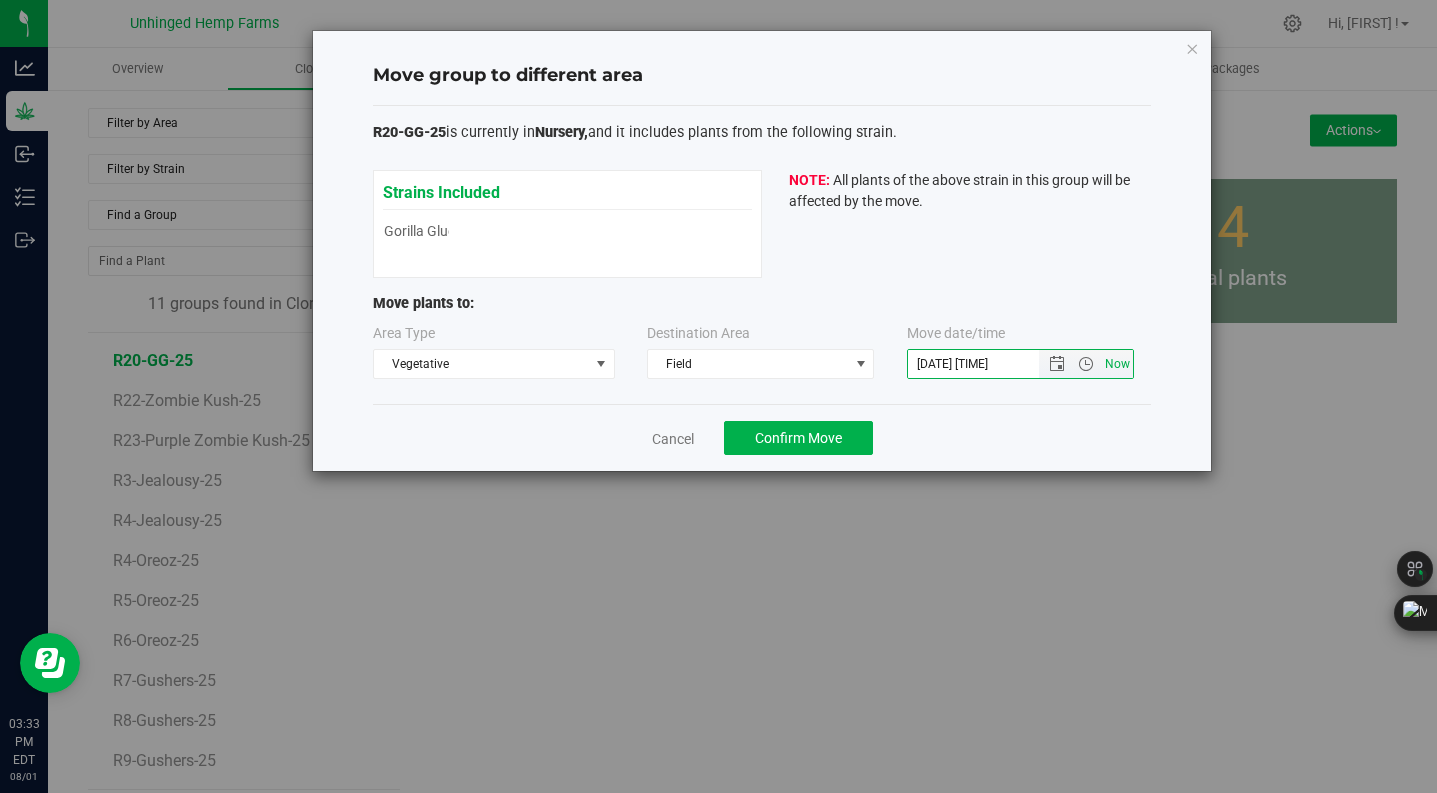 type 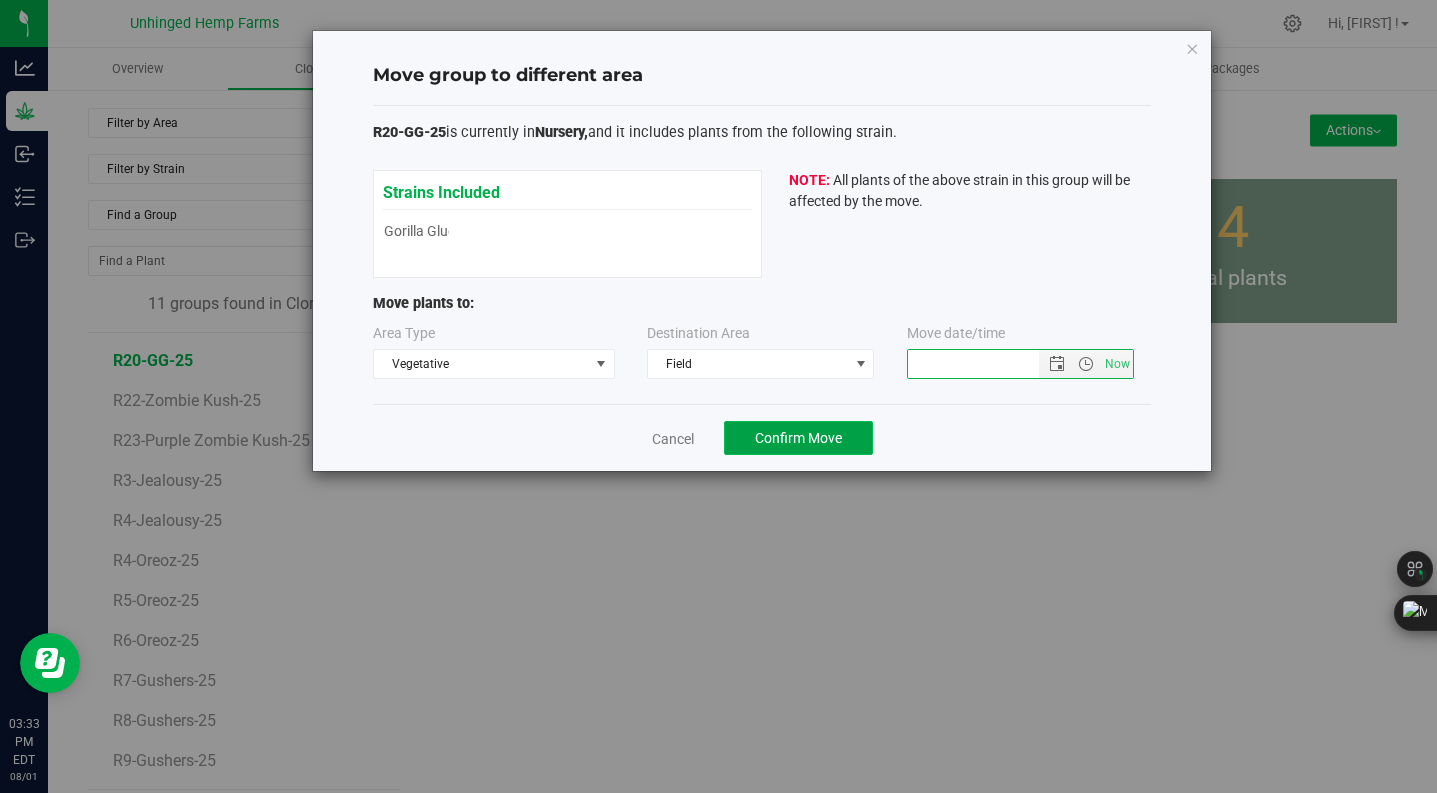 drag, startPoint x: 837, startPoint y: 437, endPoint x: 853, endPoint y: 440, distance: 16.27882 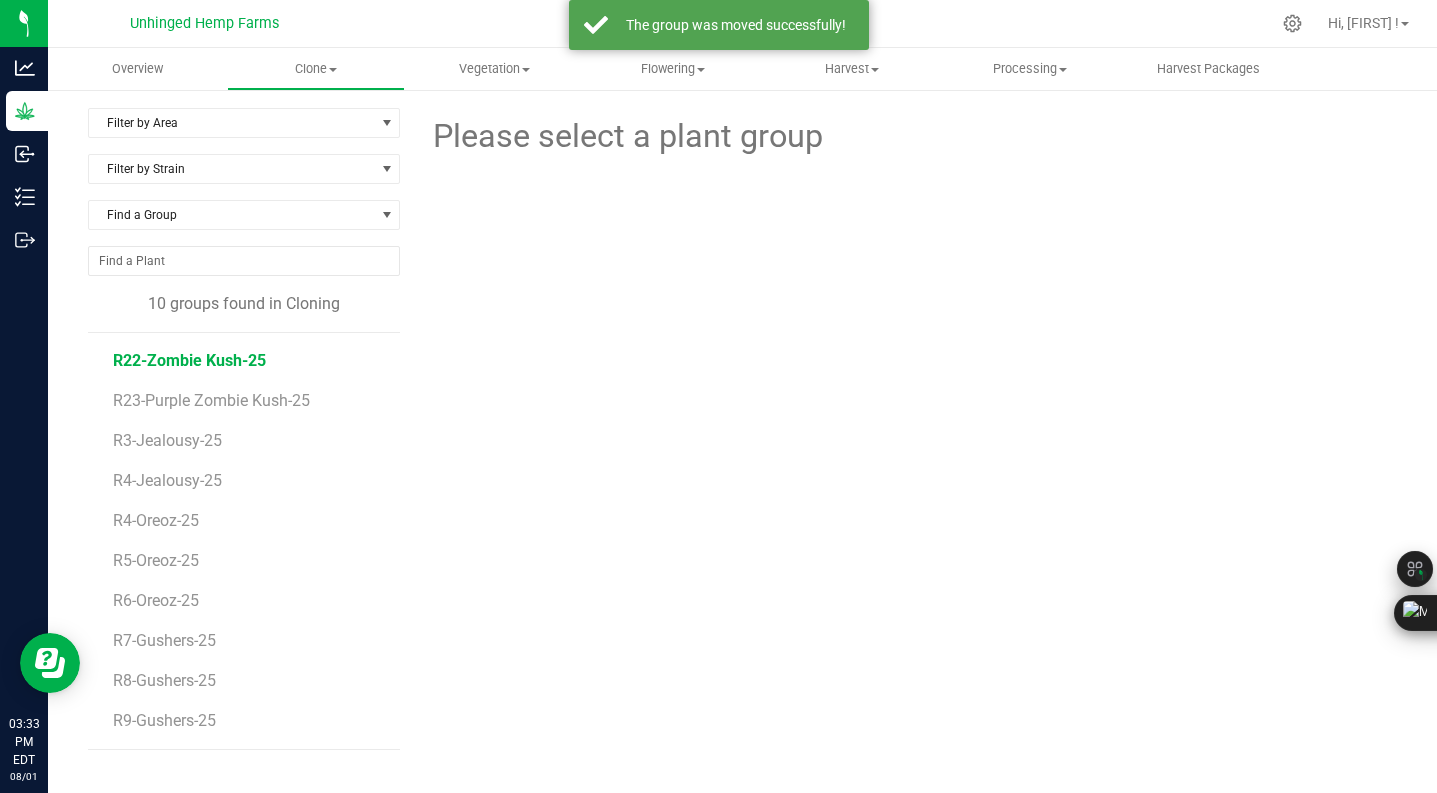 click on "R22-Zombie Kush-25" at bounding box center (189, 360) 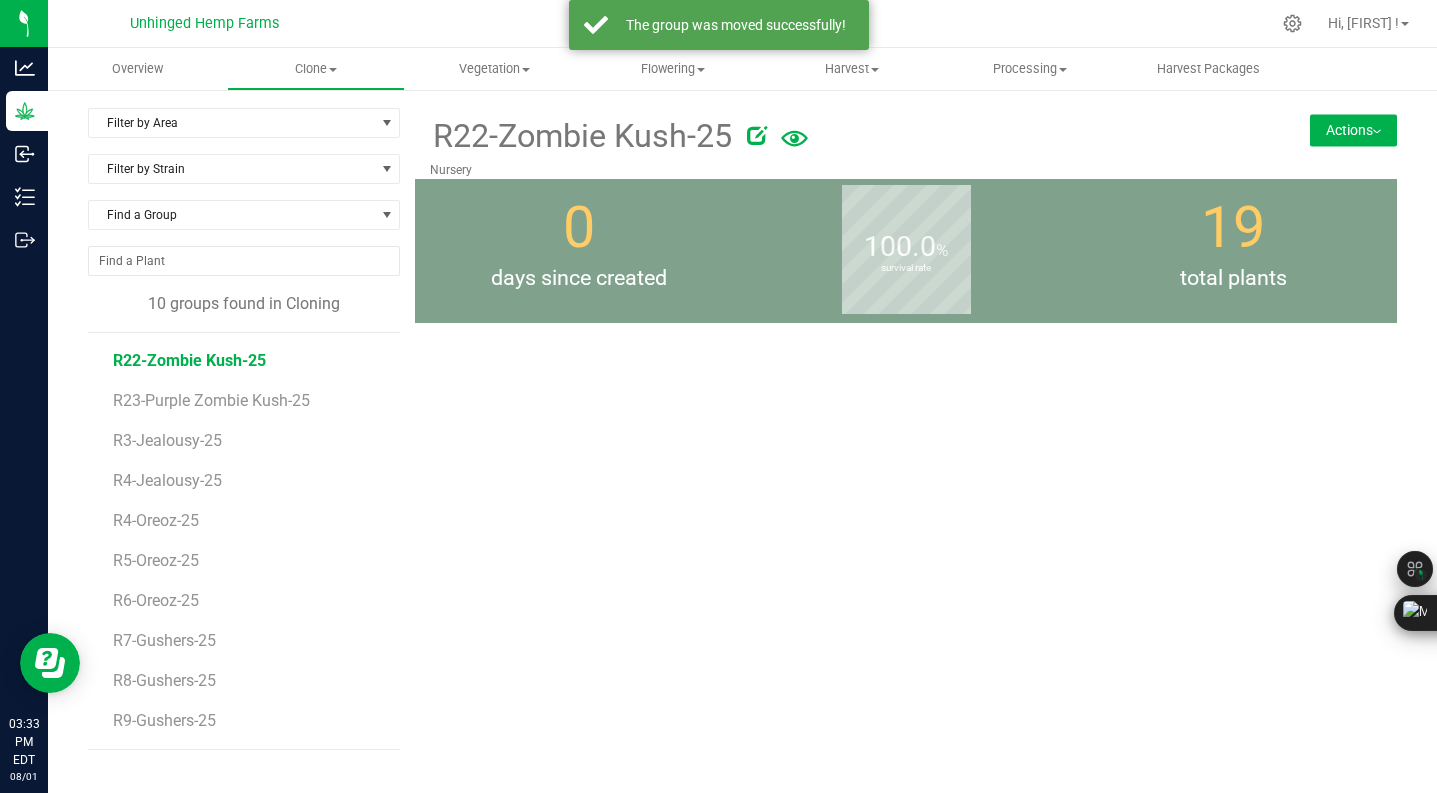 click on "Actions" at bounding box center (1353, 130) 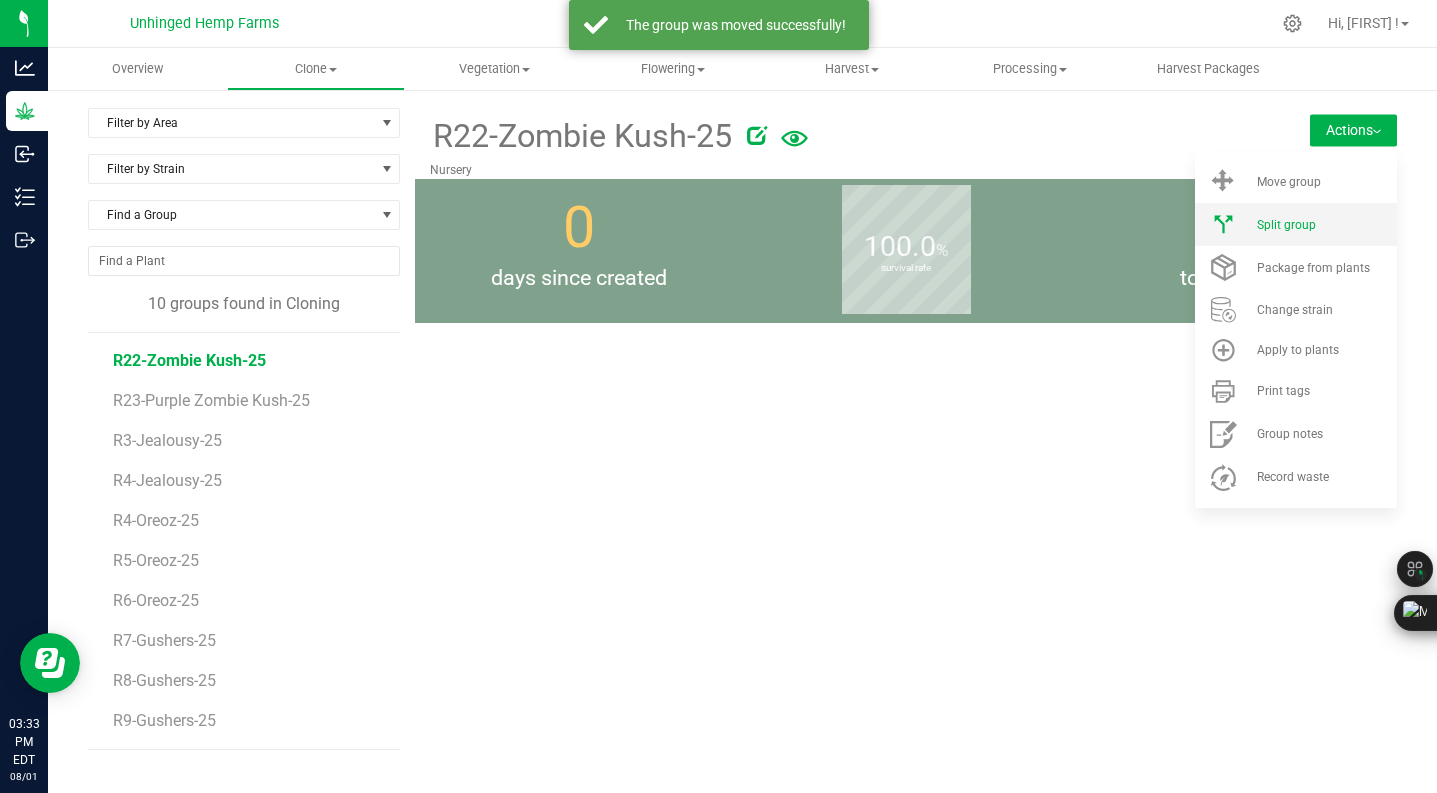 click on "Split group" at bounding box center (1296, 224) 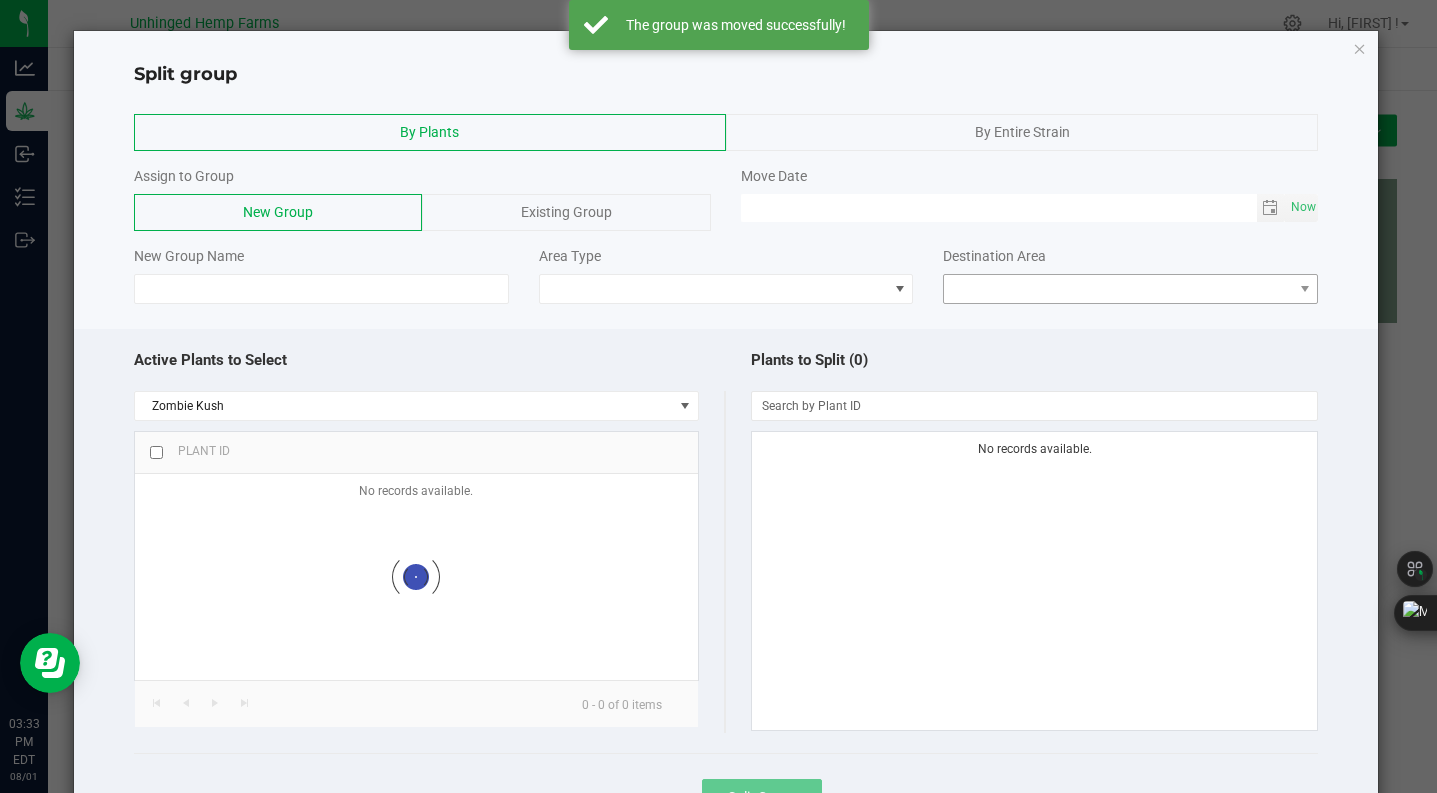 type 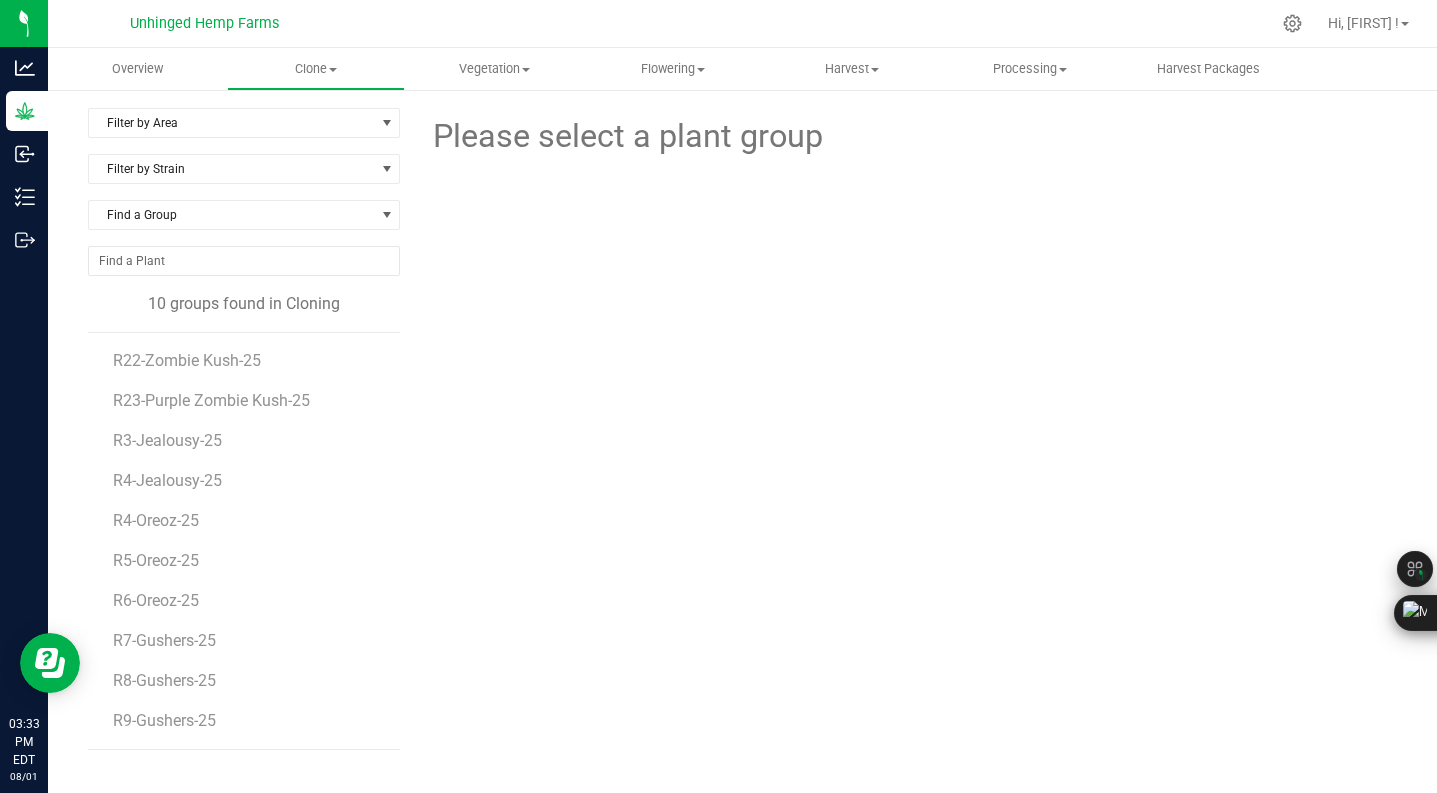 click at bounding box center (1102, 136) 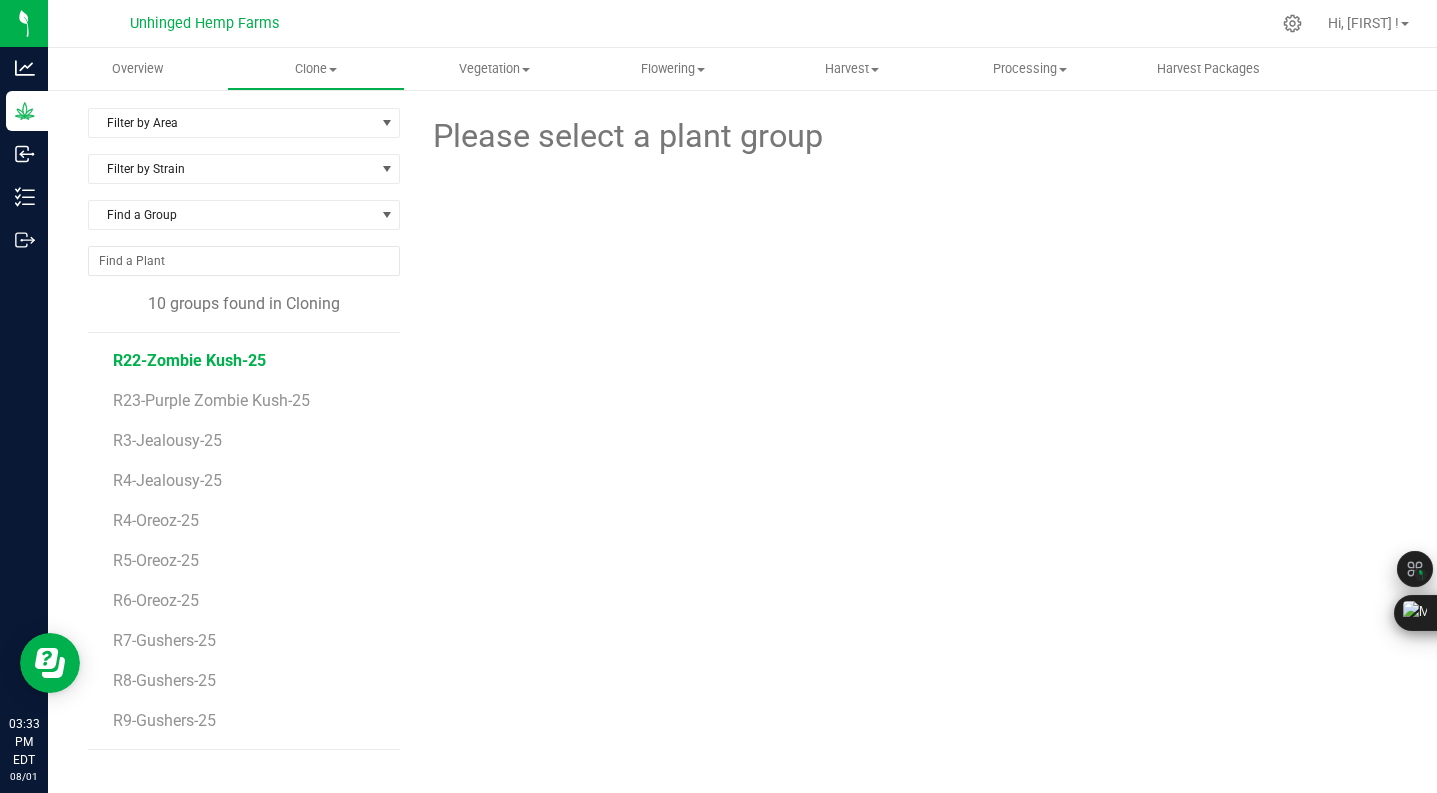 click on "R22-Zombie Kush-25" at bounding box center [189, 360] 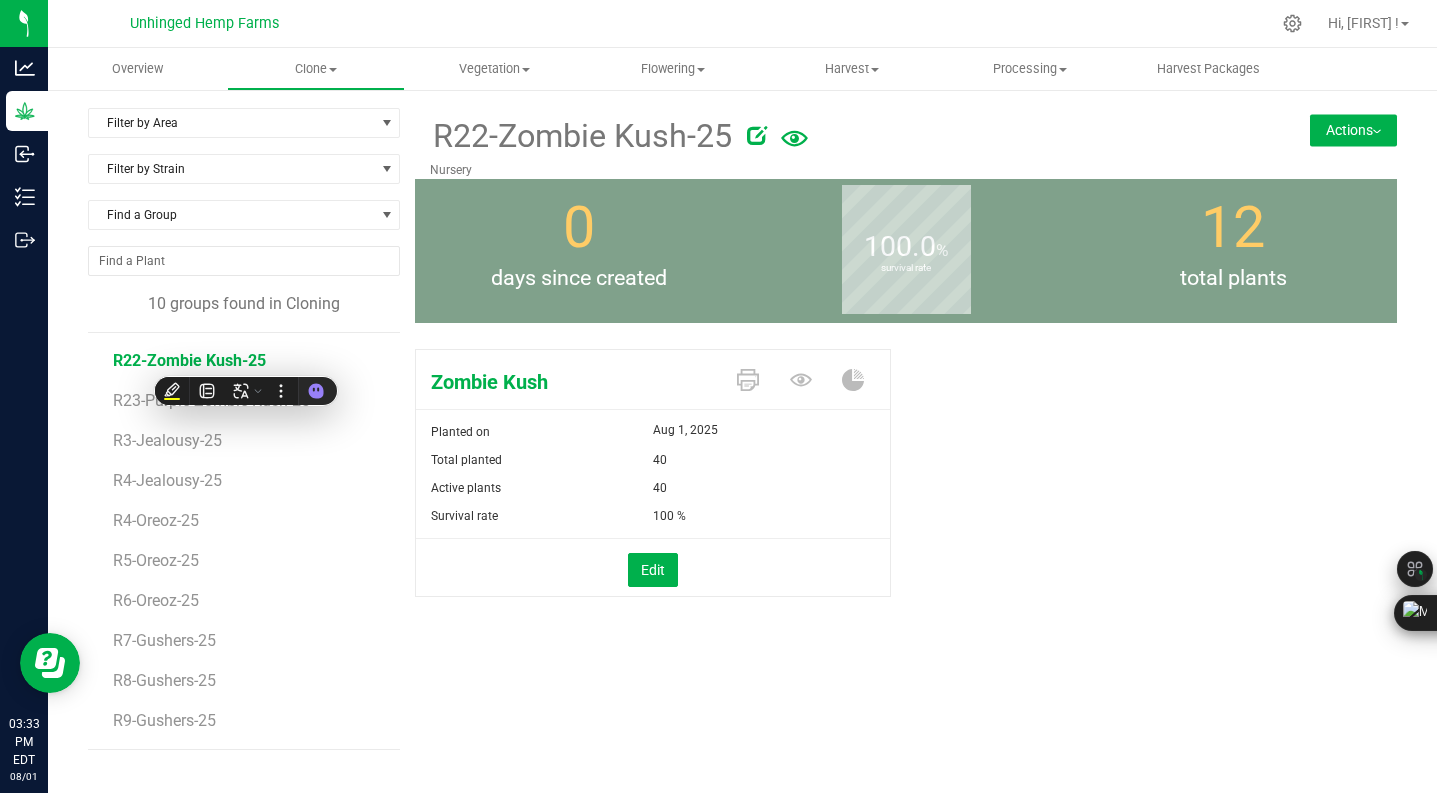 click on "Actions" at bounding box center [1353, 130] 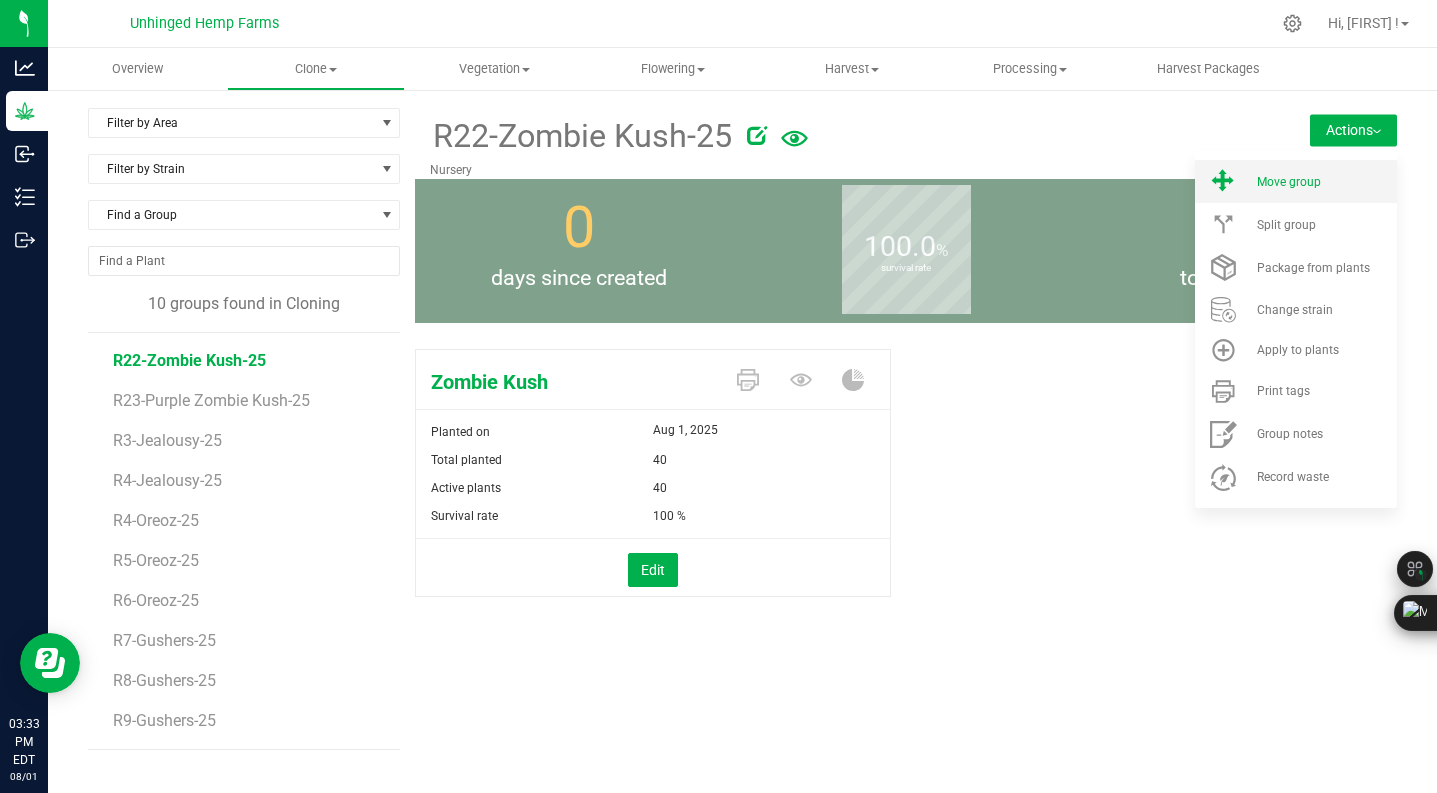 click on "Move group" at bounding box center (1296, 181) 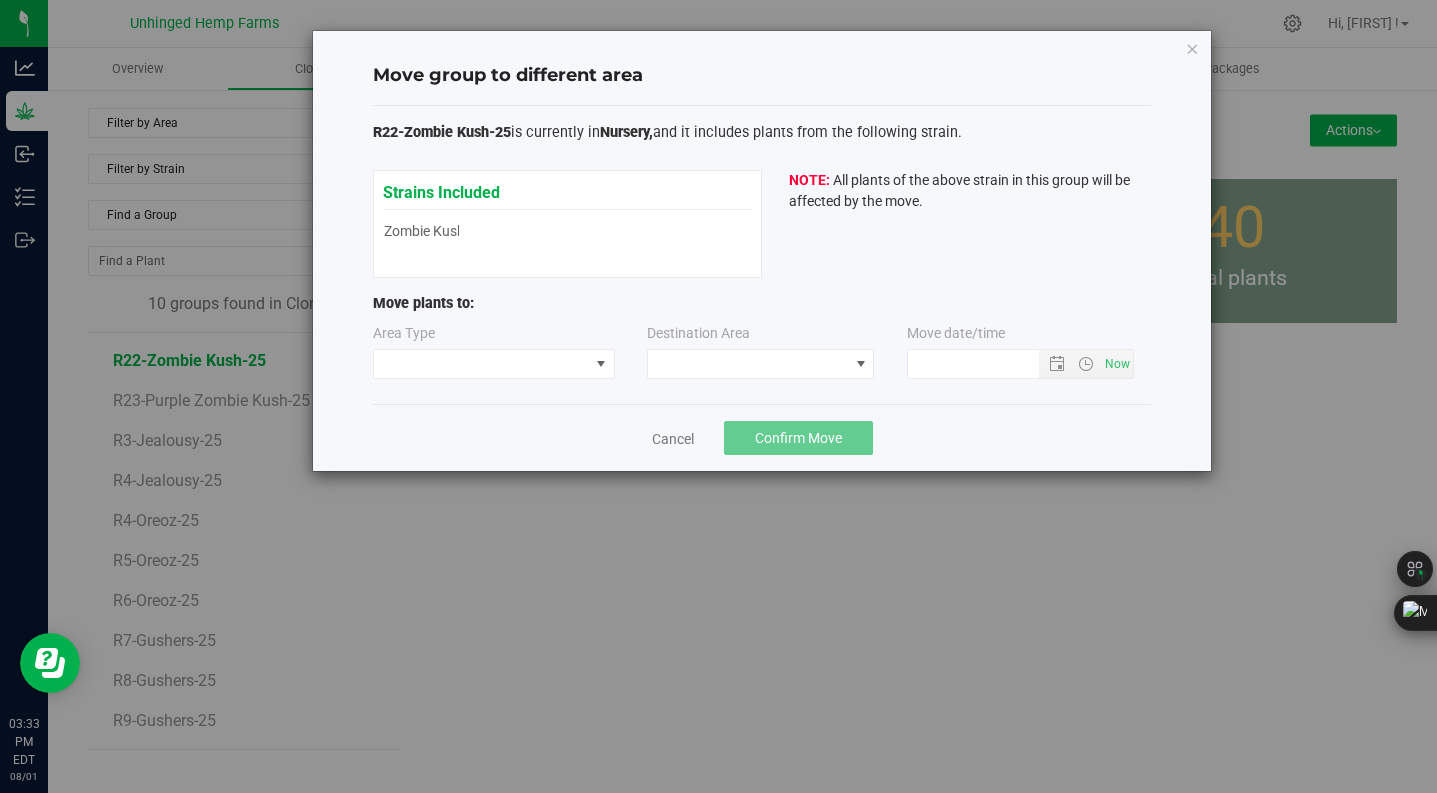 type on "[DATE] [TIME]" 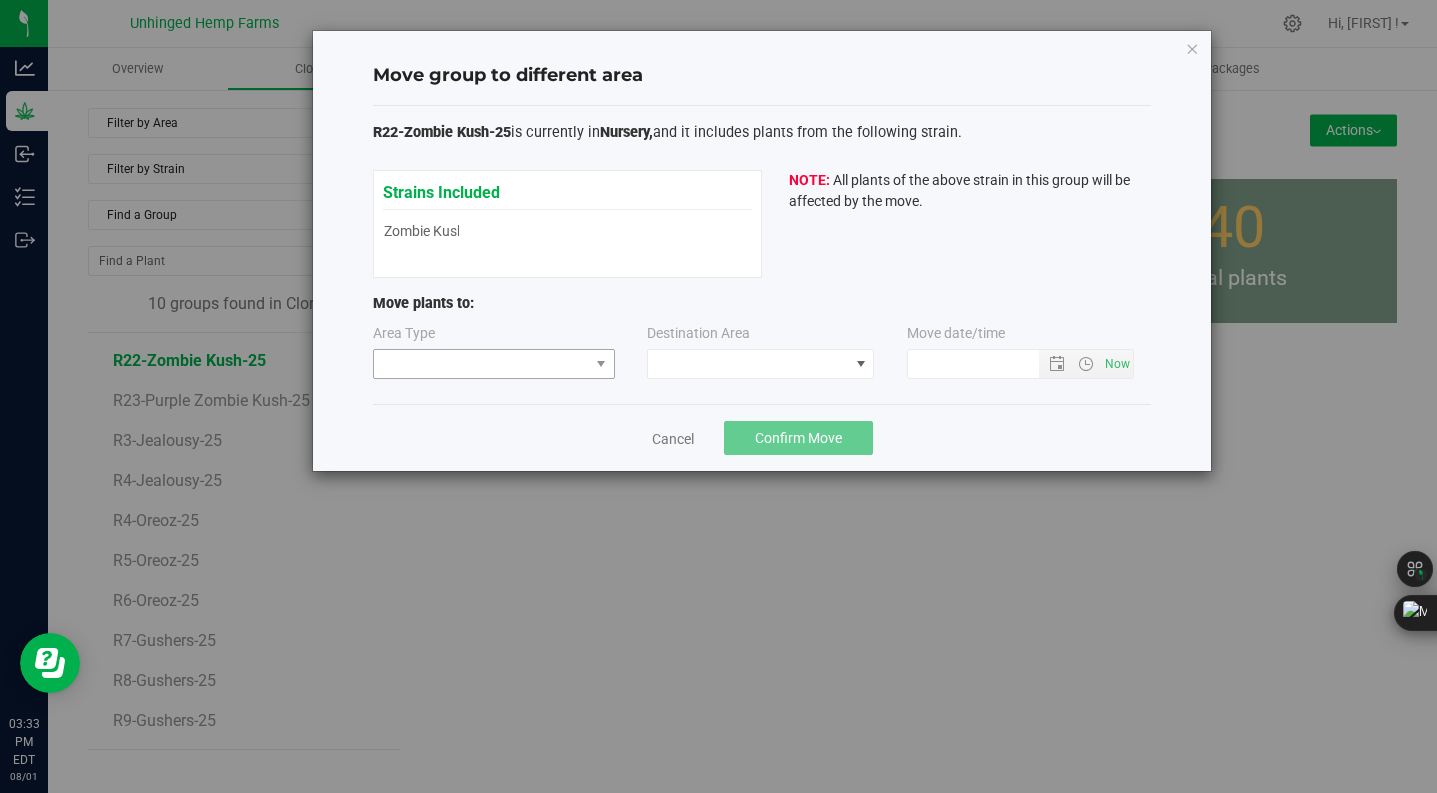 drag, startPoint x: 508, startPoint y: 342, endPoint x: 510, endPoint y: 364, distance: 22.090721 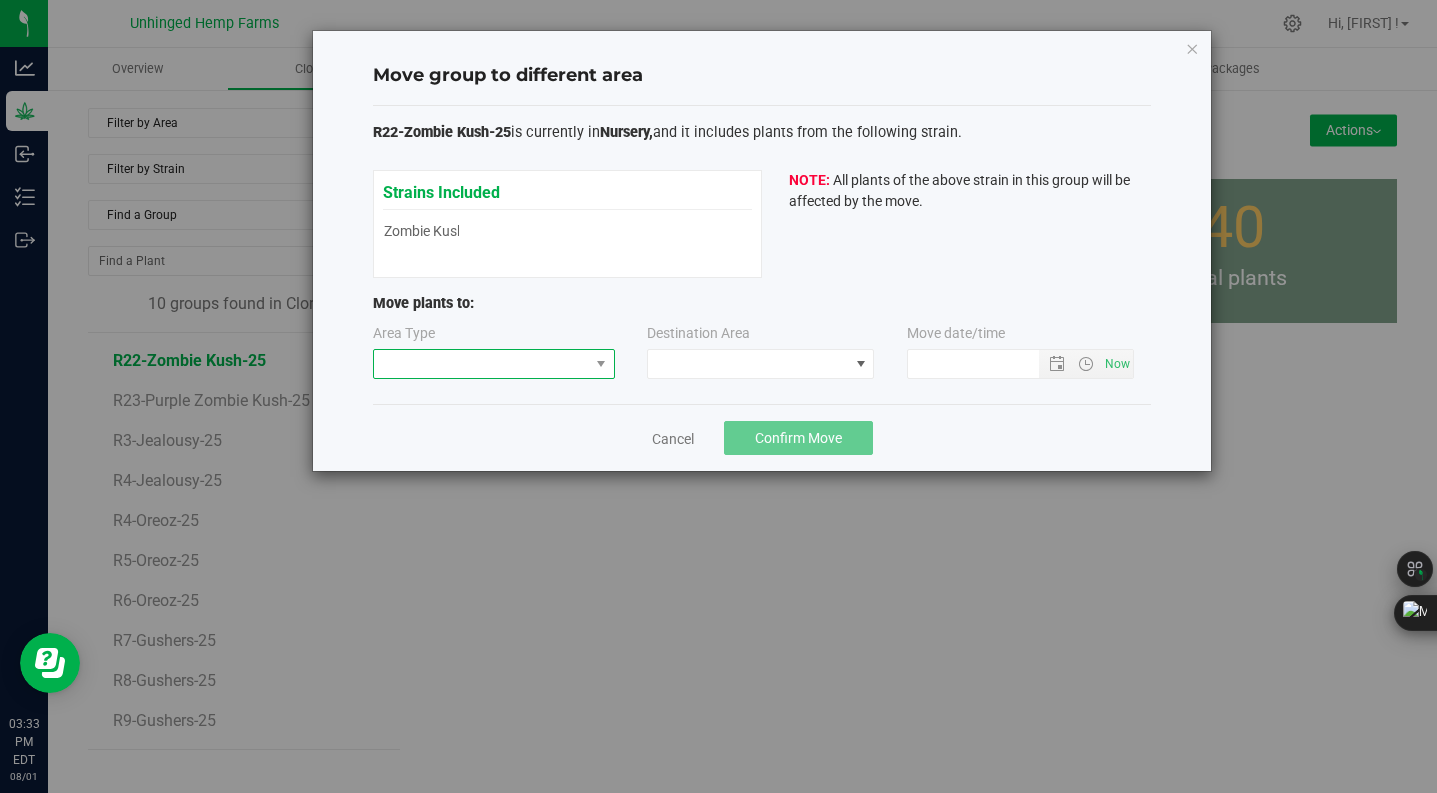 click at bounding box center (481, 364) 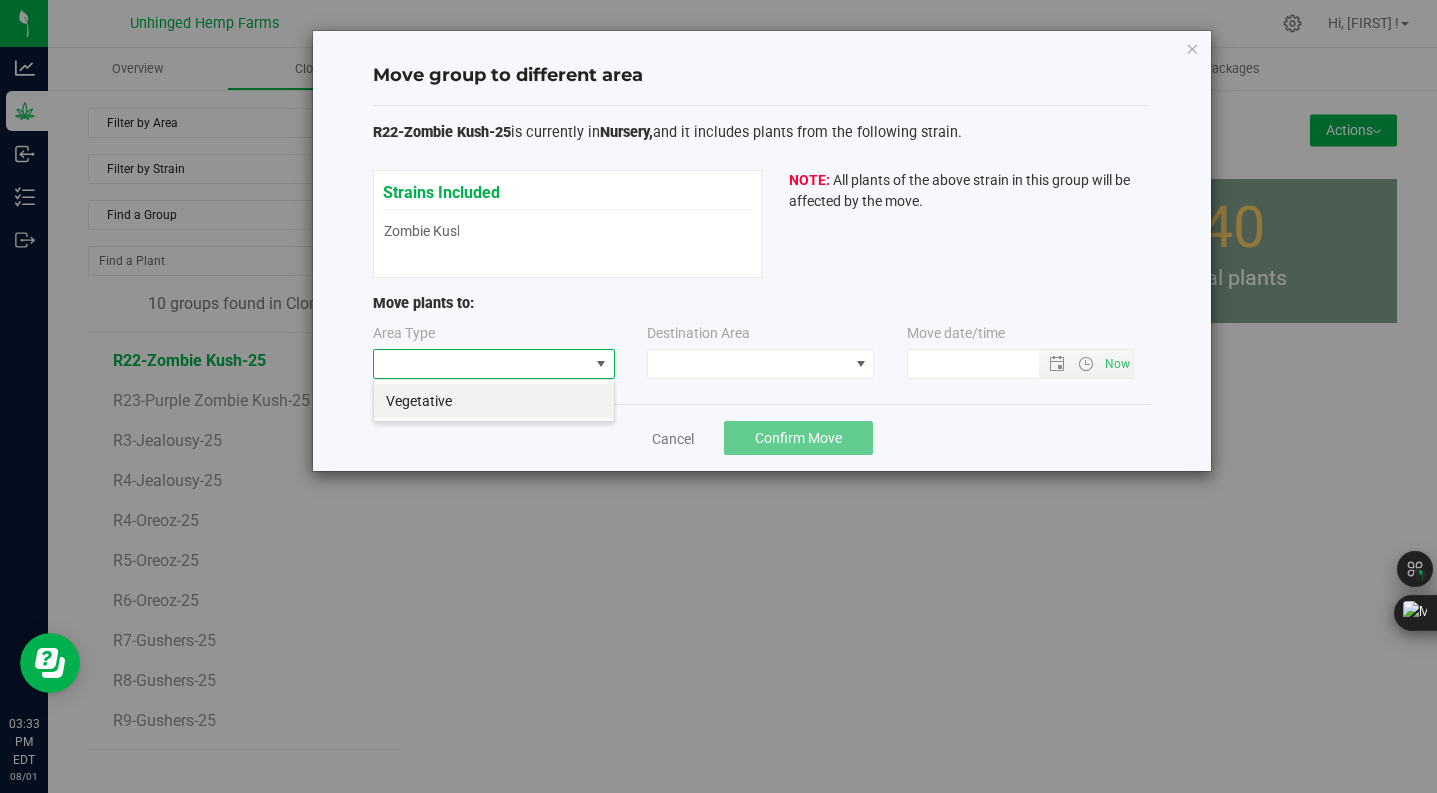 scroll, scrollTop: 99970, scrollLeft: 99758, axis: both 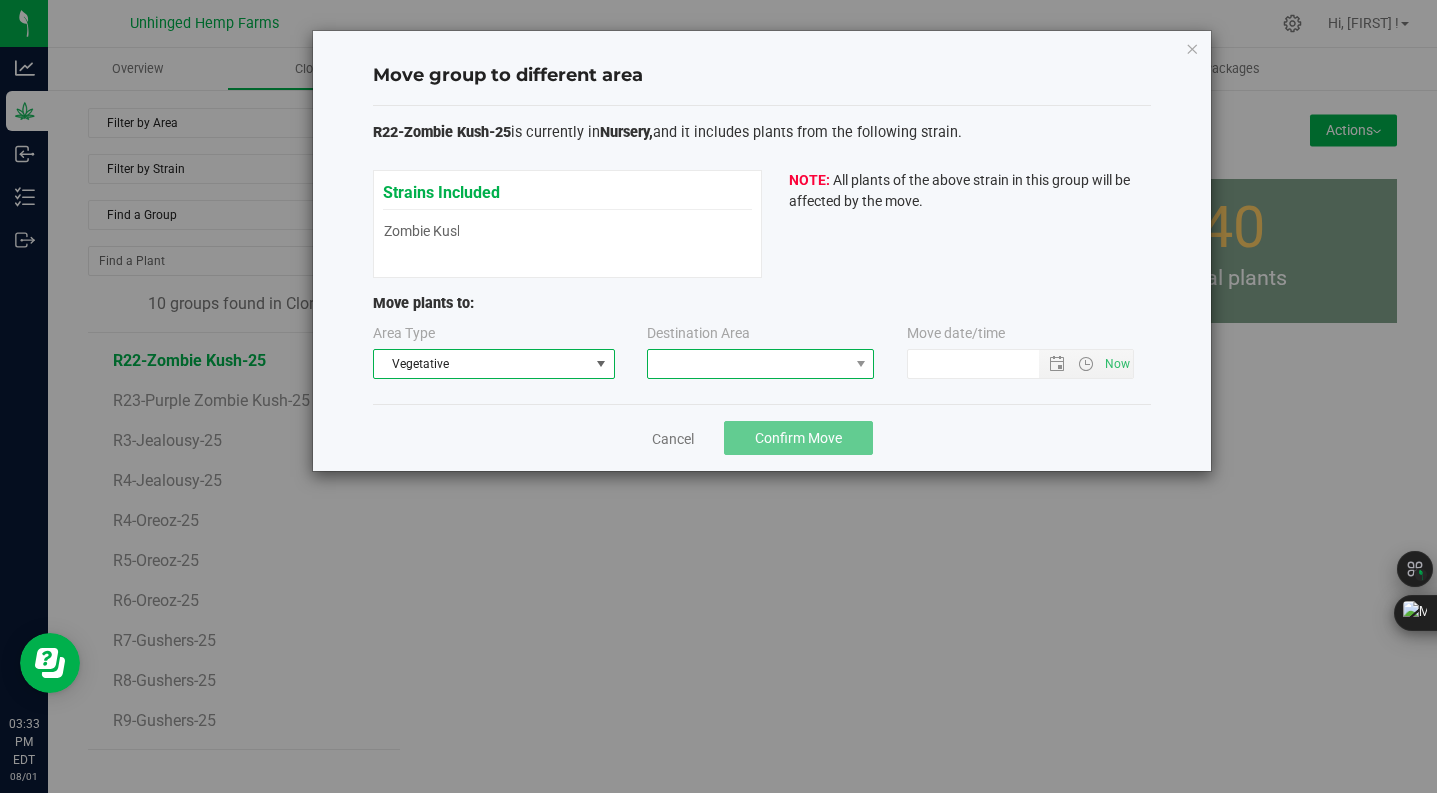 click at bounding box center (748, 364) 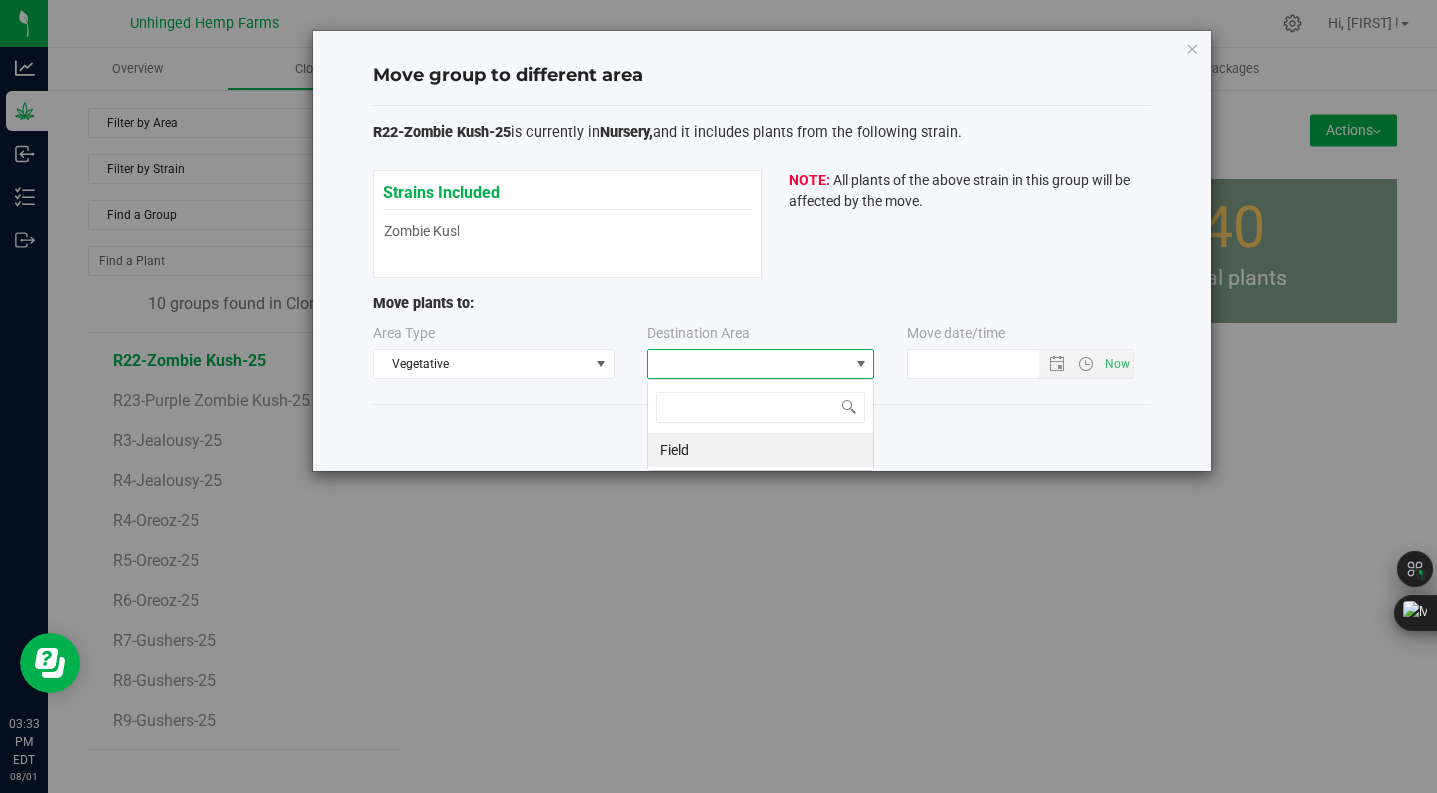 scroll, scrollTop: 99970, scrollLeft: 99773, axis: both 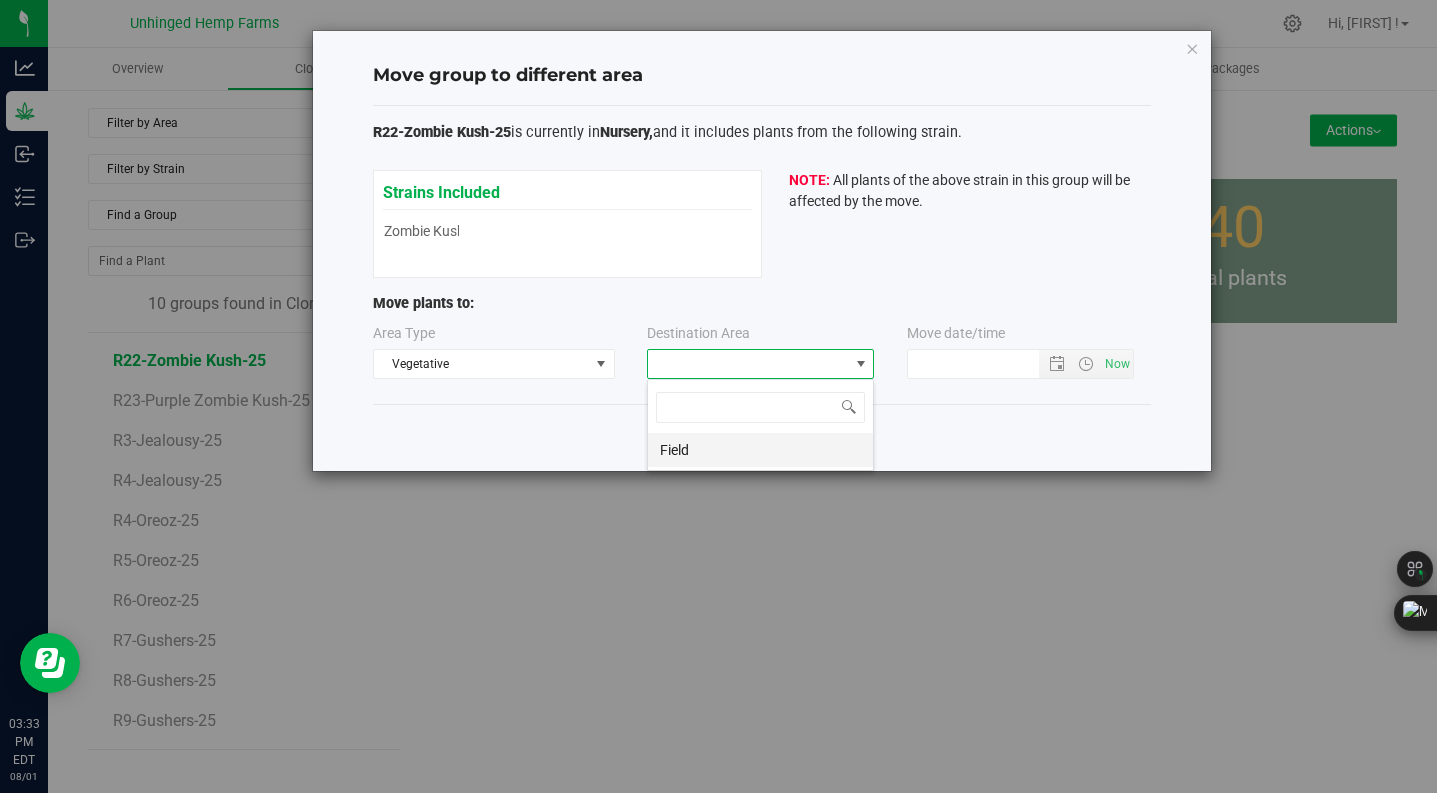 click on "Field" at bounding box center [760, 450] 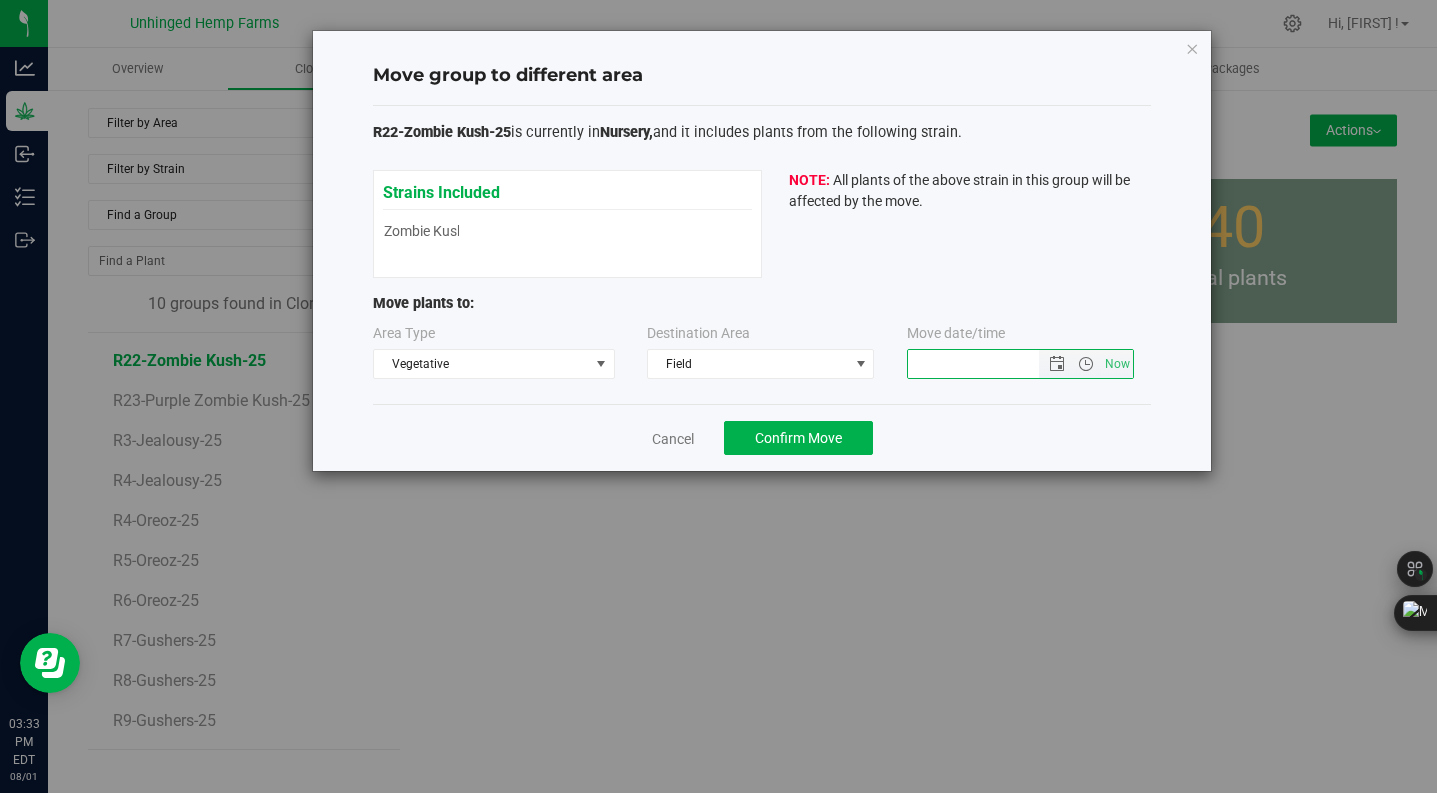 drag, startPoint x: 968, startPoint y: 372, endPoint x: 977, endPoint y: 382, distance: 13.453624 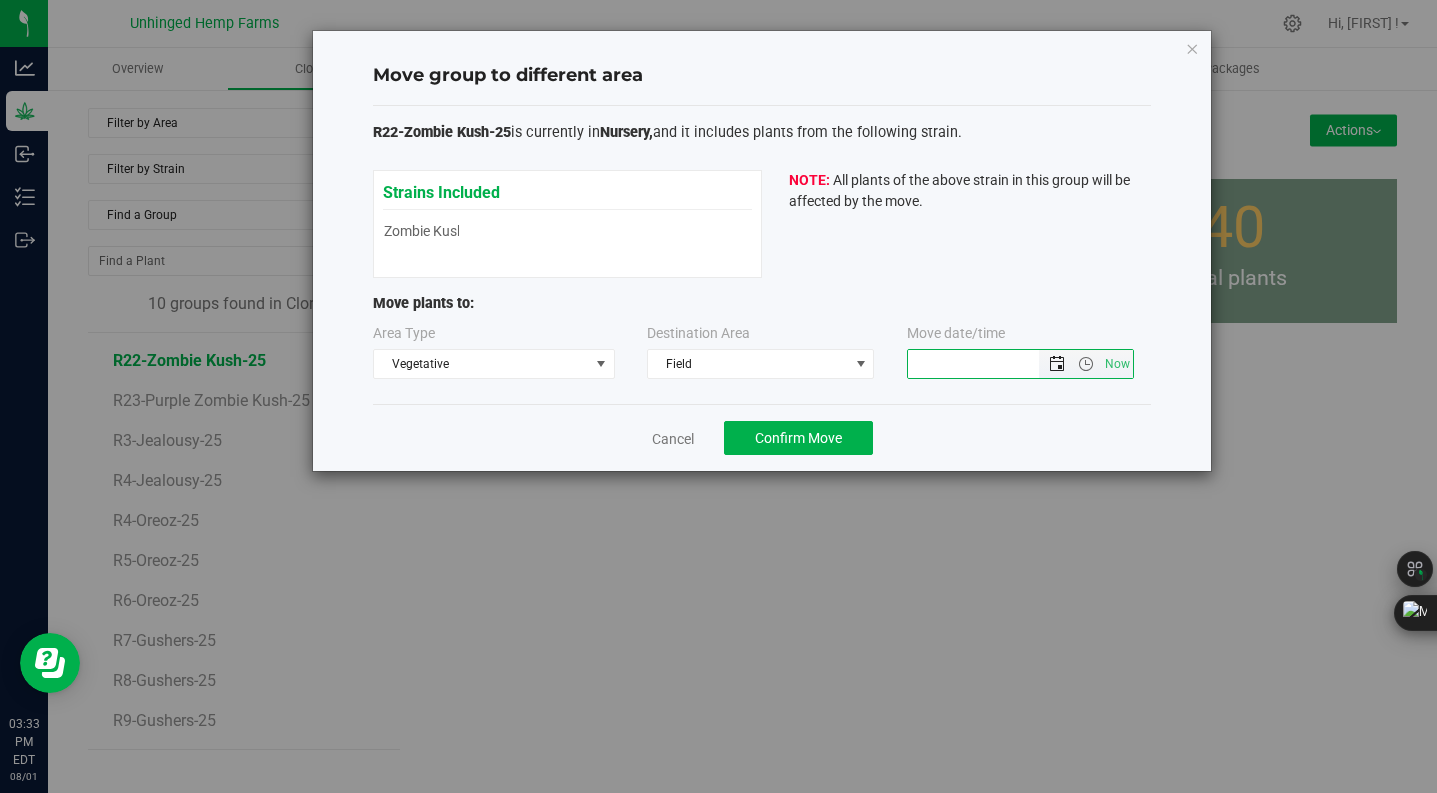 click at bounding box center (1057, 364) 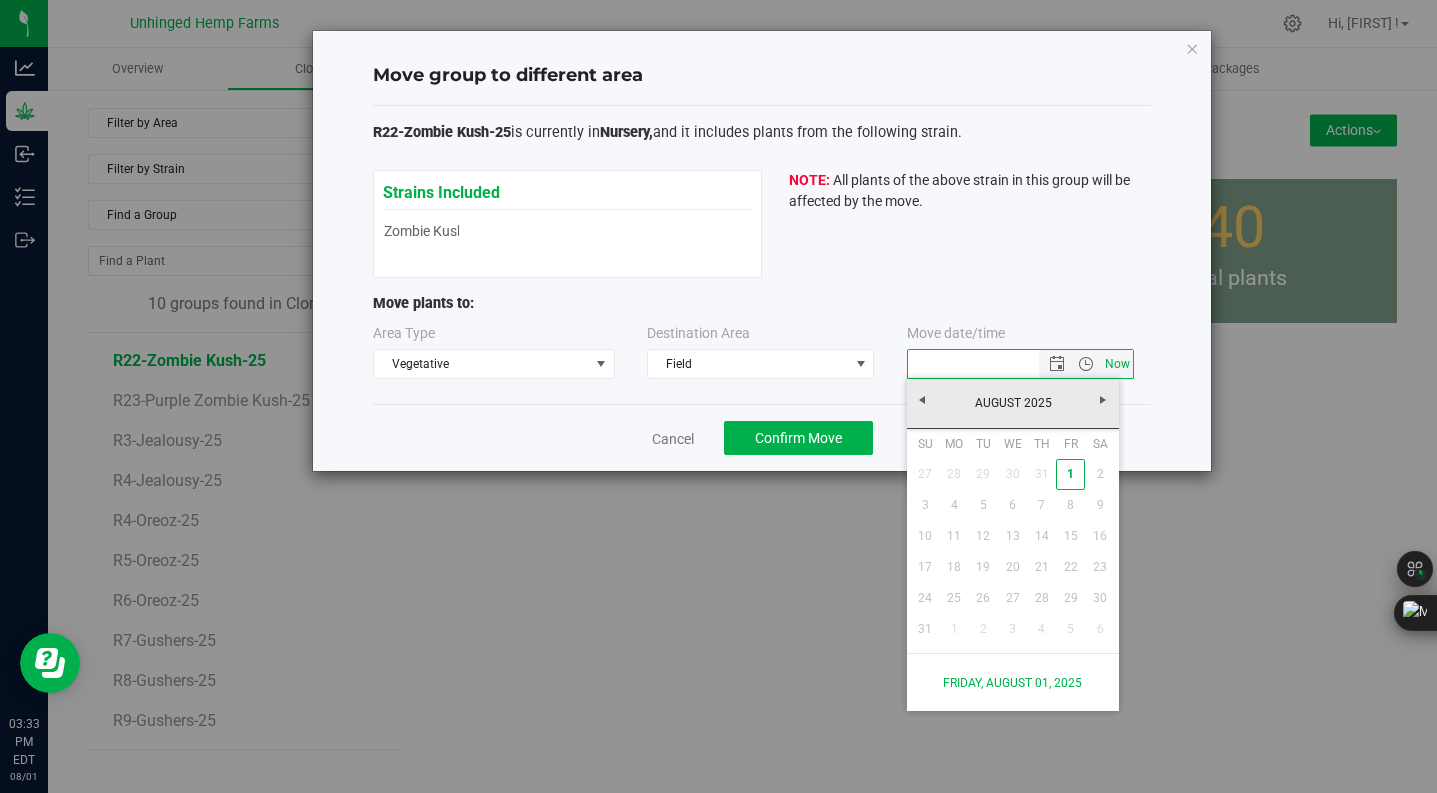 click on "Now" at bounding box center (1117, 364) 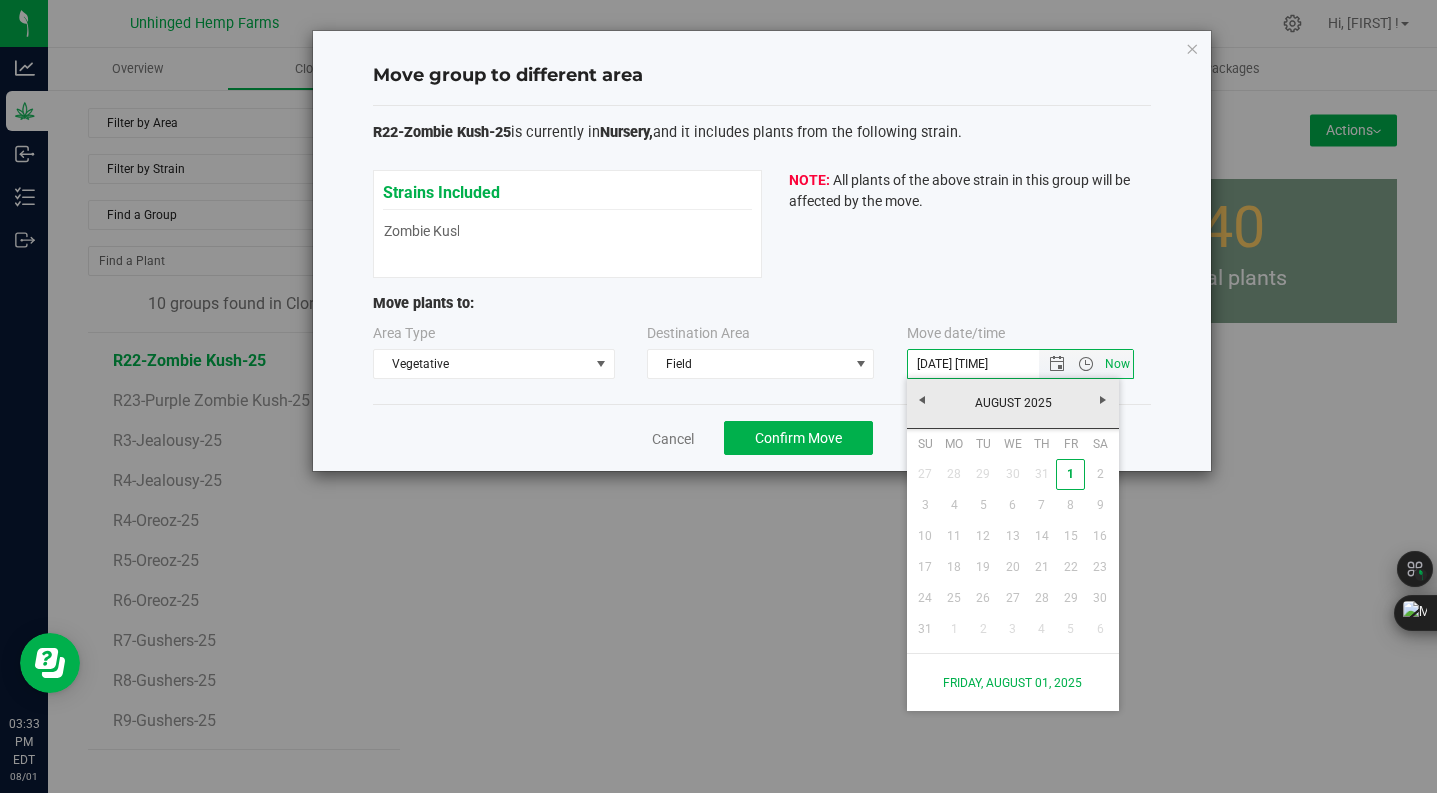 type 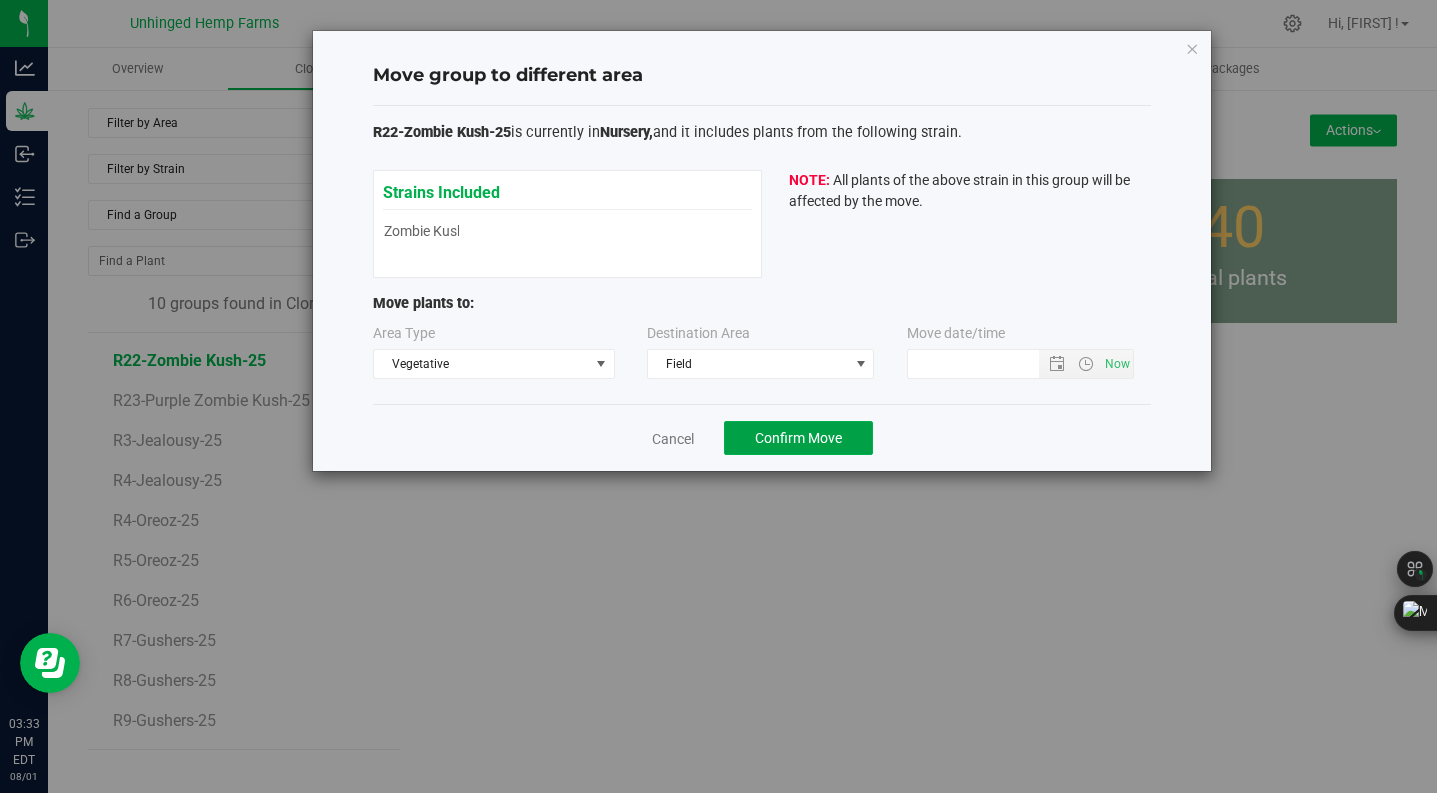drag, startPoint x: 796, startPoint y: 444, endPoint x: 809, endPoint y: 457, distance: 18.384777 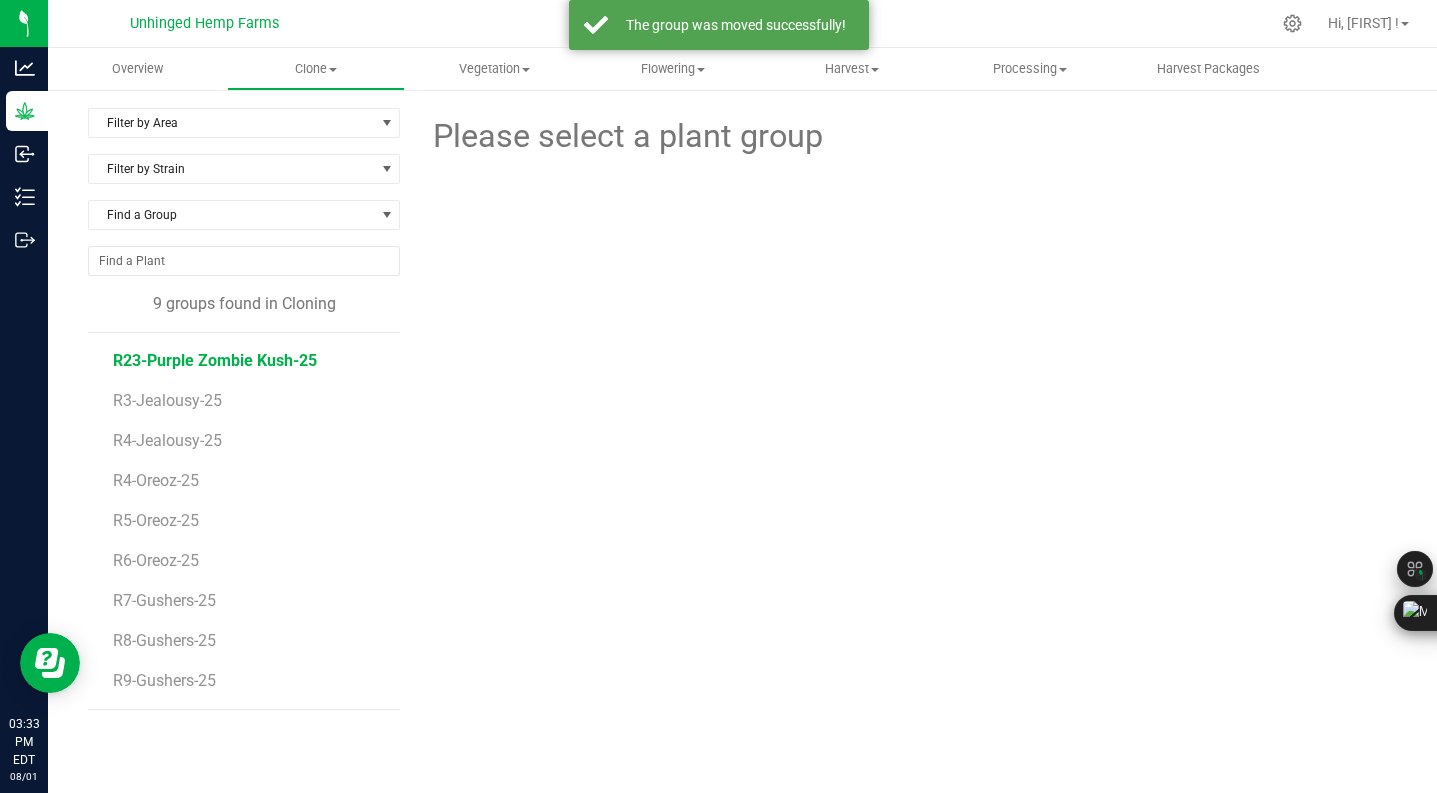 click on "R23-Purple Zombie Kush-25" at bounding box center (215, 360) 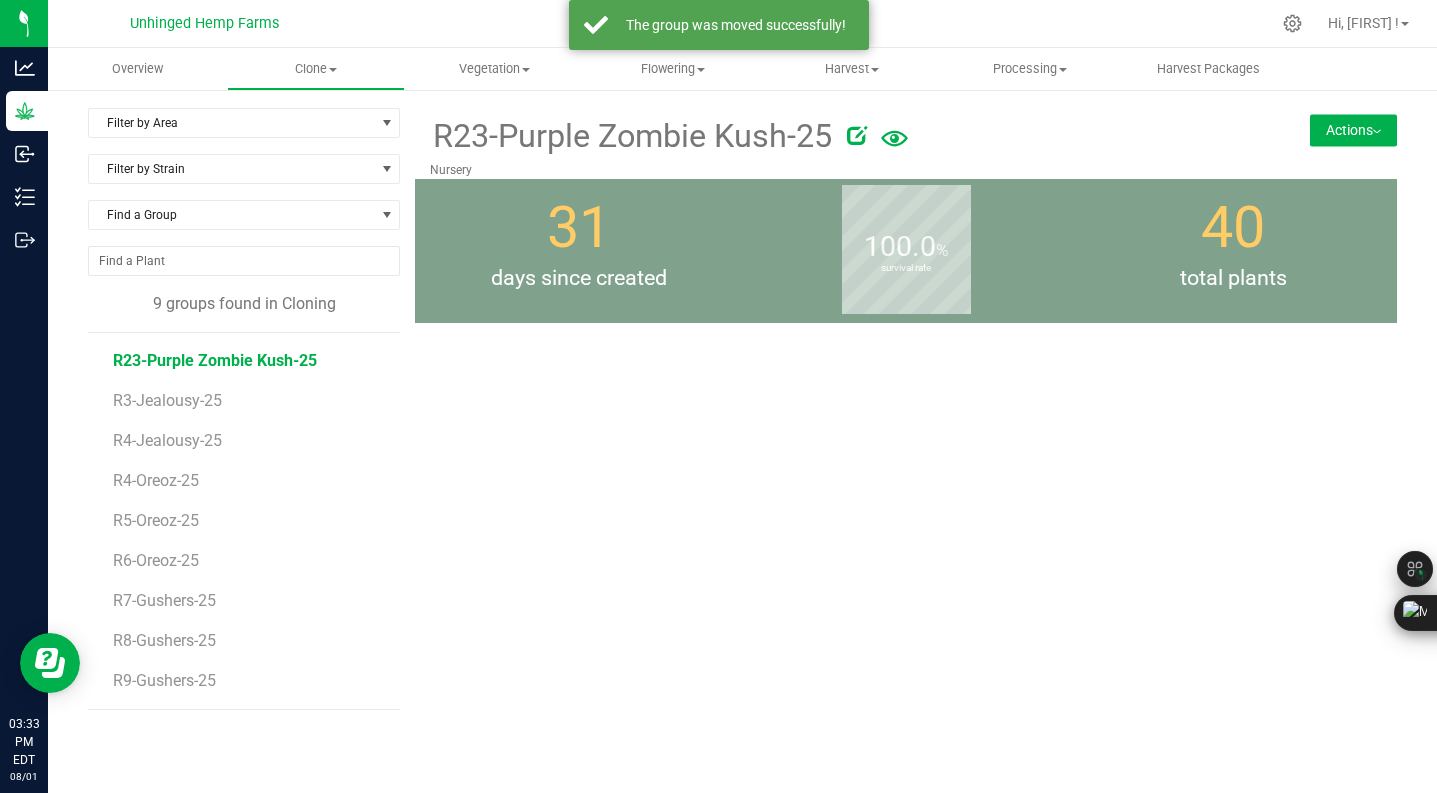 click on "Actions" at bounding box center [1353, 130] 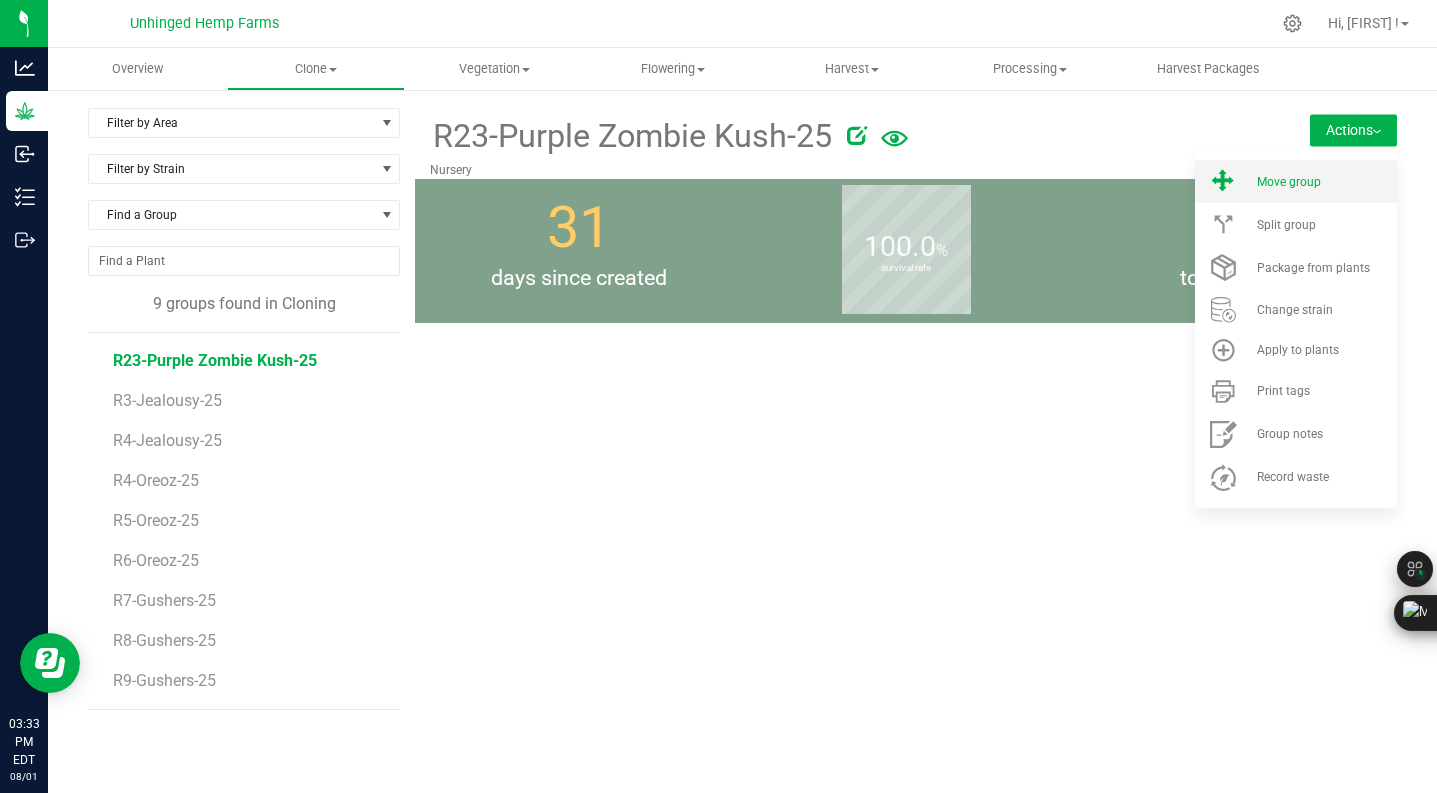 click on "Move group" at bounding box center (1325, 182) 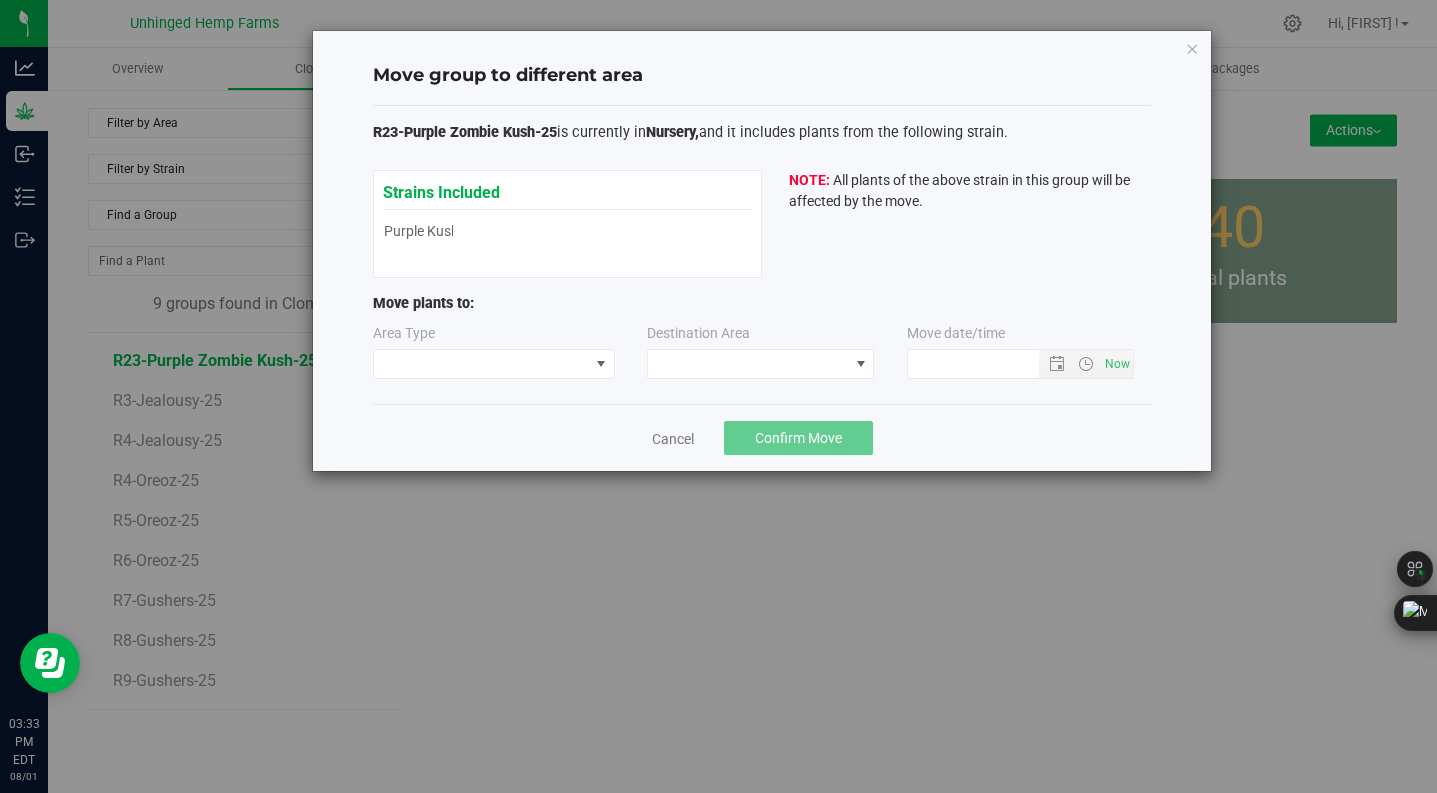 type on "[DATE] [TIME]" 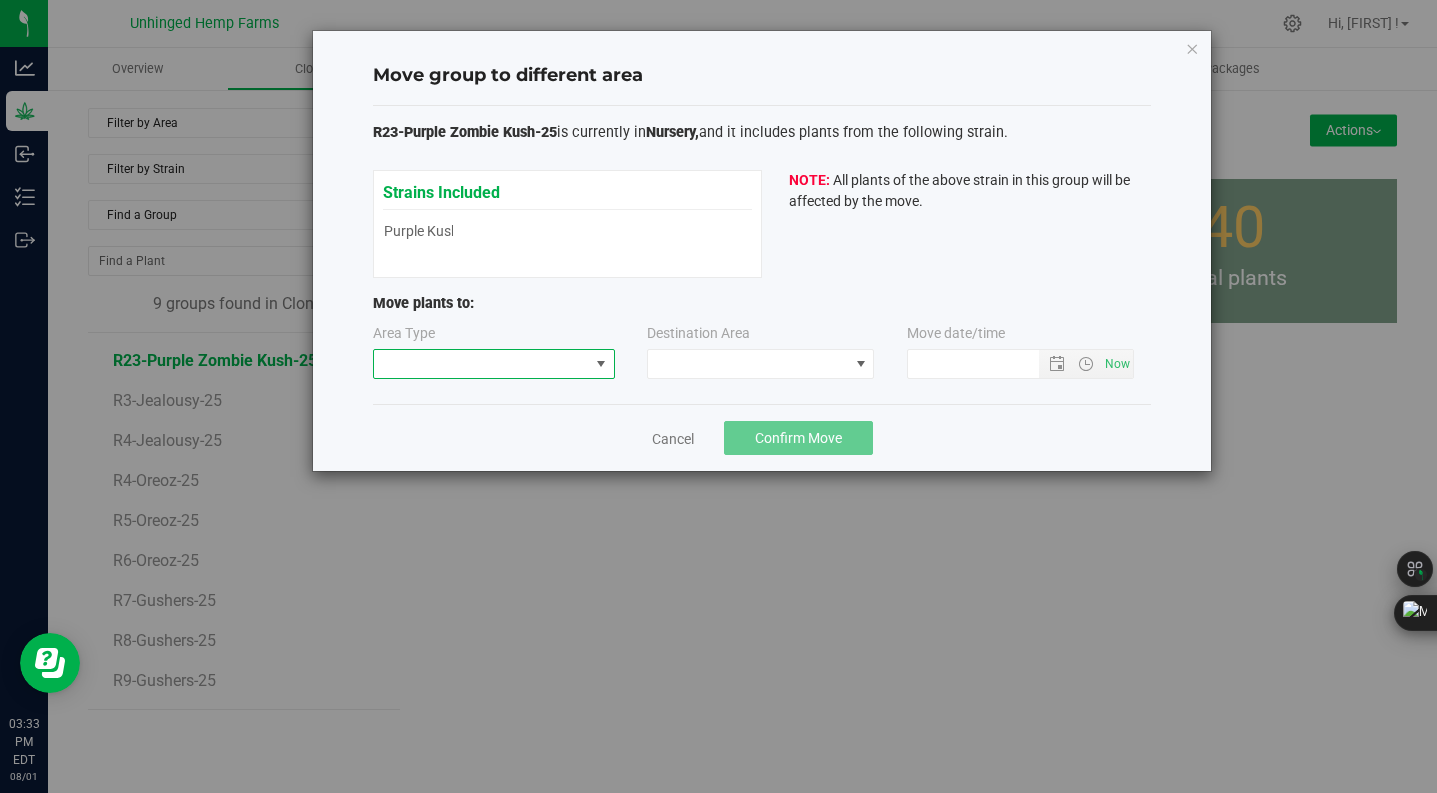 click at bounding box center (481, 364) 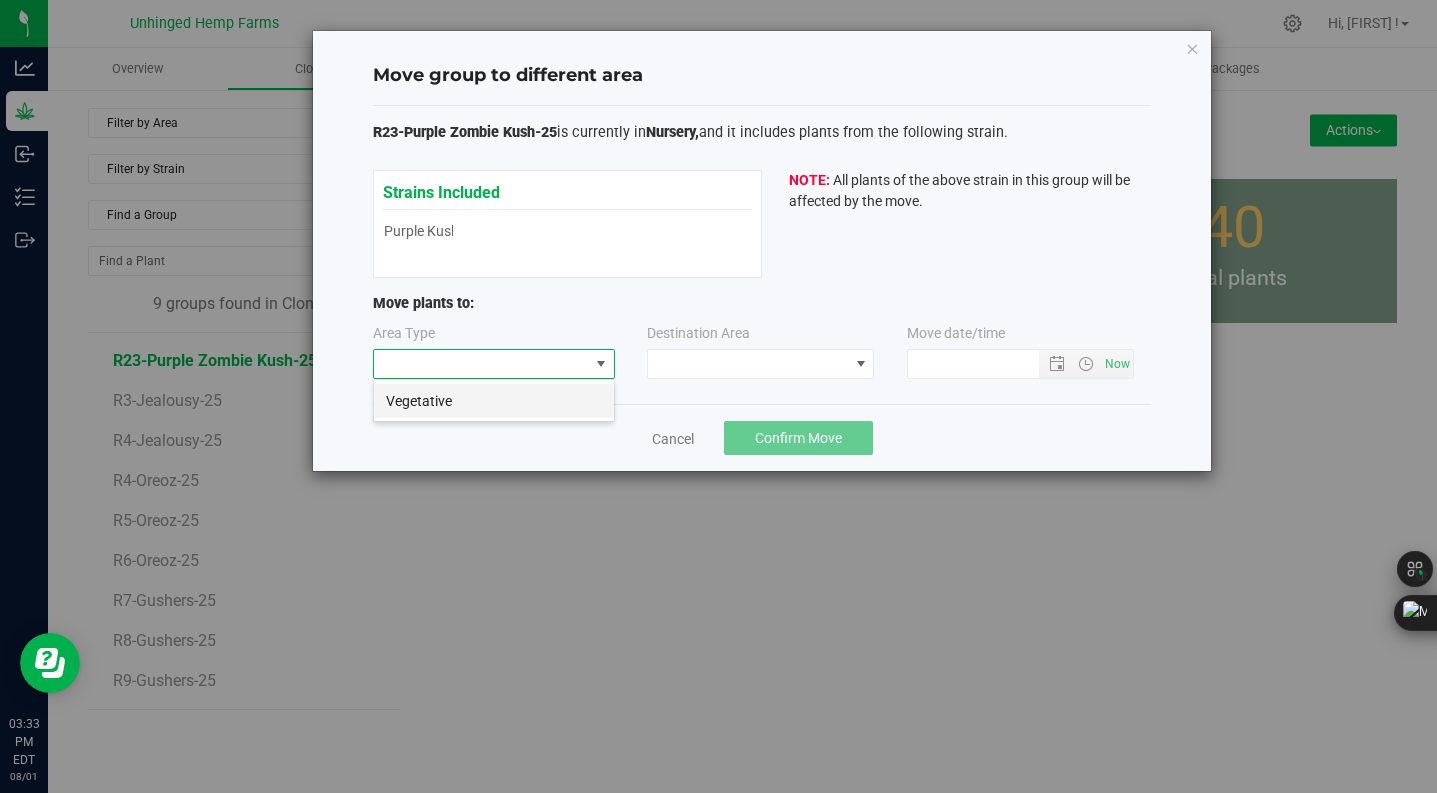scroll, scrollTop: 99970, scrollLeft: 99758, axis: both 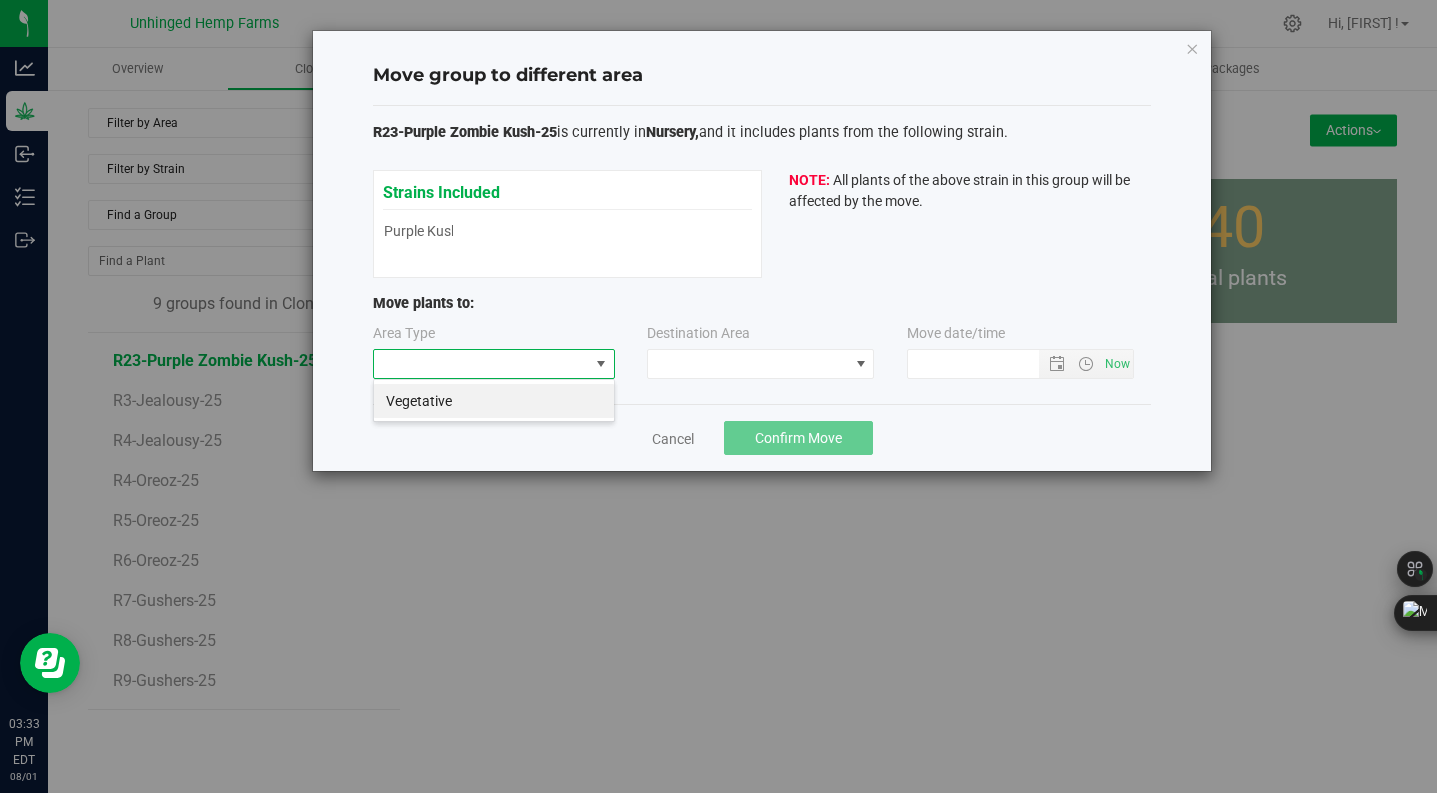 drag, startPoint x: 548, startPoint y: 408, endPoint x: 646, endPoint y: 397, distance: 98.61542 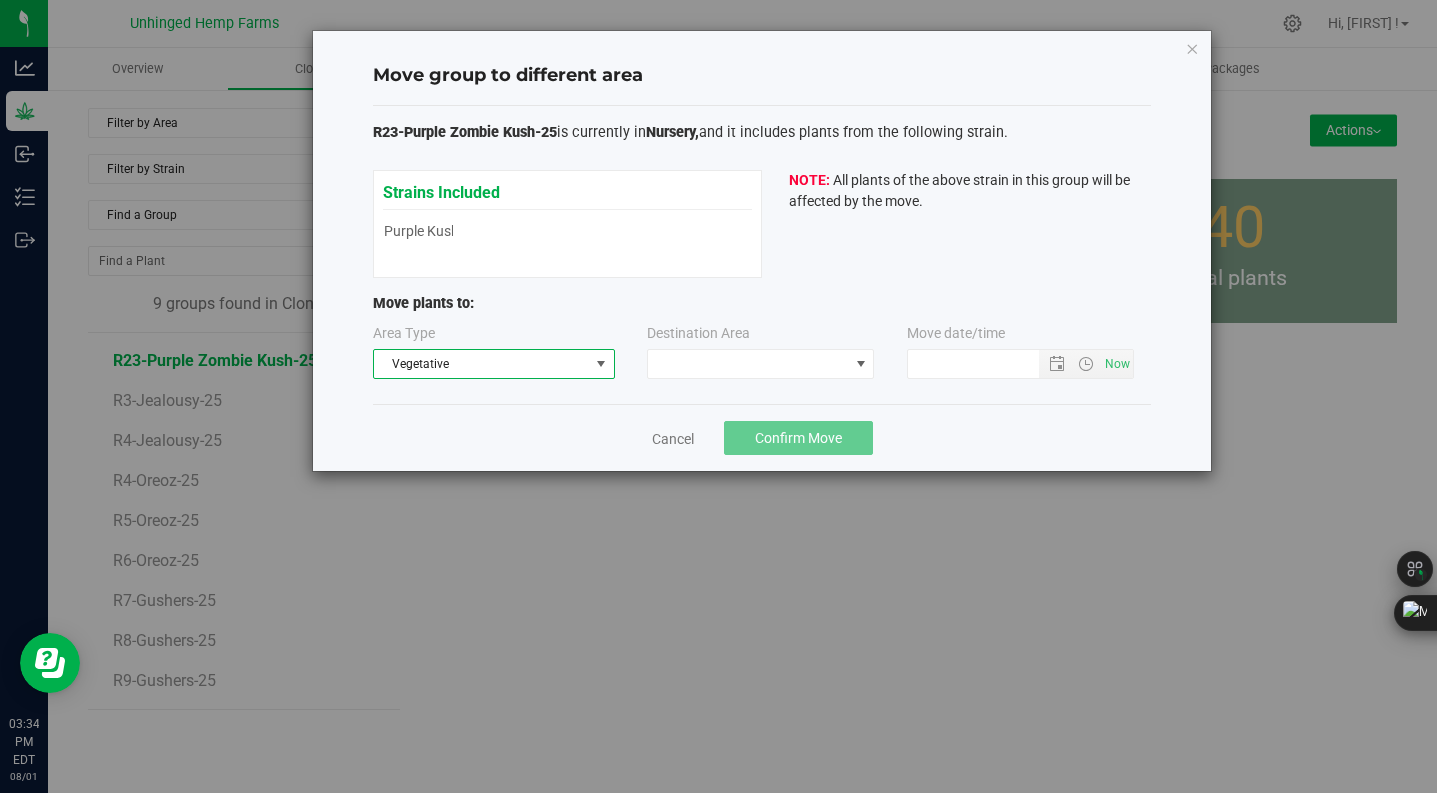 drag, startPoint x: 740, startPoint y: 388, endPoint x: 752, endPoint y: 382, distance: 13.416408 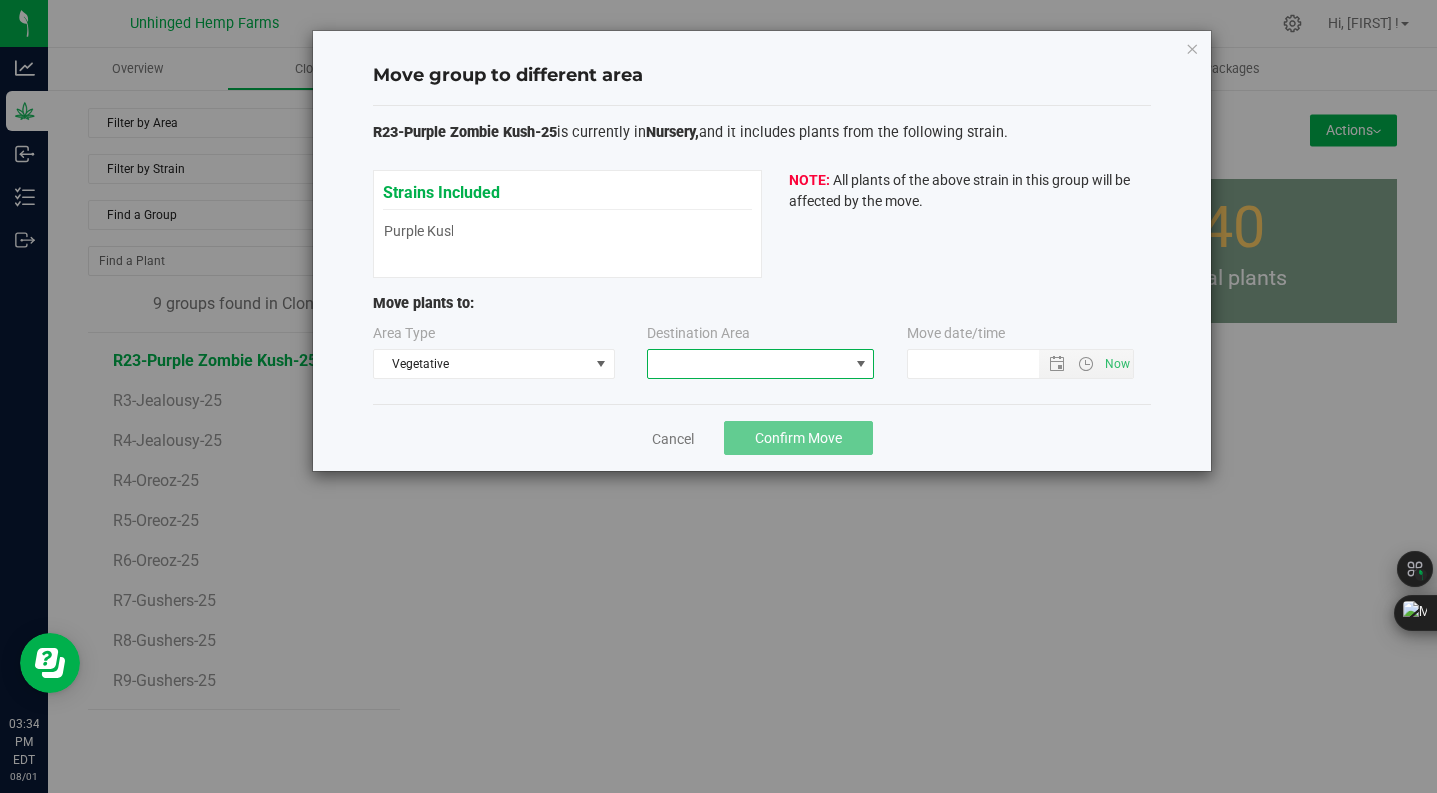 click at bounding box center [748, 364] 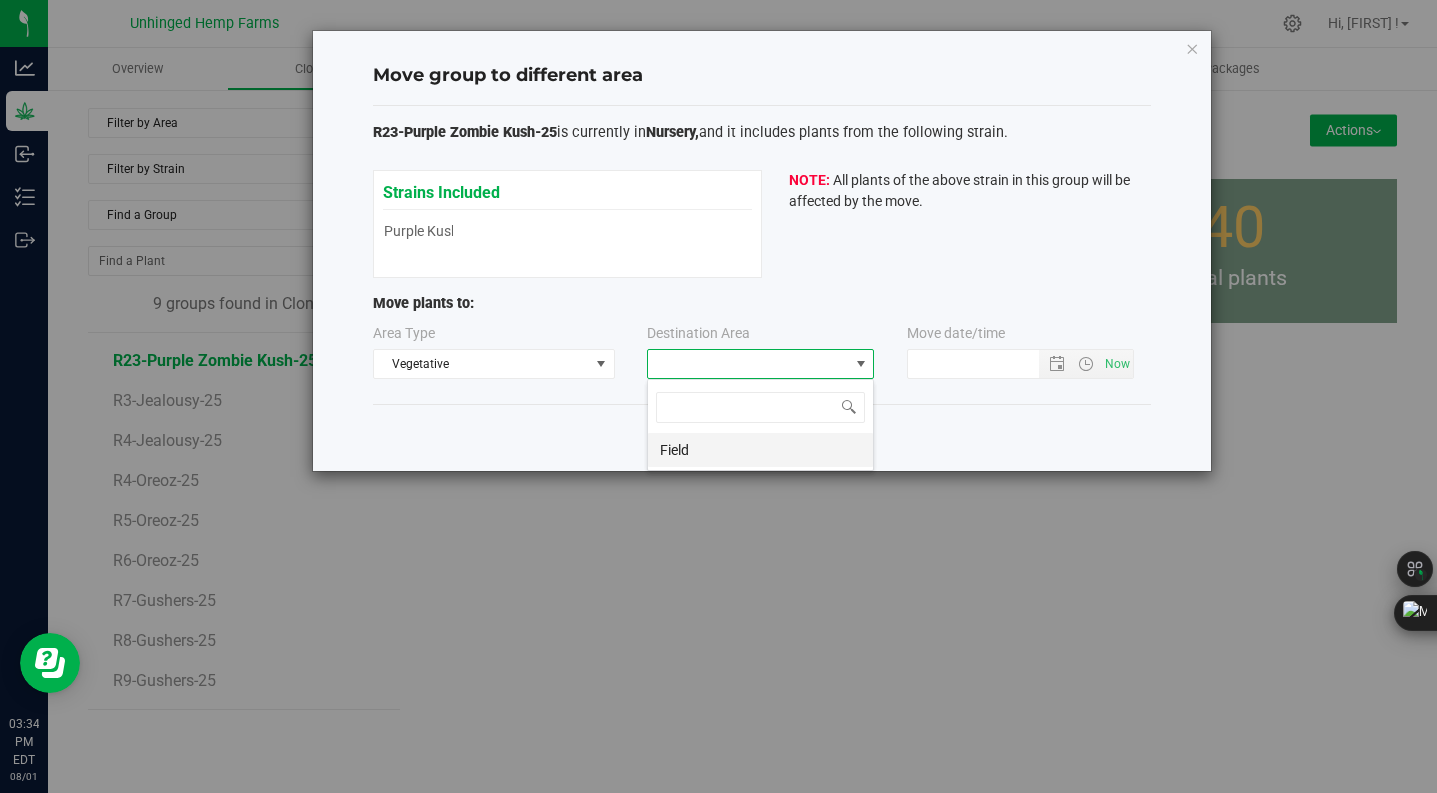 scroll, scrollTop: 99970, scrollLeft: 99773, axis: both 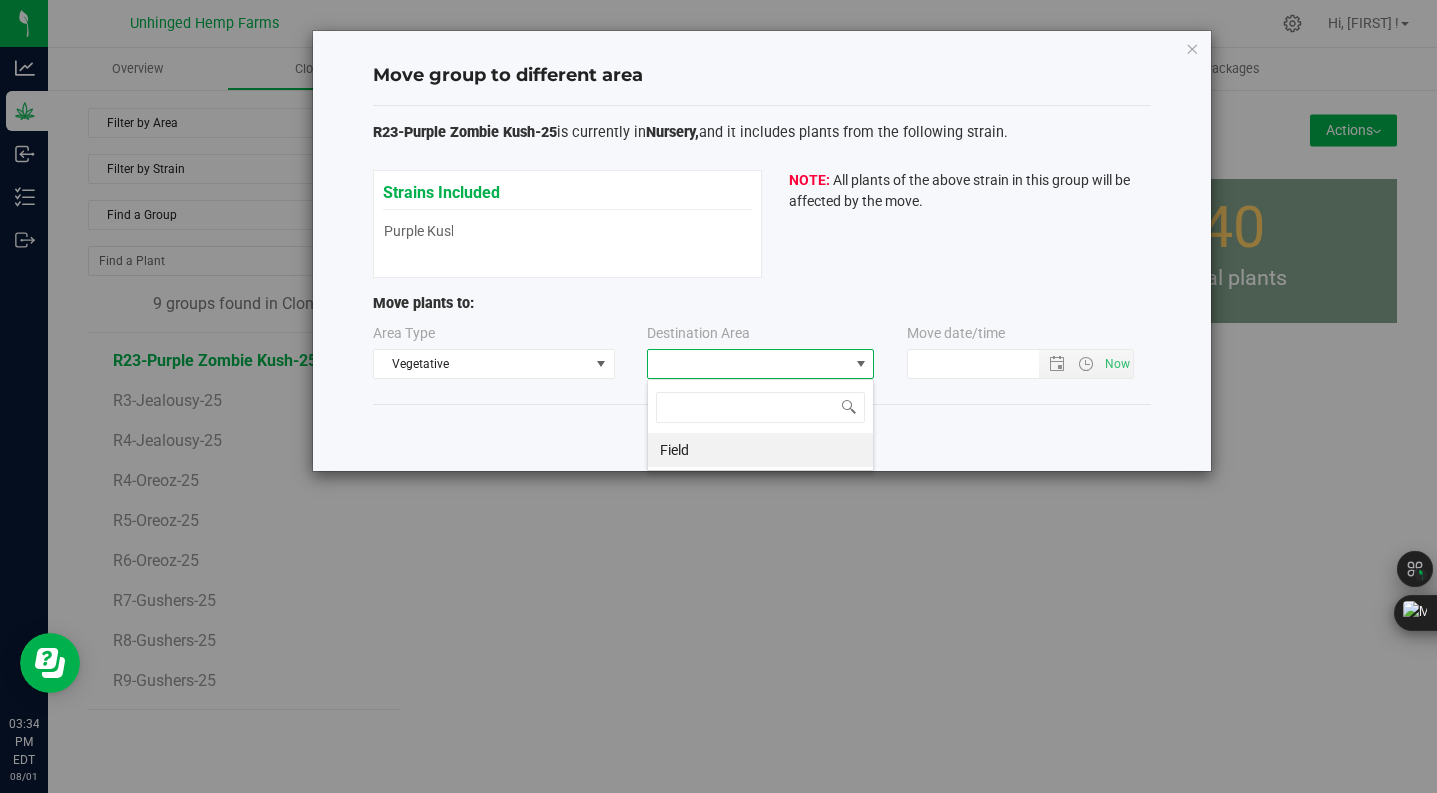 drag, startPoint x: 760, startPoint y: 457, endPoint x: 839, endPoint y: 411, distance: 91.416626 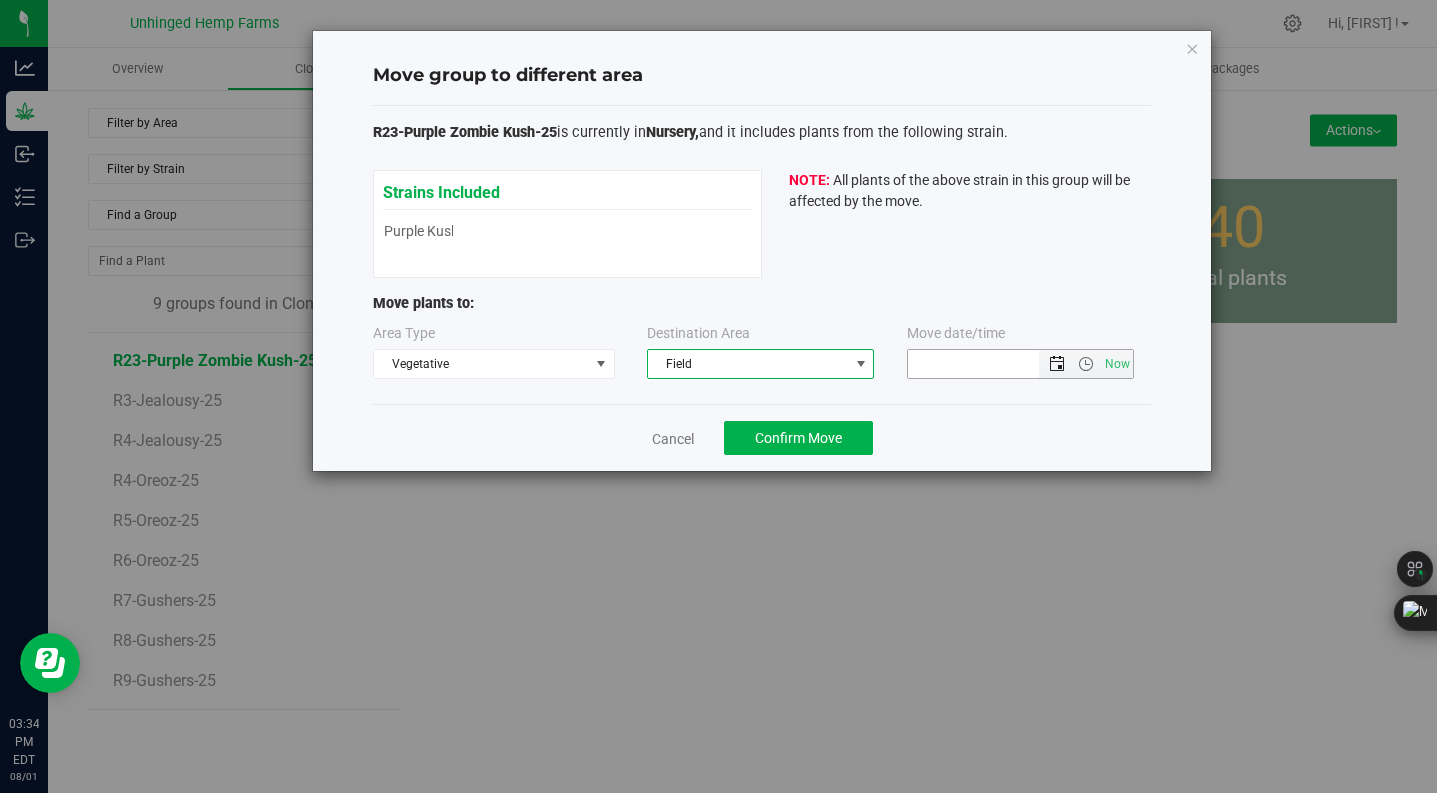 click at bounding box center [1056, 364] 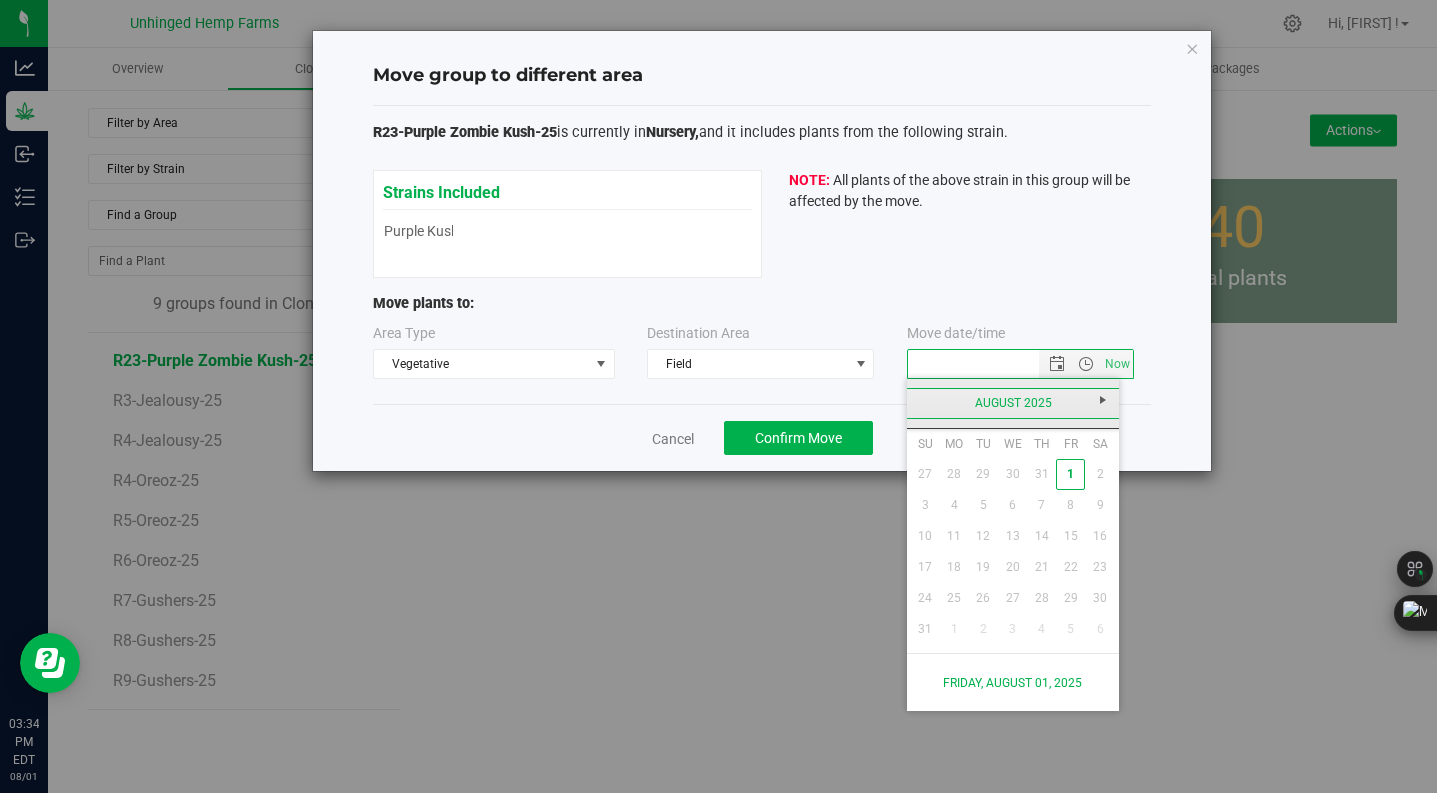 click on "August 2025" at bounding box center (1013, 403) 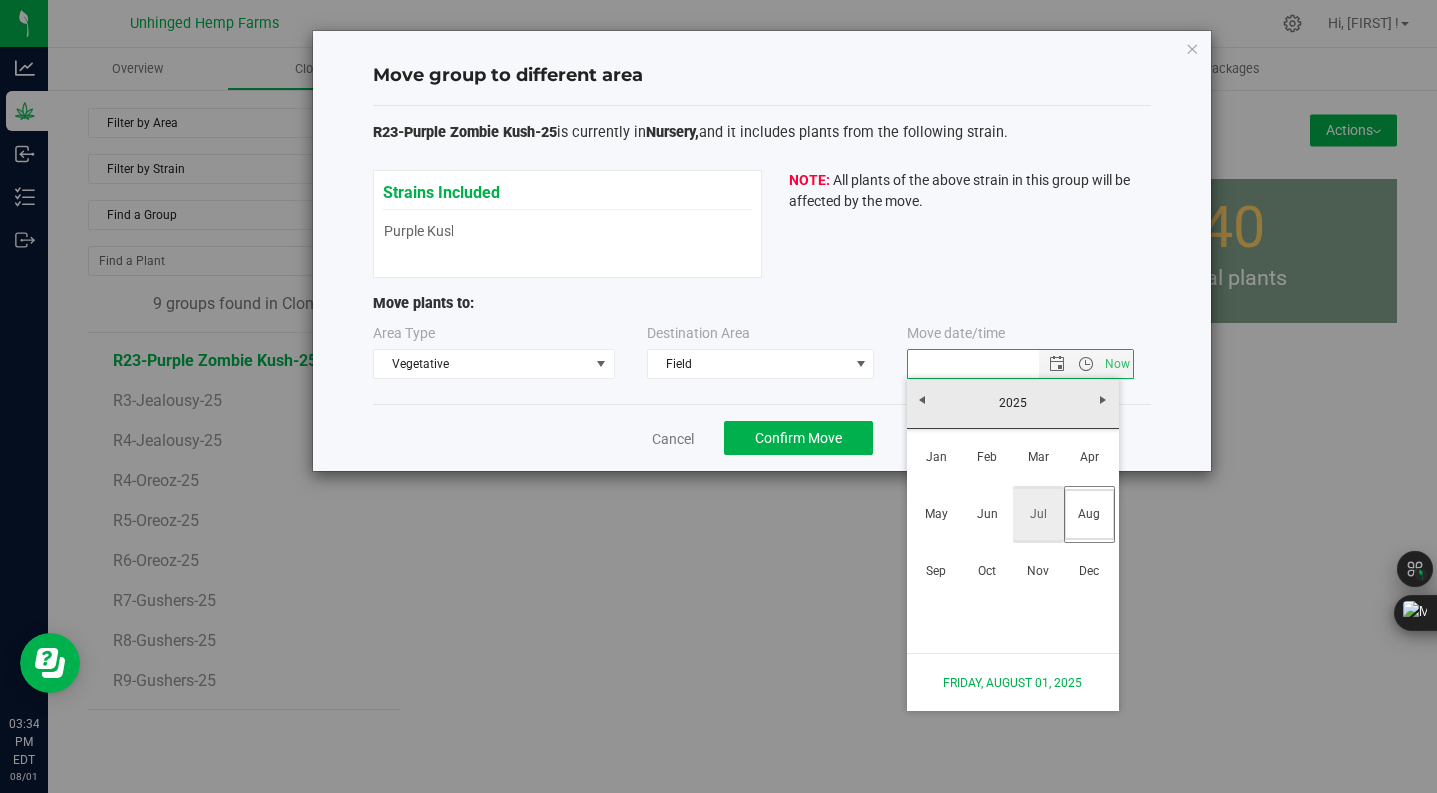click on "Jul" at bounding box center (1038, 514) 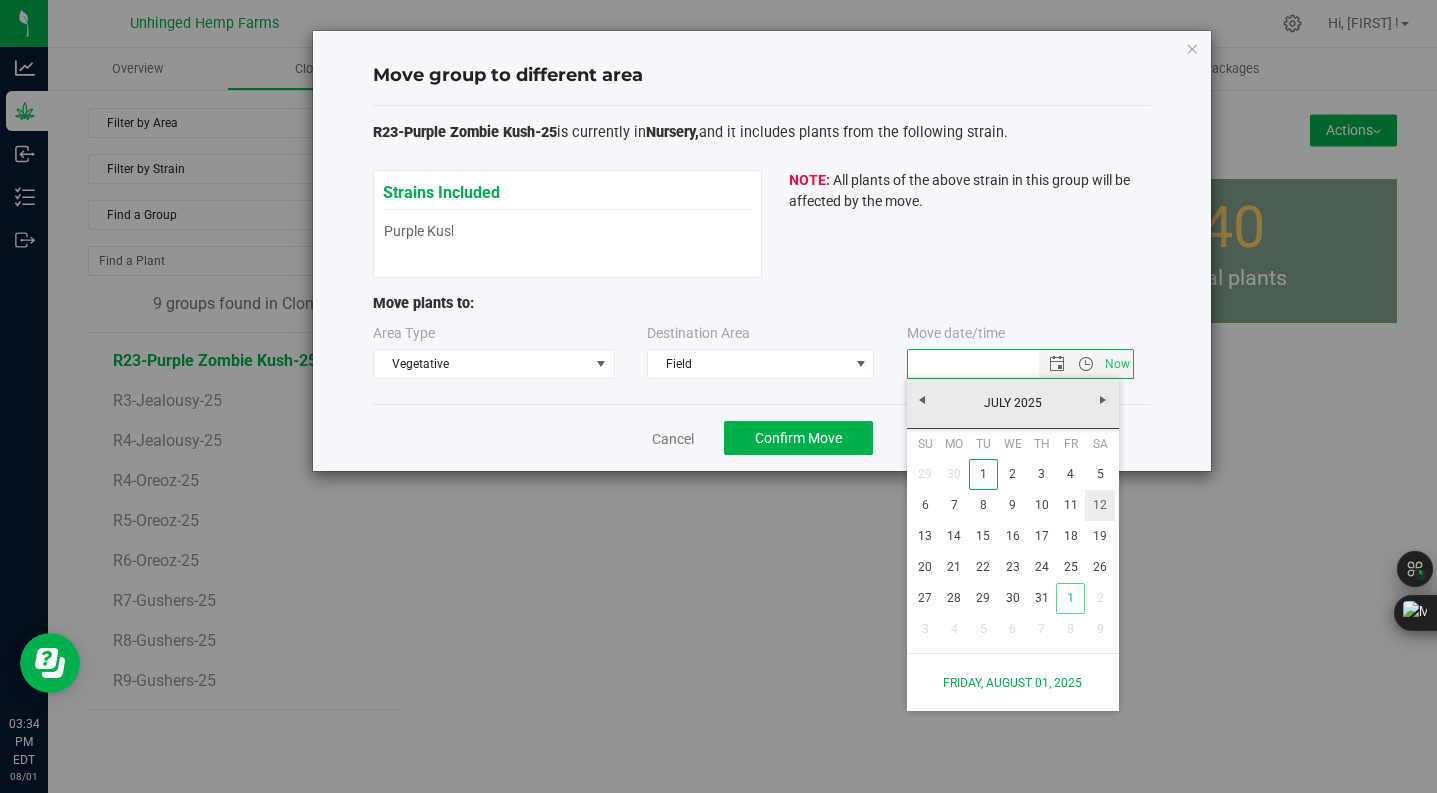 click on "12" at bounding box center (1099, 505) 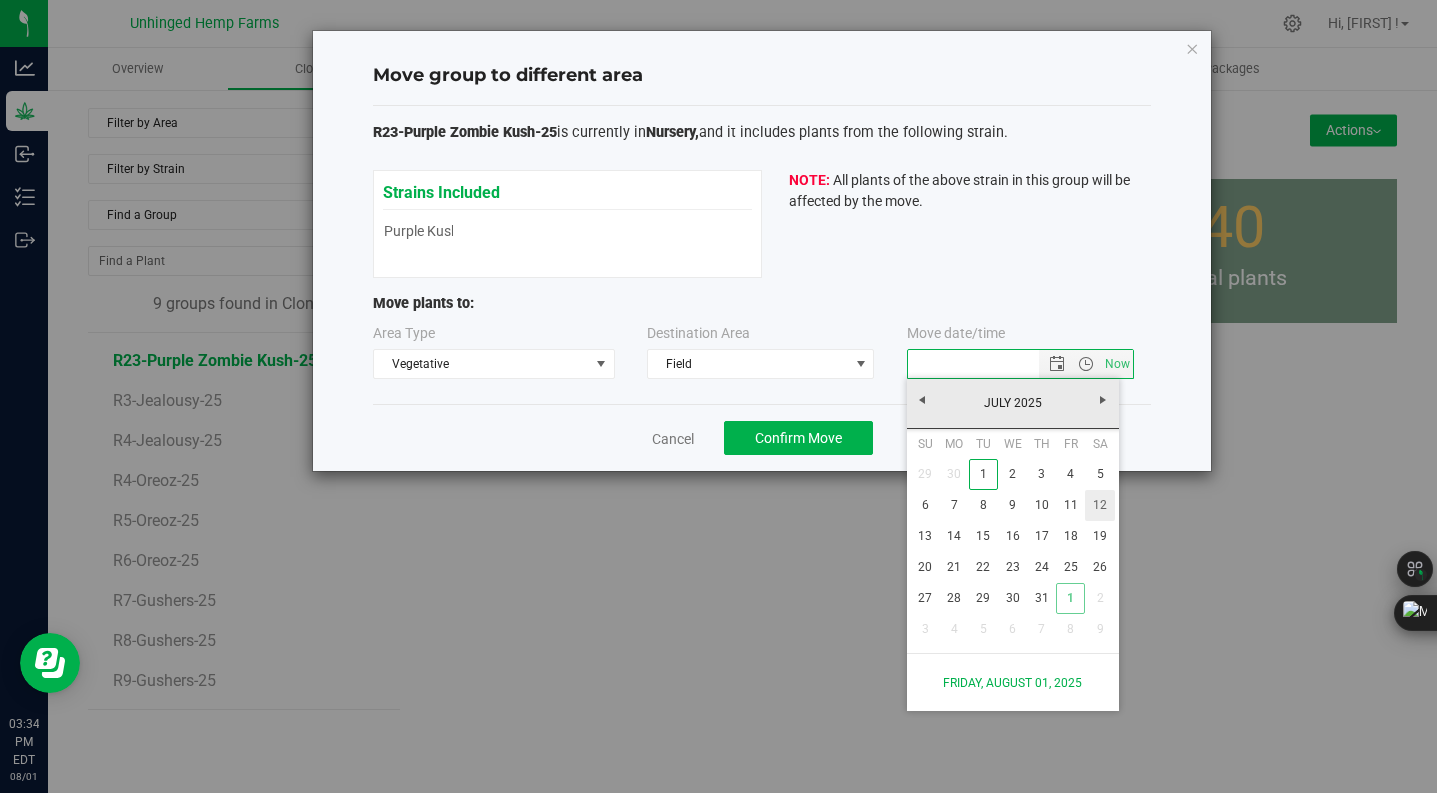 type on "[DATE] [TIME]" 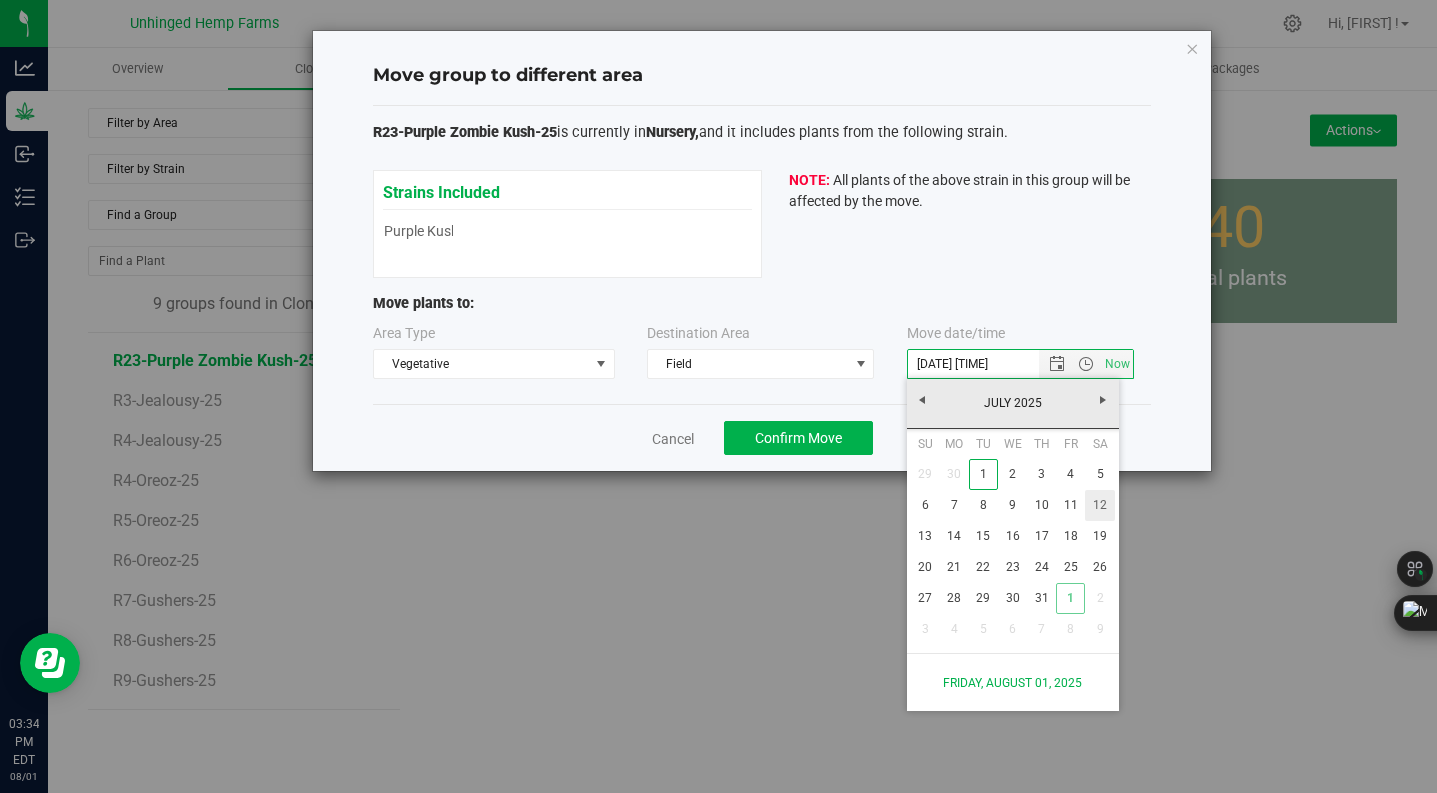 type 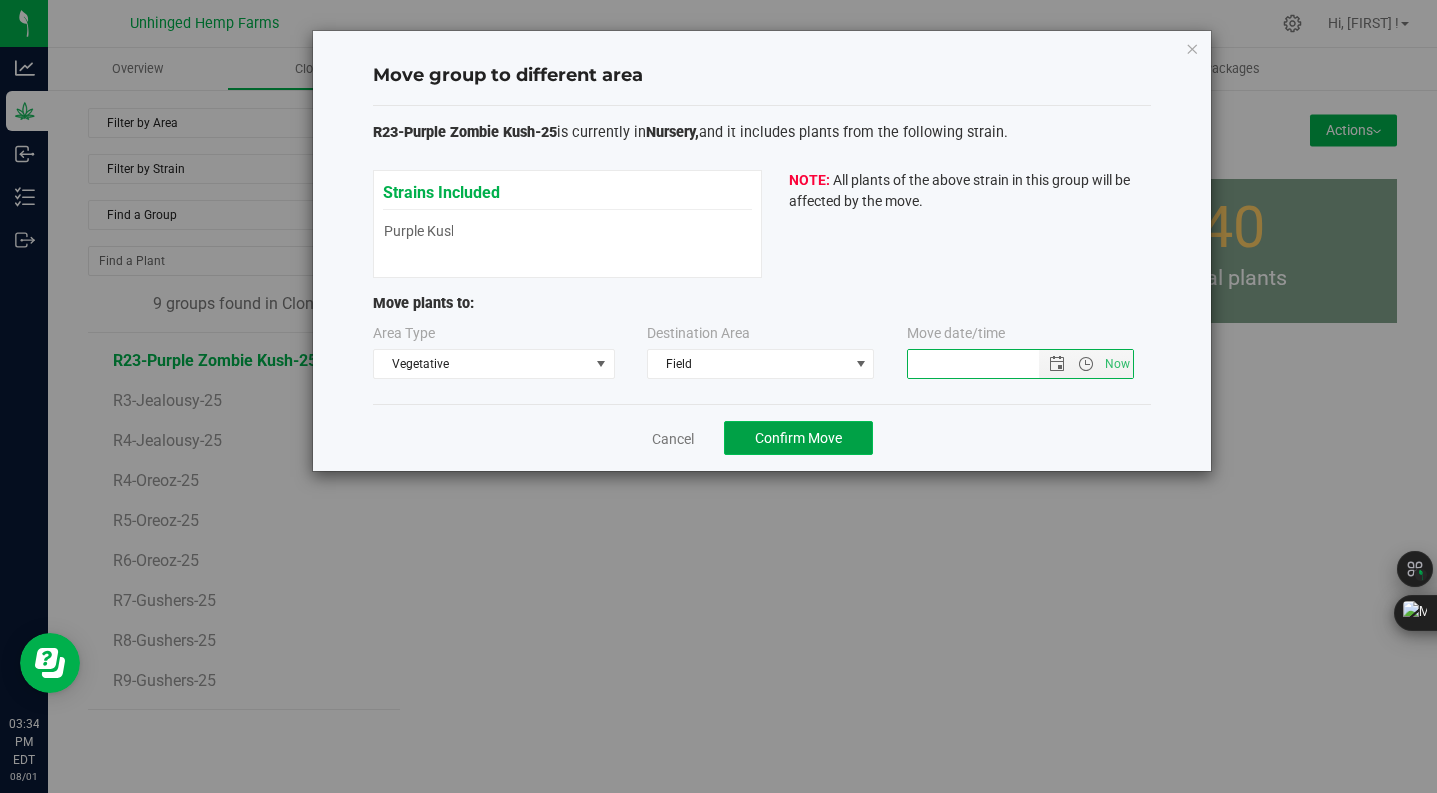 click on "Confirm Move" 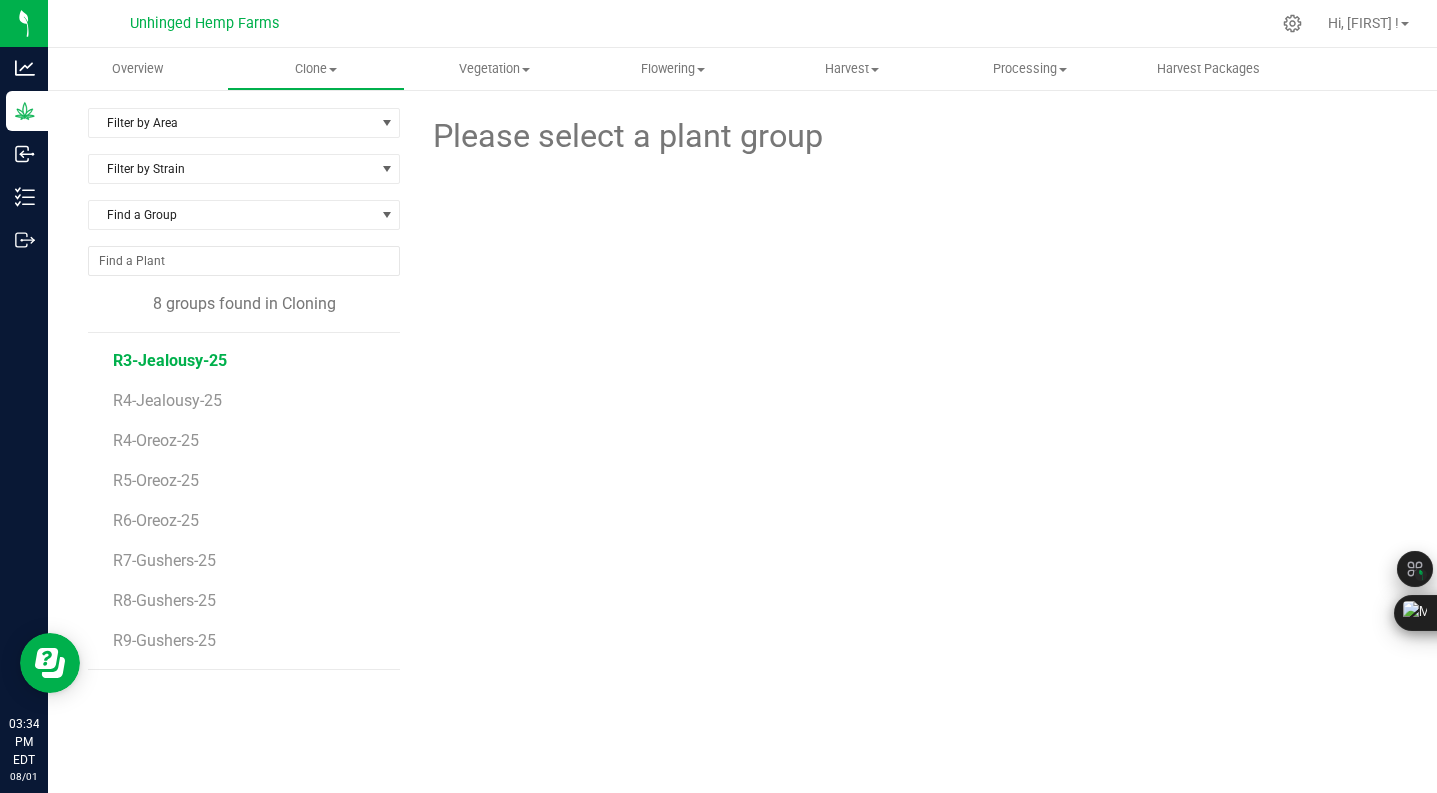 click on "R3-Jealousy-25" at bounding box center (170, 360) 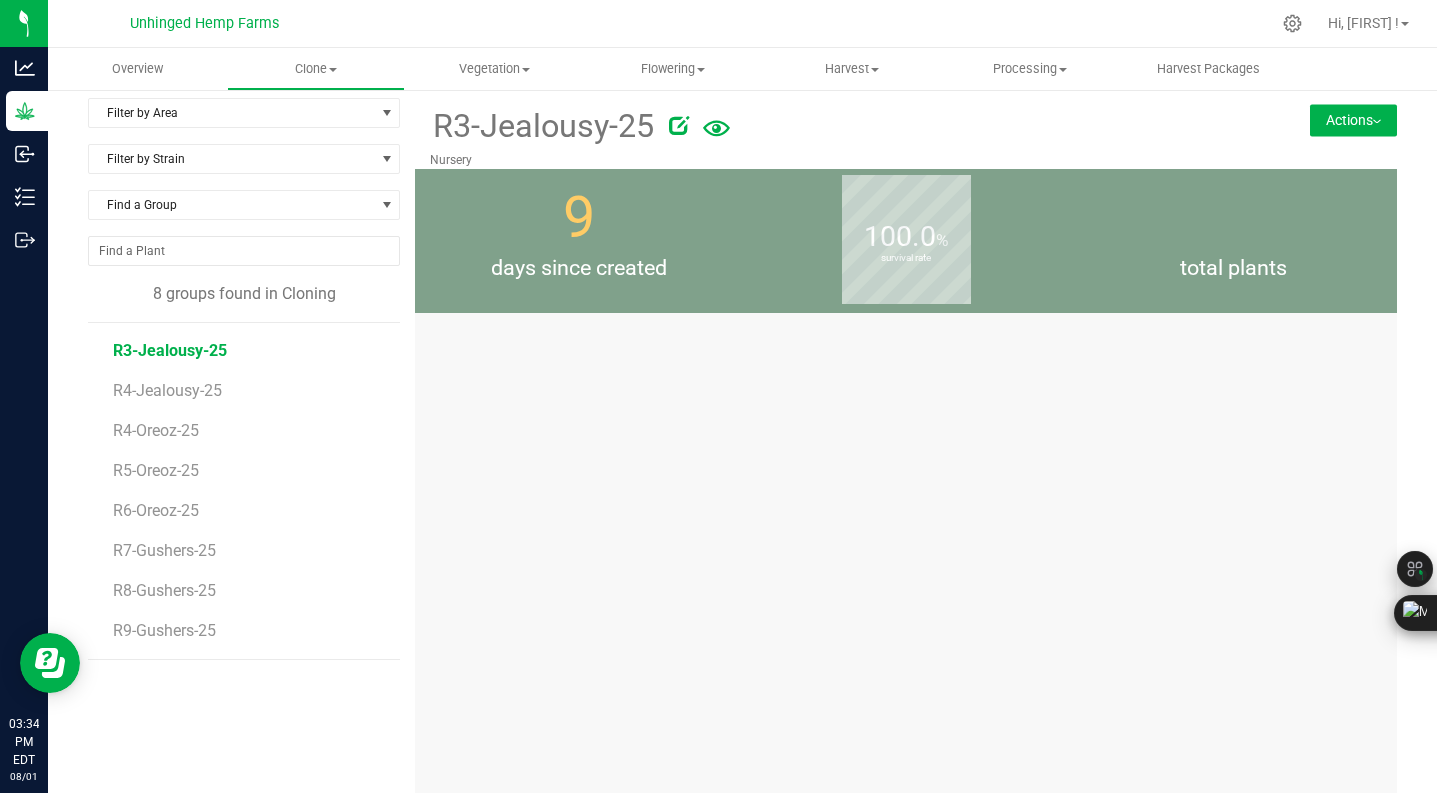 scroll, scrollTop: 0, scrollLeft: 0, axis: both 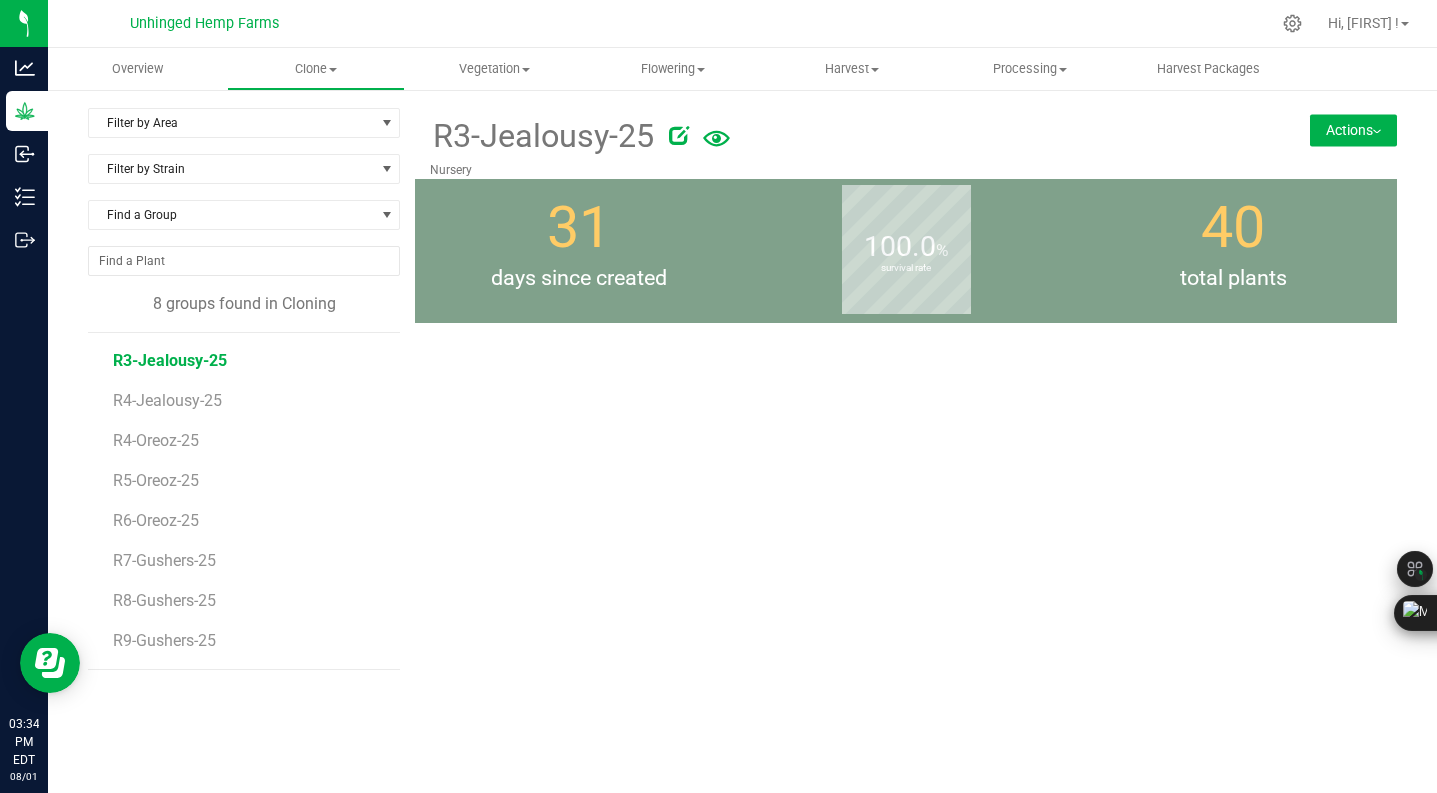 click on "Actions" at bounding box center (1353, 130) 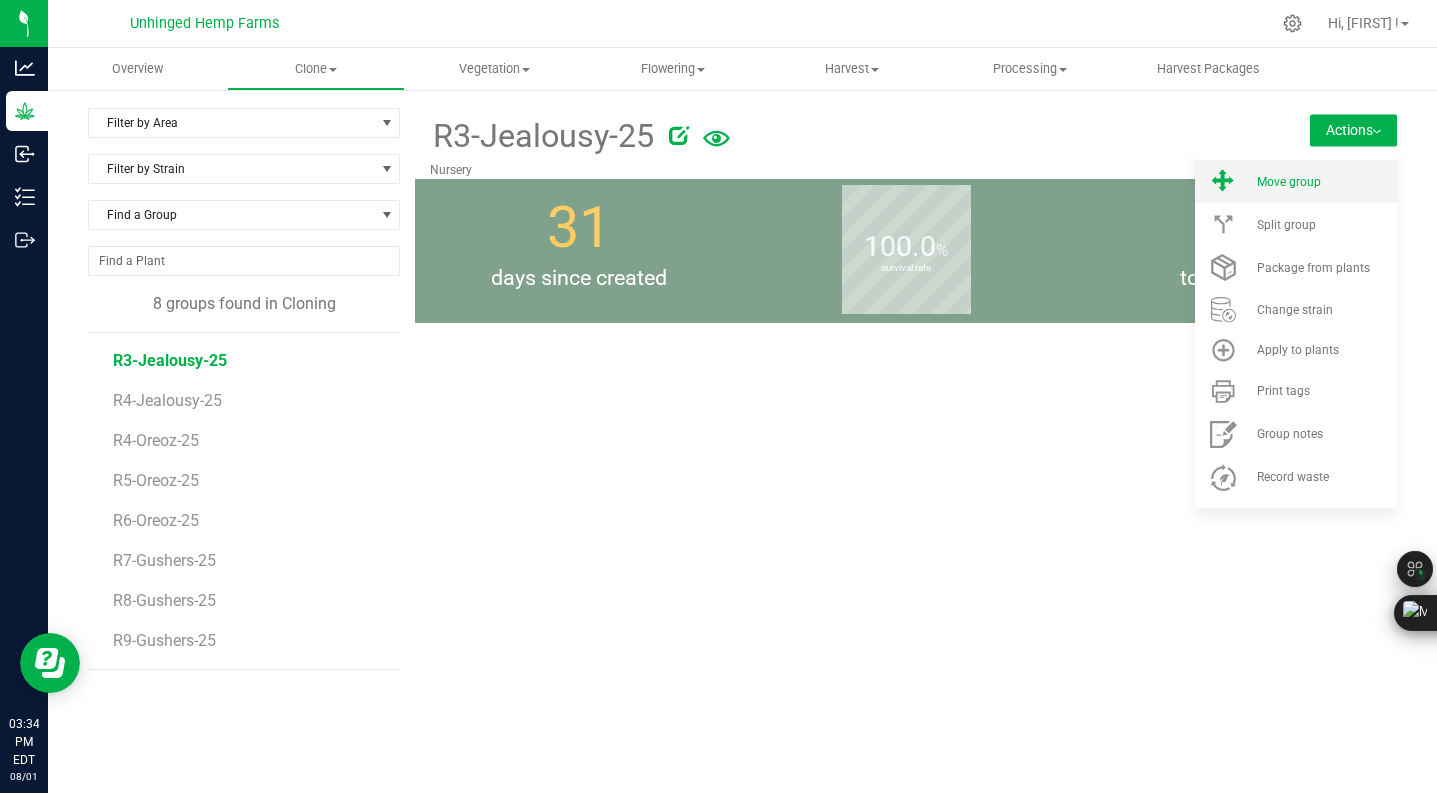 click on "Move group" at bounding box center (1289, 182) 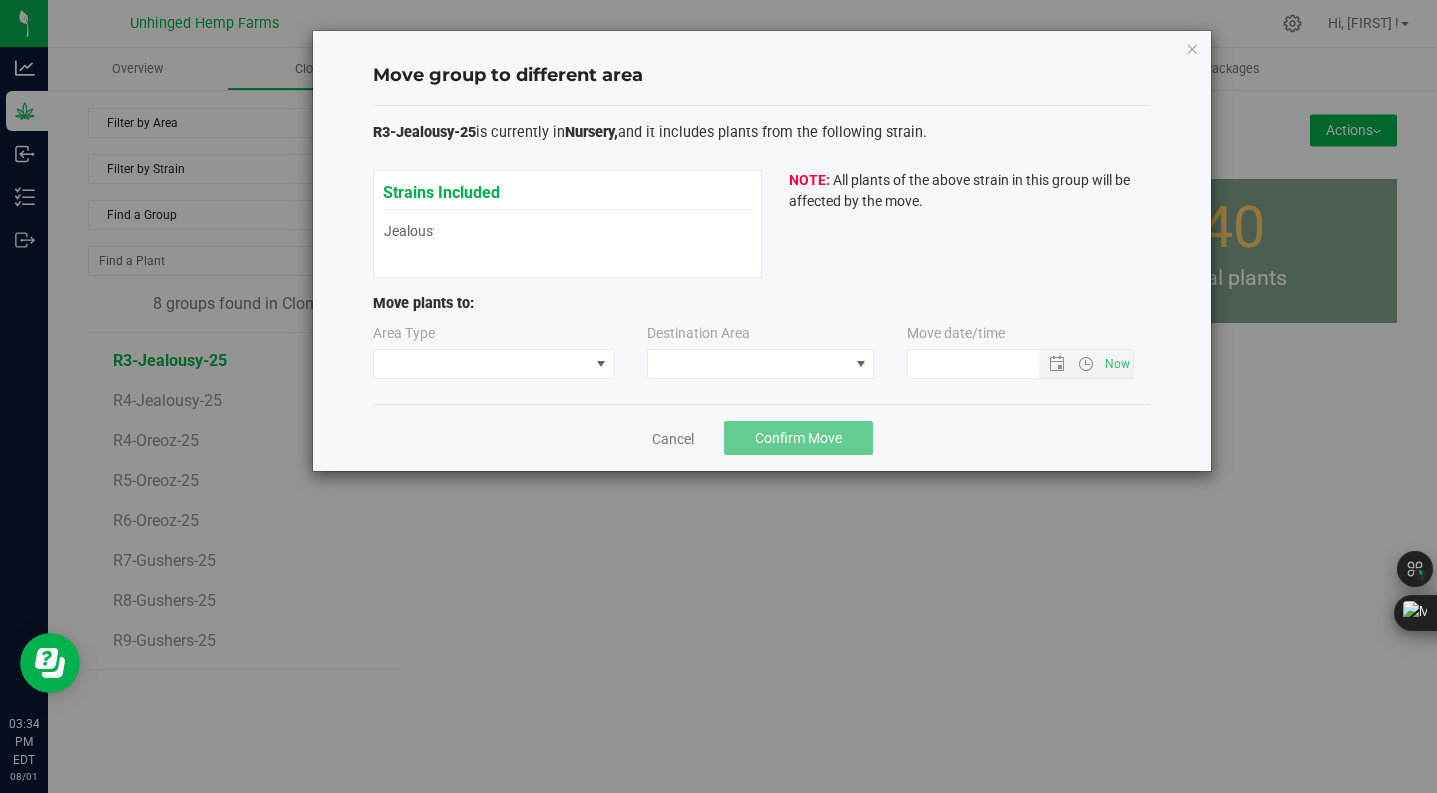 type on "[DATE] [TIME]" 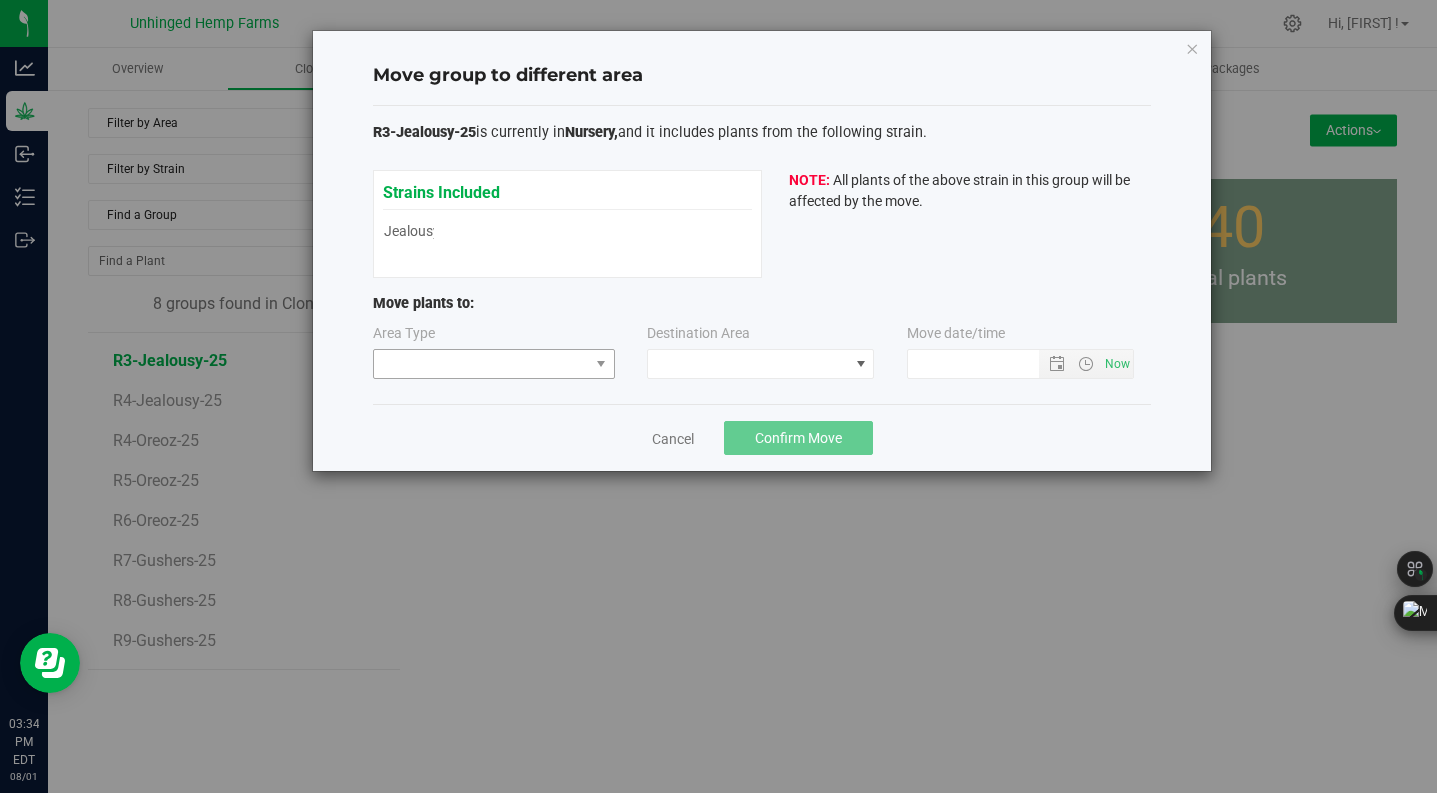 drag, startPoint x: 498, startPoint y: 382, endPoint x: 505, endPoint y: 371, distance: 13.038404 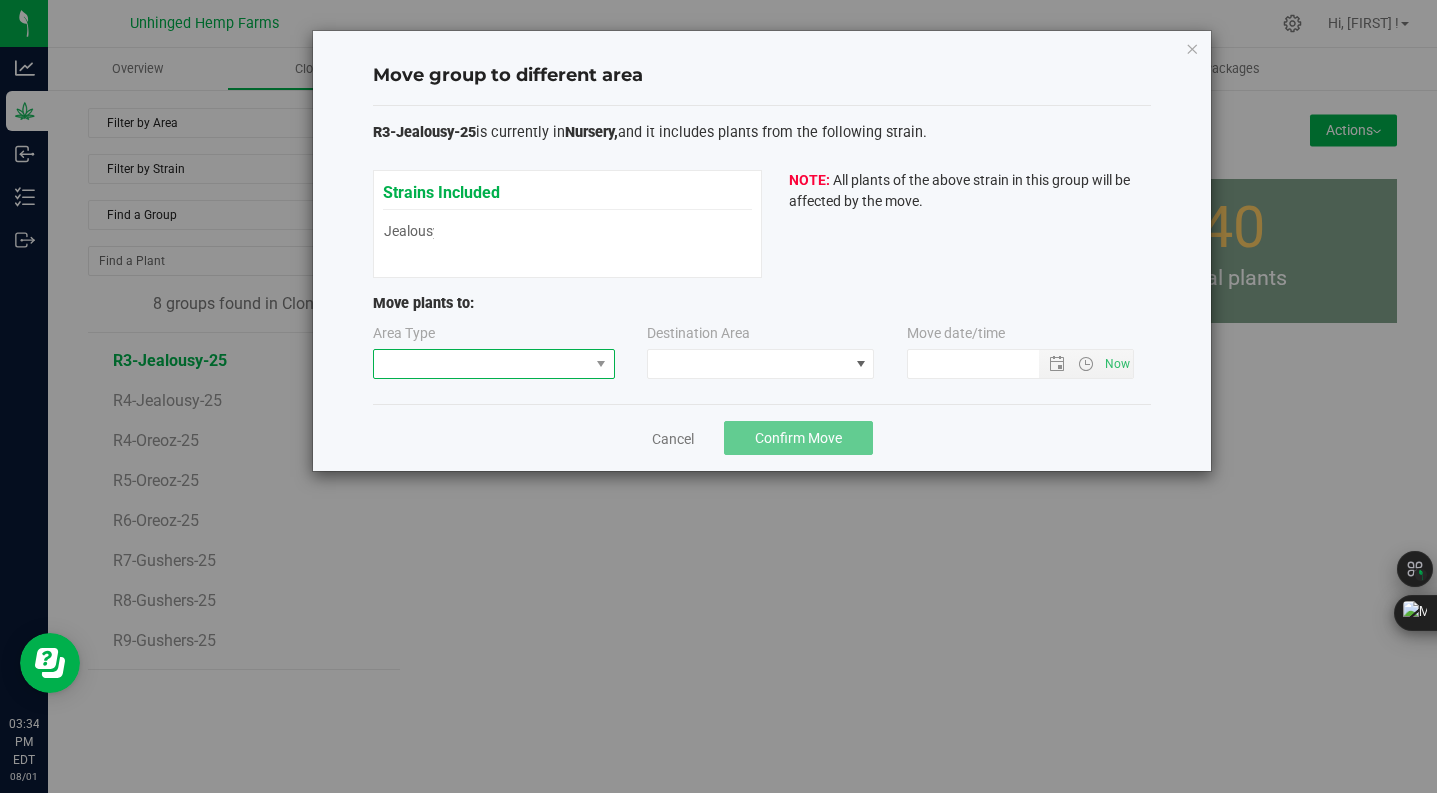 click at bounding box center (481, 364) 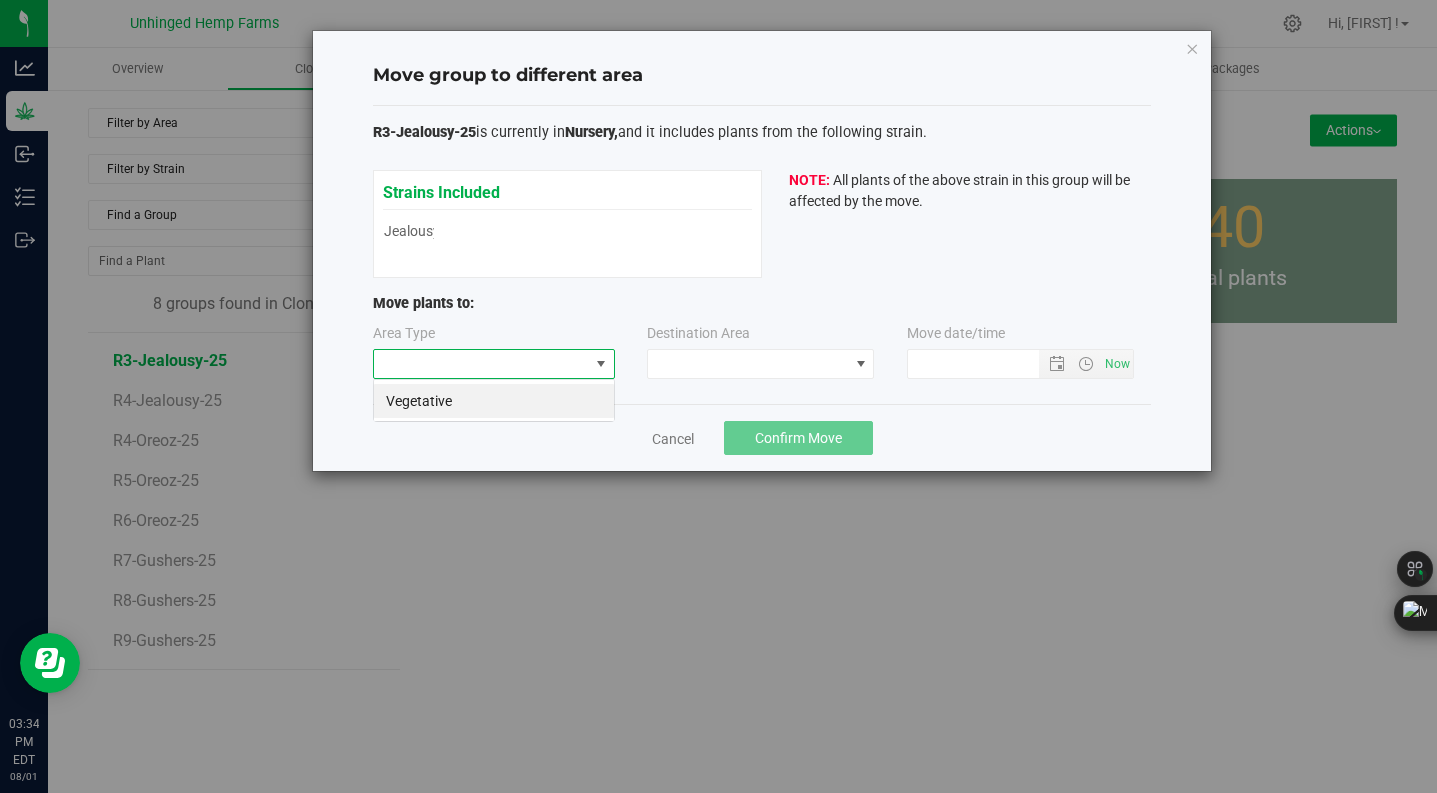 scroll, scrollTop: 99970, scrollLeft: 99758, axis: both 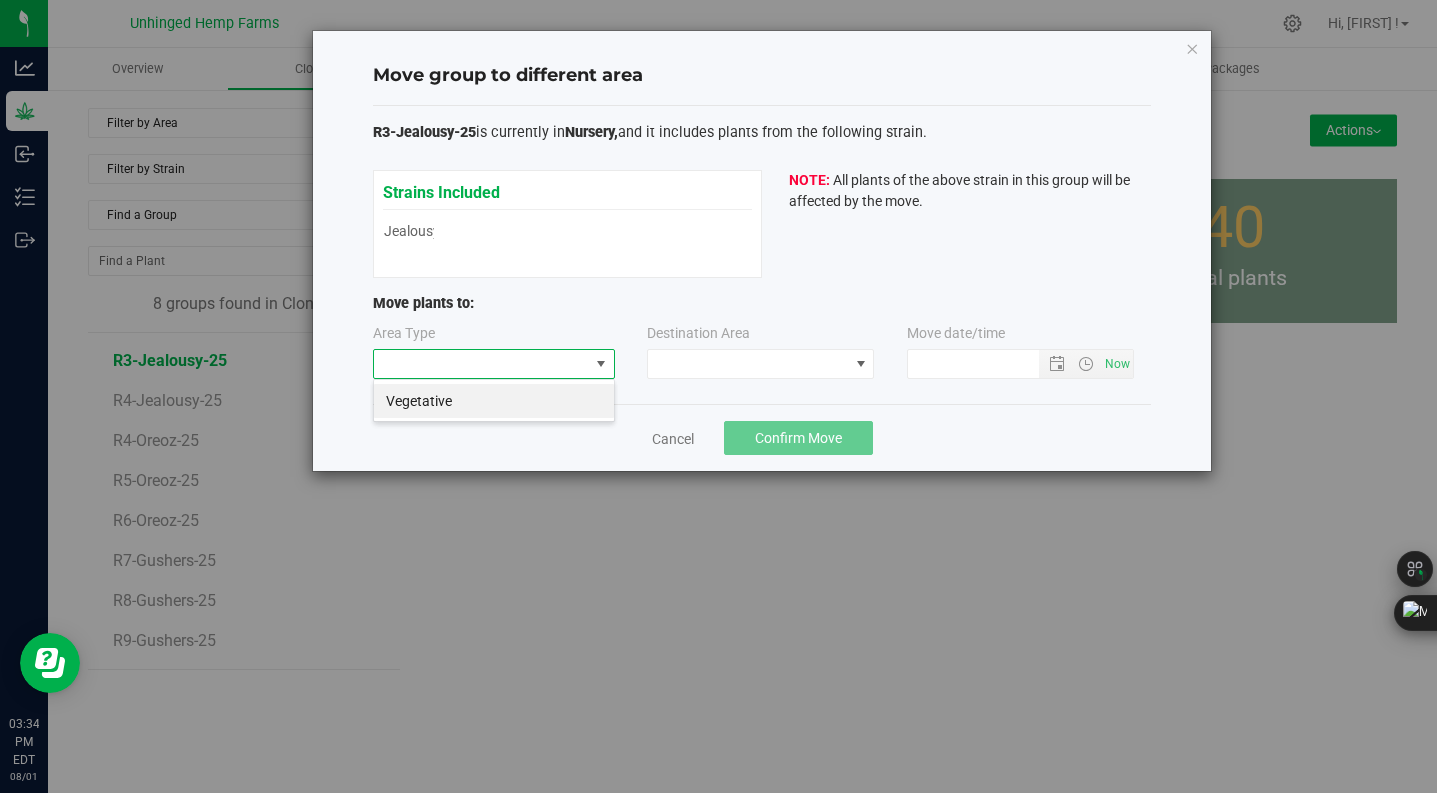 drag, startPoint x: 519, startPoint y: 403, endPoint x: 779, endPoint y: 381, distance: 260.9291 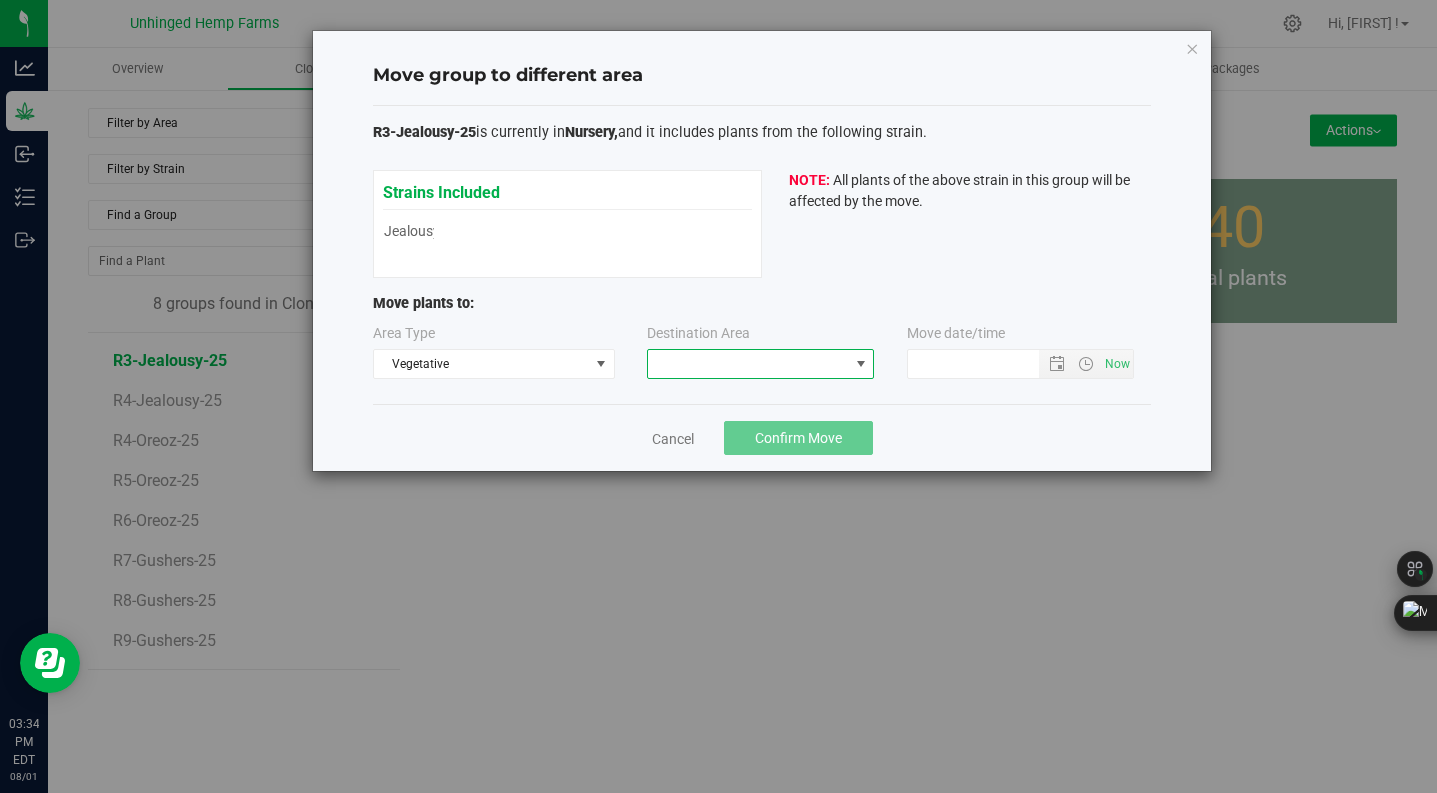 drag, startPoint x: 808, startPoint y: 376, endPoint x: 824, endPoint y: 366, distance: 18.867962 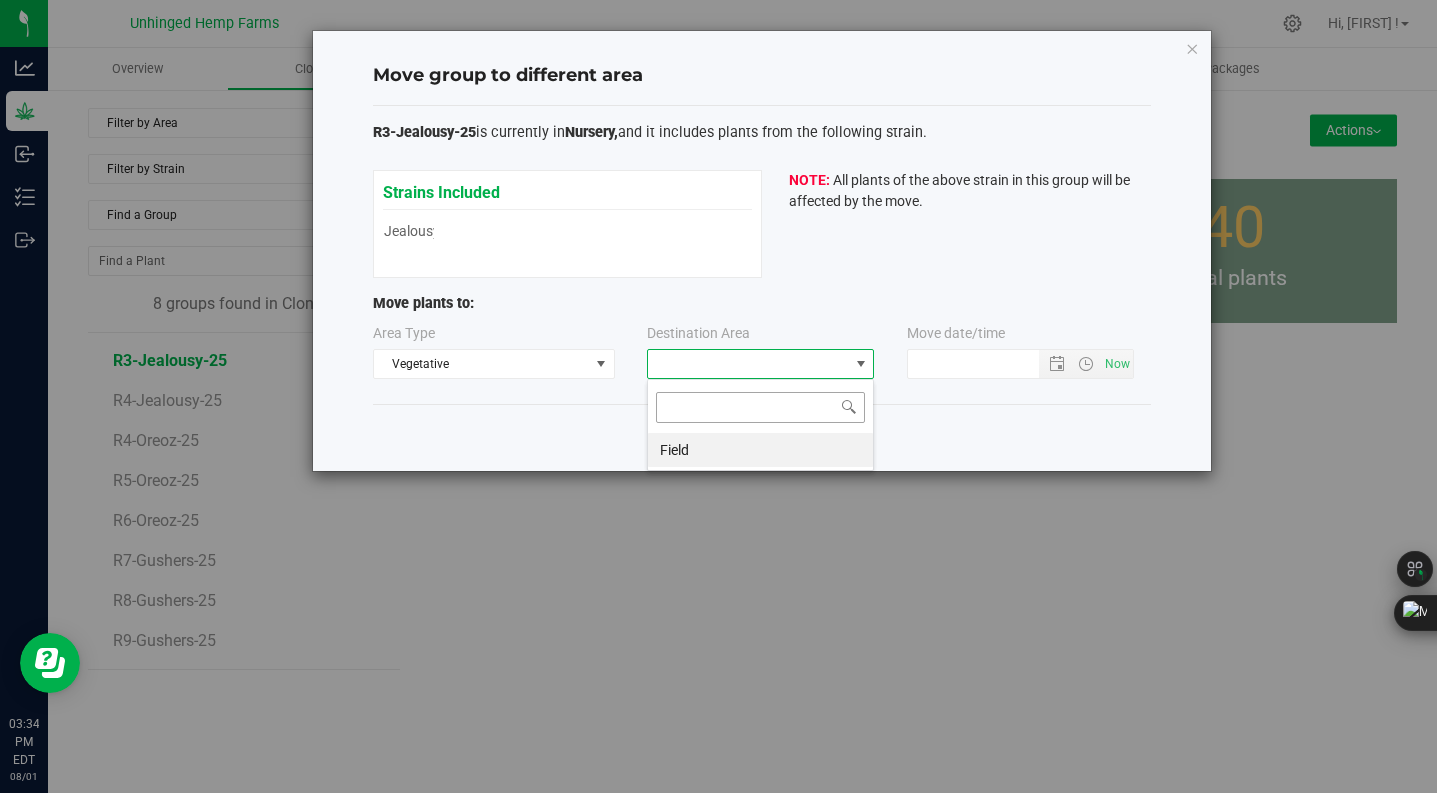 scroll, scrollTop: 99970, scrollLeft: 99773, axis: both 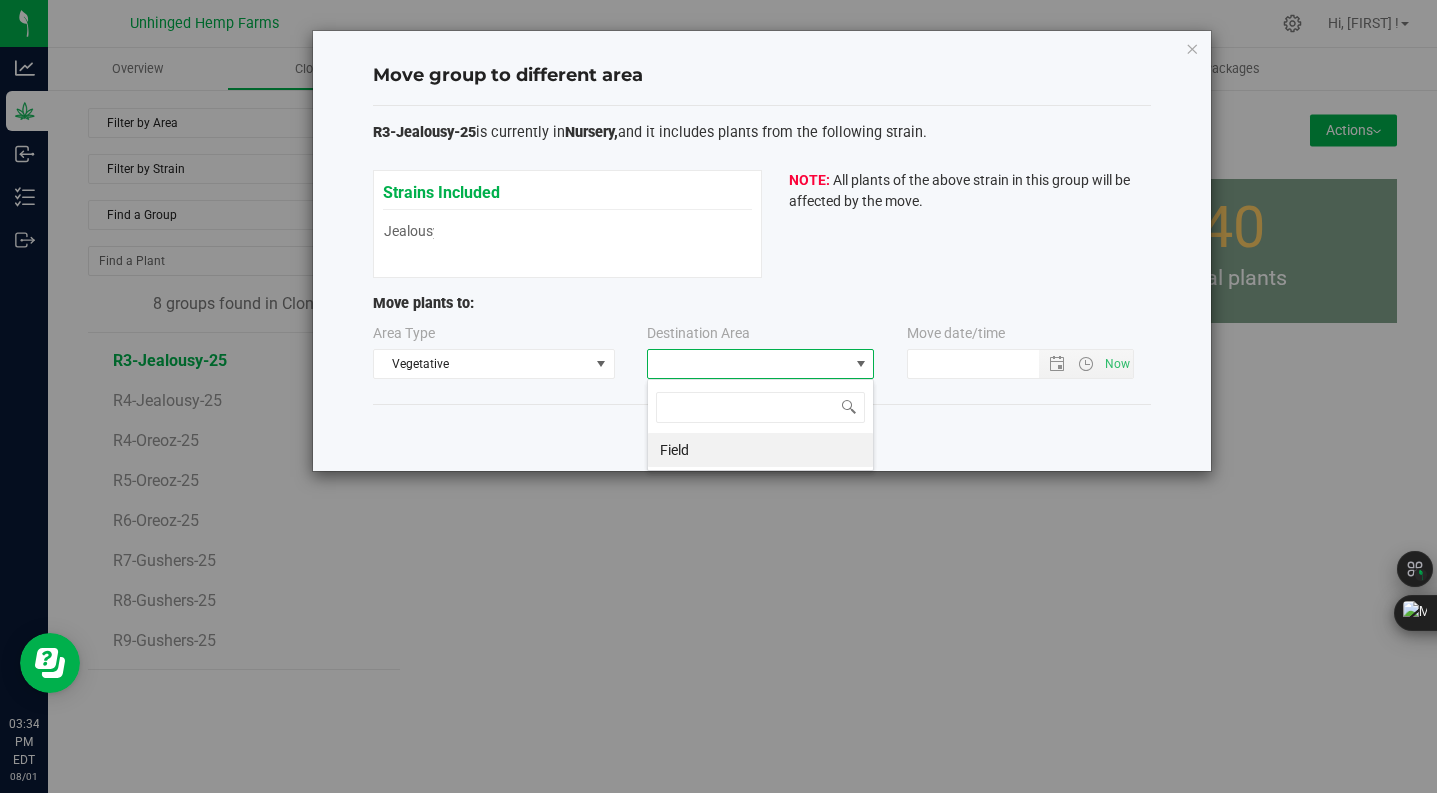 drag, startPoint x: 823, startPoint y: 450, endPoint x: 890, endPoint y: 435, distance: 68.65858 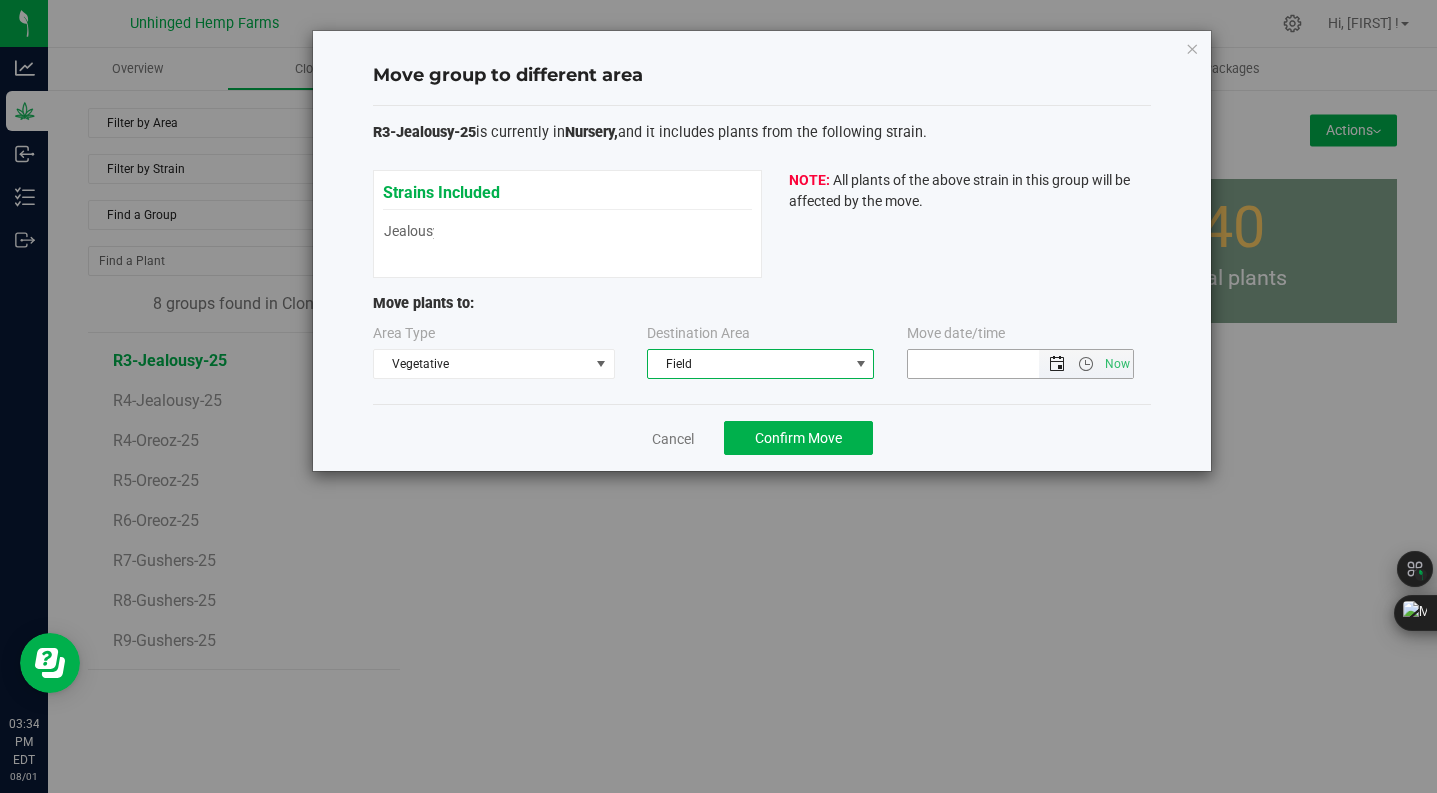 drag, startPoint x: 1055, startPoint y: 361, endPoint x: 1045, endPoint y: 362, distance: 10.049875 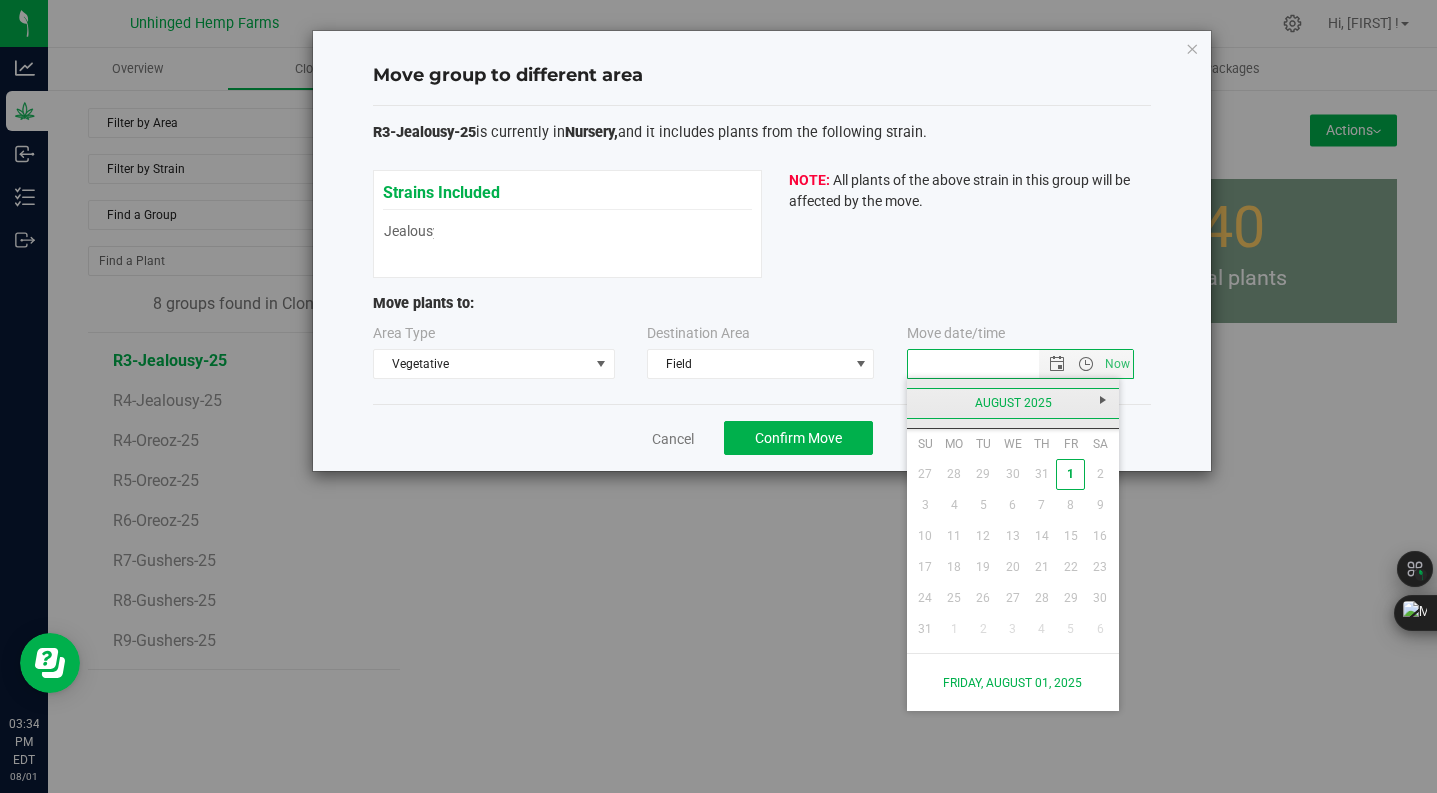 click on "August 2025" at bounding box center (1013, 403) 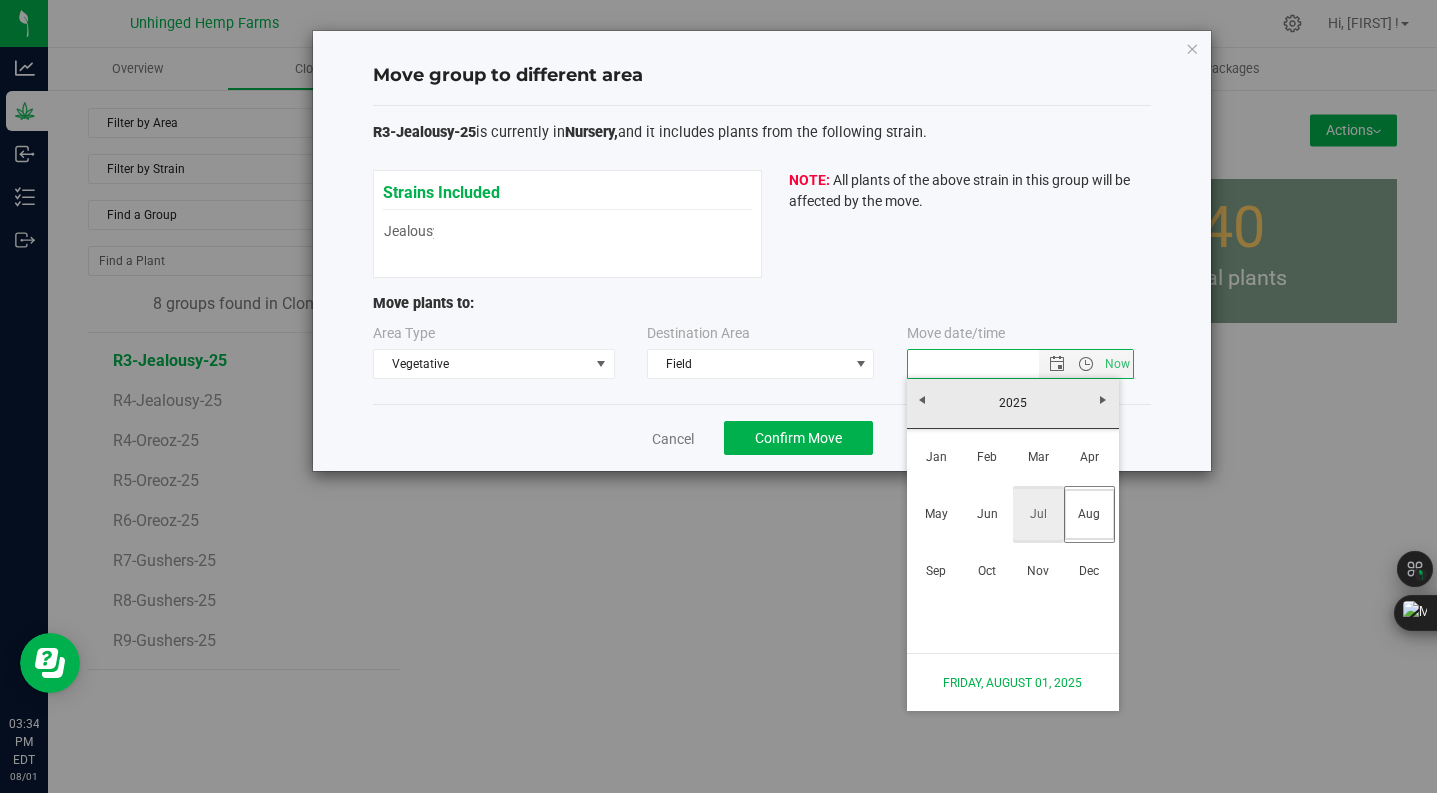 click on "Jul" at bounding box center [1038, 514] 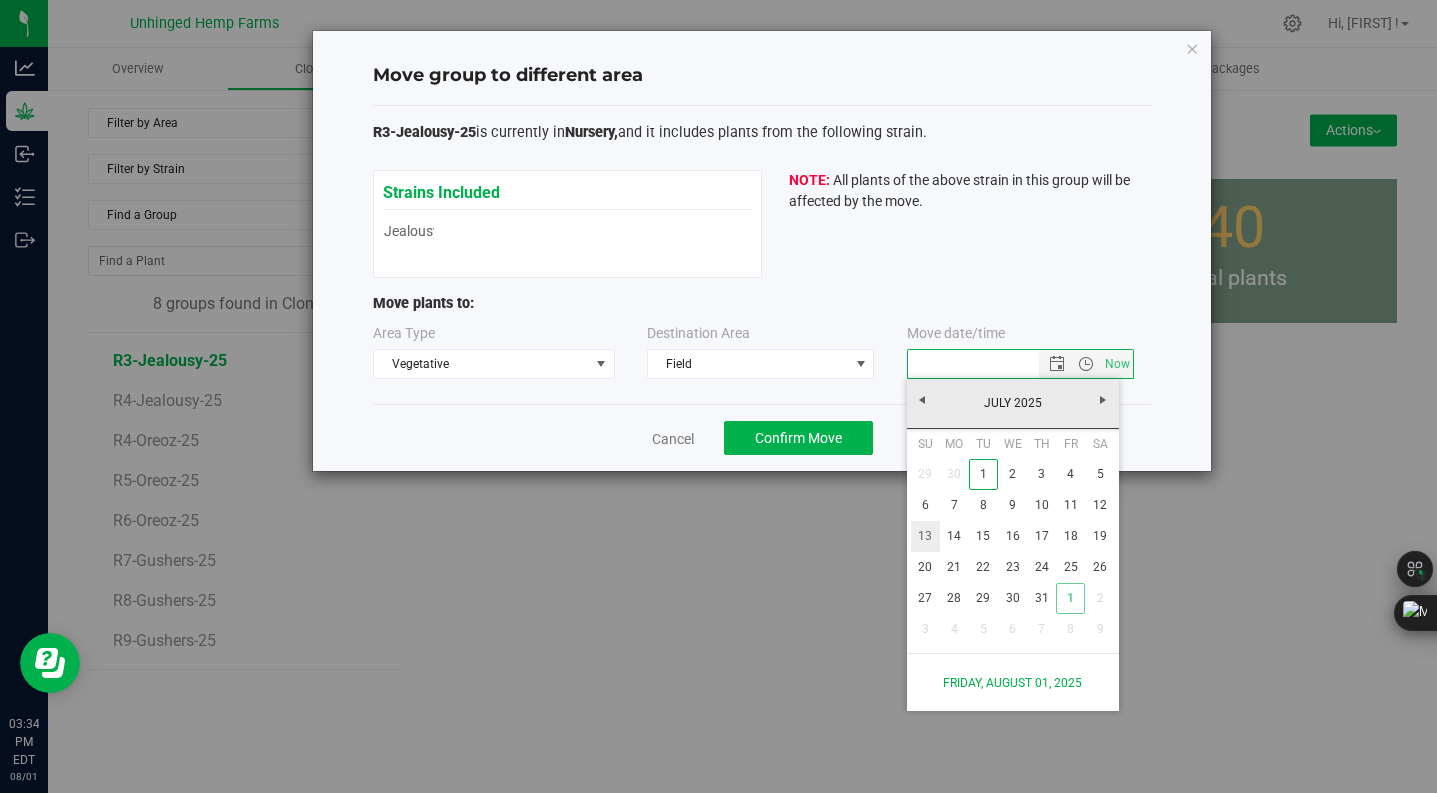 click on "13" at bounding box center (925, 536) 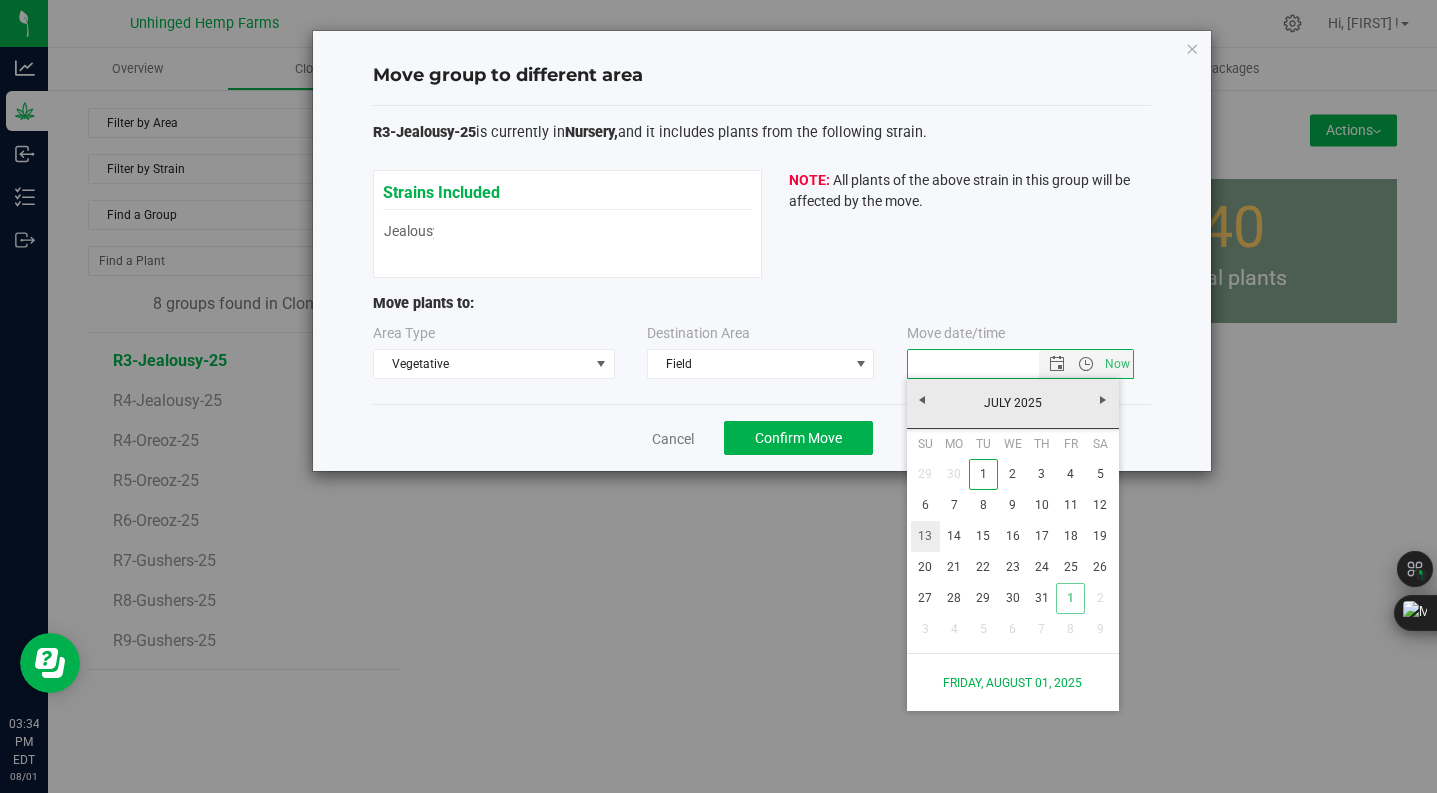 type on "[DATE] [TIME]" 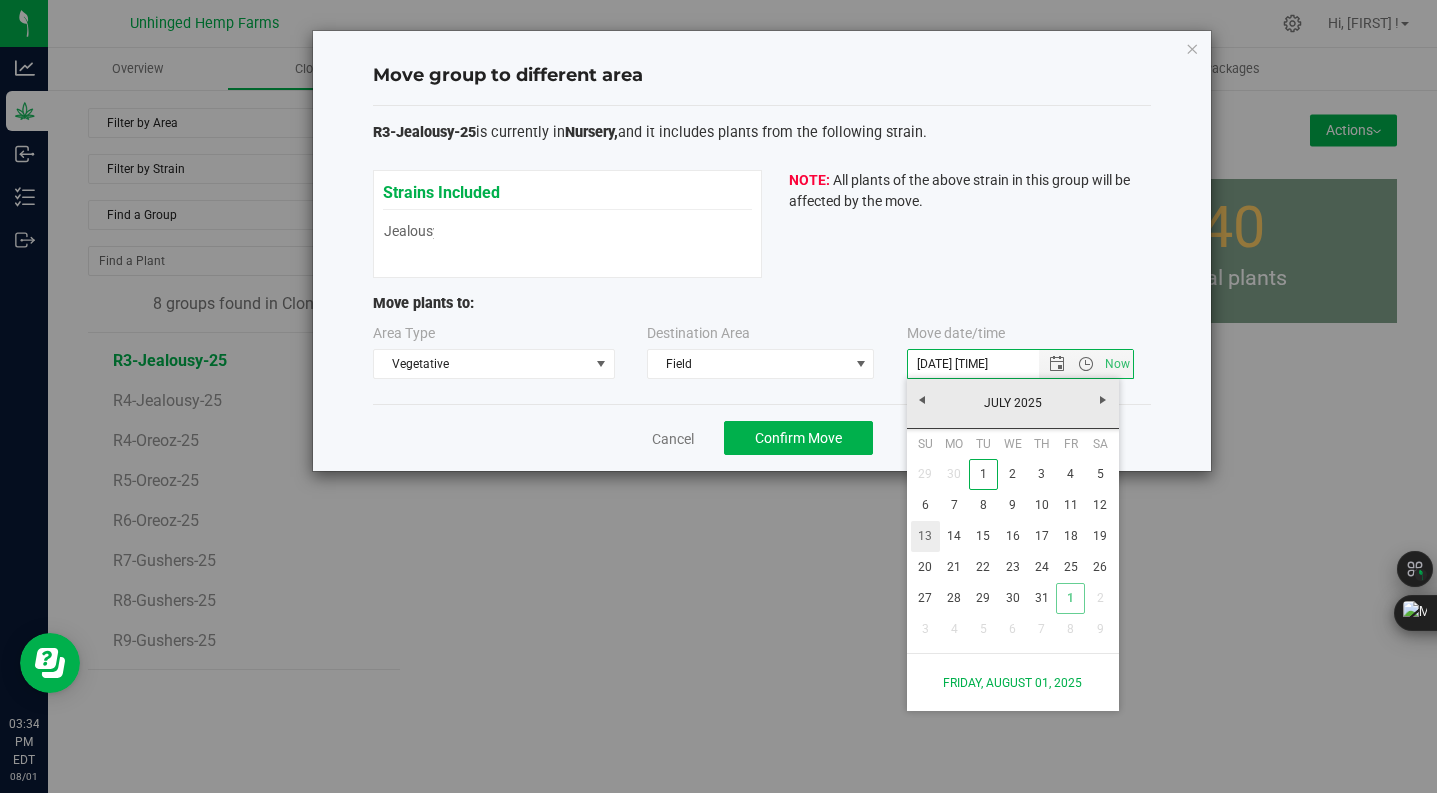 type 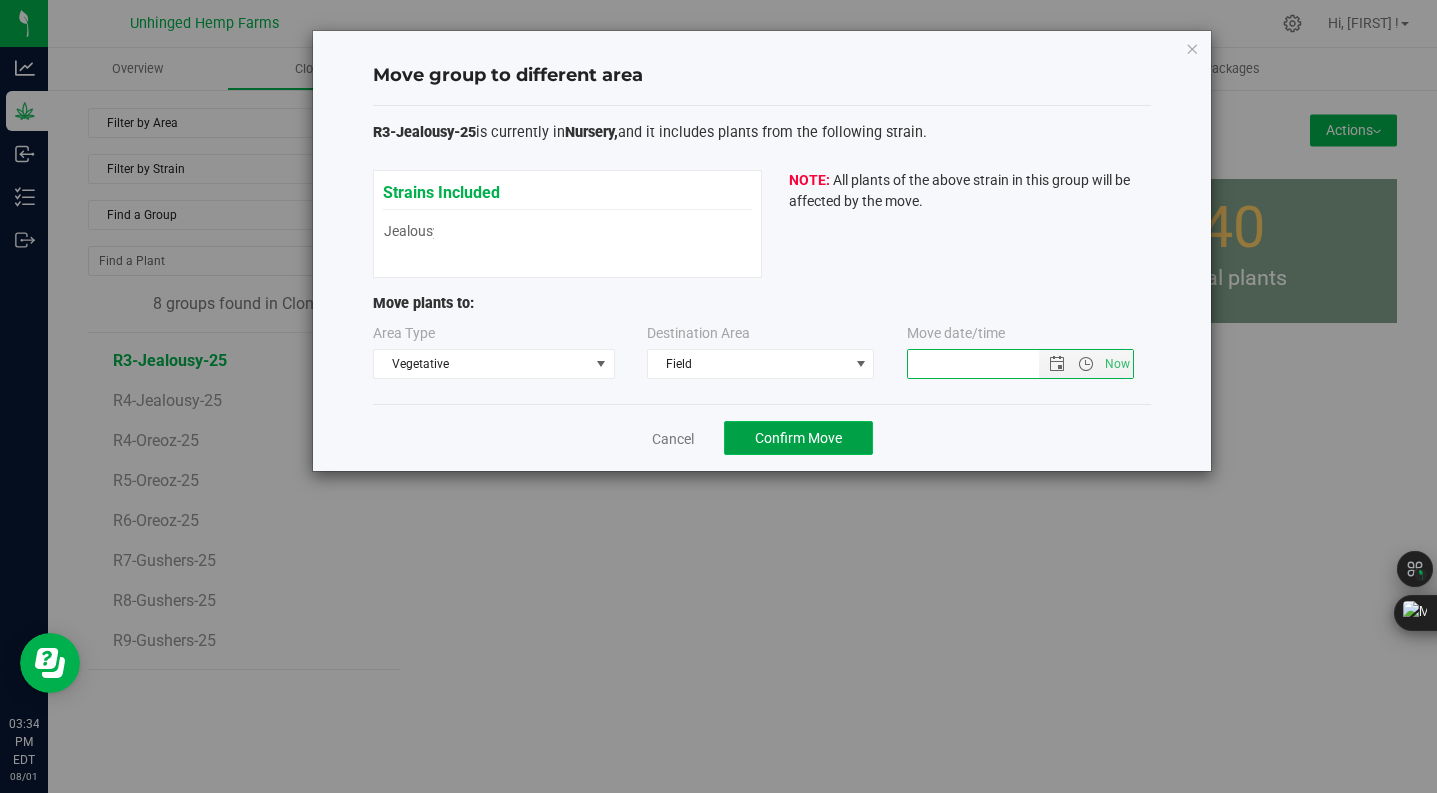 click on "Confirm Move" 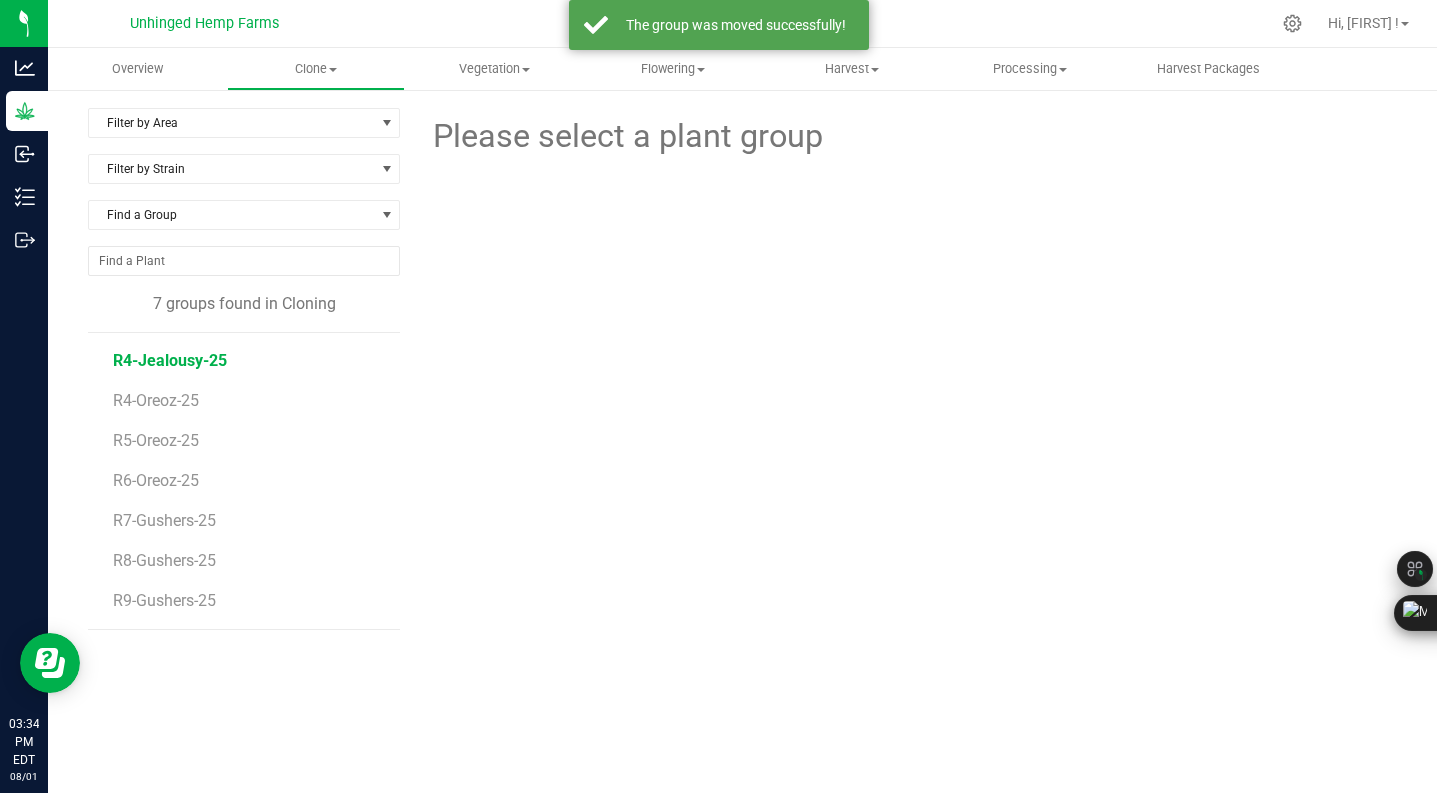 click on "R4-Jealousy-25" at bounding box center (170, 360) 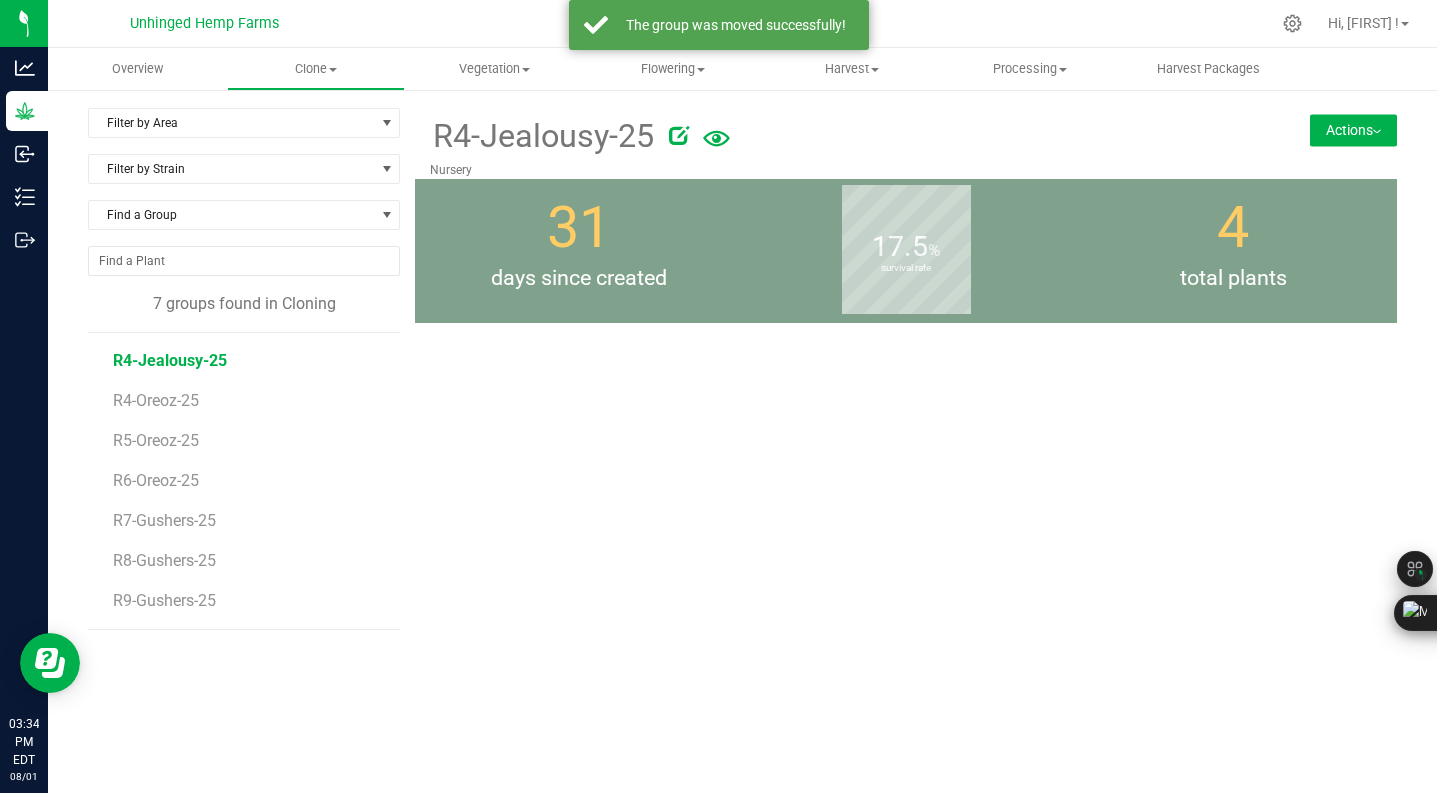 click on "Actions" at bounding box center (1353, 130) 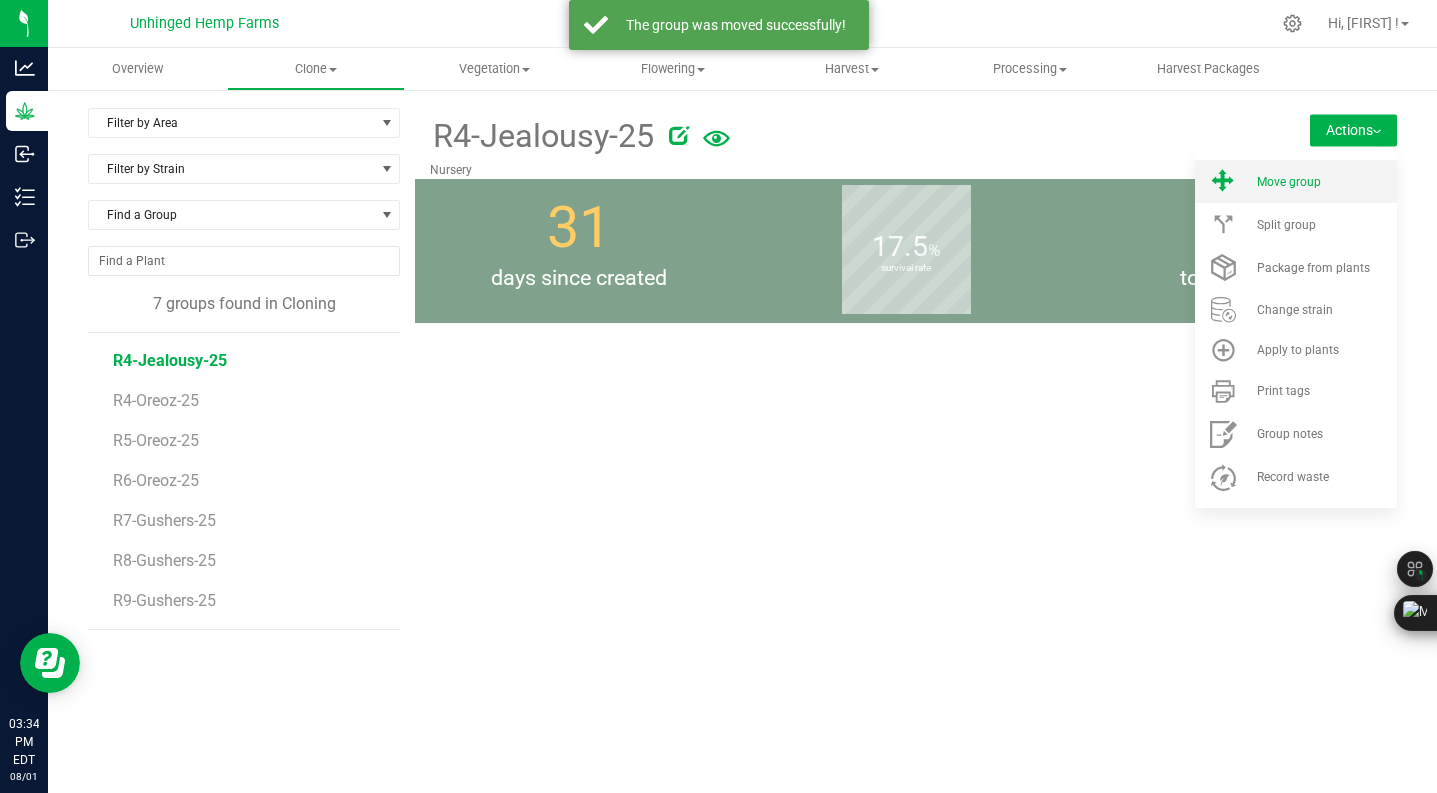 click on "Move group" at bounding box center [1289, 182] 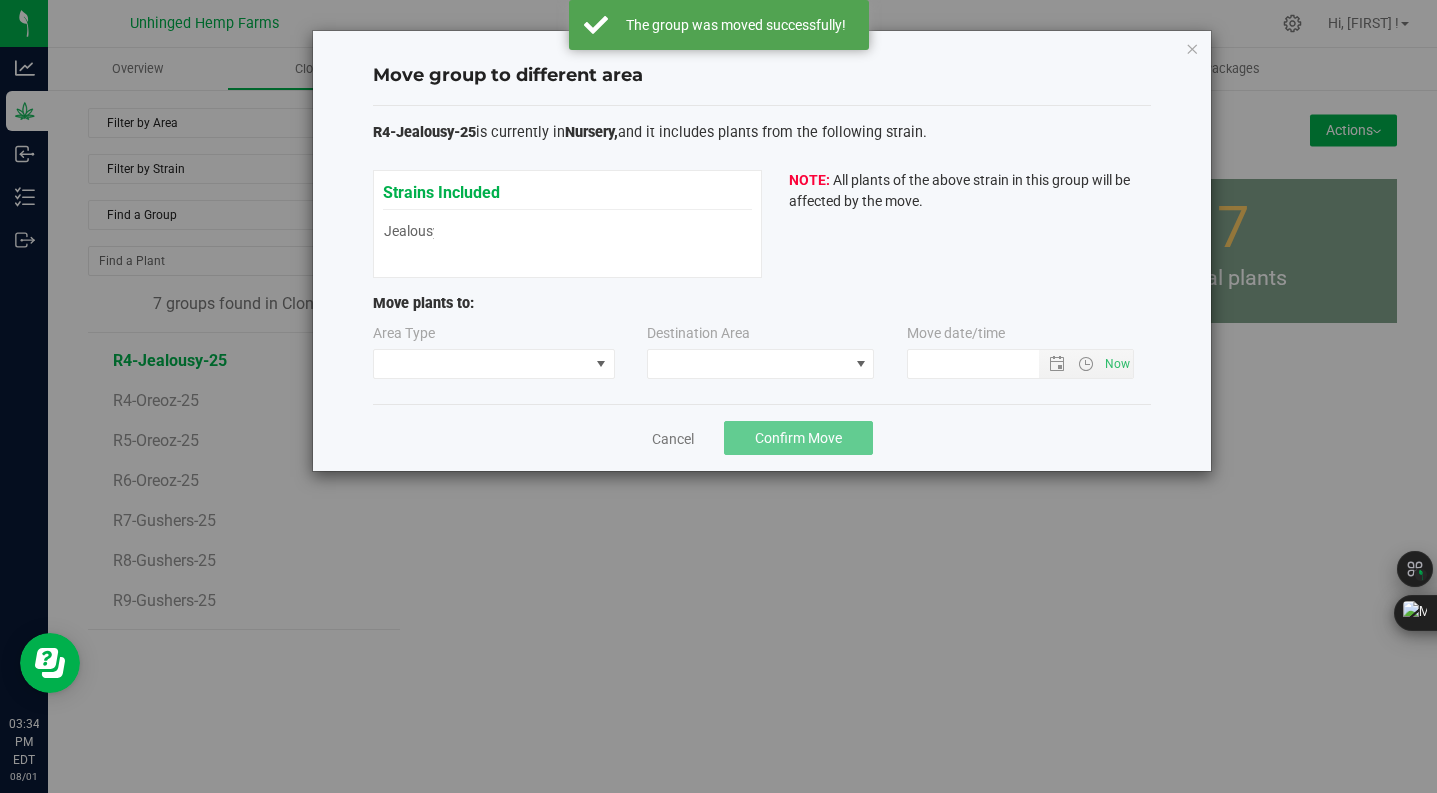 type on "[DATE] [TIME]" 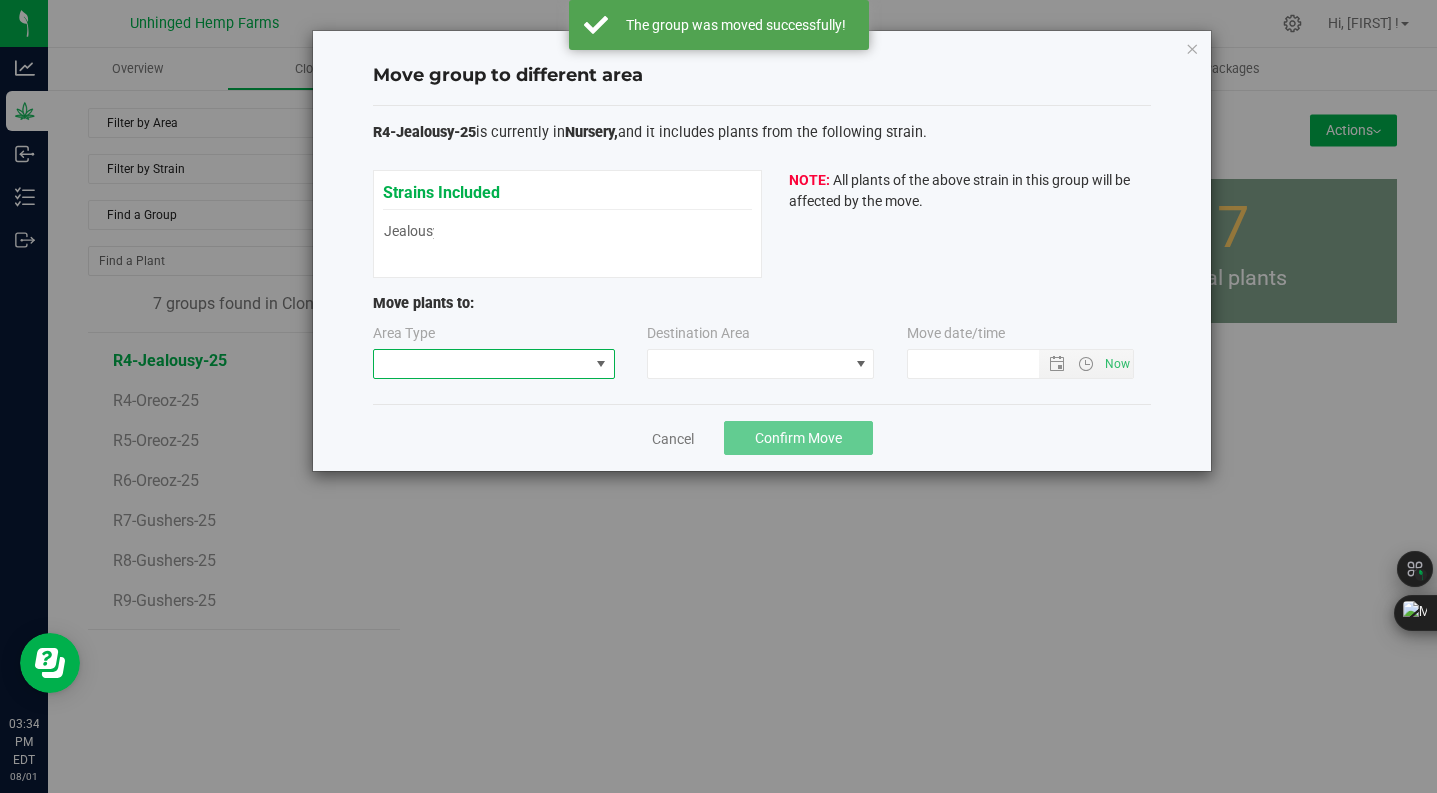 click at bounding box center (481, 364) 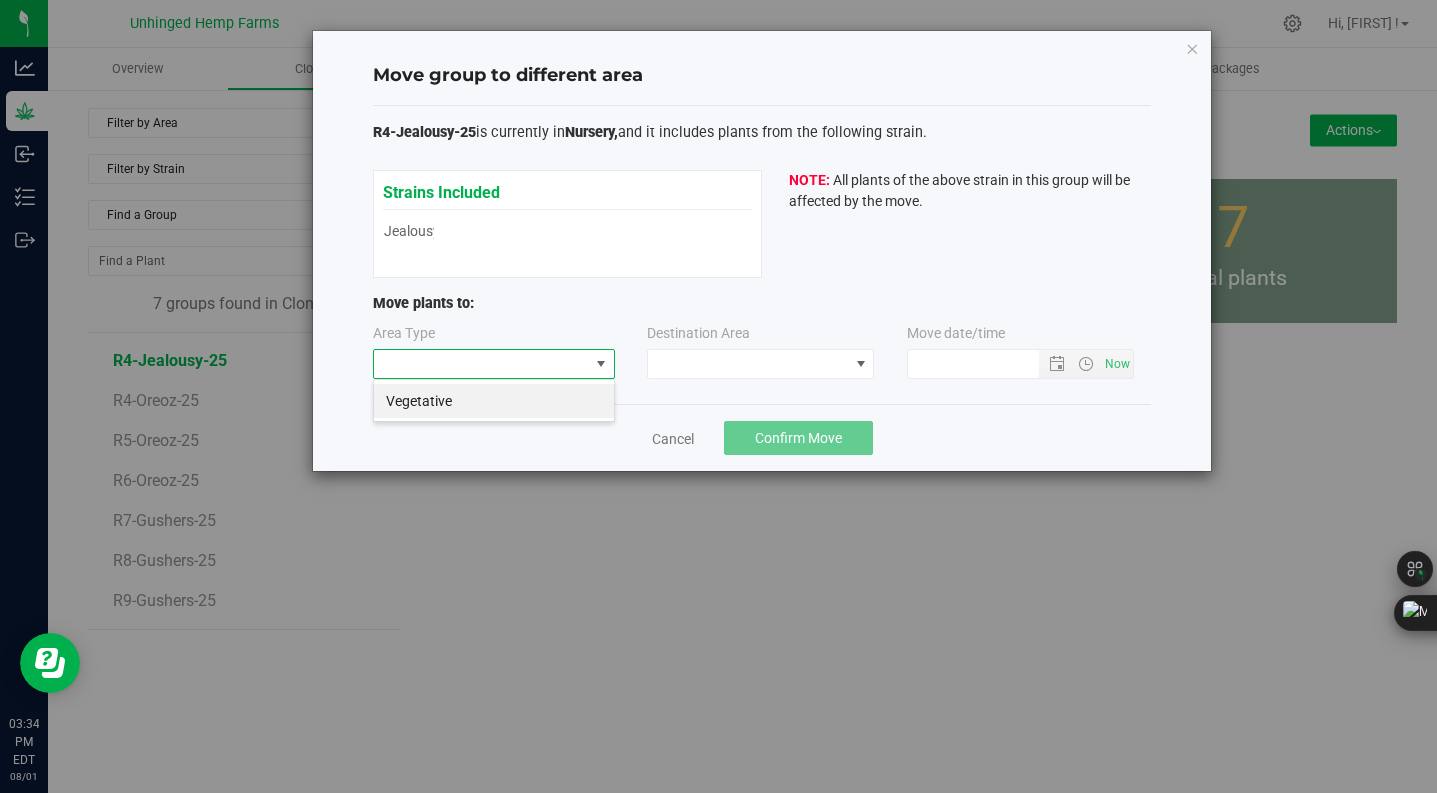scroll, scrollTop: 99970, scrollLeft: 99758, axis: both 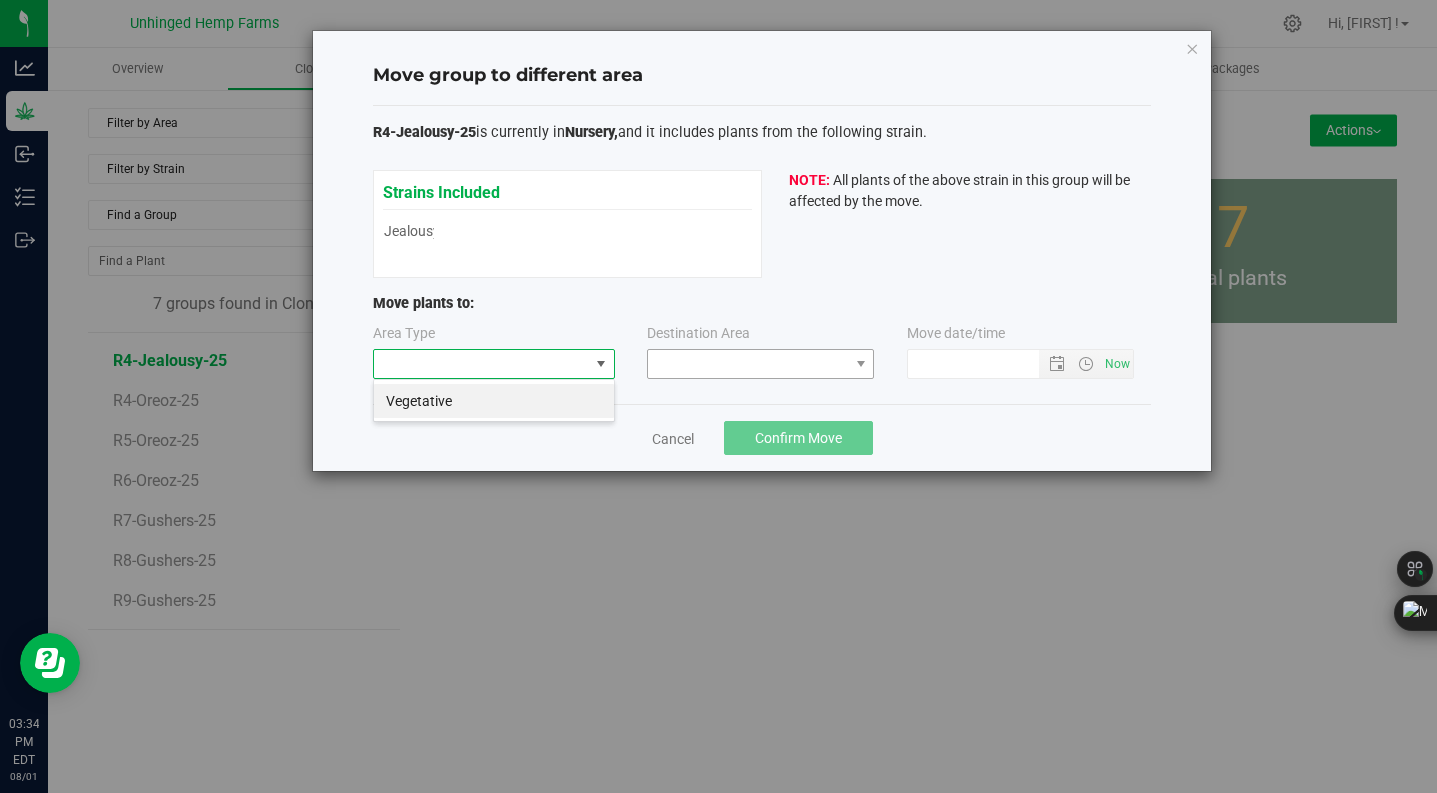 drag, startPoint x: 543, startPoint y: 394, endPoint x: 680, endPoint y: 357, distance: 141.90842 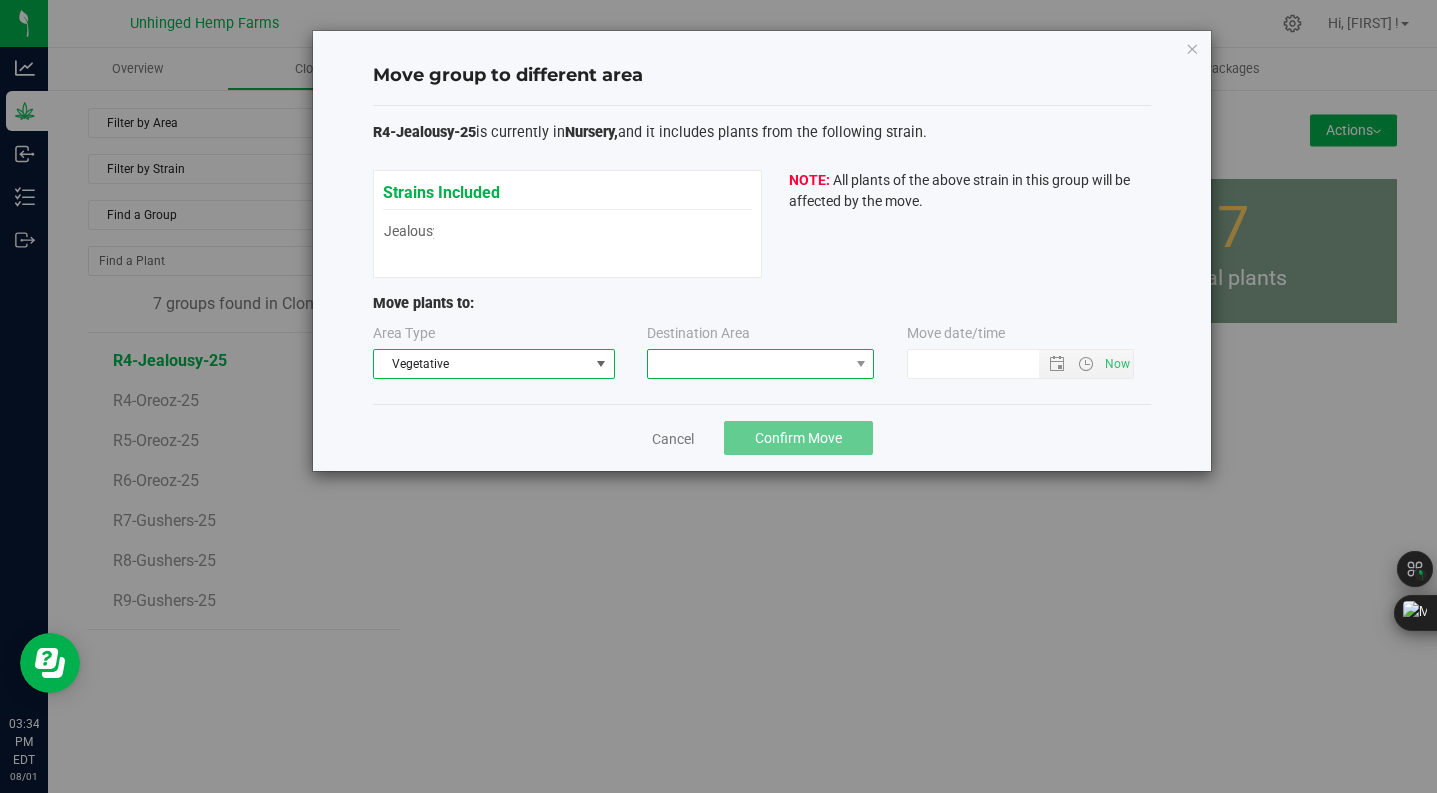 click at bounding box center [748, 364] 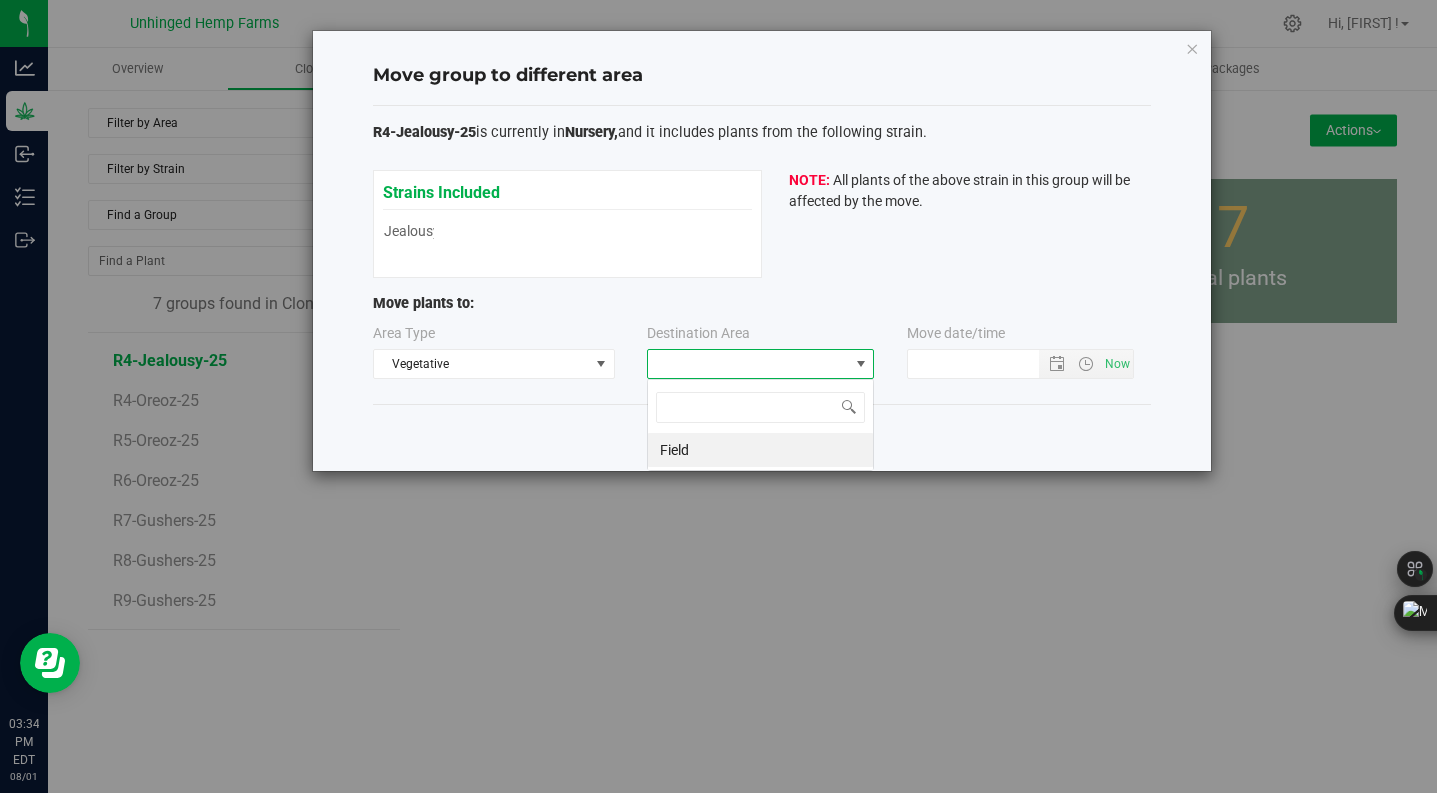 scroll, scrollTop: 99970, scrollLeft: 99773, axis: both 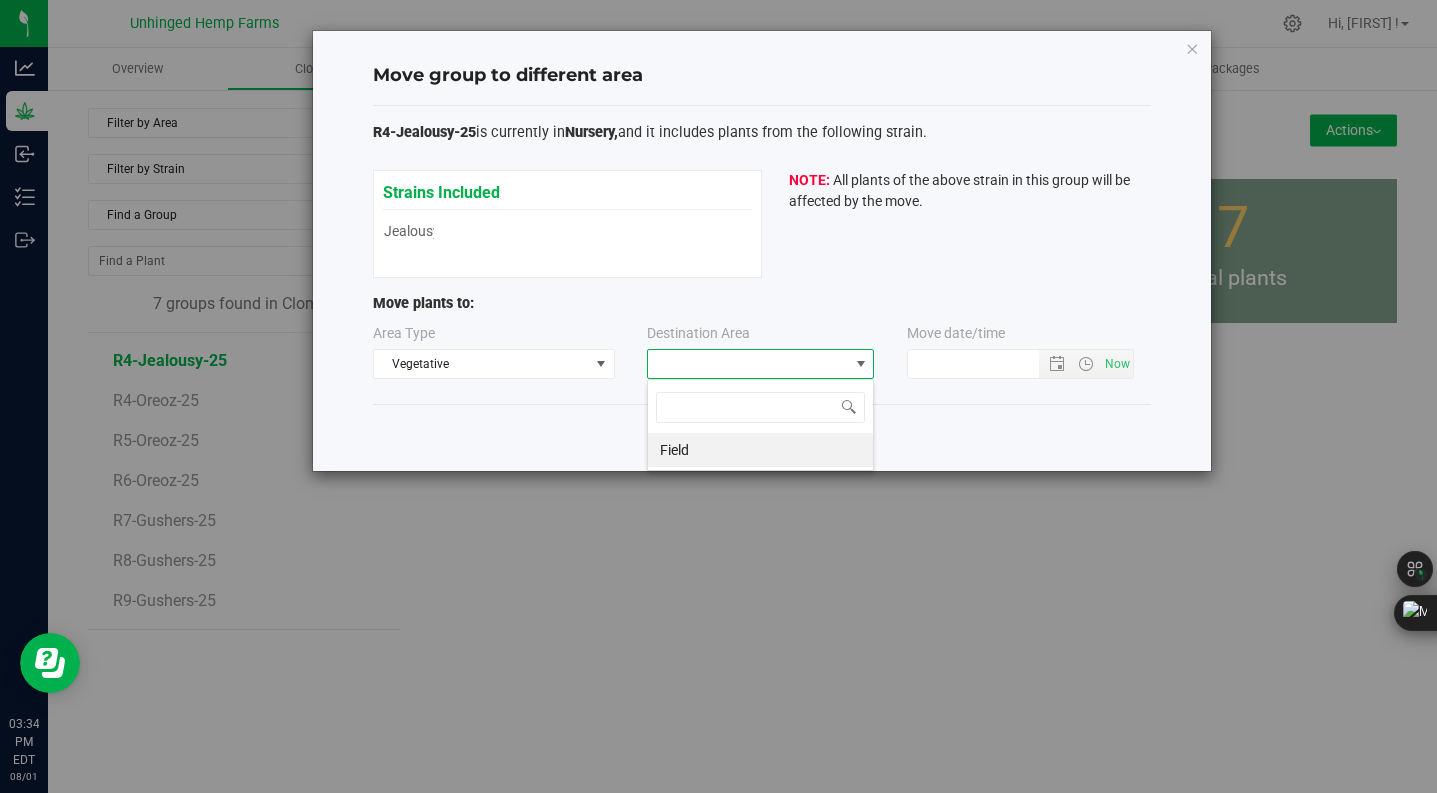 click on "Field" at bounding box center [760, 450] 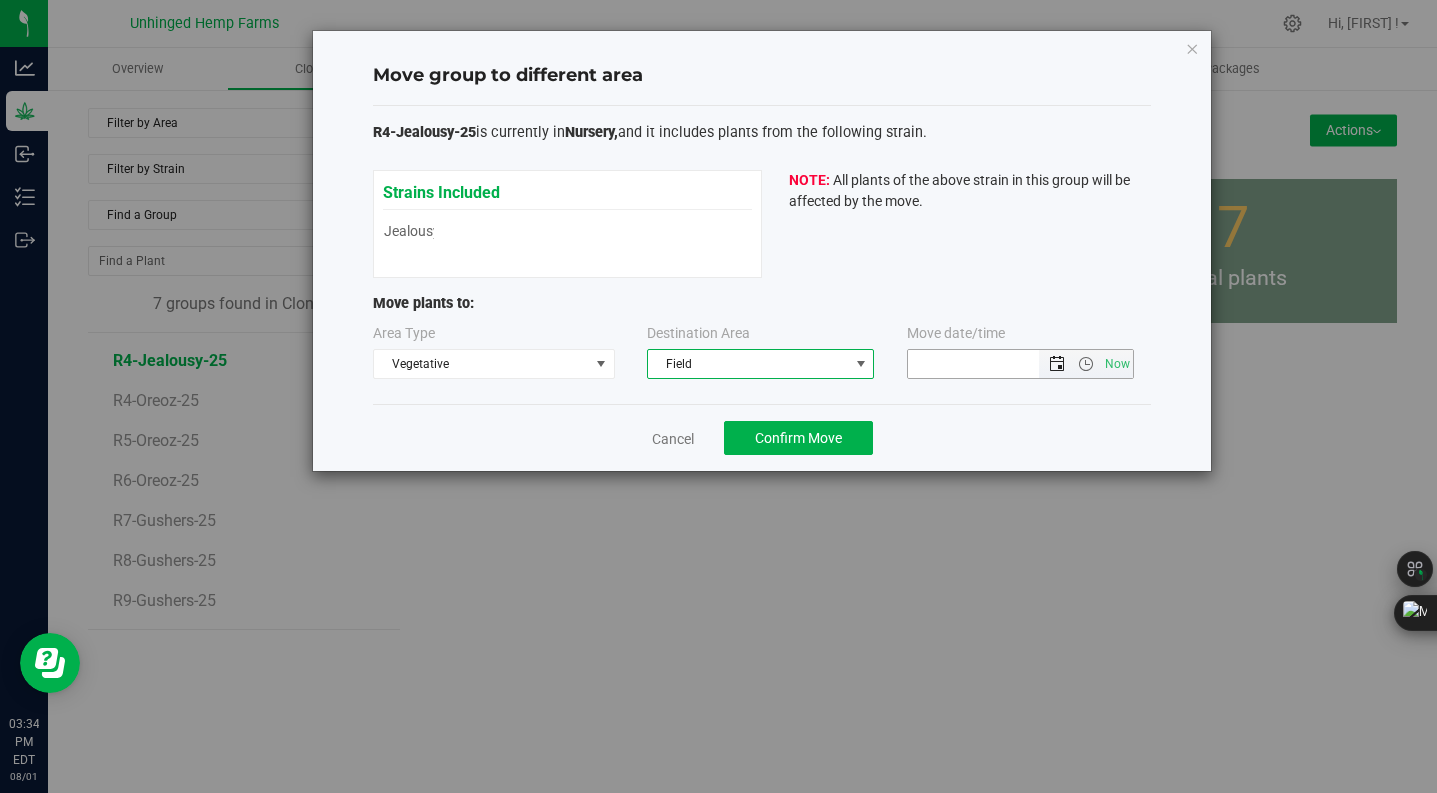 click at bounding box center (1057, 364) 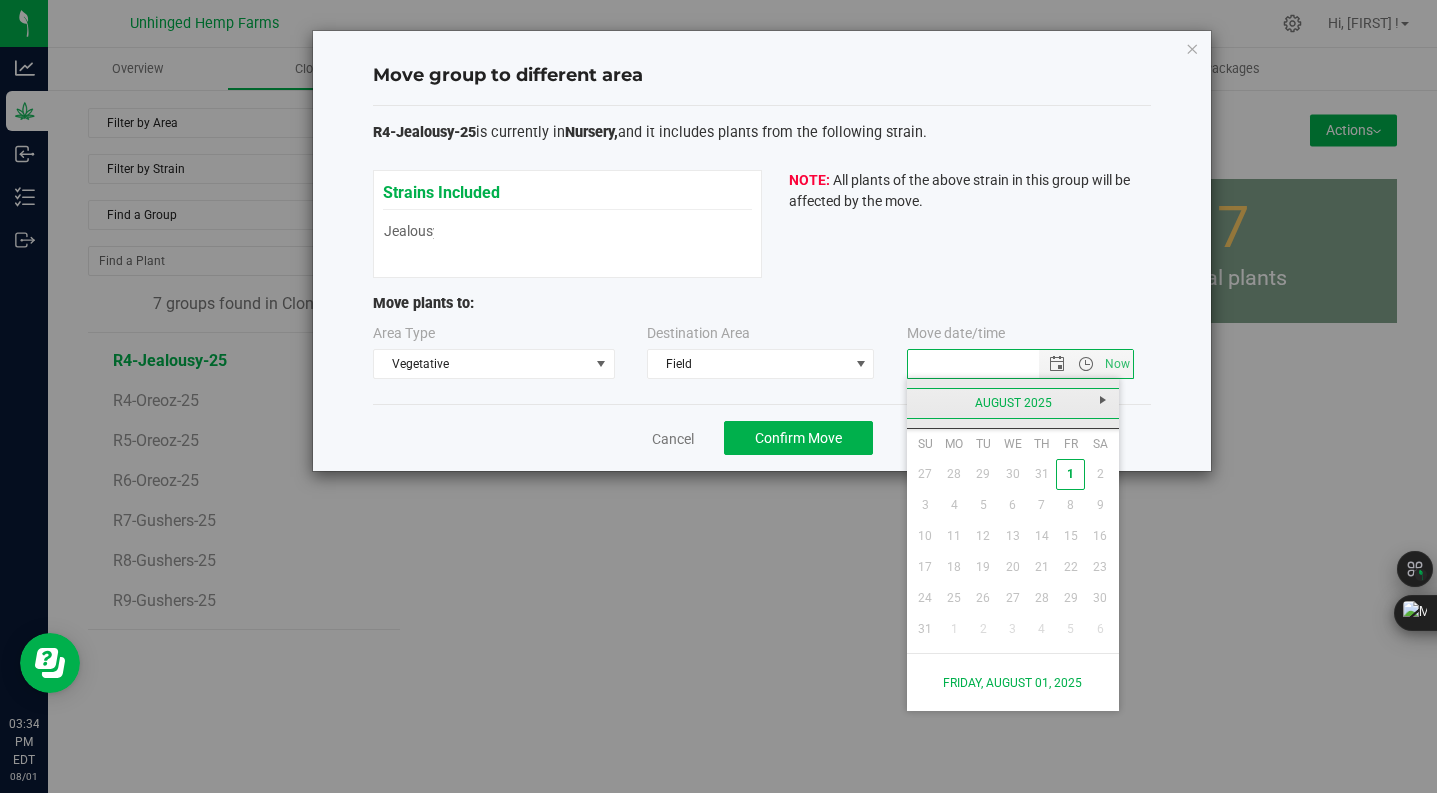 click on "August 2025" at bounding box center [1013, 403] 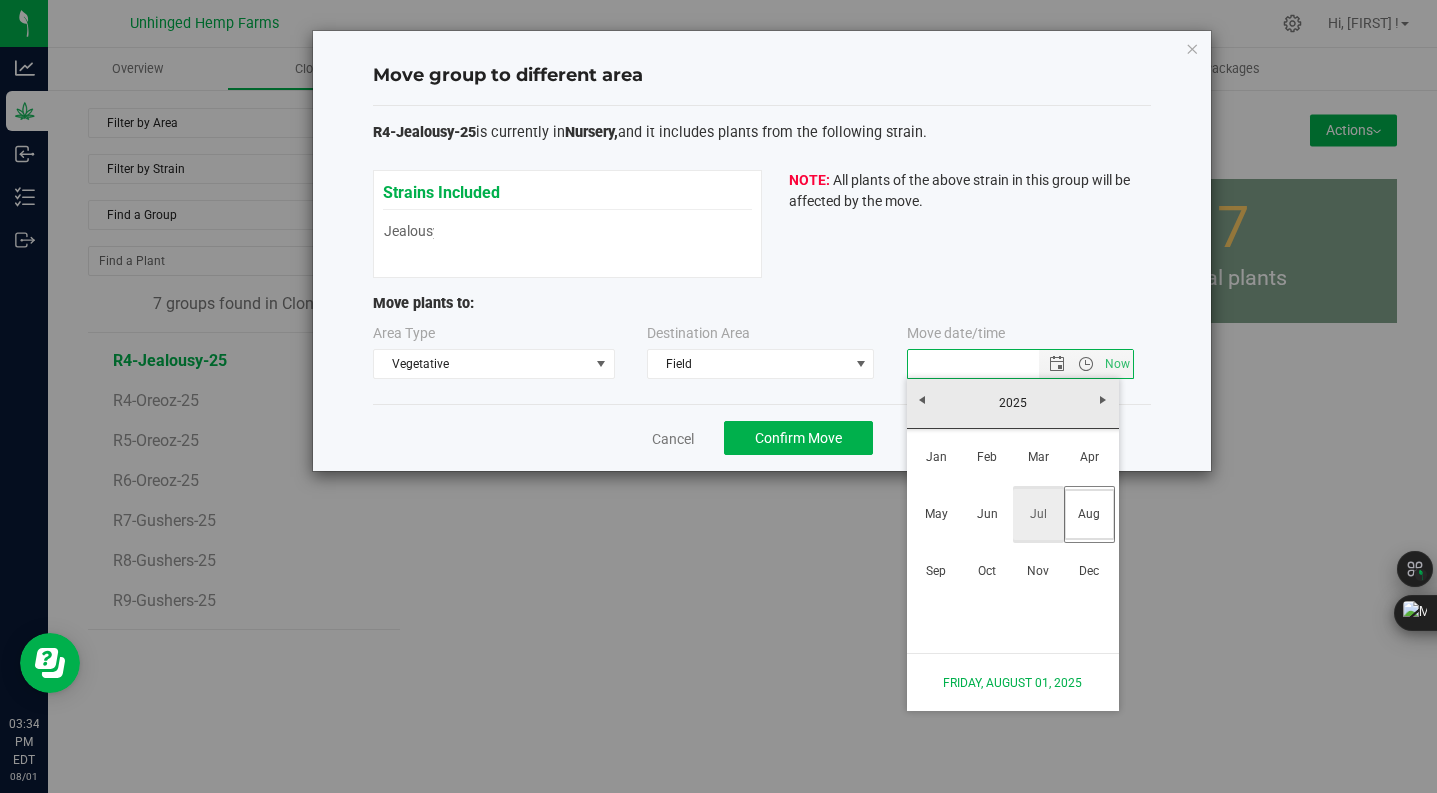 click on "Jul" at bounding box center [1038, 514] 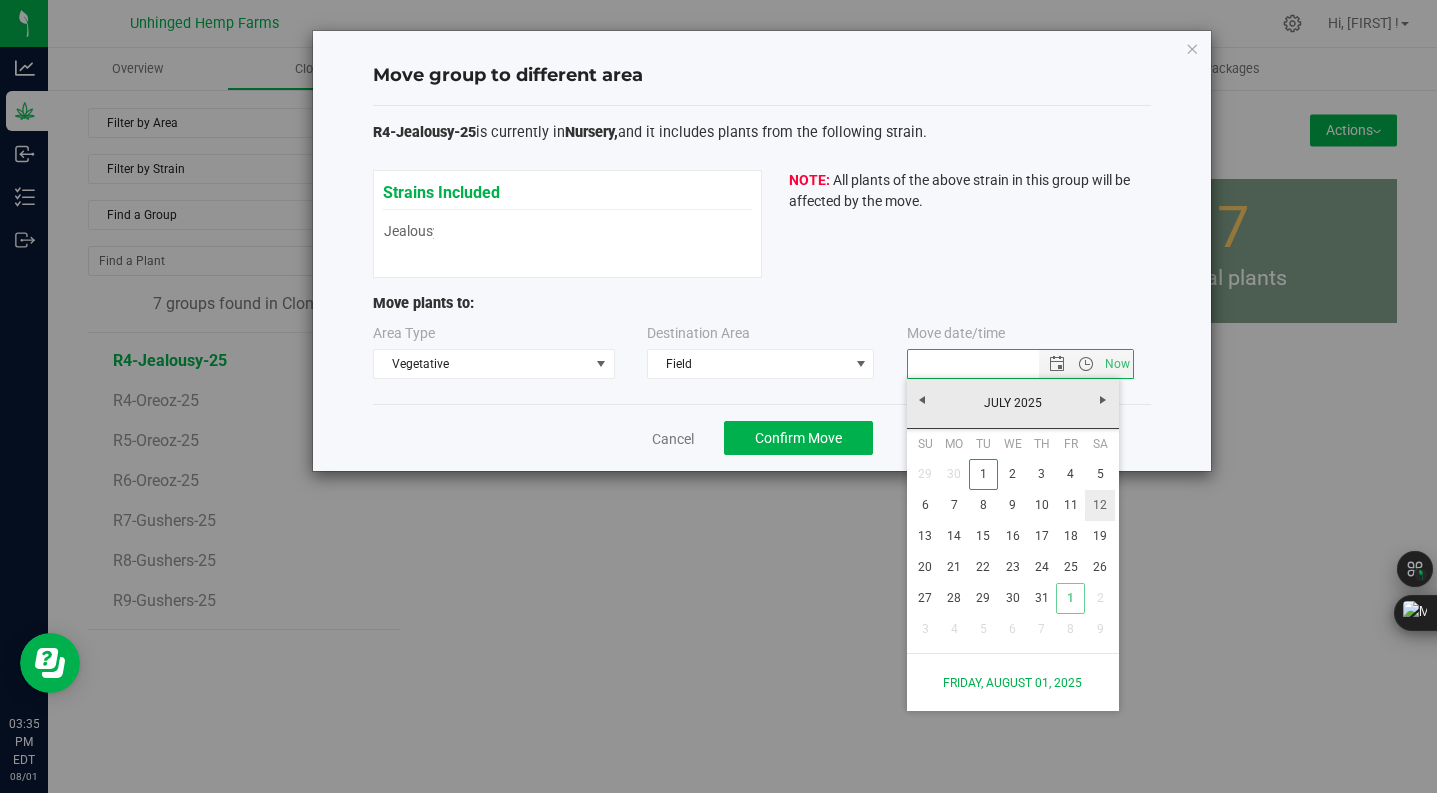 click on "12" at bounding box center (1099, 505) 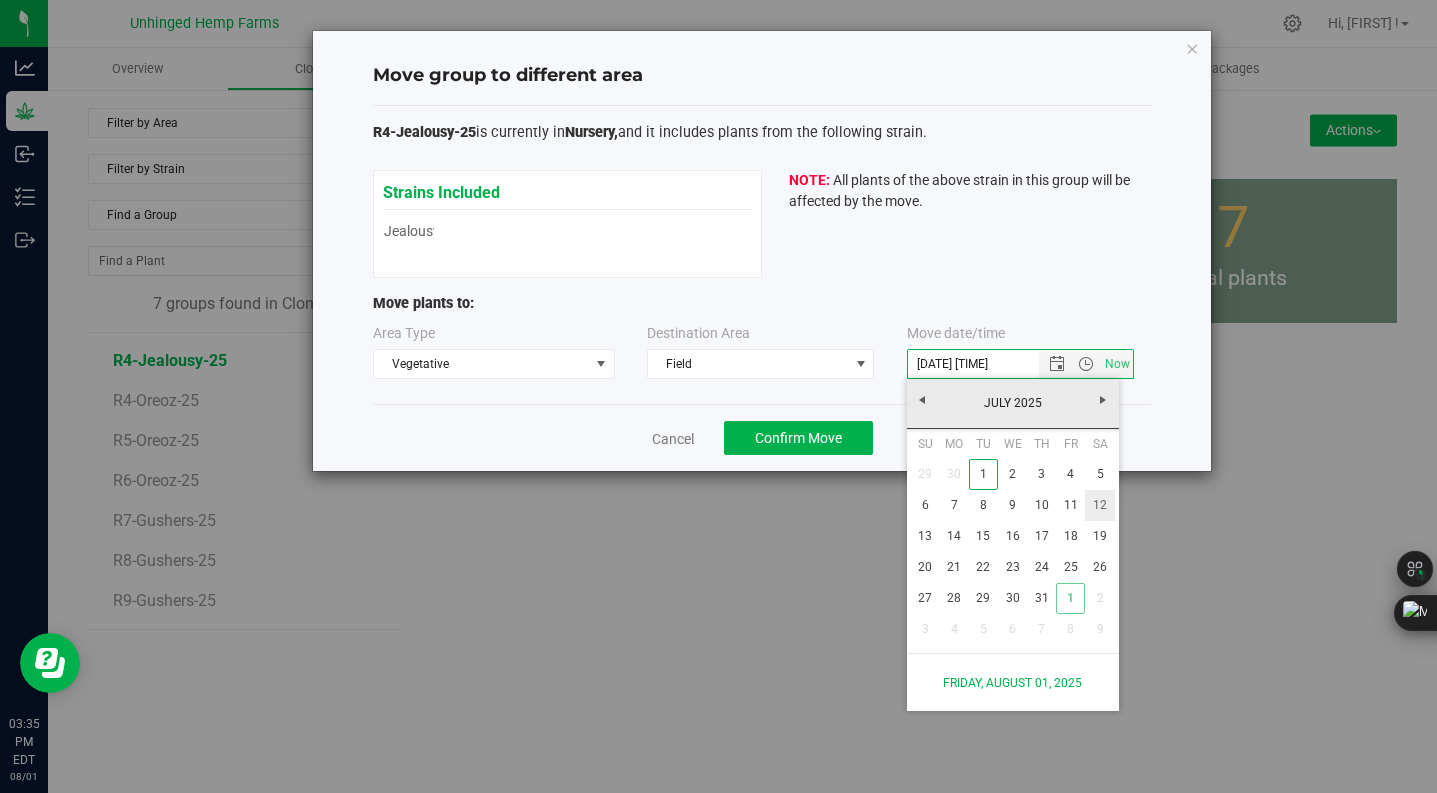 type 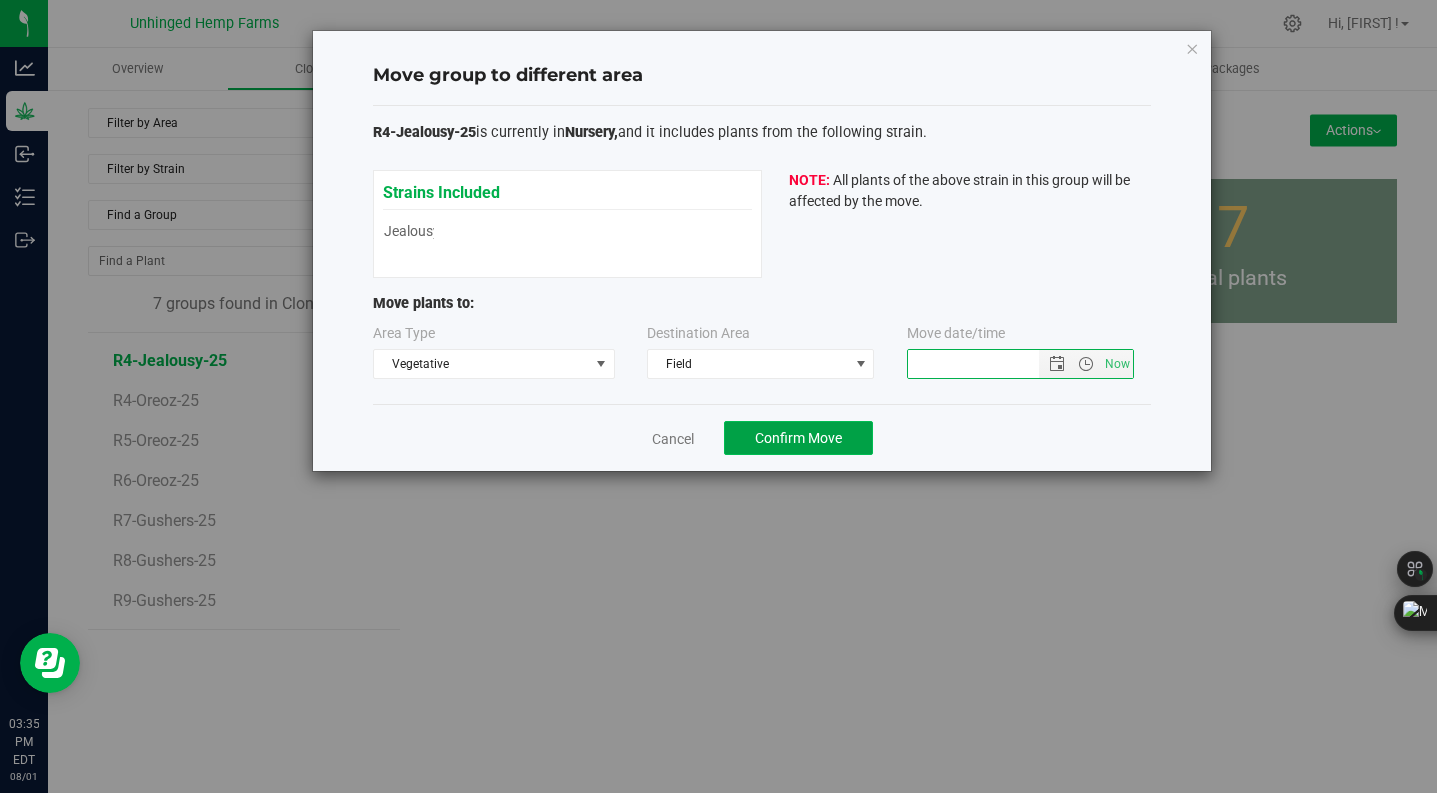 click on "Confirm Move" 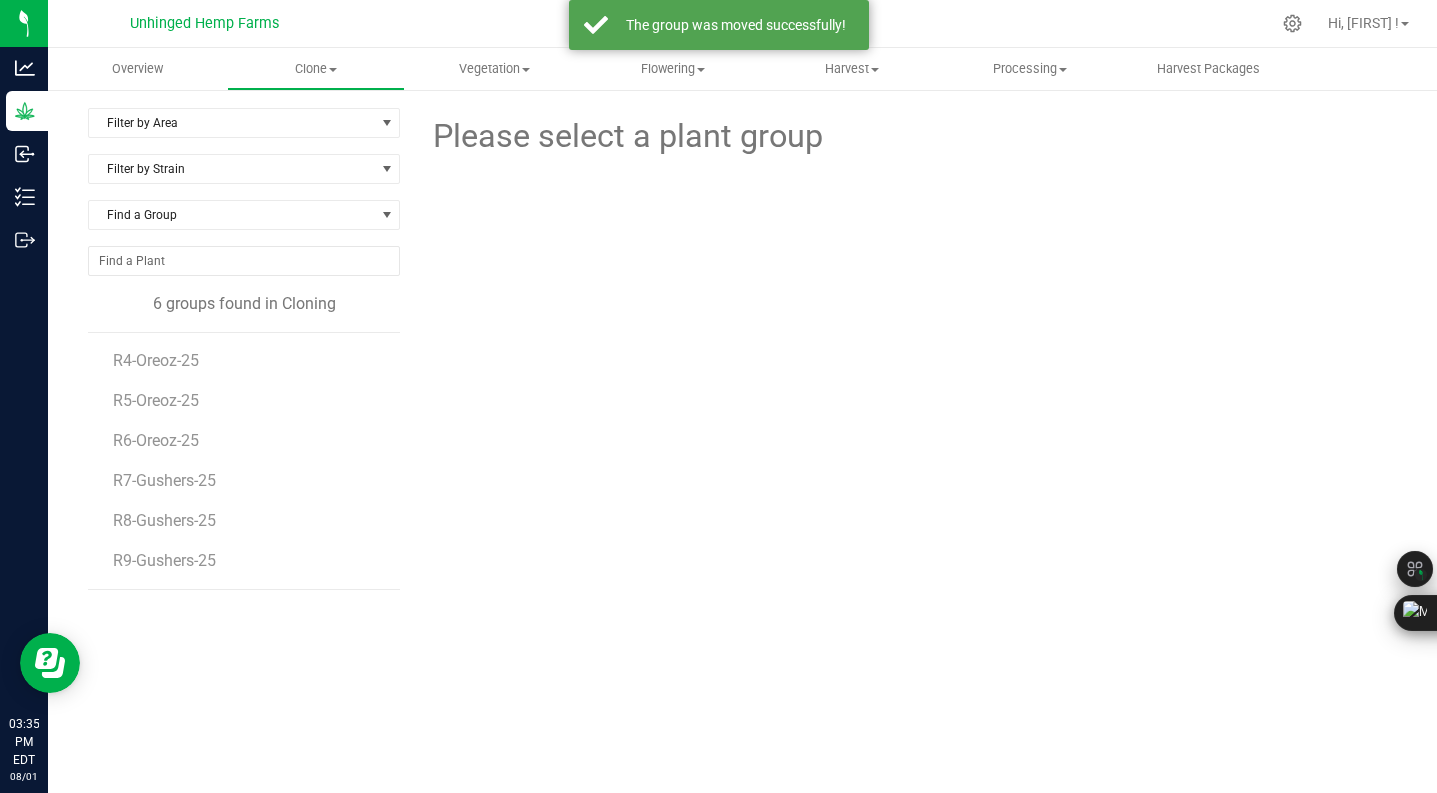 click on "R4-Oreoz-25" at bounding box center (156, 360) 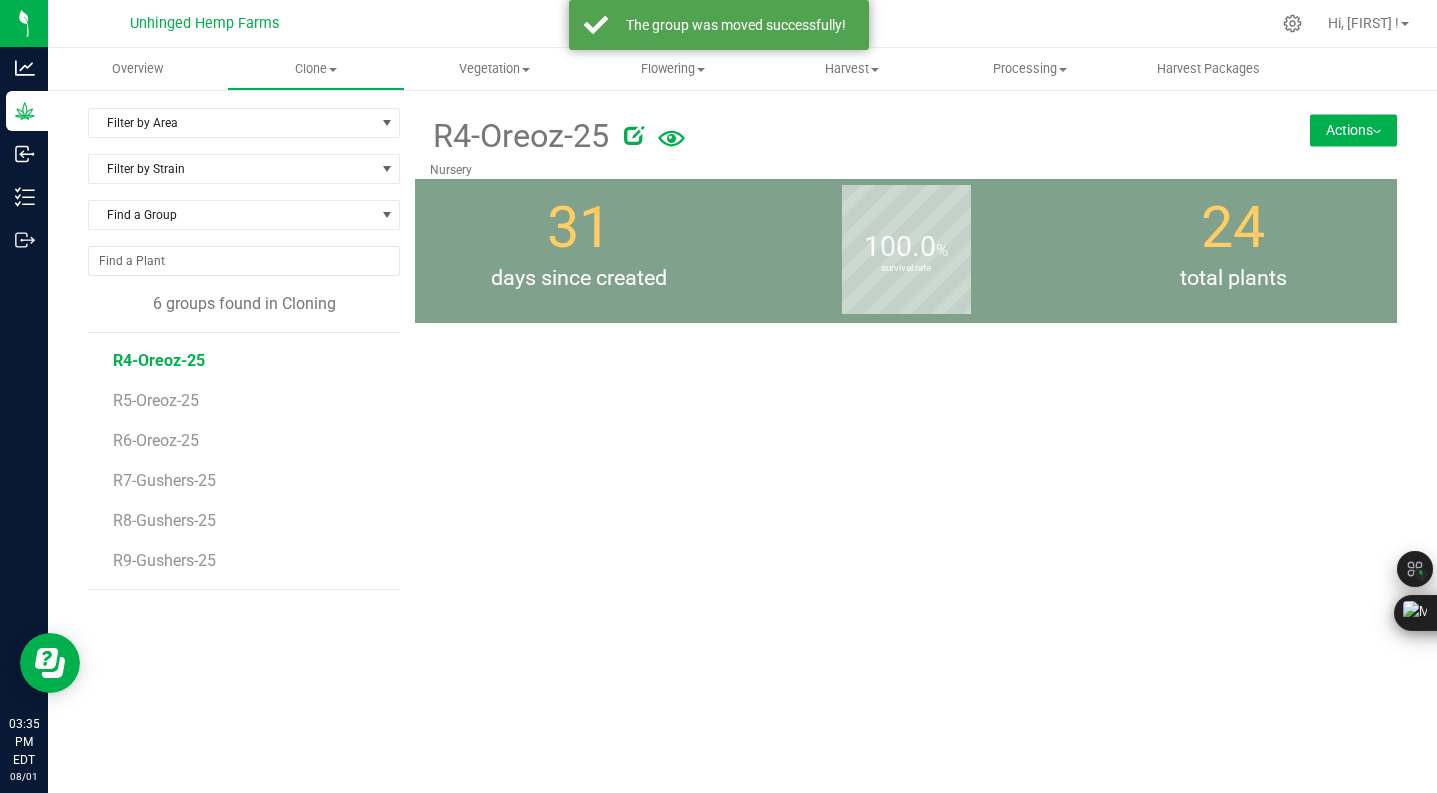 click at bounding box center [1377, 132] 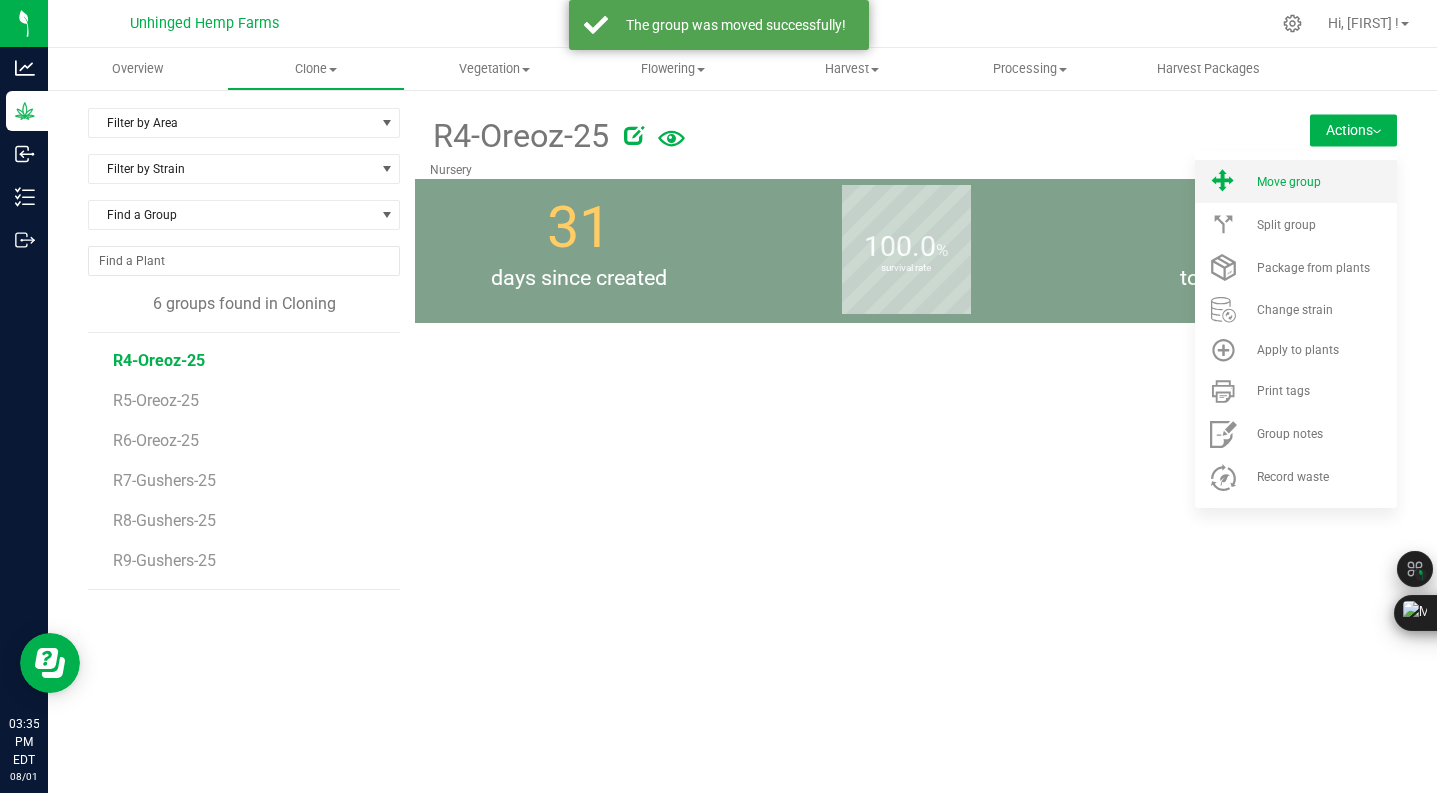 click on "Move group" at bounding box center (1325, 182) 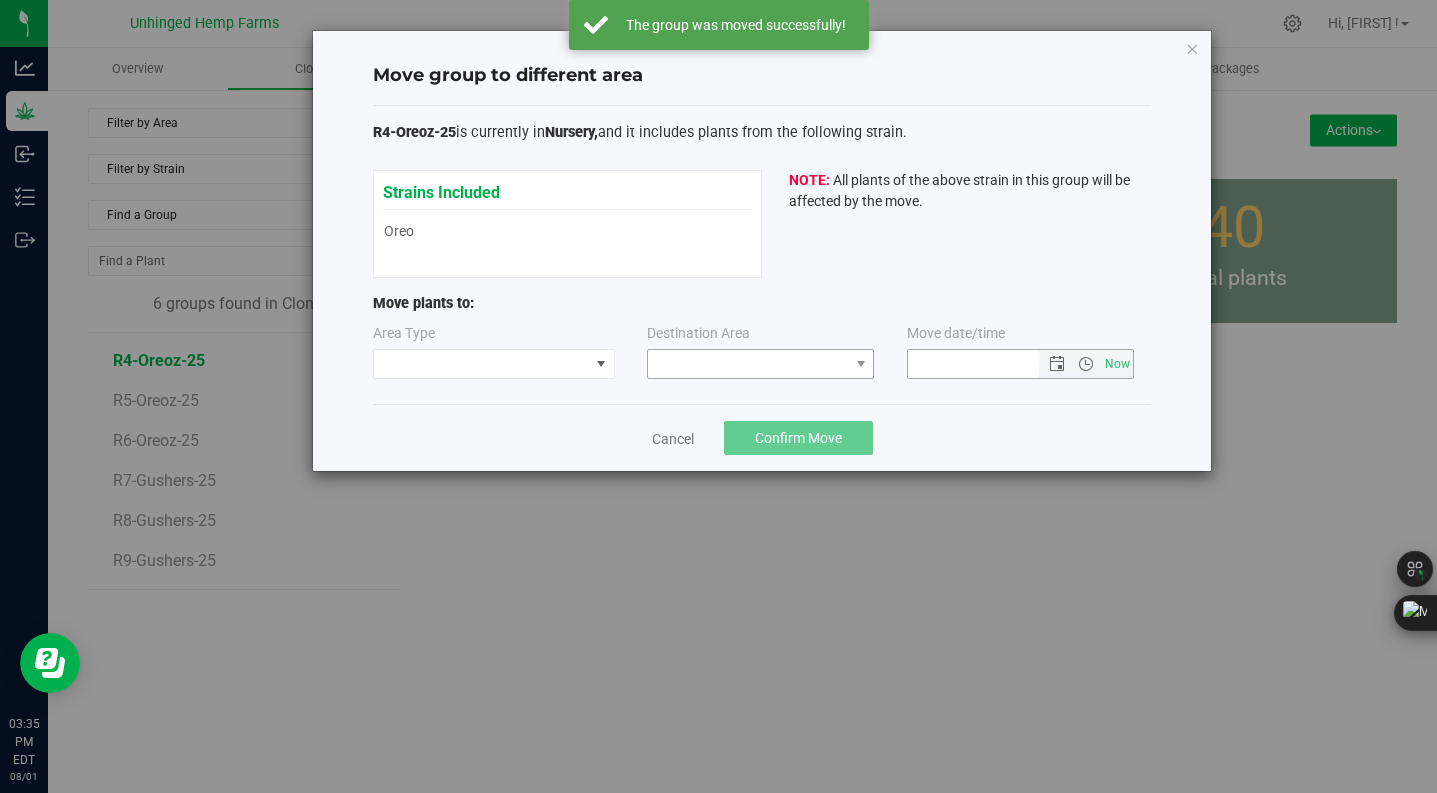 type on "[DATE] [TIME]" 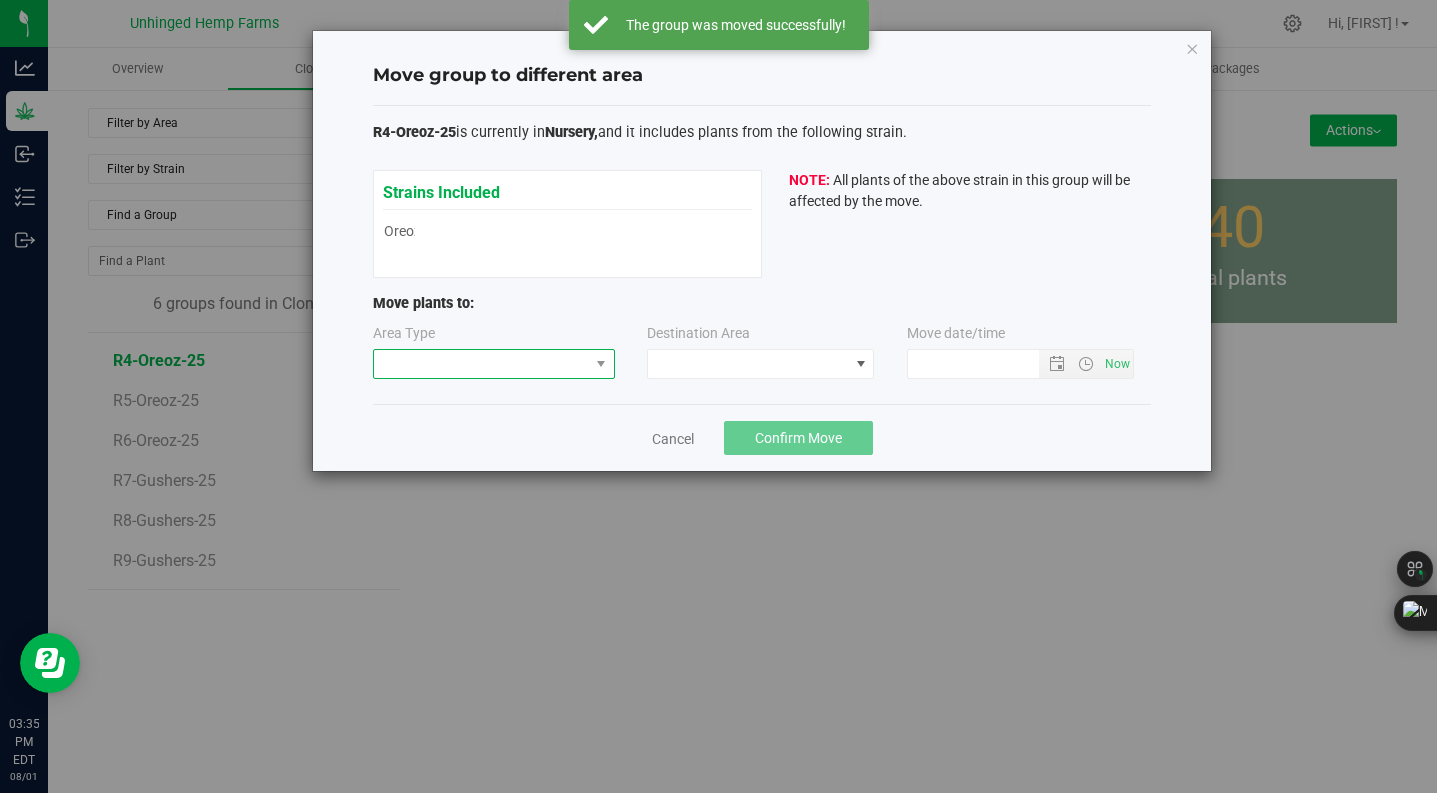 drag, startPoint x: 501, startPoint y: 364, endPoint x: 499, endPoint y: 377, distance: 13.152946 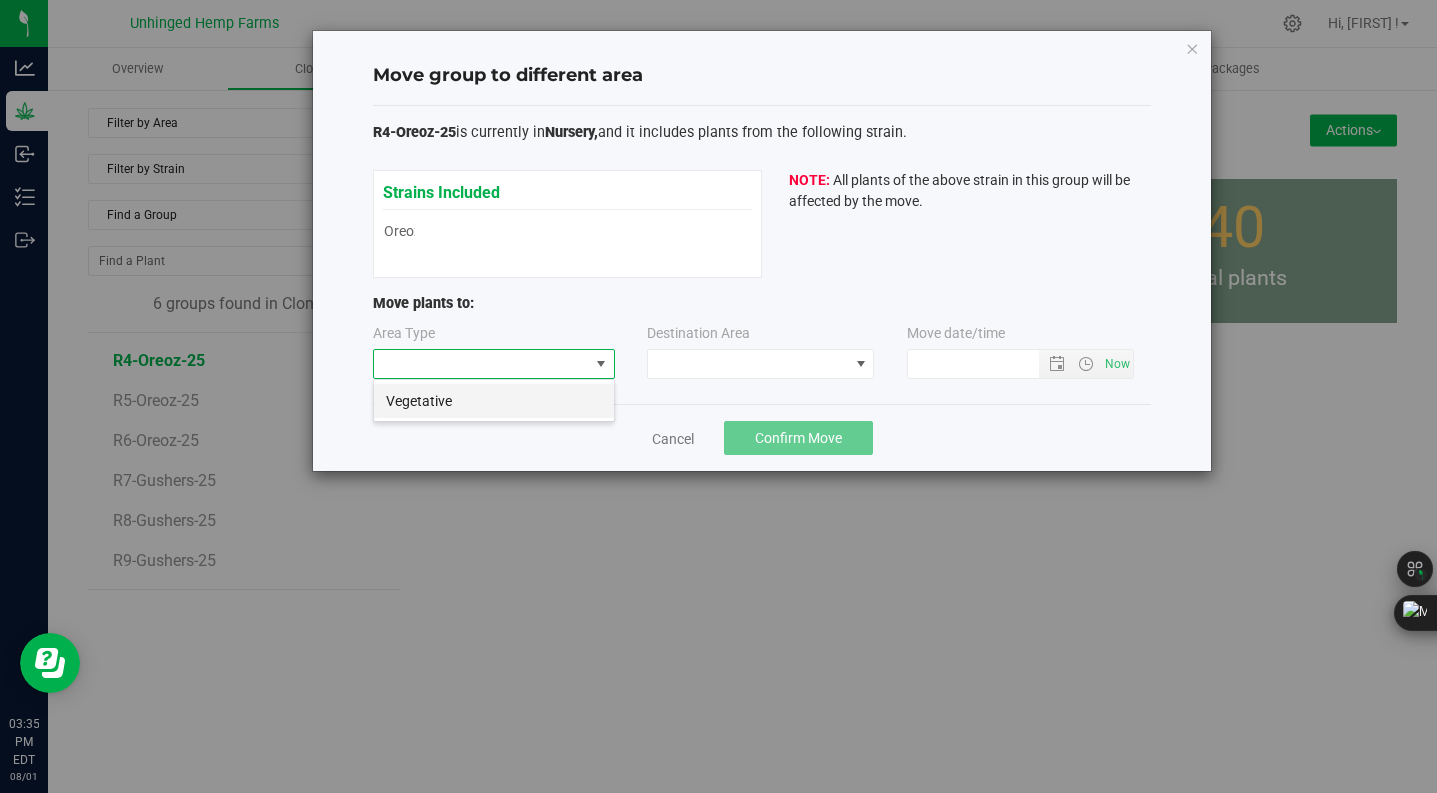 scroll, scrollTop: 99970, scrollLeft: 99758, axis: both 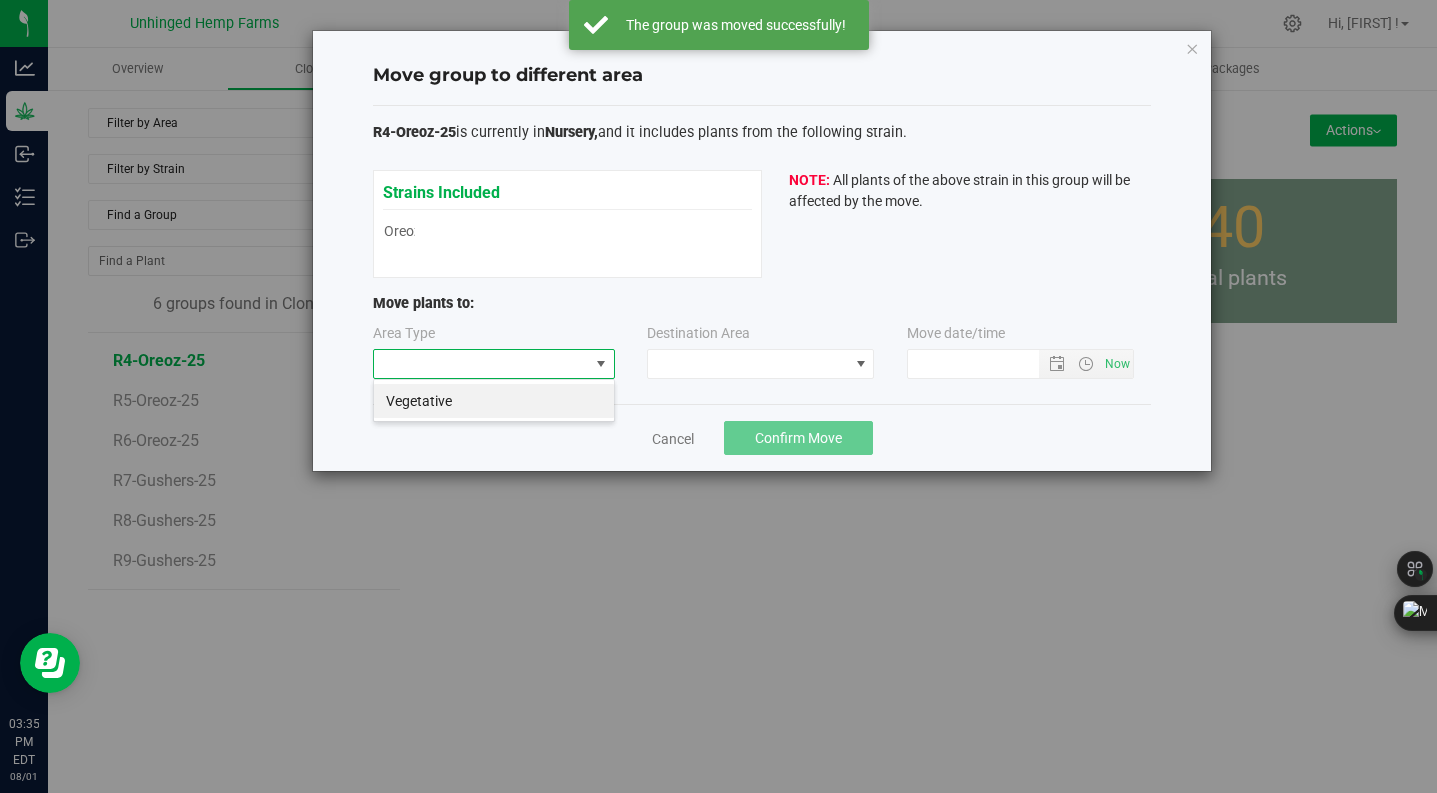 drag, startPoint x: 493, startPoint y: 408, endPoint x: 619, endPoint y: 391, distance: 127.141655 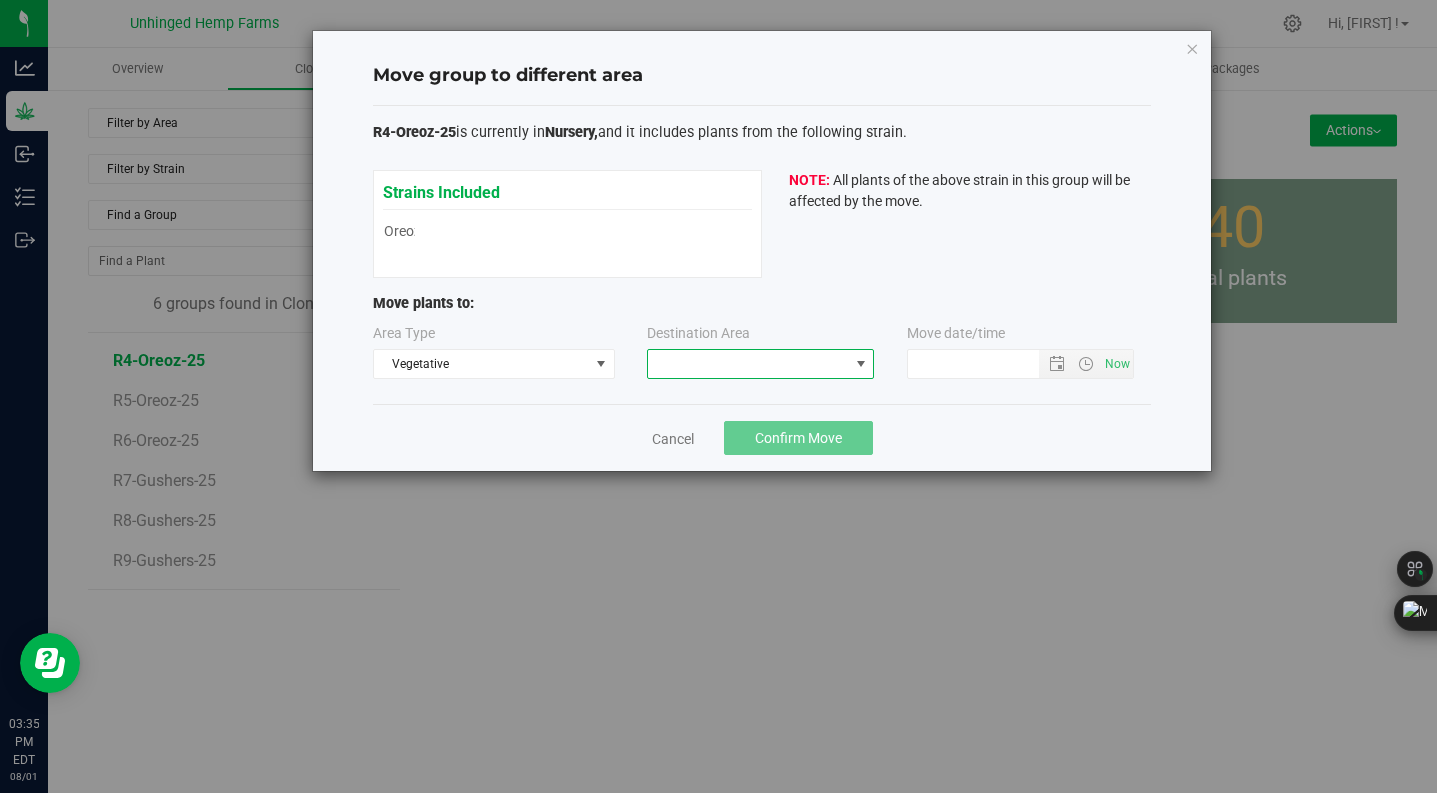 click at bounding box center [748, 364] 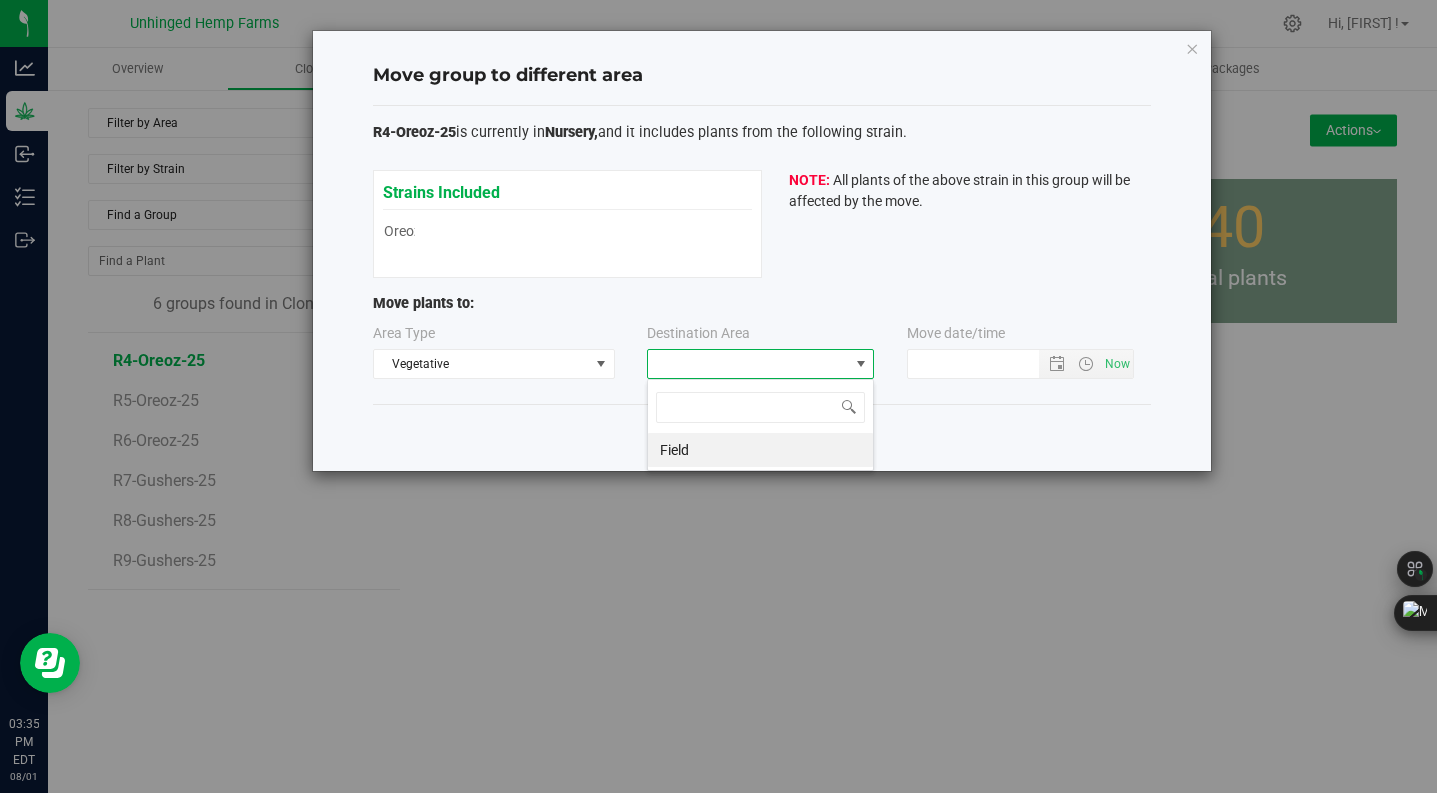scroll, scrollTop: 99970, scrollLeft: 99773, axis: both 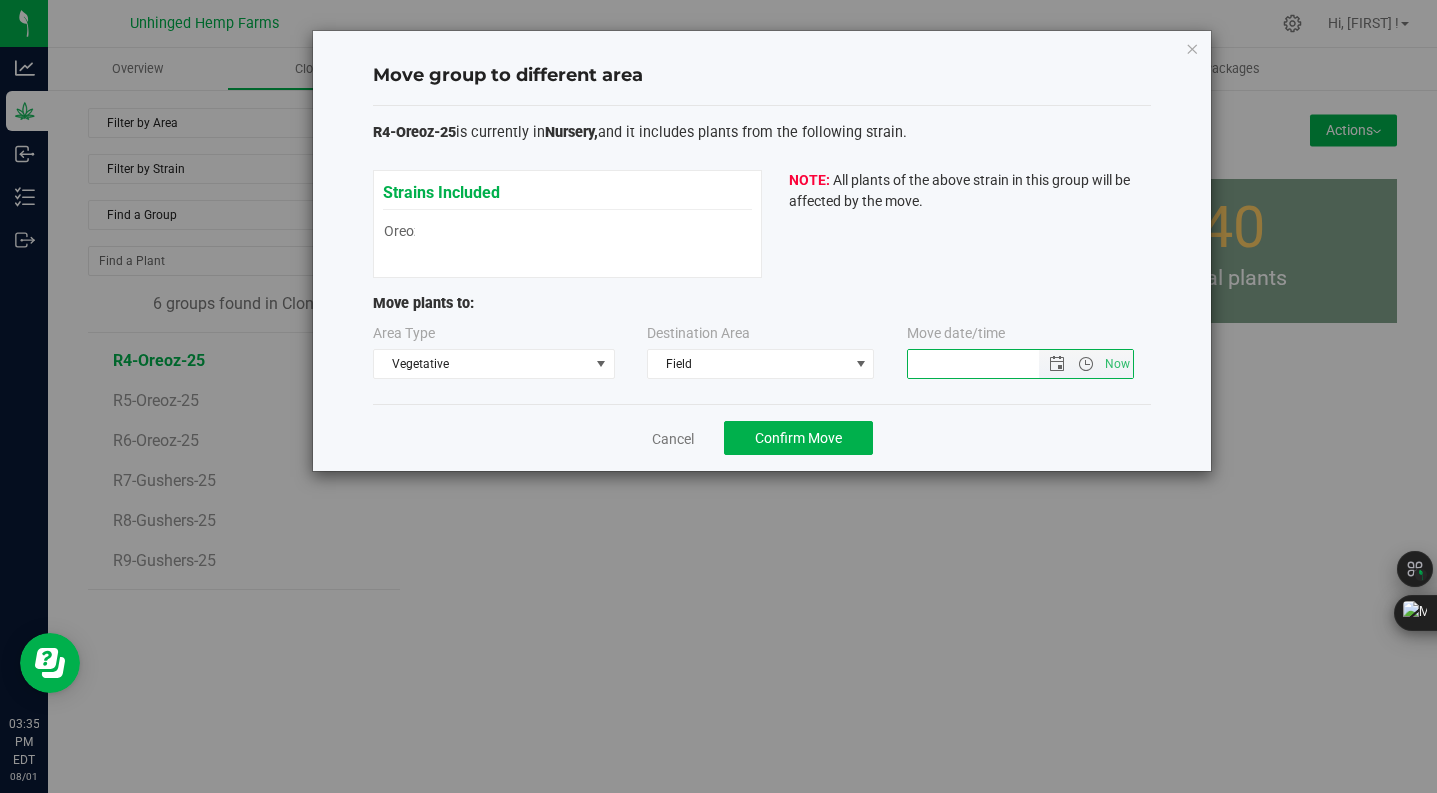 click at bounding box center (990, 364) 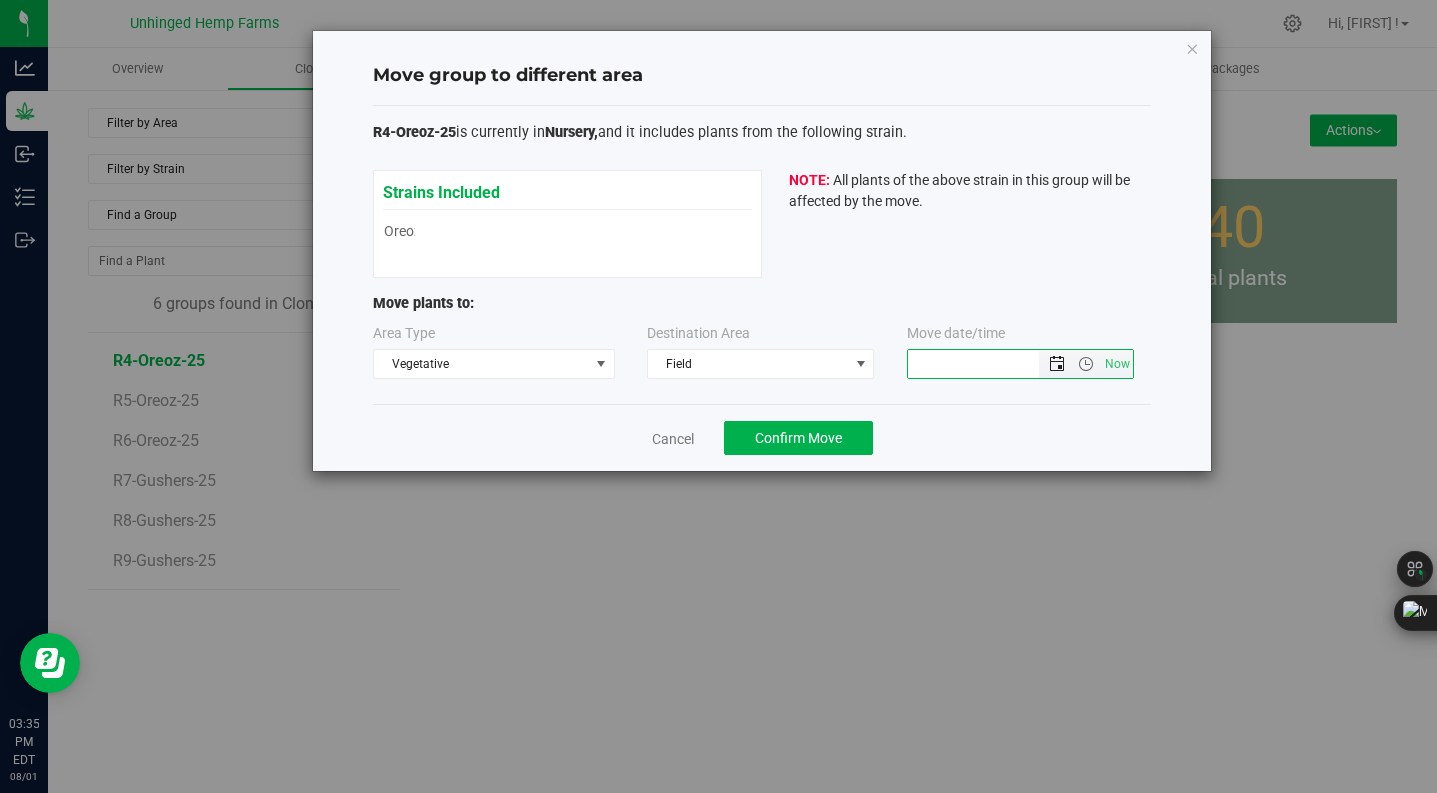 click at bounding box center [1056, 364] 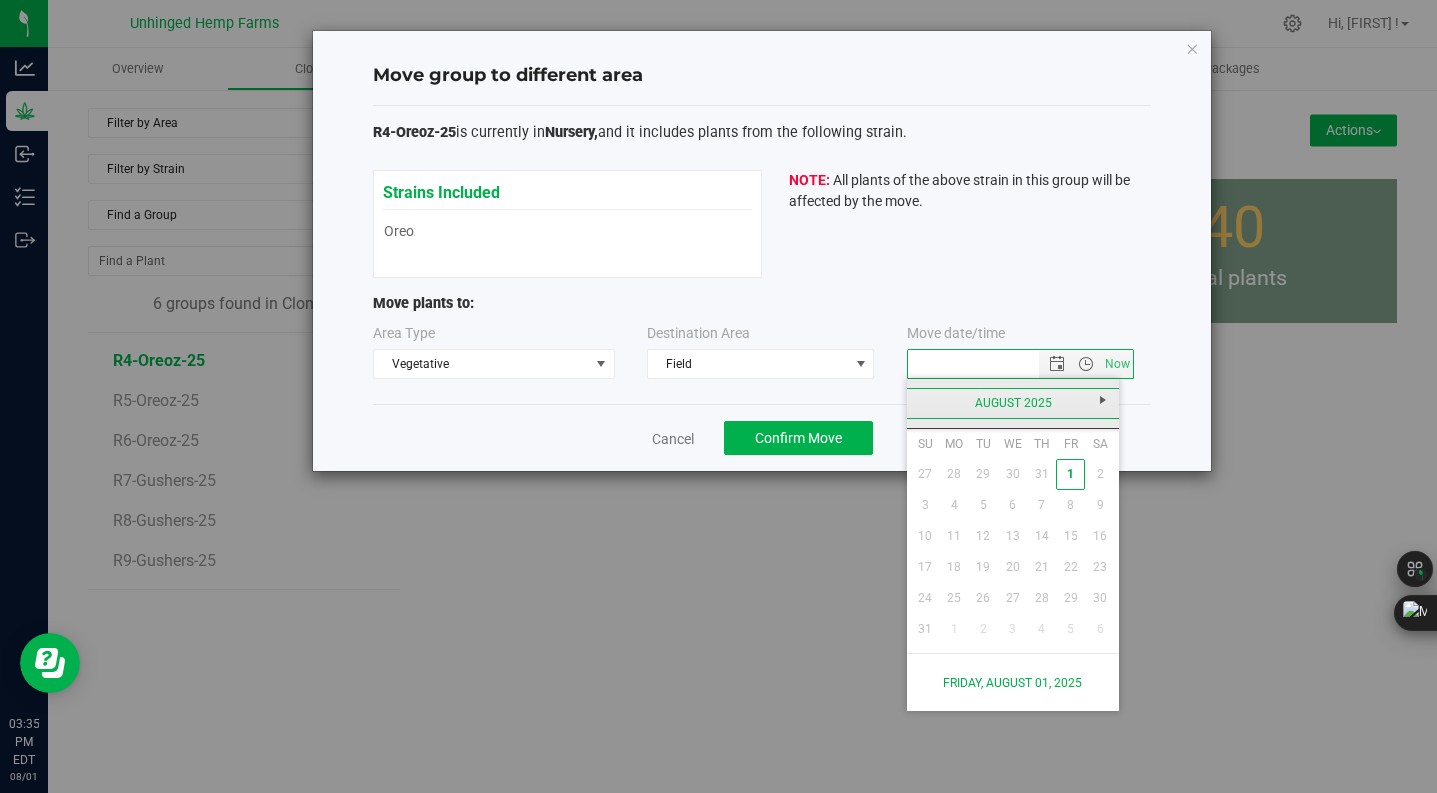 click on "August 2025" at bounding box center [1013, 403] 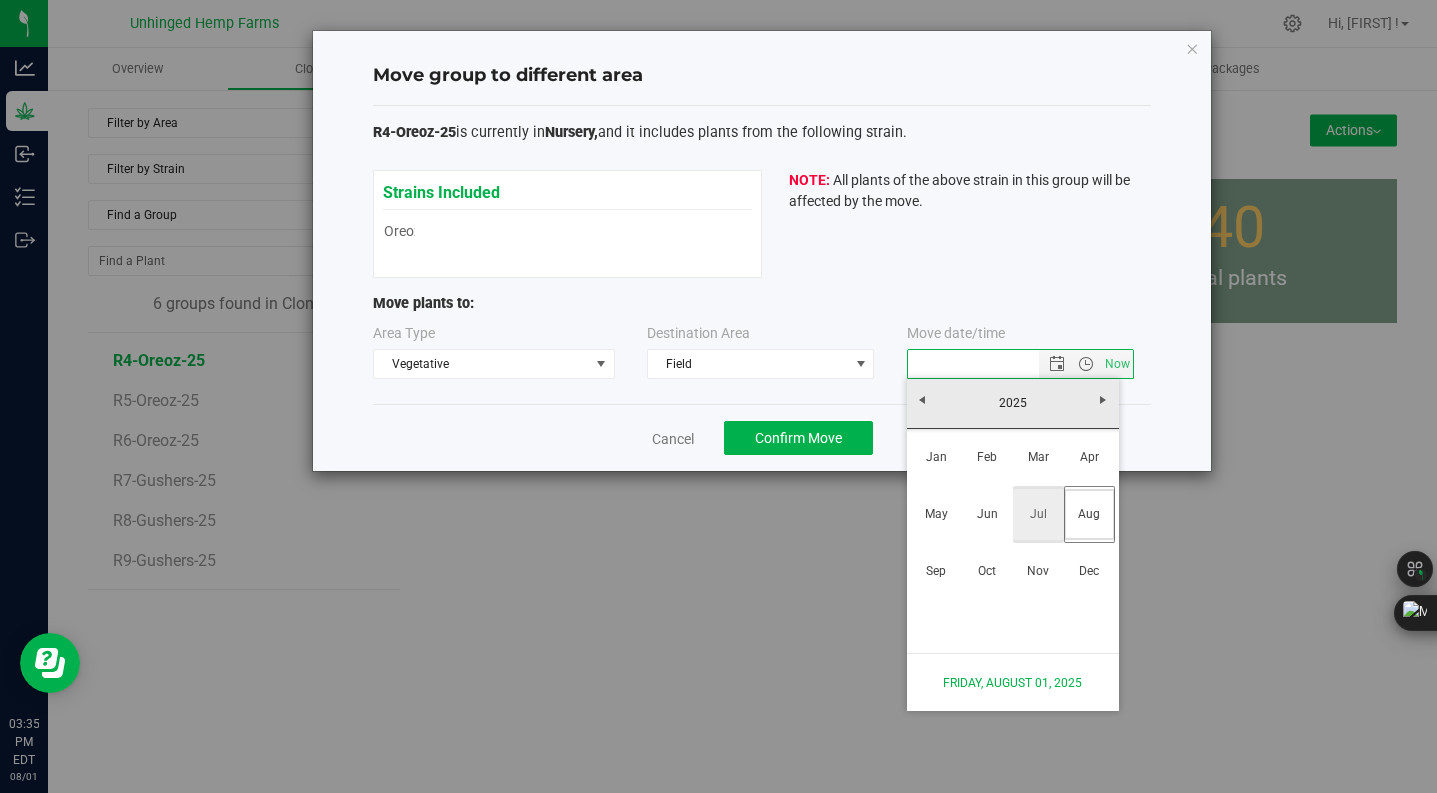 click on "Jul" at bounding box center [1038, 514] 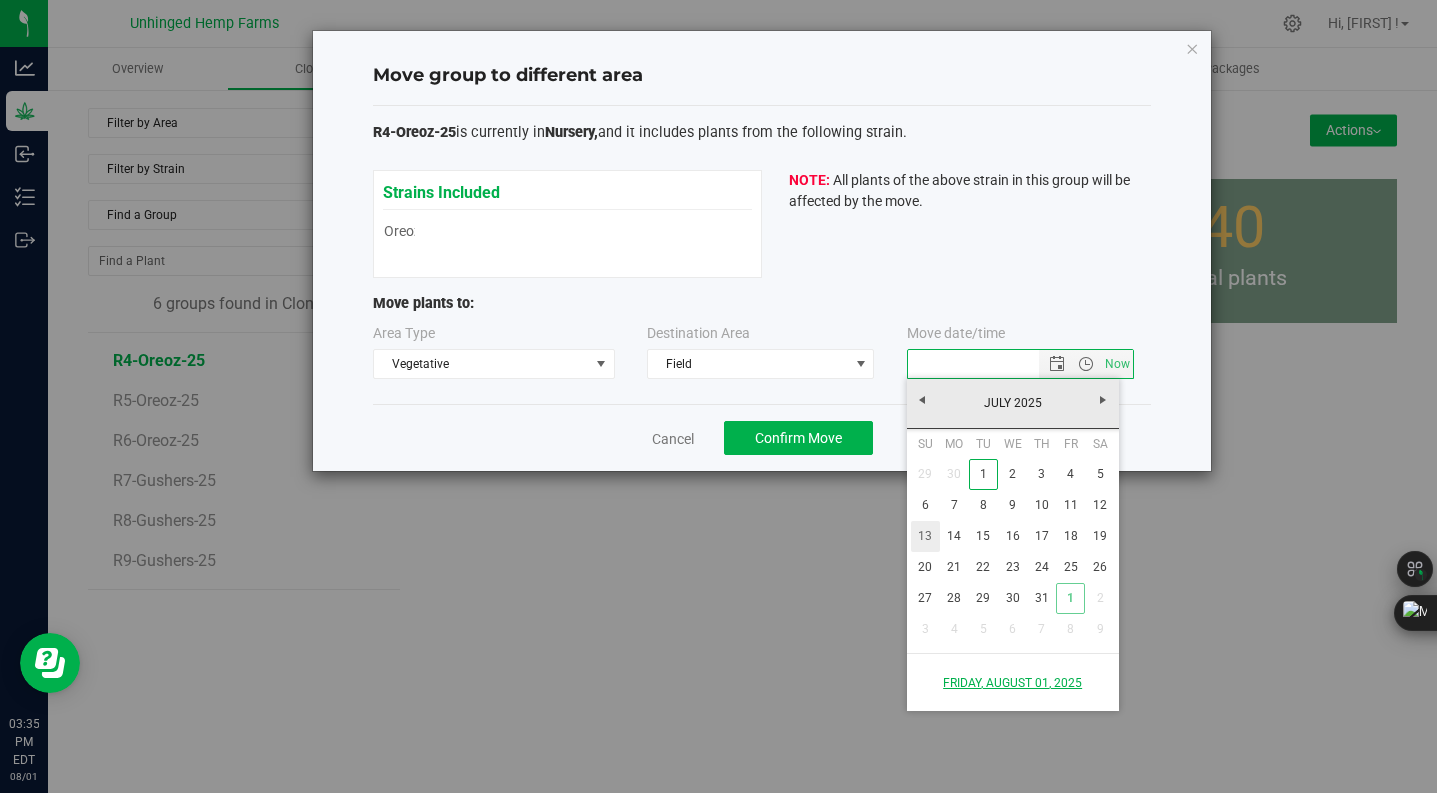 click on "13" at bounding box center [925, 536] 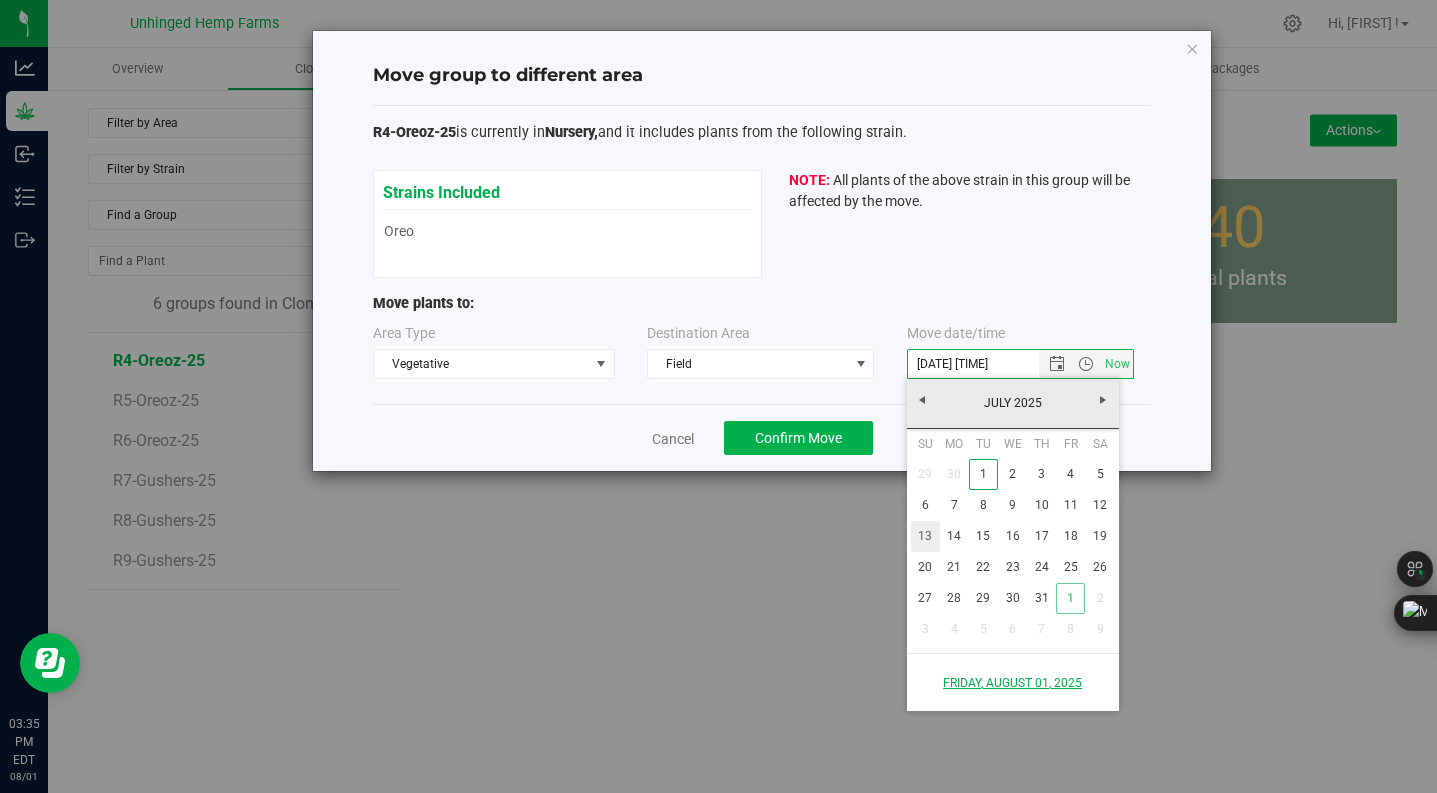 type 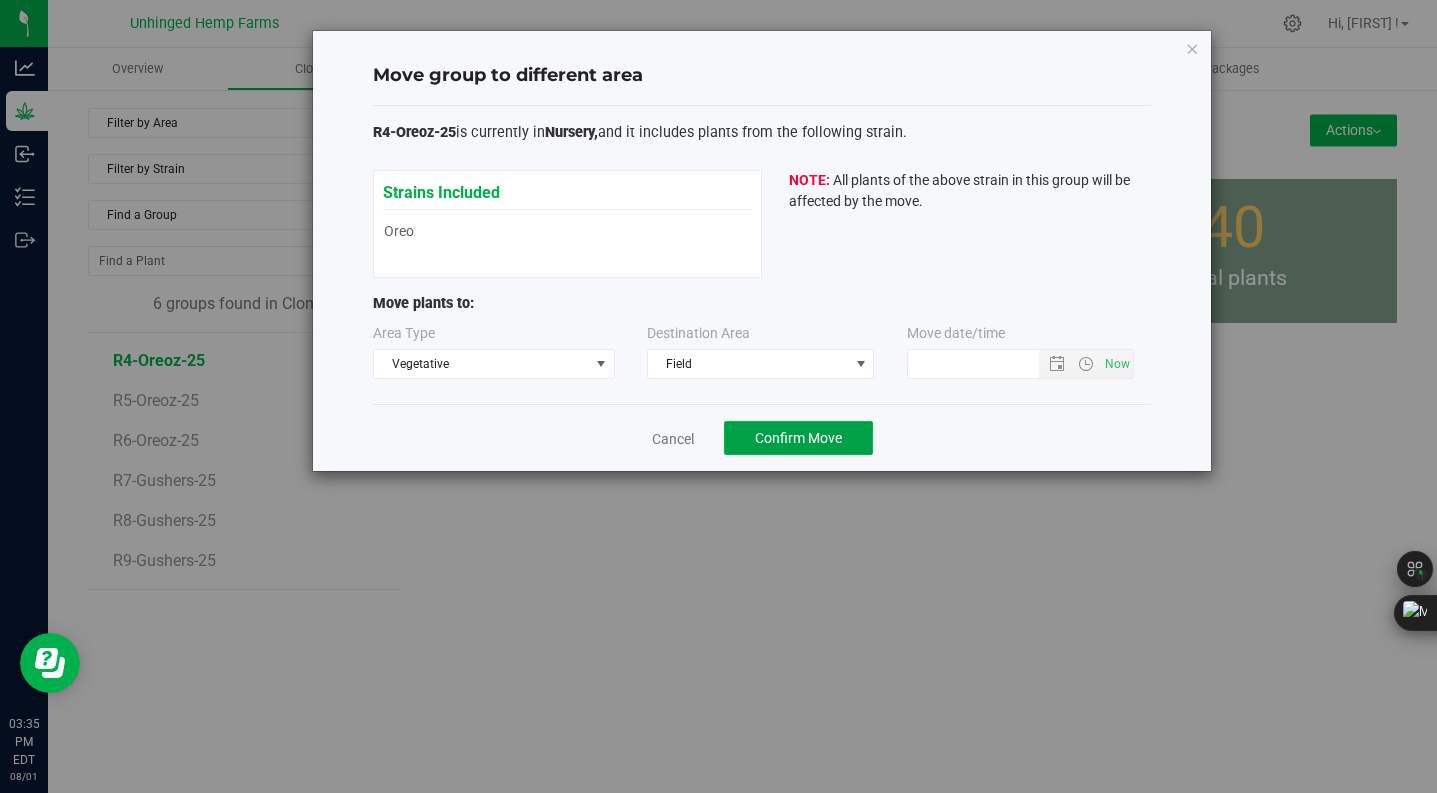 click on "Confirm Move" 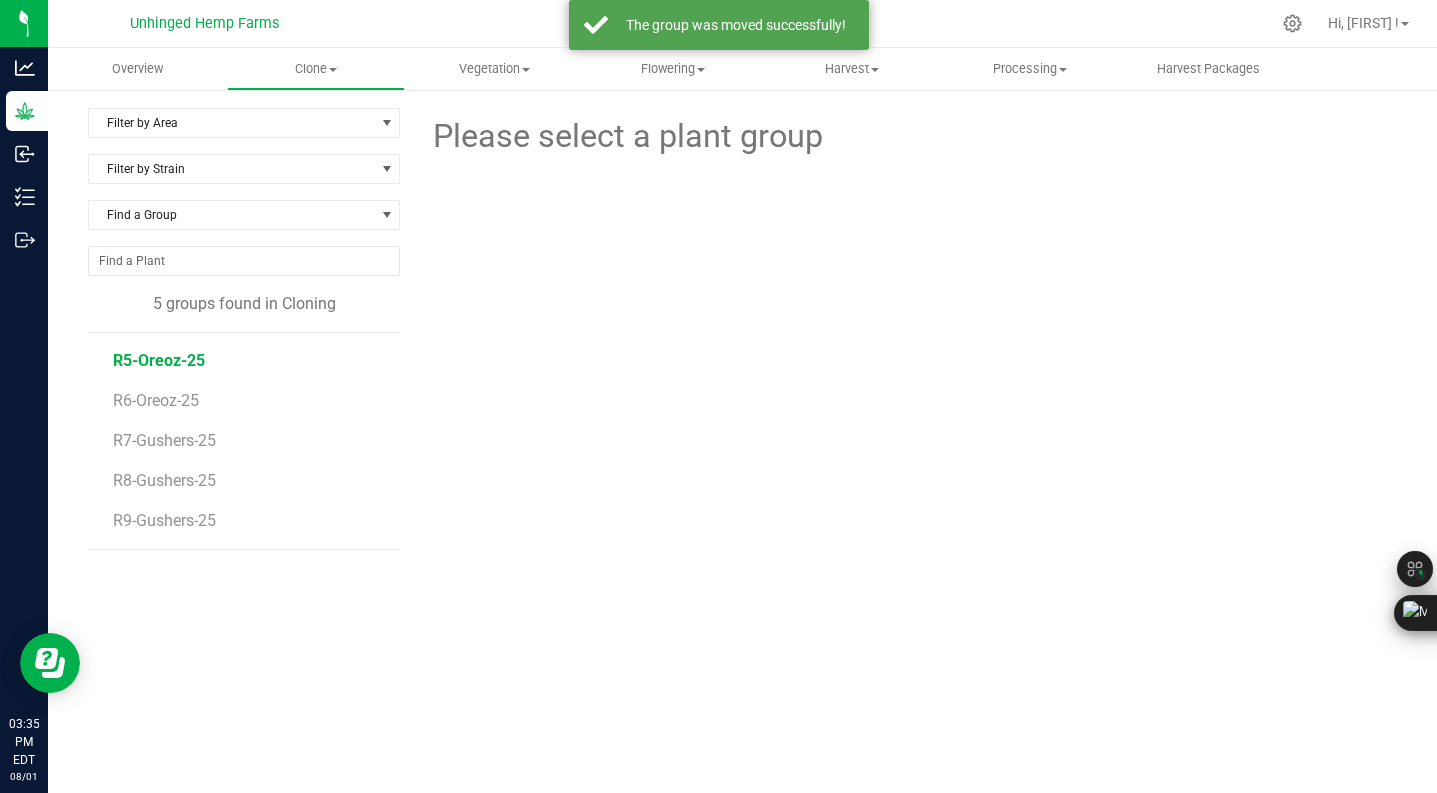 click on "R5-Oreoz-25" at bounding box center [159, 360] 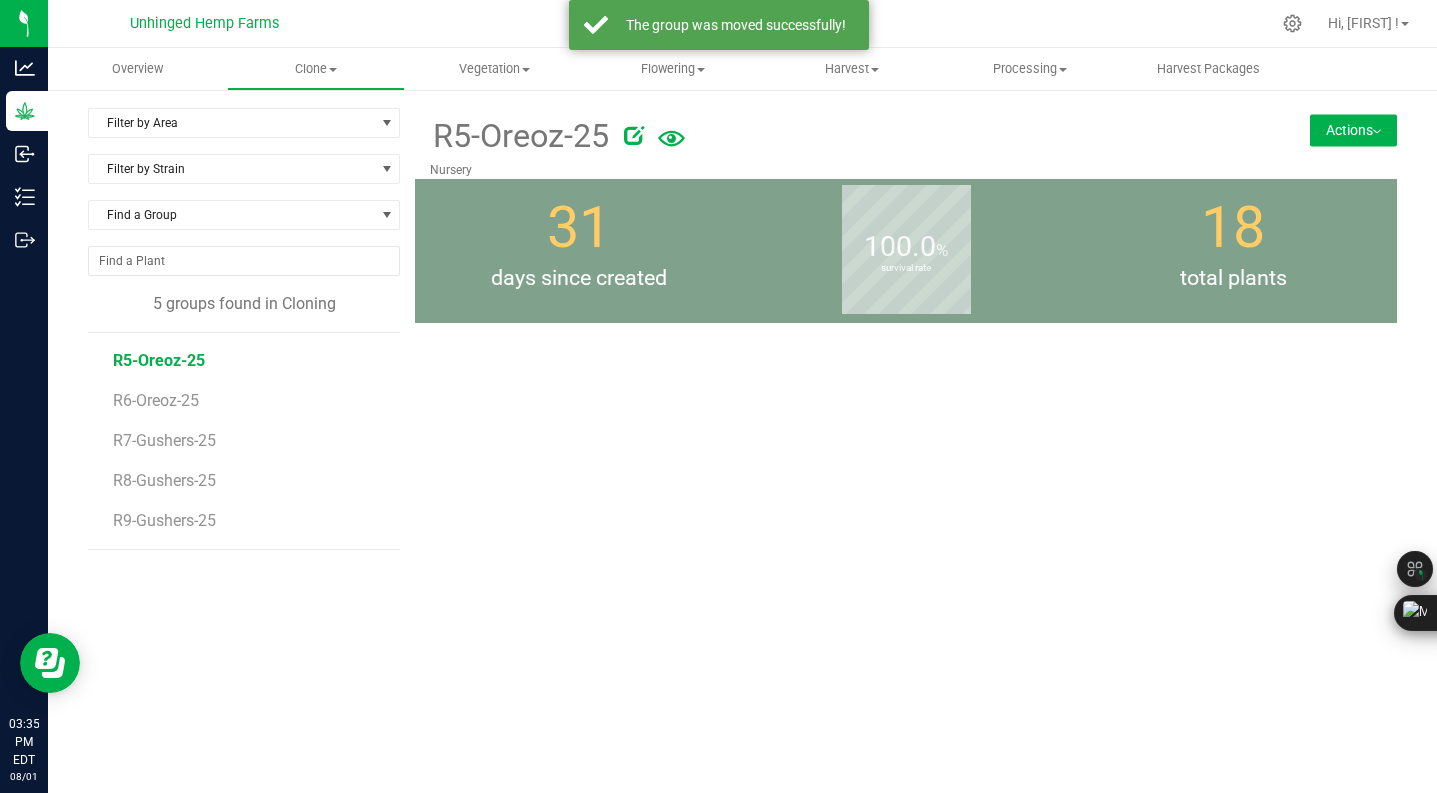 click on "Actions" at bounding box center [1353, 130] 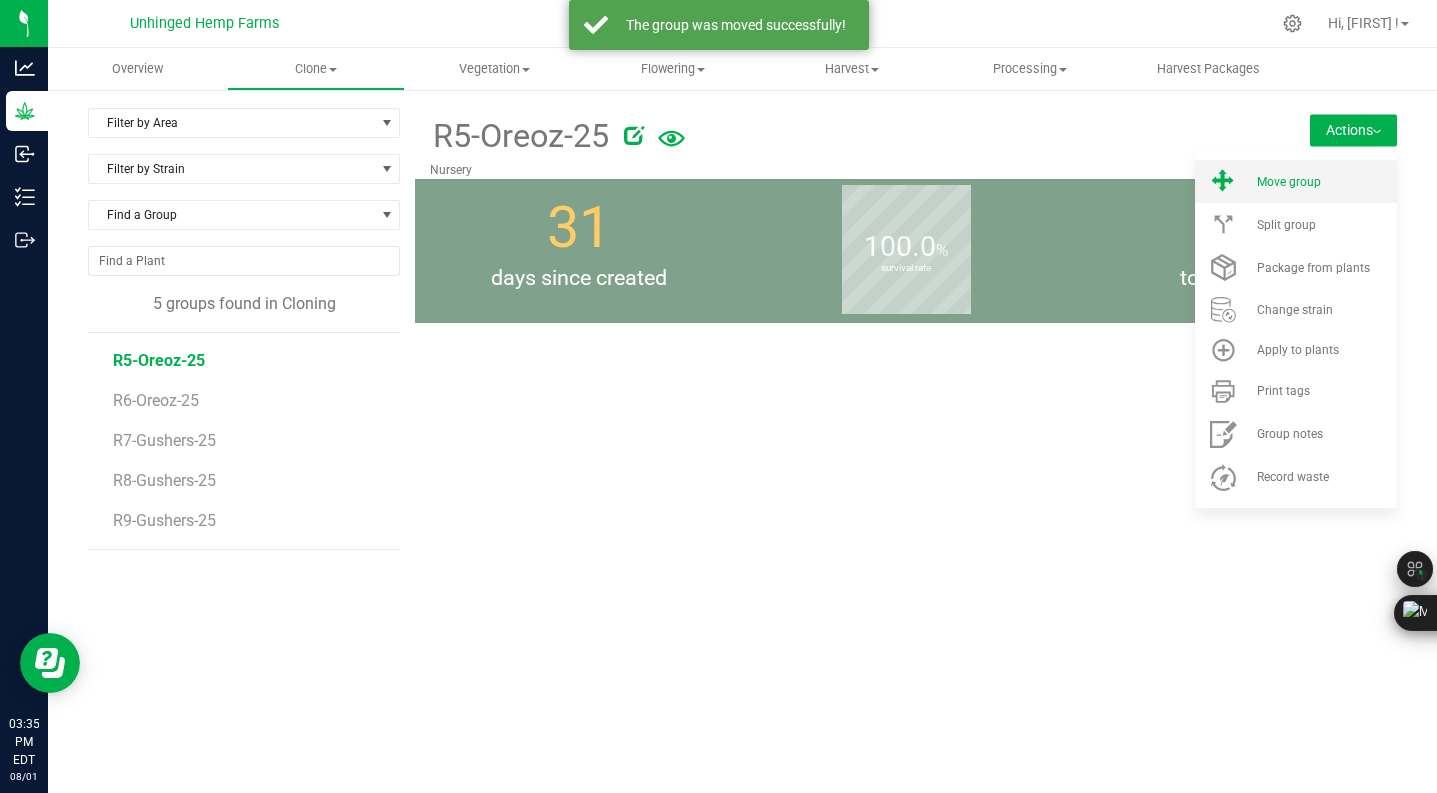 click on "Move group" at bounding box center [1296, 181] 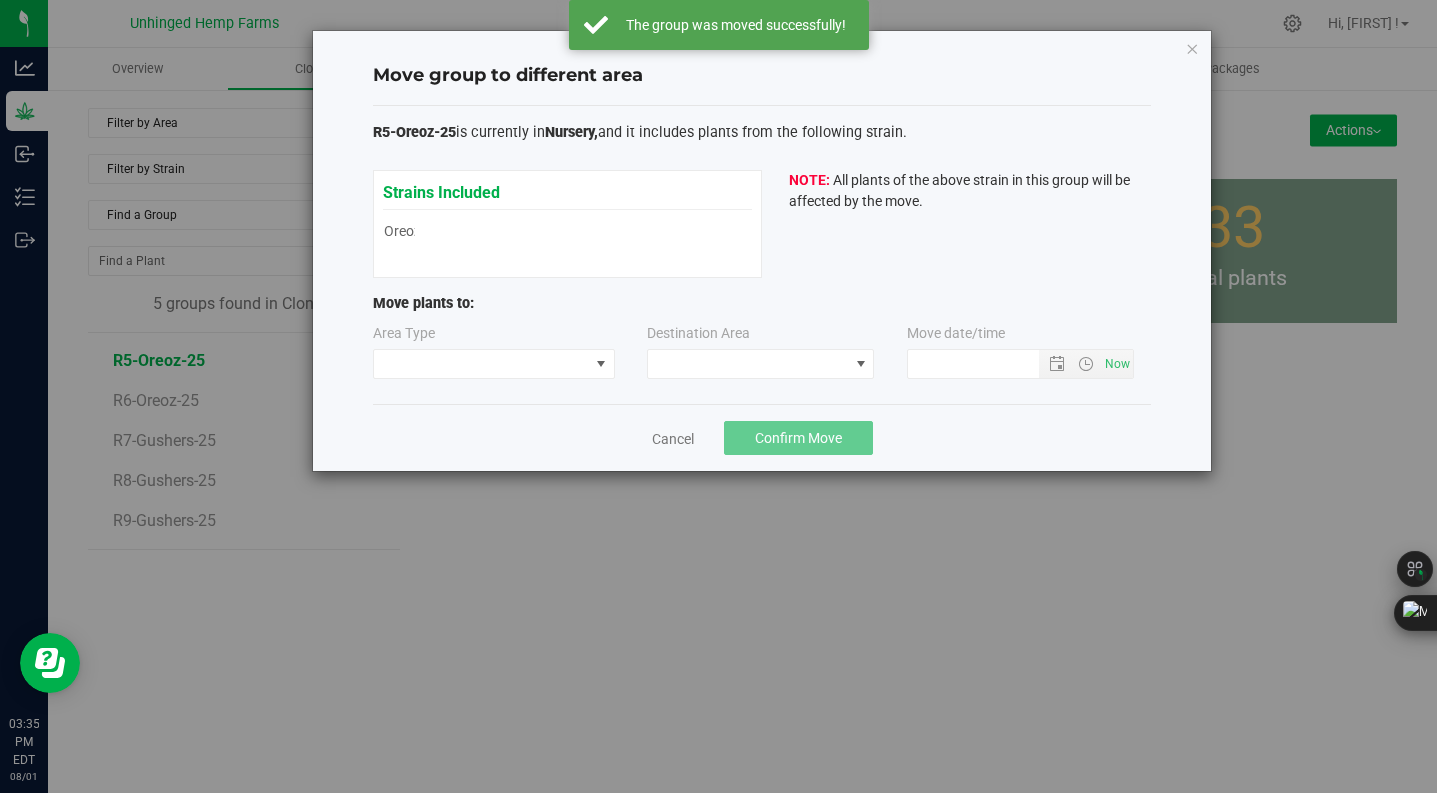 type on "[DATE] [TIME]" 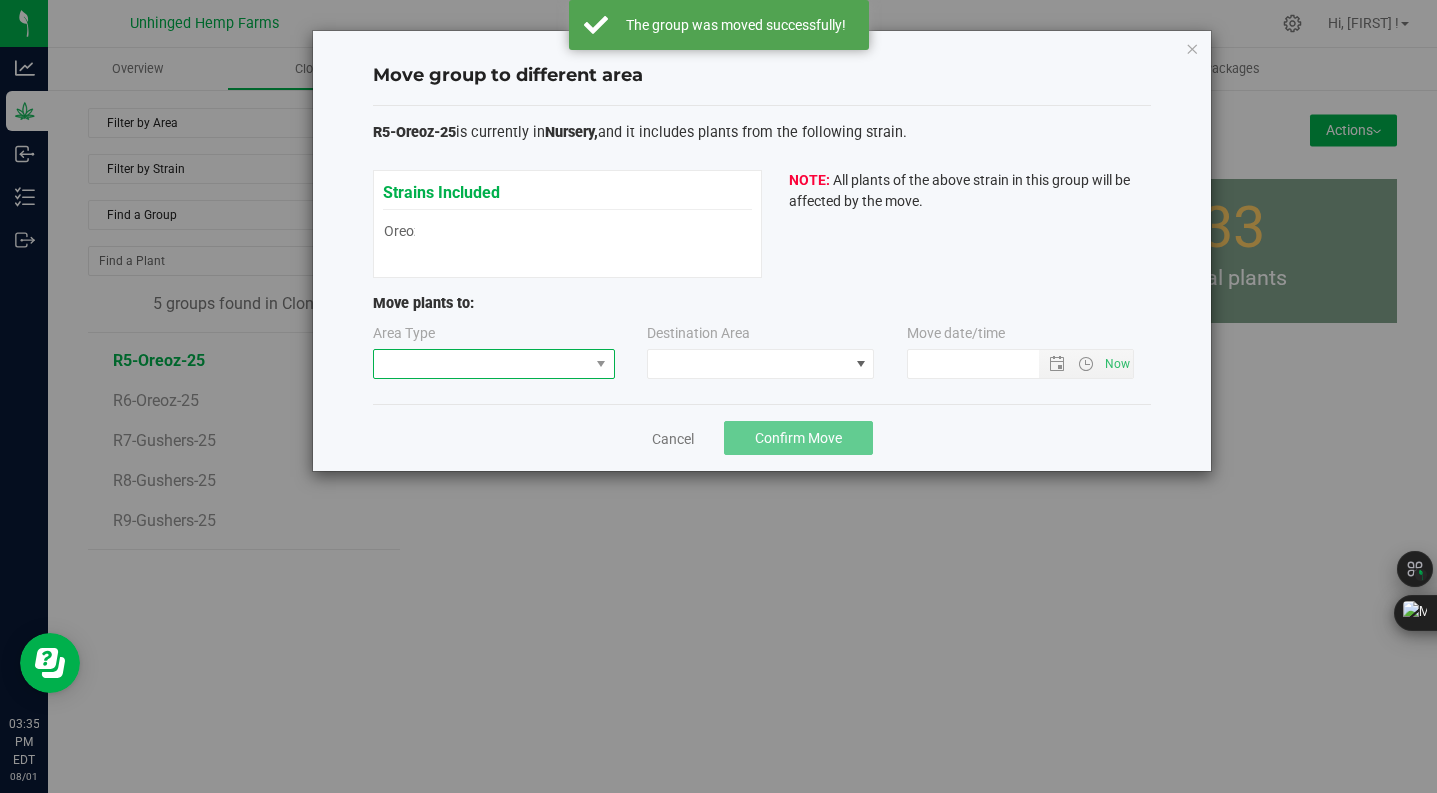 click at bounding box center (481, 364) 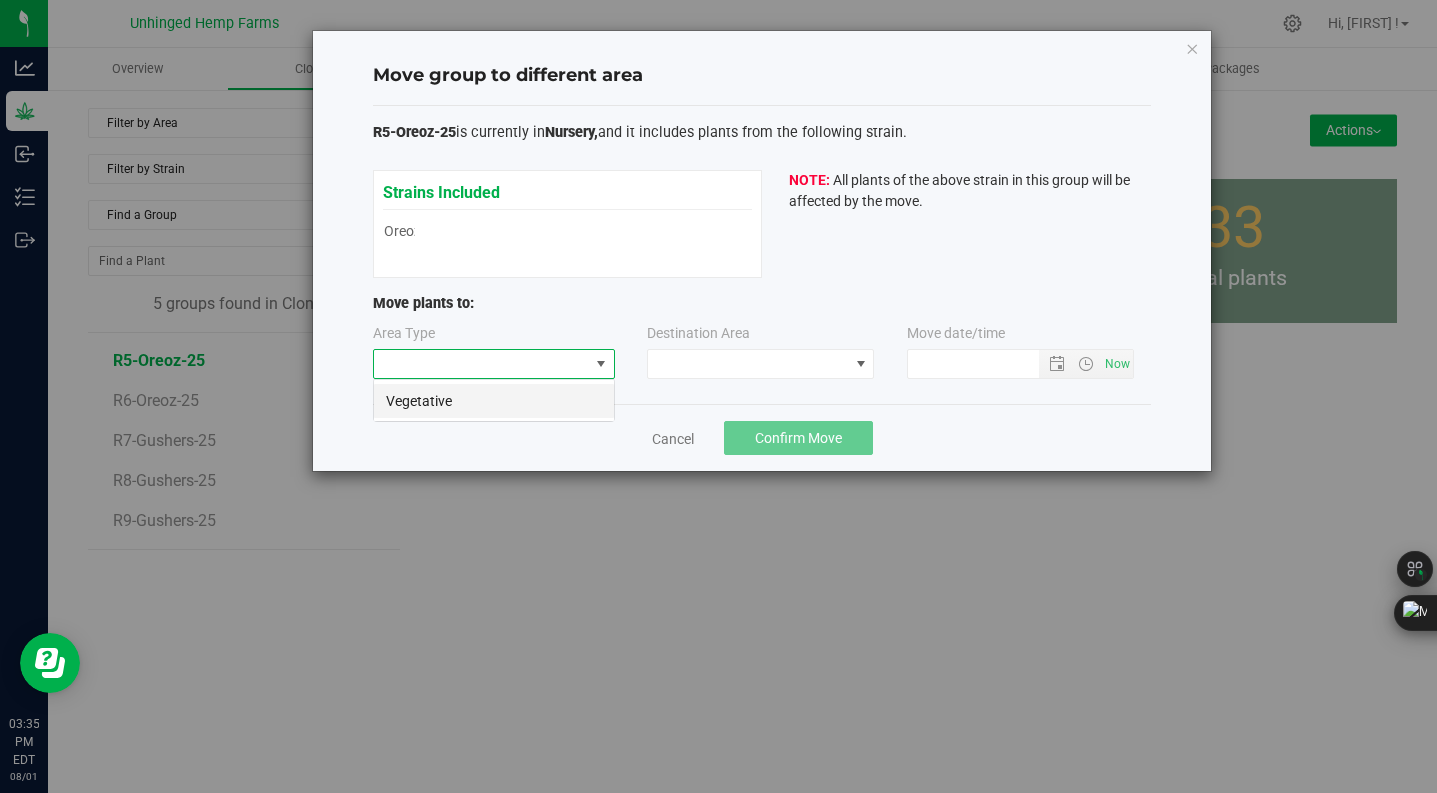 scroll, scrollTop: 99970, scrollLeft: 99758, axis: both 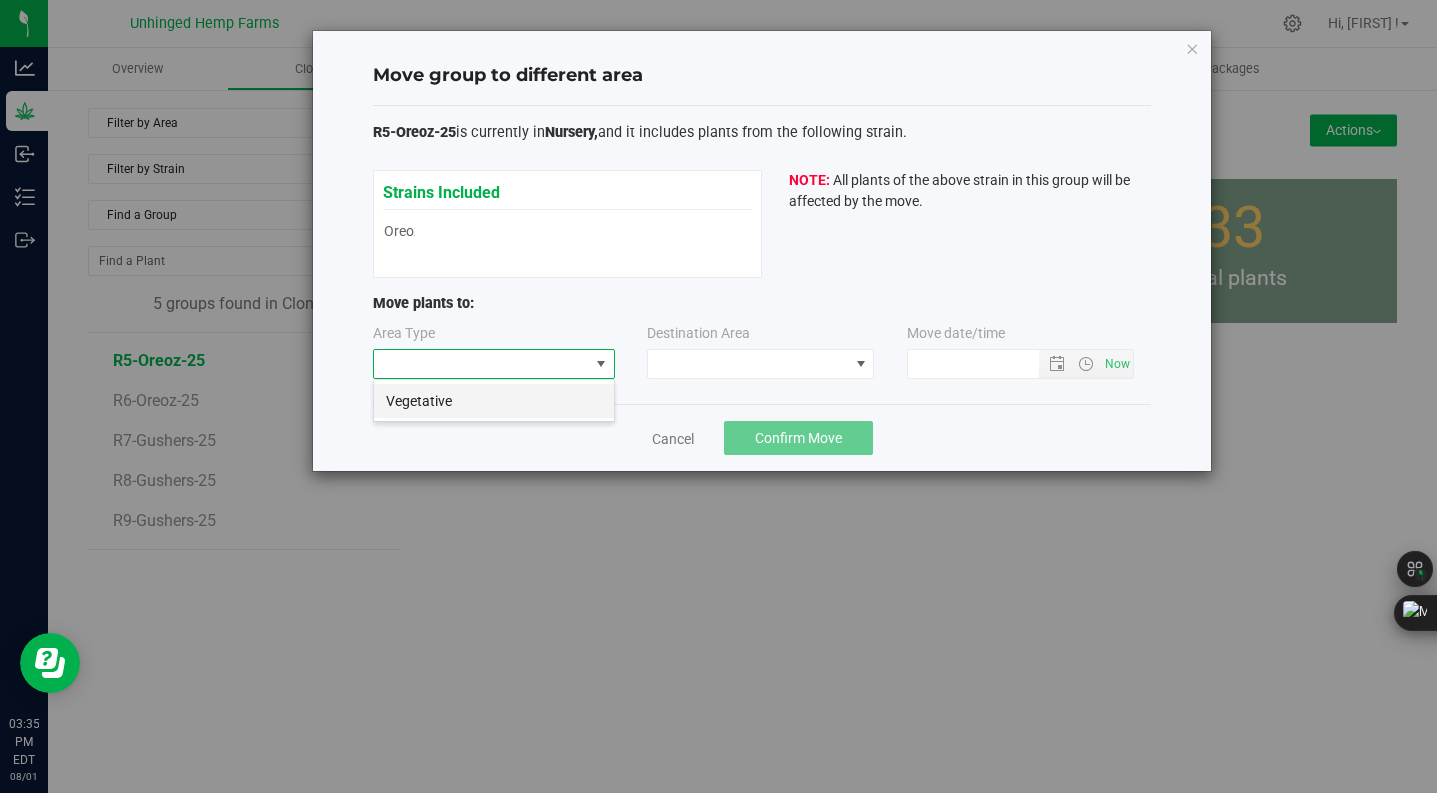 click on "Vegetative" at bounding box center (494, 401) 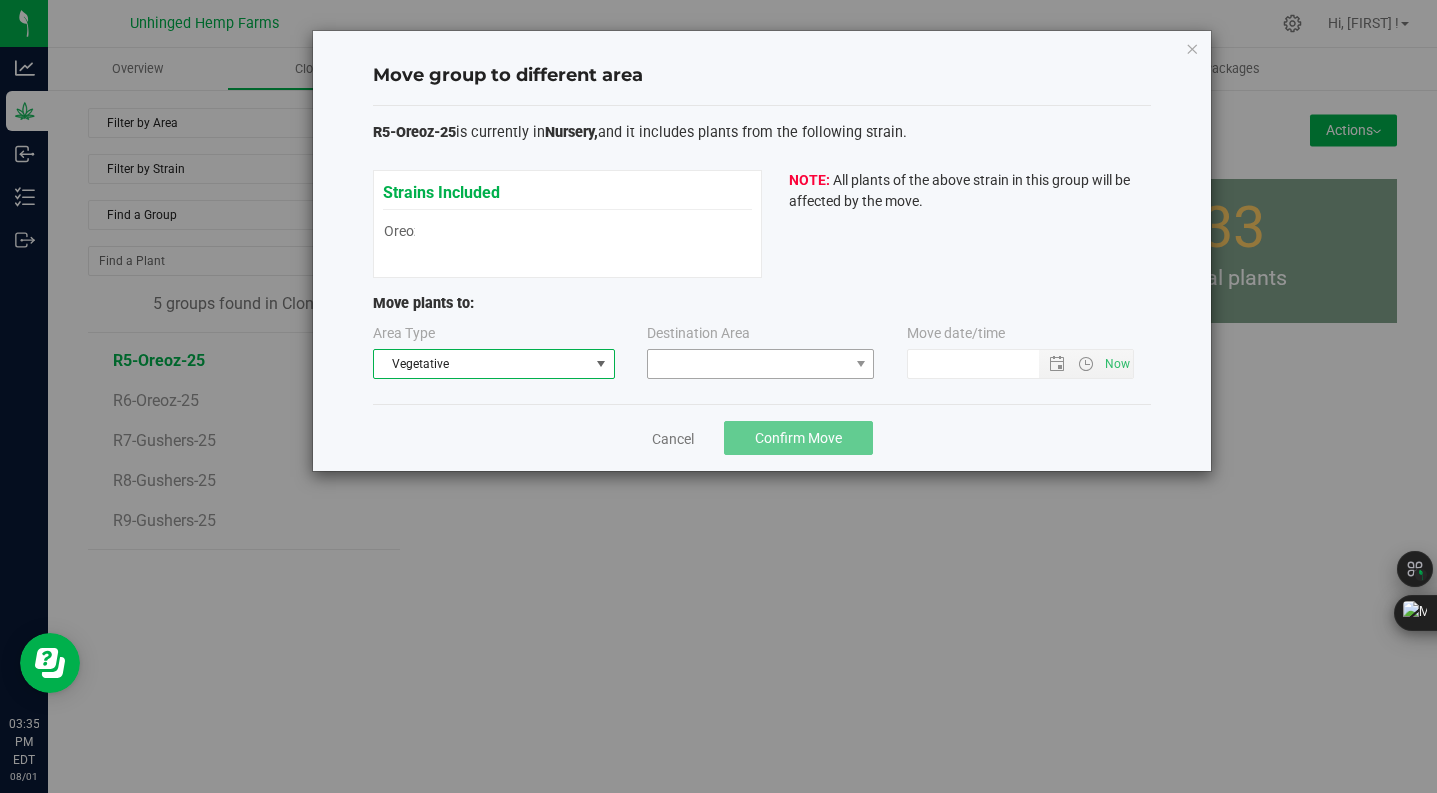 drag, startPoint x: 766, startPoint y: 345, endPoint x: 760, endPoint y: 358, distance: 14.3178215 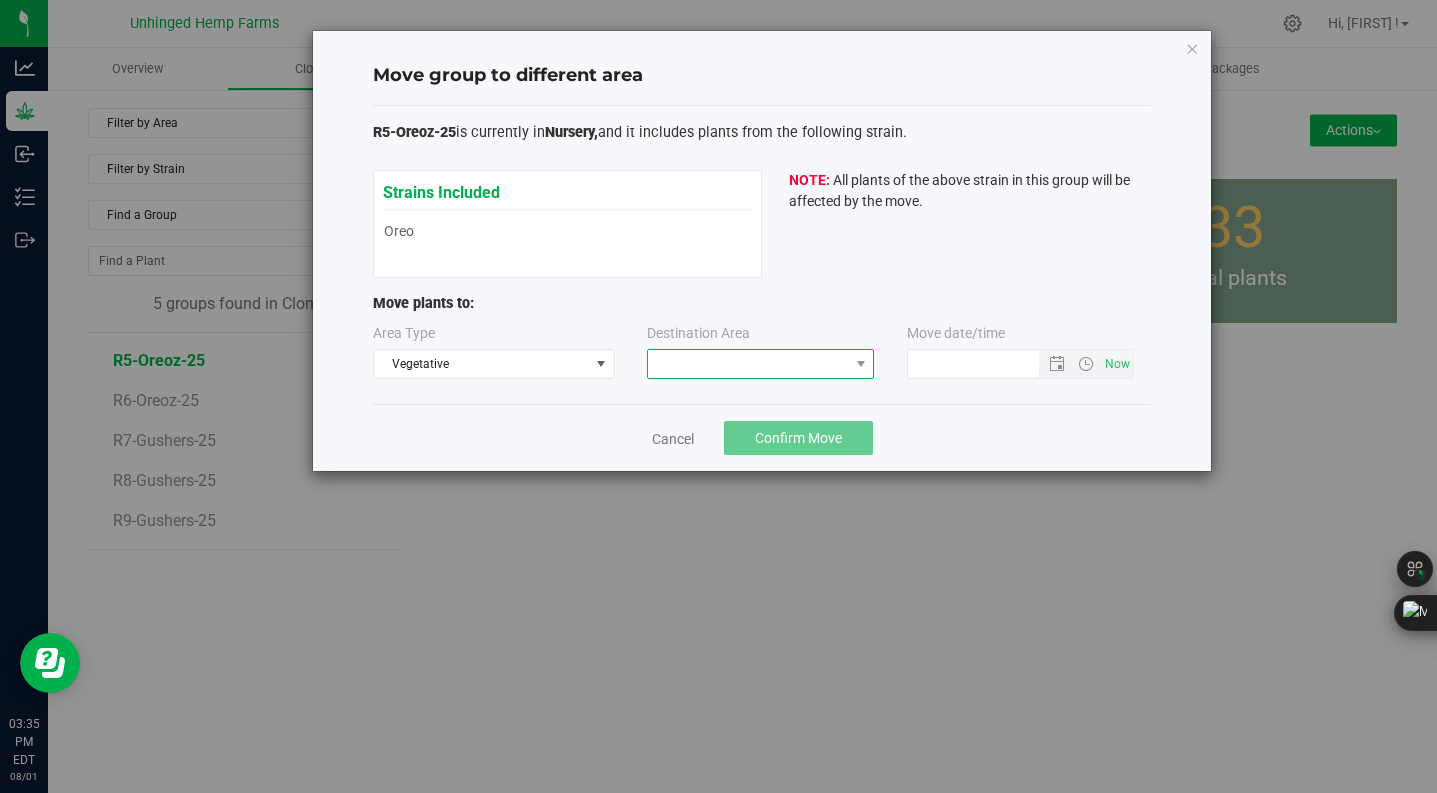 click at bounding box center (748, 364) 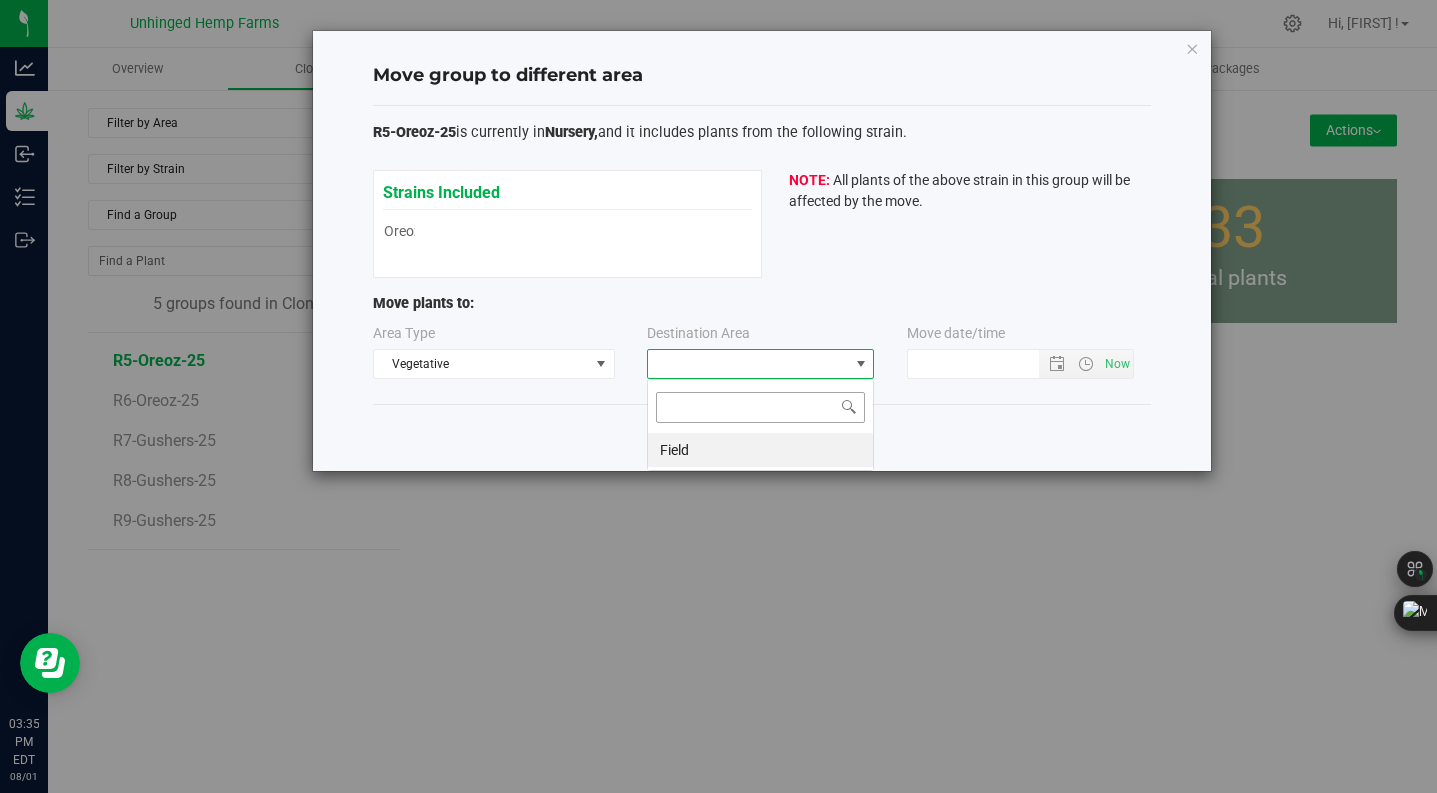 scroll, scrollTop: 99970, scrollLeft: 99773, axis: both 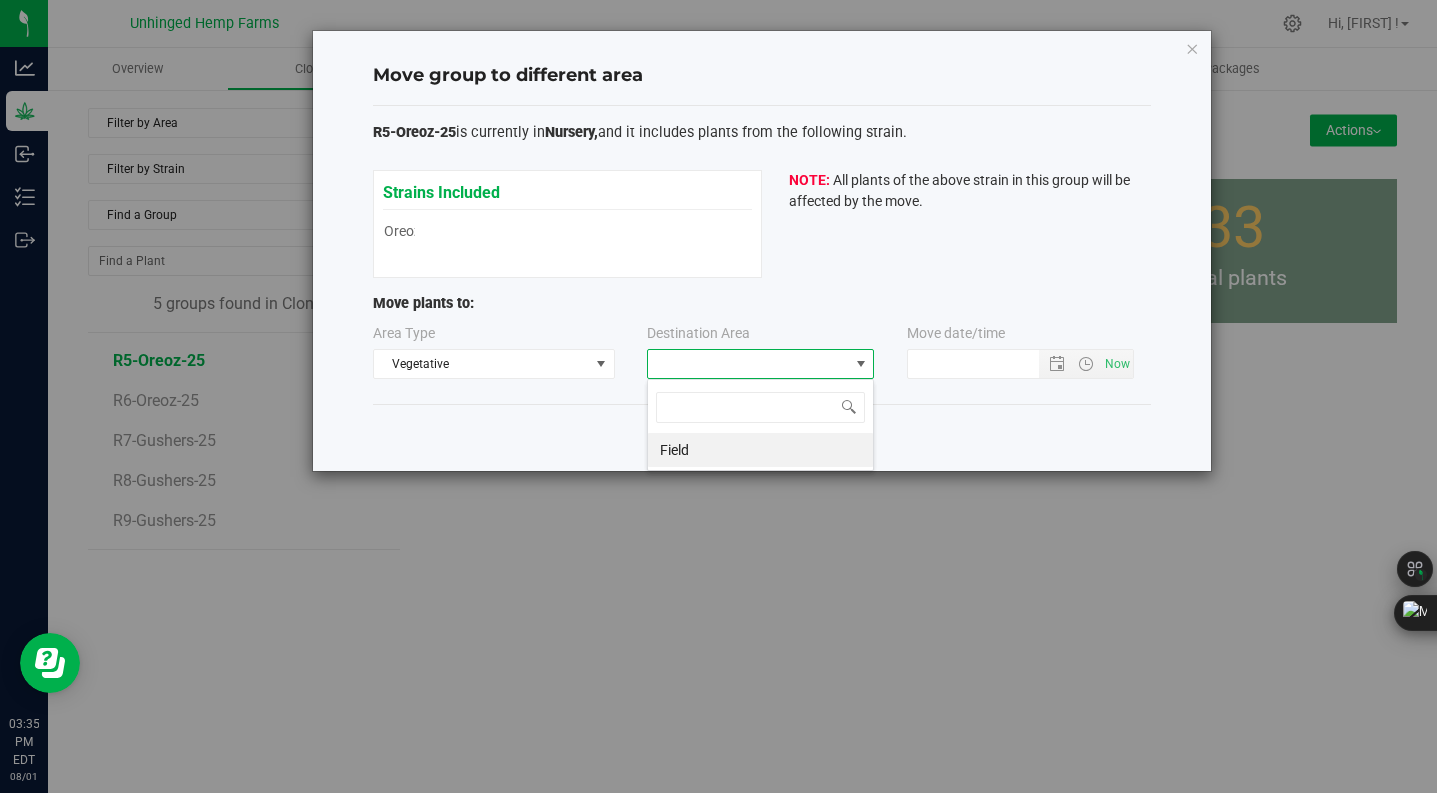 drag, startPoint x: 767, startPoint y: 457, endPoint x: 903, endPoint y: 415, distance: 142.33763 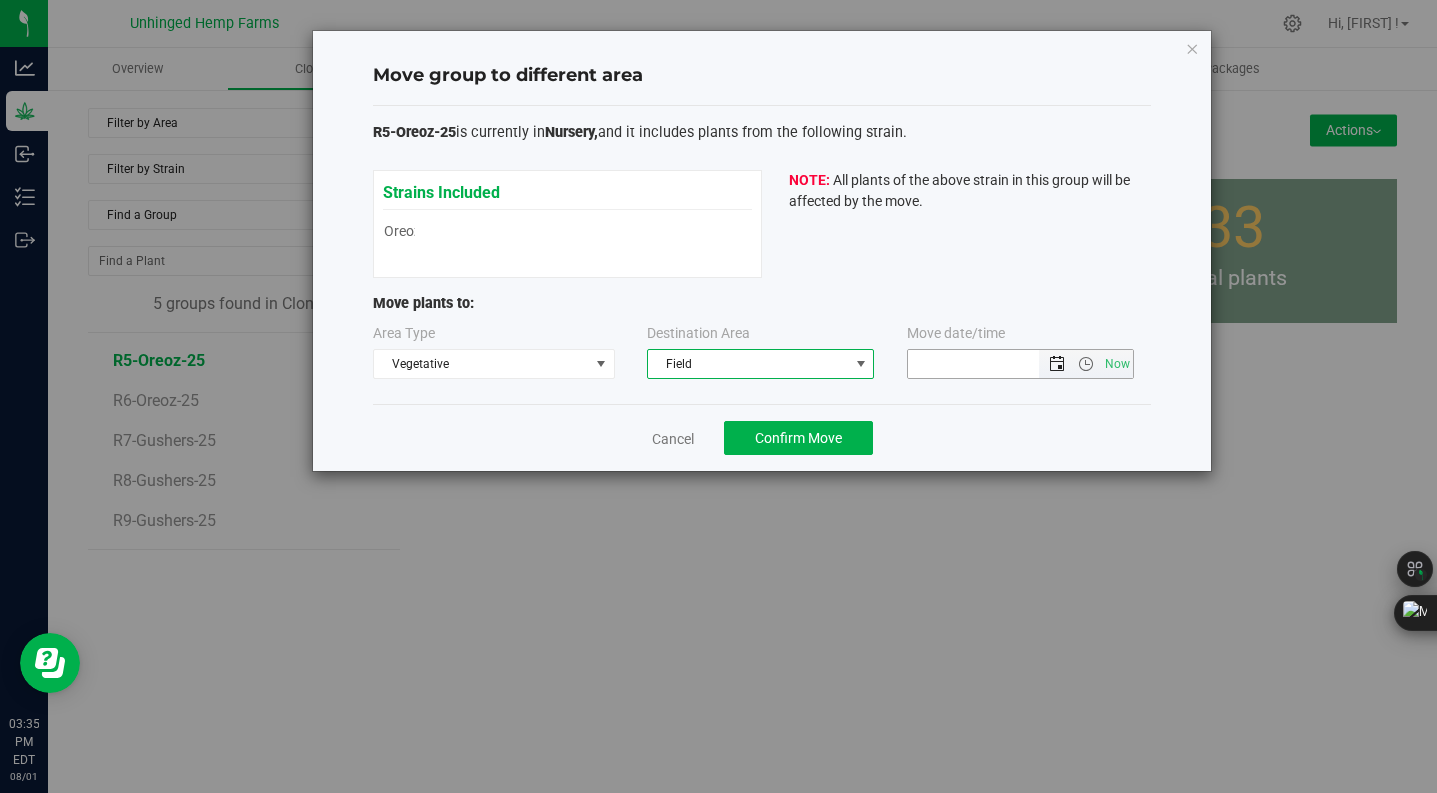 click at bounding box center (1057, 364) 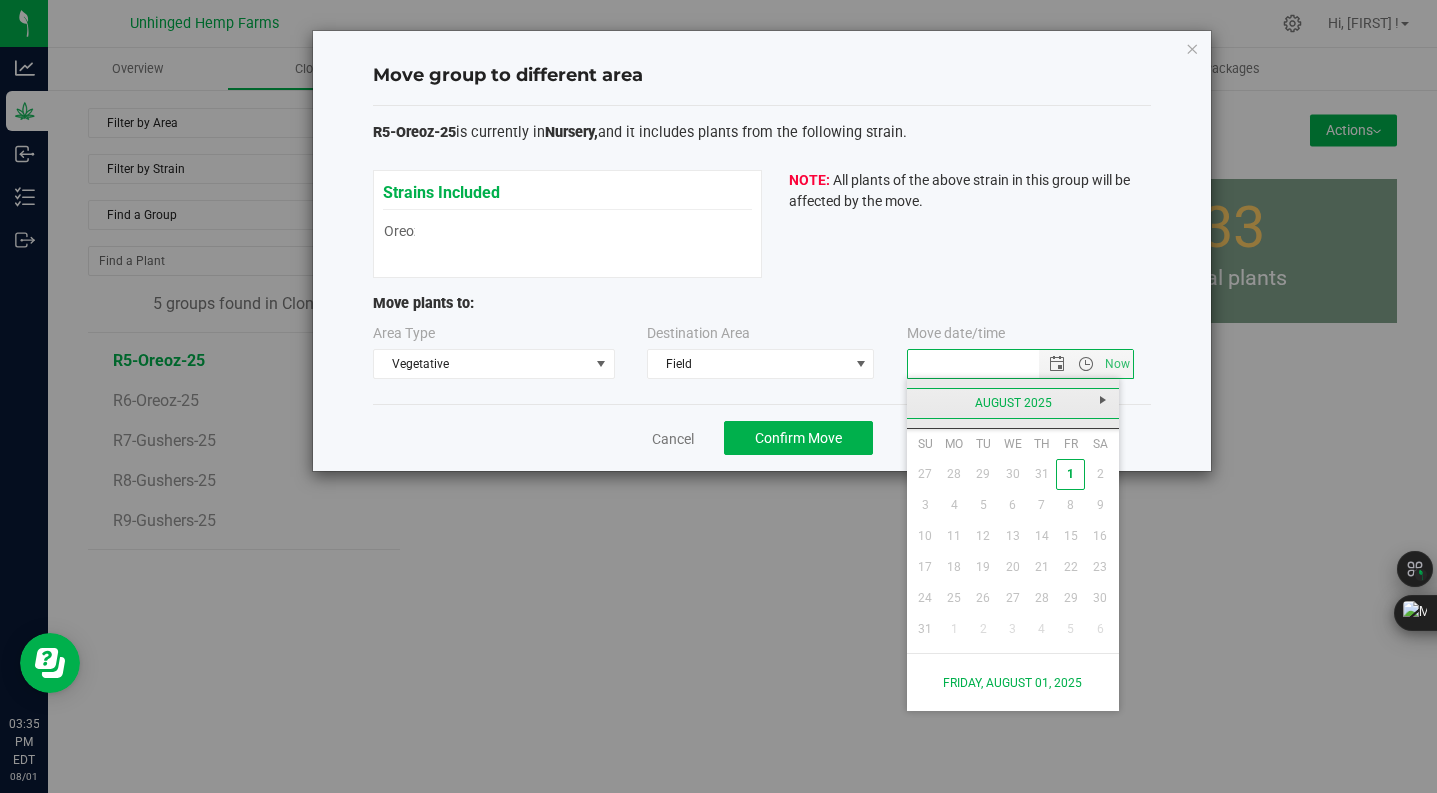 click on "August 2025" at bounding box center [1013, 403] 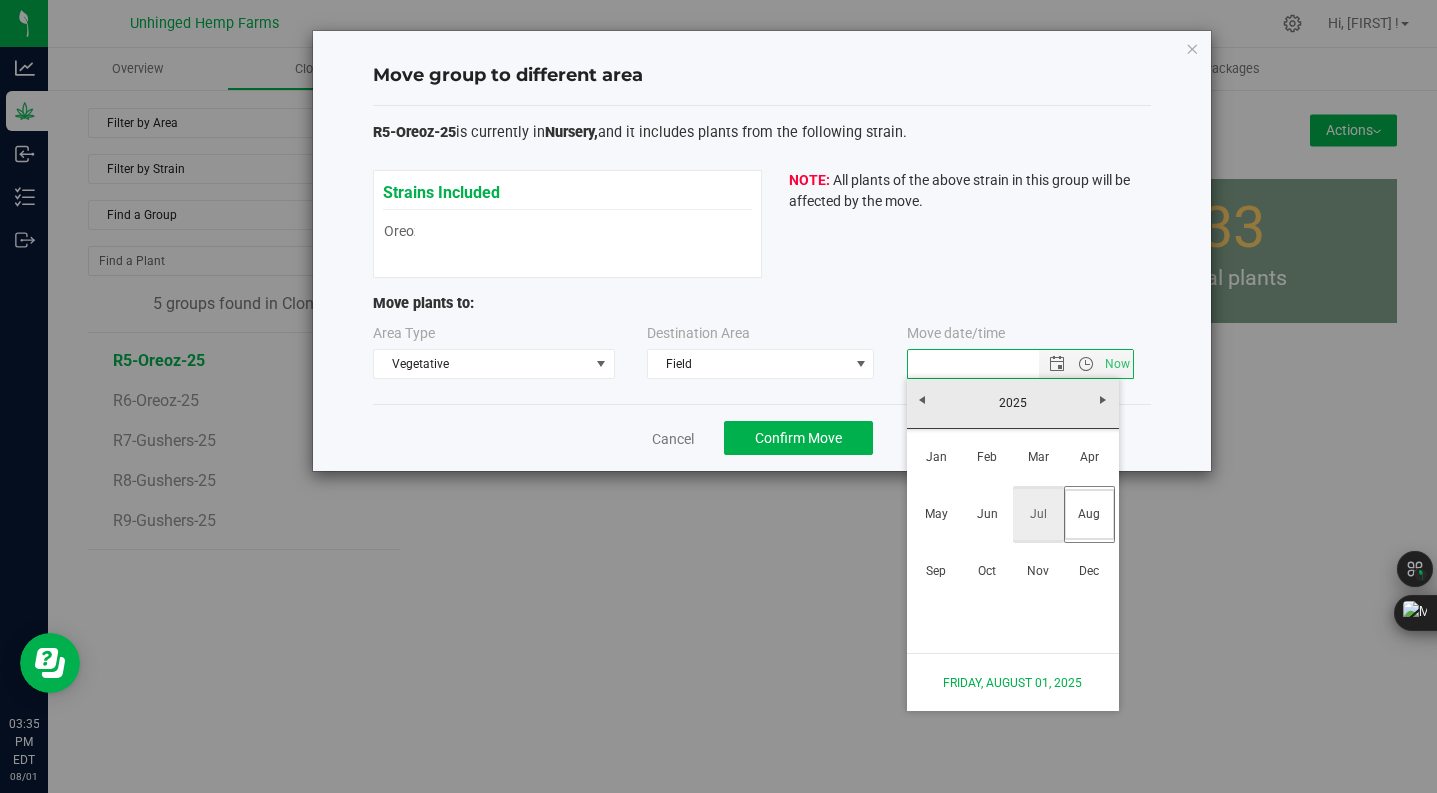 click on "Jul" at bounding box center (1038, 514) 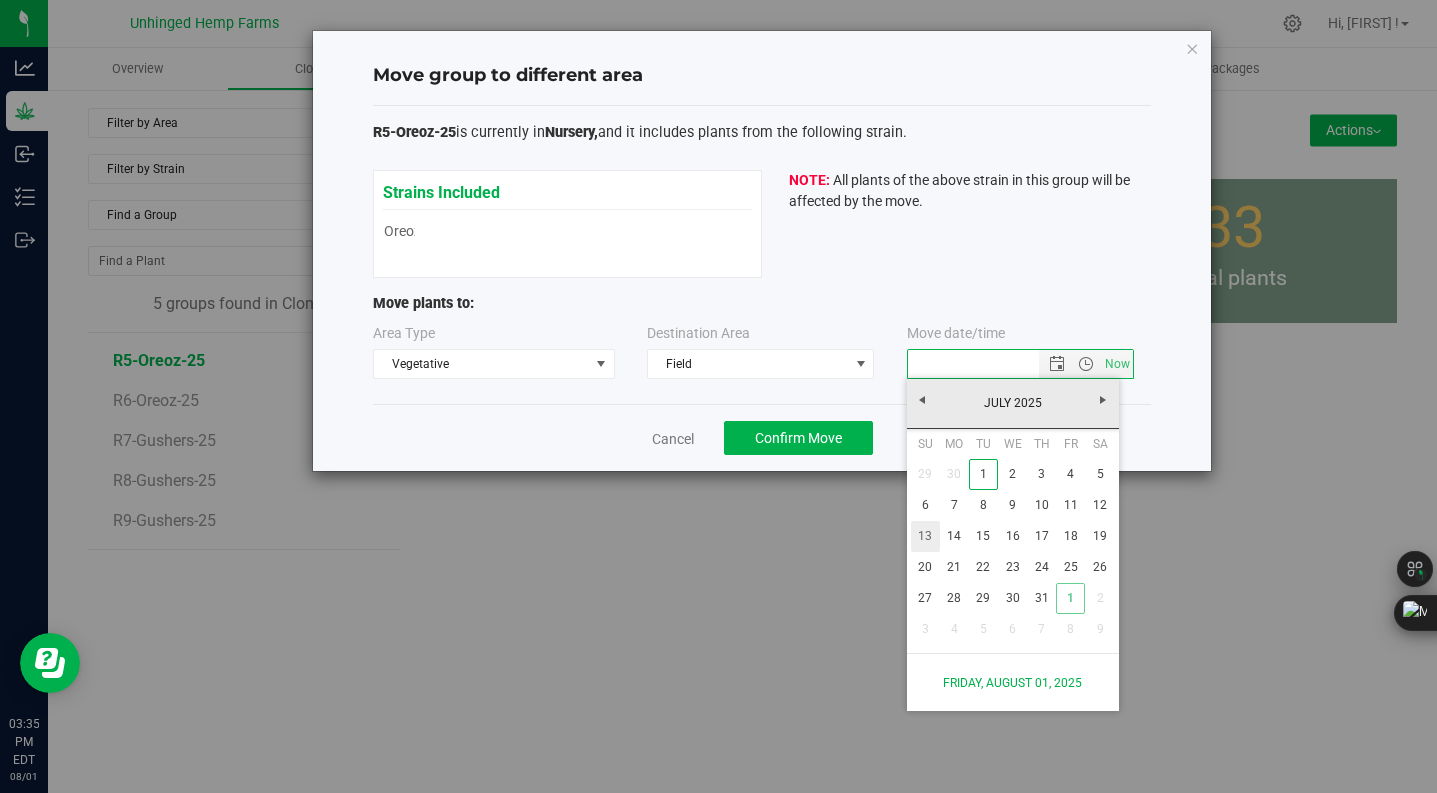 drag, startPoint x: 936, startPoint y: 529, endPoint x: 893, endPoint y: 517, distance: 44.64303 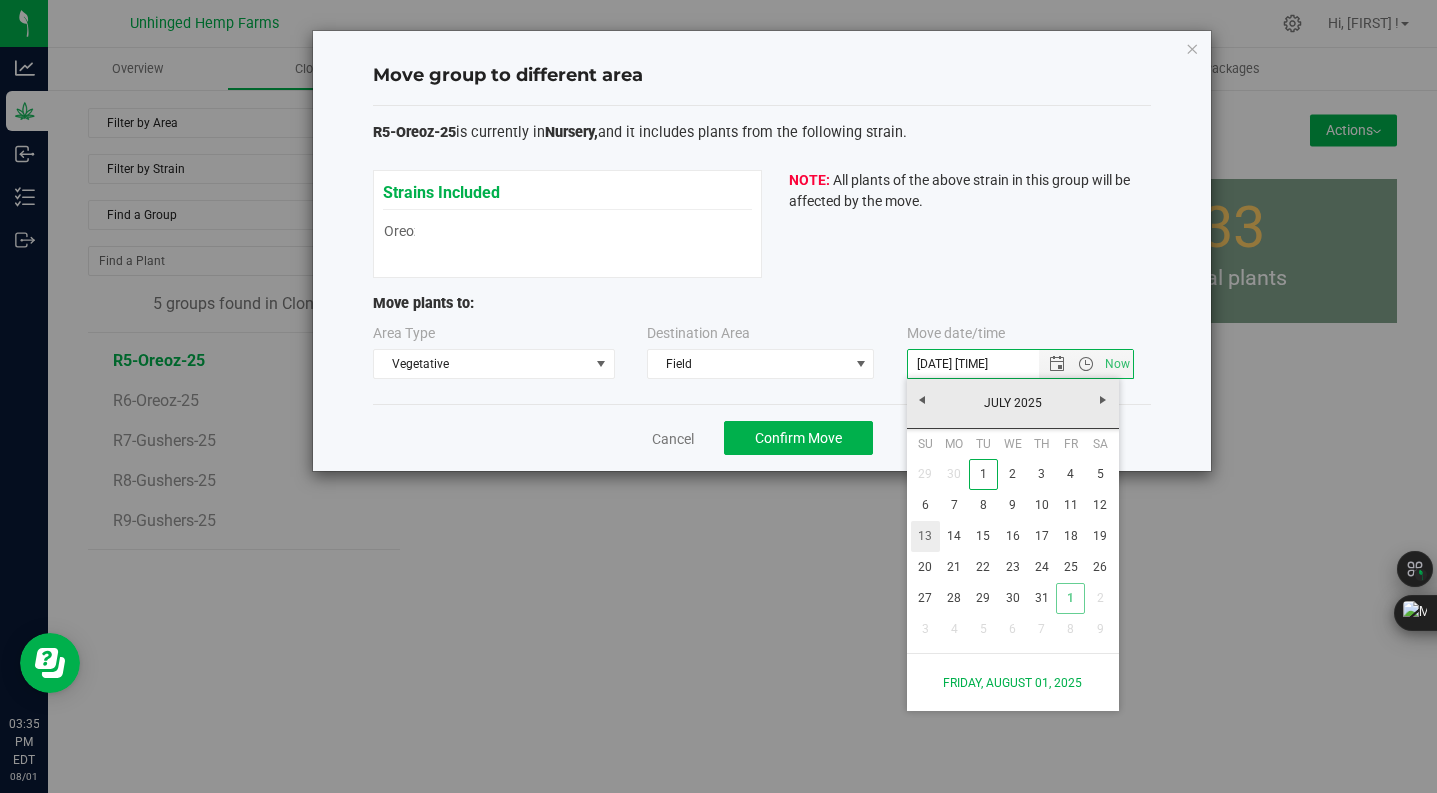 type 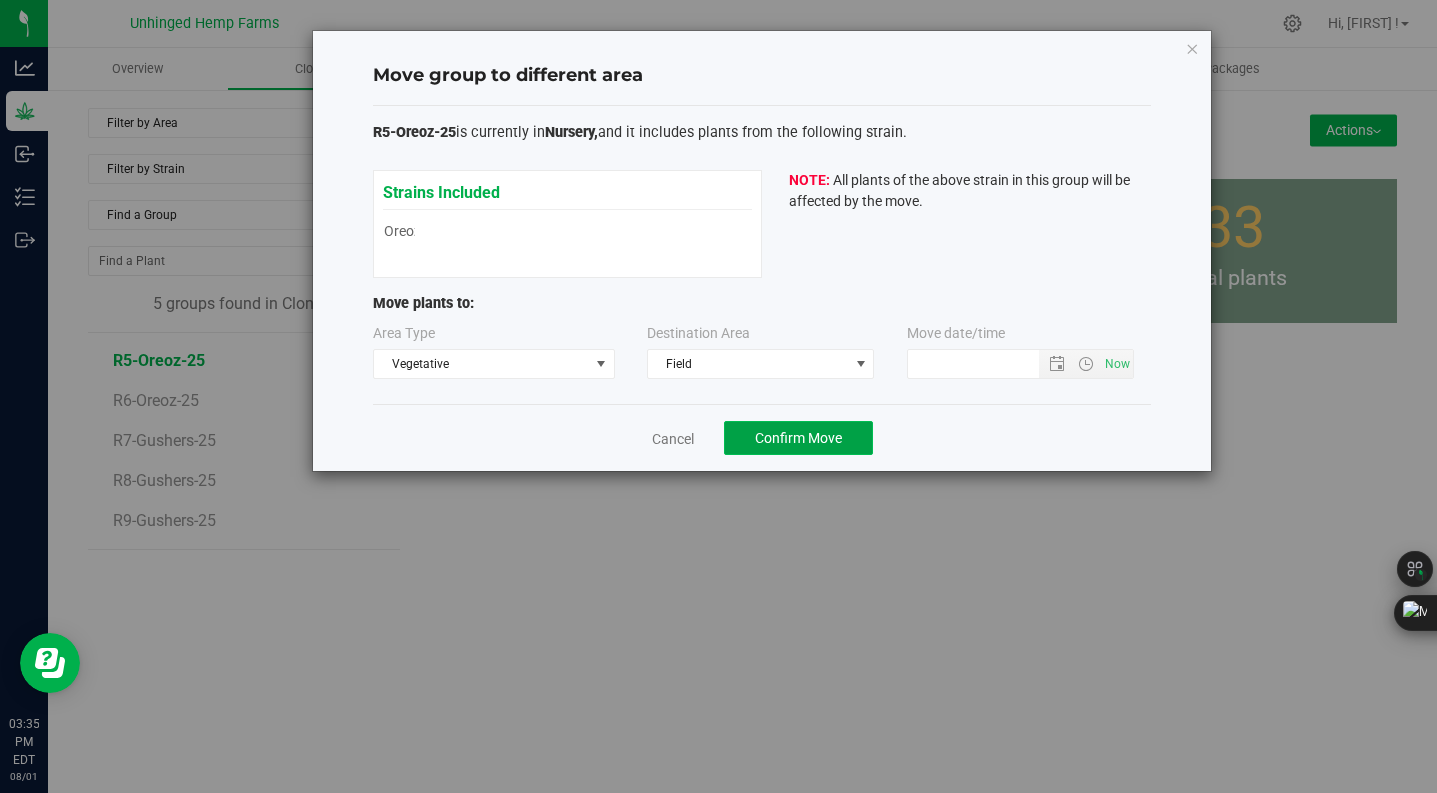click on "Confirm Move" 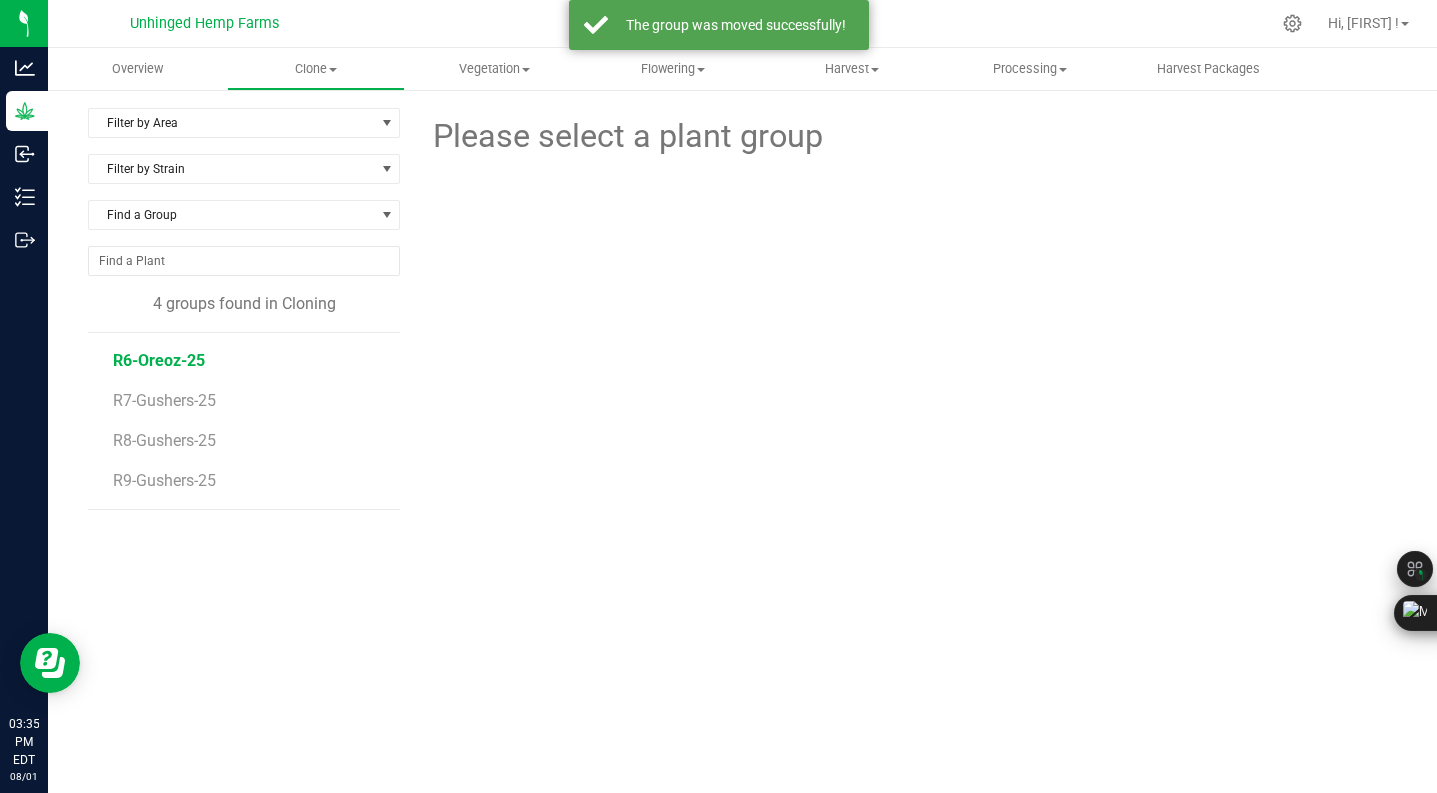 click on "R6-Oreoz-25" at bounding box center (159, 360) 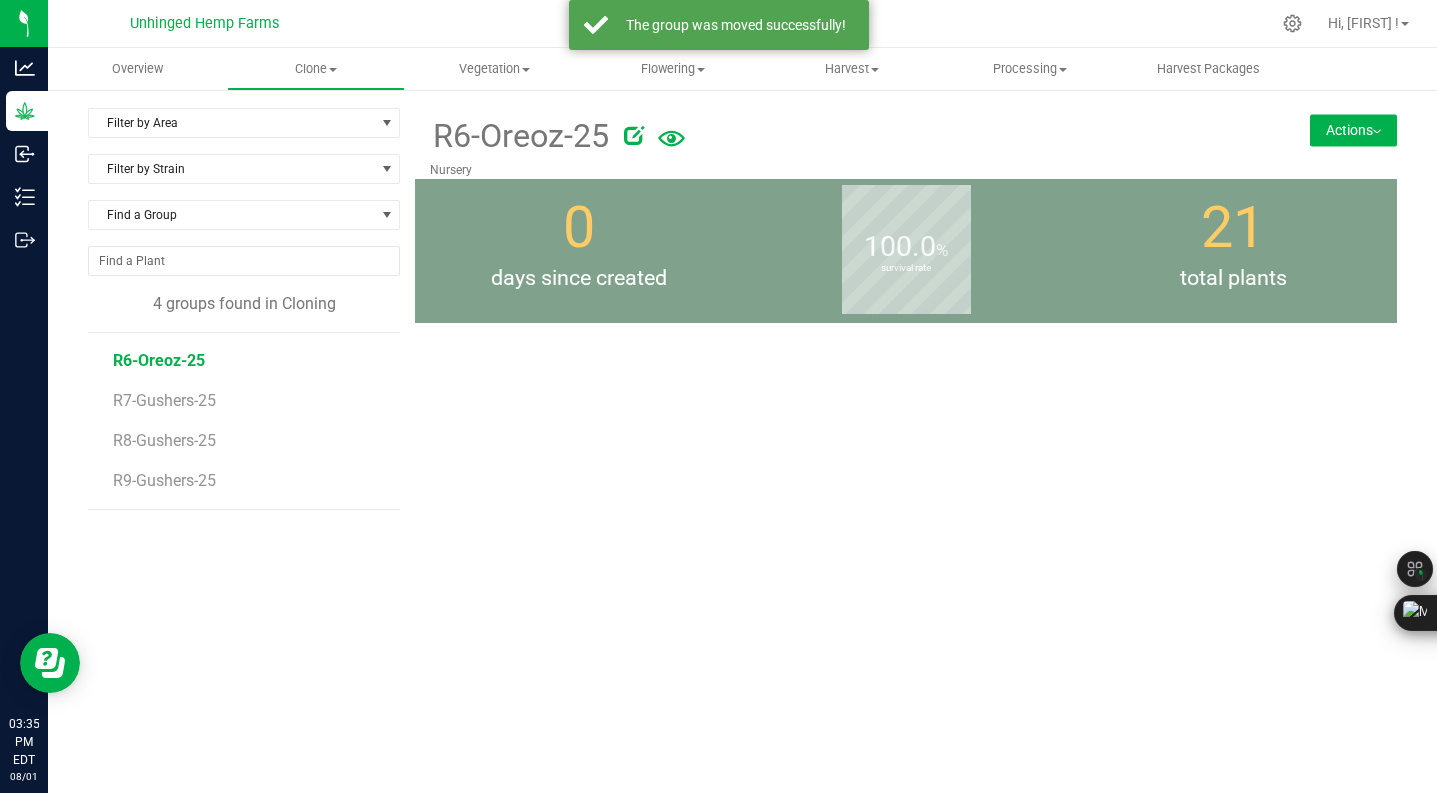 click on "R6-Oreoz-25
Nursery
Actions
Move group
Split group" at bounding box center [906, 143] 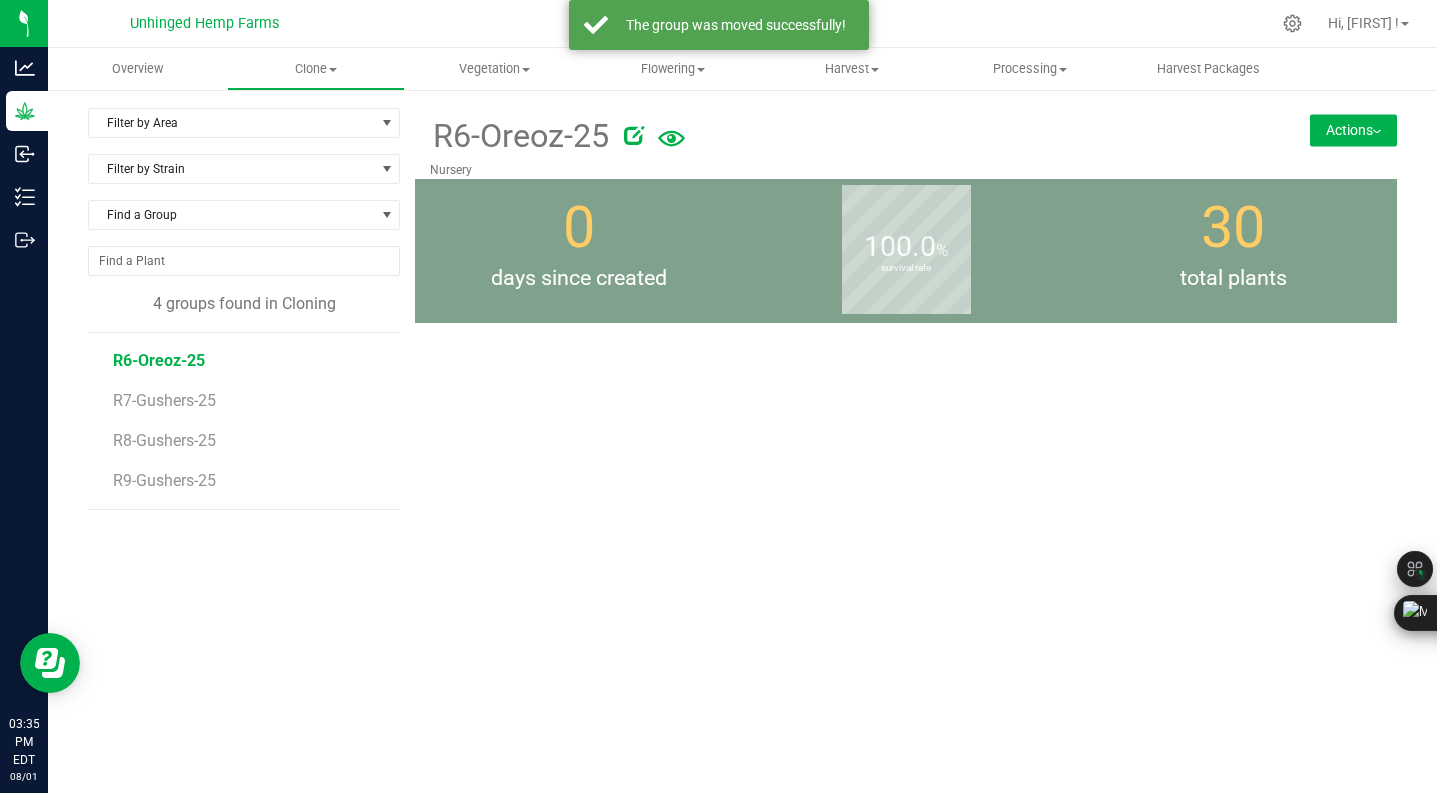 click on "Actions" at bounding box center (1353, 130) 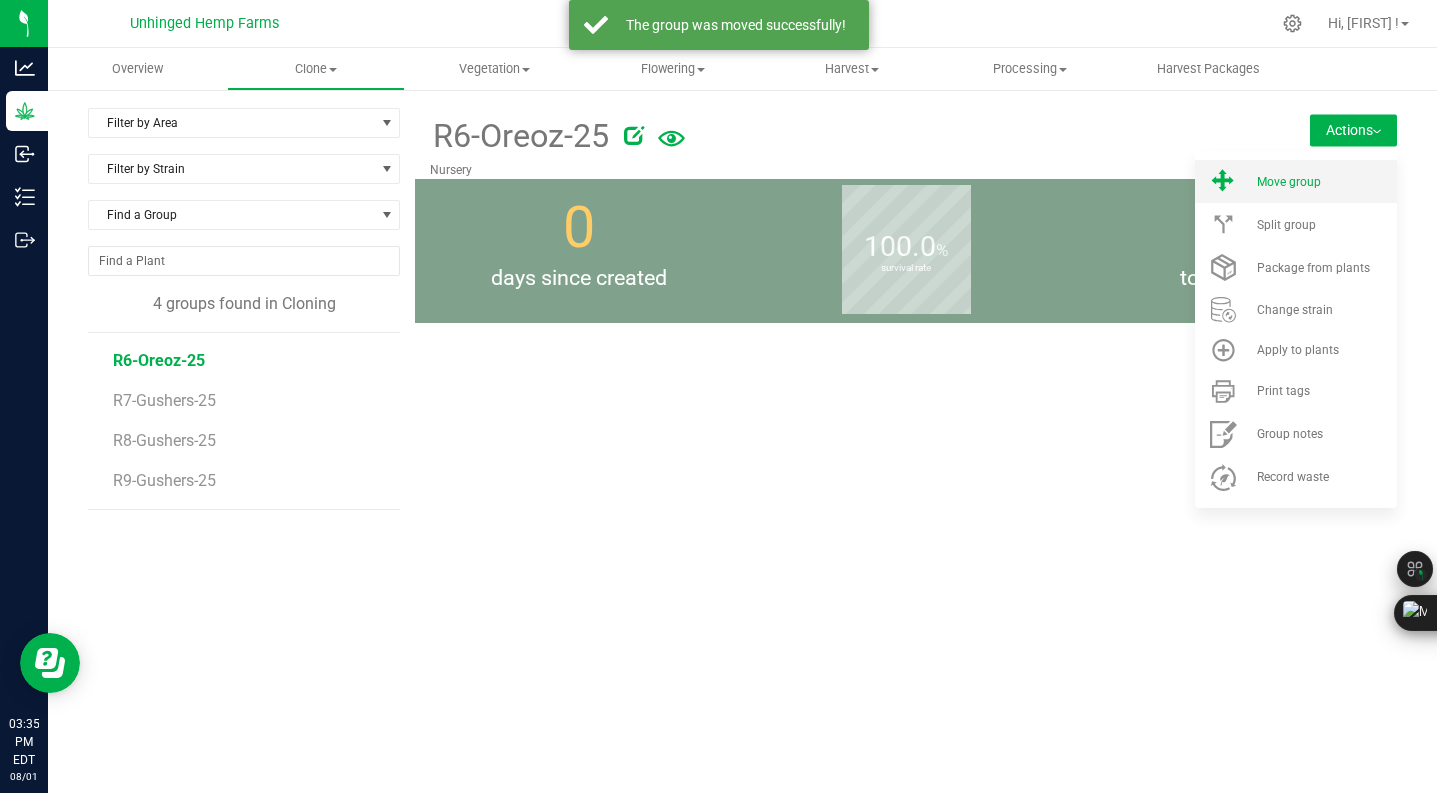 click on "Move group" at bounding box center (1296, 181) 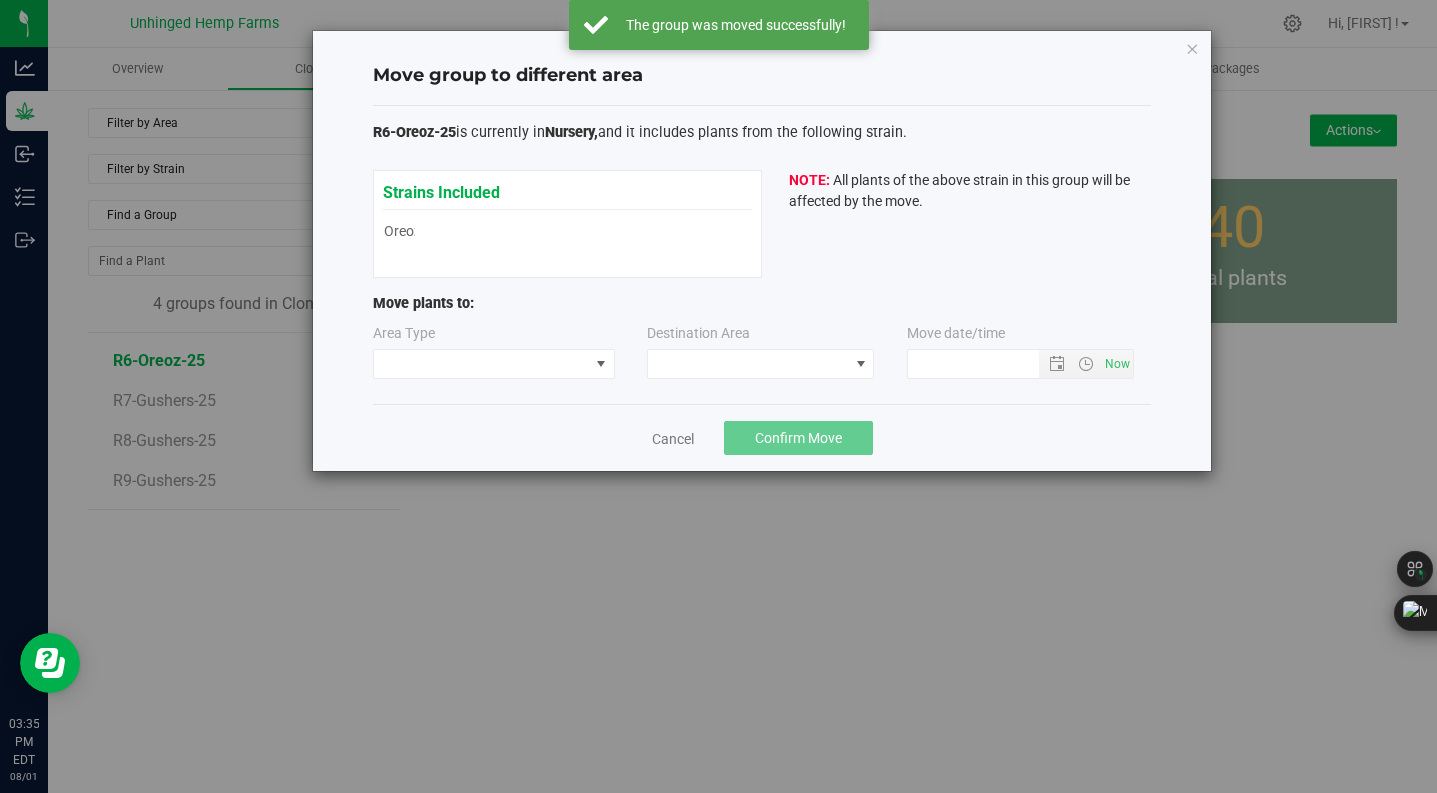 type on "[DATE] [TIME]" 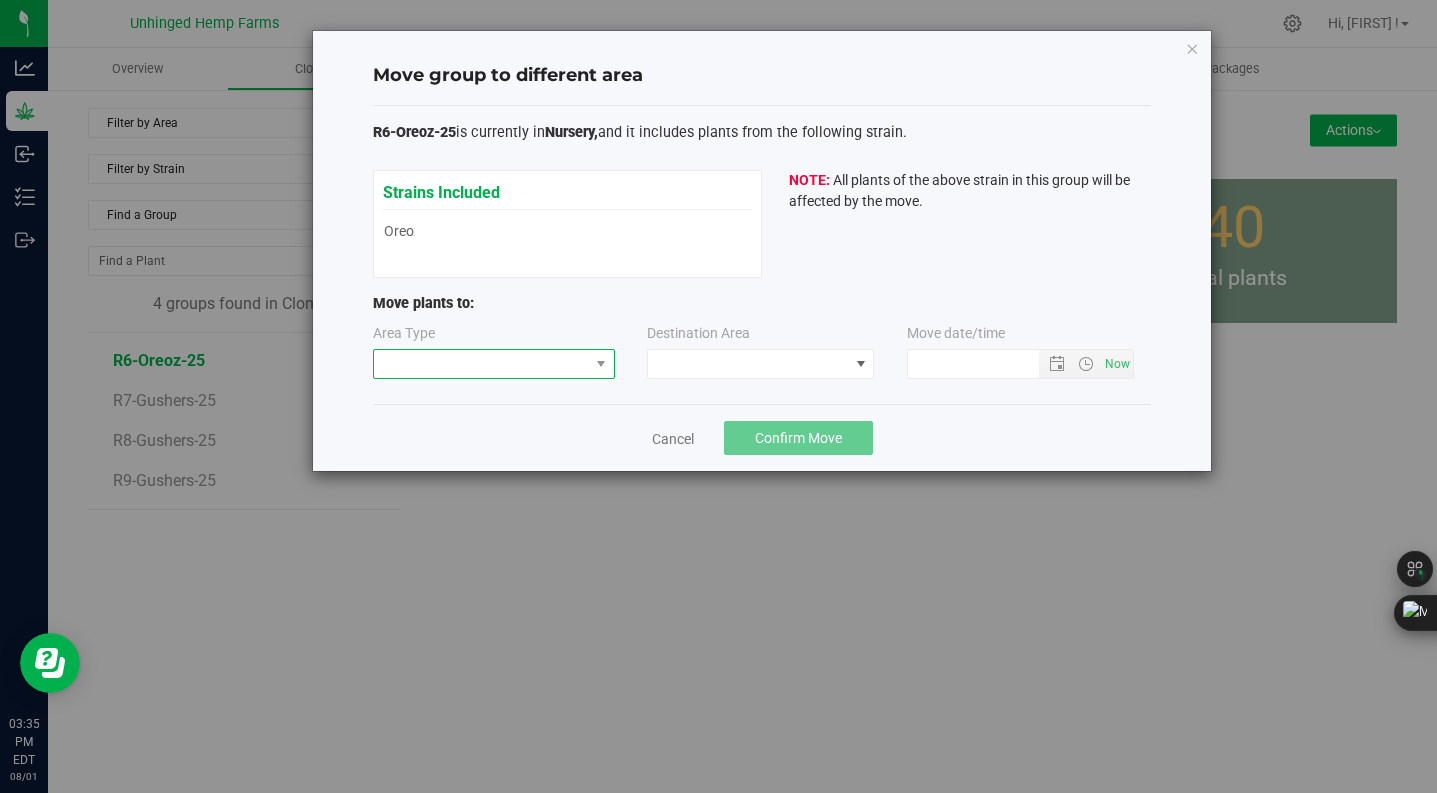 click at bounding box center [481, 364] 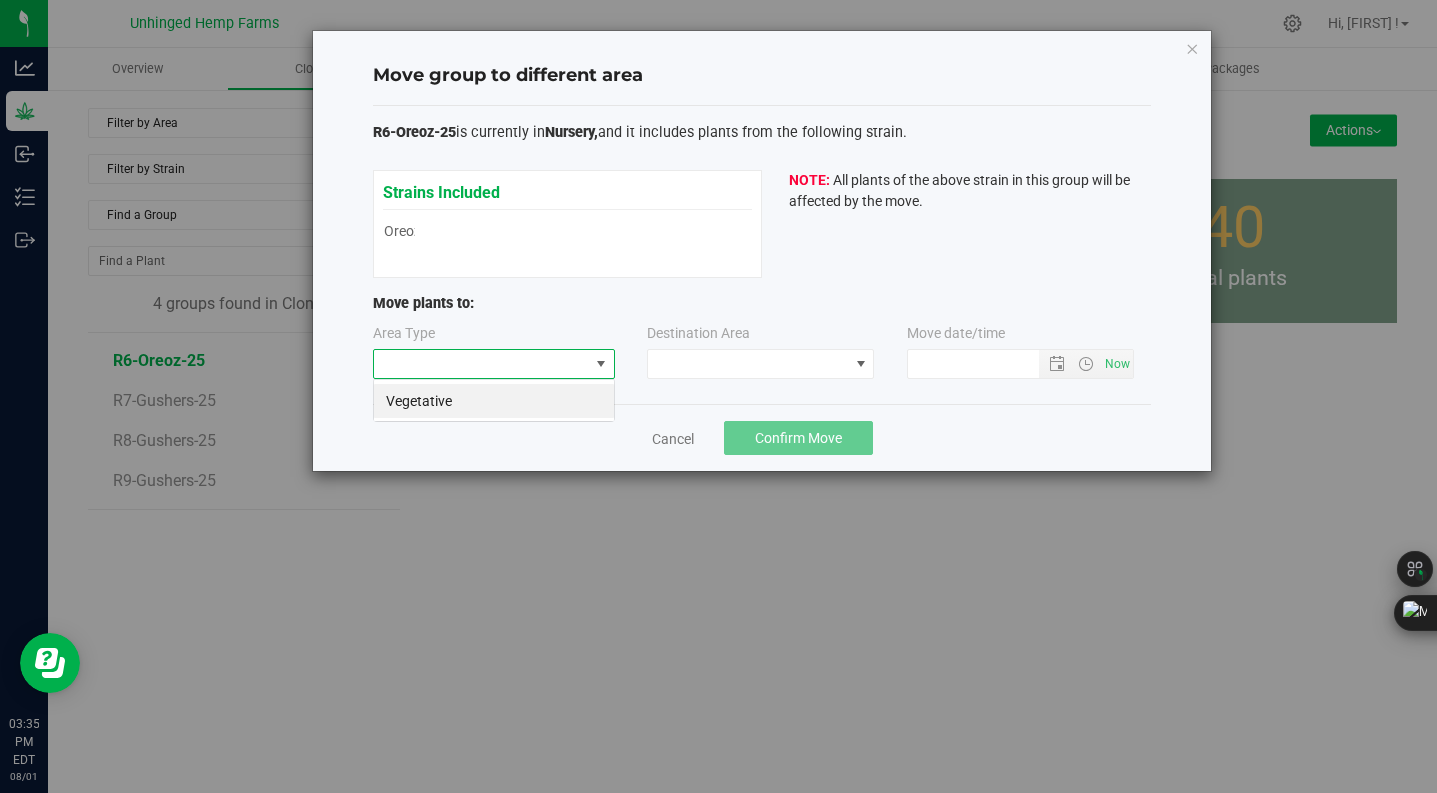 scroll, scrollTop: 99970, scrollLeft: 99758, axis: both 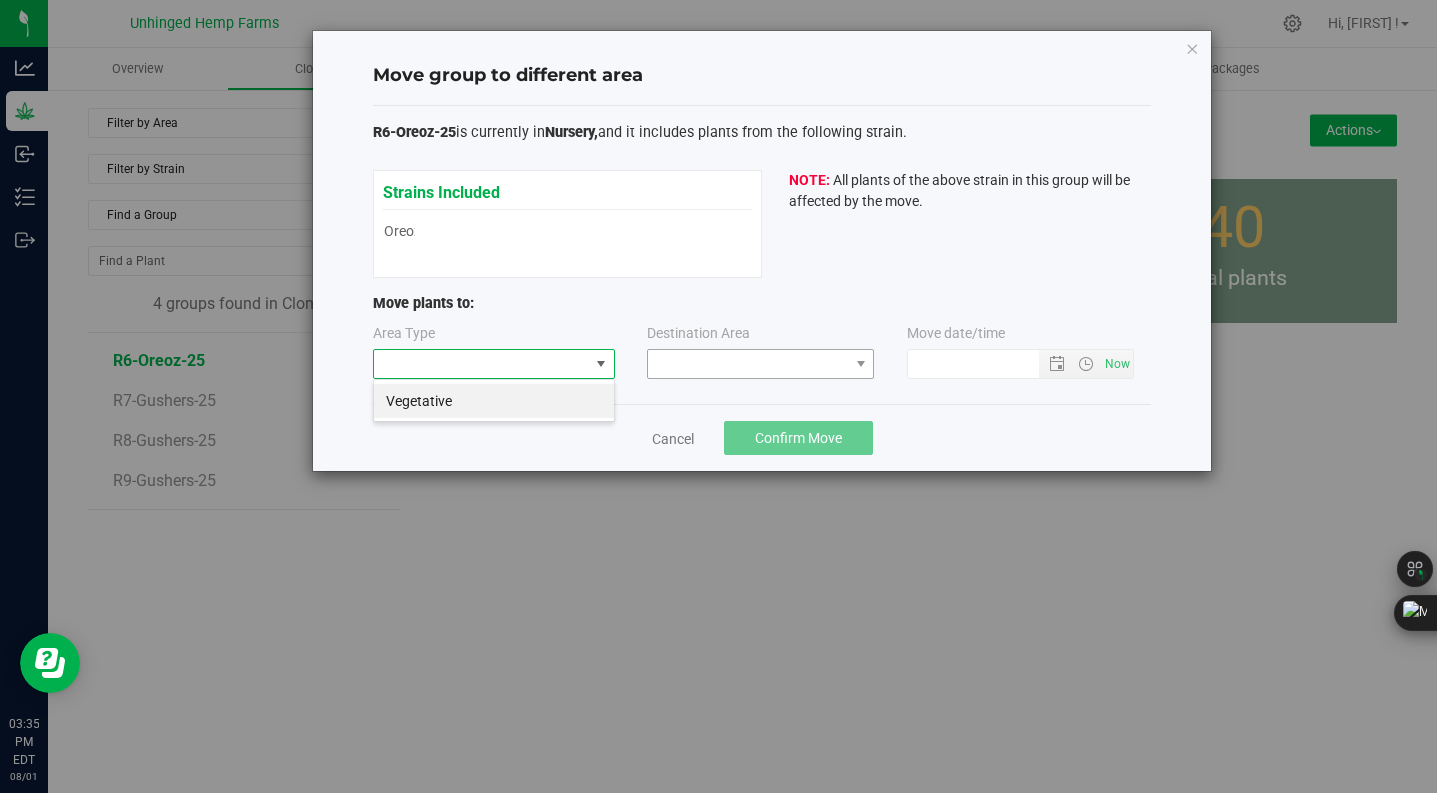 drag, startPoint x: 547, startPoint y: 389, endPoint x: 681, endPoint y: 377, distance: 134.53624 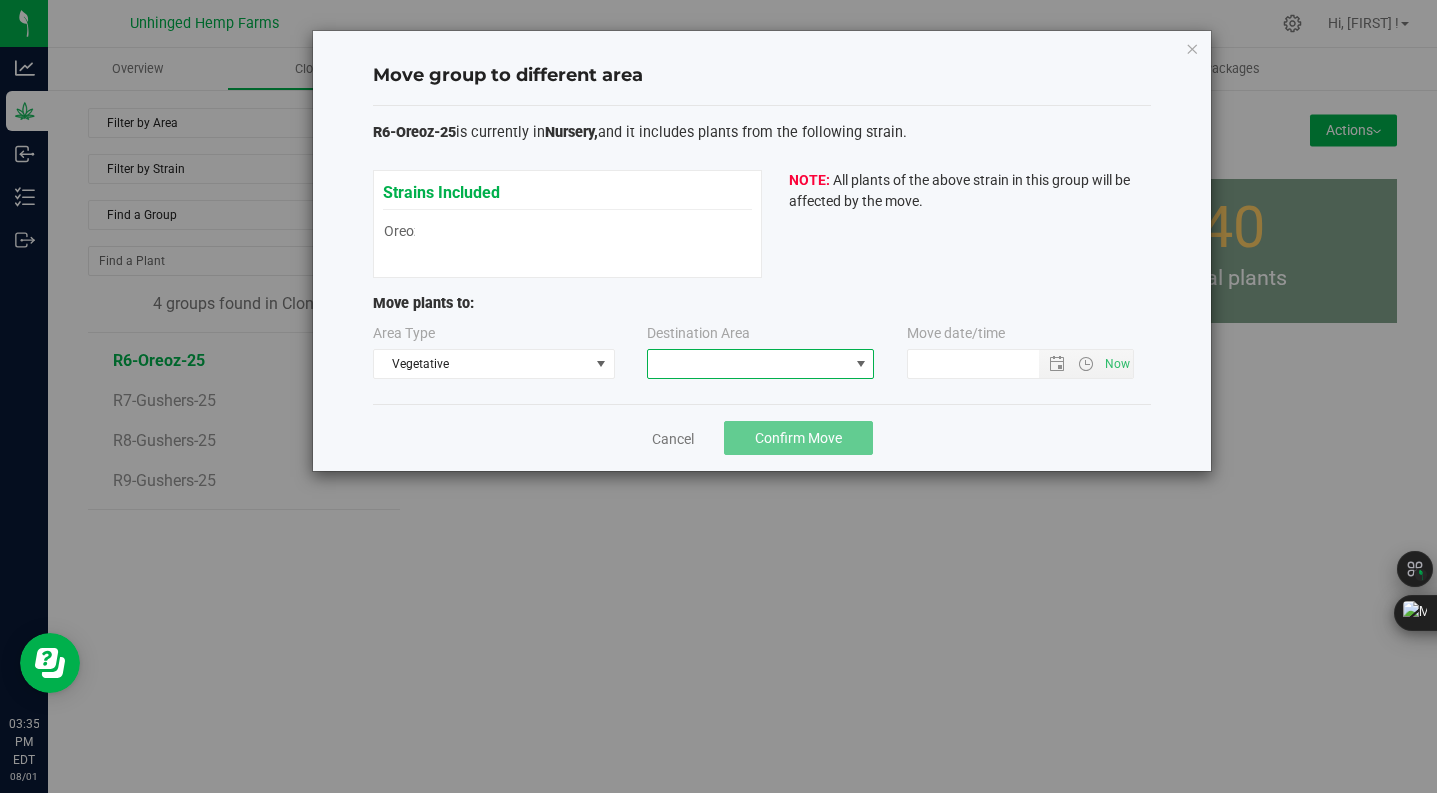 click at bounding box center [748, 364] 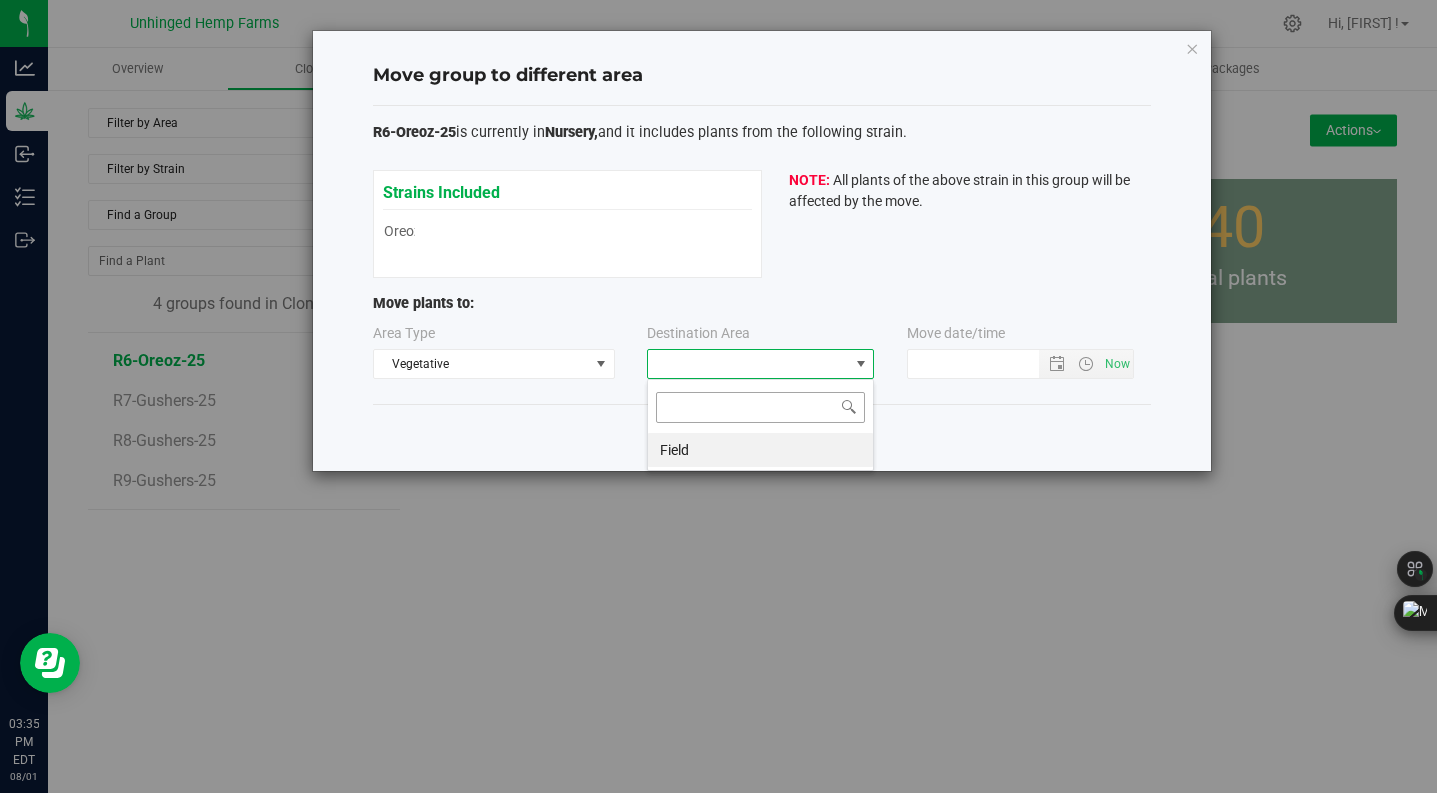 scroll, scrollTop: 99970, scrollLeft: 99773, axis: both 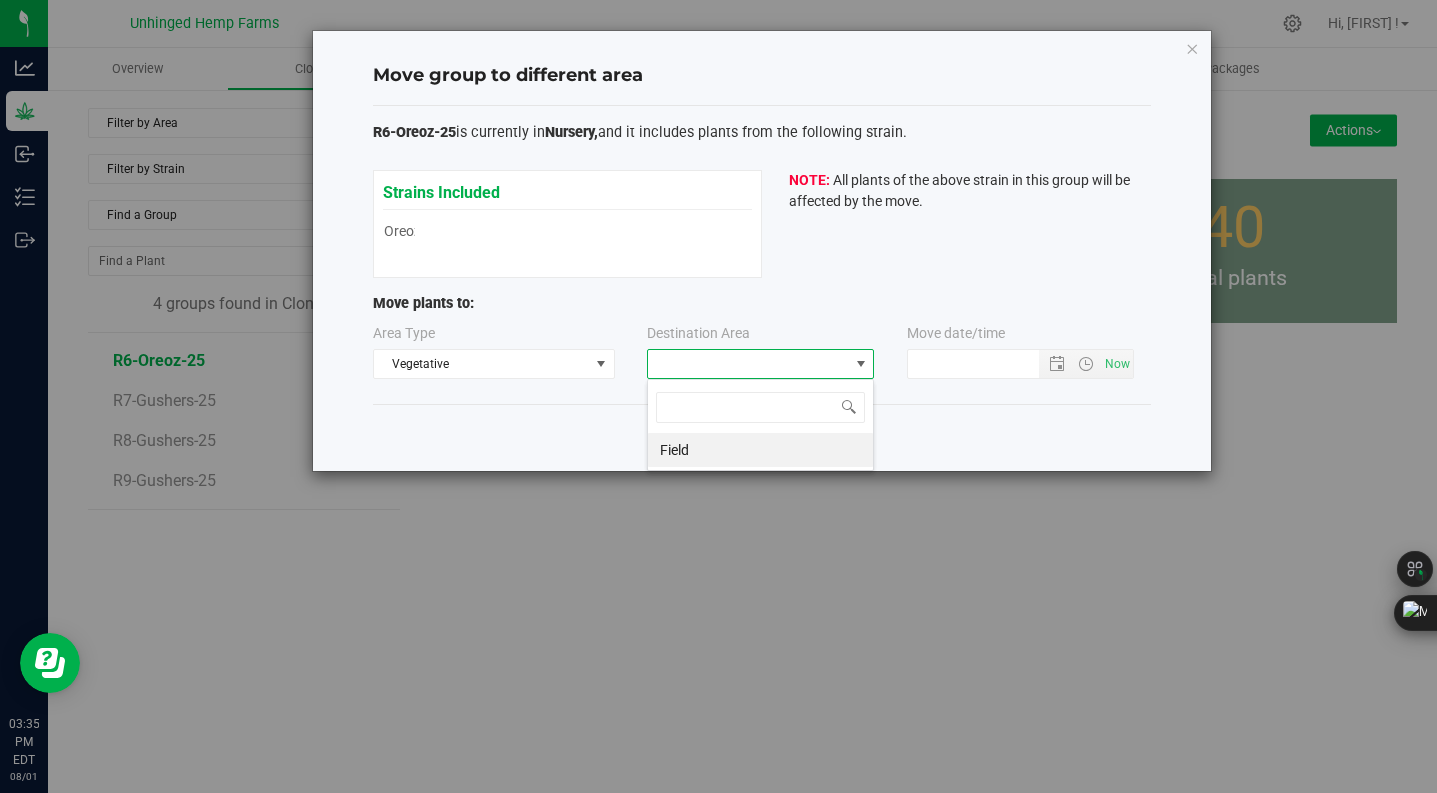 drag, startPoint x: 748, startPoint y: 450, endPoint x: 940, endPoint y: 393, distance: 200.2823 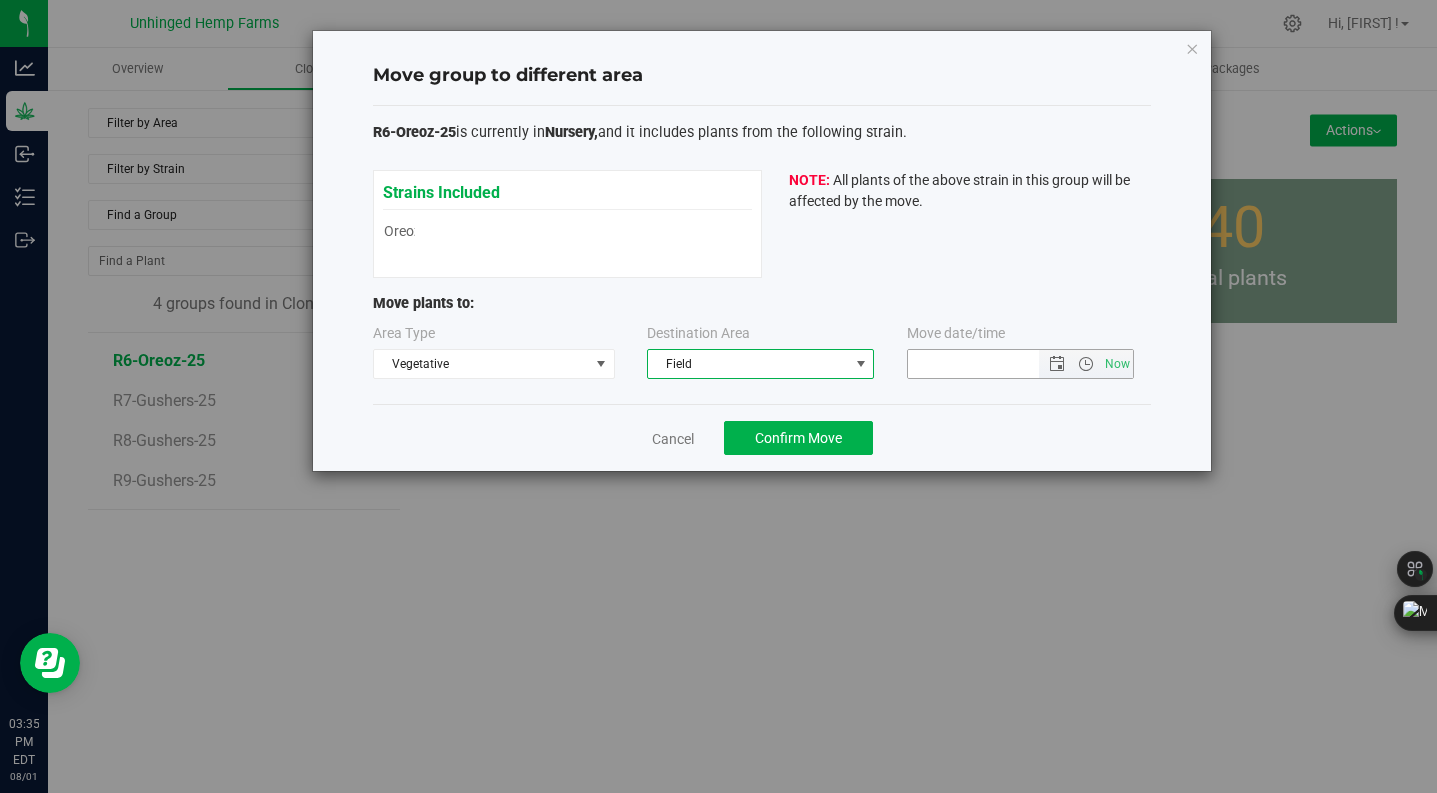 click at bounding box center (990, 364) 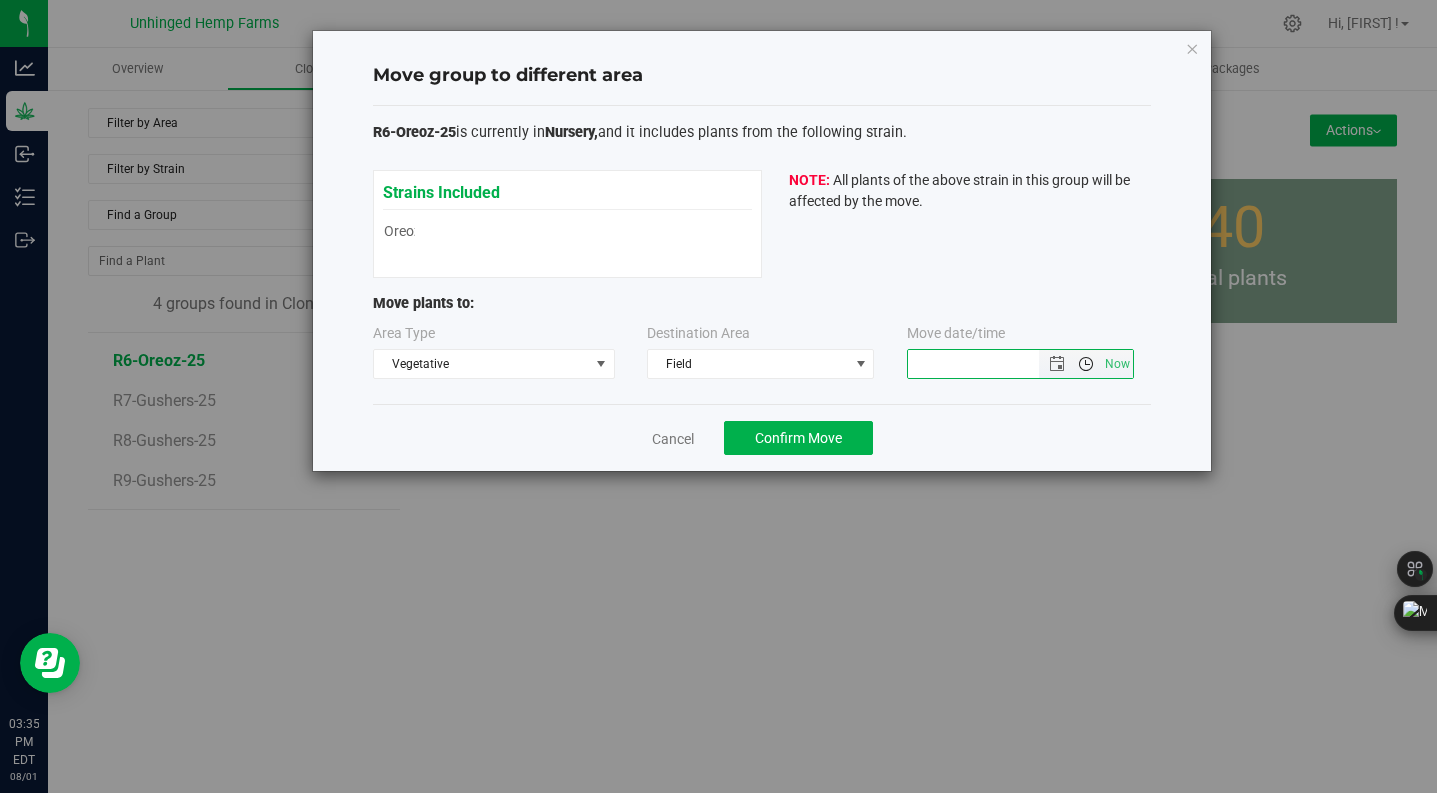 click at bounding box center (1086, 364) 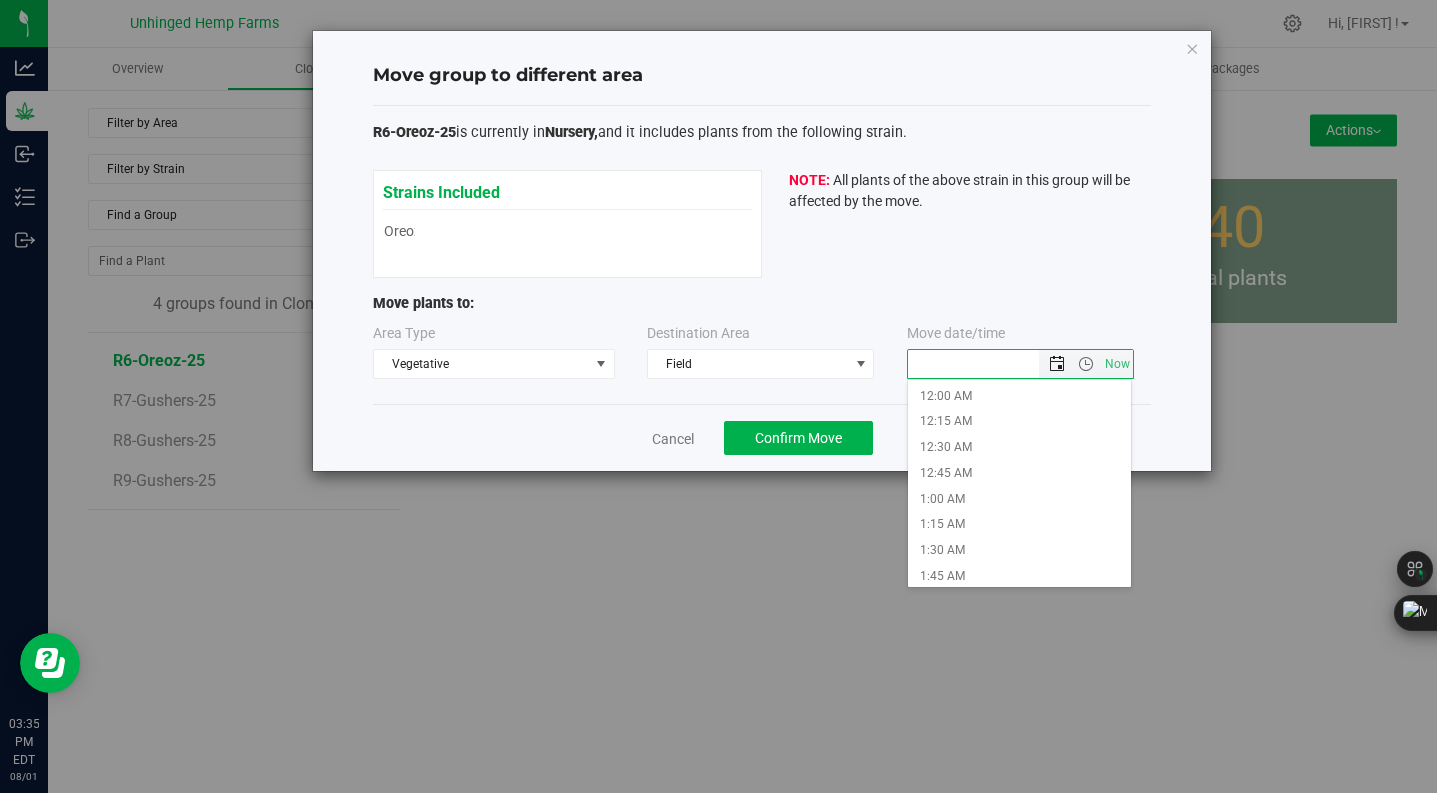 click at bounding box center (1057, 364) 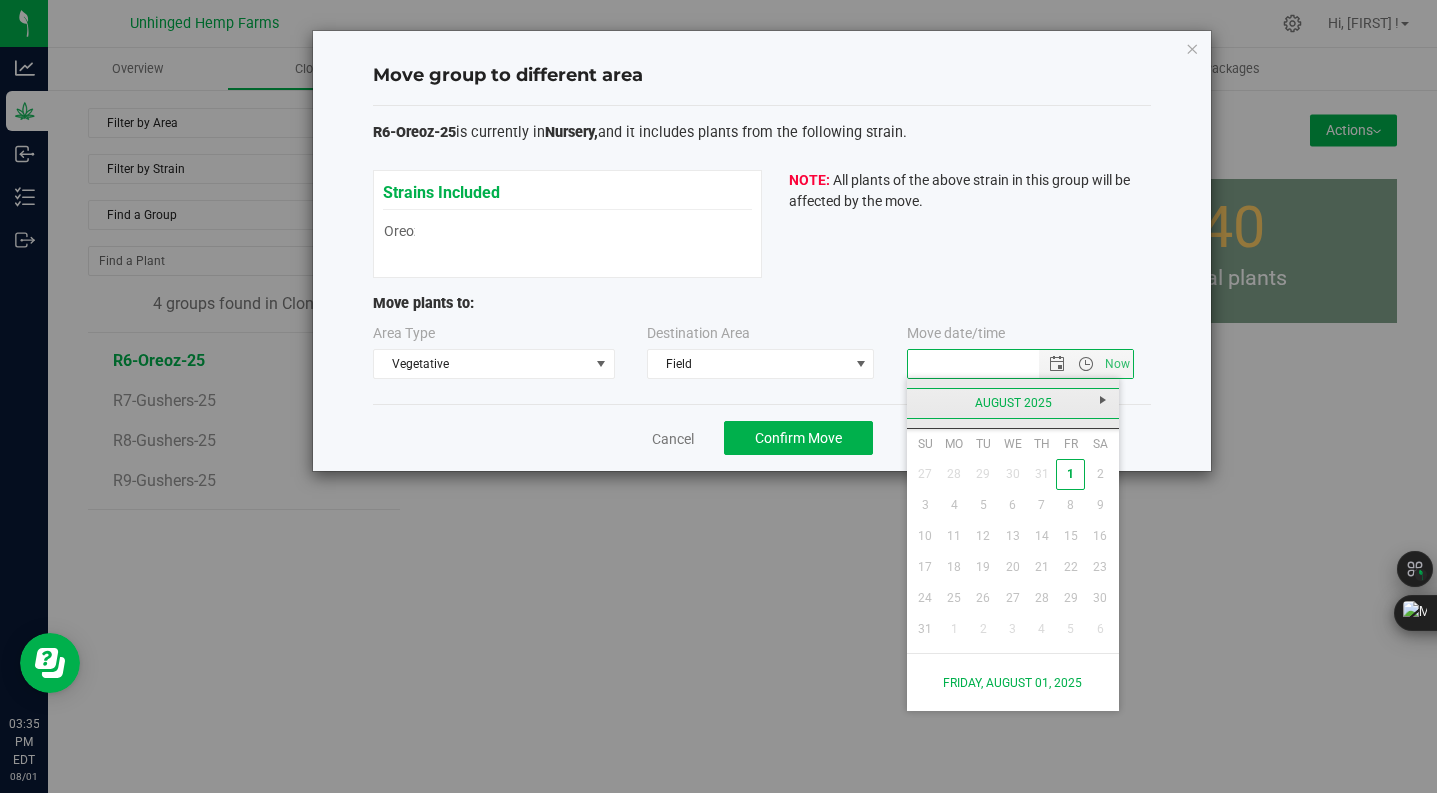 click on "August 2025" at bounding box center (1013, 403) 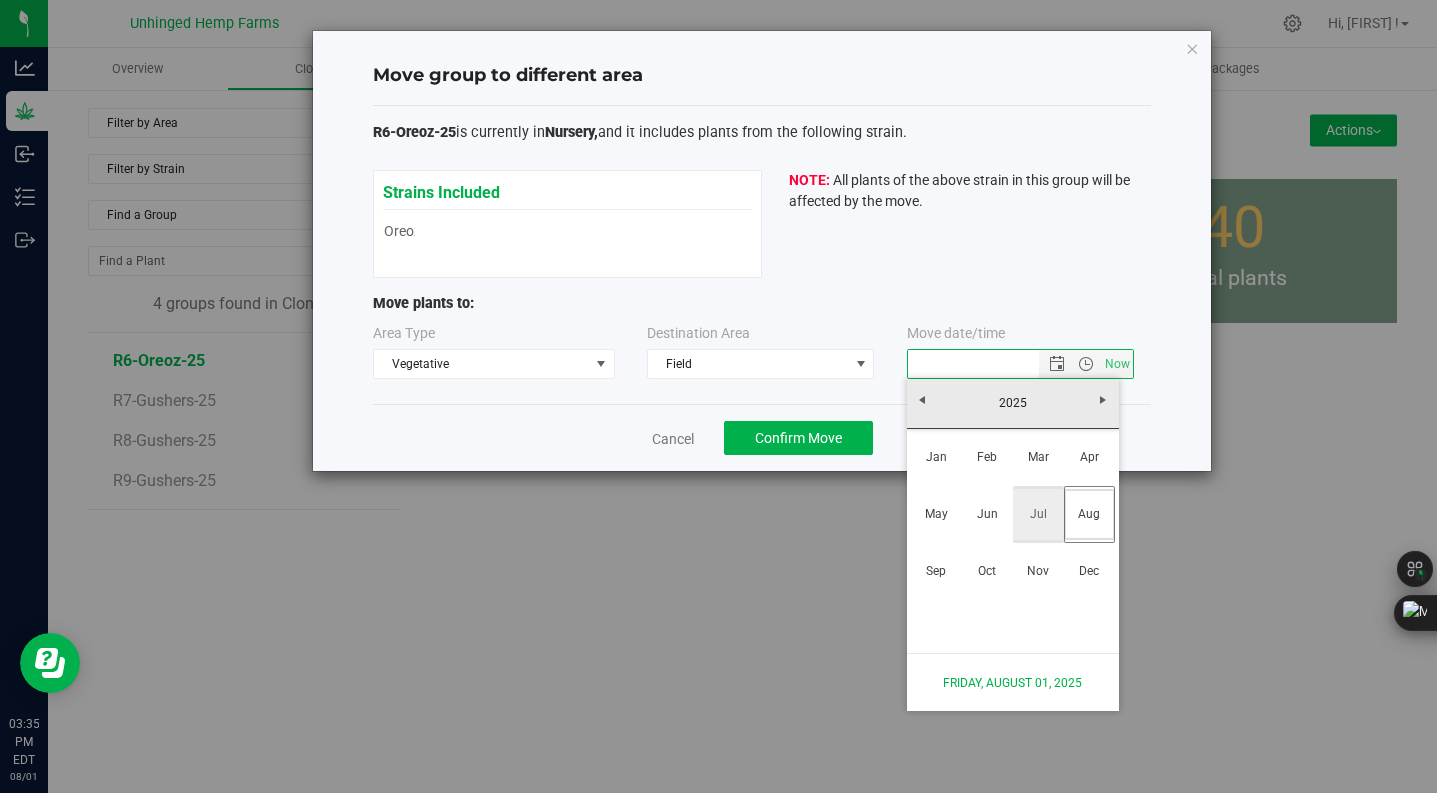 click on "Jul" at bounding box center [1038, 514] 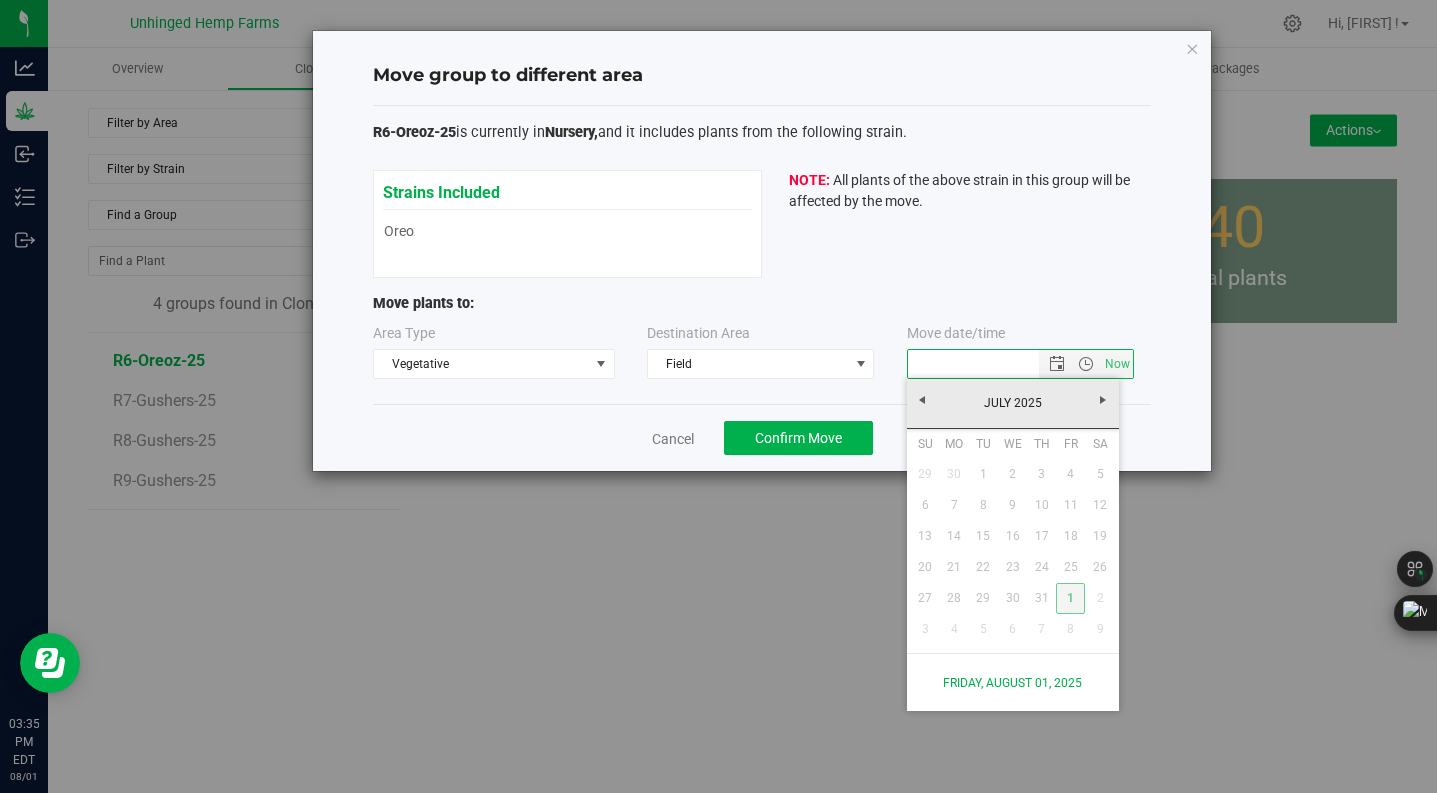 click on "1" at bounding box center [1070, 598] 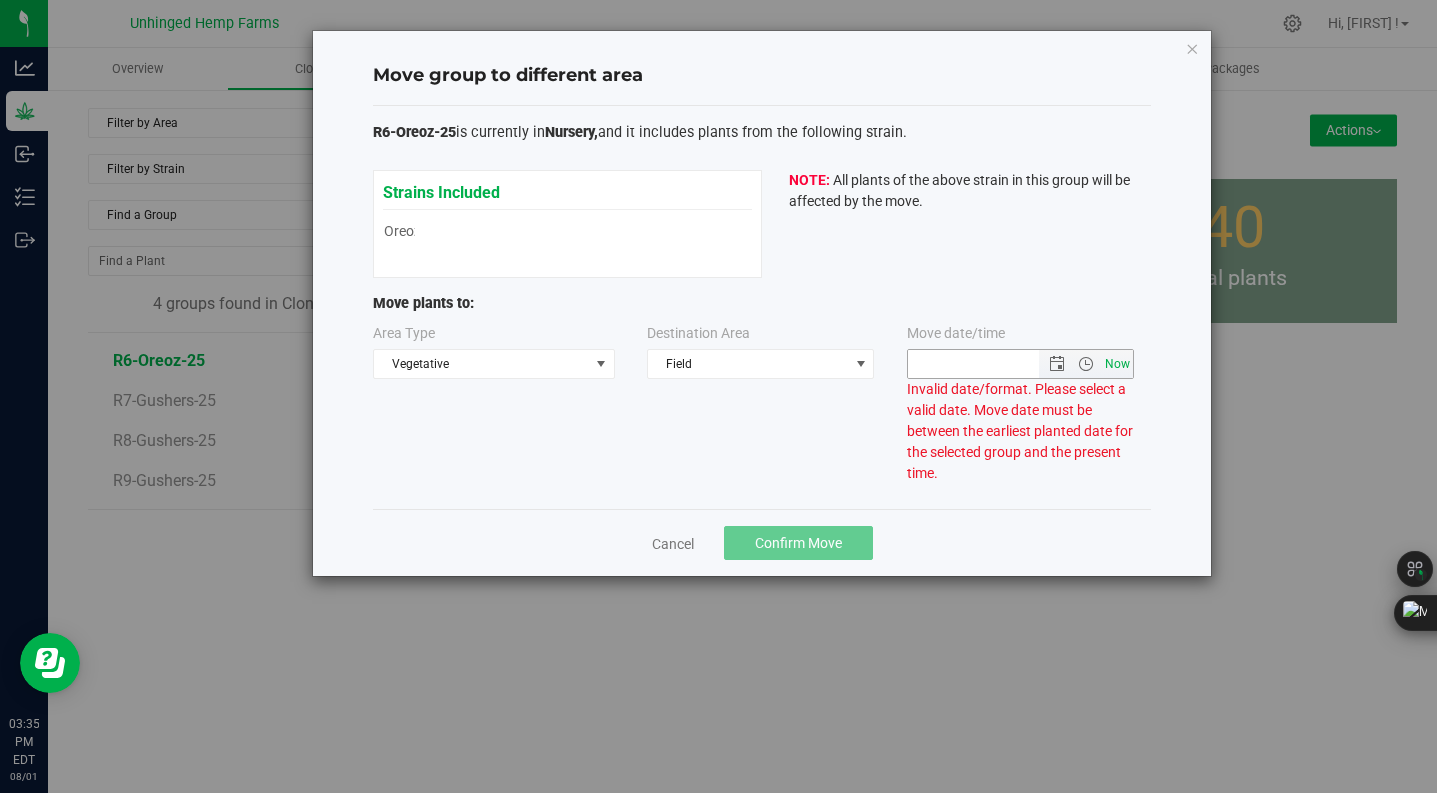 click on "Now" at bounding box center (1117, 364) 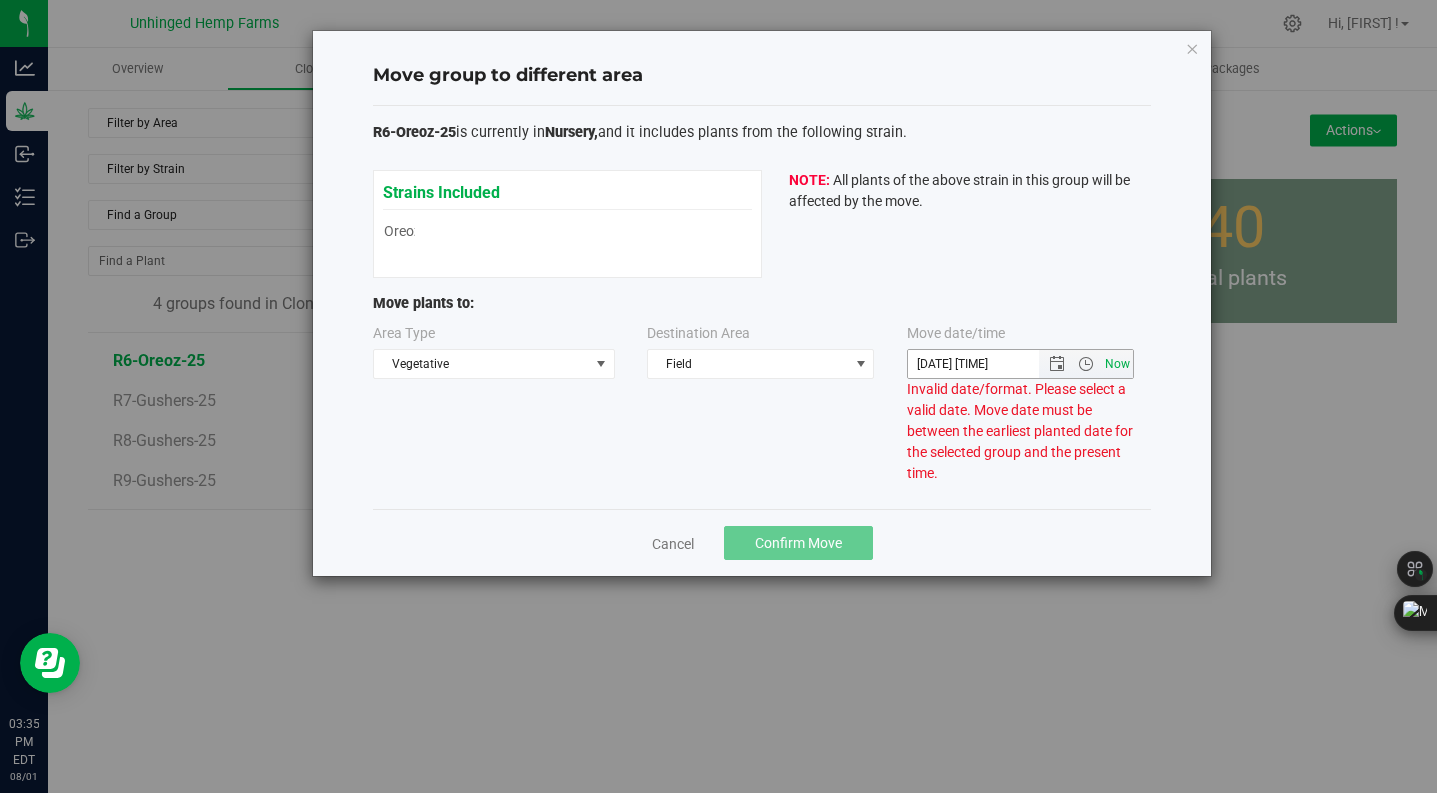 type 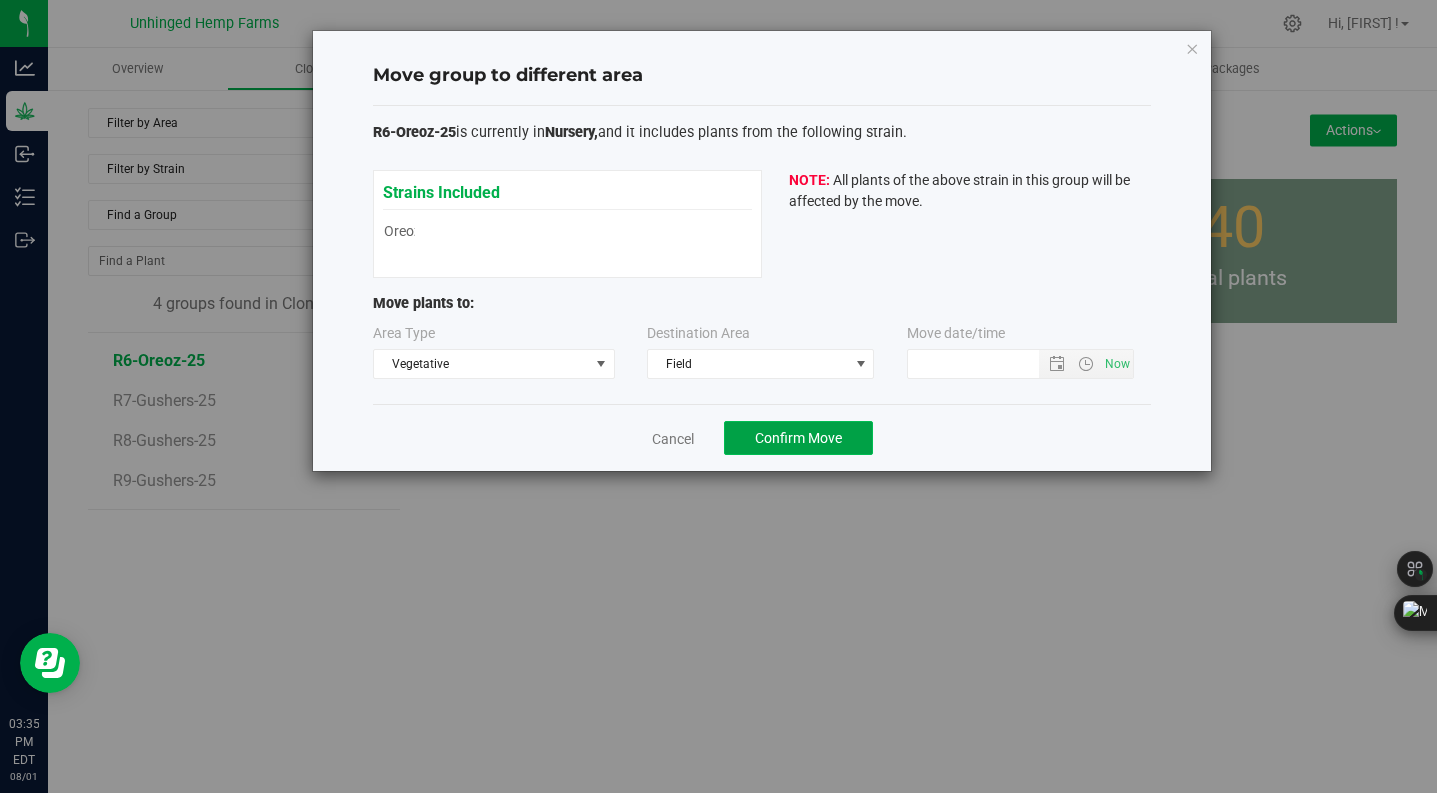 drag, startPoint x: 795, startPoint y: 442, endPoint x: 804, endPoint y: 452, distance: 13.453624 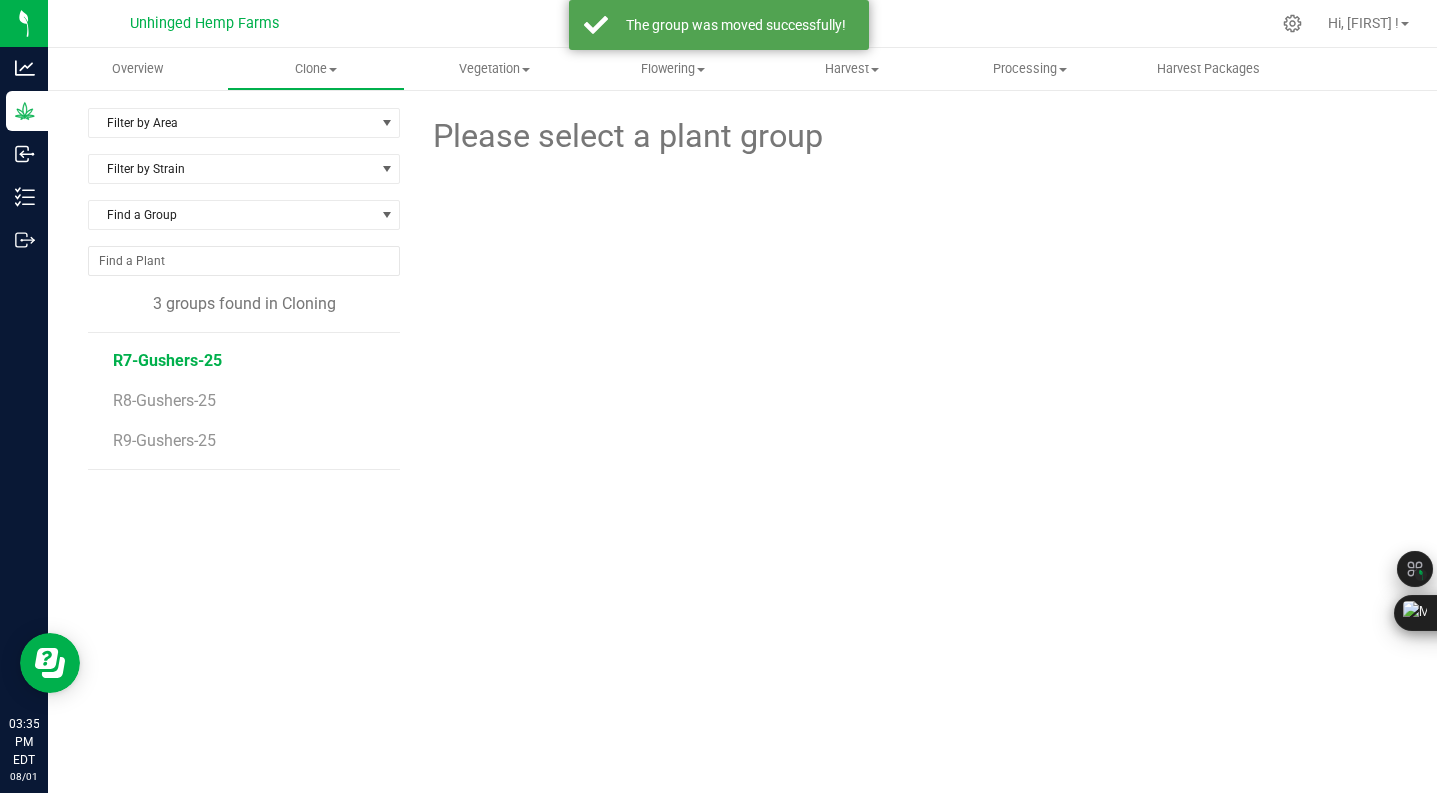 click on "R7-Gushers-25" at bounding box center [167, 360] 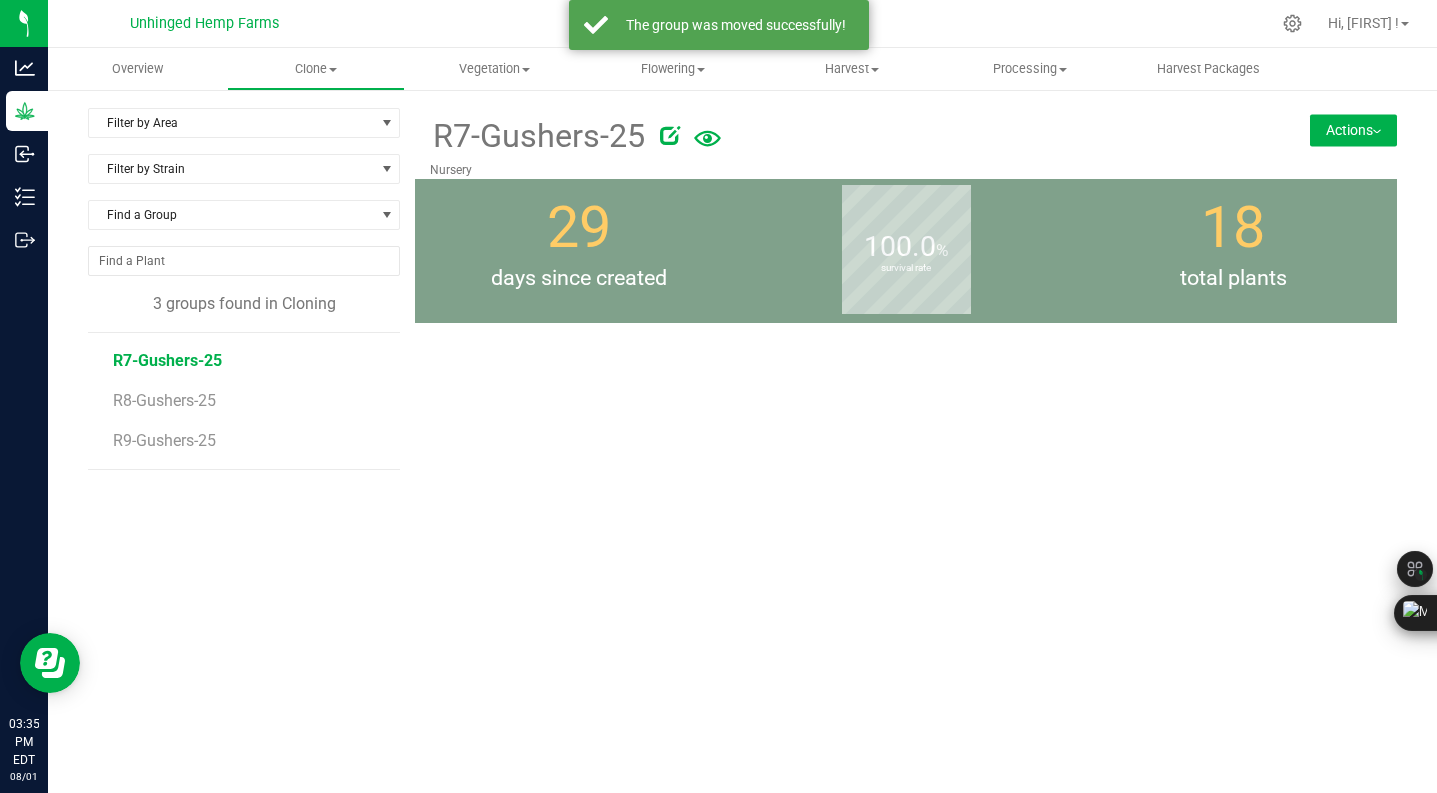 click on "Actions" at bounding box center [1353, 130] 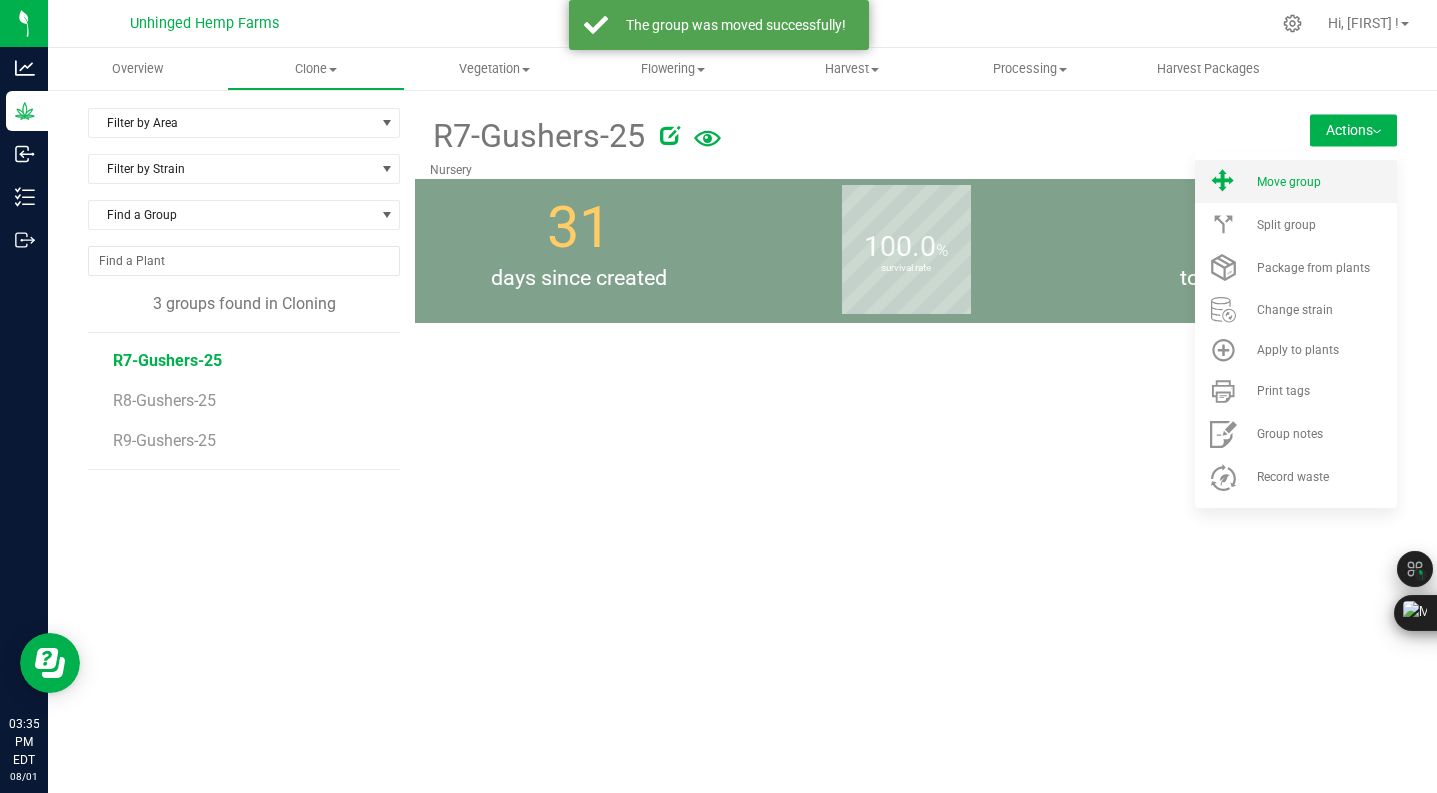 click on "Move group" at bounding box center [1296, 181] 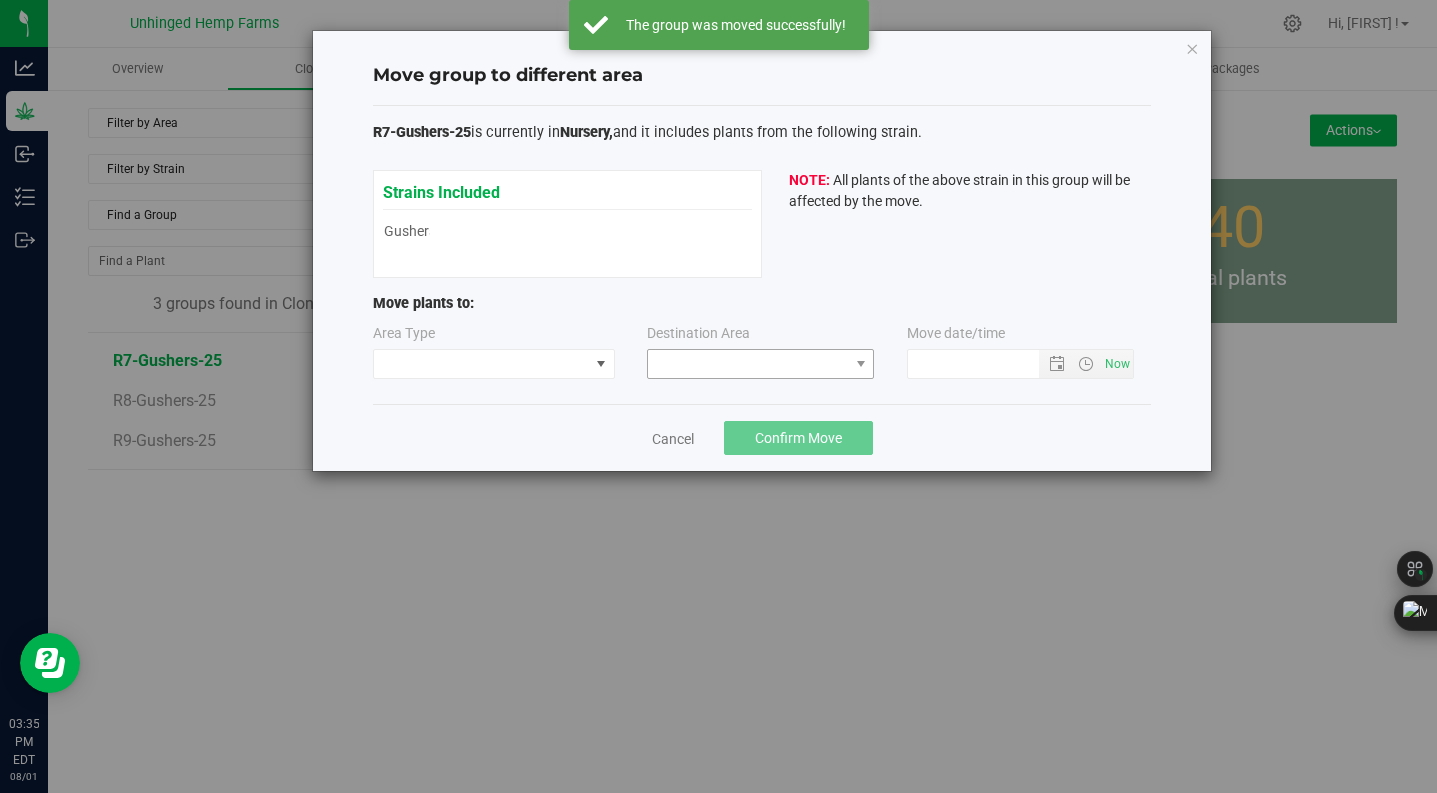 type on "[DATE] [TIME]" 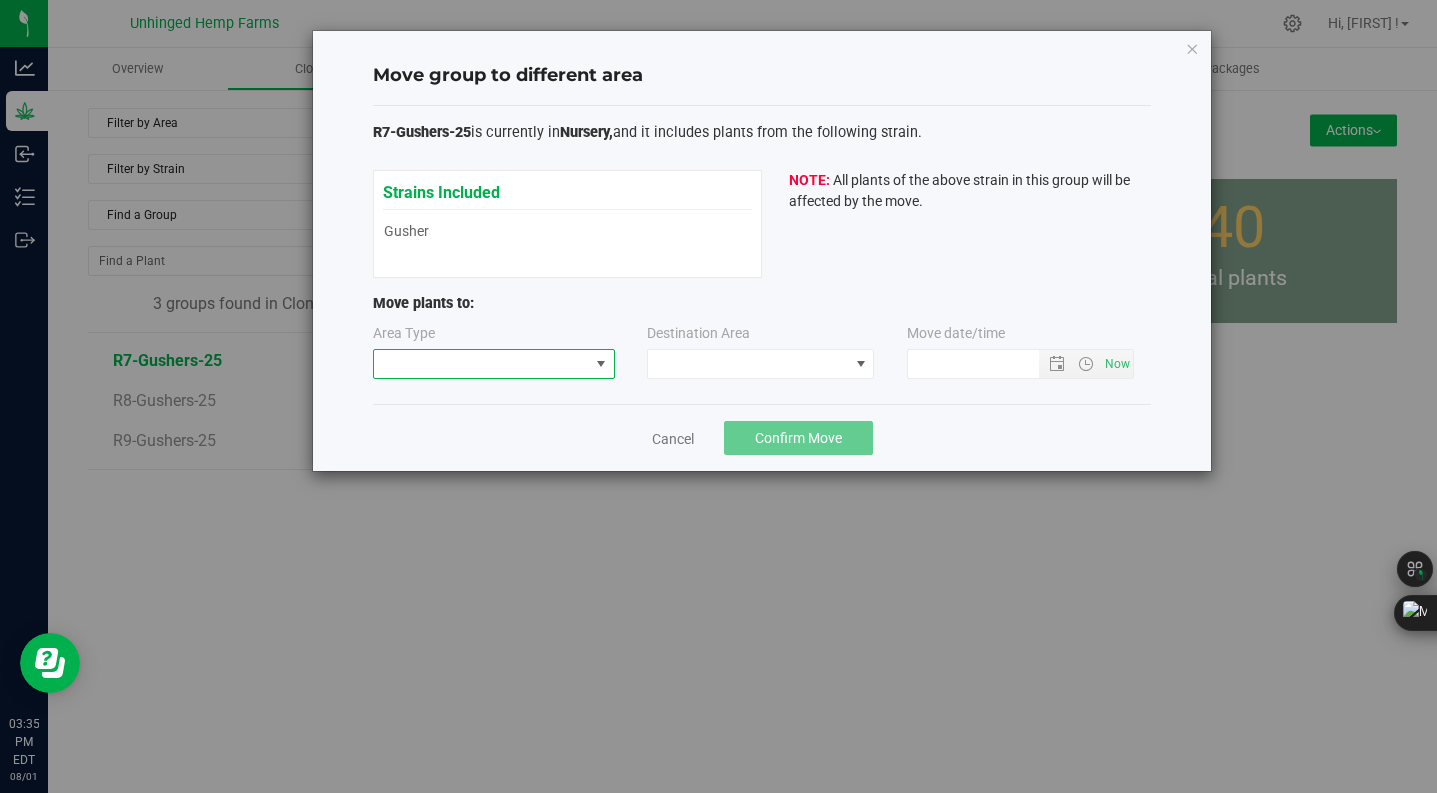 click at bounding box center (481, 364) 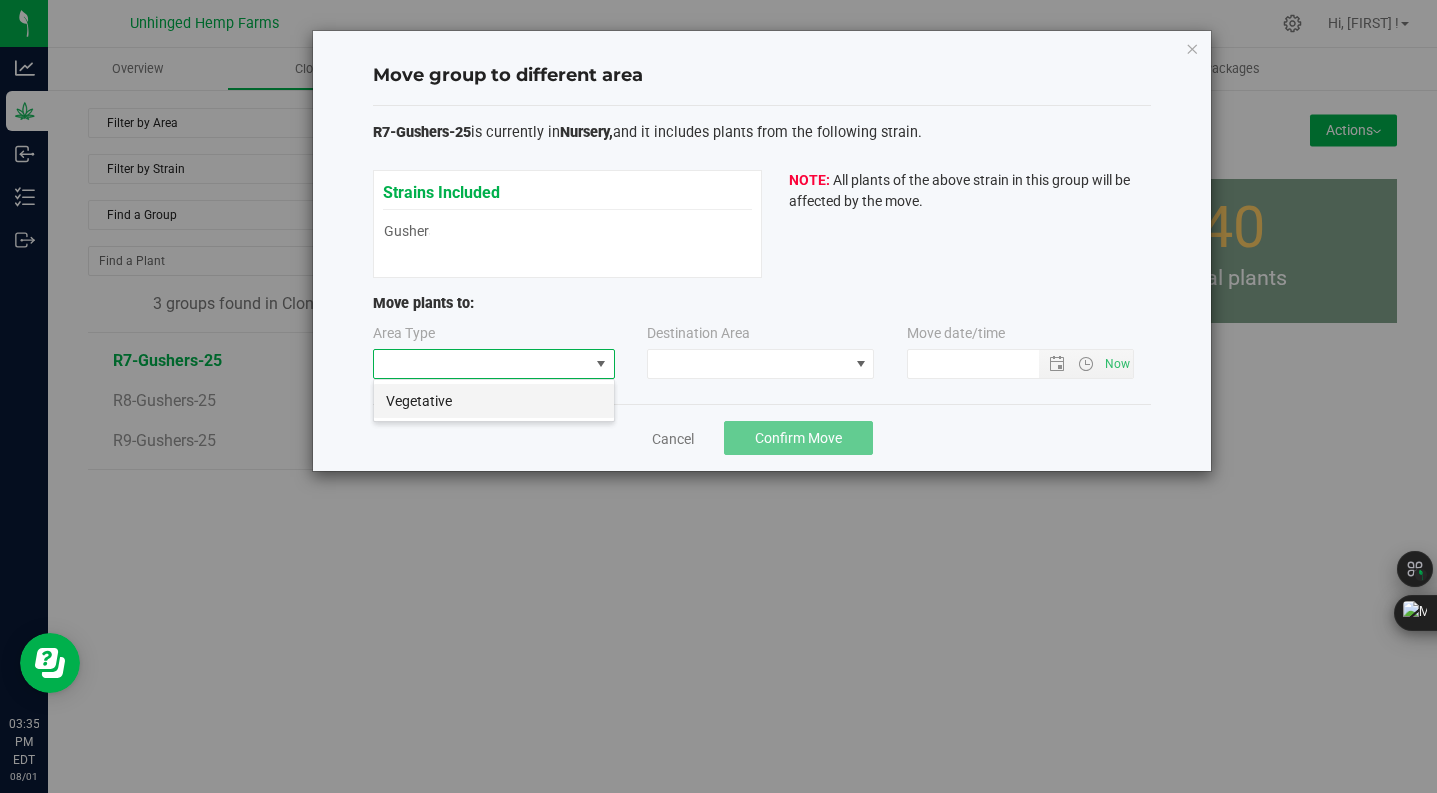 scroll, scrollTop: 99970, scrollLeft: 99758, axis: both 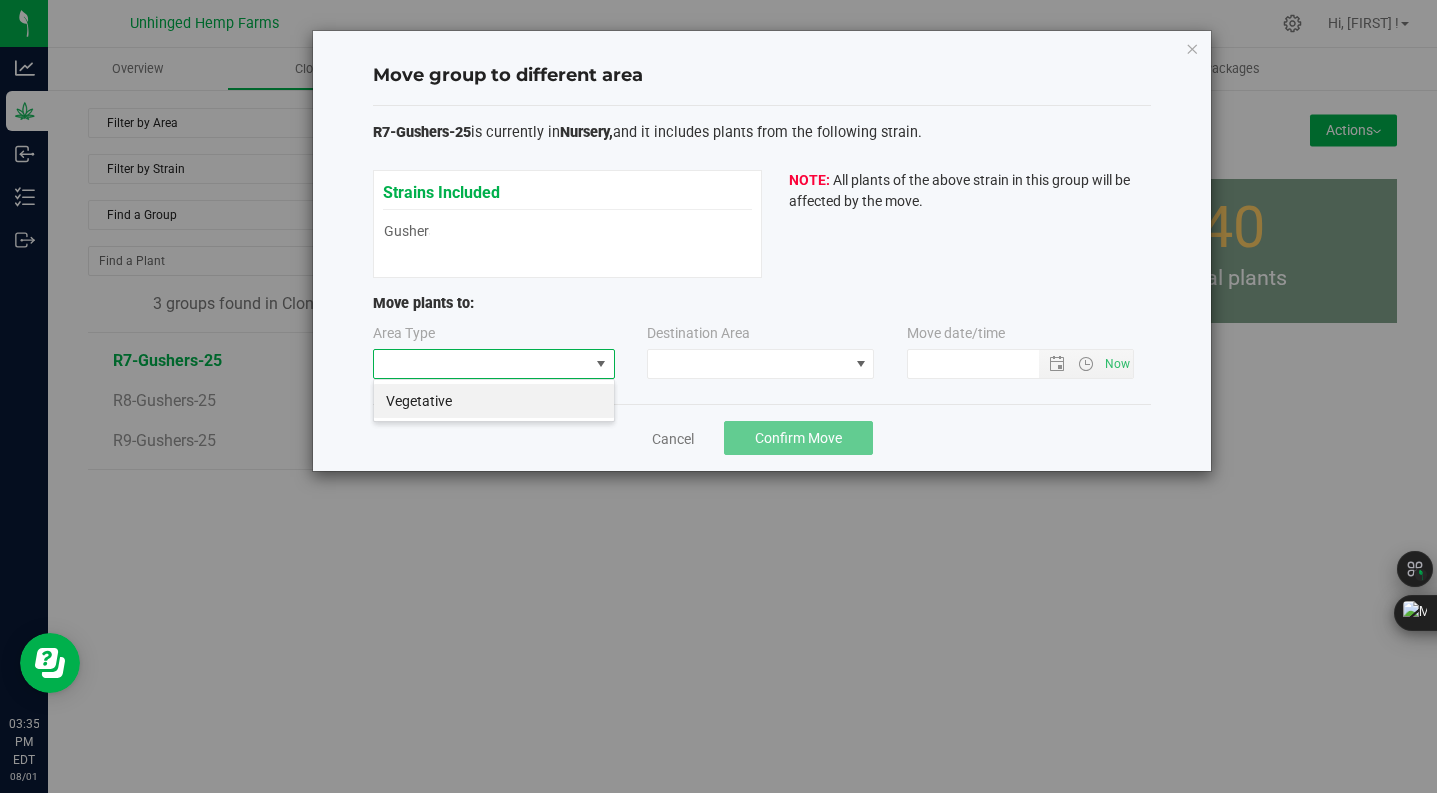 drag, startPoint x: 538, startPoint y: 407, endPoint x: 554, endPoint y: 402, distance: 16.763054 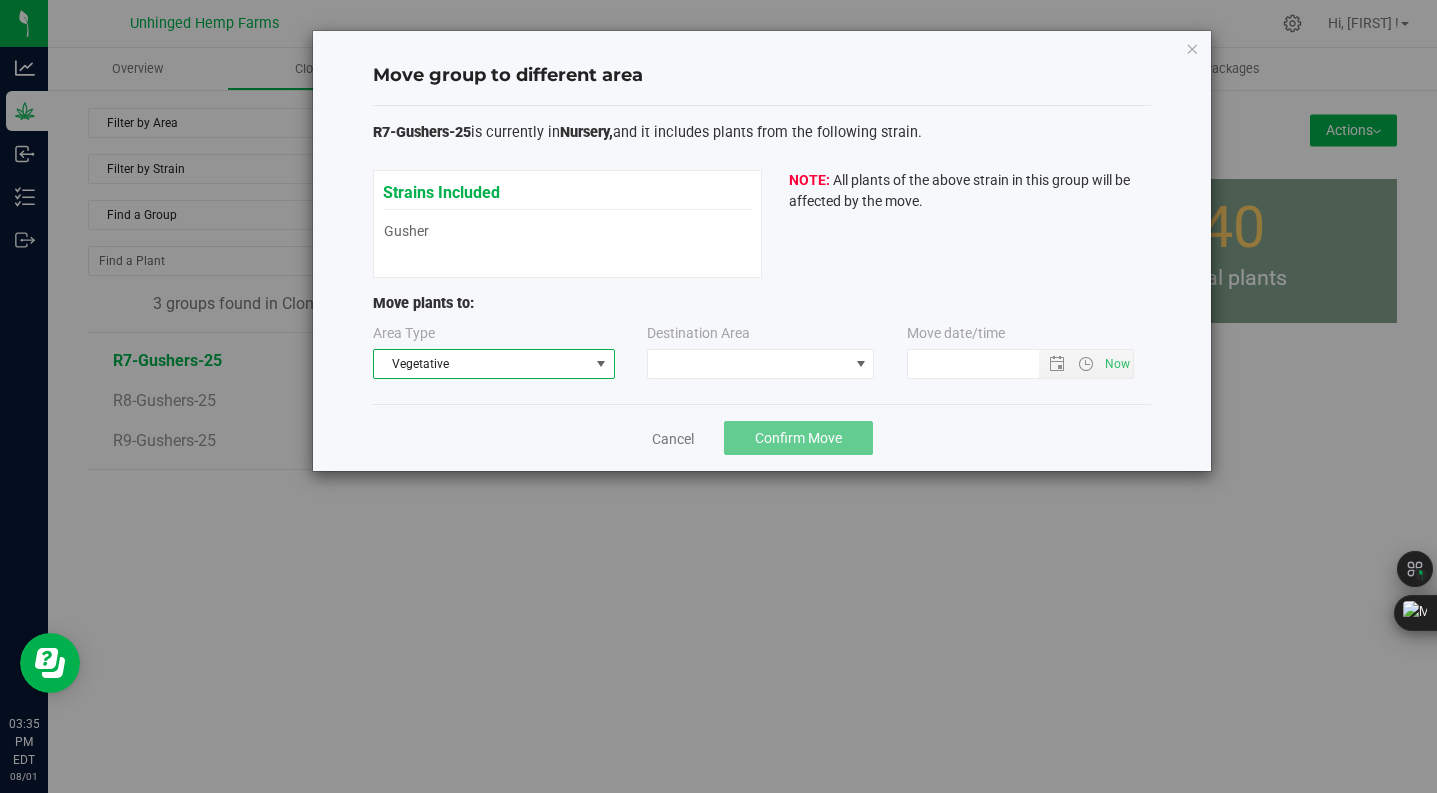 click on "Vegetative" at bounding box center (481, 364) 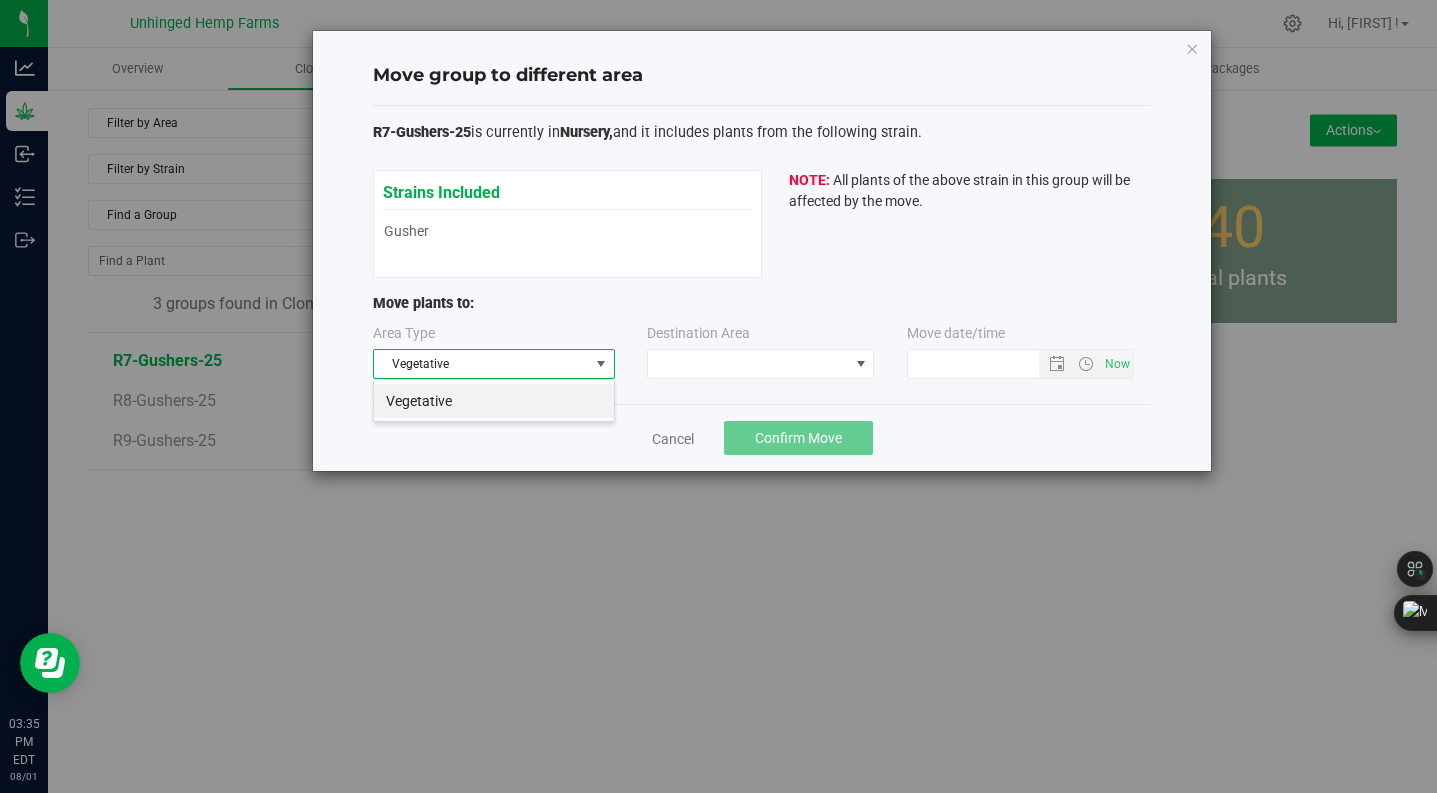 scroll, scrollTop: 99970, scrollLeft: 99758, axis: both 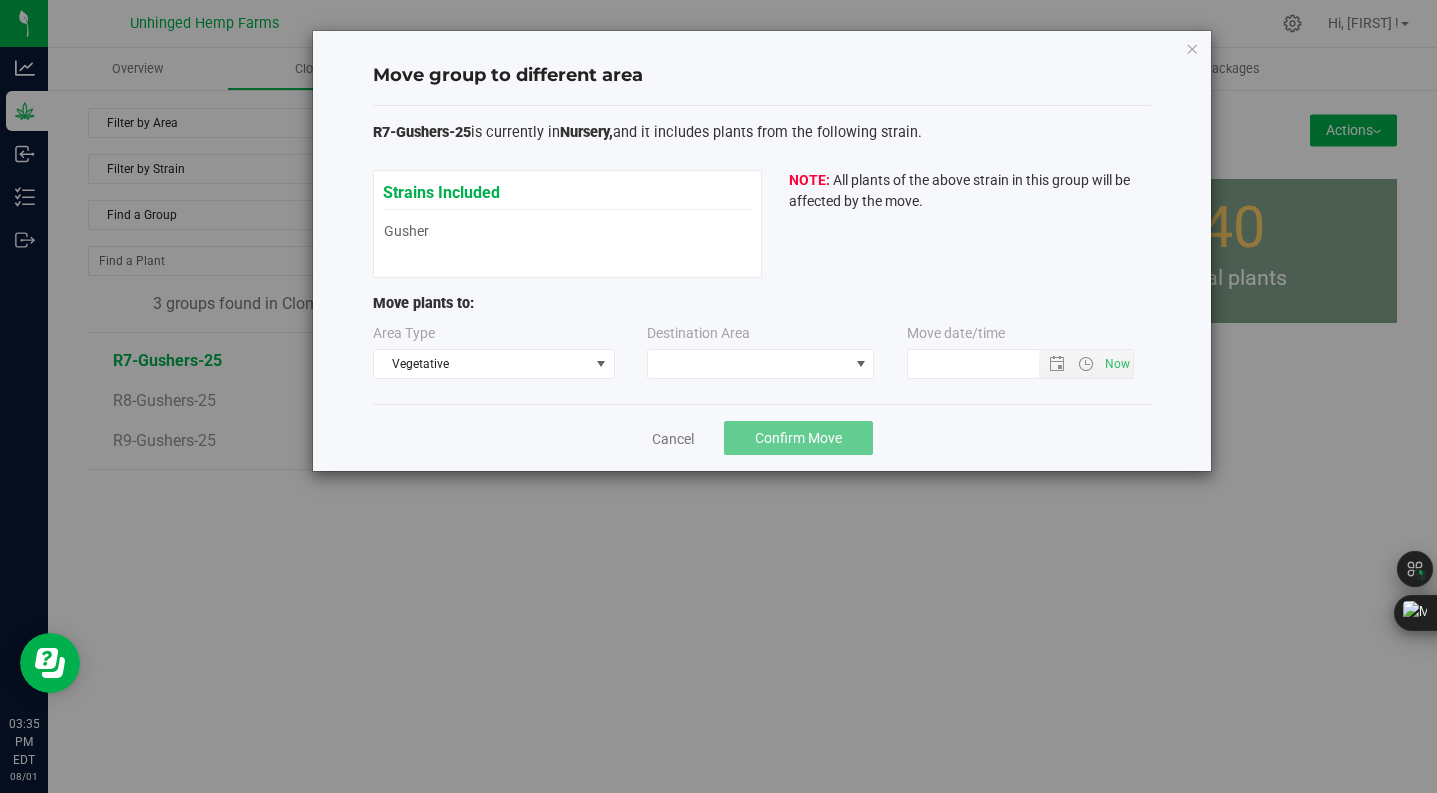 click on "Move plants to:" at bounding box center [762, 308] 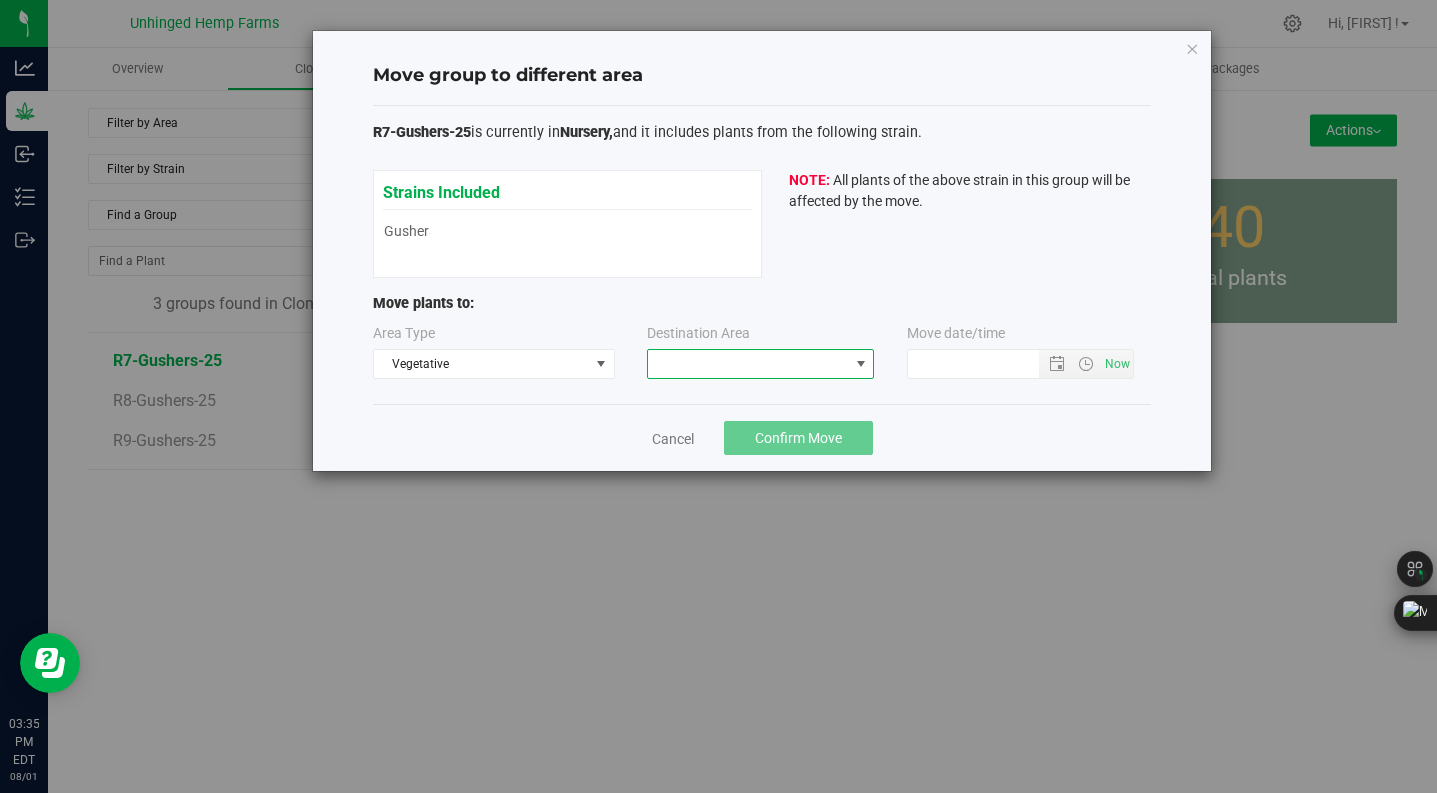 click at bounding box center (748, 364) 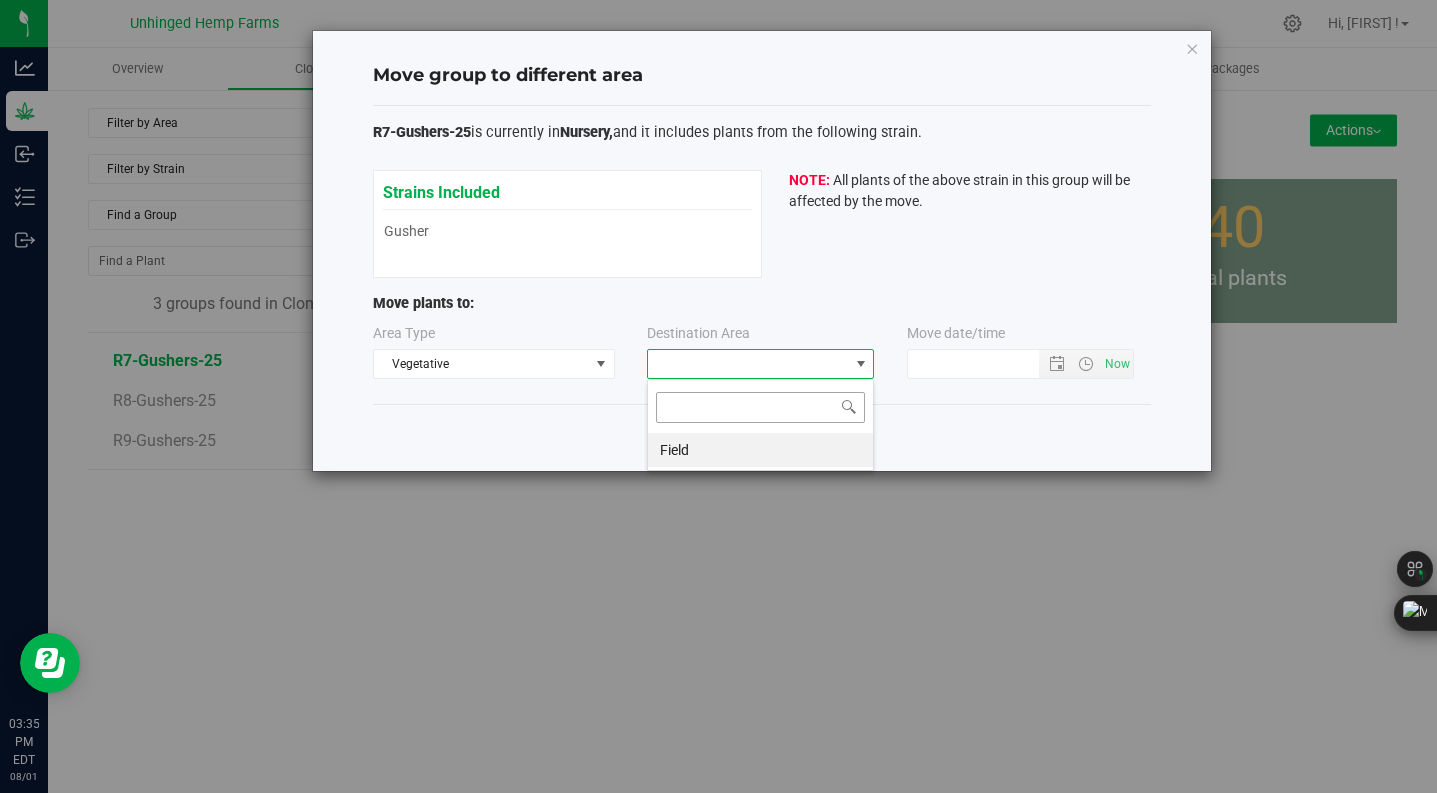 scroll, scrollTop: 99970, scrollLeft: 99773, axis: both 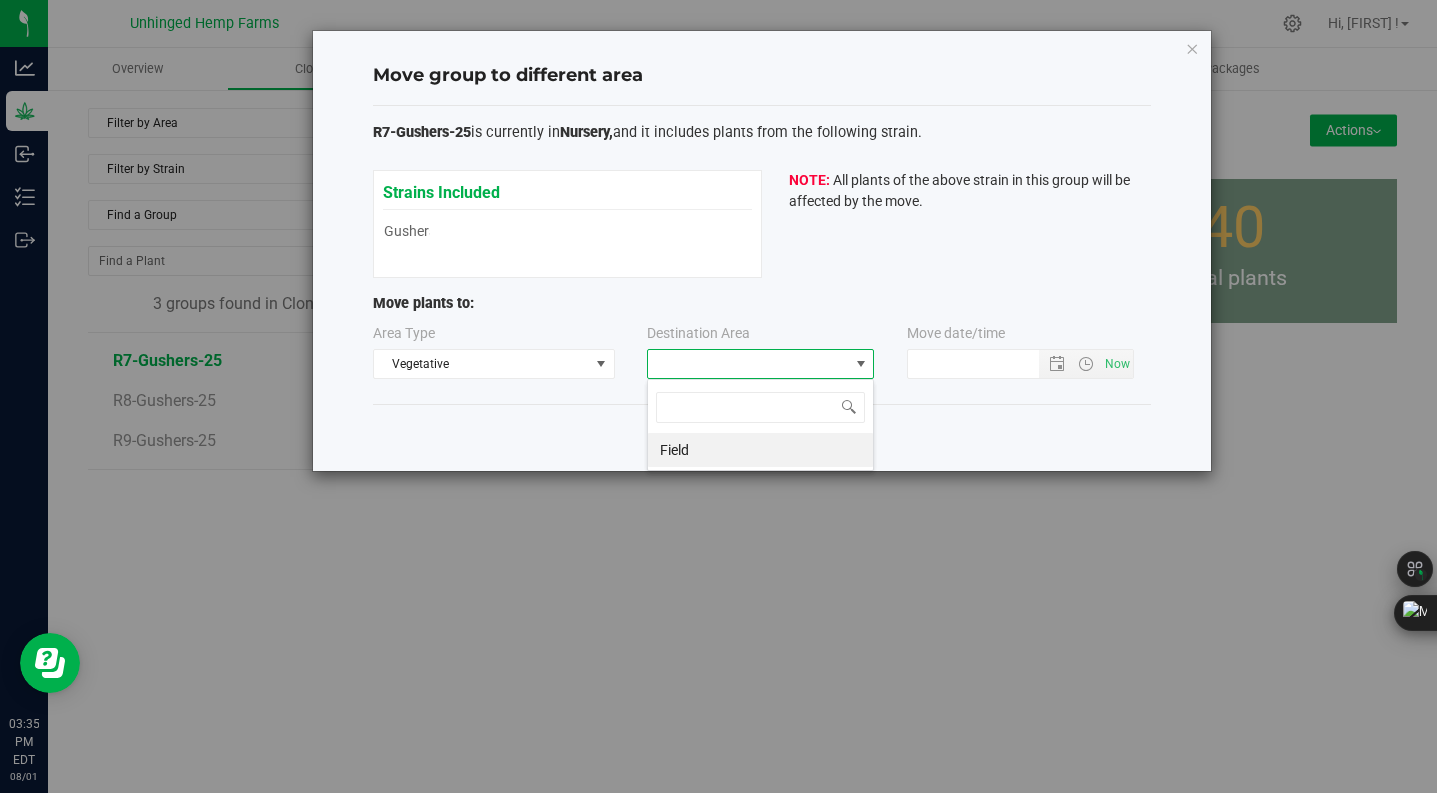 drag, startPoint x: 762, startPoint y: 454, endPoint x: 918, endPoint y: 429, distance: 157.99051 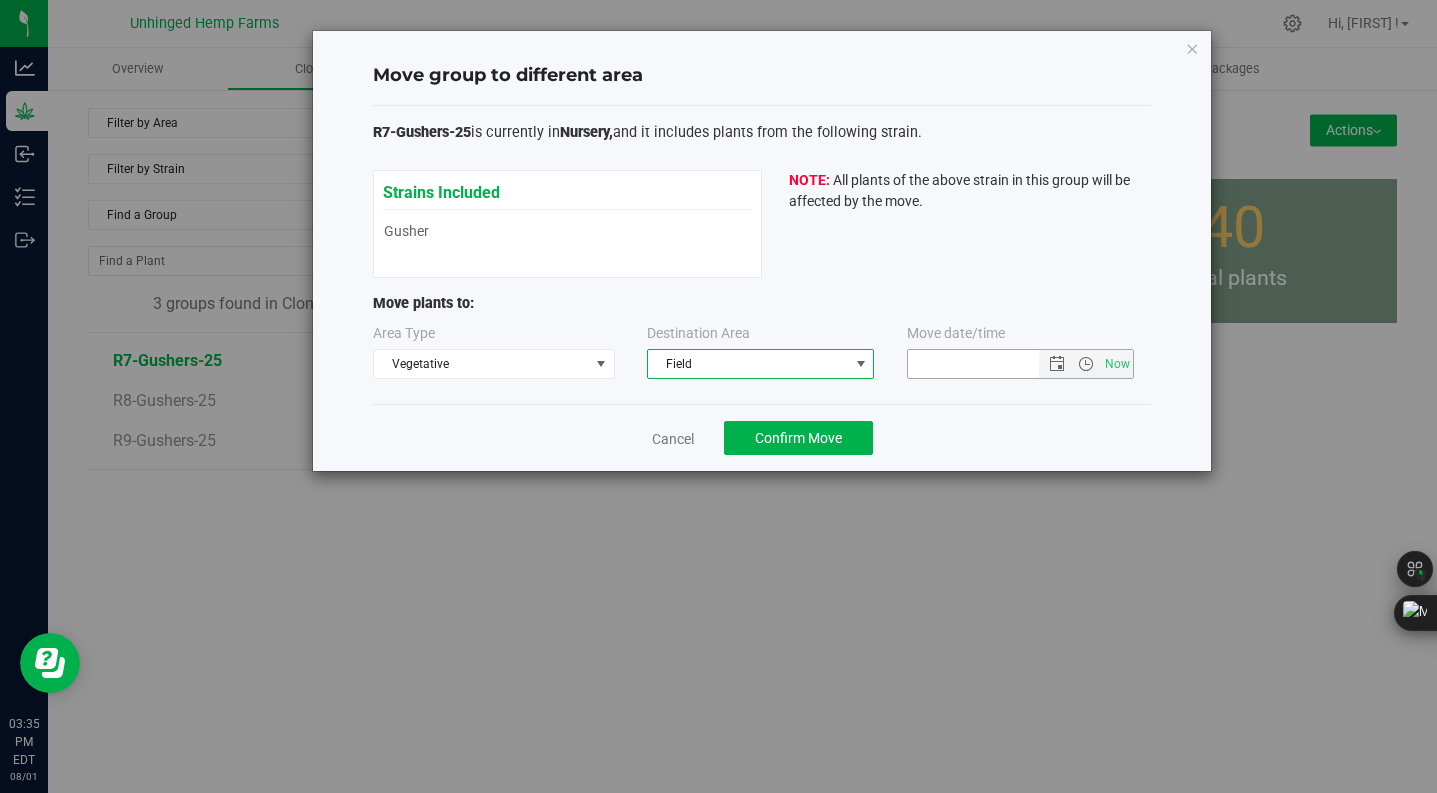 click at bounding box center (990, 364) 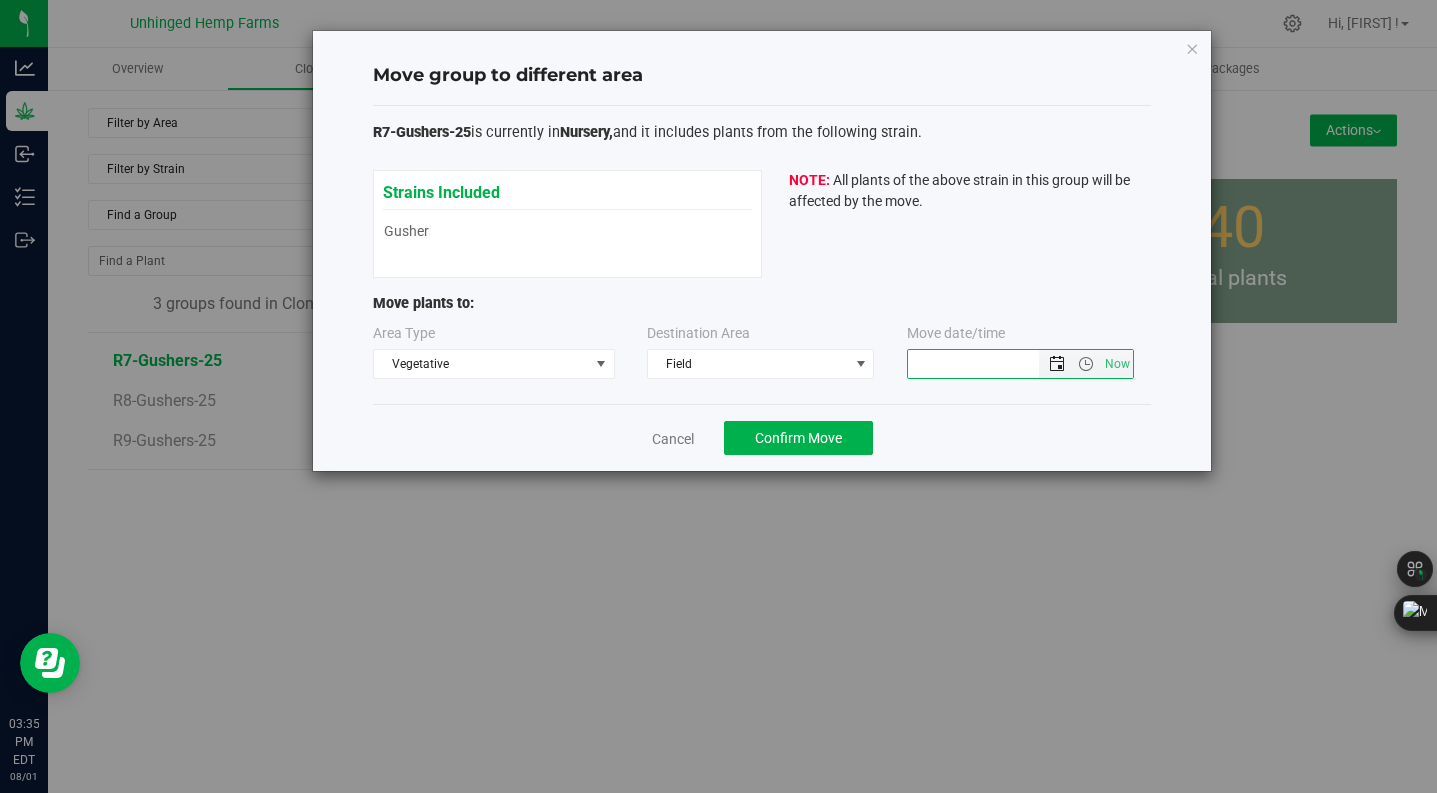 click at bounding box center [1057, 364] 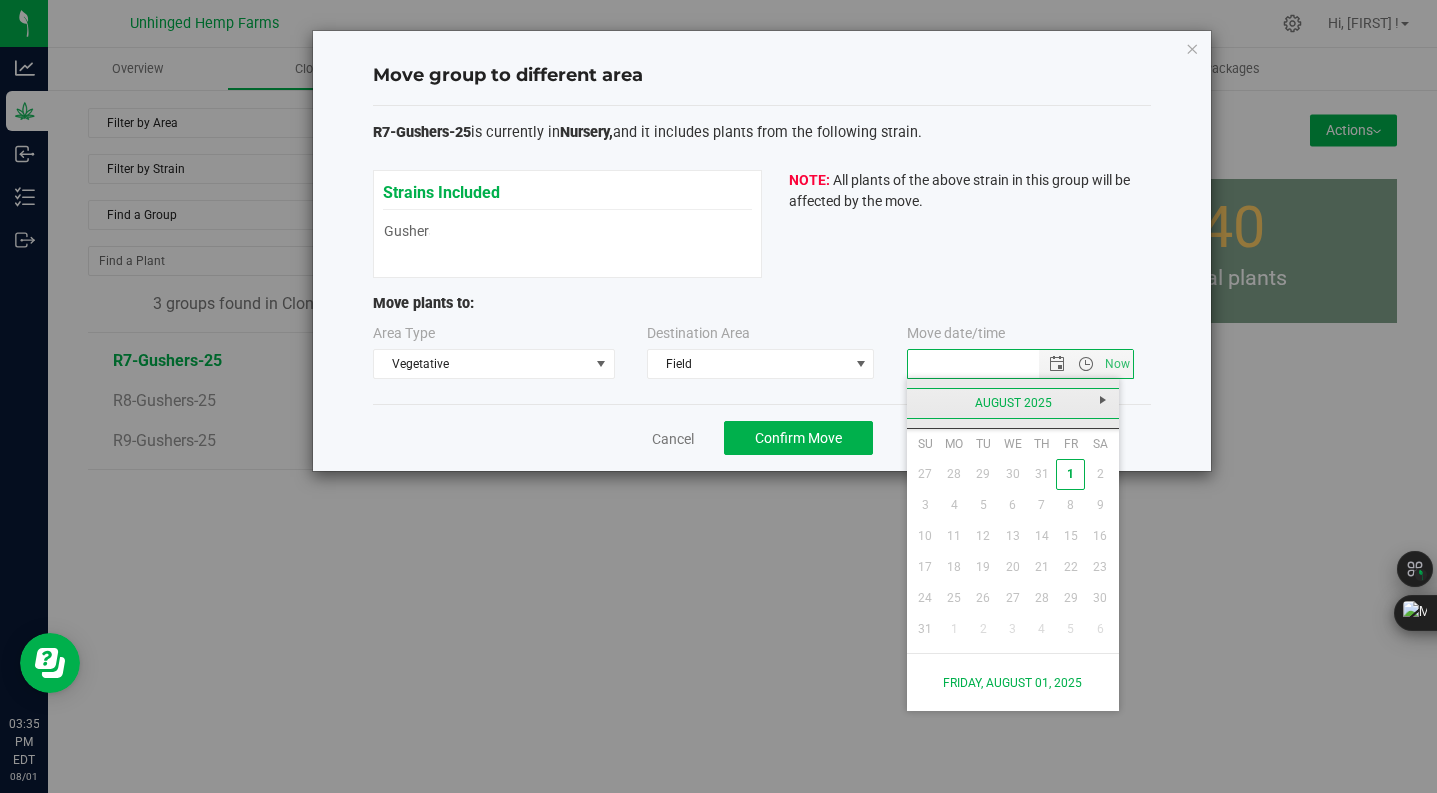 click on "August 2025" at bounding box center (1013, 403) 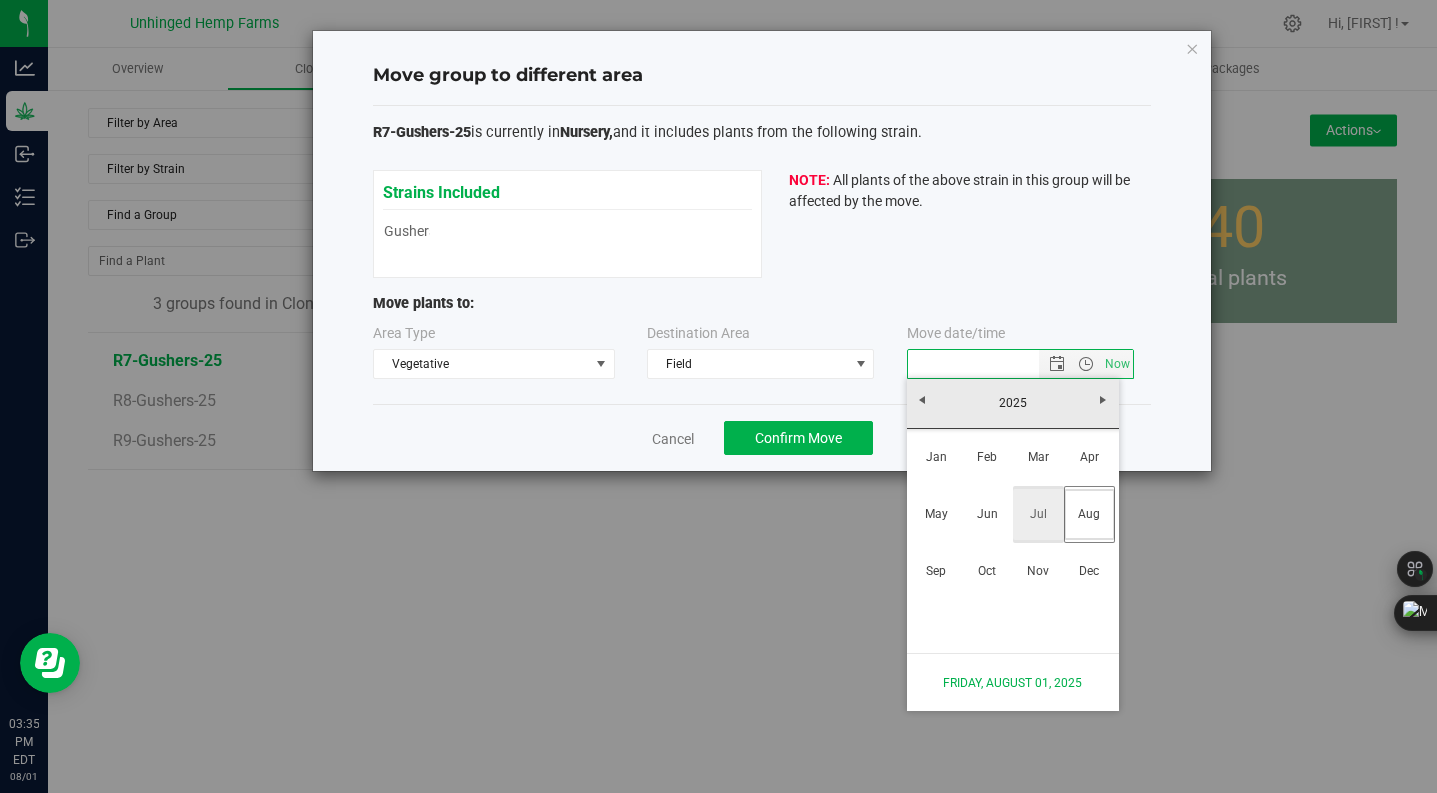 click on "Jul" at bounding box center [1038, 514] 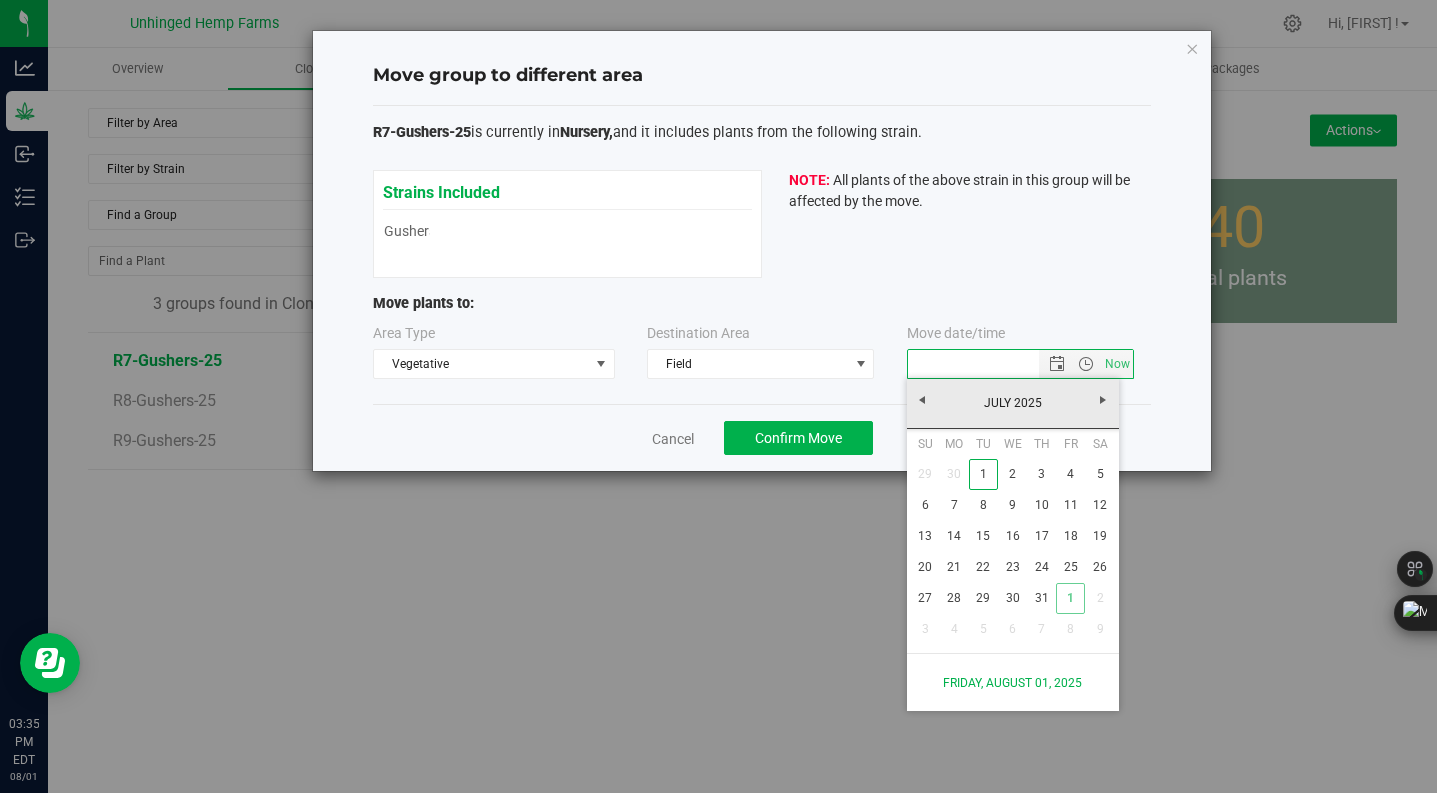 click on "Su Mo Tu We Th Fr Sa 29 30 1 2 3 4 5 6 7 8 9 10 11 12 13 14 15 16 17 18 19 20 21 22 23 24 25 26 27 28 29 30 31 1 2 3 4 5 6 7 8 9" at bounding box center (1013, 541) 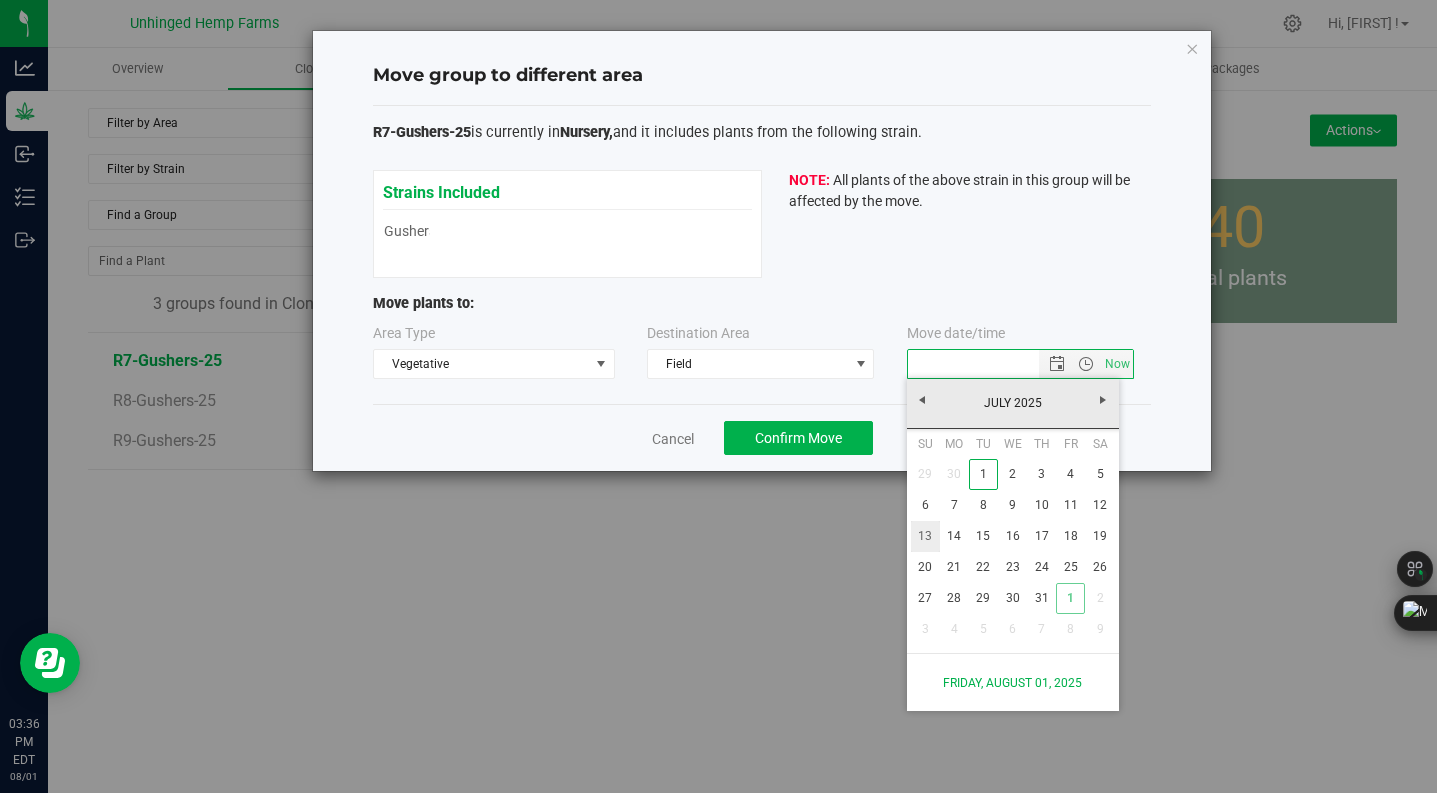 click on "13" at bounding box center [925, 536] 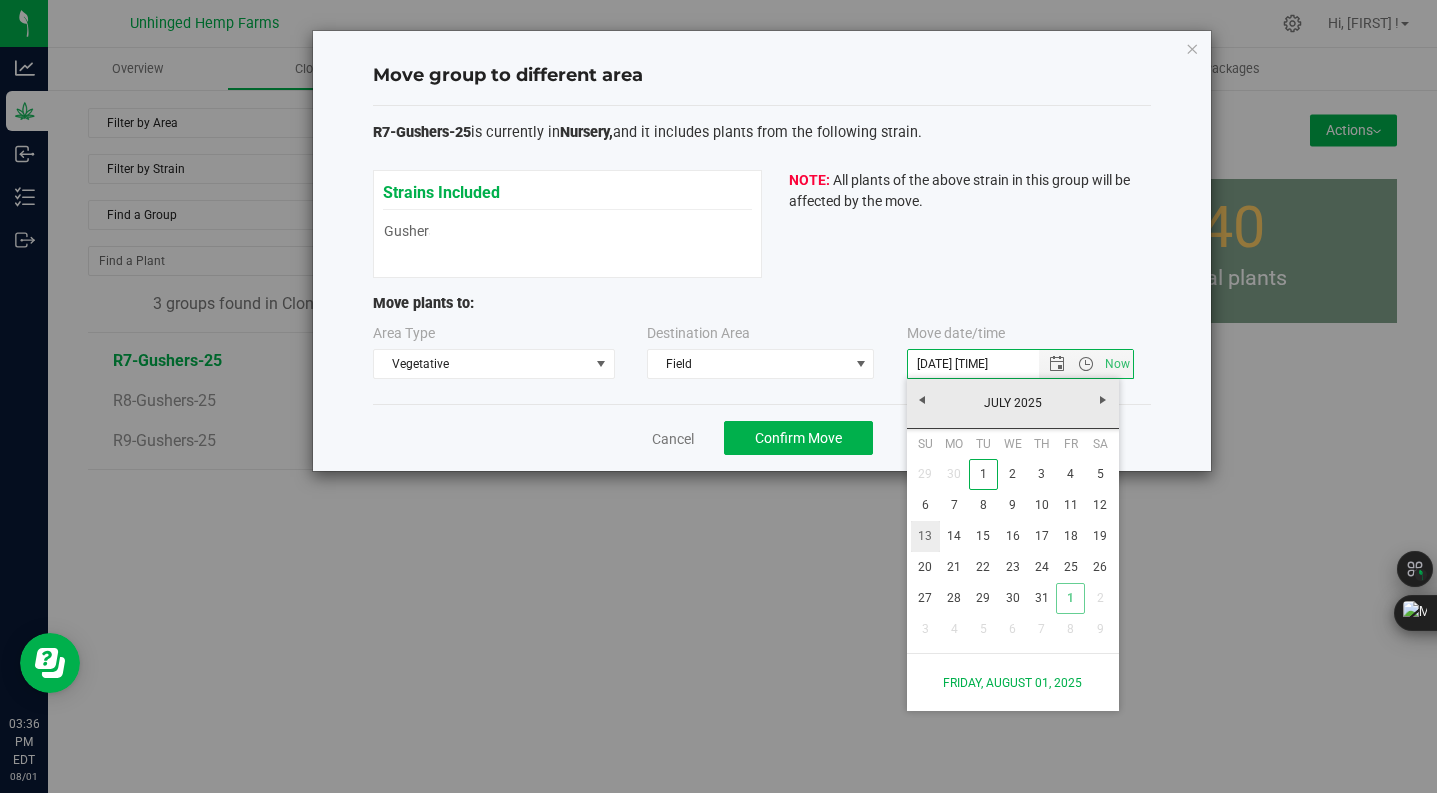 type 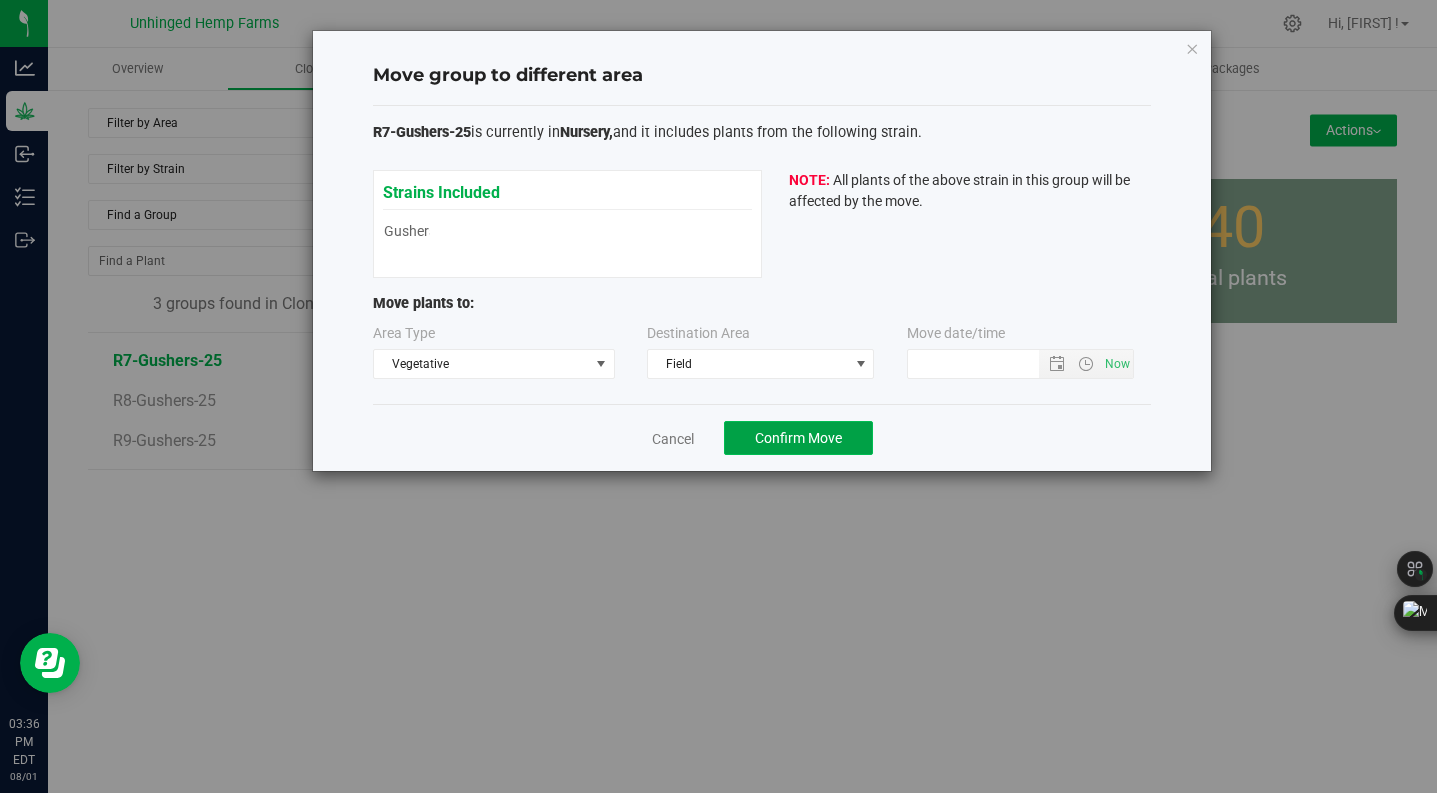 click on "Confirm Move" 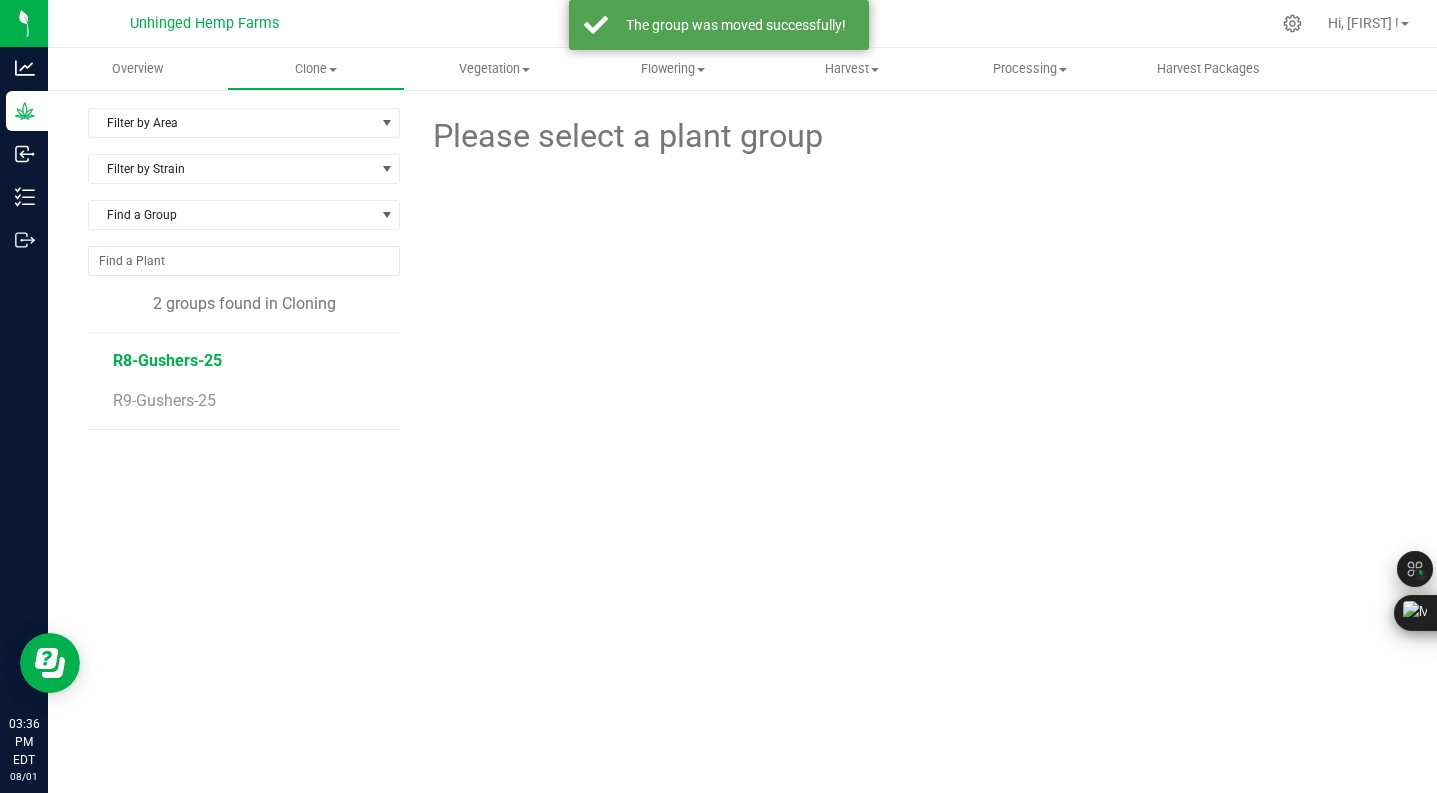click on "R8-Gushers-25" at bounding box center (167, 360) 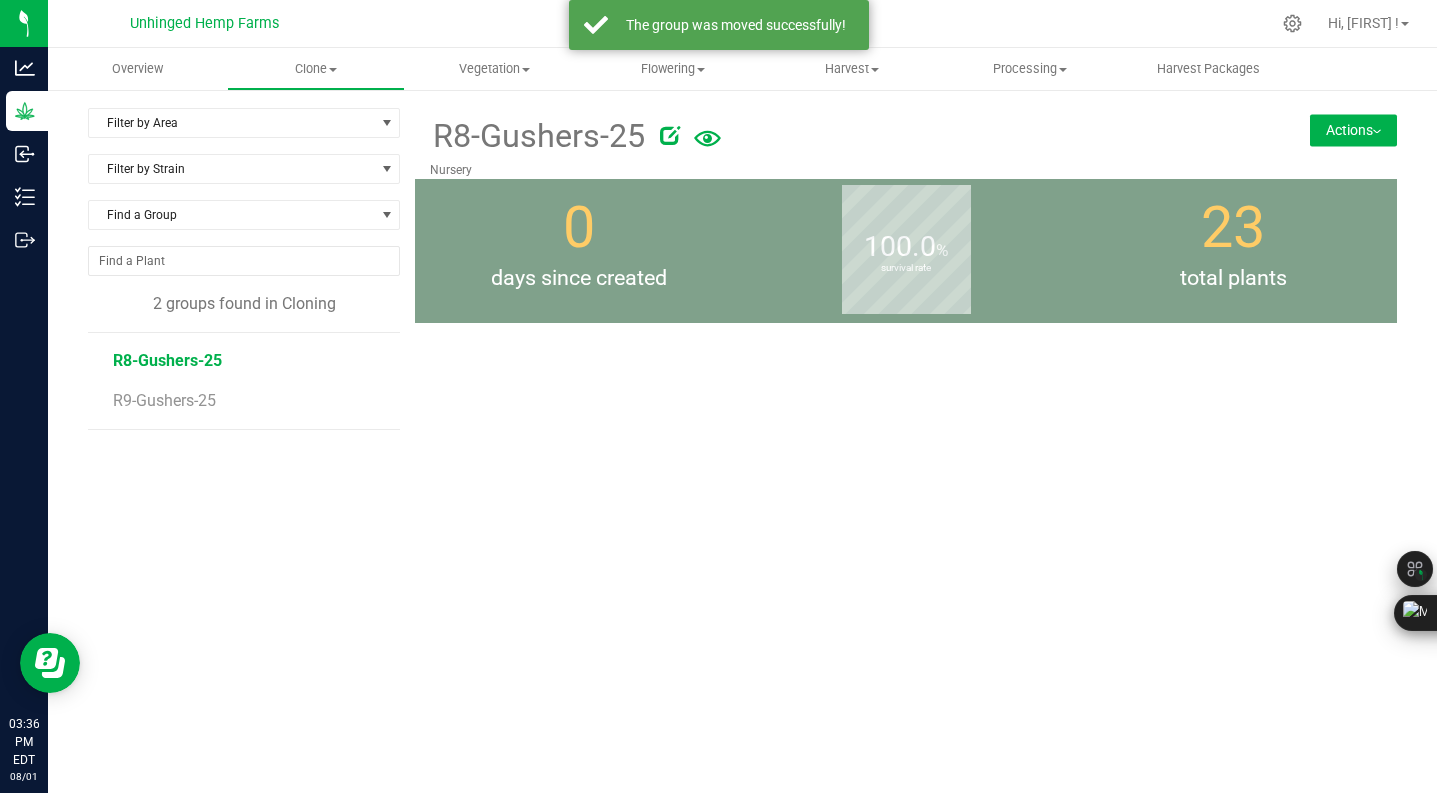 click on "Actions" at bounding box center (1353, 130) 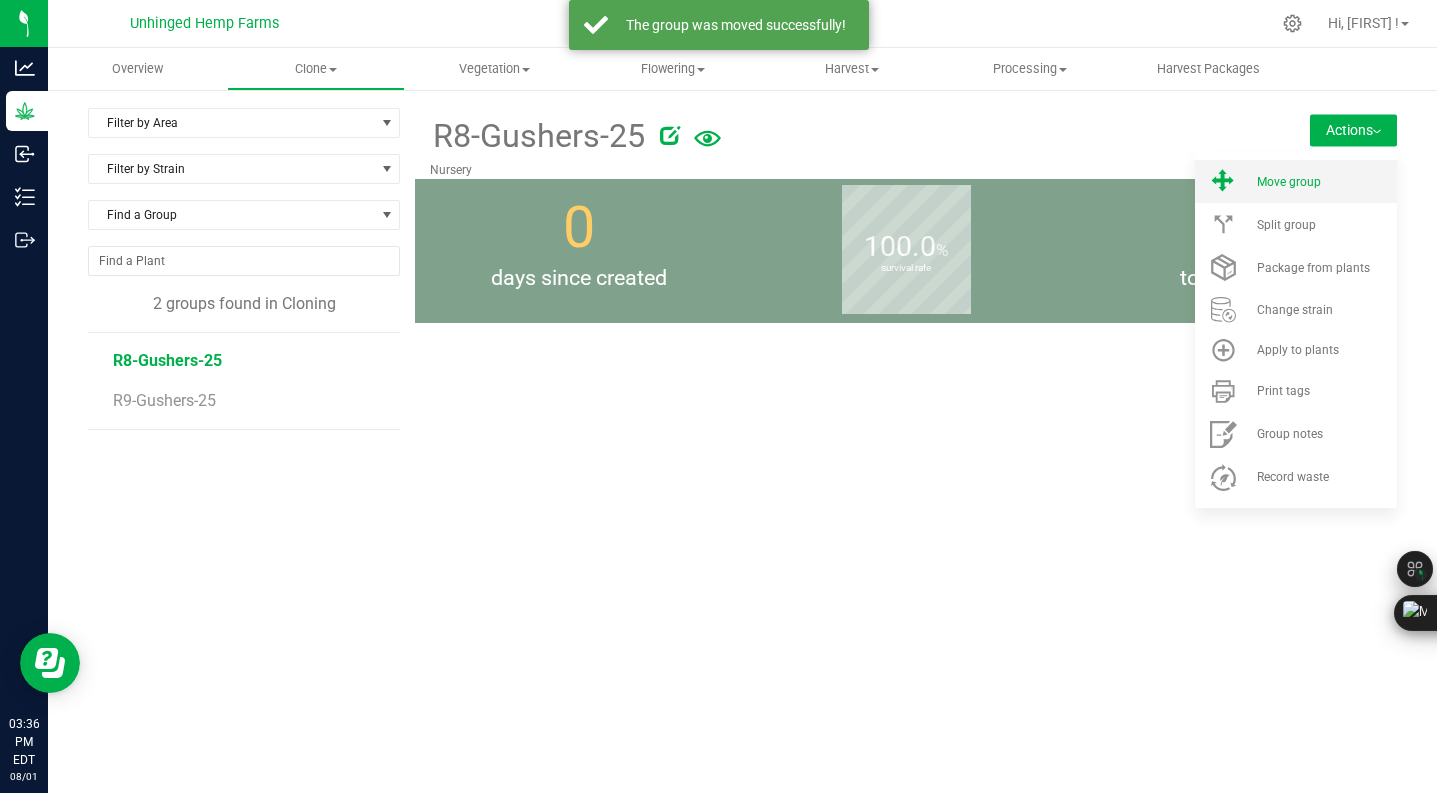 click on "Move group" at bounding box center (1289, 182) 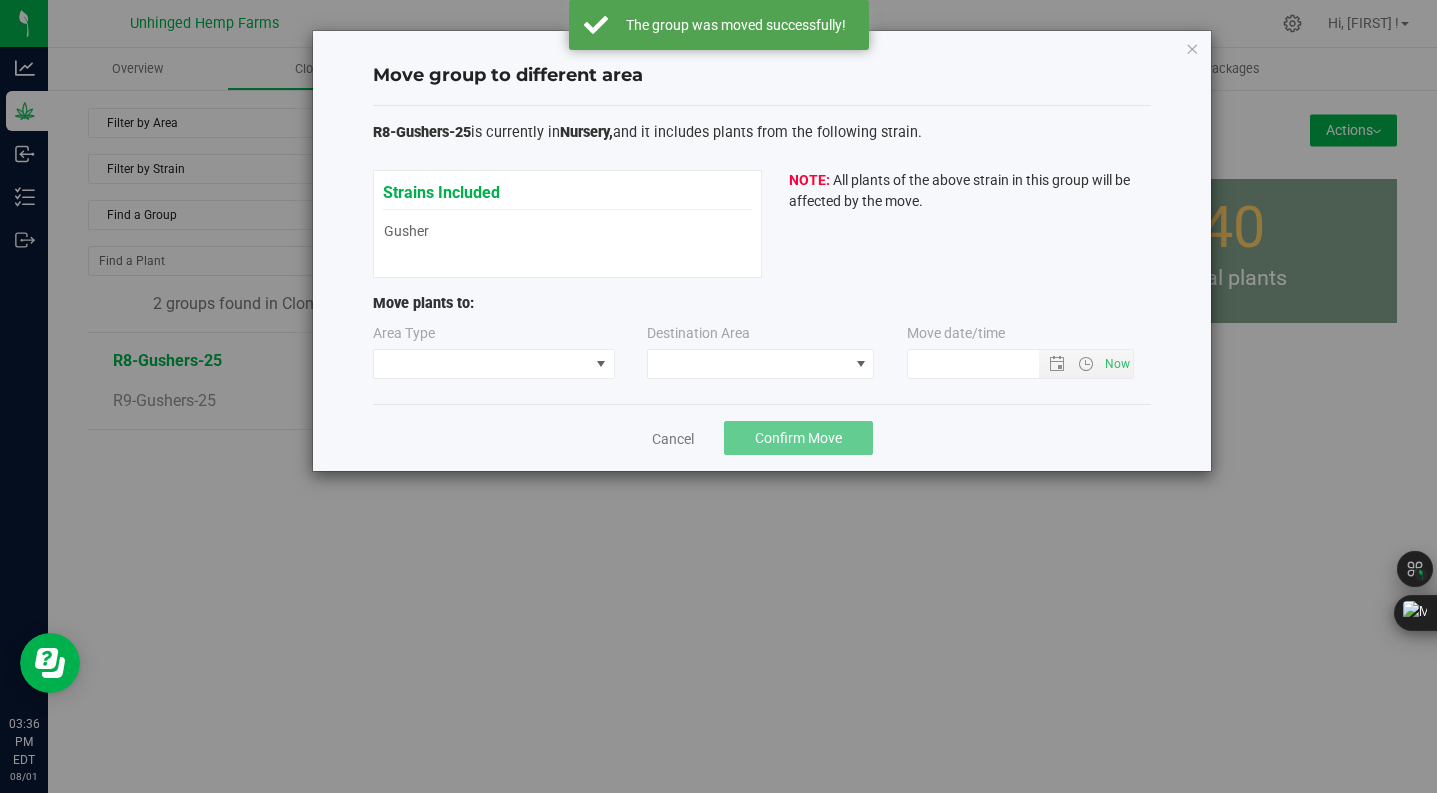 type on "8/1/2025 3:36 PM" 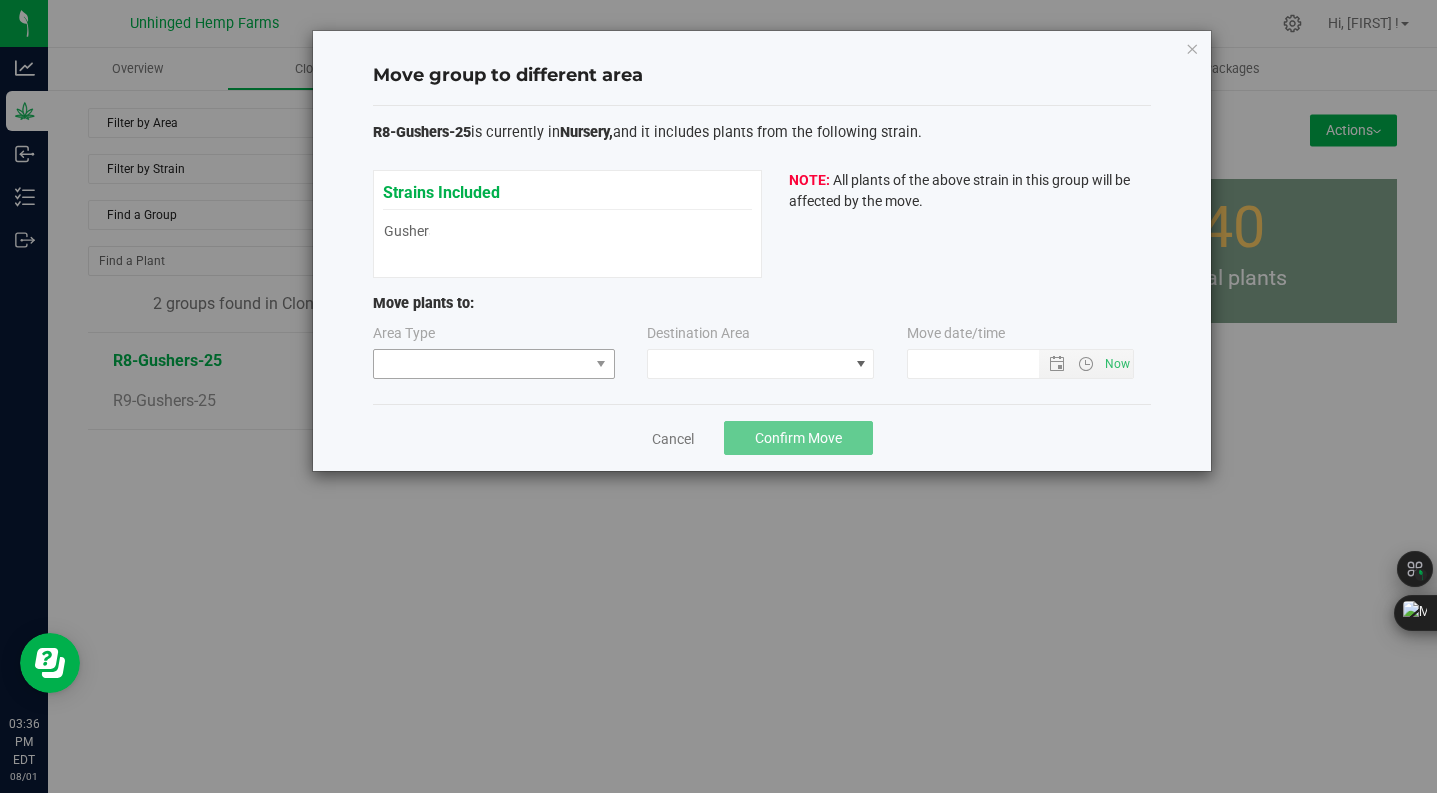 drag, startPoint x: 566, startPoint y: 386, endPoint x: 568, endPoint y: 370, distance: 16.124516 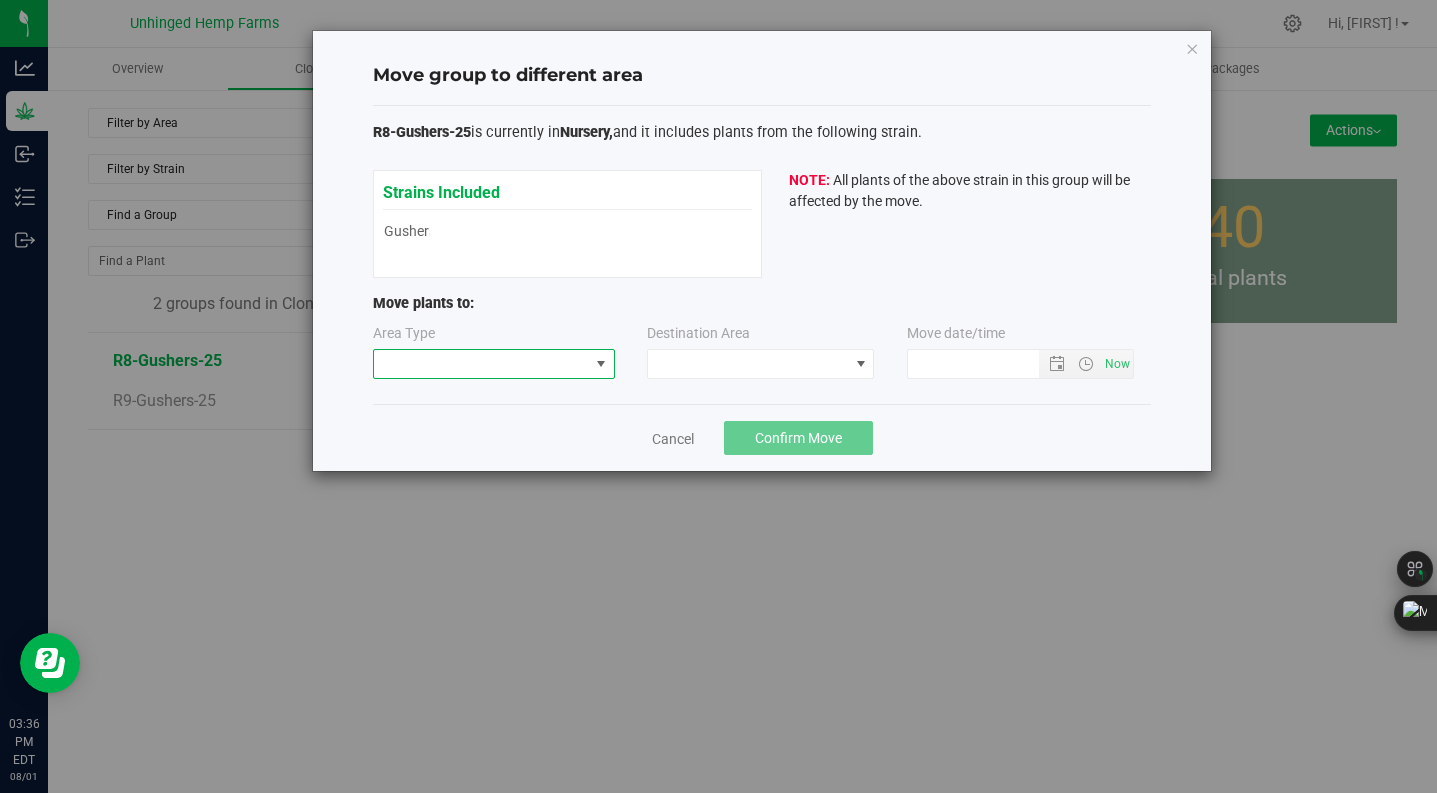 click at bounding box center [481, 364] 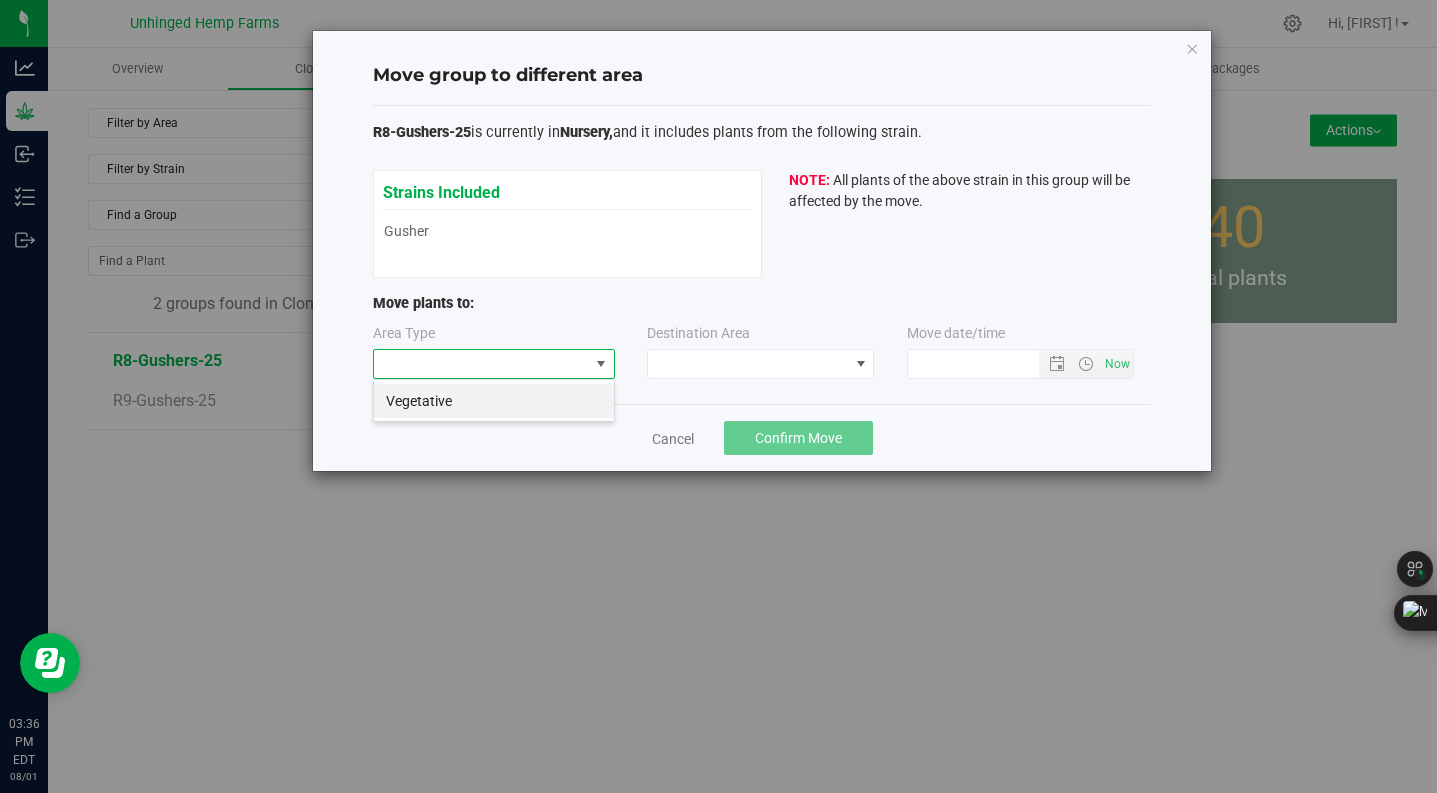 scroll, scrollTop: 99970, scrollLeft: 99758, axis: both 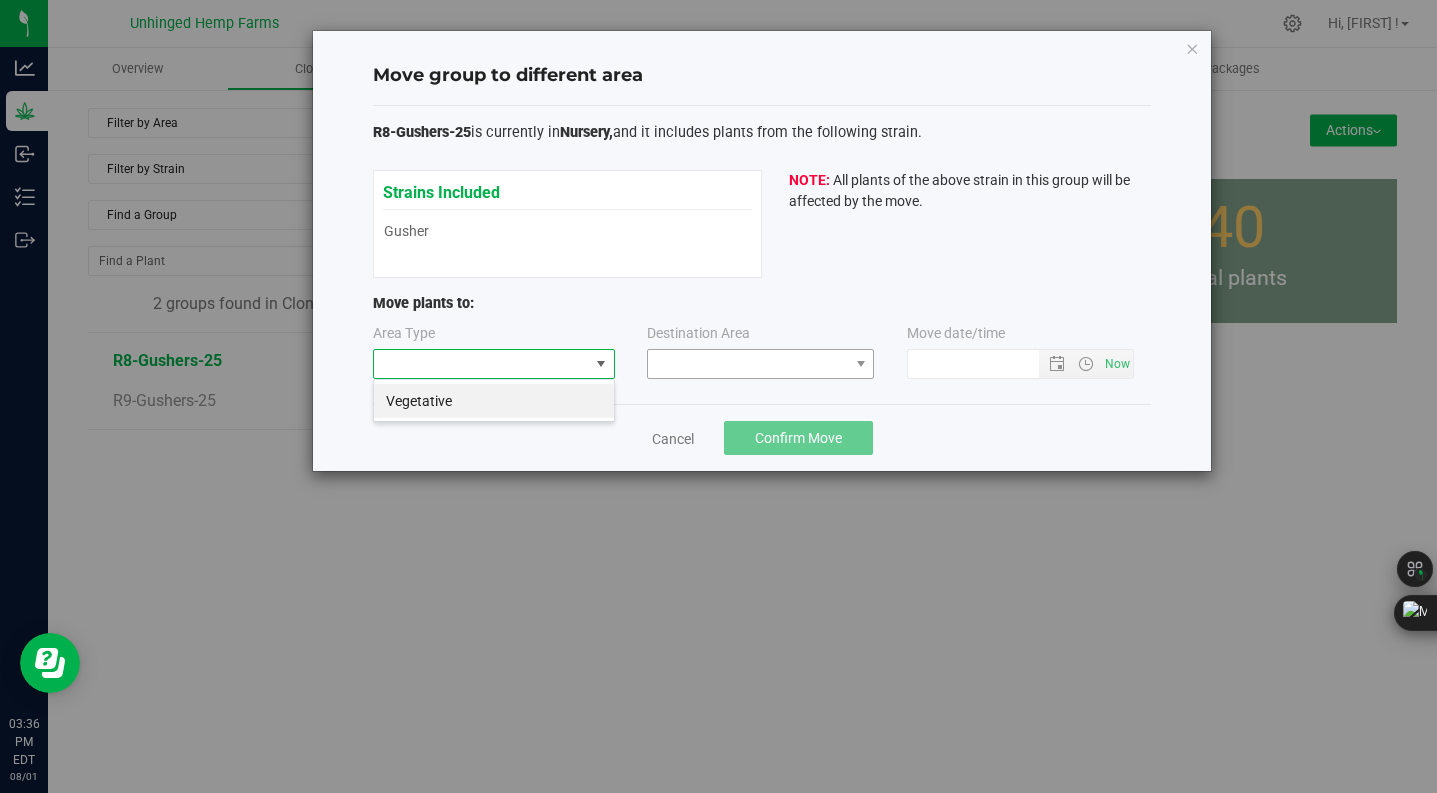 drag, startPoint x: 559, startPoint y: 407, endPoint x: 719, endPoint y: 364, distance: 165.6774 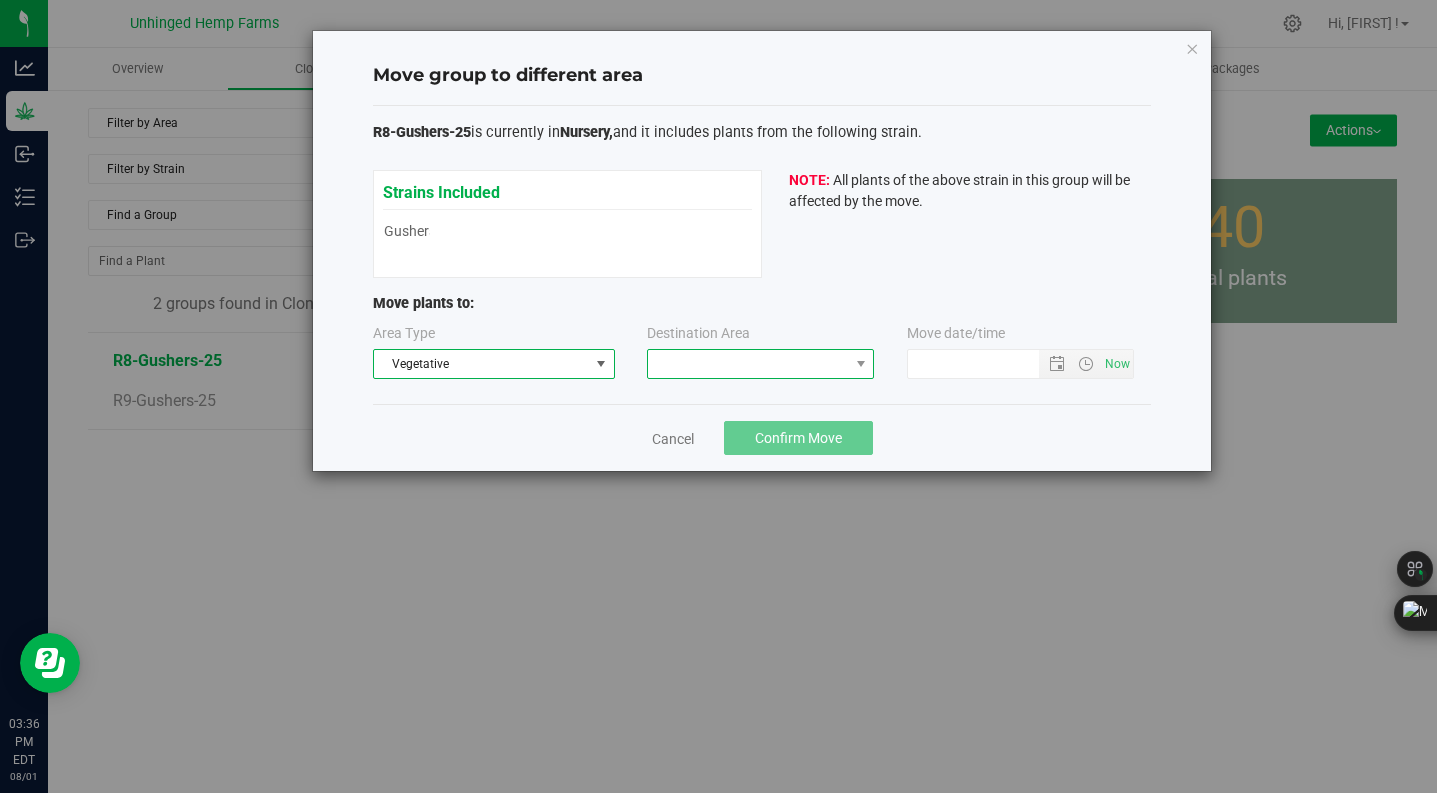 click at bounding box center (748, 364) 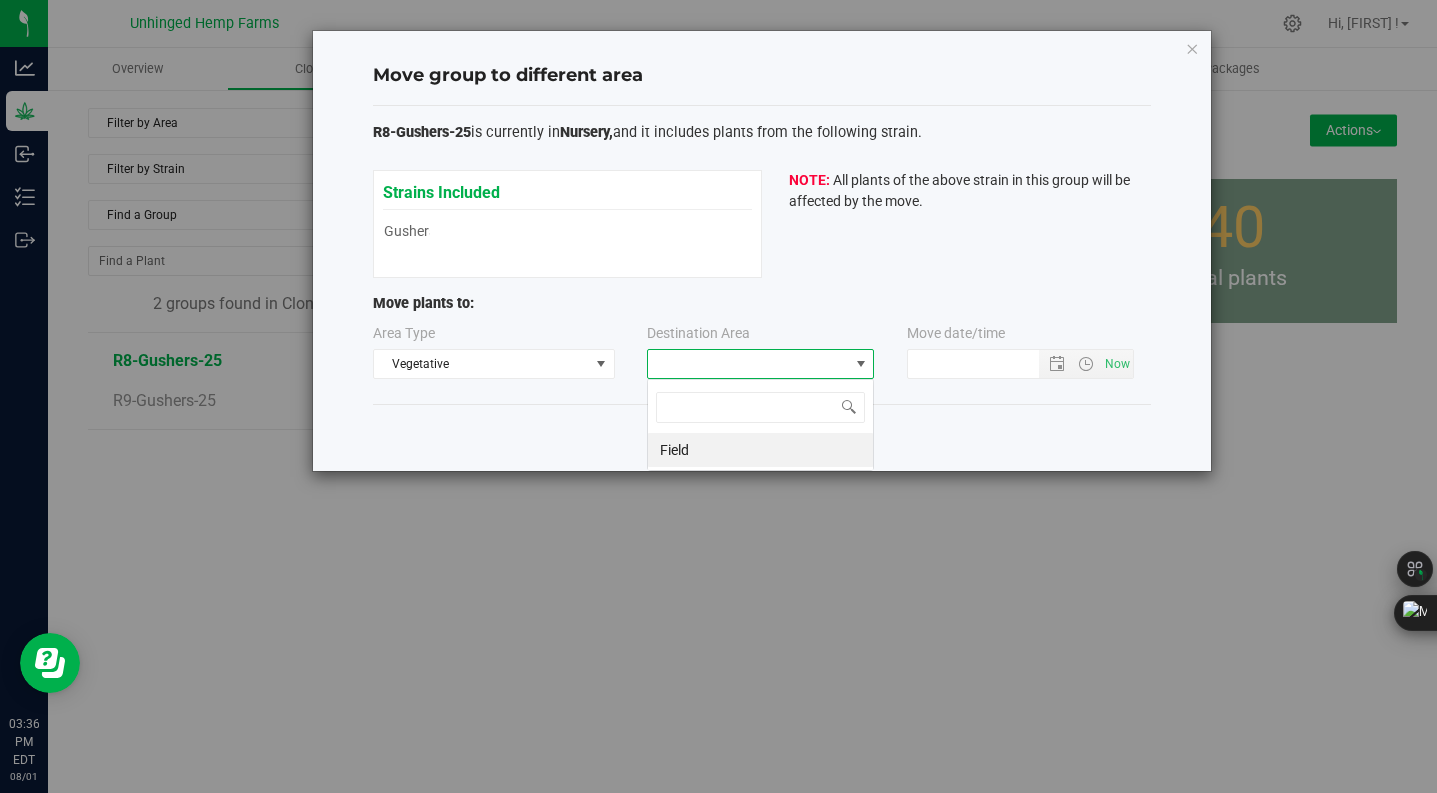 scroll, scrollTop: 99970, scrollLeft: 99773, axis: both 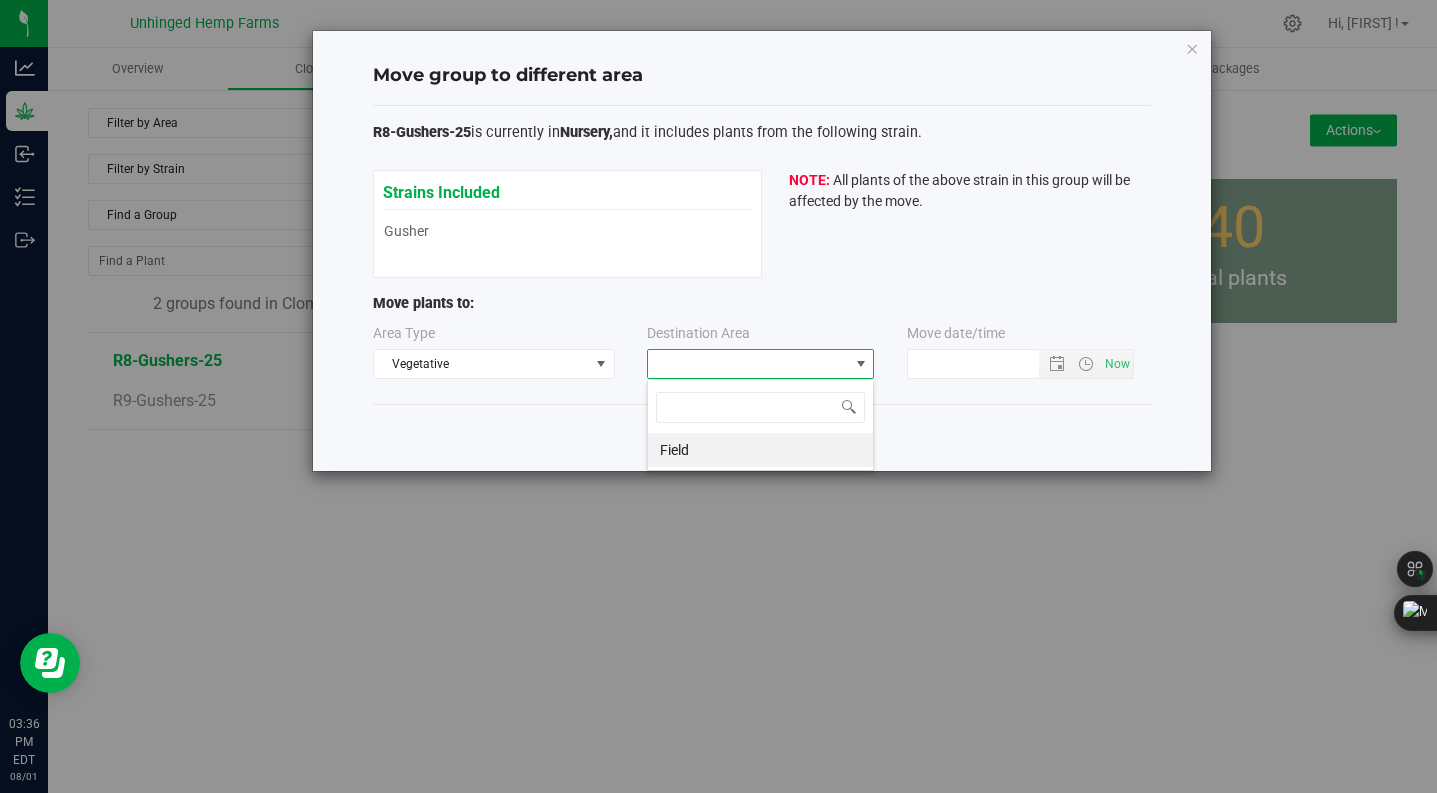 drag, startPoint x: 711, startPoint y: 454, endPoint x: 775, endPoint y: 436, distance: 66.48308 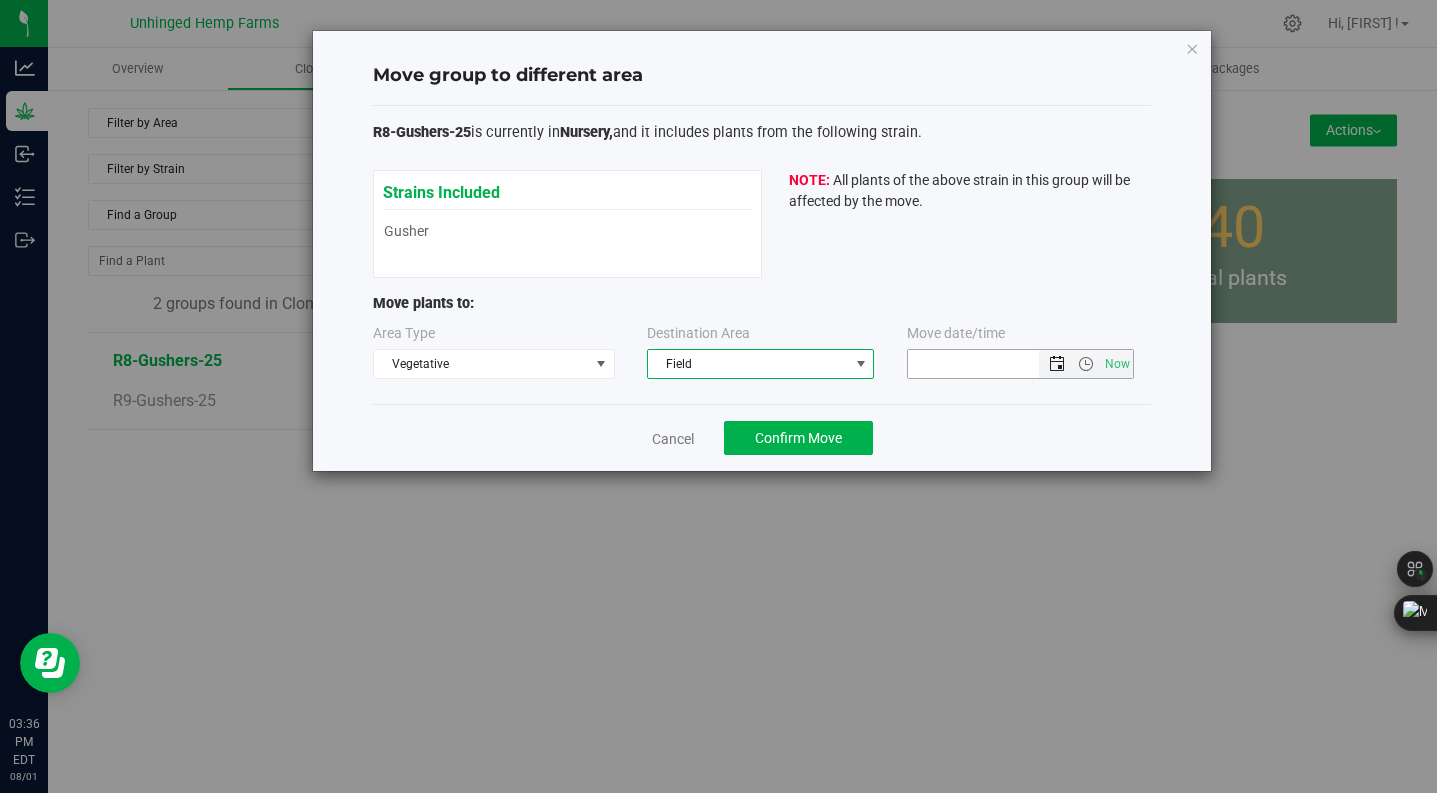 click at bounding box center (1057, 364) 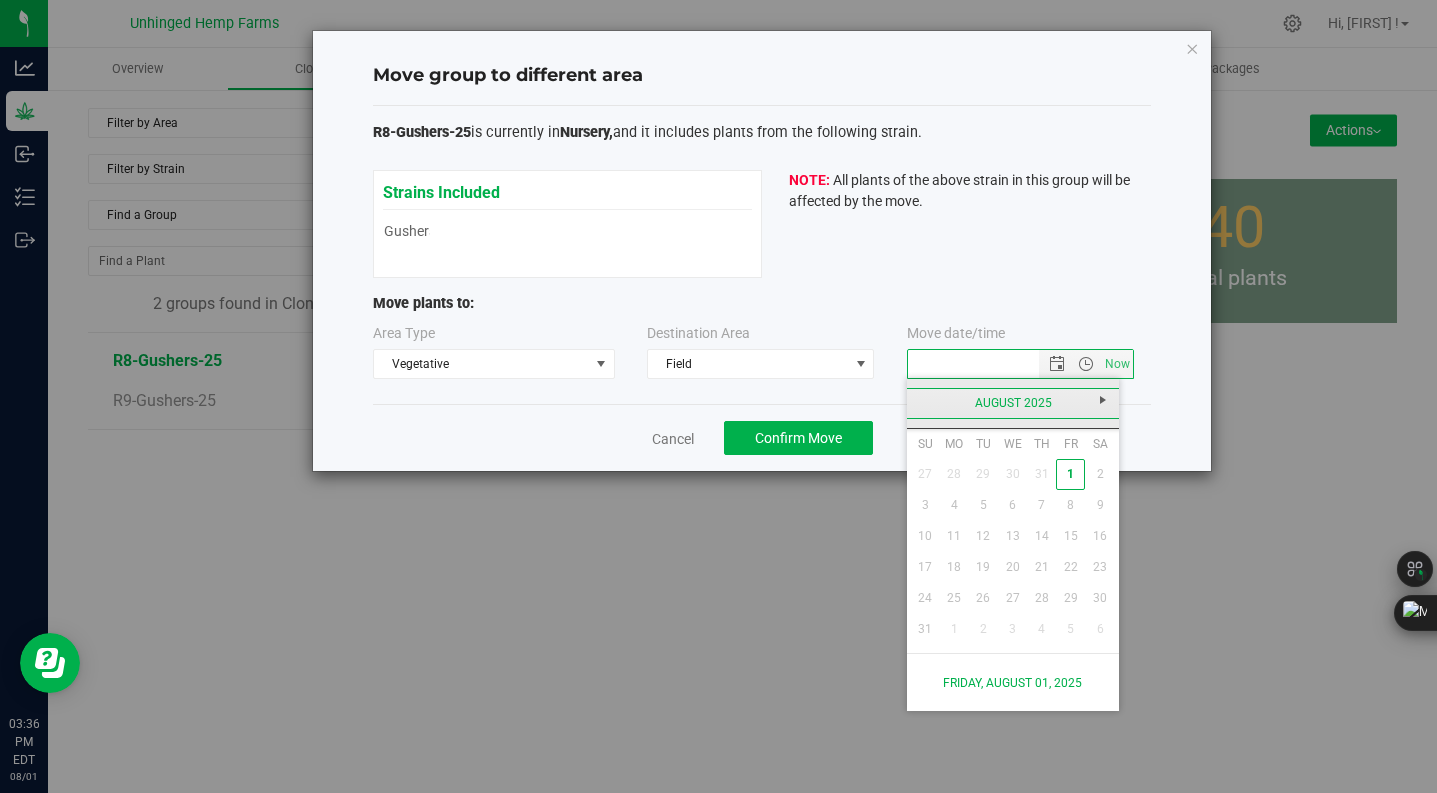 click on "August 2025" at bounding box center (1013, 403) 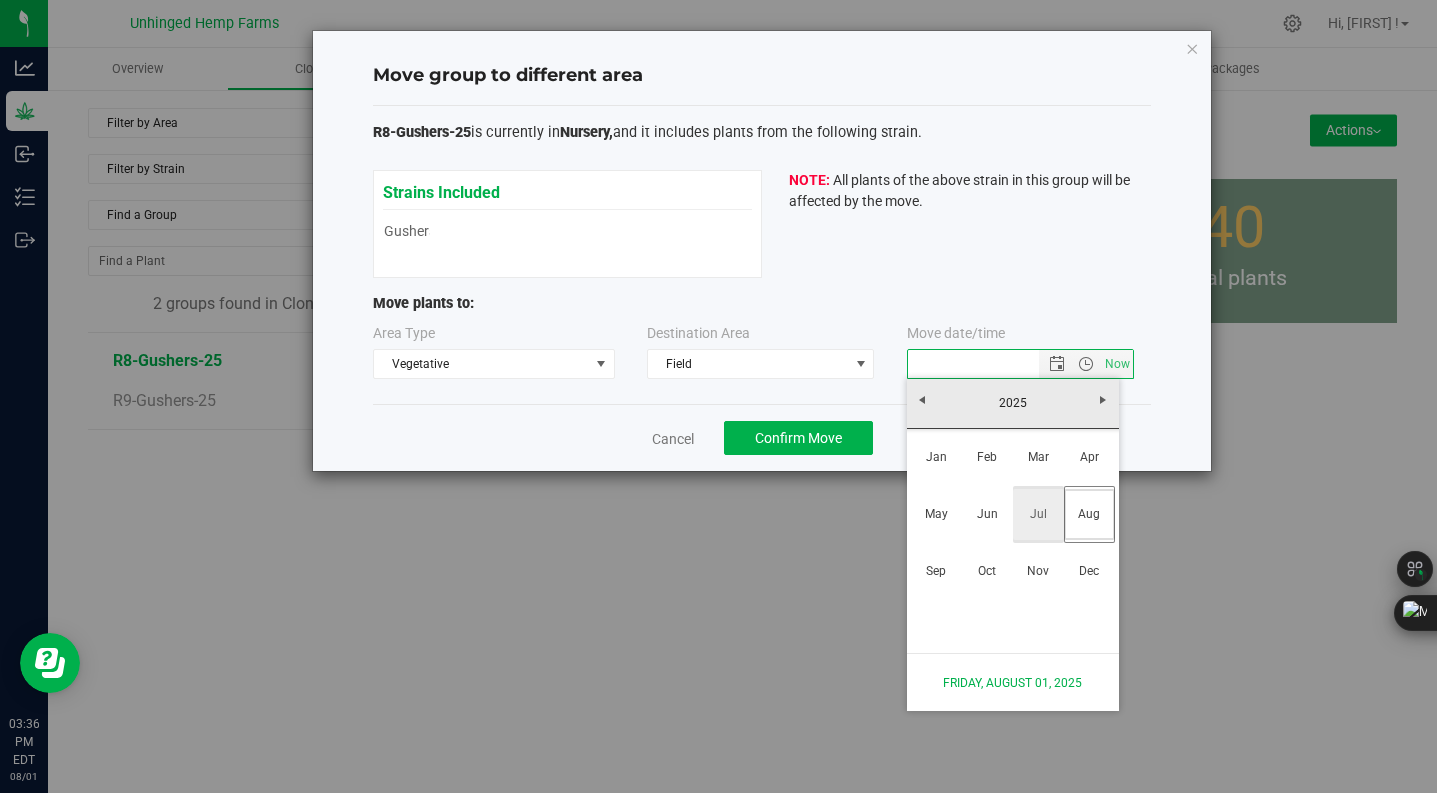 click on "Jul" at bounding box center (1038, 514) 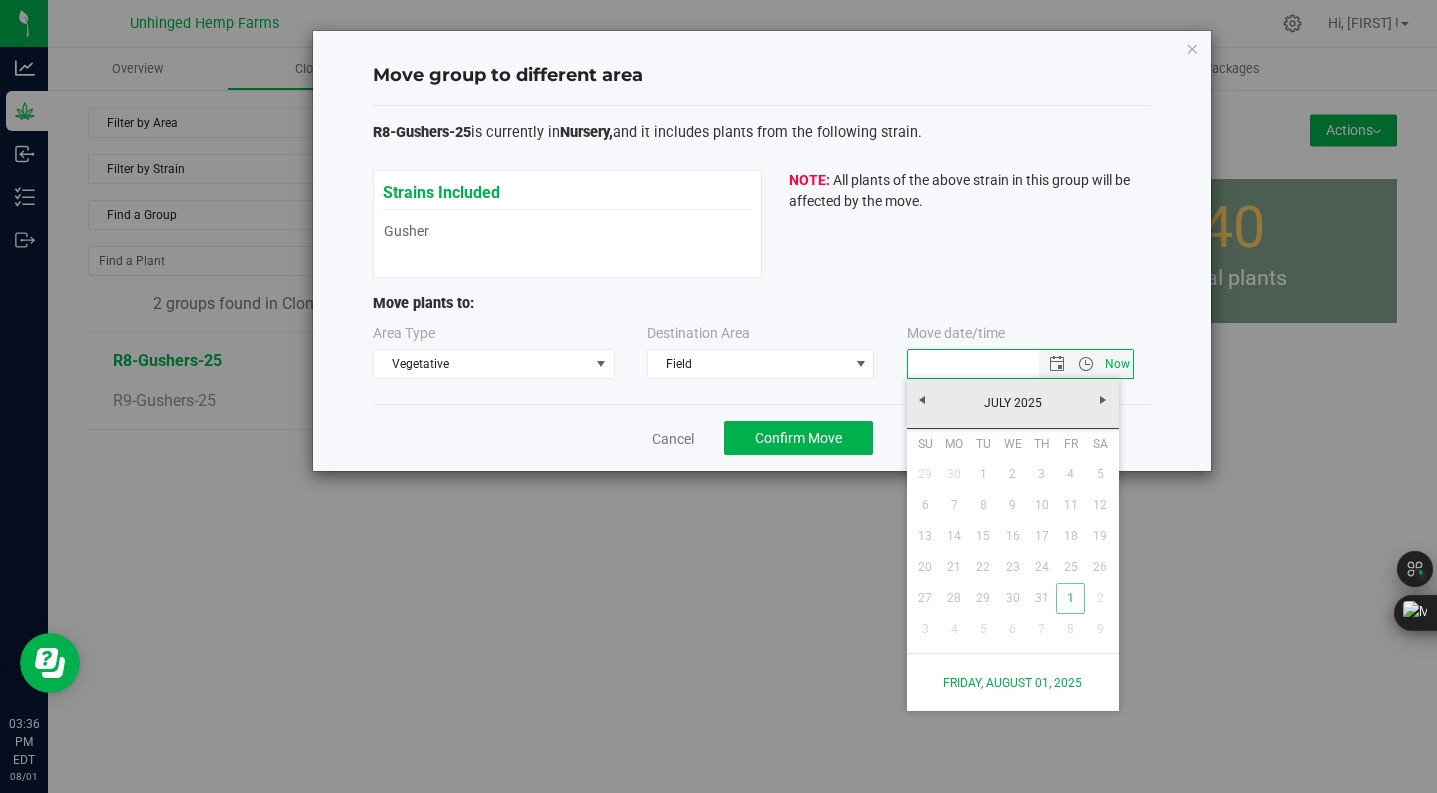 click on "Now" at bounding box center [1117, 364] 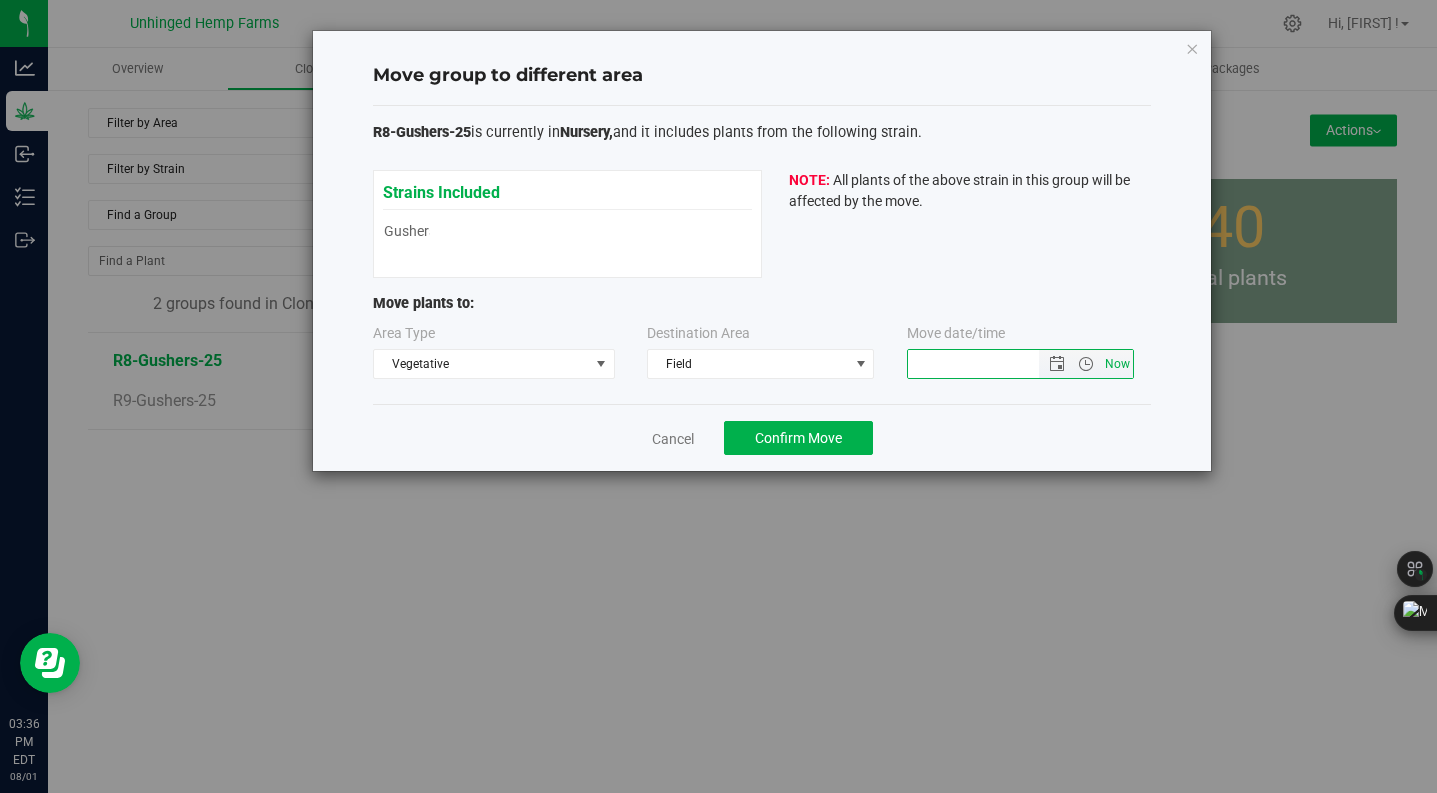 click on "Now" at bounding box center (1117, 364) 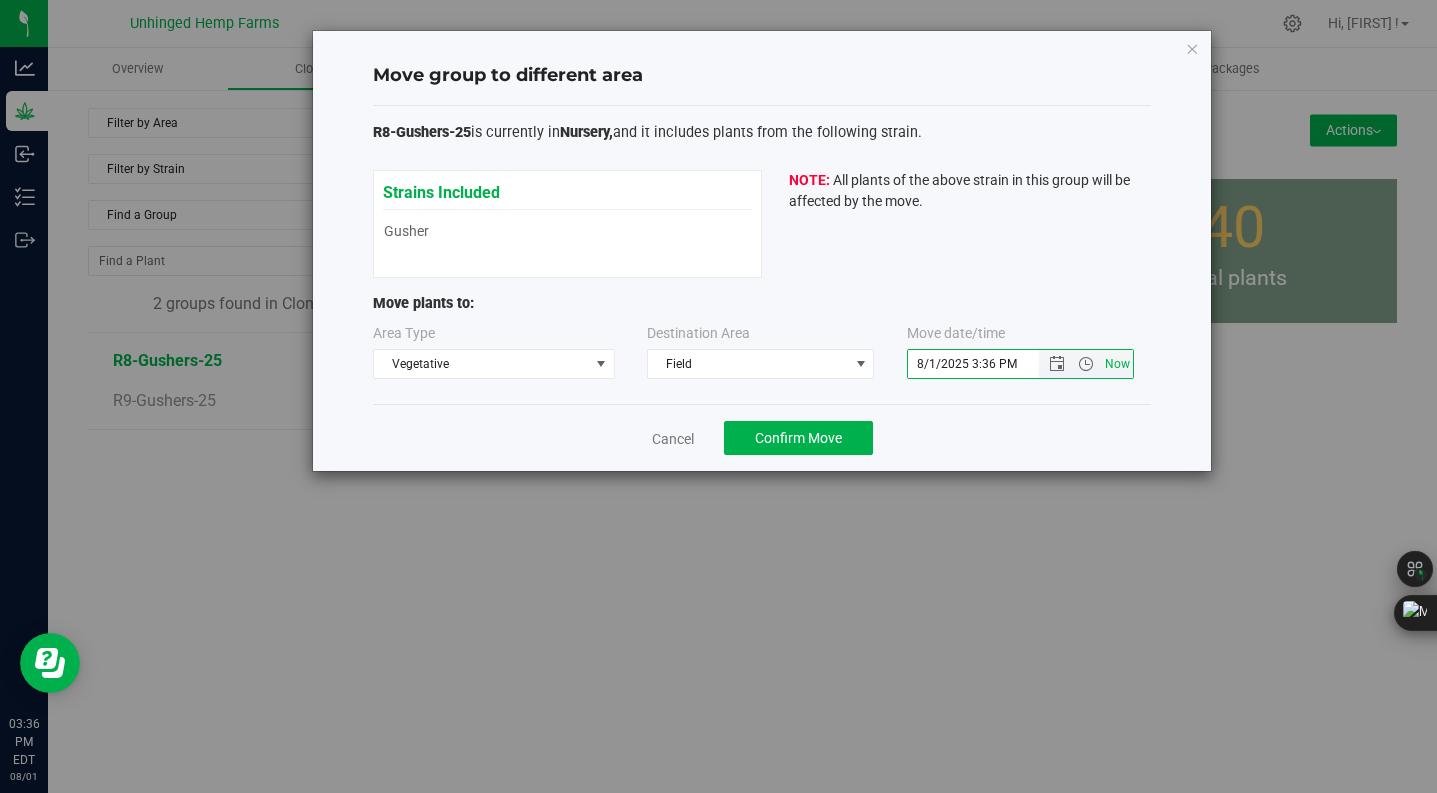 type 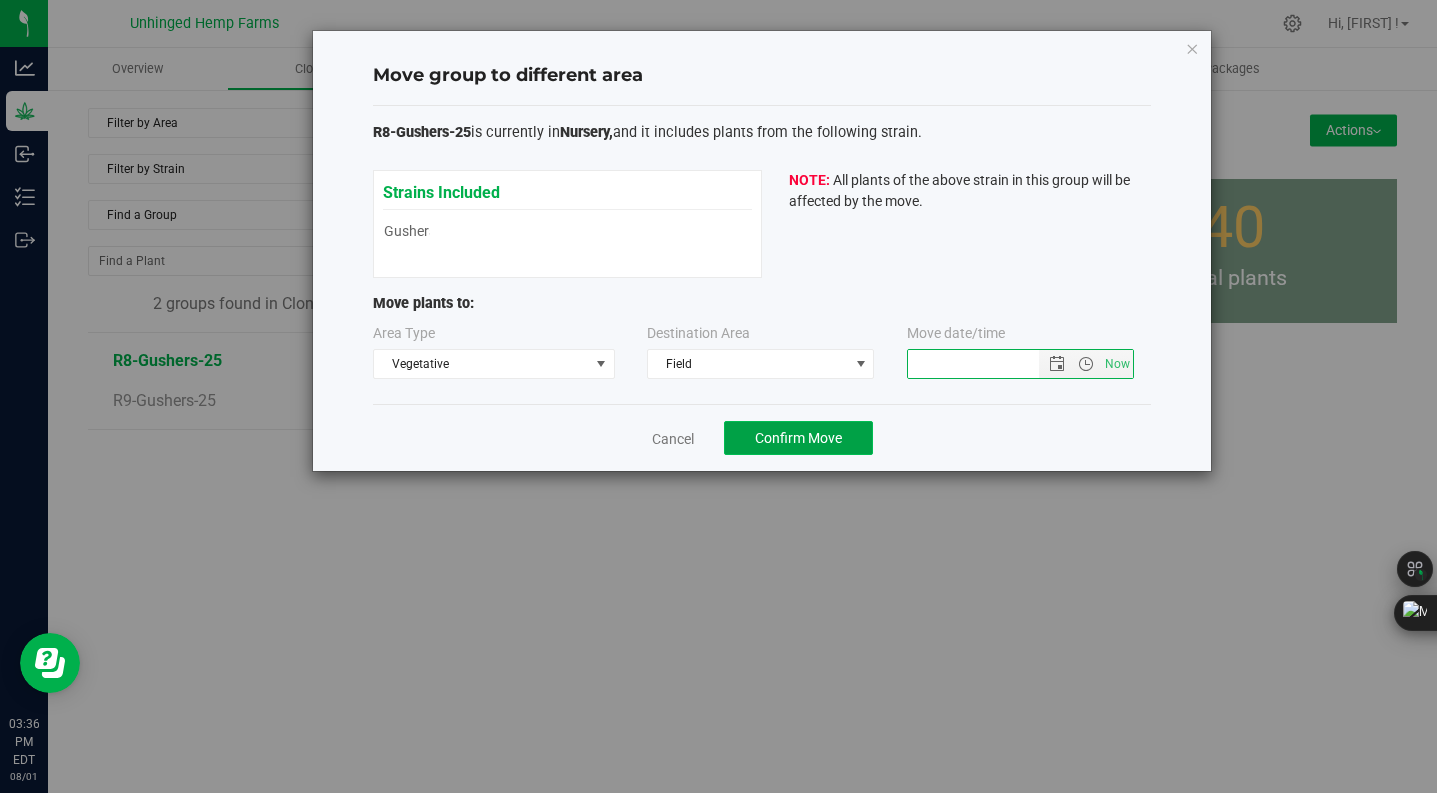 click on "Confirm Move" 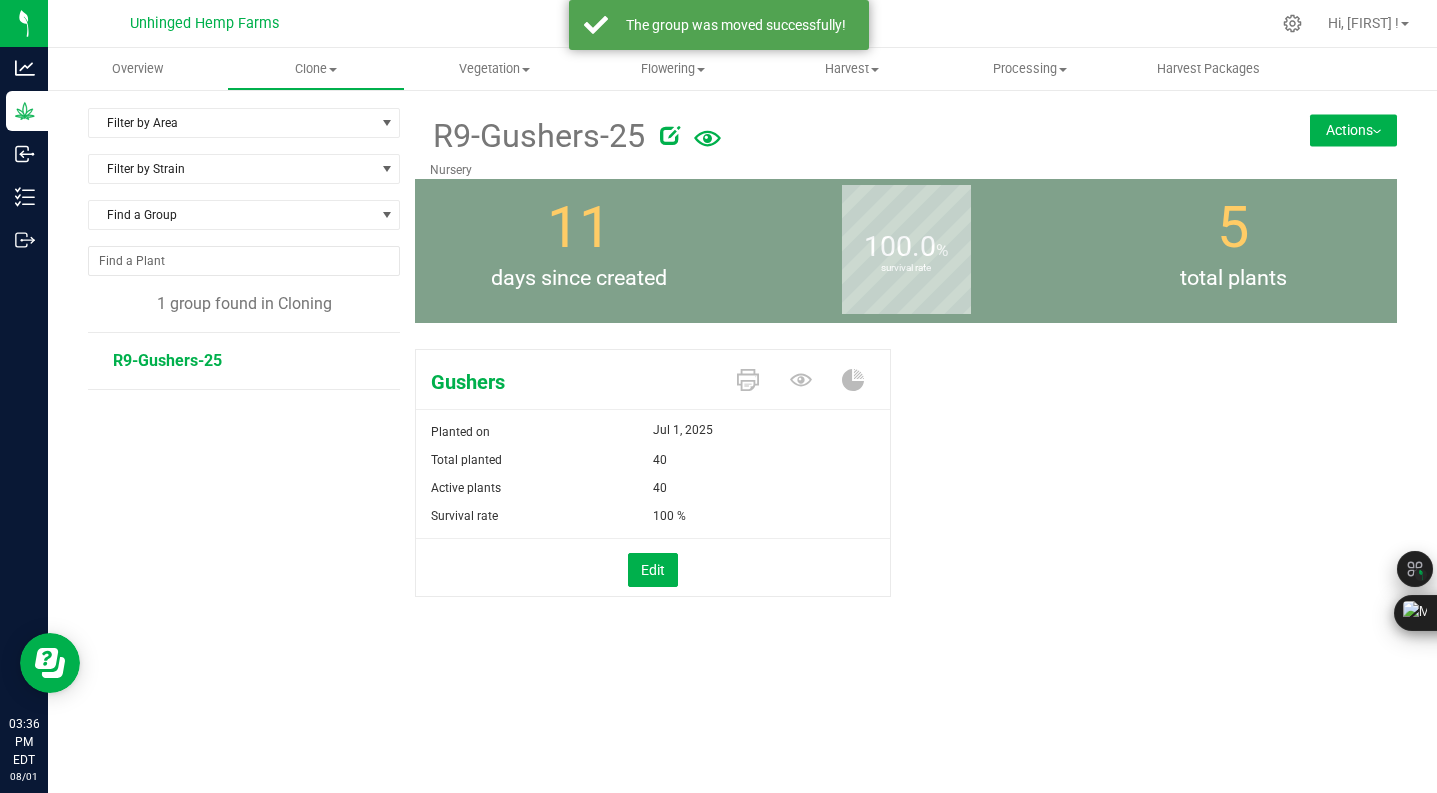 click on "R9-Gushers-25" at bounding box center (167, 360) 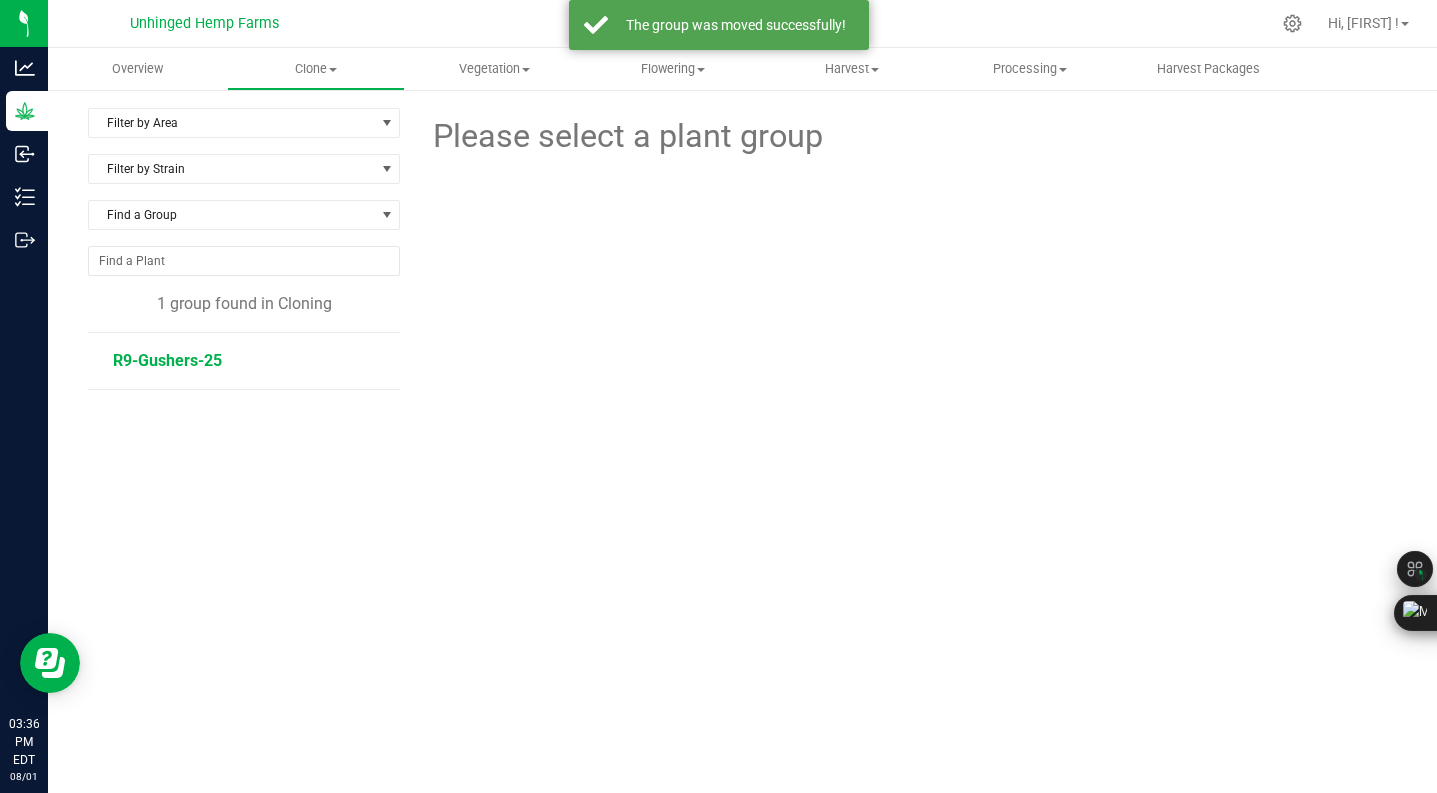 click on "R9-Gushers-25" at bounding box center (167, 360) 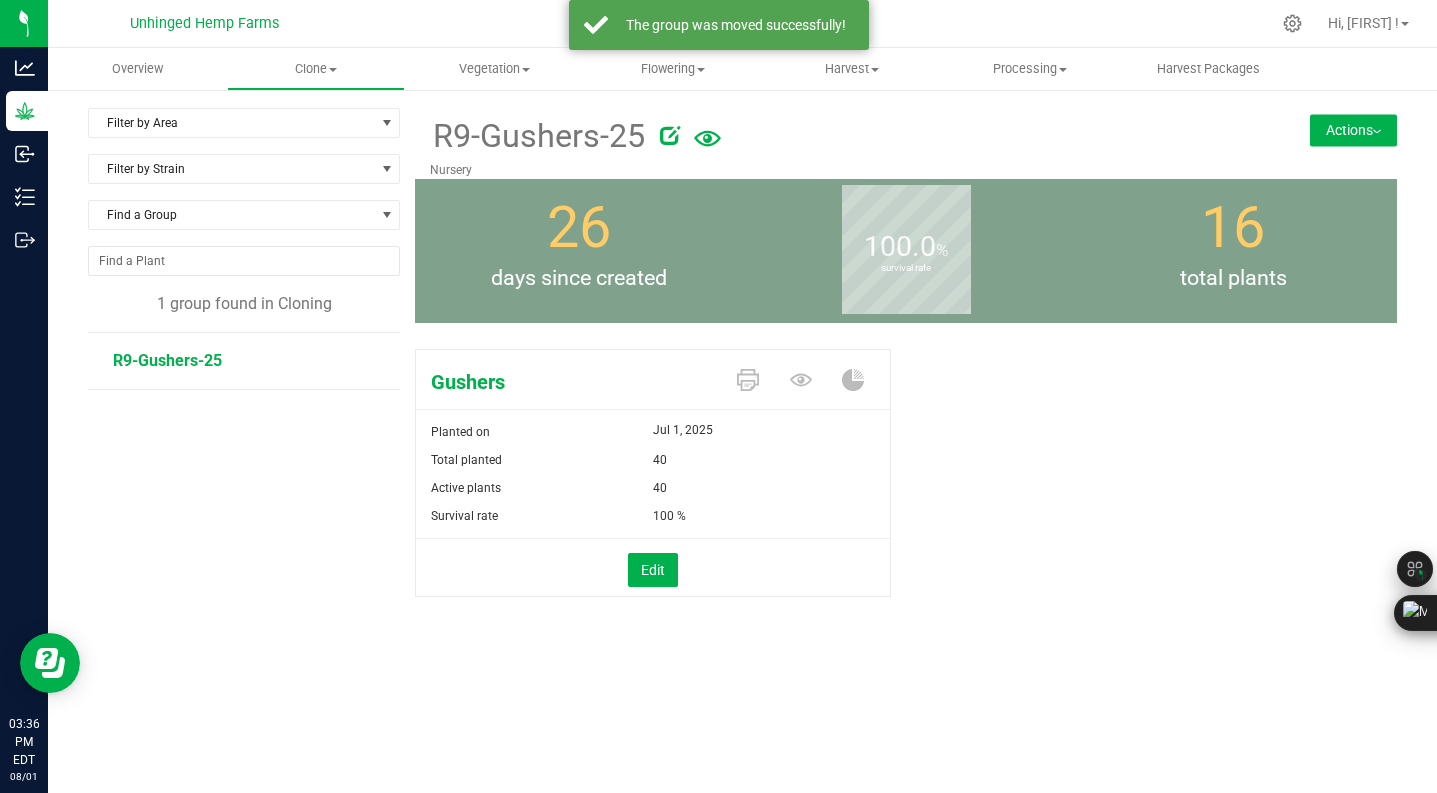 click on "Actions" at bounding box center [1353, 130] 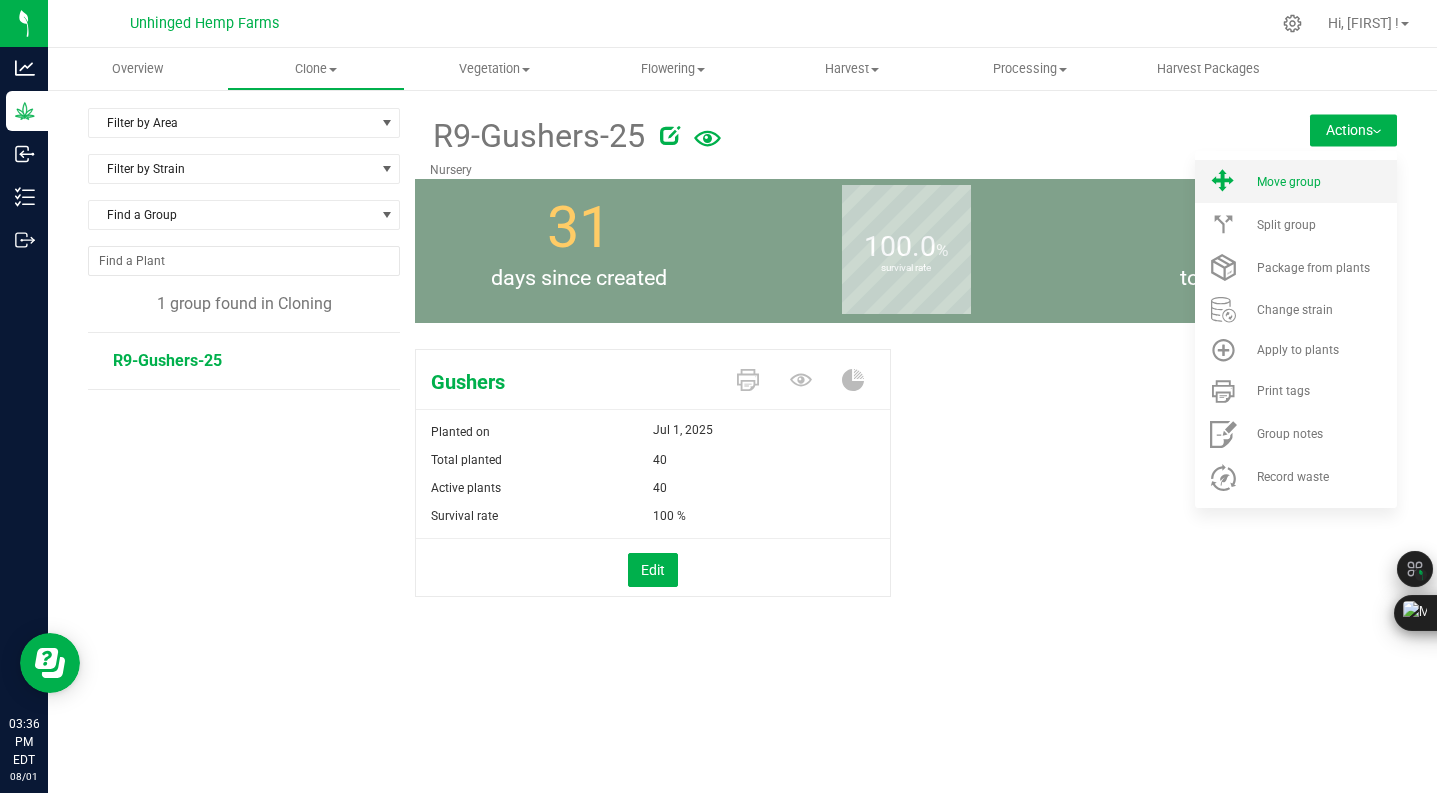 click on "Move group" at bounding box center (1325, 182) 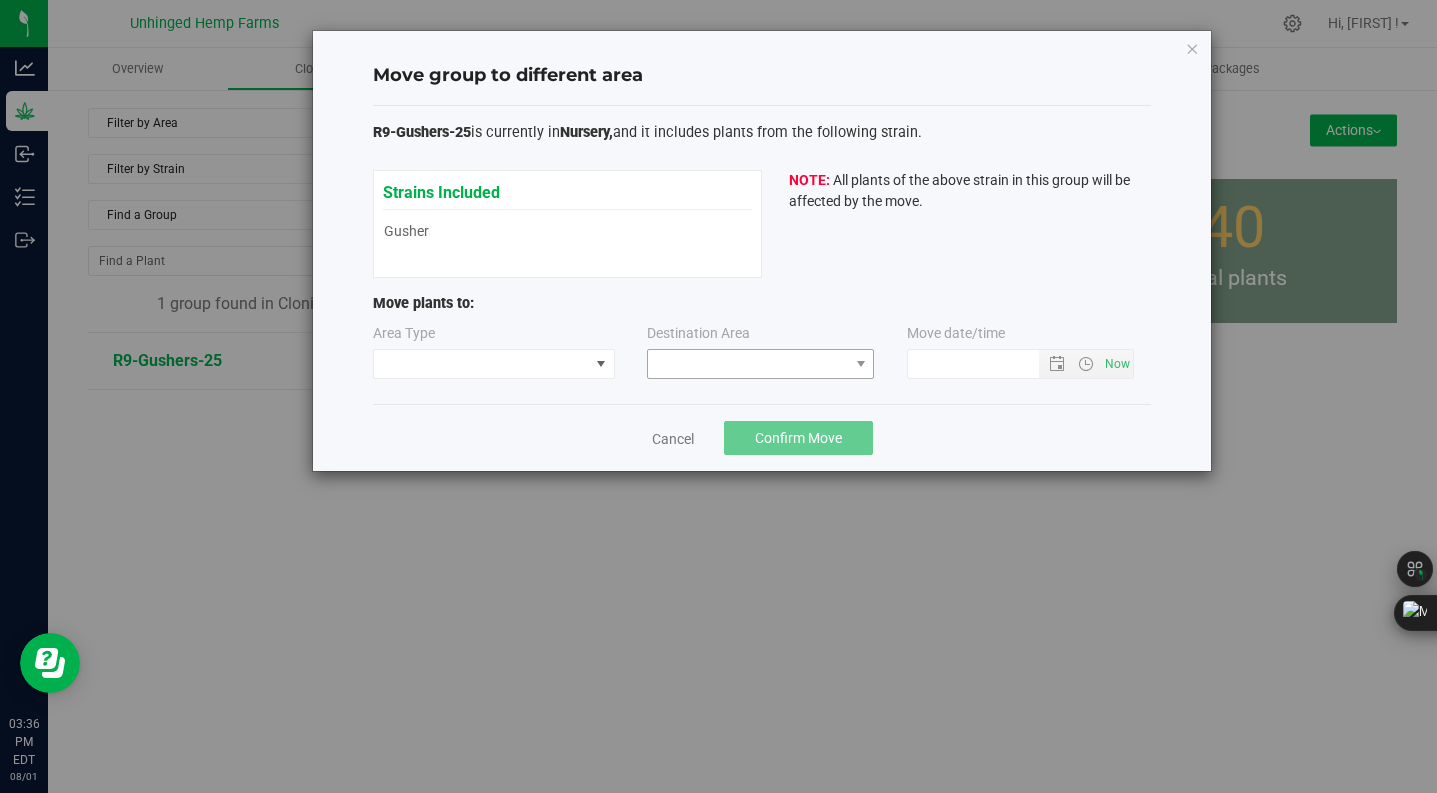 type on "8/1/2025 3:36 PM" 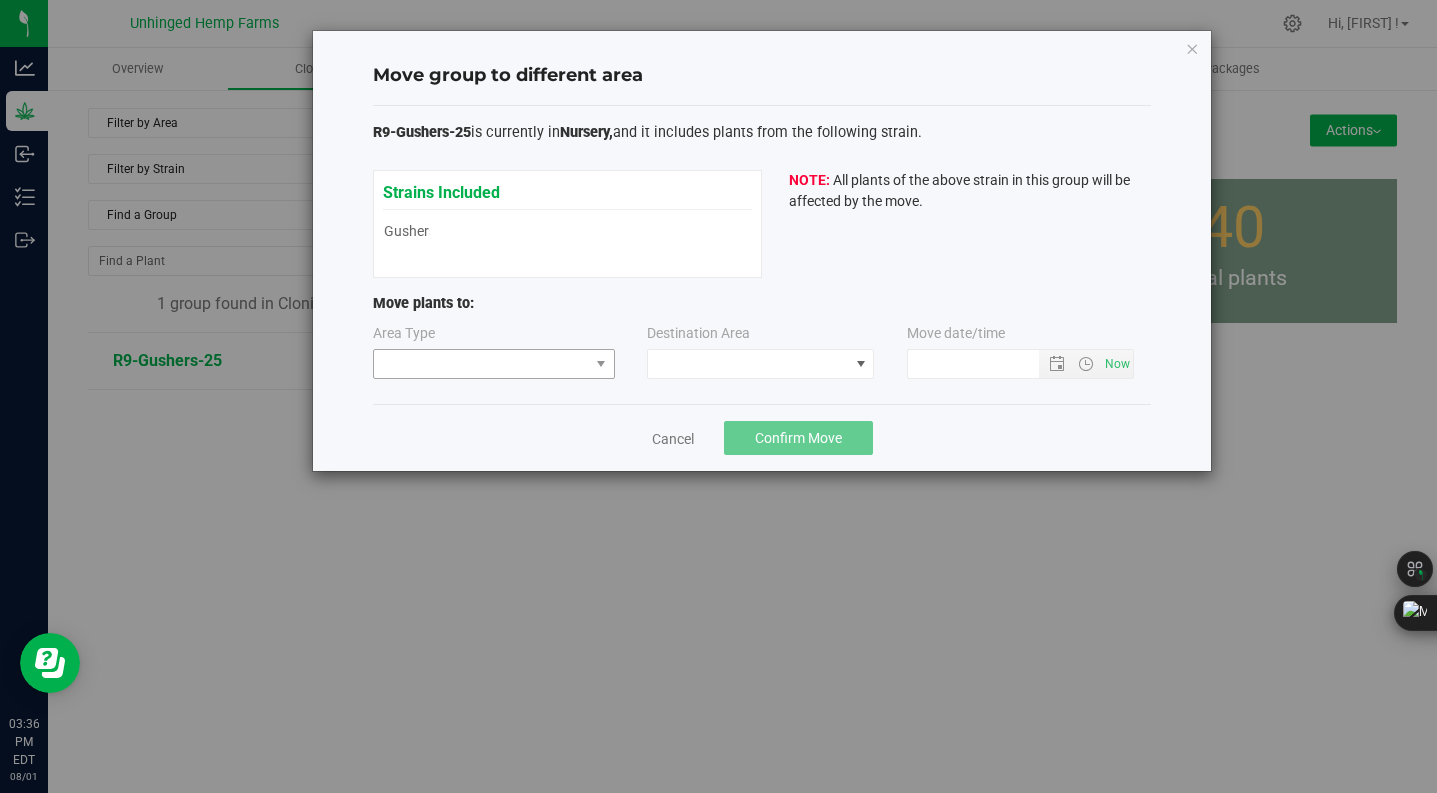 click on "Area Type
Destination Area
Move date/time" at bounding box center (762, 355) 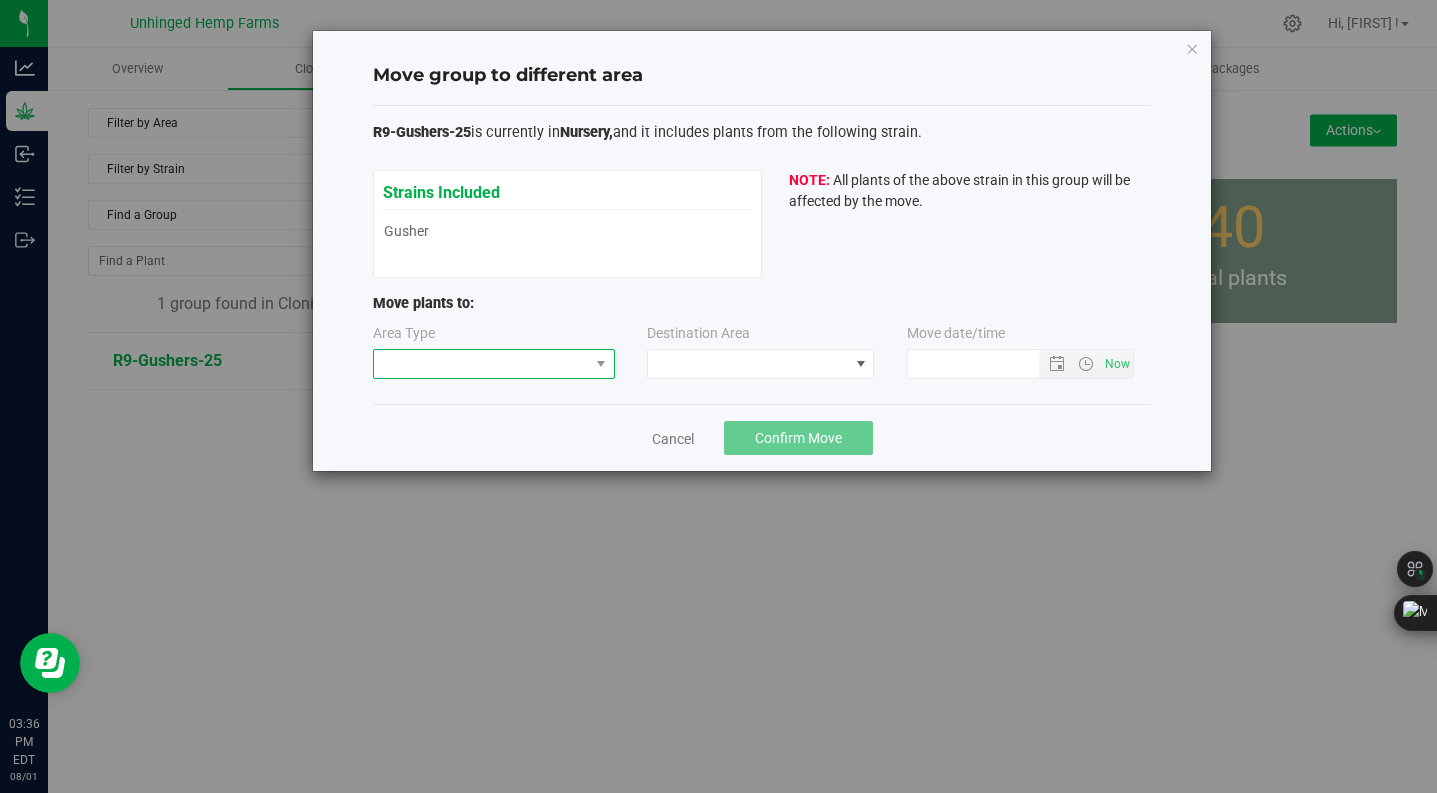 click at bounding box center (481, 364) 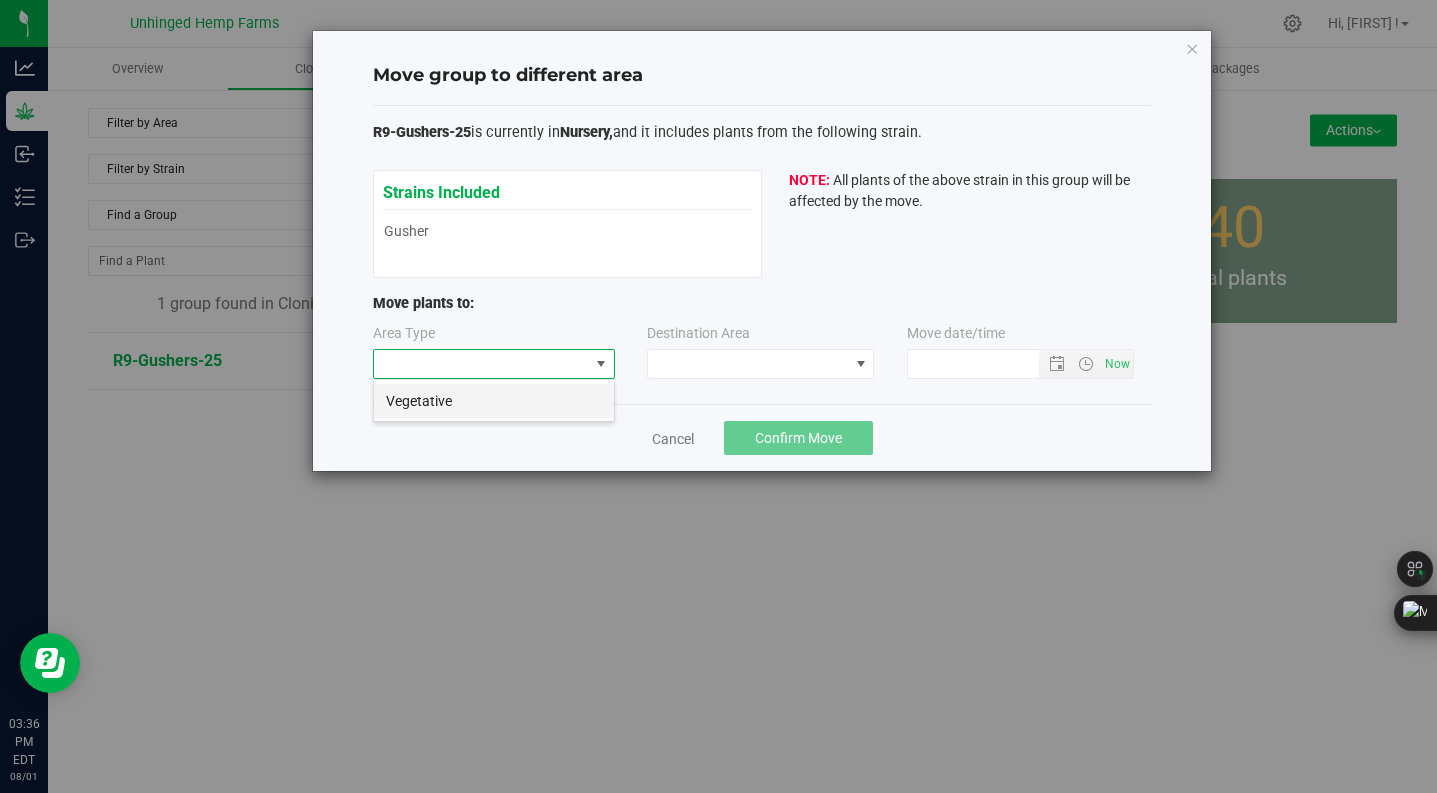 scroll, scrollTop: 99970, scrollLeft: 99758, axis: both 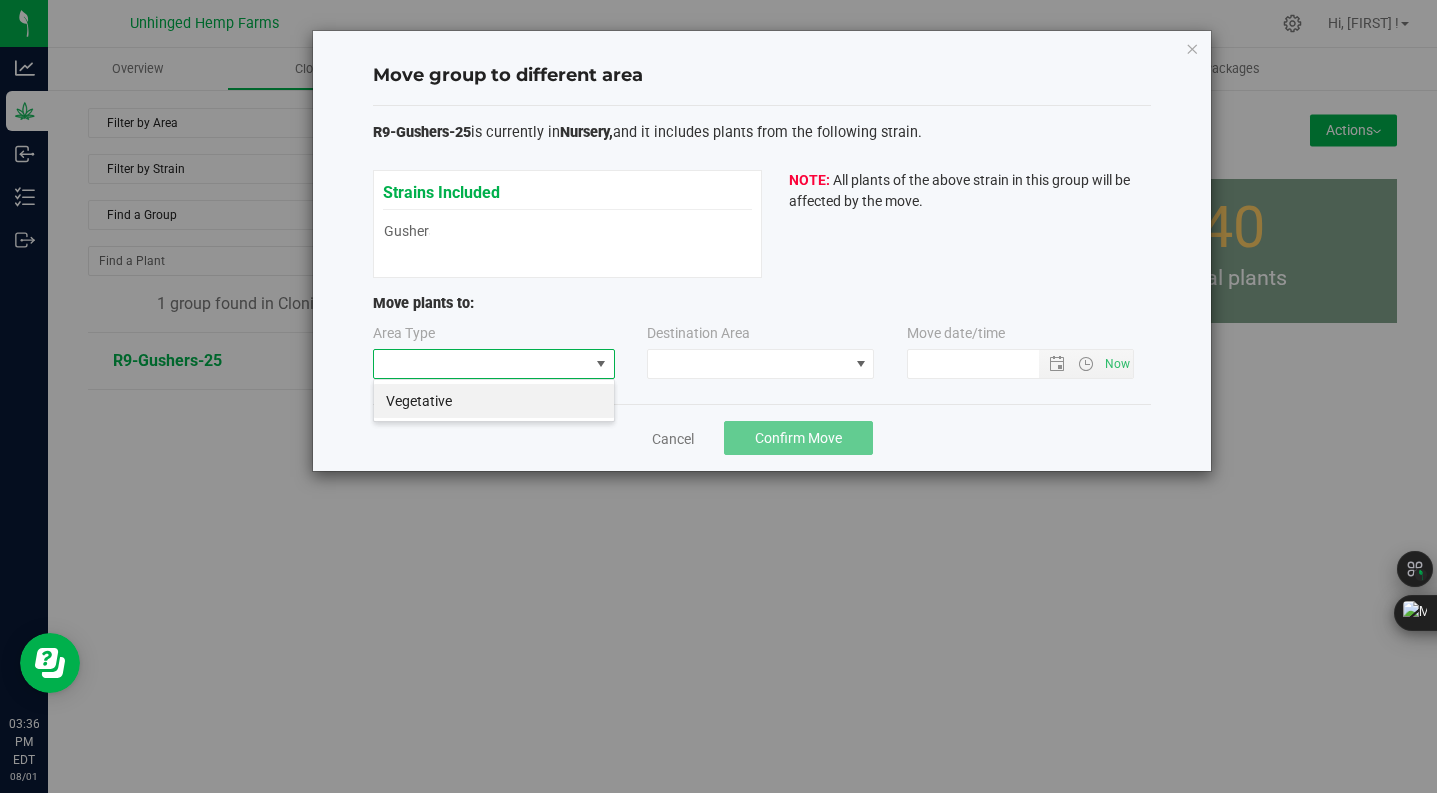 drag, startPoint x: 555, startPoint y: 412, endPoint x: 683, endPoint y: 380, distance: 131.93938 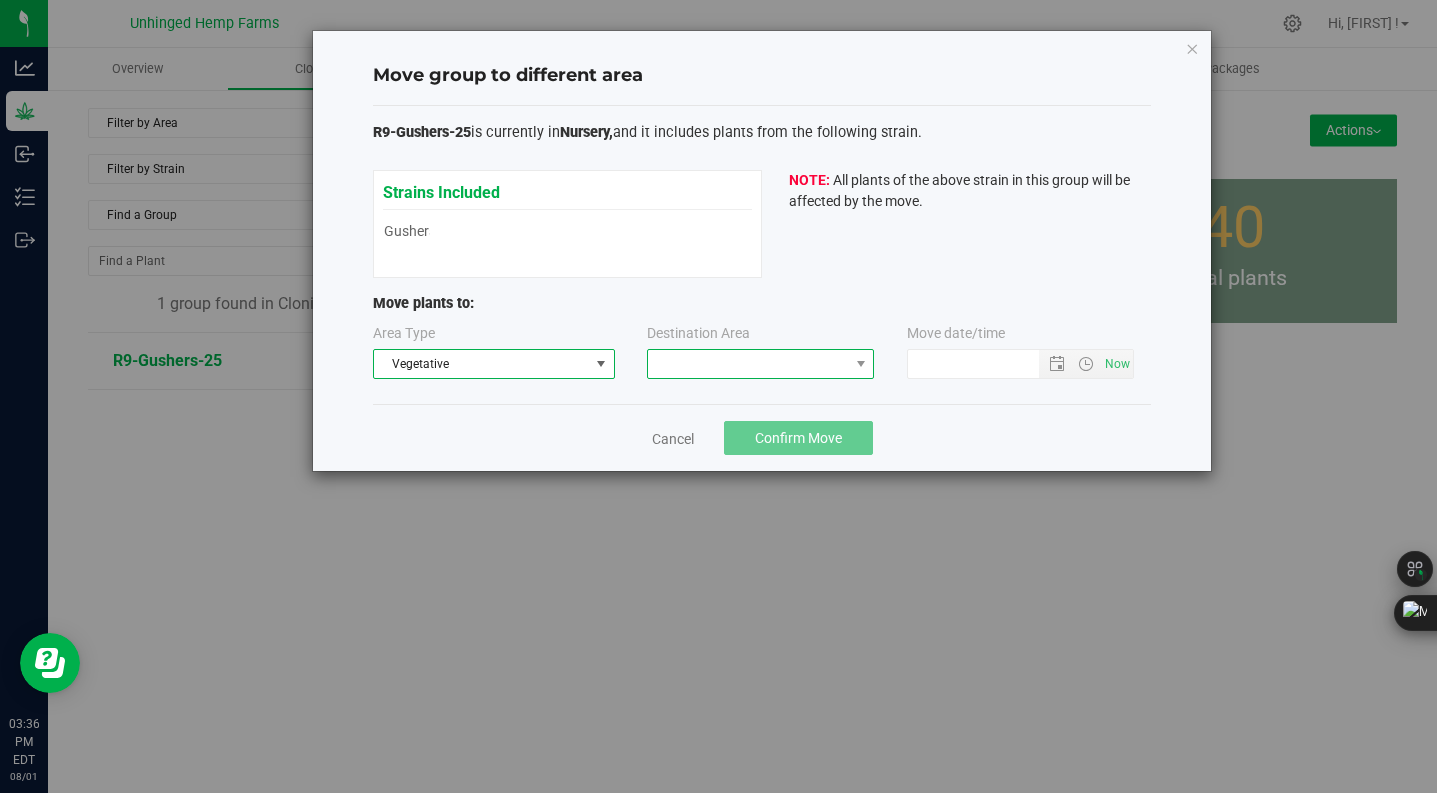 click at bounding box center (748, 364) 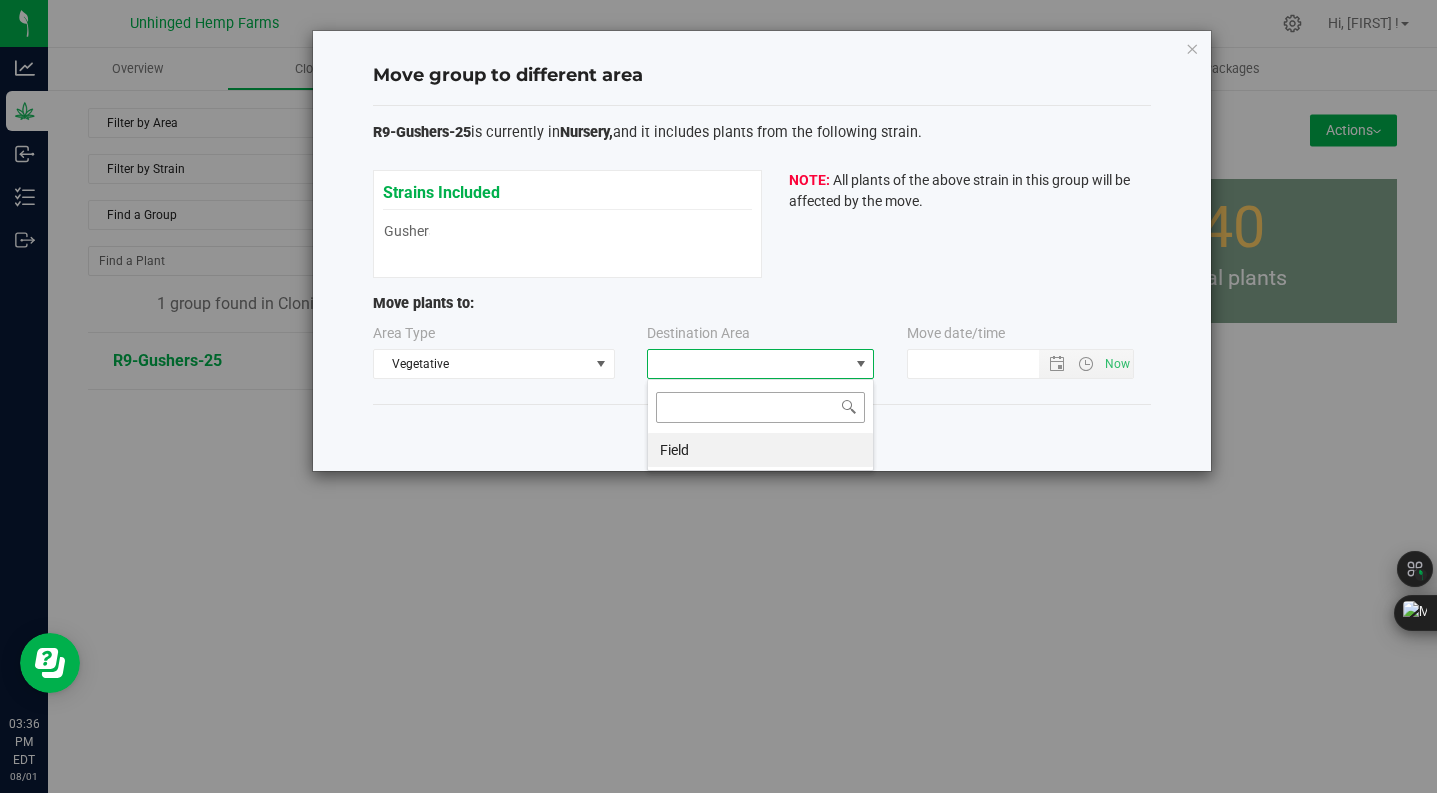 scroll, scrollTop: 99970, scrollLeft: 99773, axis: both 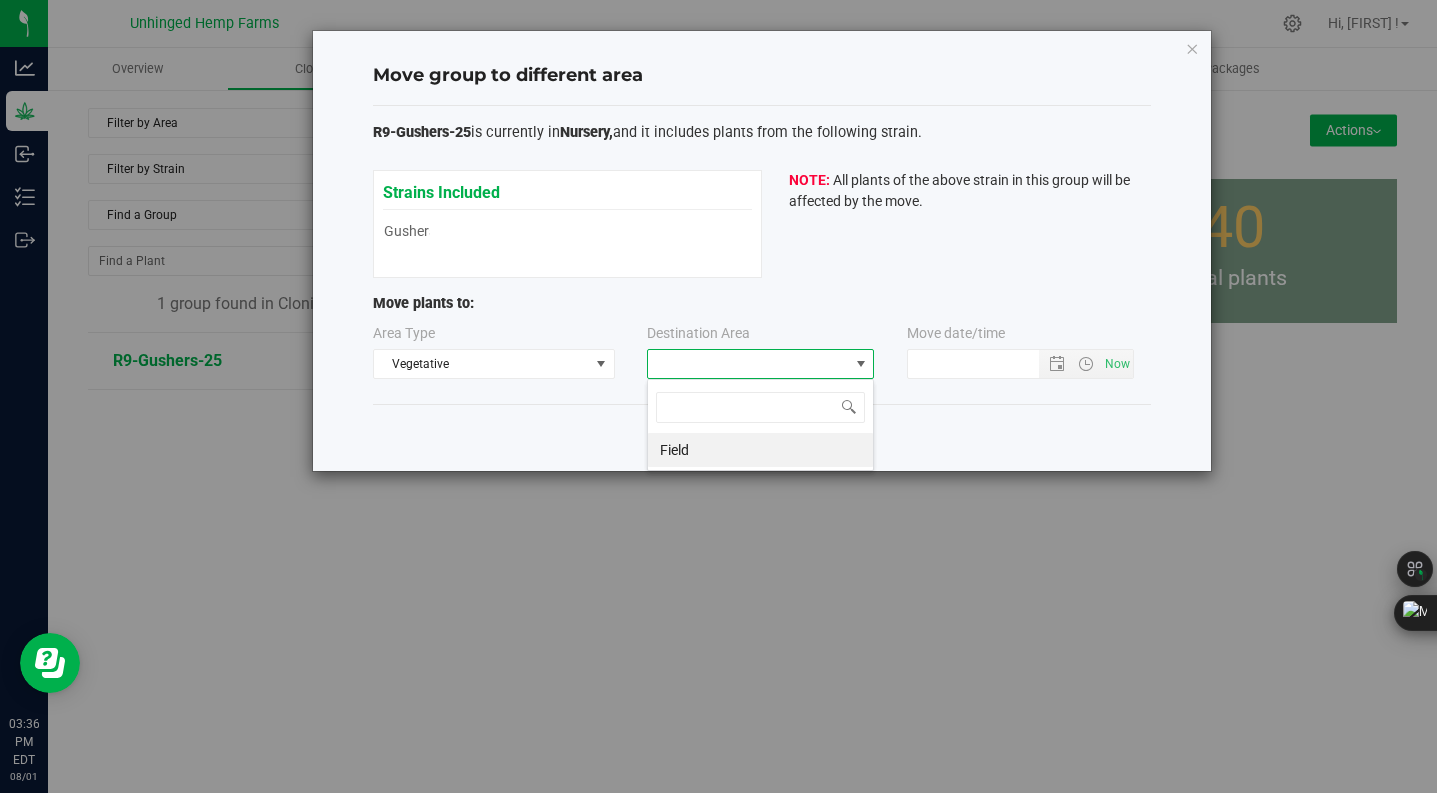 drag, startPoint x: 749, startPoint y: 445, endPoint x: 931, endPoint y: 380, distance: 193.2589 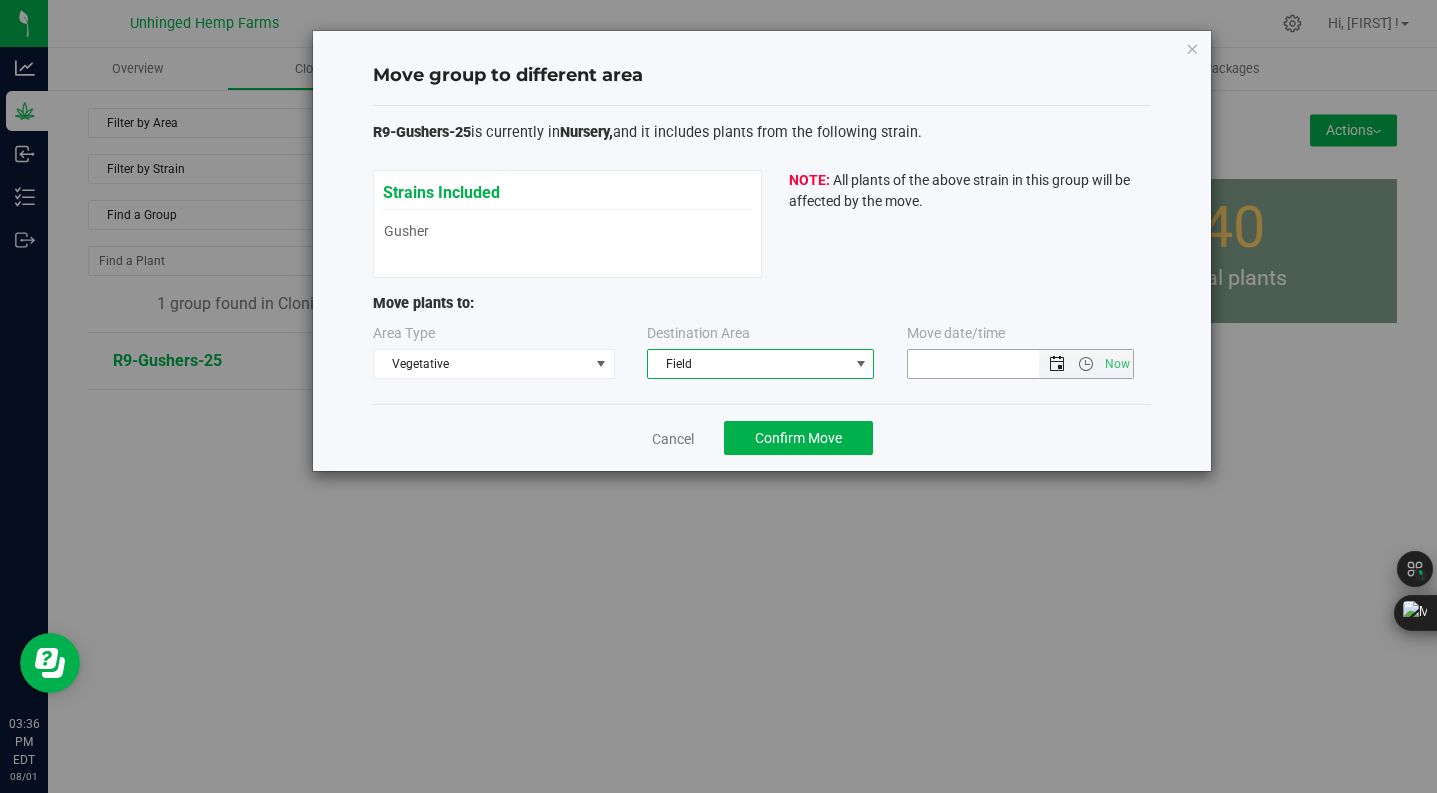click at bounding box center [1056, 364] 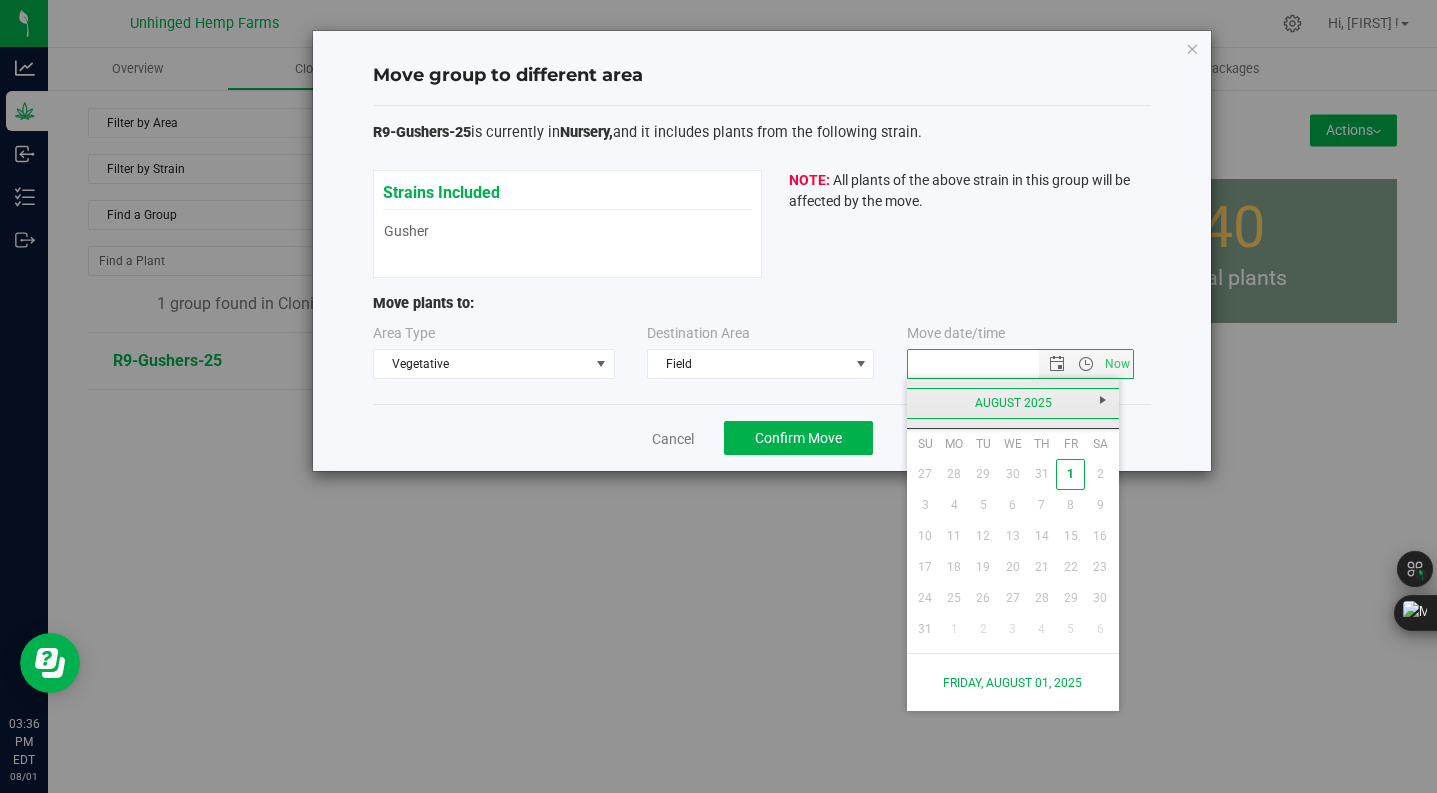 click on "August 2025" at bounding box center (1013, 403) 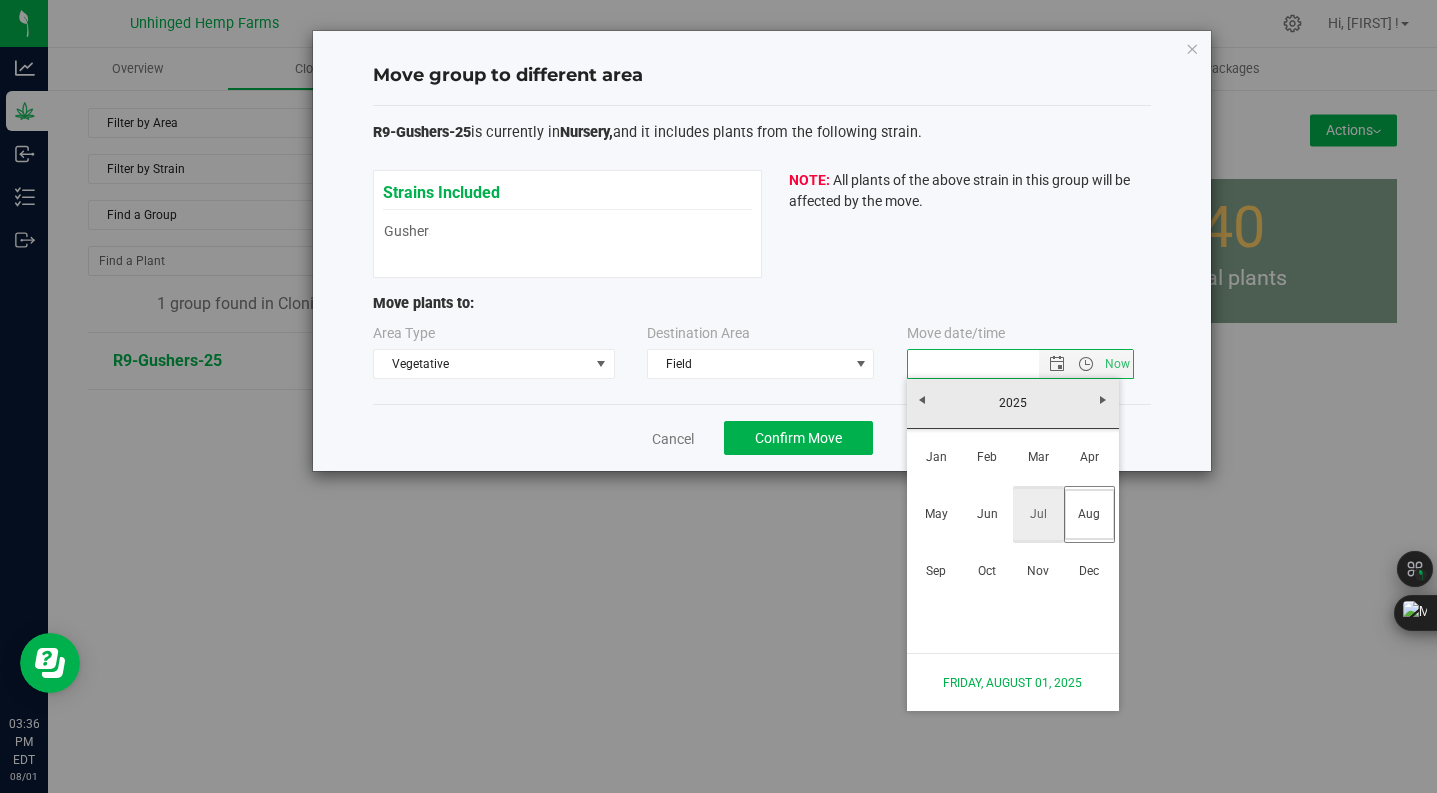 click on "Jul" at bounding box center [1038, 514] 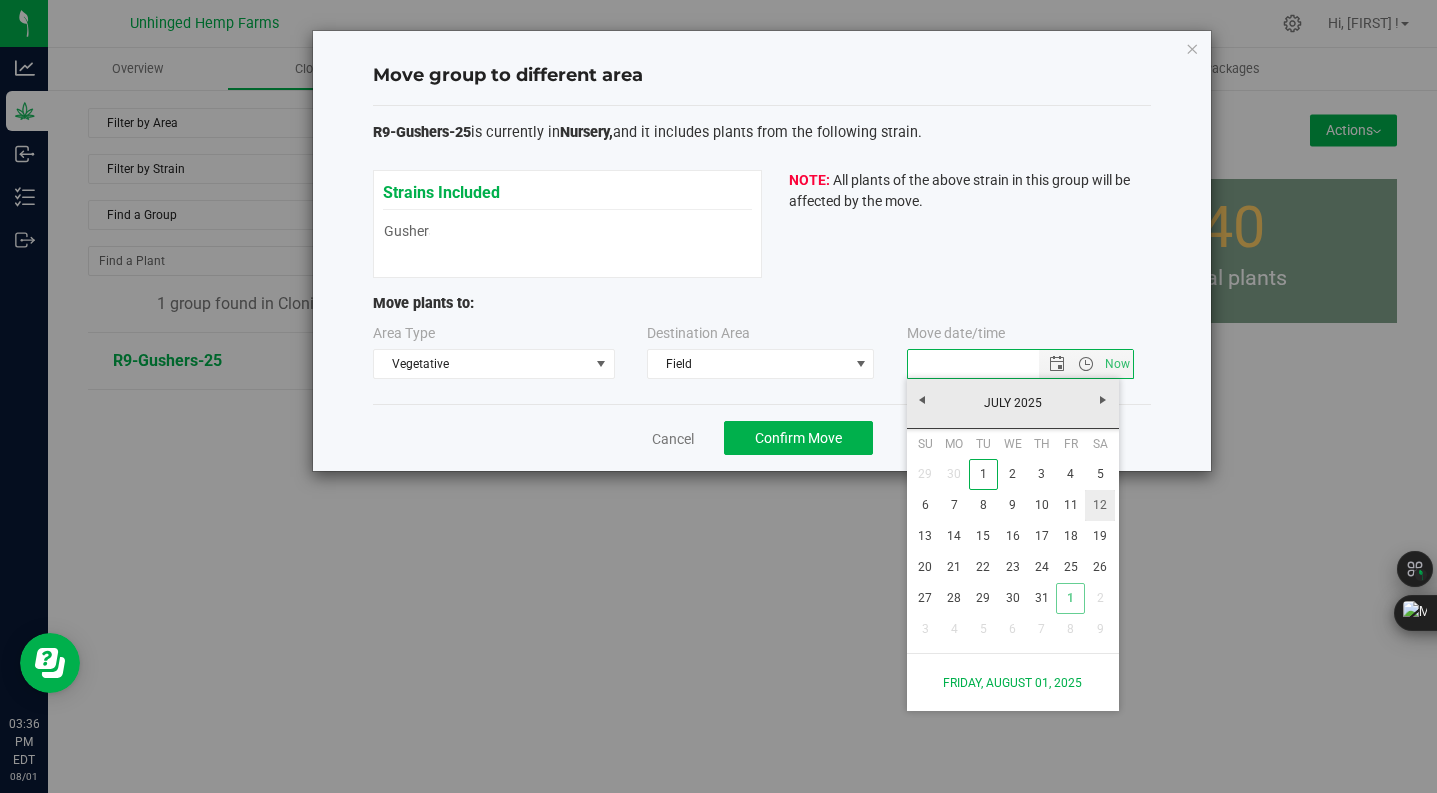 click on "12" at bounding box center [1099, 505] 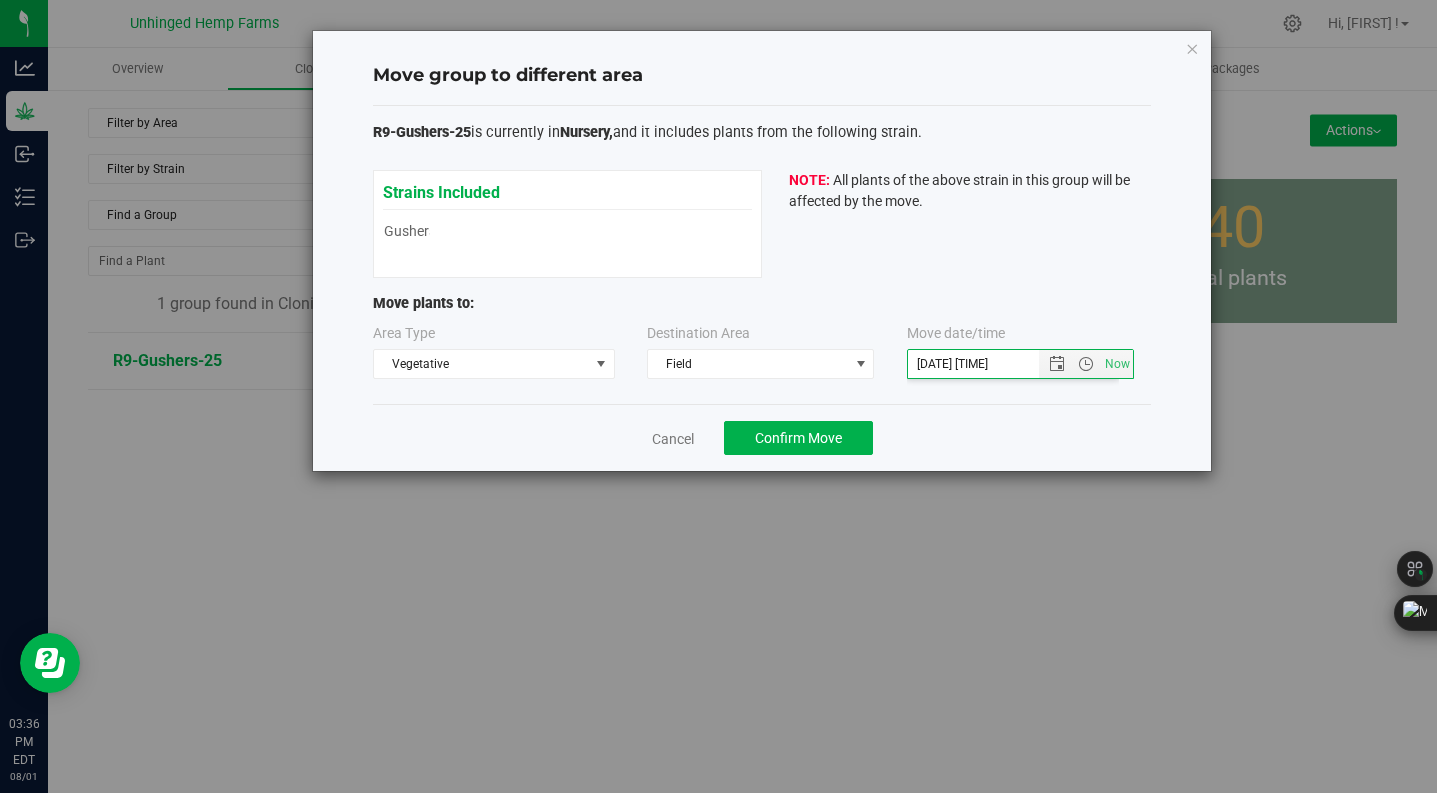 type 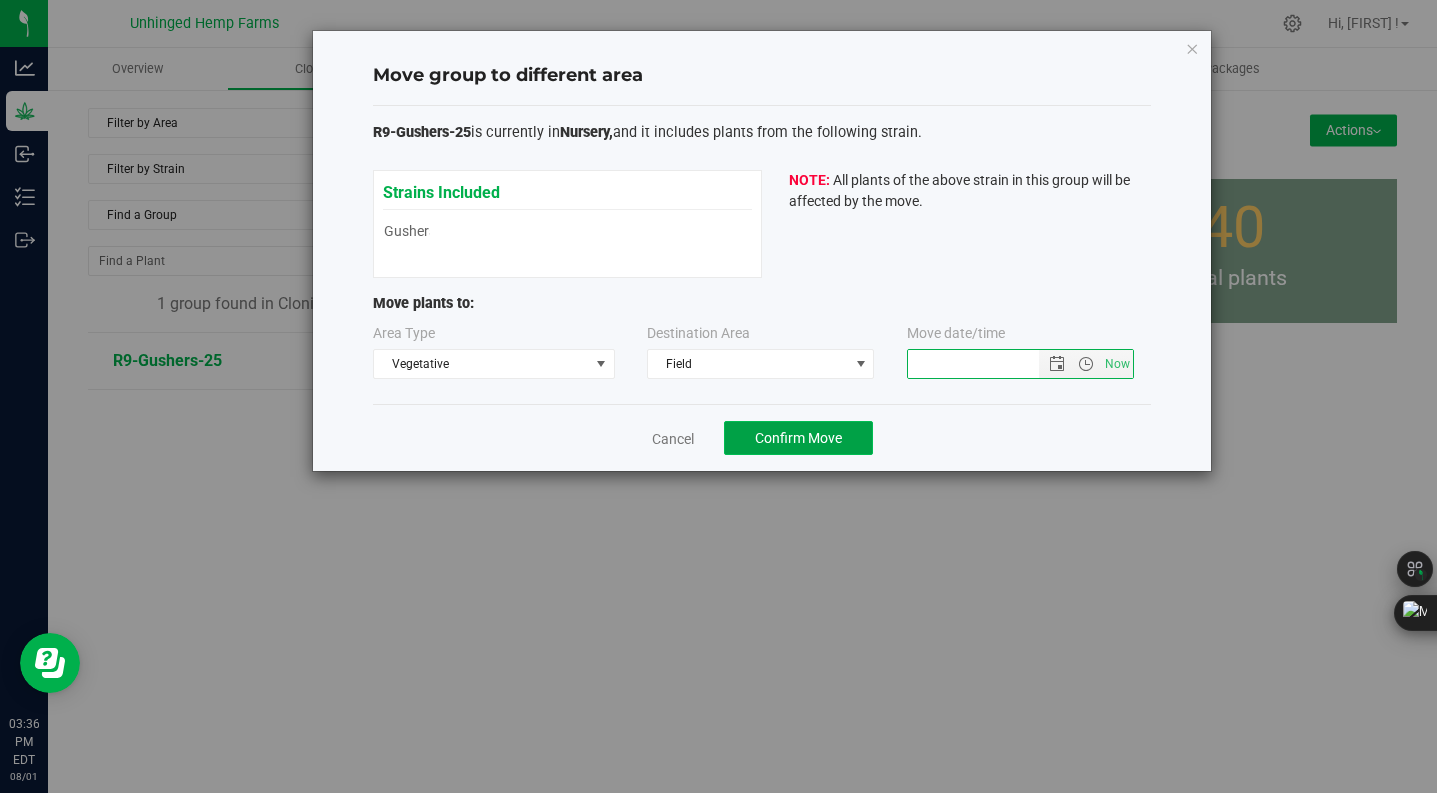 click on "Confirm Move" 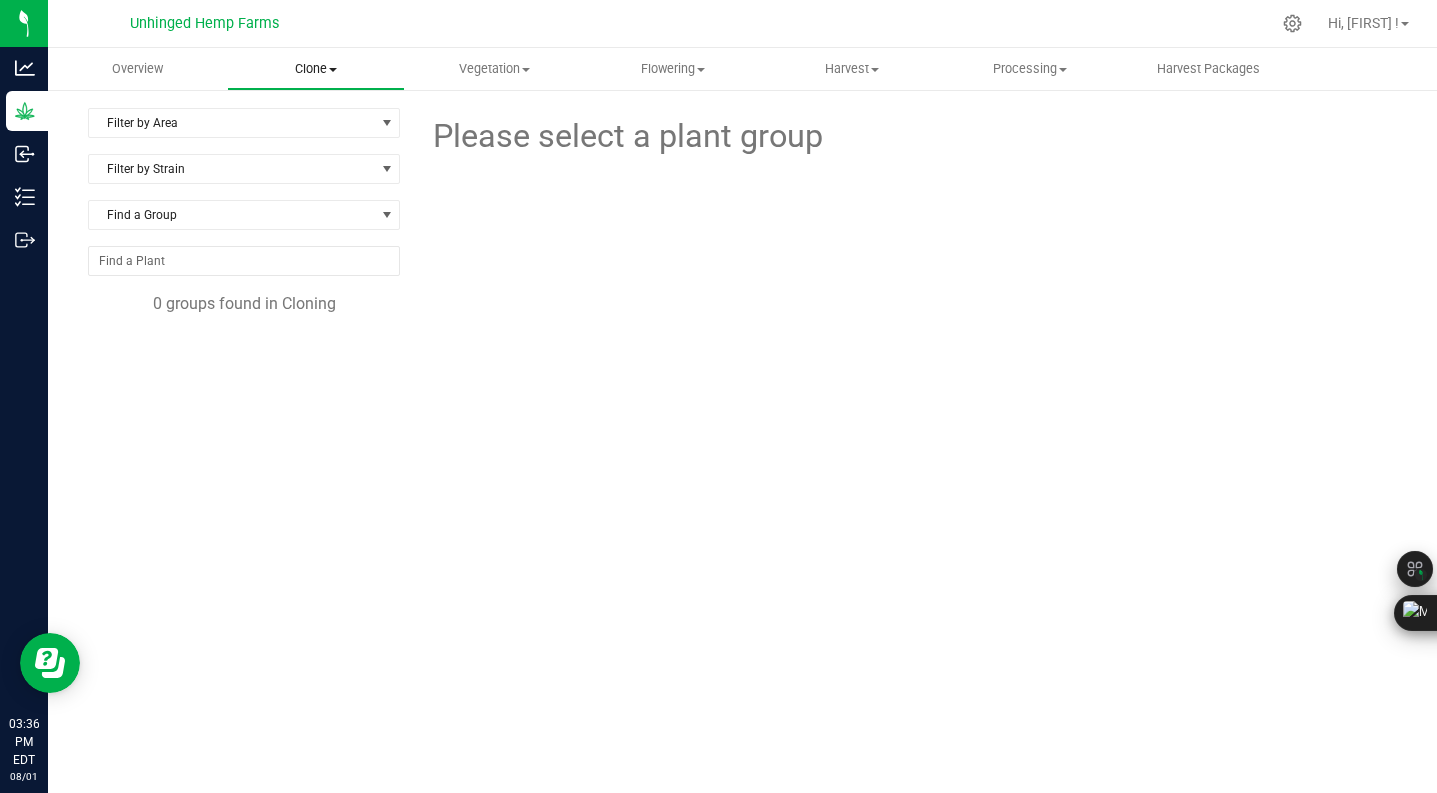 click on "Clone" at bounding box center [316, 69] 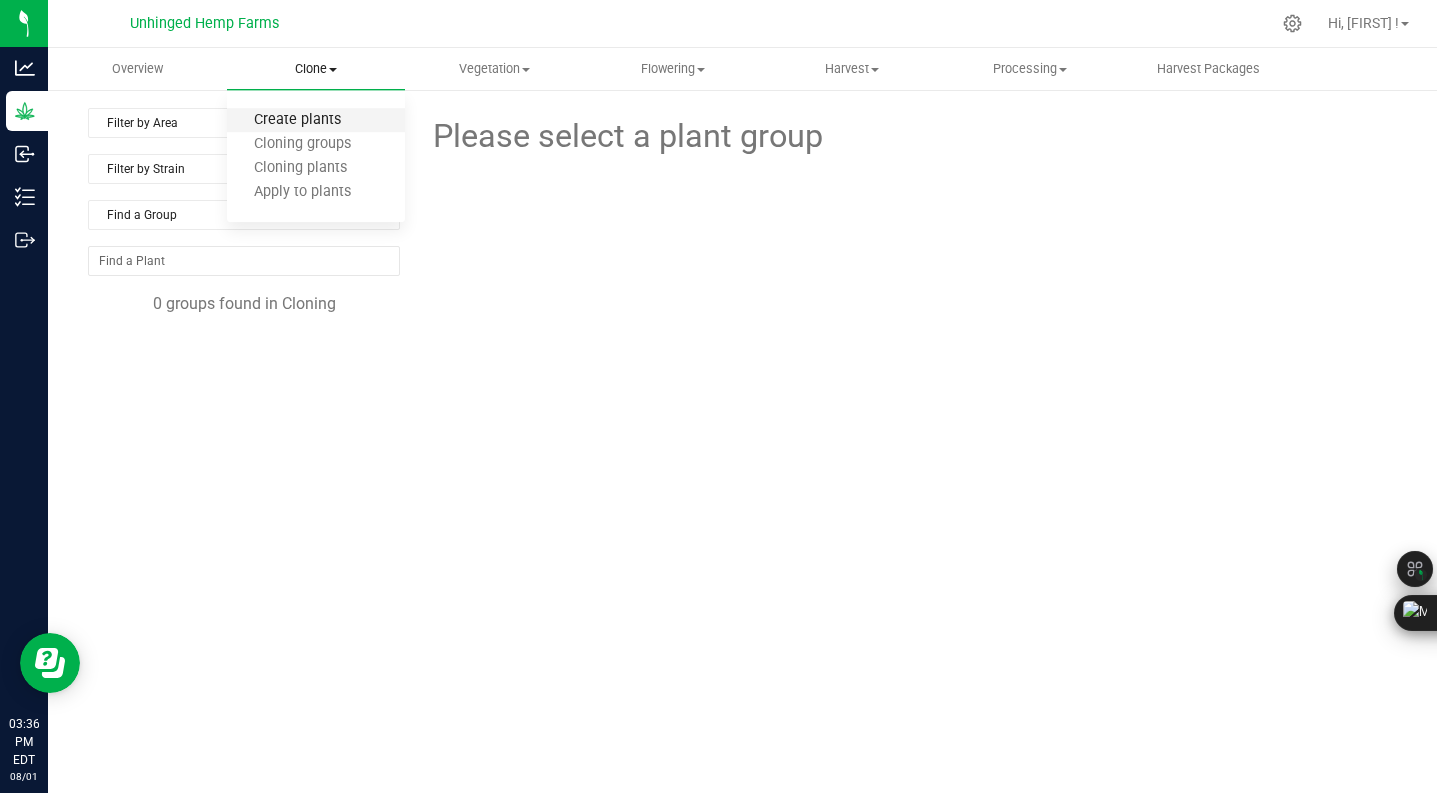 click on "Create plants" at bounding box center (297, 120) 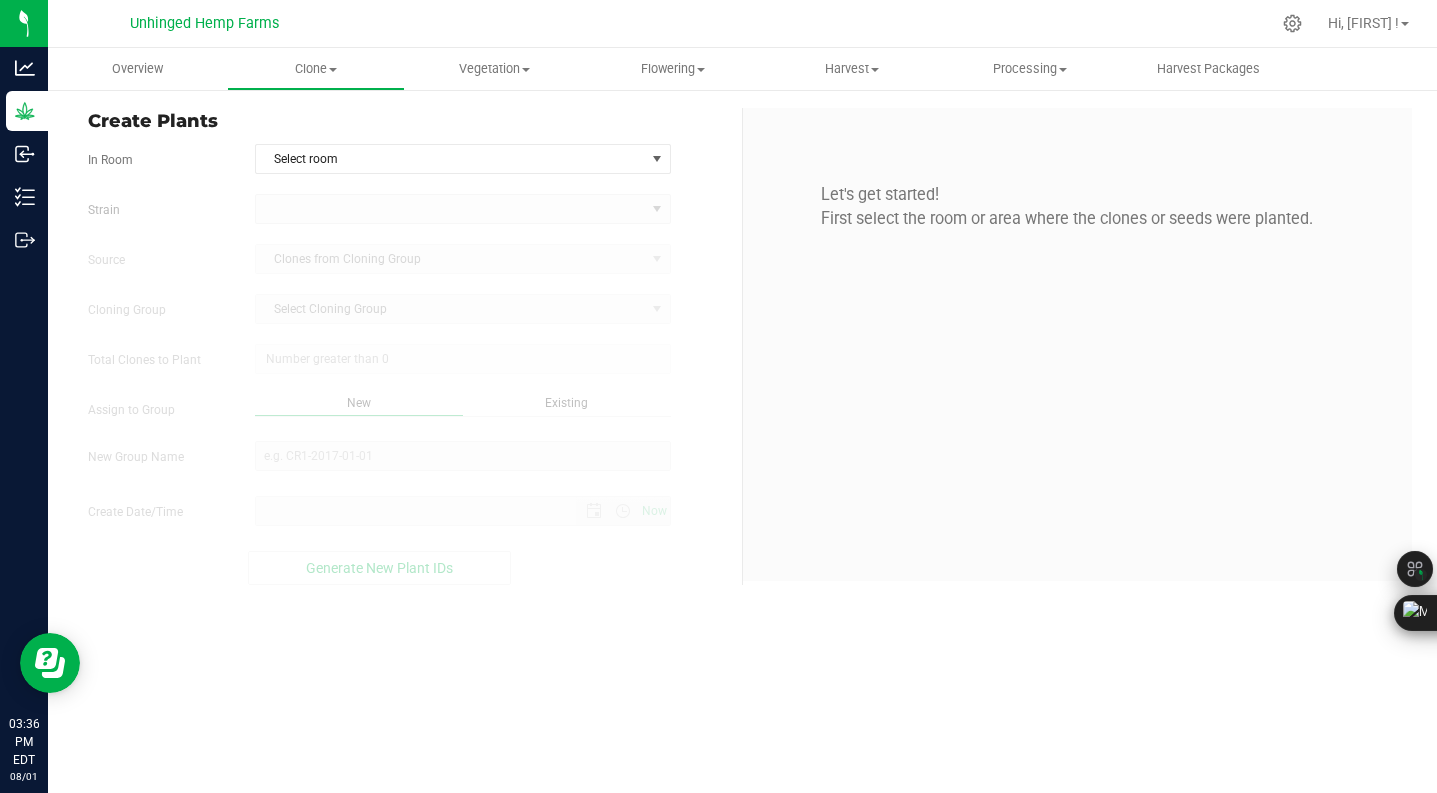 type on "8/1/2025 3:36 PM" 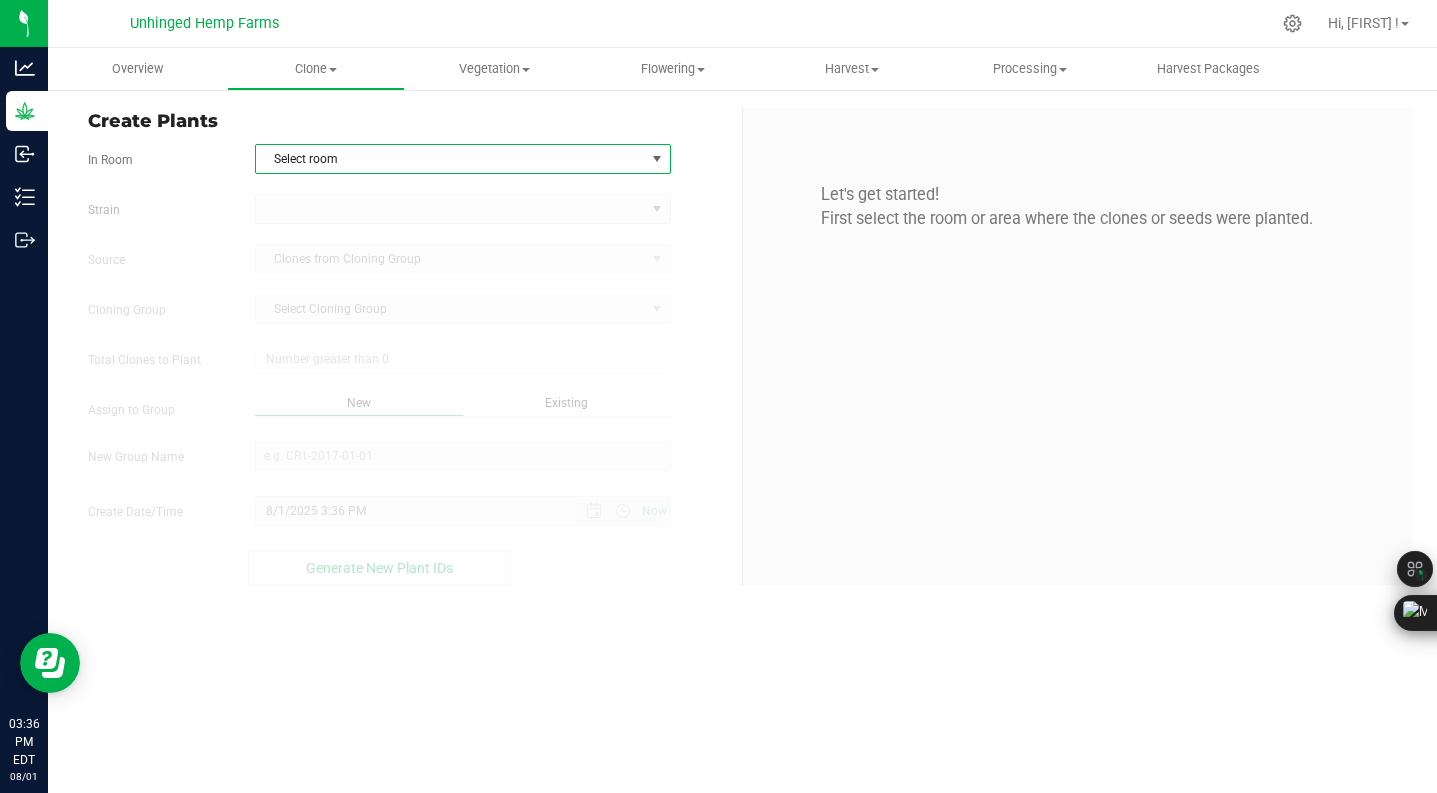 click on "Select room" at bounding box center [450, 159] 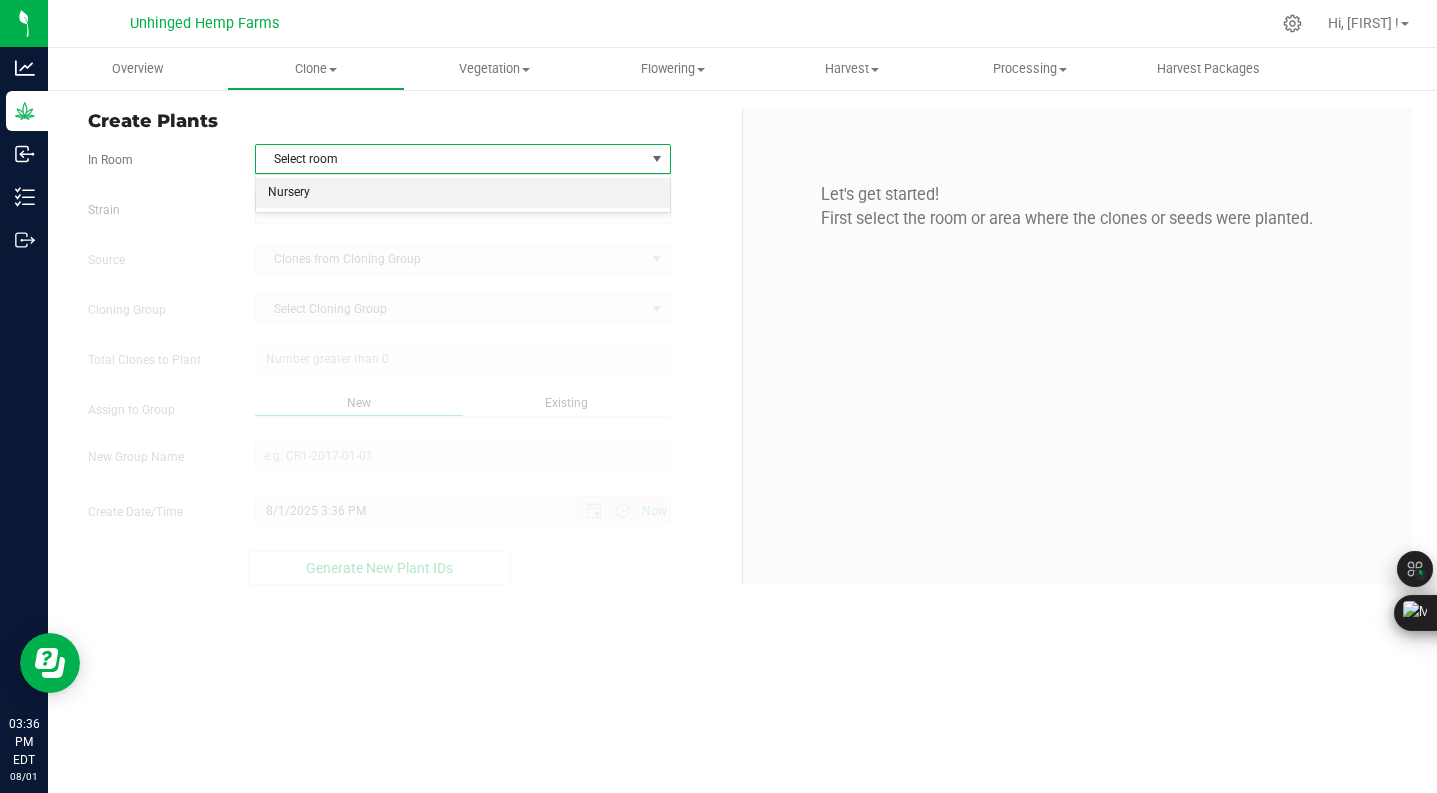 click on "Nursery" at bounding box center (463, 193) 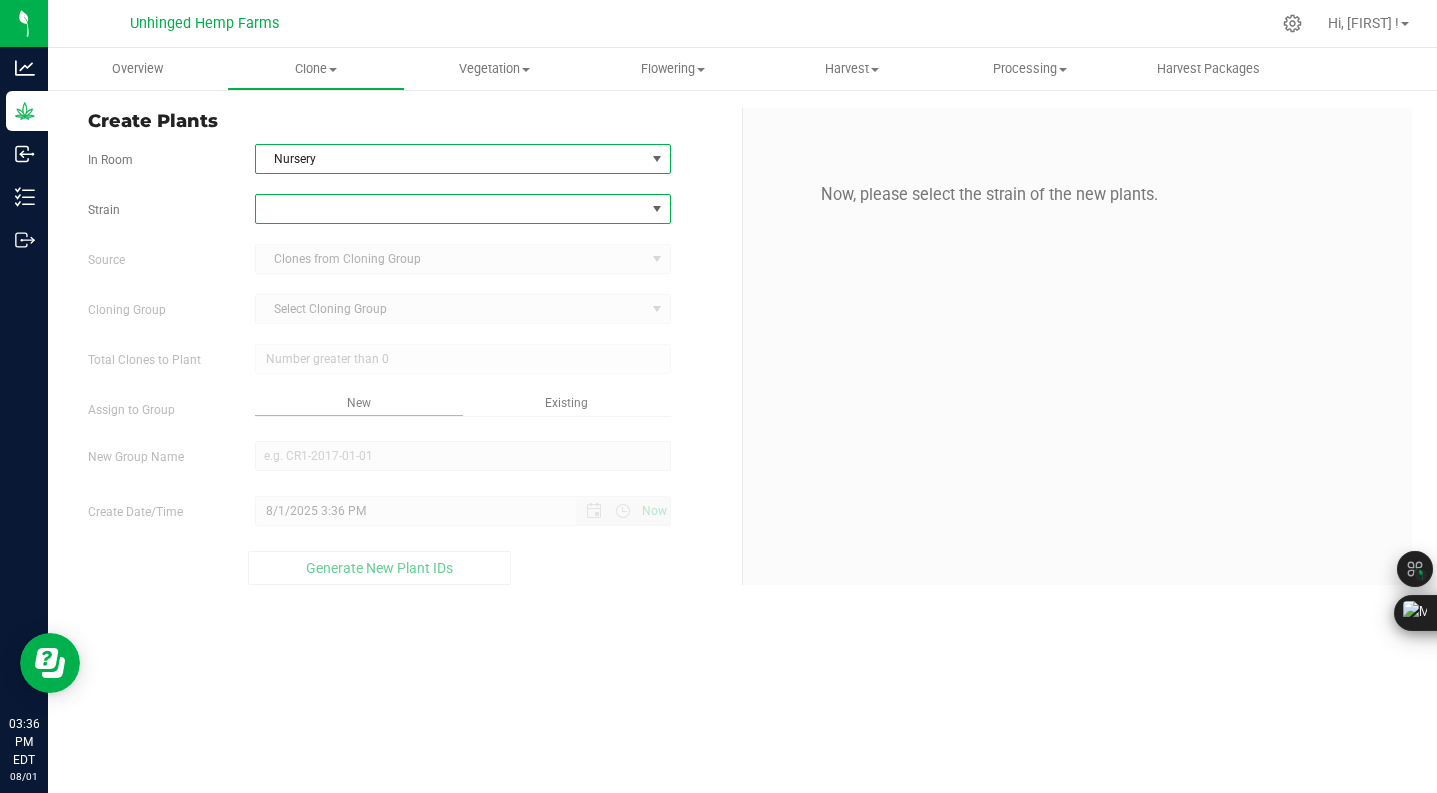 click at bounding box center [450, 209] 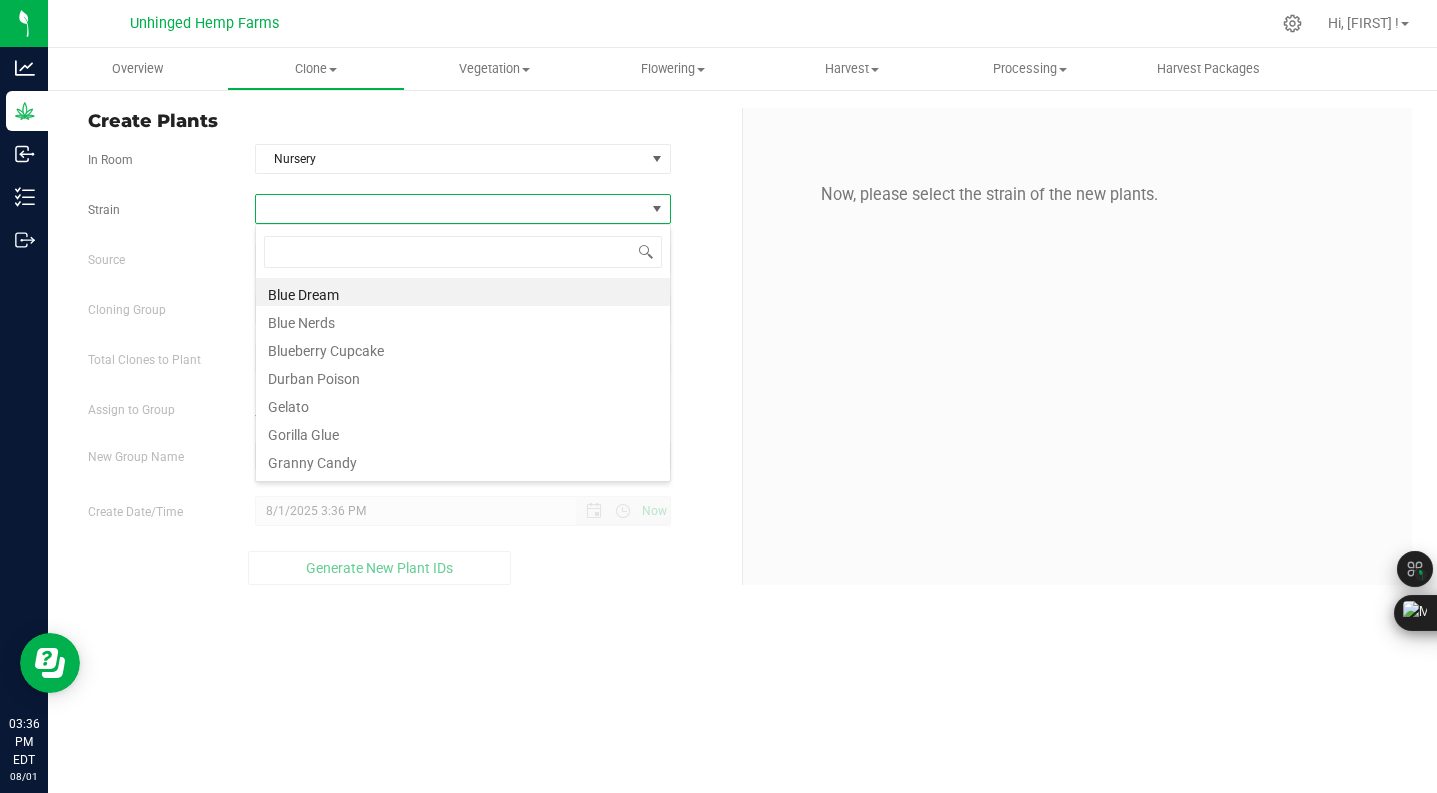 scroll, scrollTop: 99970, scrollLeft: 99584, axis: both 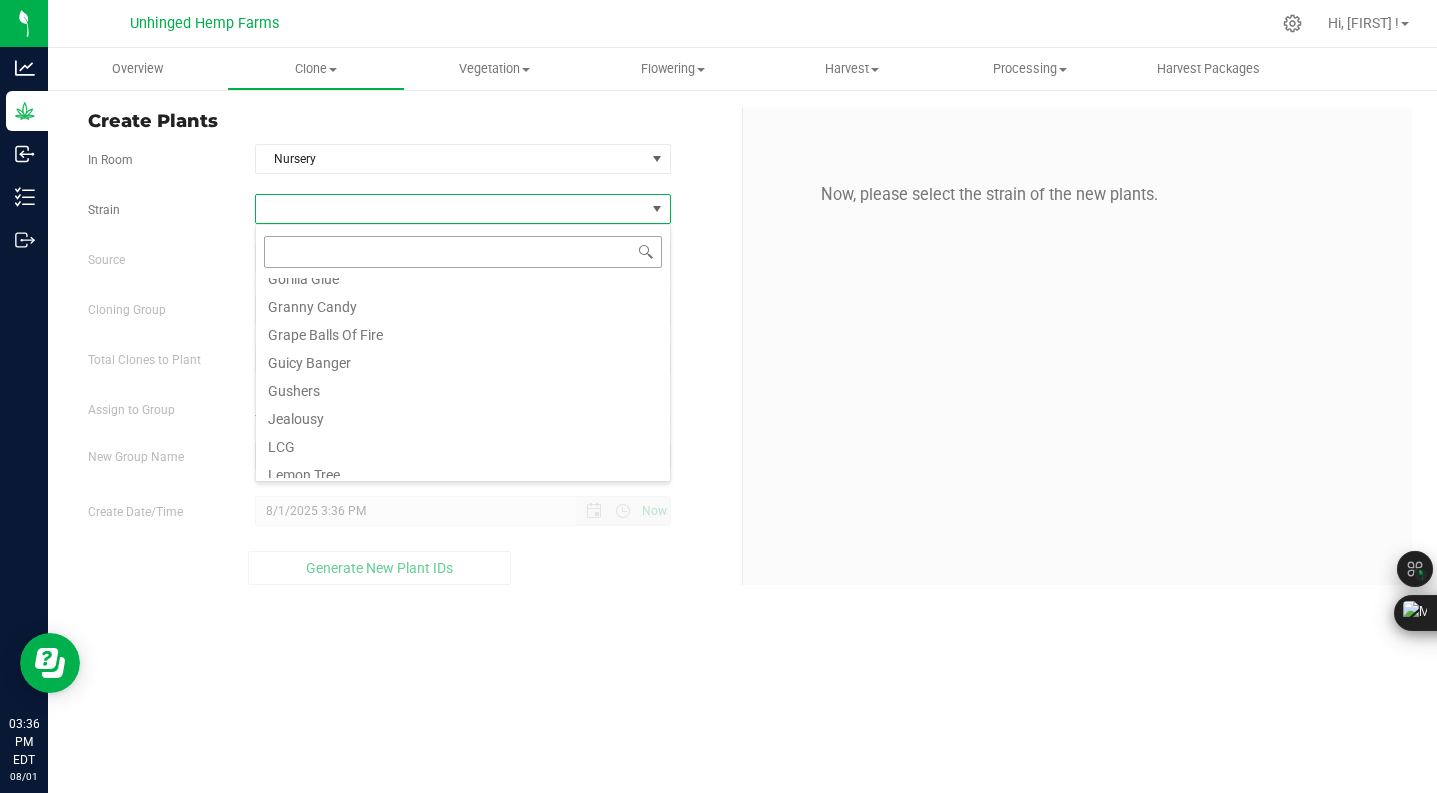 click at bounding box center [463, 251] 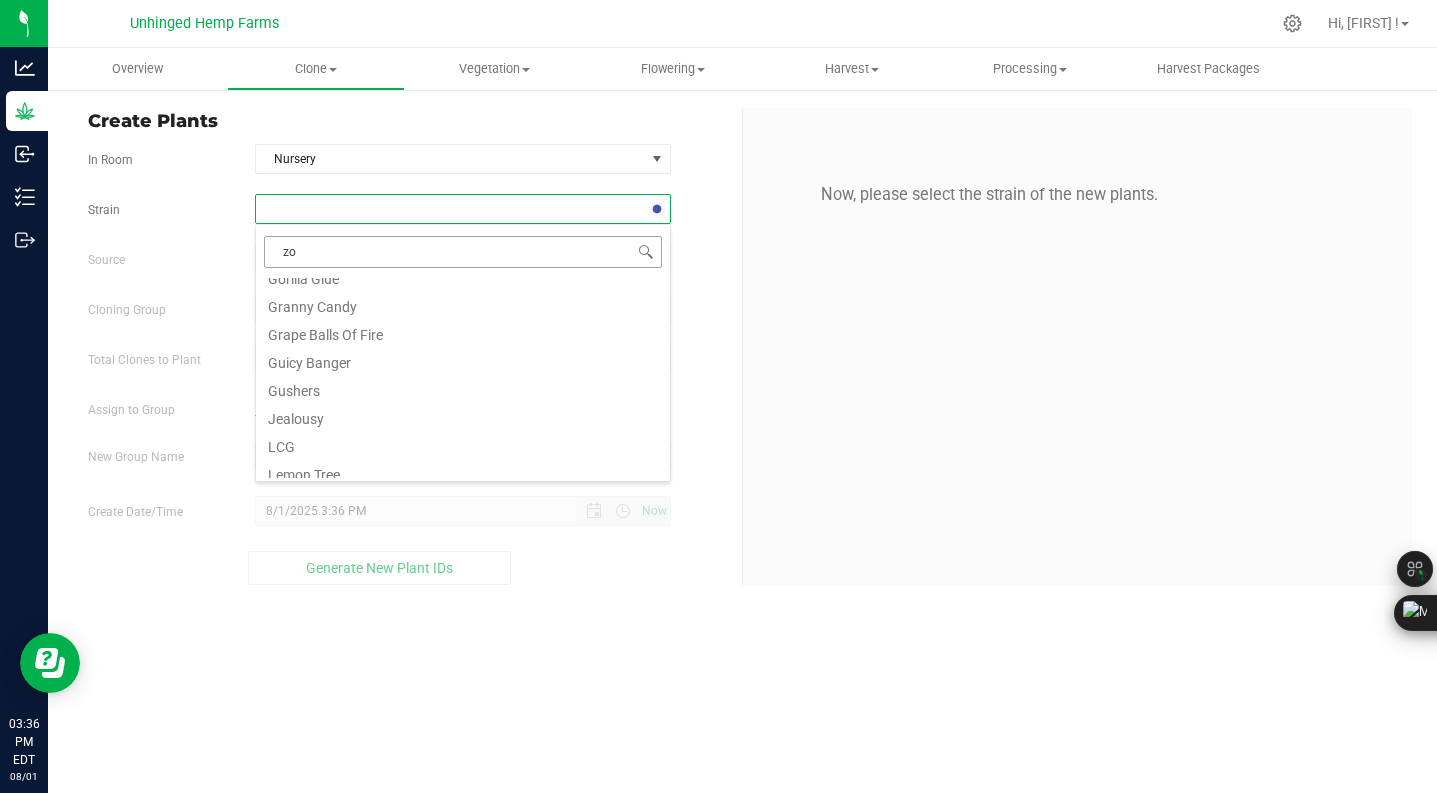 type on "zom" 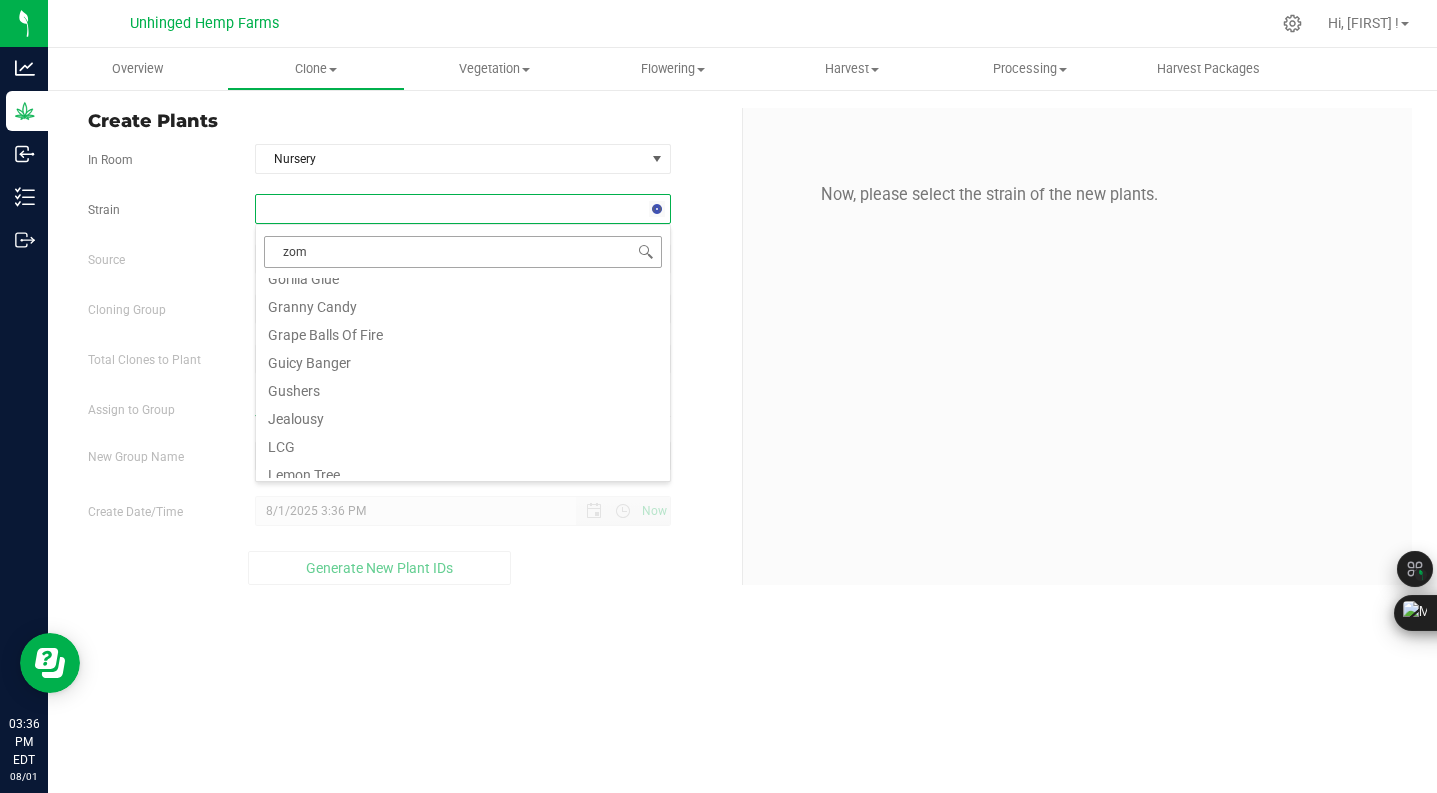 scroll, scrollTop: 0, scrollLeft: 0, axis: both 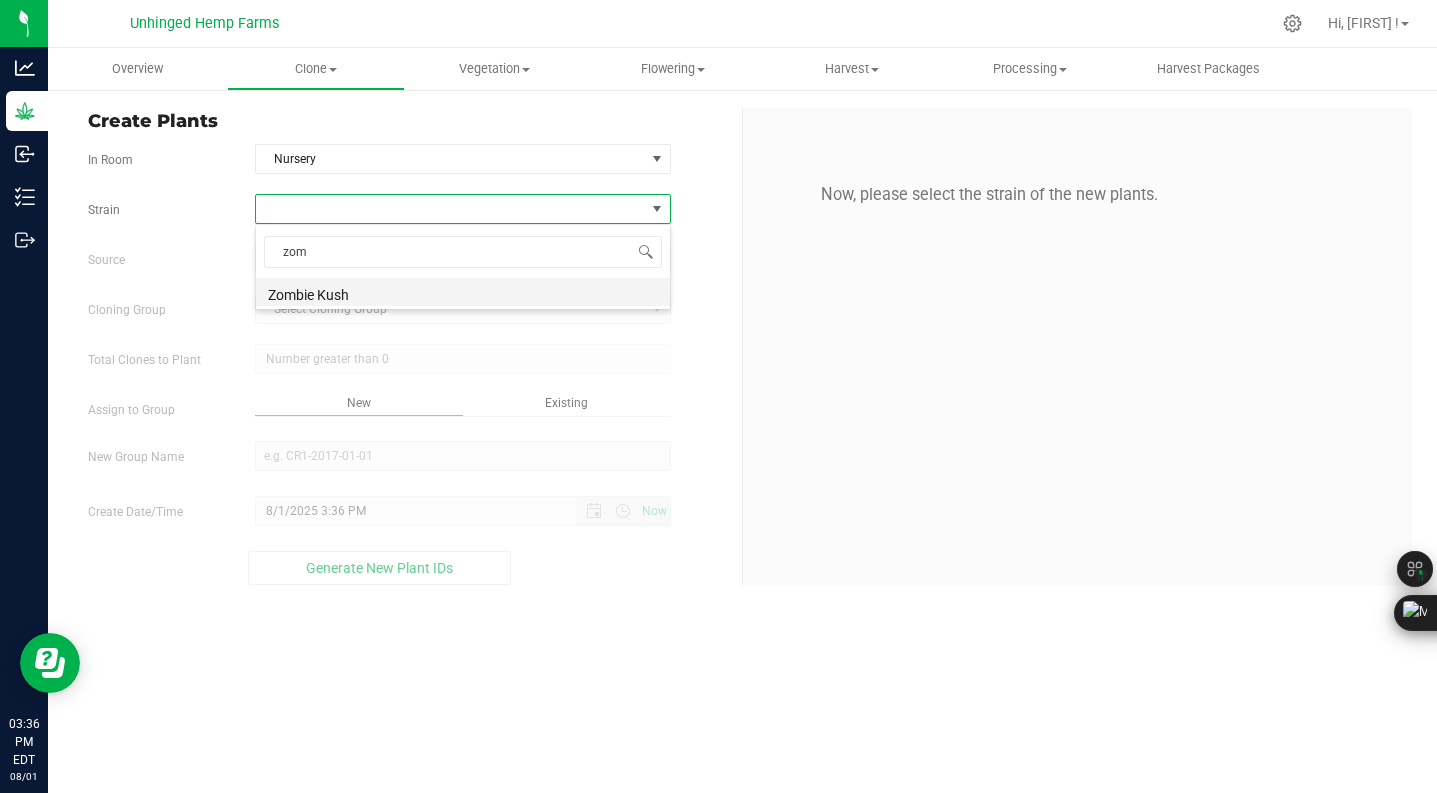 click on "Zombie Kush" at bounding box center [463, 292] 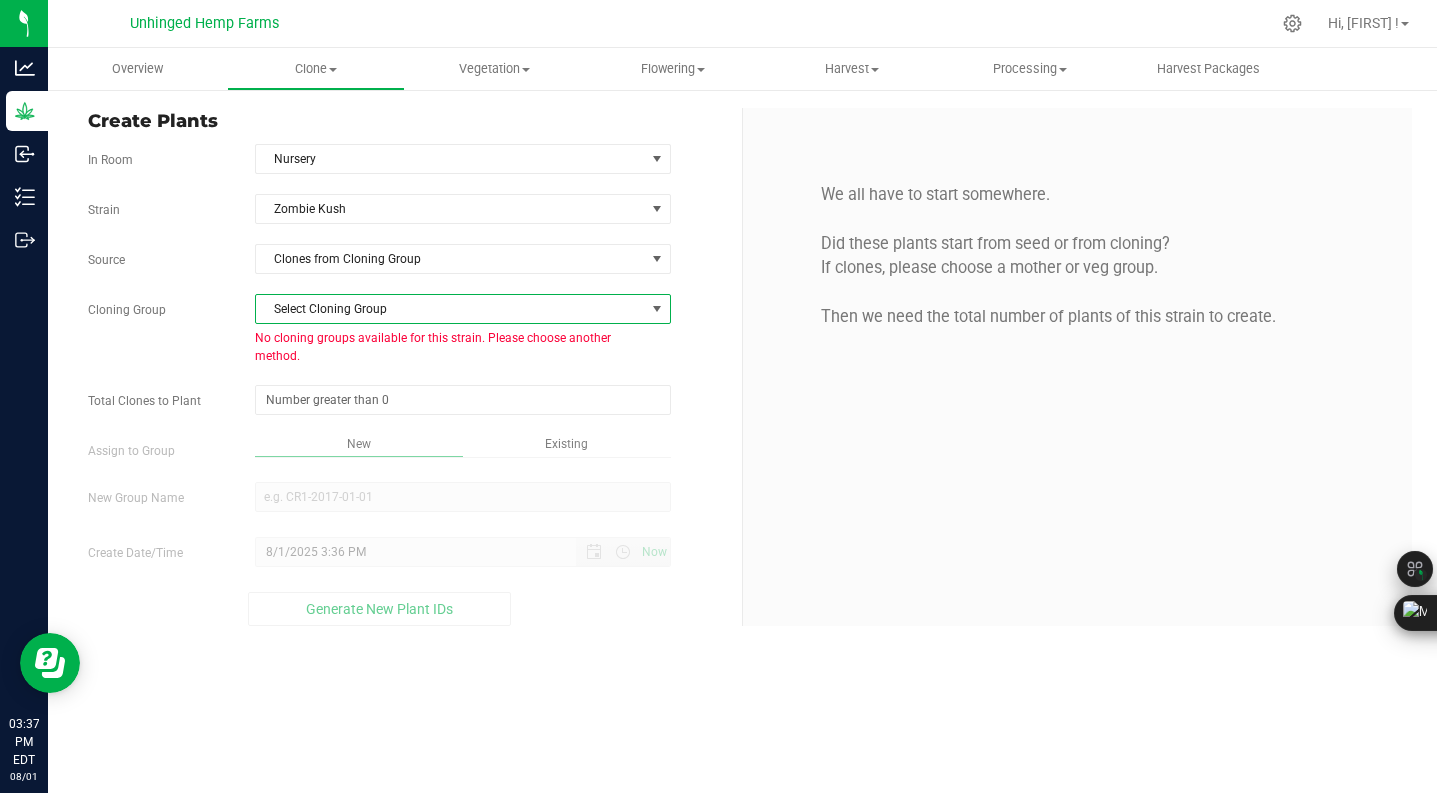 drag, startPoint x: 499, startPoint y: 309, endPoint x: 495, endPoint y: 339, distance: 30.265491 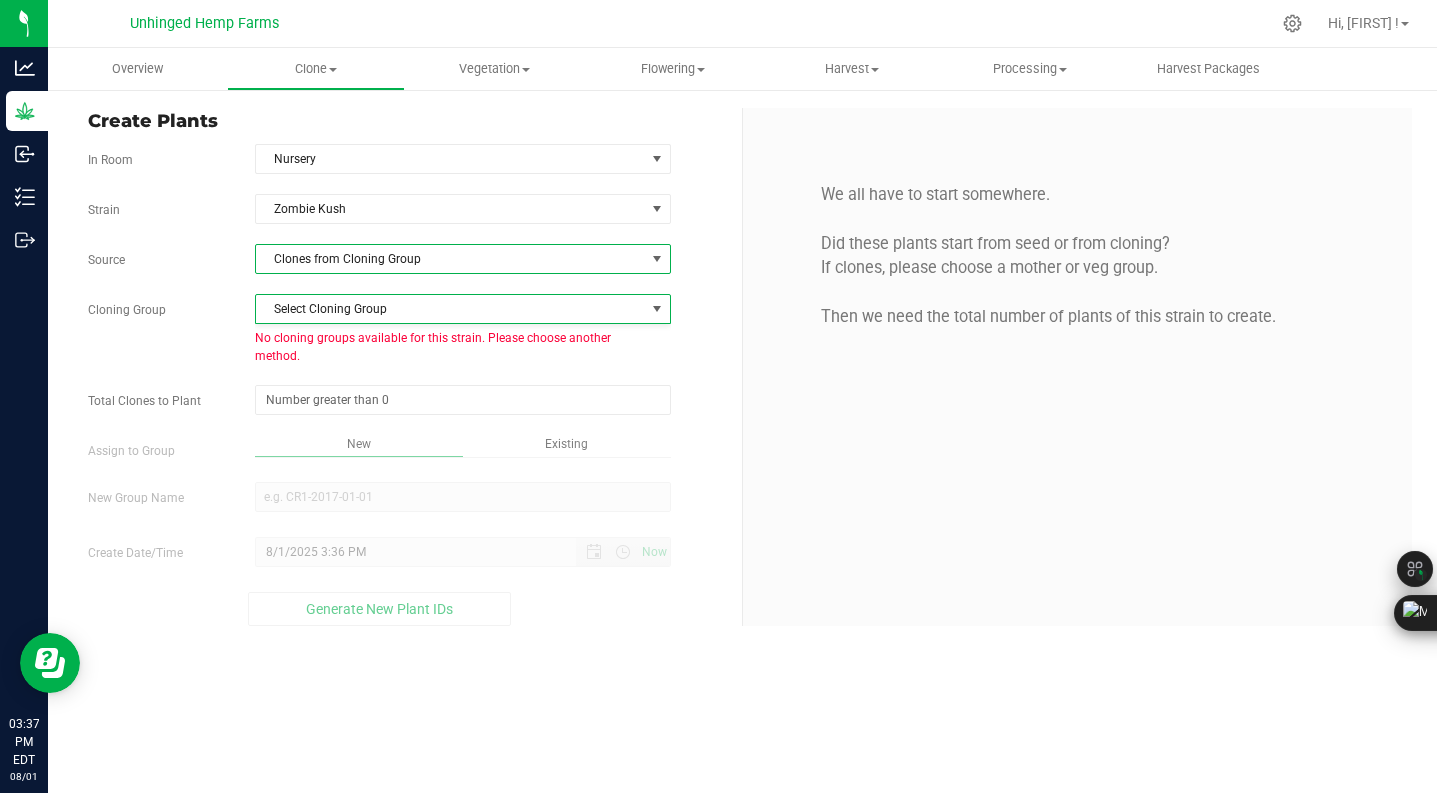 click on "Clones from Cloning Group" at bounding box center [450, 259] 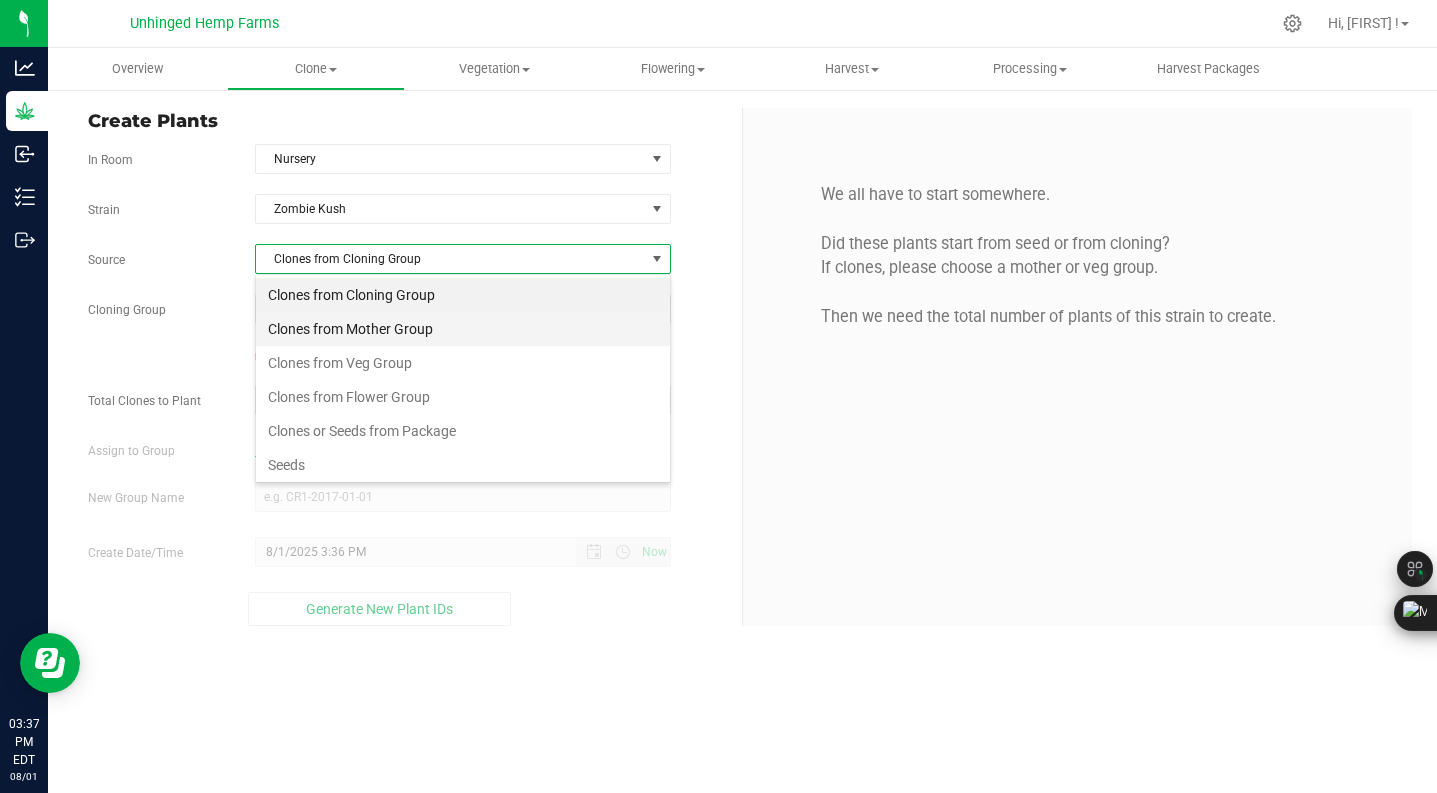 scroll, scrollTop: 99970, scrollLeft: 99584, axis: both 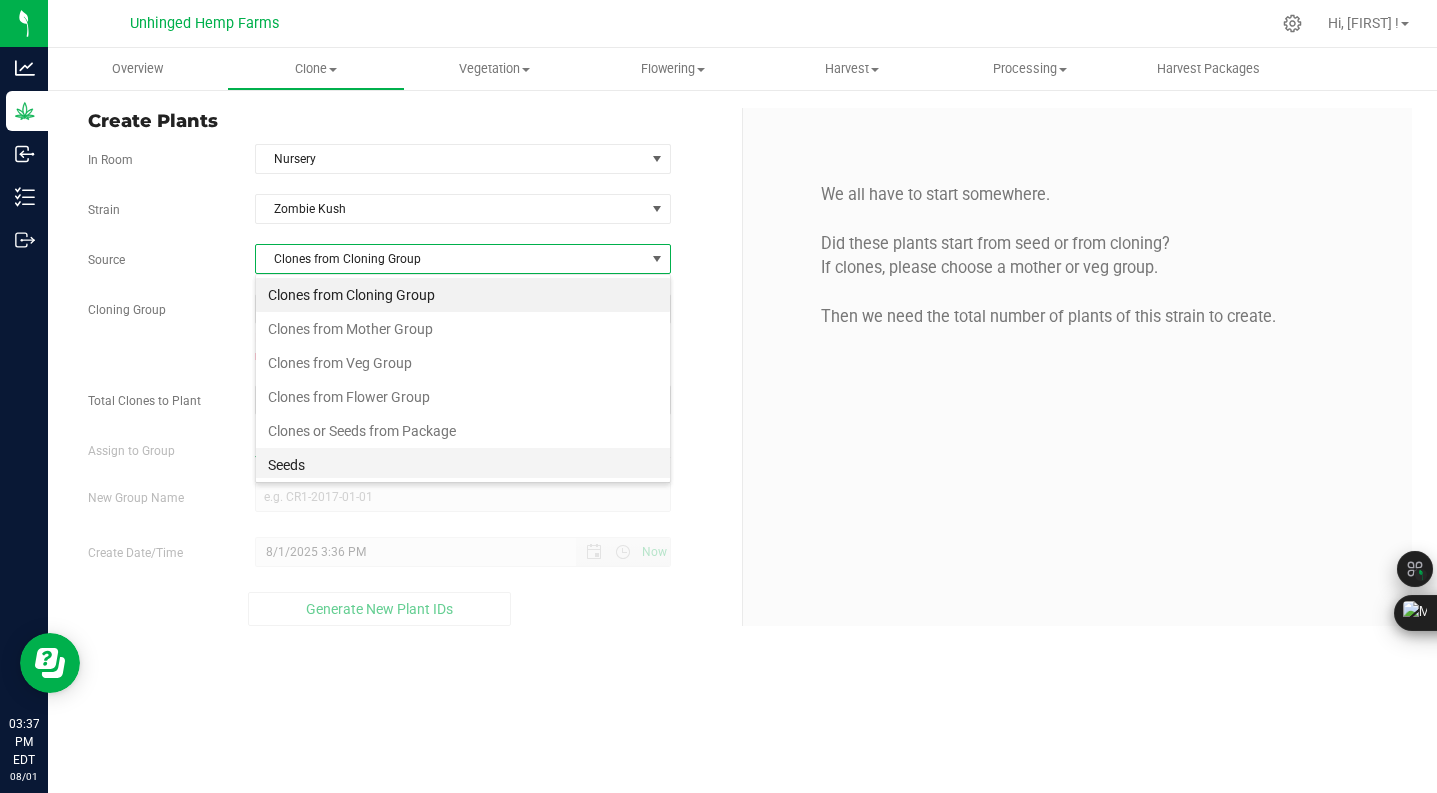 click on "Seeds" at bounding box center (463, 465) 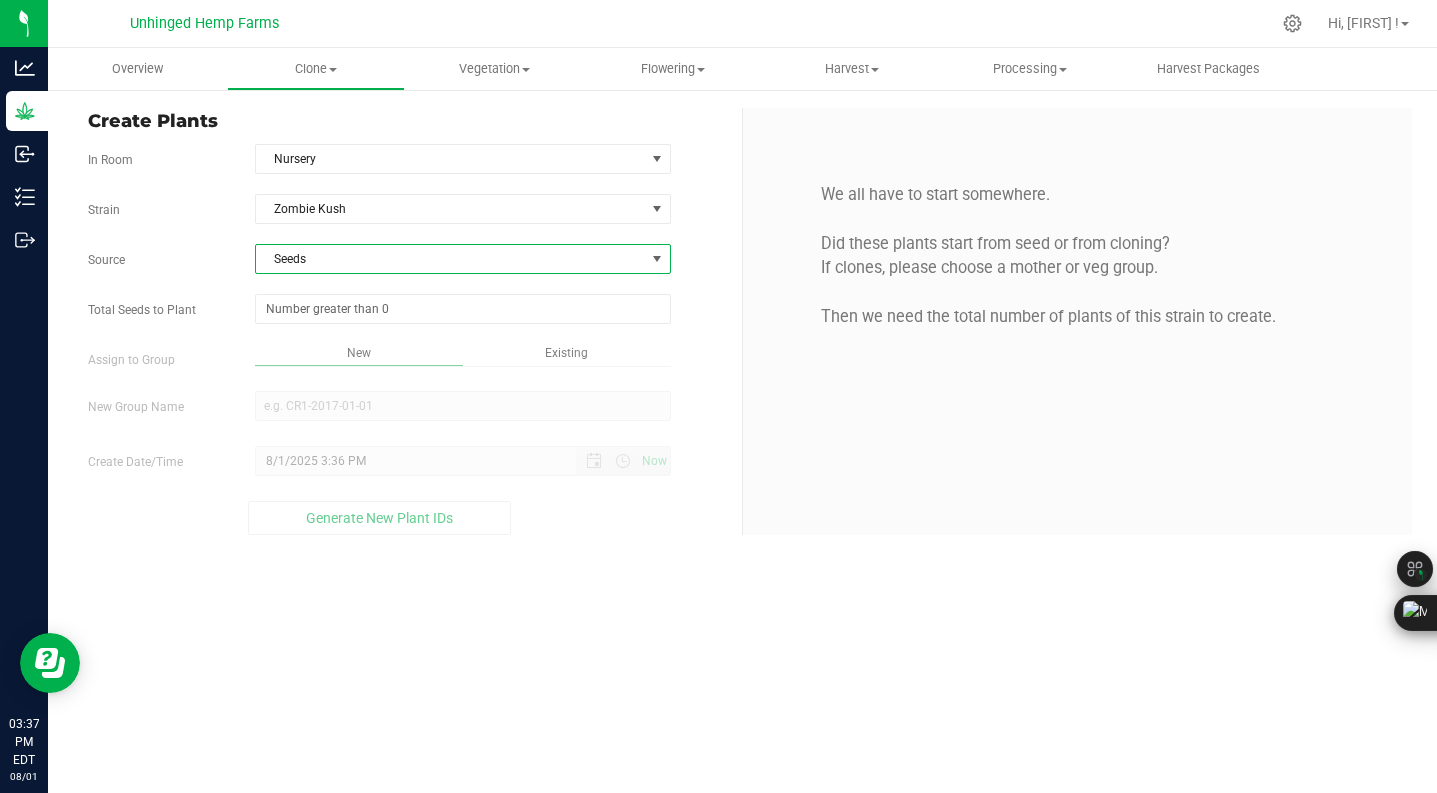 click on "Strain
Zombie Kush
Source
Seeds
Total Seeds to Plant
Assign to Group
New
Existing" at bounding box center [407, 364] 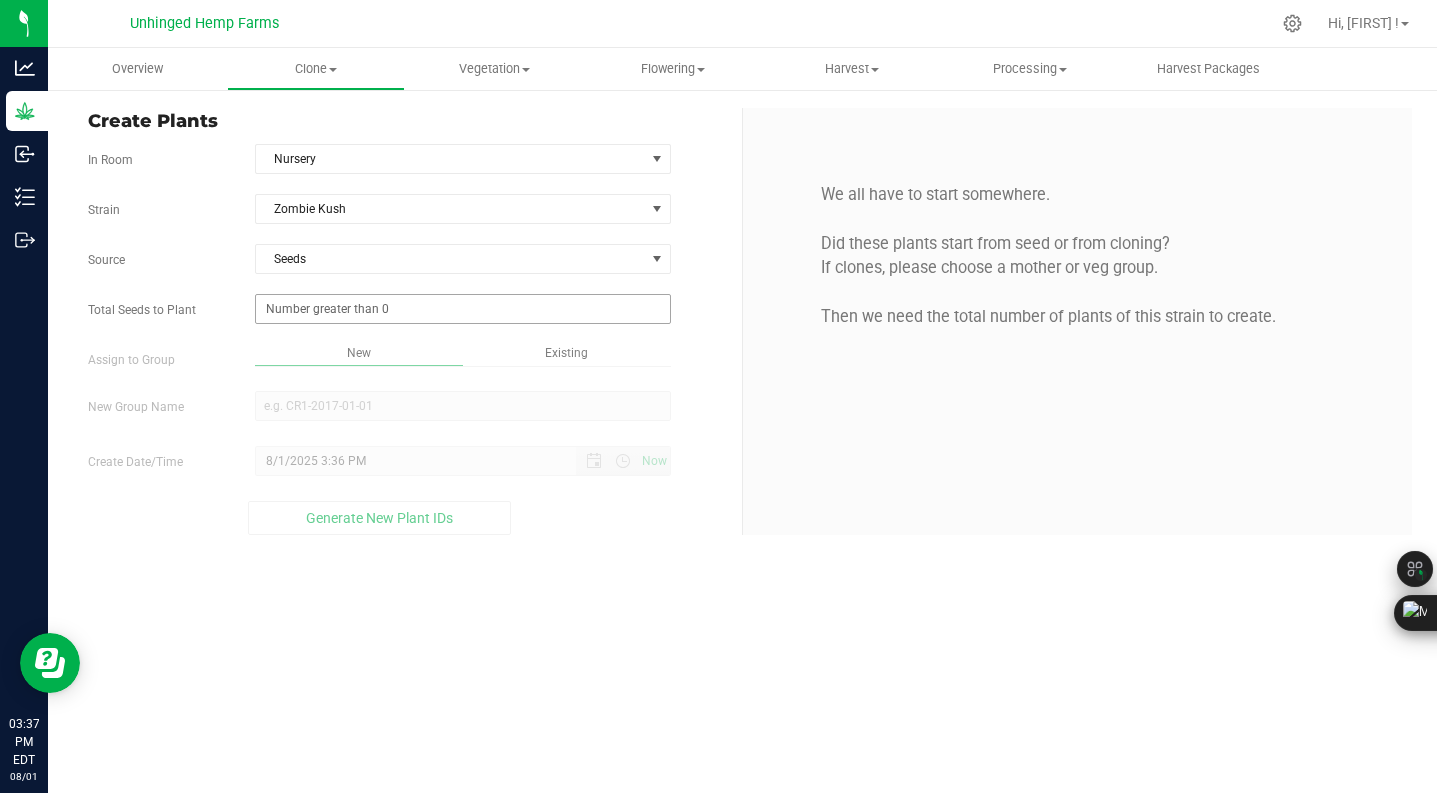 click at bounding box center [463, 309] 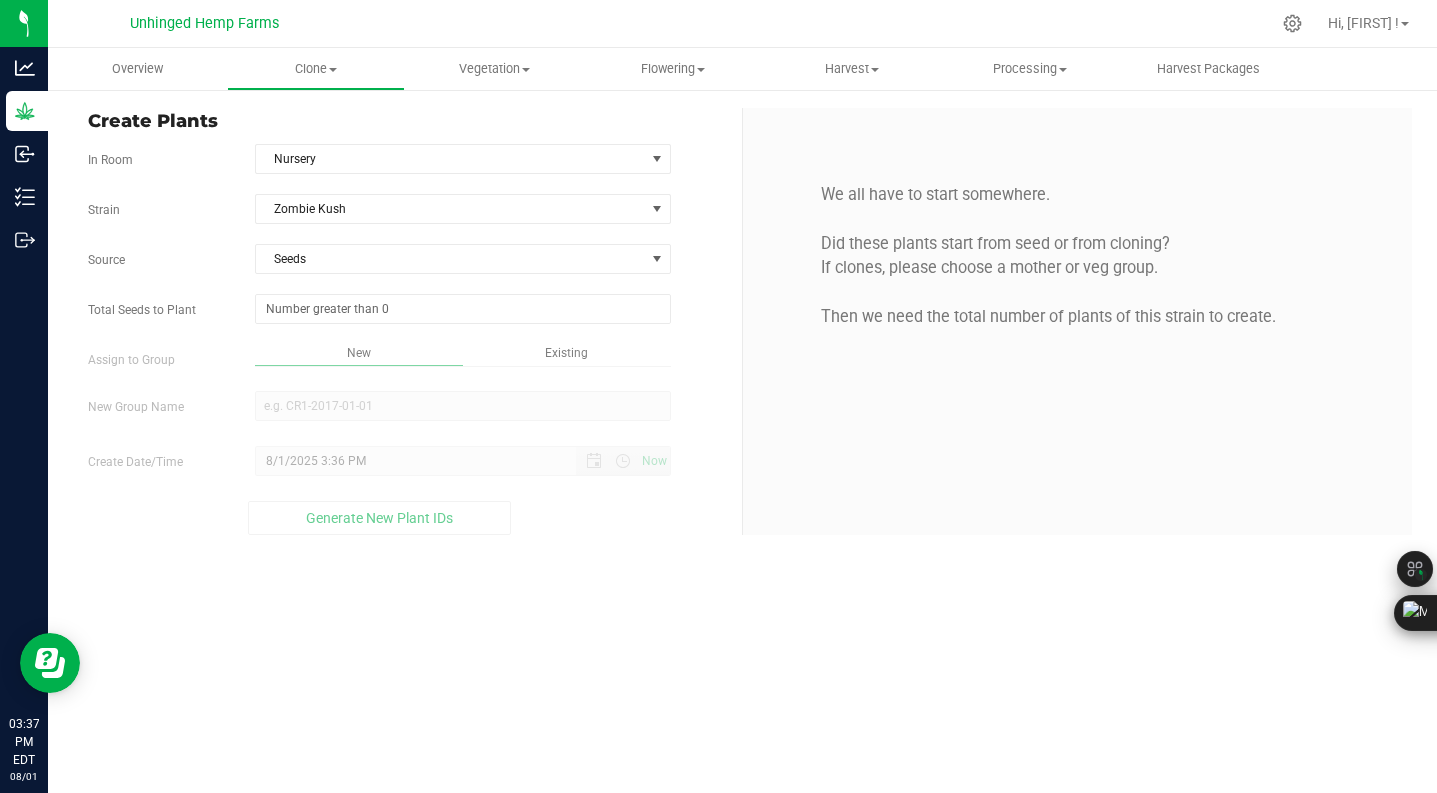 click on "Strain
Zombie Kush
Source
Seeds
Total Seeds to Plant
Assign to Group
New
Existing" at bounding box center [407, 364] 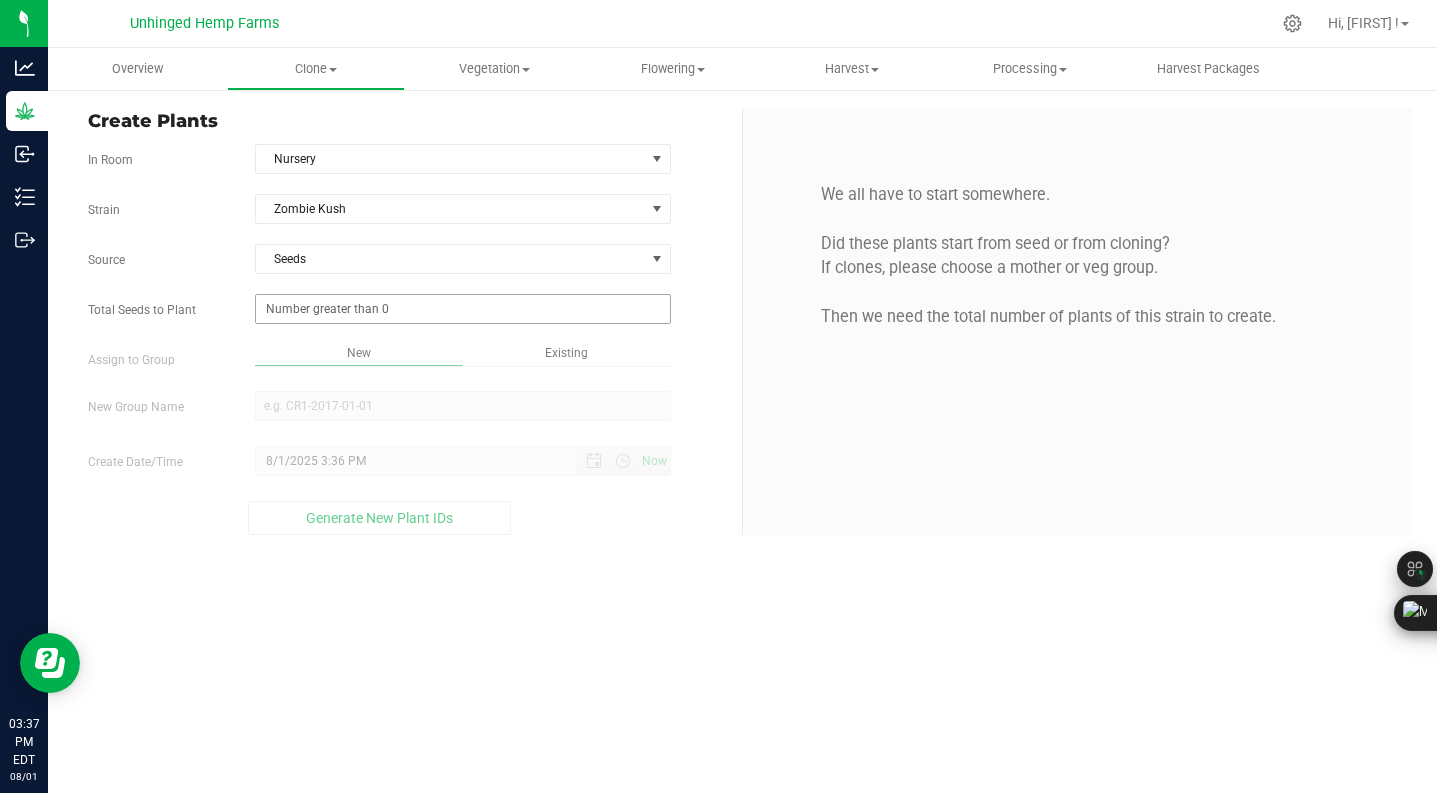 click at bounding box center [463, 309] 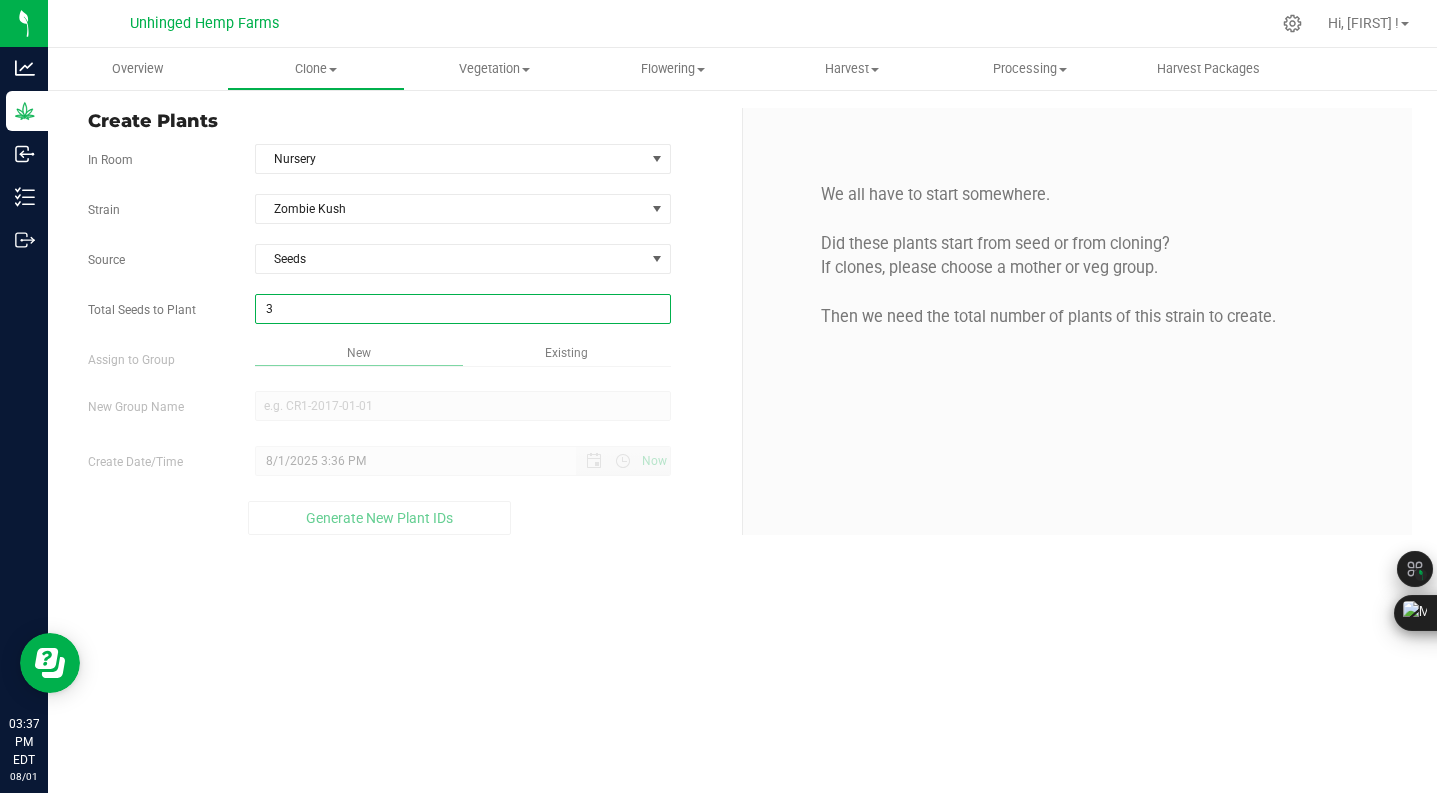 type on "36" 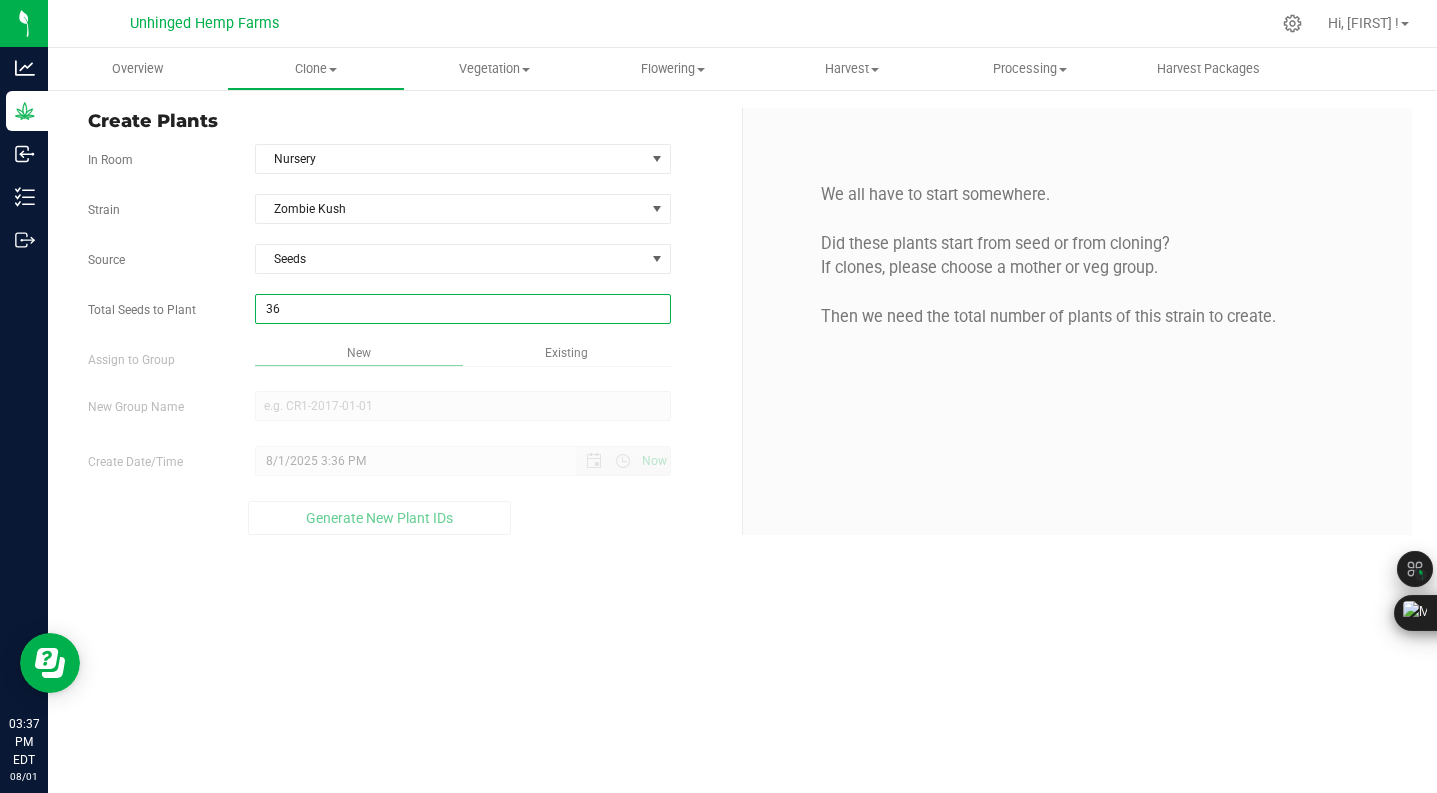 type on "36" 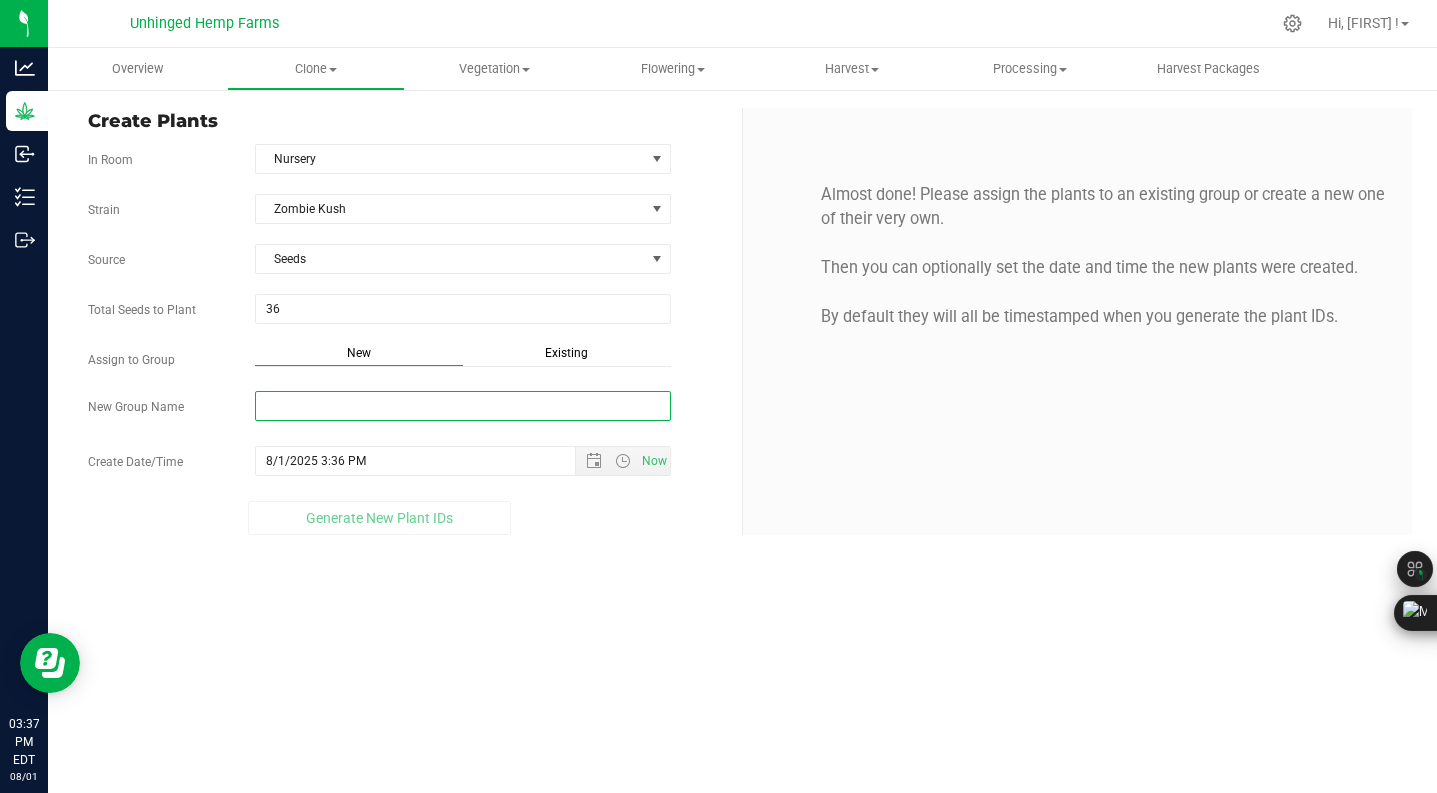 click on "New Group Name" at bounding box center [463, 406] 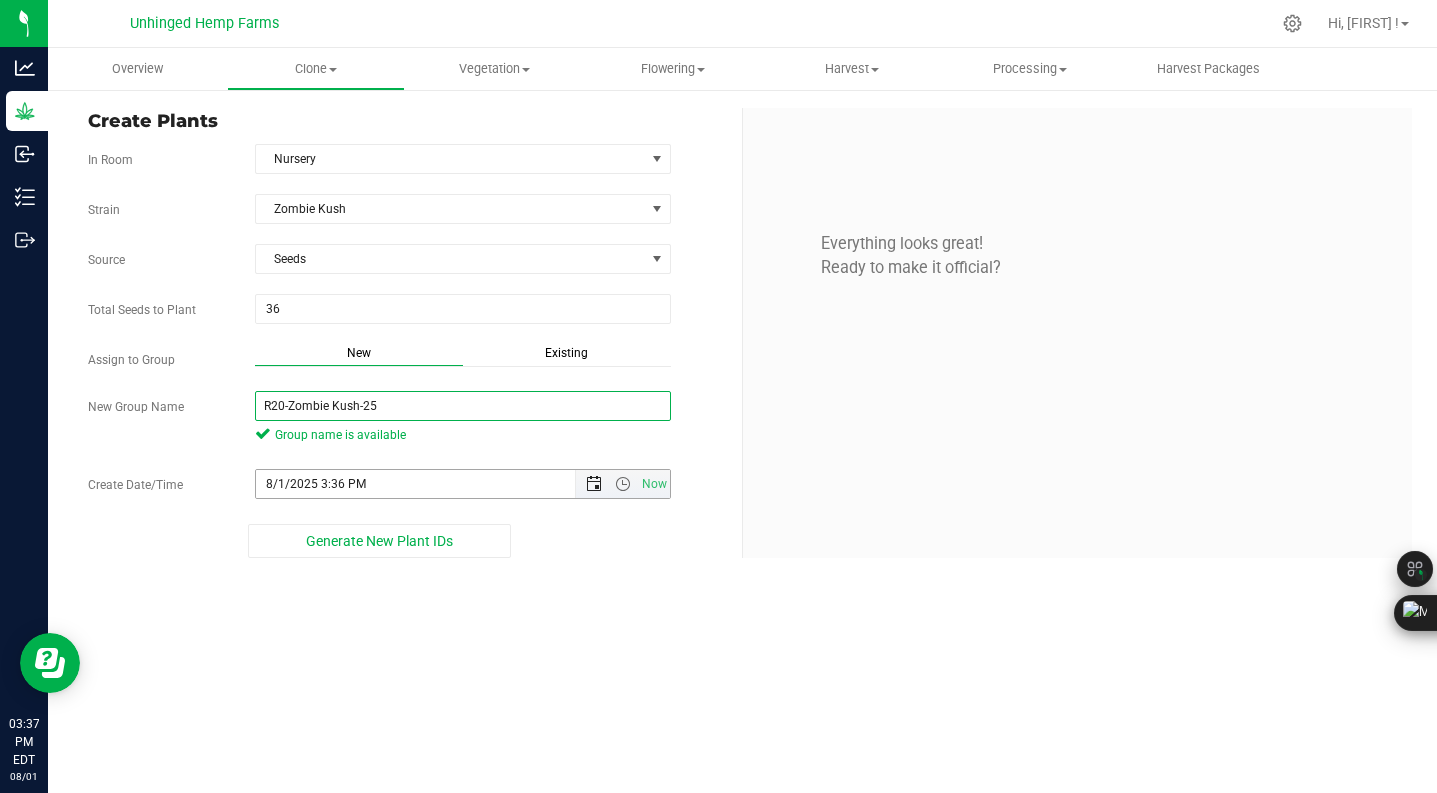 click at bounding box center (594, 484) 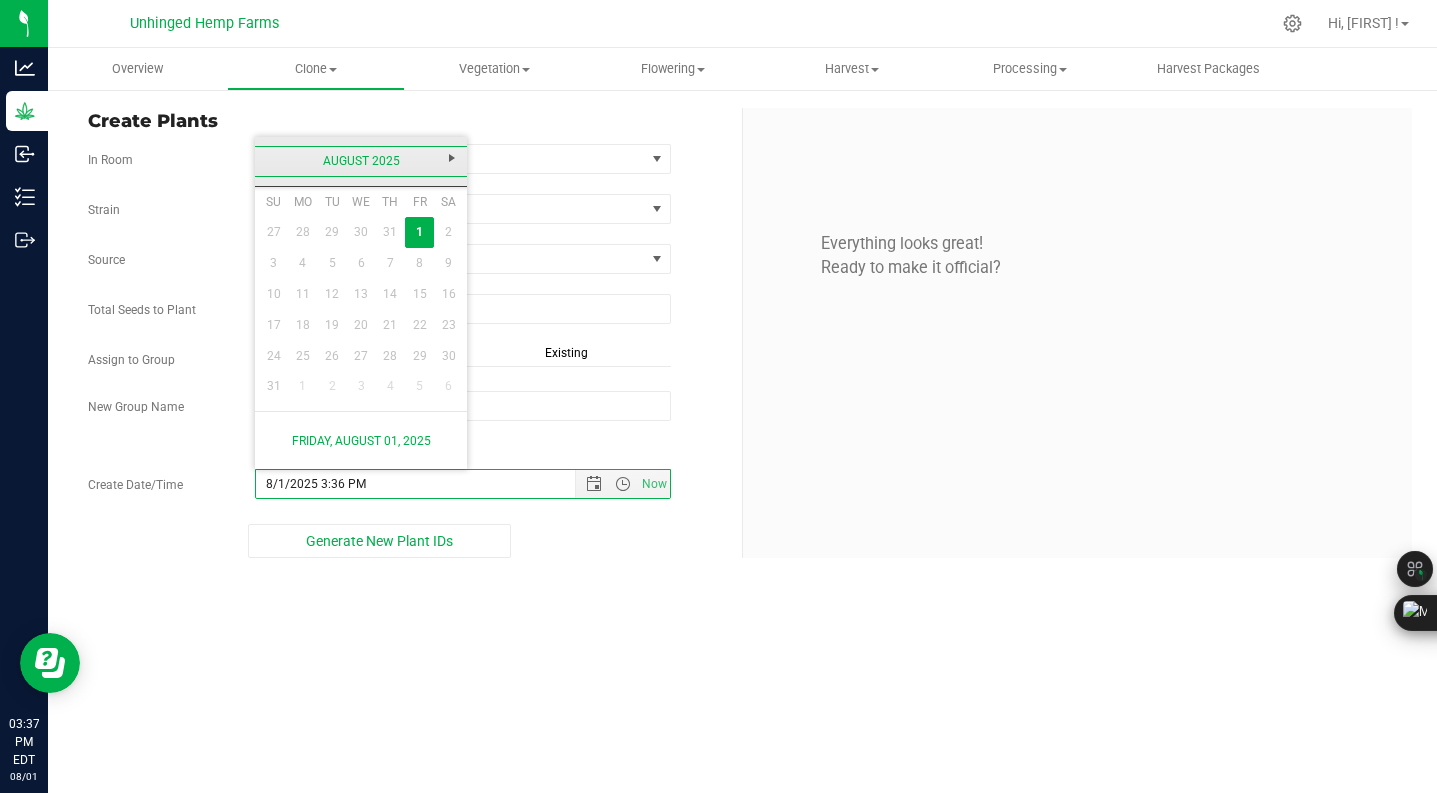 click on "August 2025" at bounding box center [361, 161] 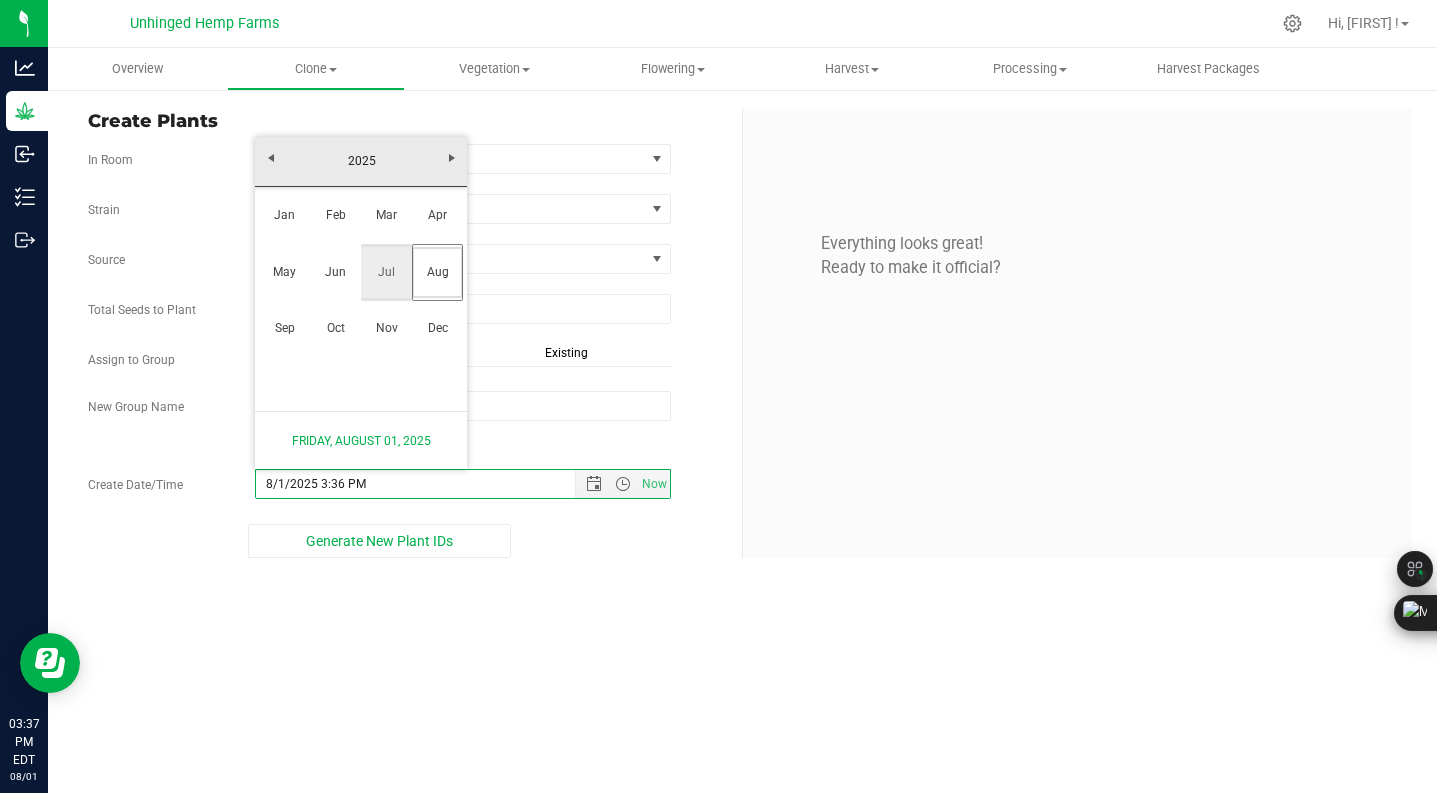 click on "Jul" at bounding box center [386, 272] 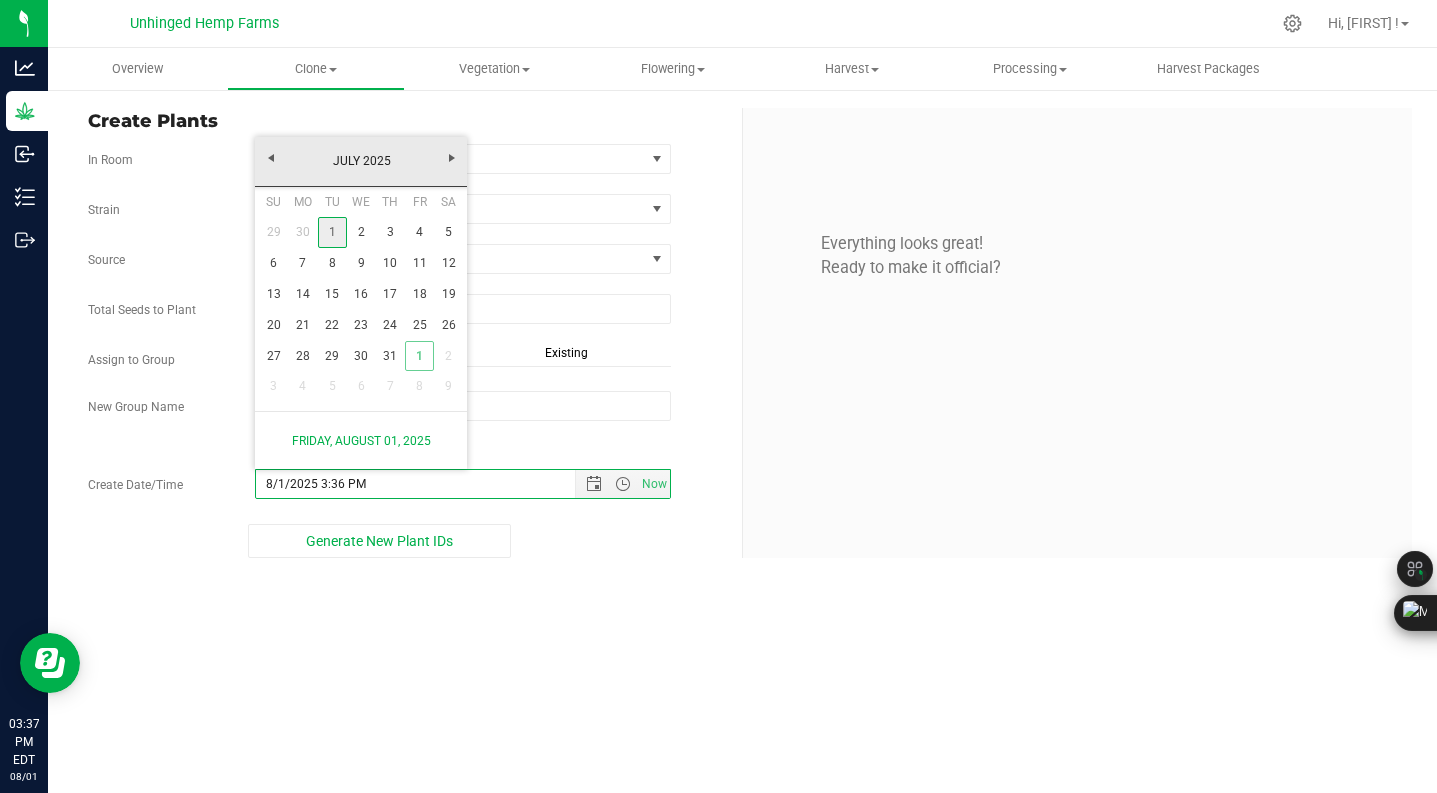 click on "1" at bounding box center (332, 232) 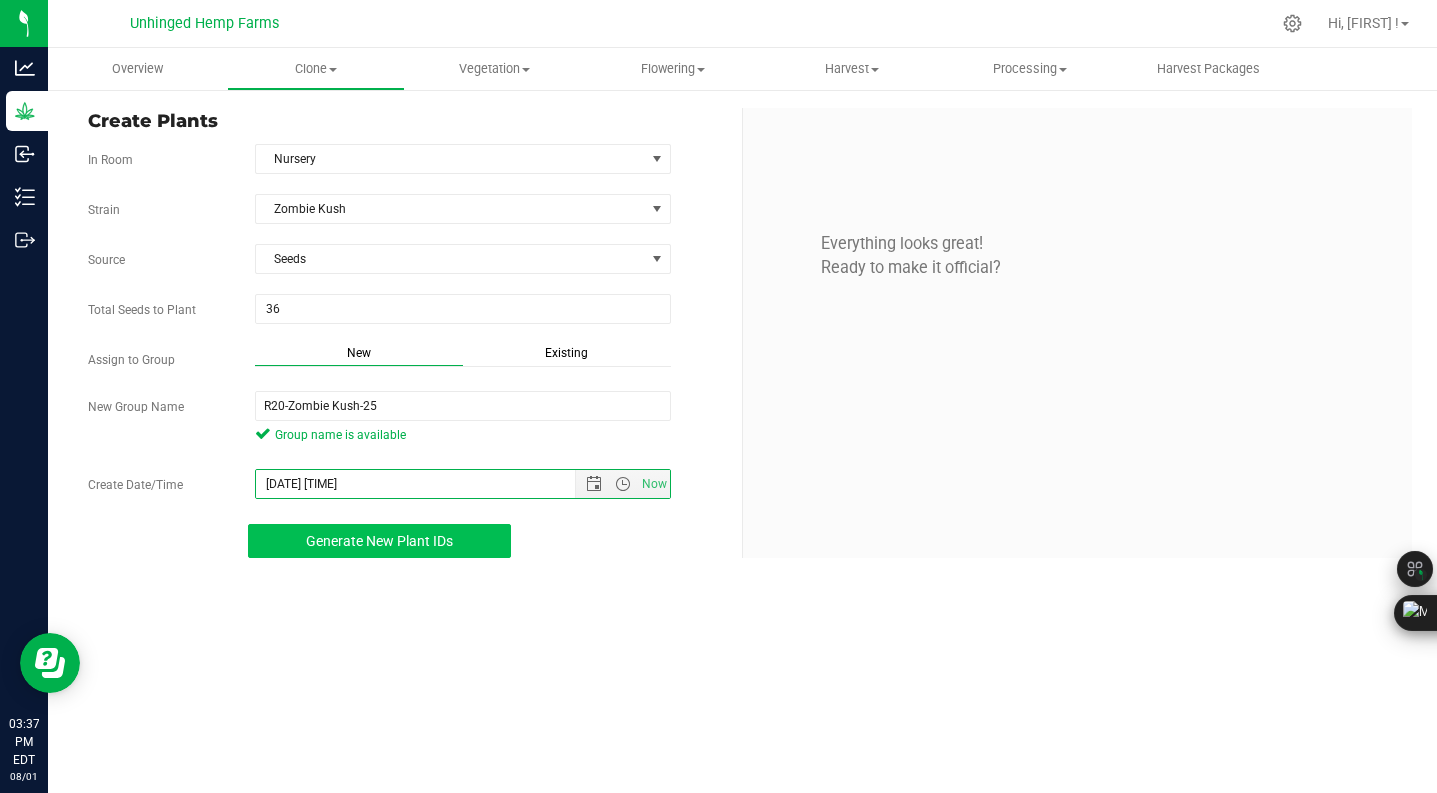 click on "Generate New Plant IDs" at bounding box center (379, 541) 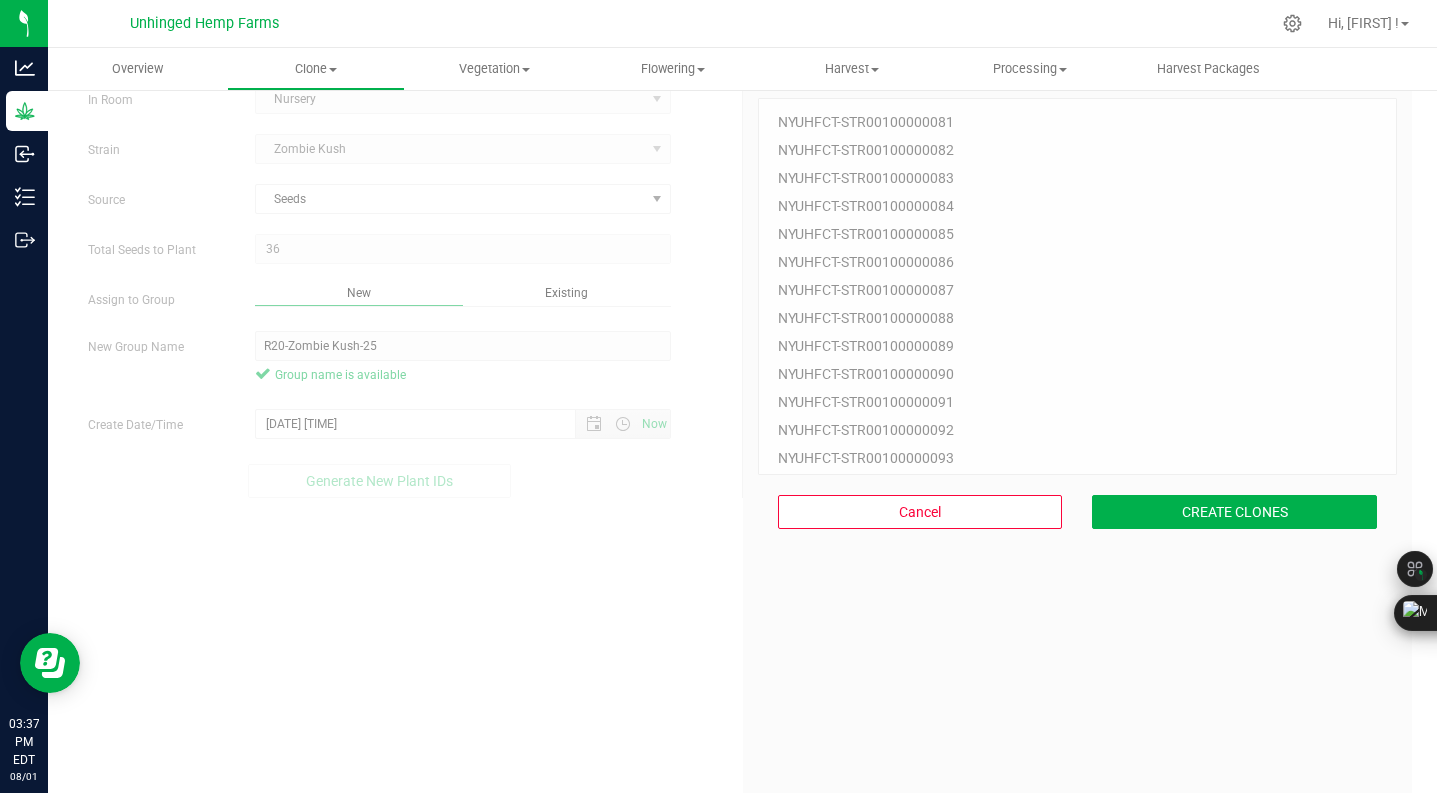 scroll, scrollTop: 147, scrollLeft: 0, axis: vertical 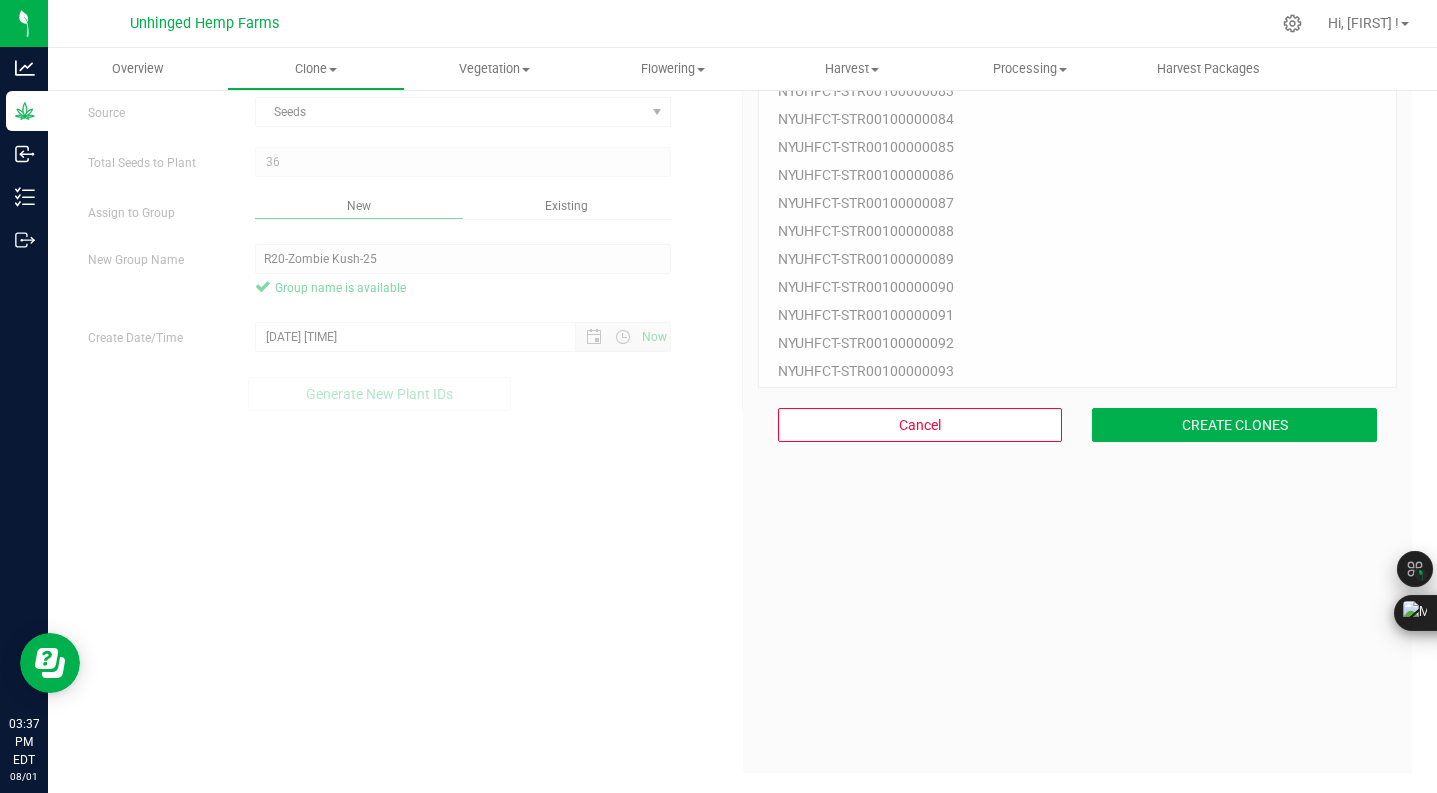 click on "NYUHFCT-STR00100000081 NYUHFCT-STR00100000082 NYUHFCT-STR00100000083 NYUHFCT-STR00100000084 NYUHFCT-STR00100000085 NYUHFCT-STR00100000086 NYUHFCT-STR00100000087 NYUHFCT-STR00100000088 NYUHFCT-STR00100000089 NYUHFCT-STR00100000090 NYUHFCT-STR00100000091 NYUHFCT-STR00100000092 NYUHFCT-STR00100000093 NYUHFCT-STR00100000094 NYUHFCT-STR00100000095 NYUHFCT-STR00100000096 NYUHFCT-STR00100000097 NYUHFCT-STR00100000098 NYUHFCT-STR00100000099 NYUHFCT-STR00100000100 NYUHFCT-STR00100000101 NYUHFCT-STR00100000102 NYUHFCT-STR00100000103 NYUHFCT-STR00100000104 NYUHFCT-STR00100000105 NYUHFCT-STR00100000106 NYUHFCT-STR00100000107 NYUHFCT-STR00100000108 NYUHFCT-STR00100000109 NYUHFCT-STR00100000110 NYUHFCT-STR00100000111 NYUHFCT-STR00100000112 NYUHFCT-STR00100000113 NYUHFCT-STR00100000114 NYUHFCT-STR00100000115 NYUHFCT-STR00100000116 NYUHFCT-STR00100000081 NYUHFCT-STR00100000082 NYUHFCT-STR00100000083 NYUHFCT-STR00100000084 NYUHFCT-STR00100000085 NYUHFCT-STR00100000086 NYUHFCT-STR00100000087 NYUHFCT-STR00100000088" at bounding box center [1078, 199] 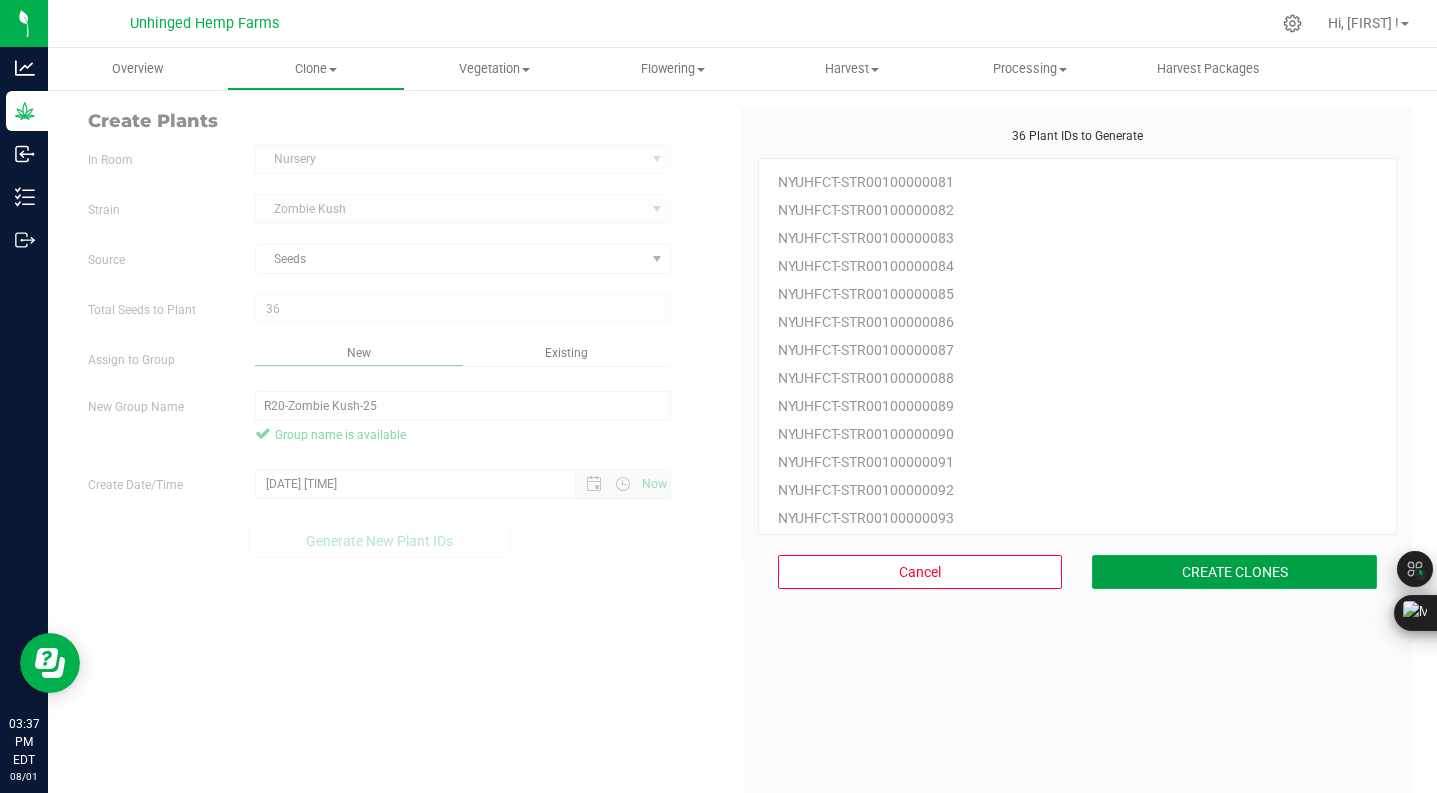 click on "CREATE CLONES" at bounding box center (1234, 572) 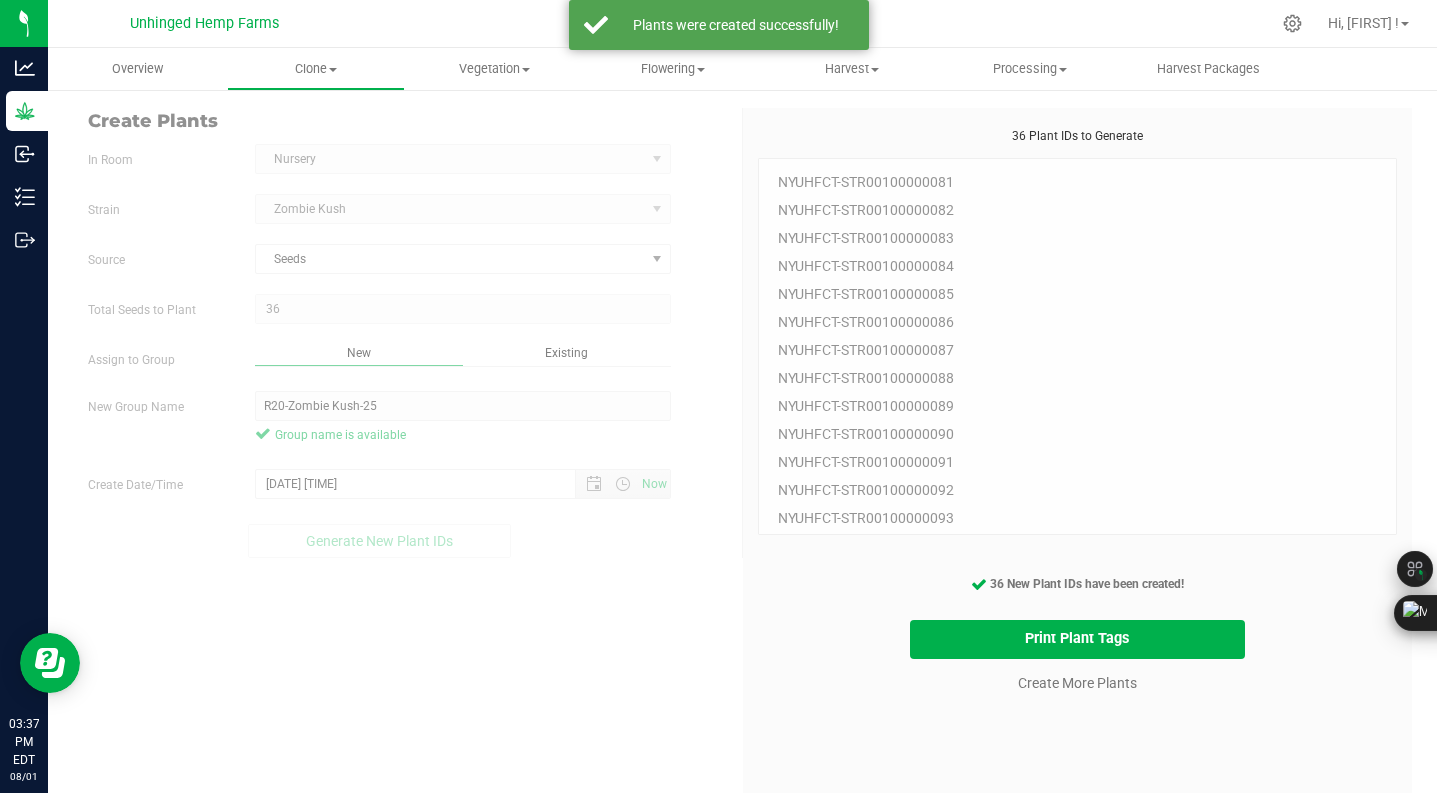 drag, startPoint x: 379, startPoint y: 643, endPoint x: 418, endPoint y: 294, distance: 351.17233 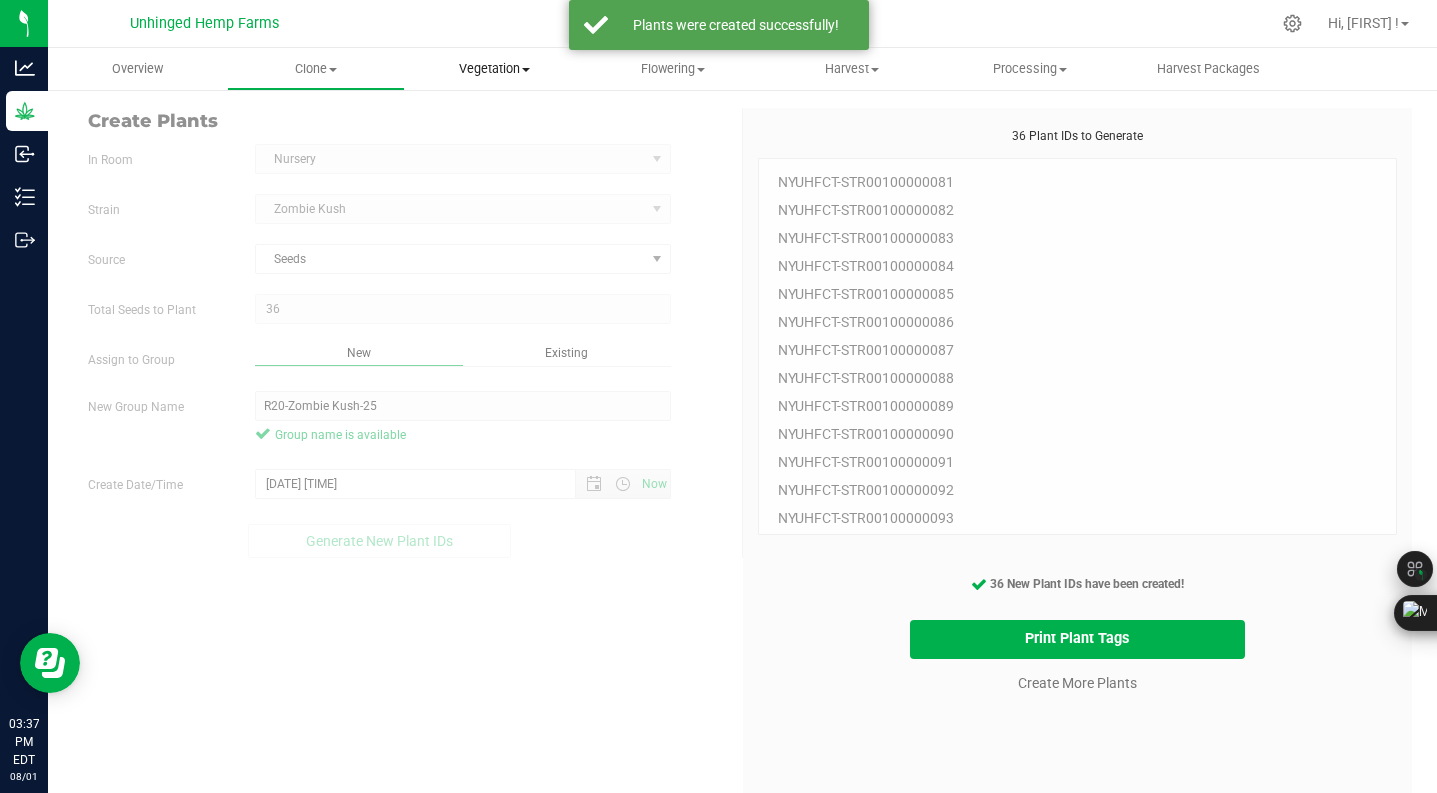 click on "Vegetation" at bounding box center [494, 69] 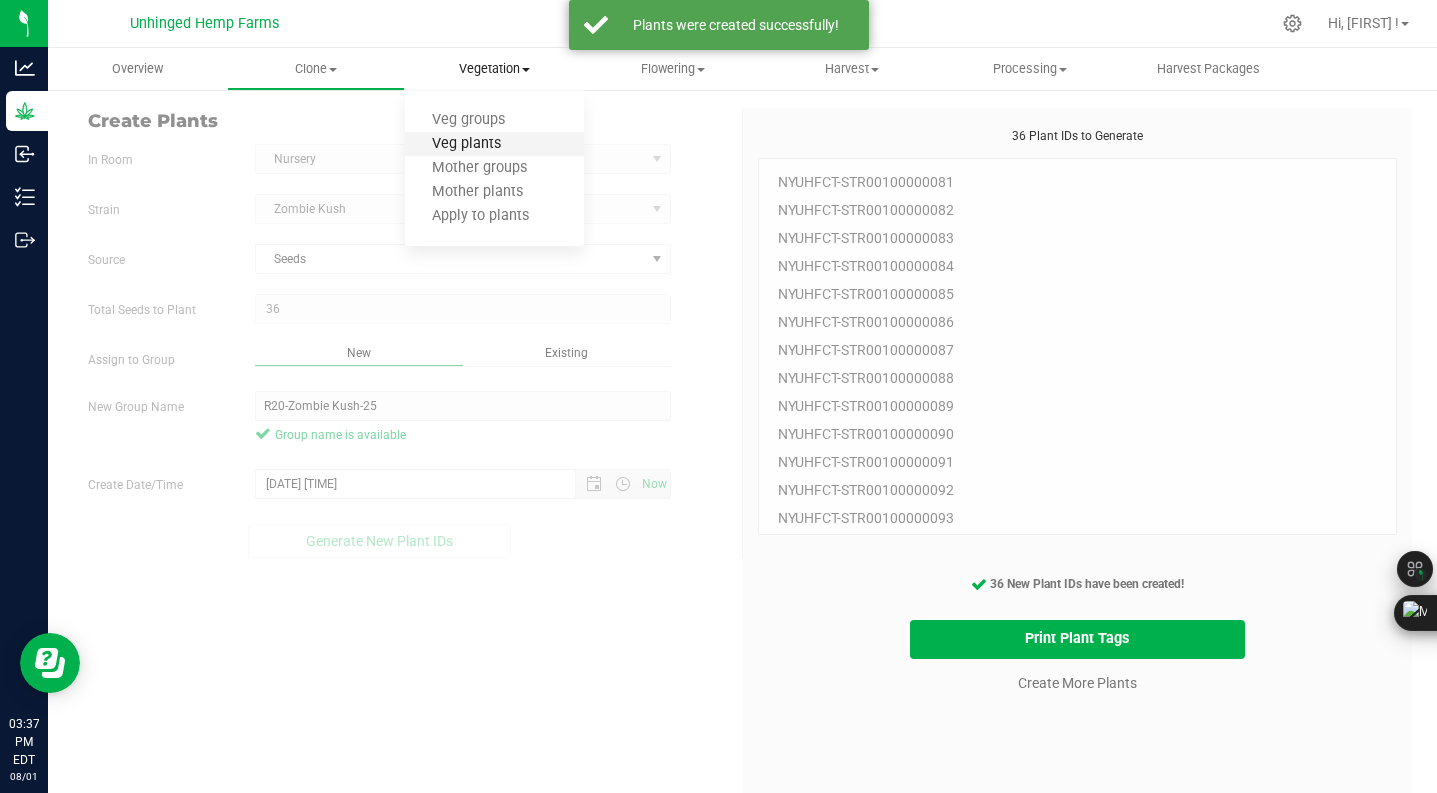 click on "Veg plants" at bounding box center [466, 144] 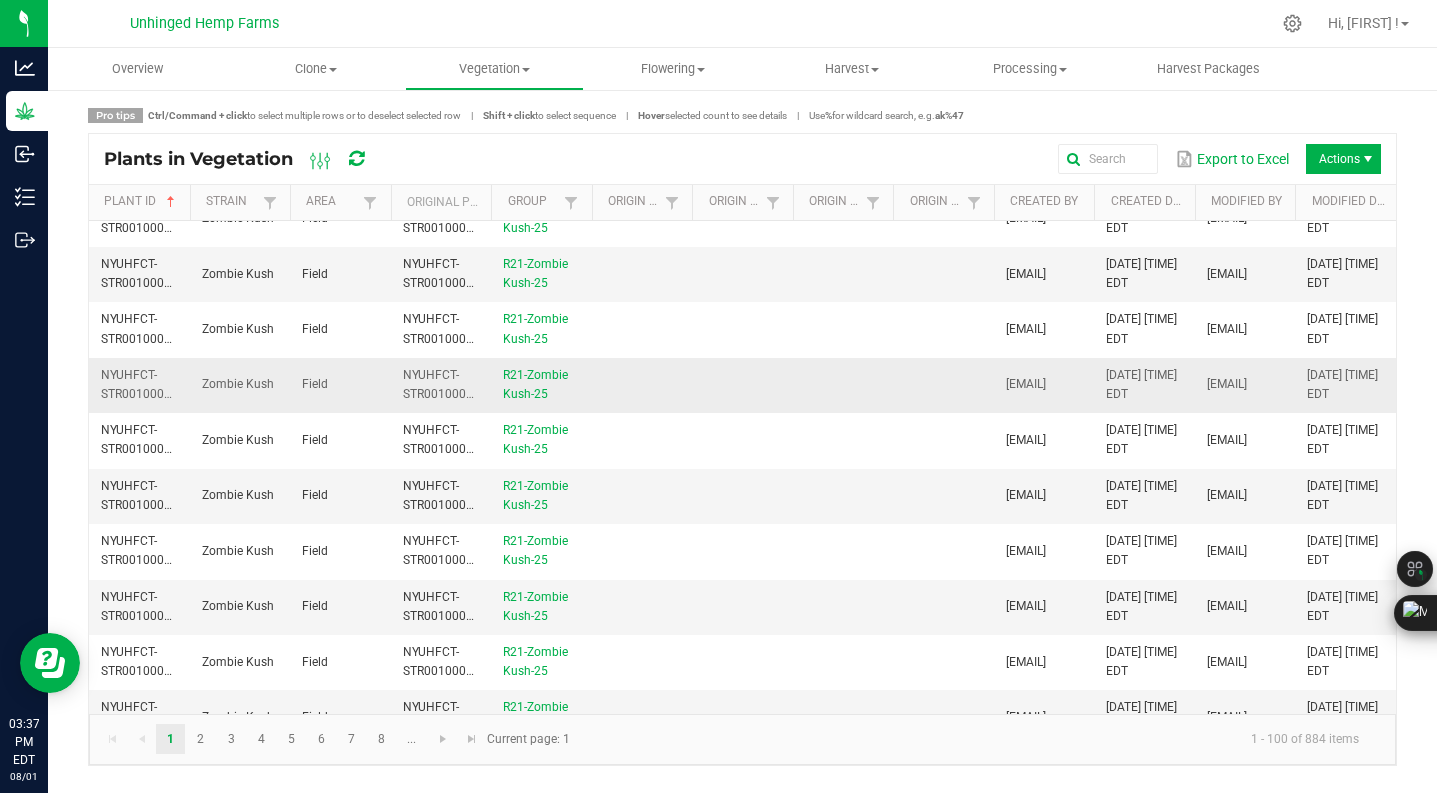 scroll, scrollTop: 0, scrollLeft: 0, axis: both 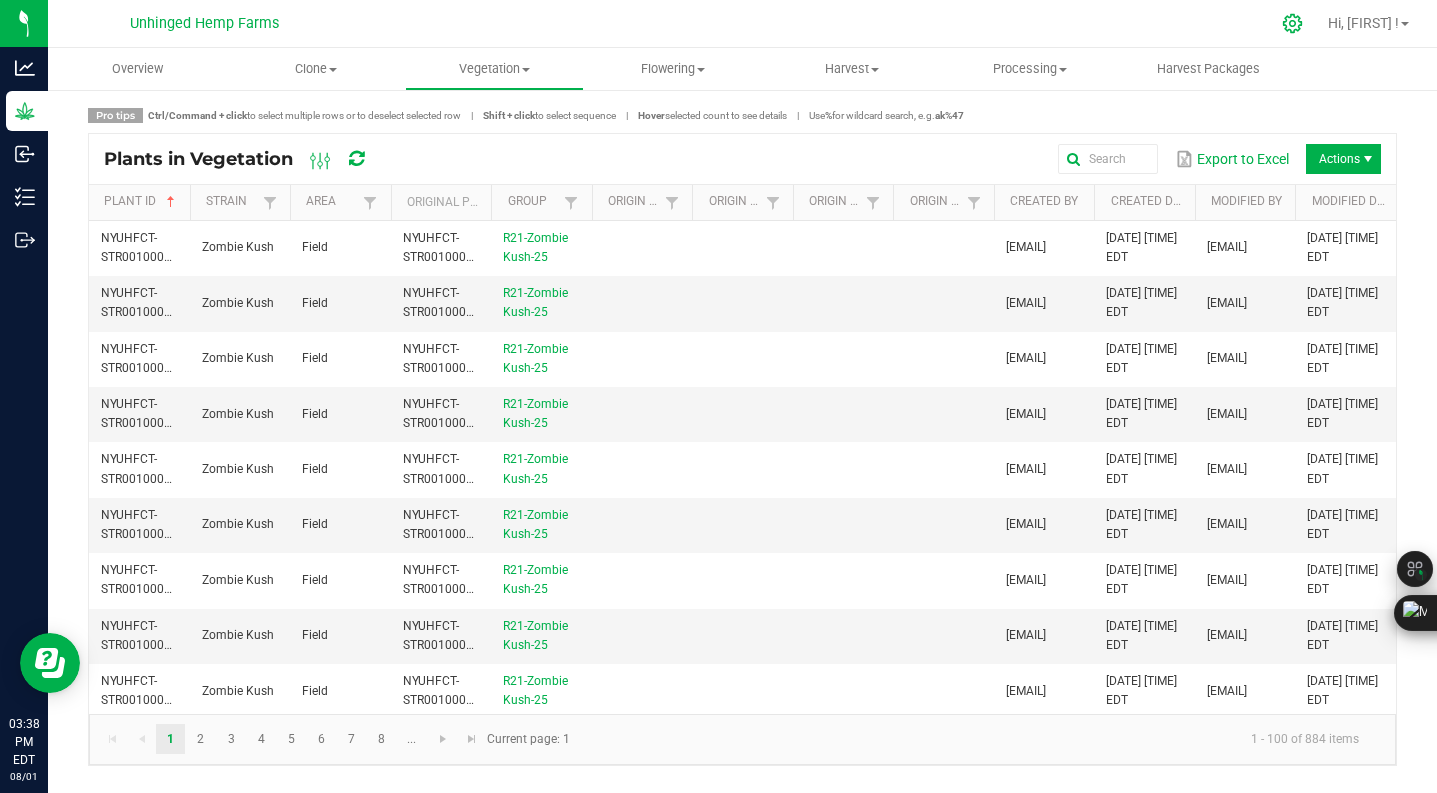 click at bounding box center [1293, 23] 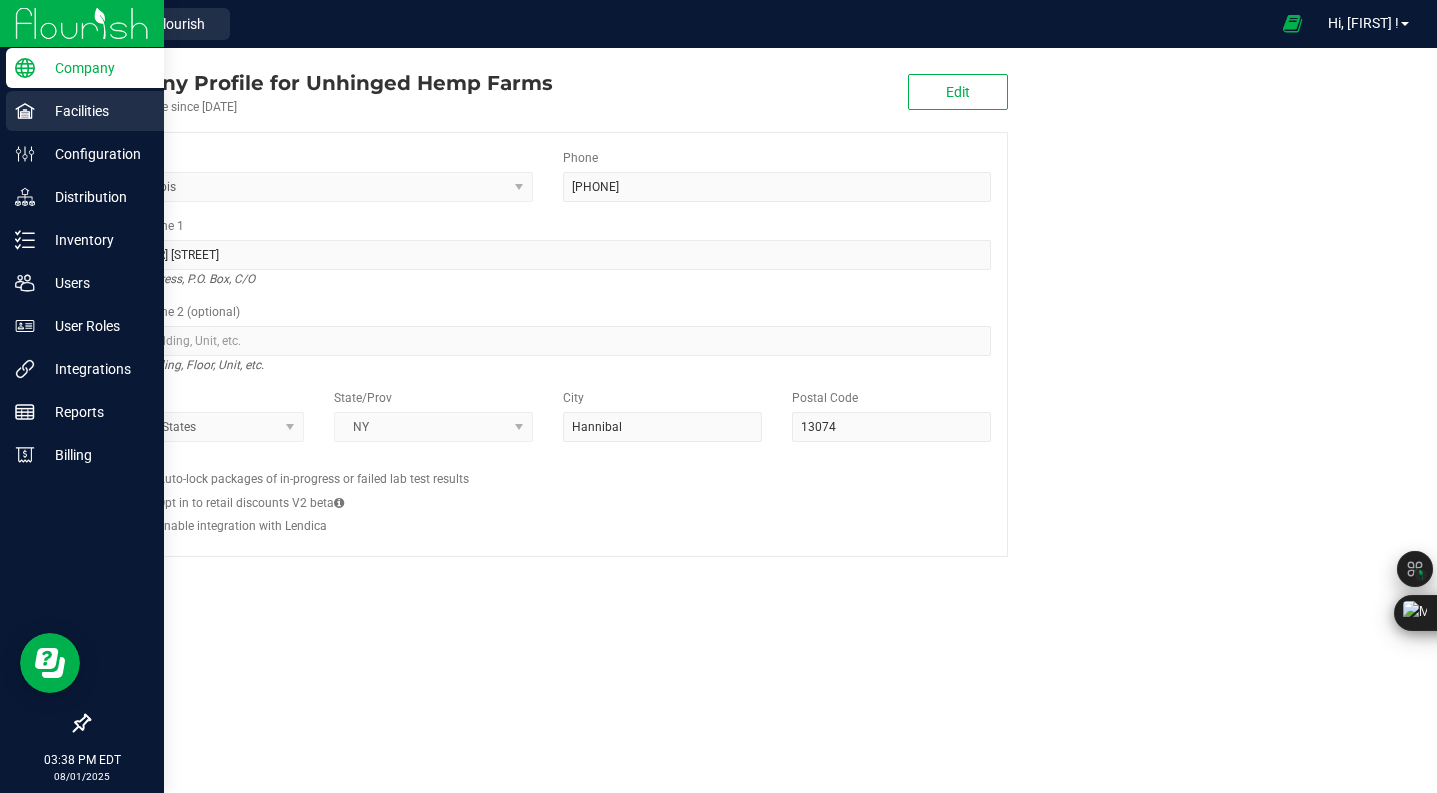 click on "Facilities" at bounding box center (95, 111) 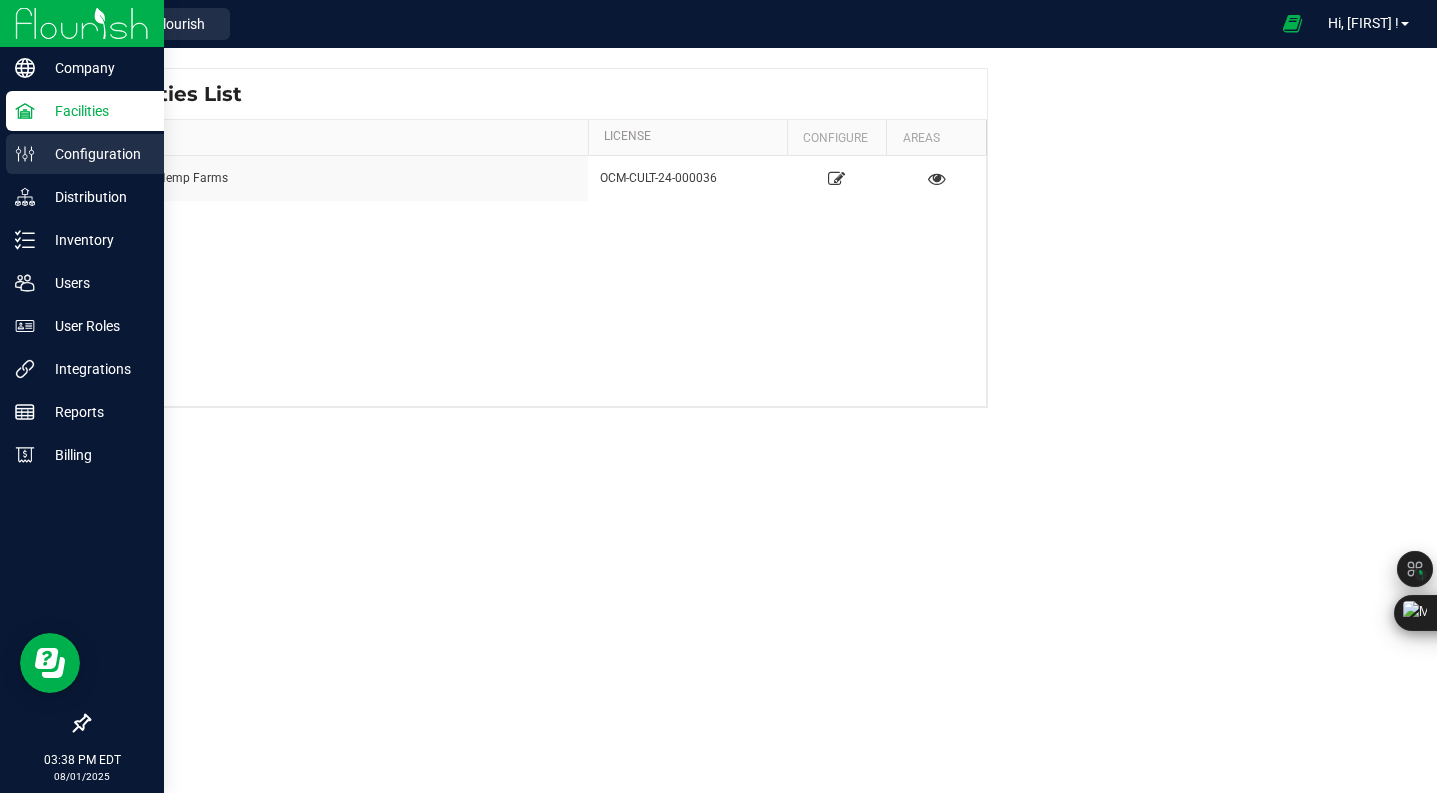 click on "Configuration" at bounding box center [95, 154] 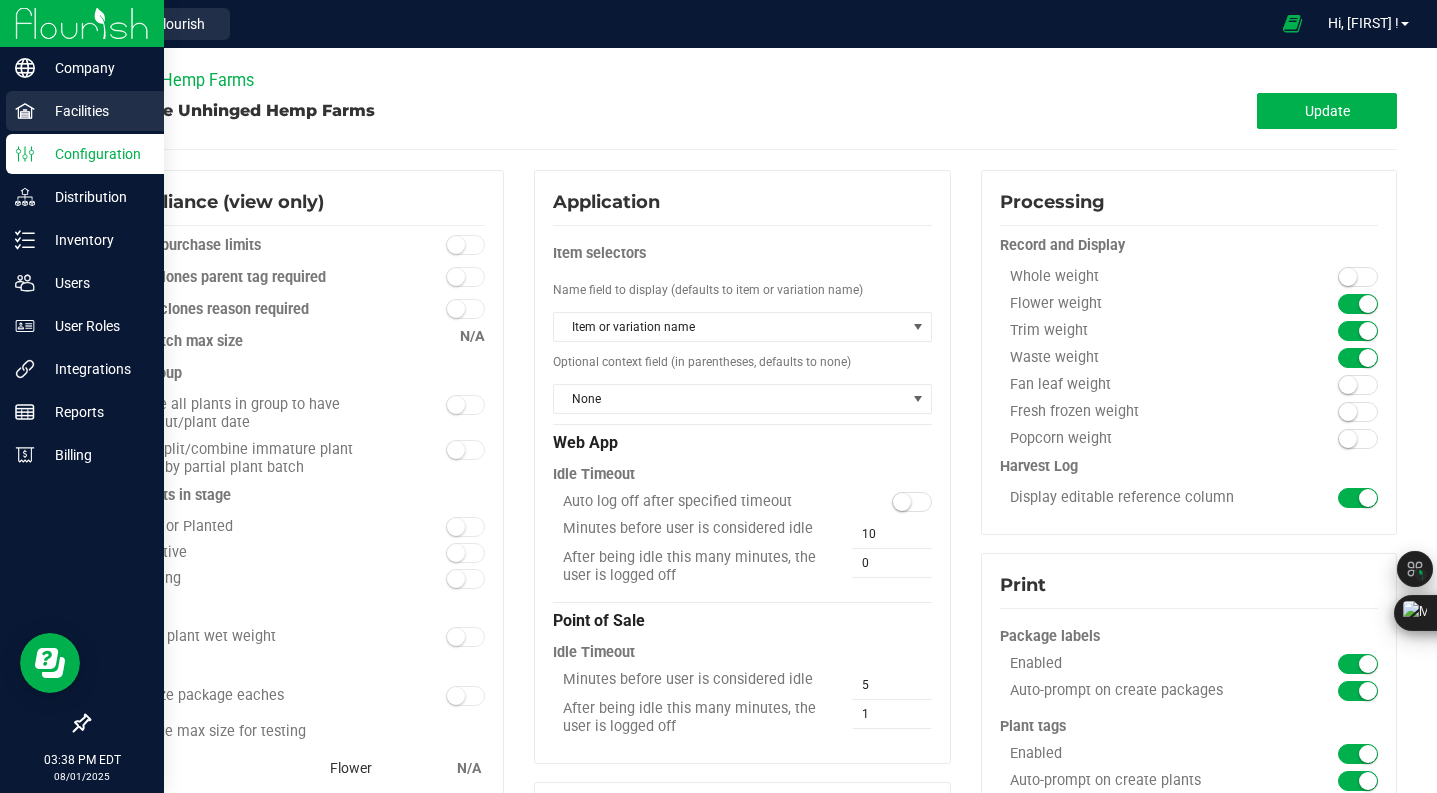 click on "Facilities" at bounding box center [95, 111] 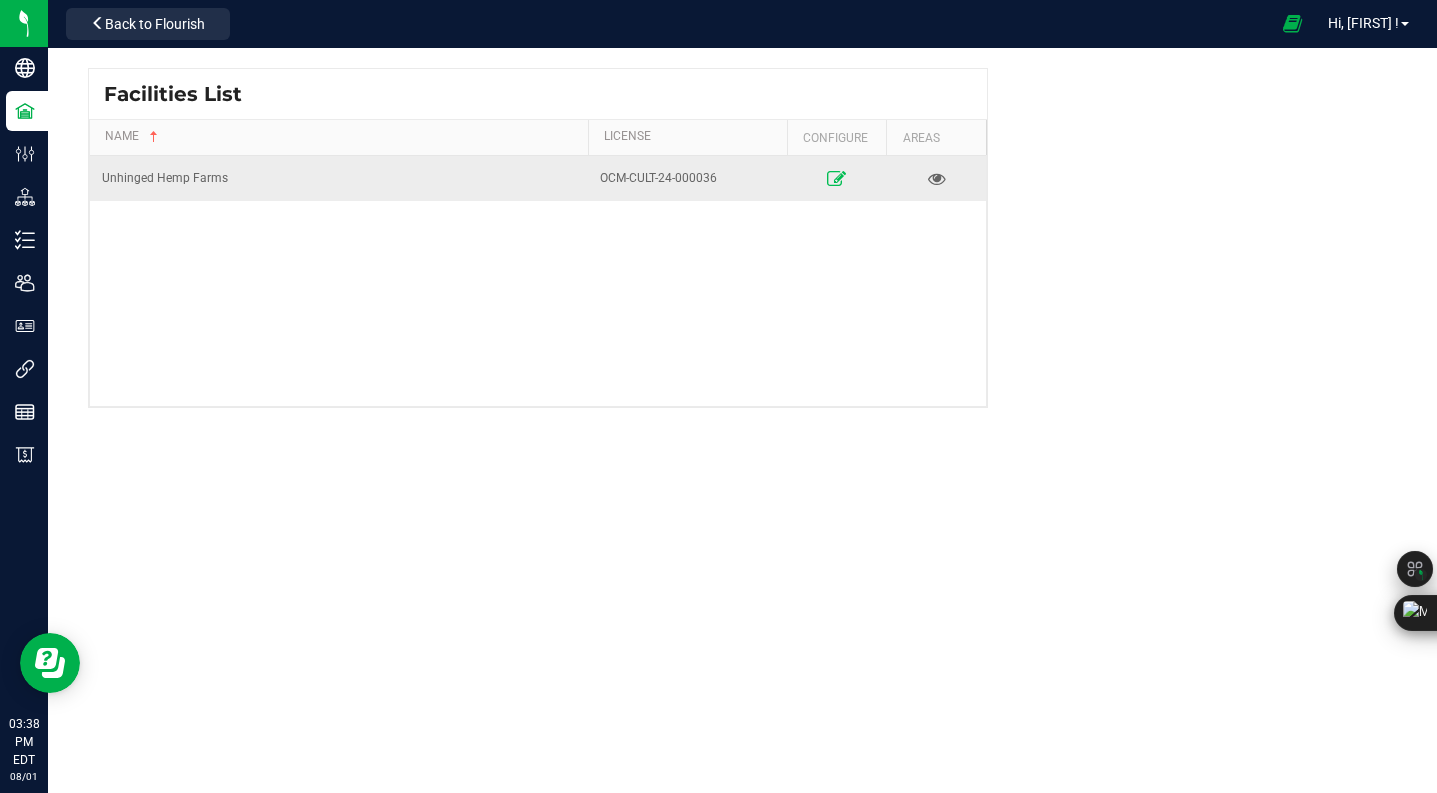click at bounding box center (836, 178) 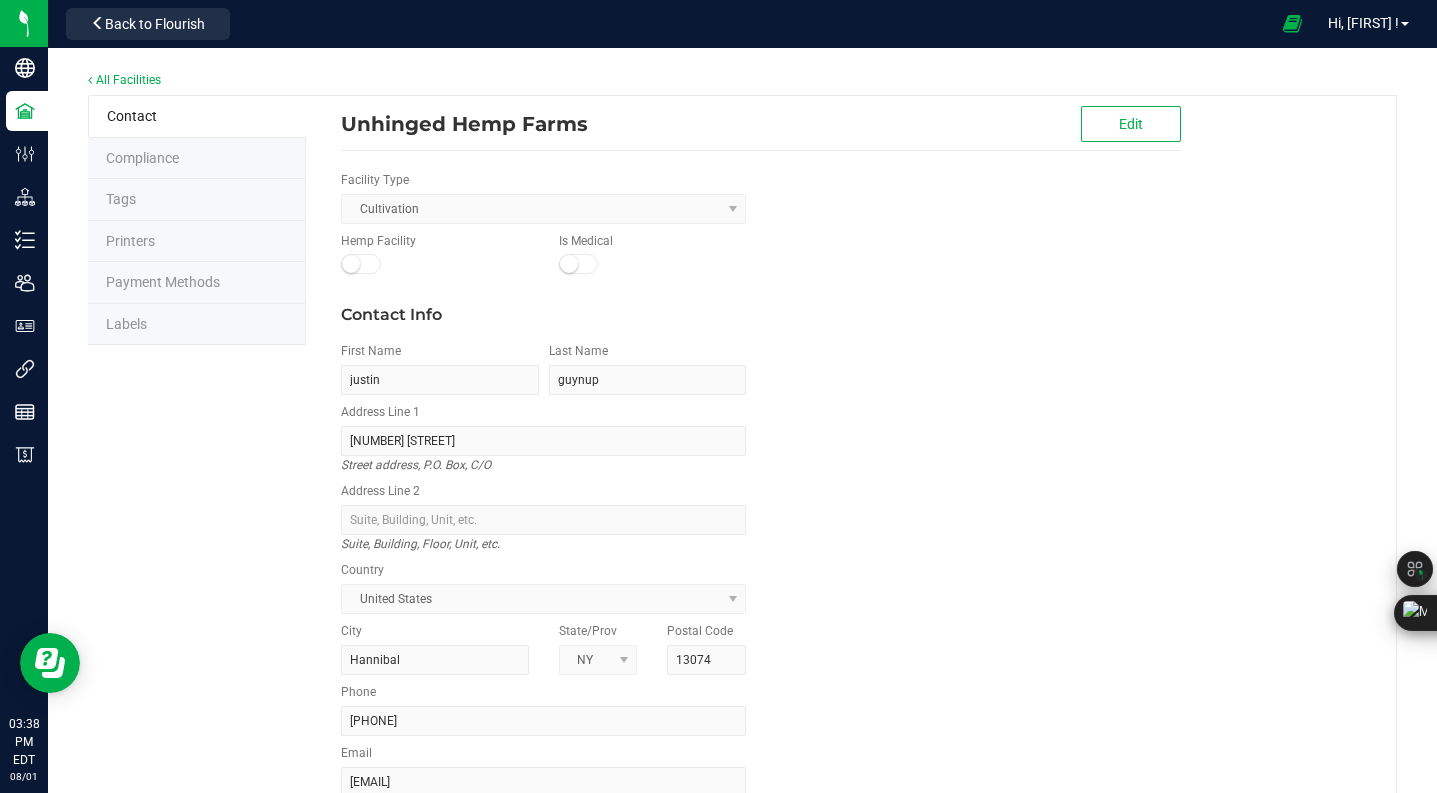 scroll, scrollTop: 2, scrollLeft: 0, axis: vertical 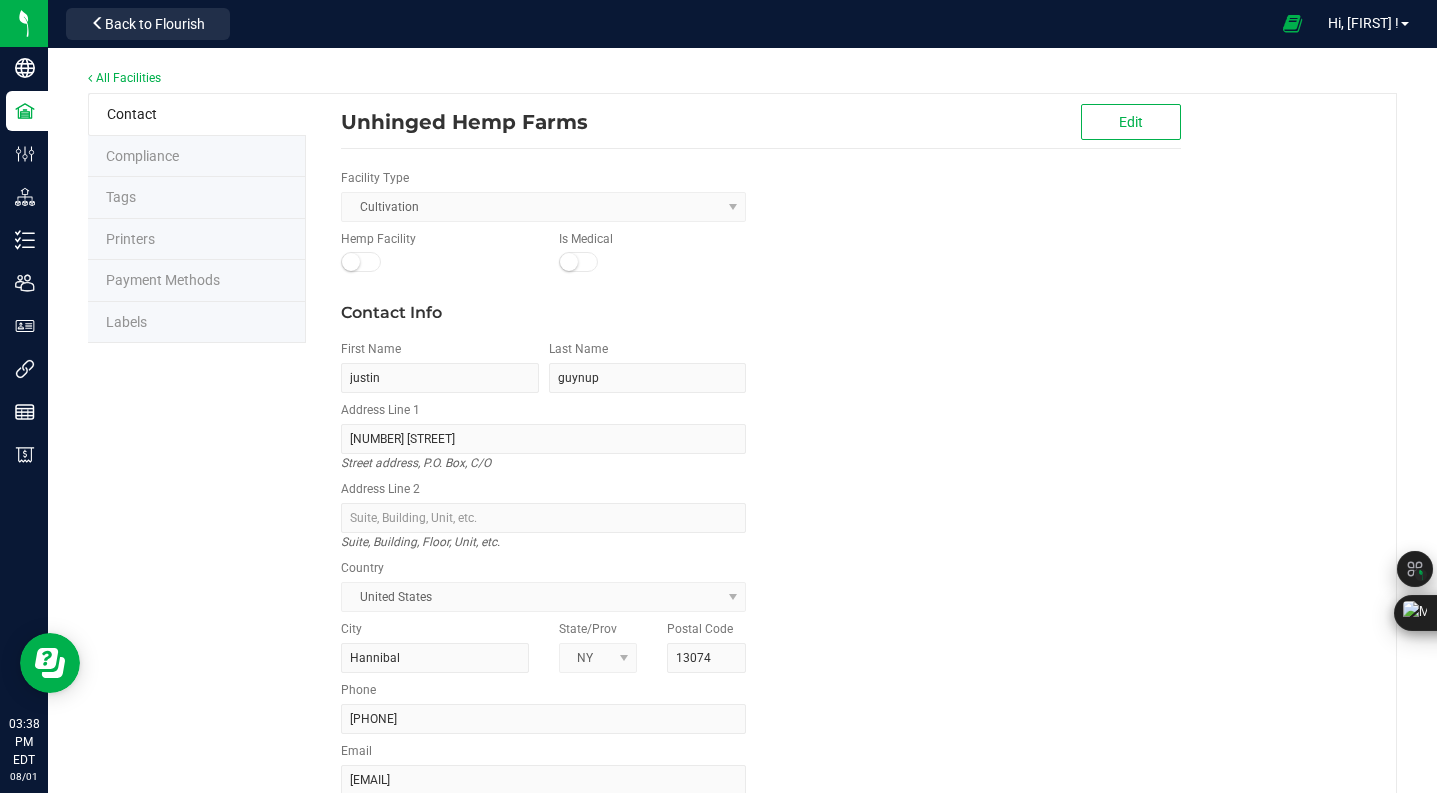 click on "Tags" at bounding box center (197, 198) 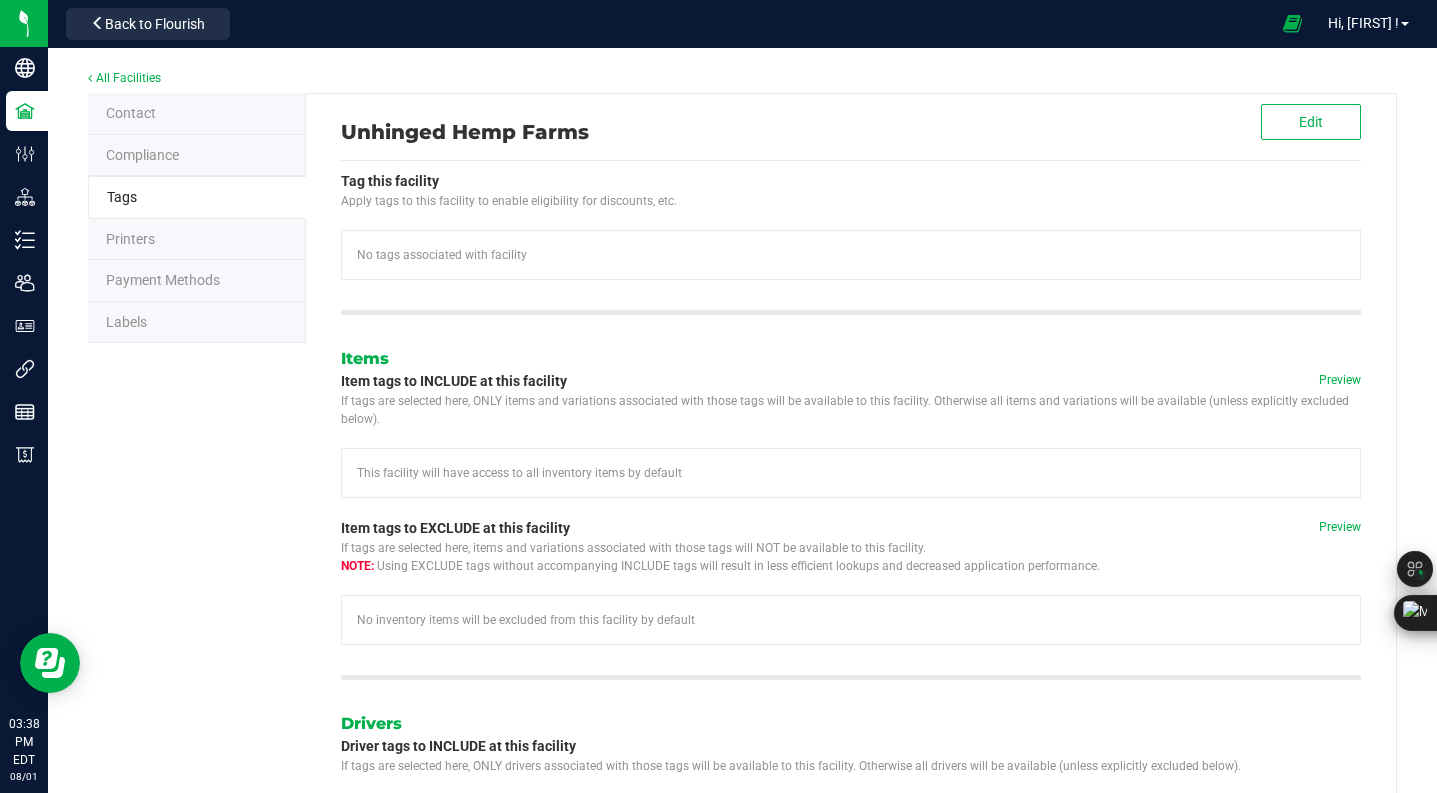 click on "Payment Methods" at bounding box center (197, 281) 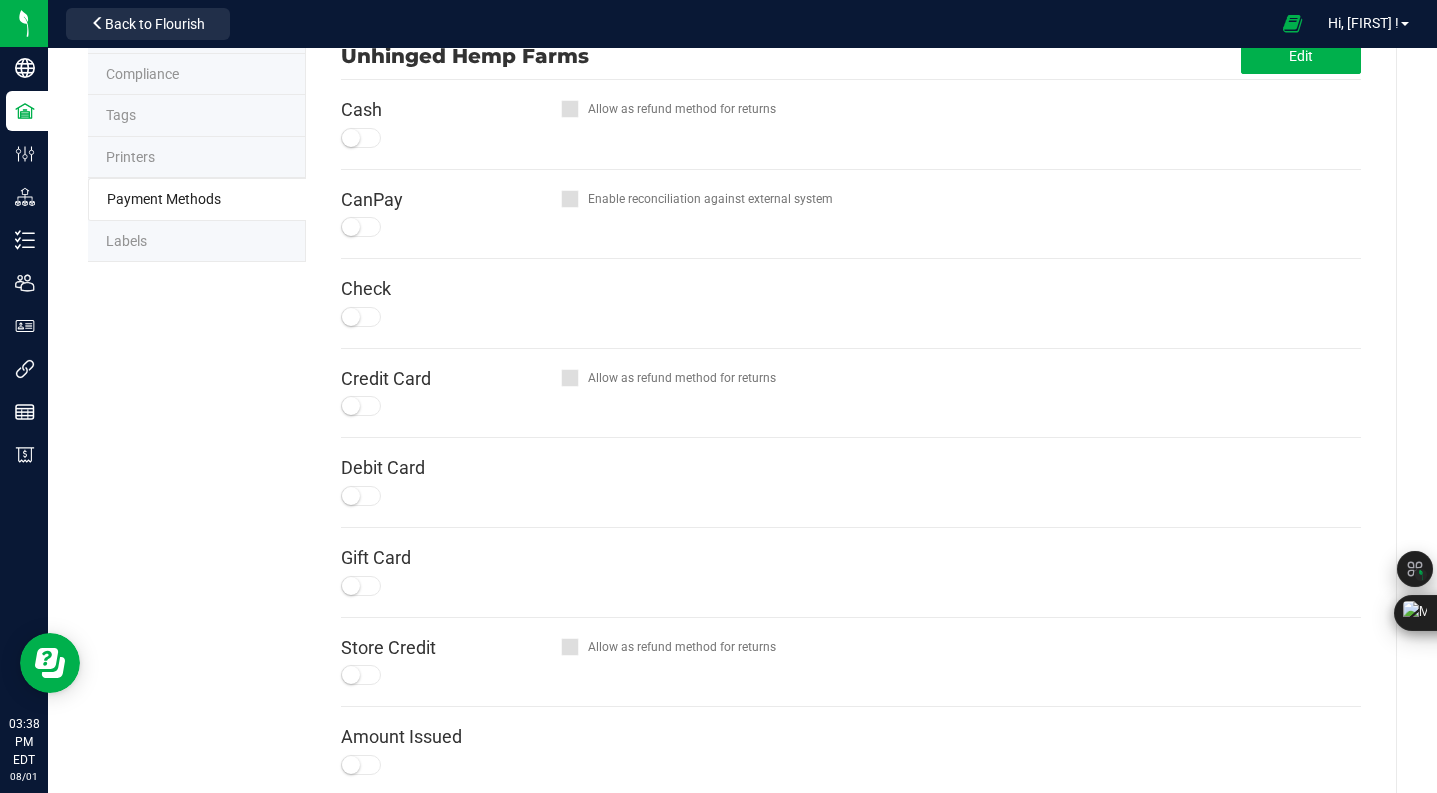 scroll, scrollTop: 0, scrollLeft: 0, axis: both 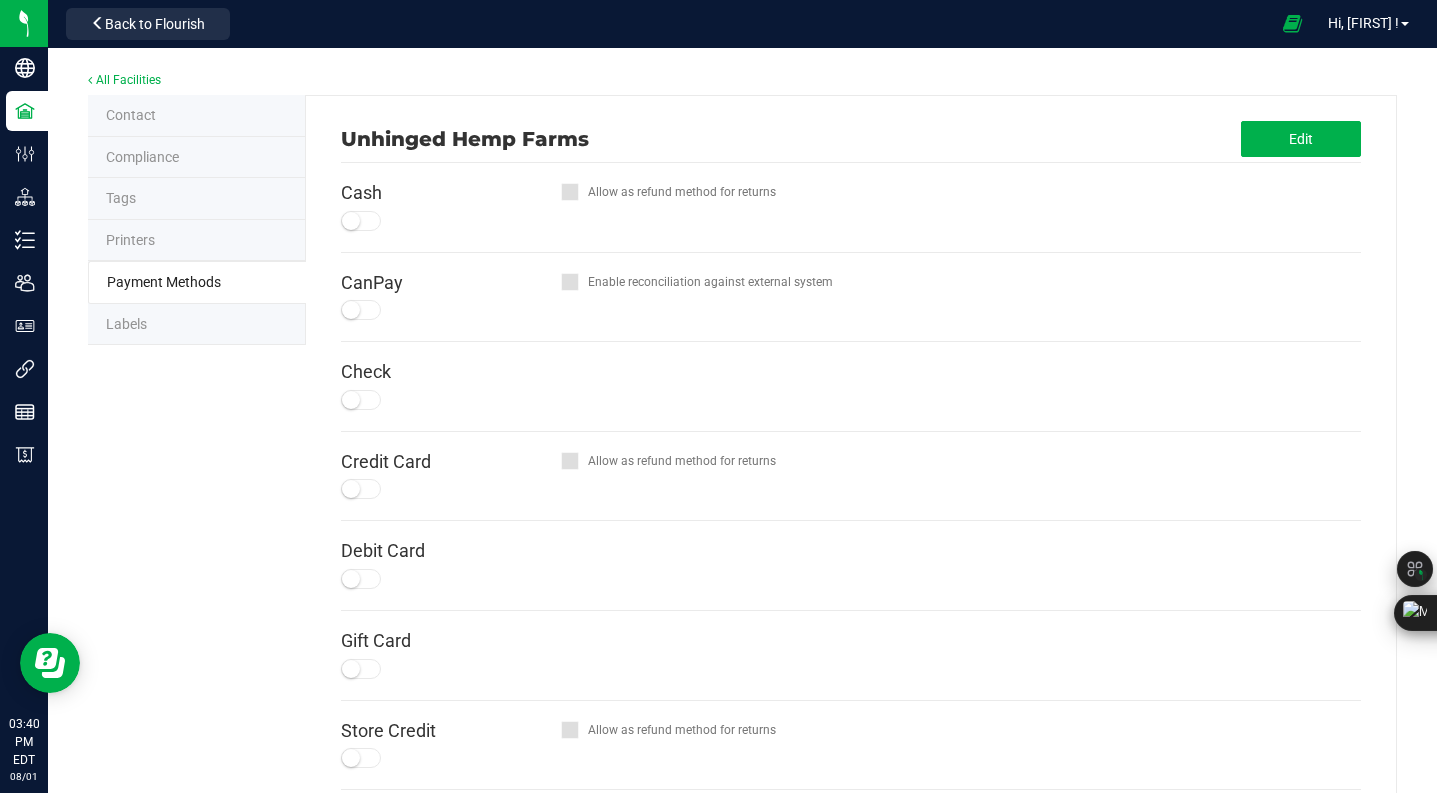 drag, startPoint x: 219, startPoint y: 421, endPoint x: 118, endPoint y: 423, distance: 101.0198 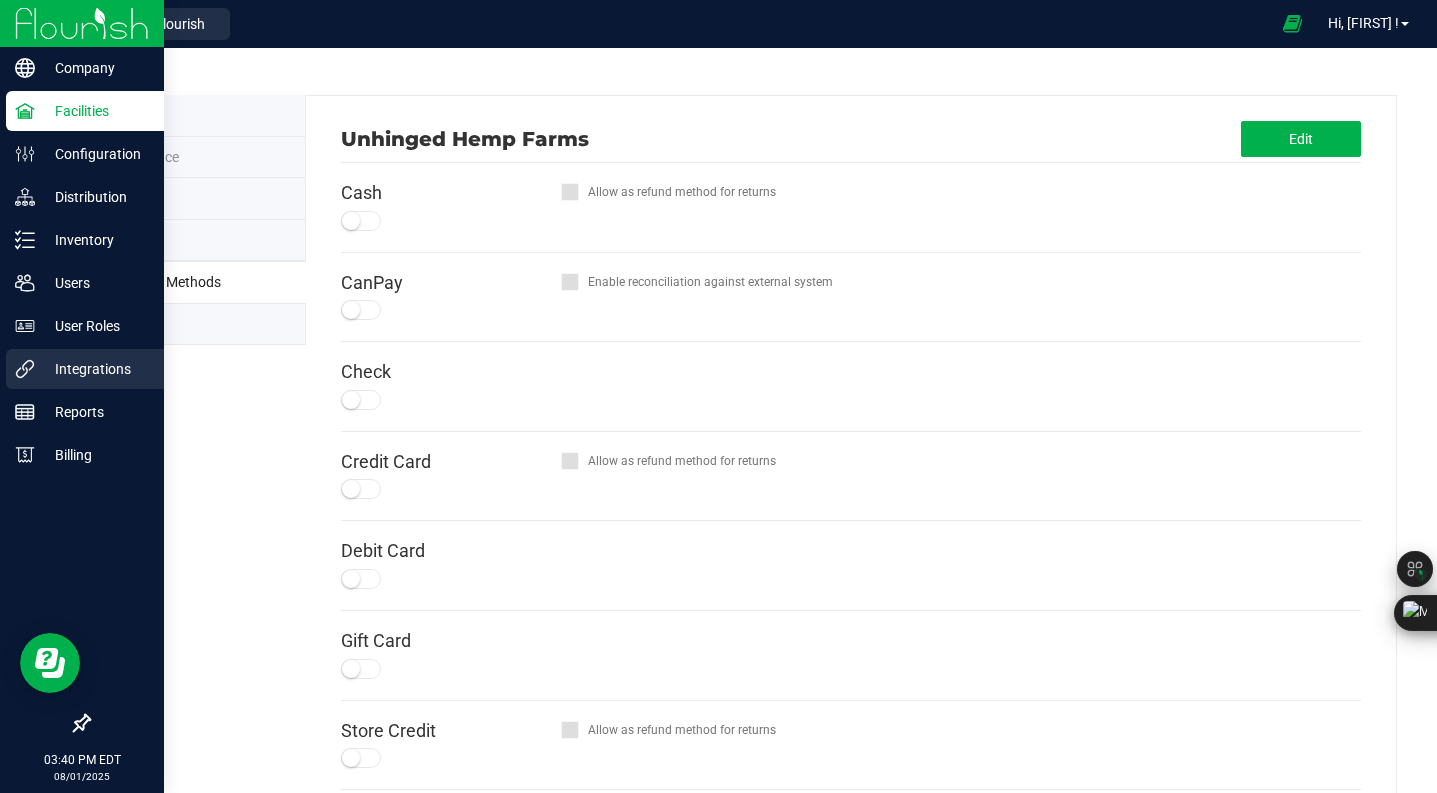 click on "Integrations" at bounding box center [85, 369] 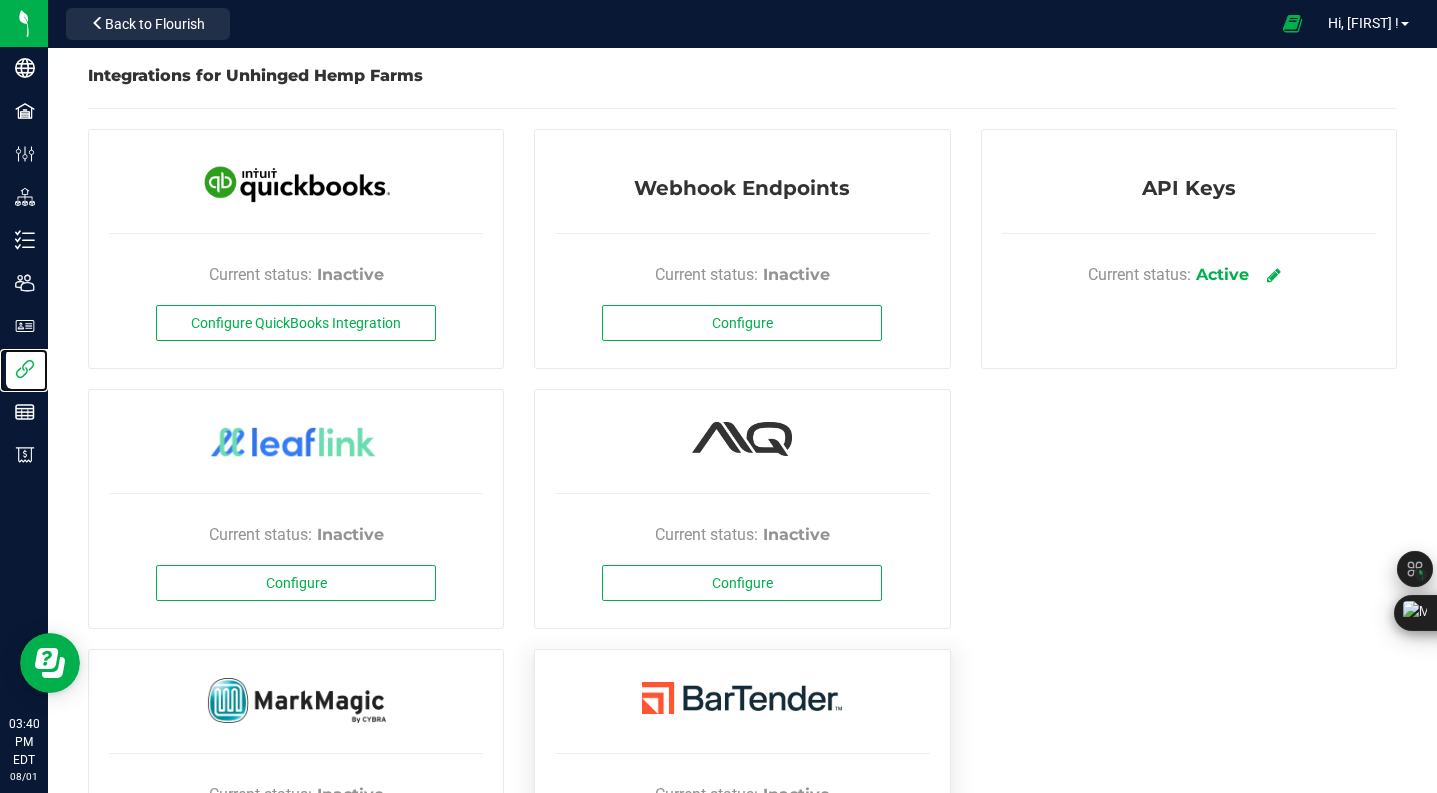 scroll, scrollTop: 0, scrollLeft: 0, axis: both 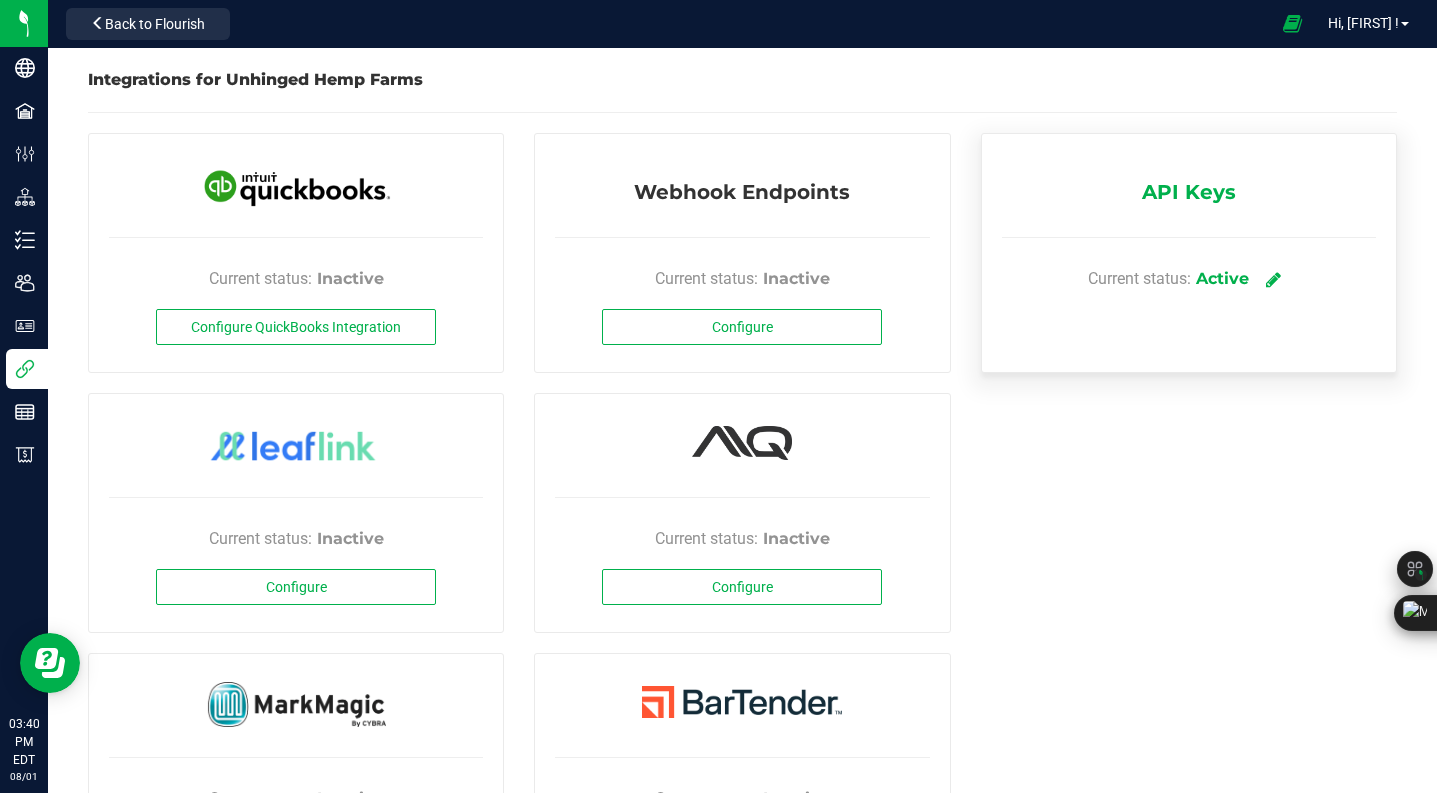 click at bounding box center [1274, 279] 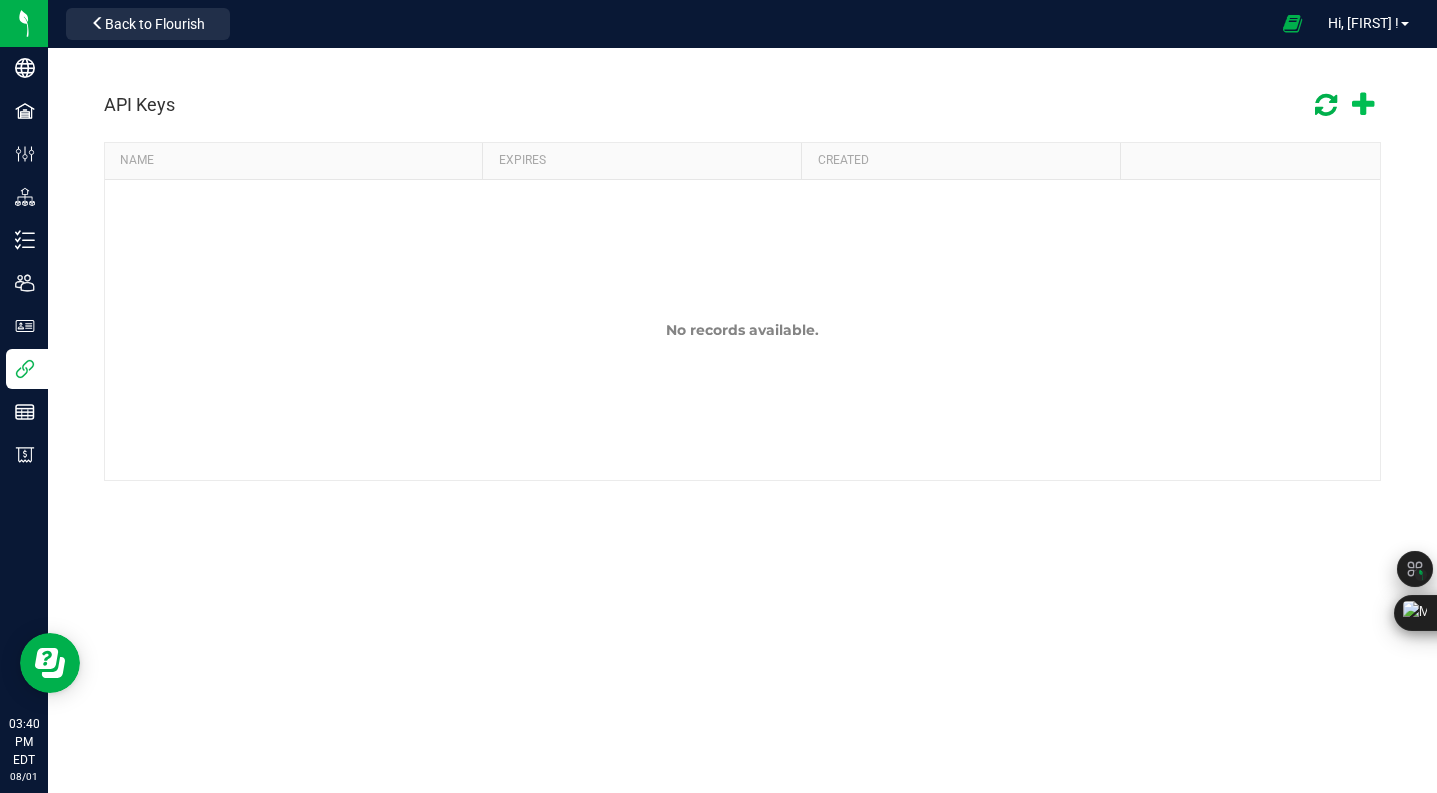 click at bounding box center (1363, 105) 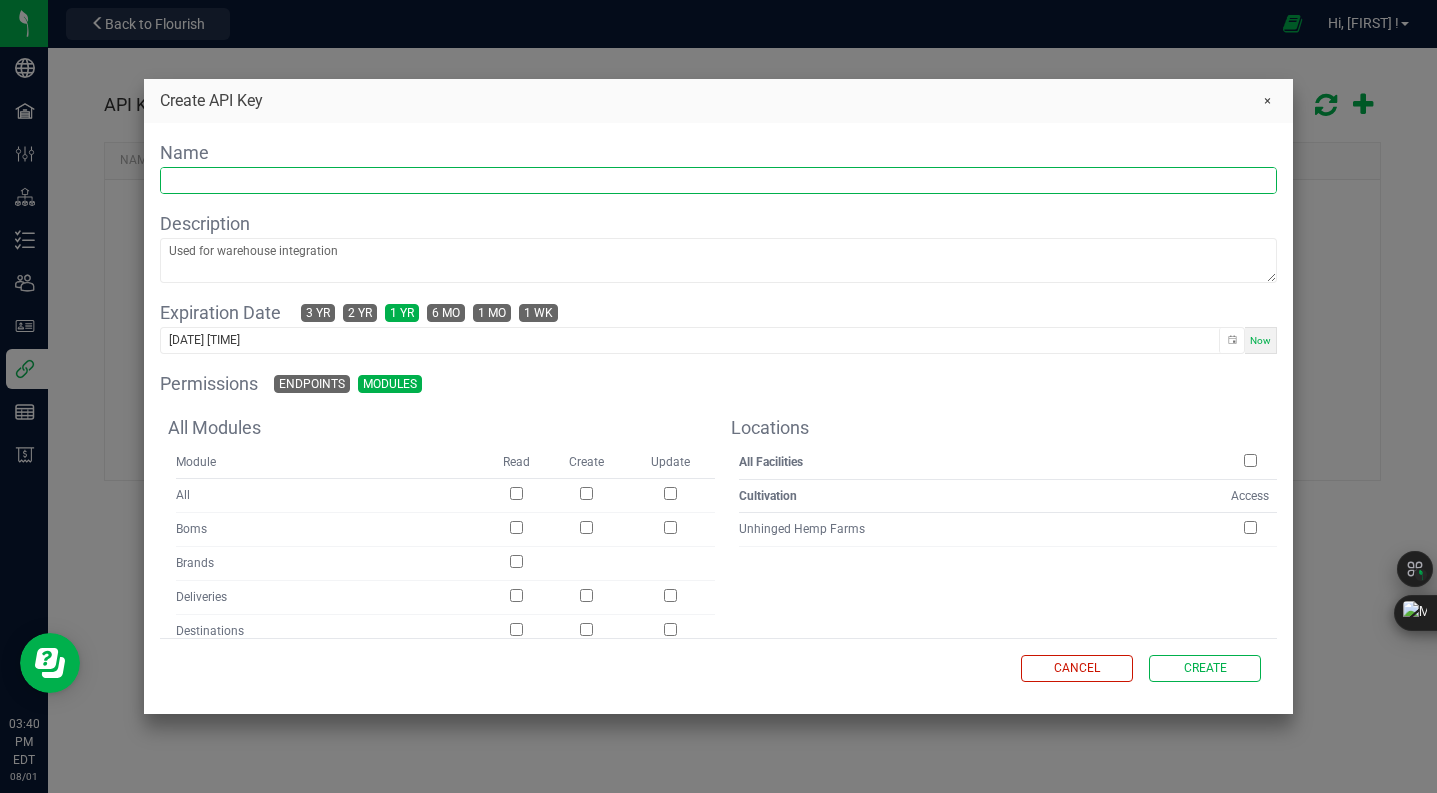 click at bounding box center [719, 180] 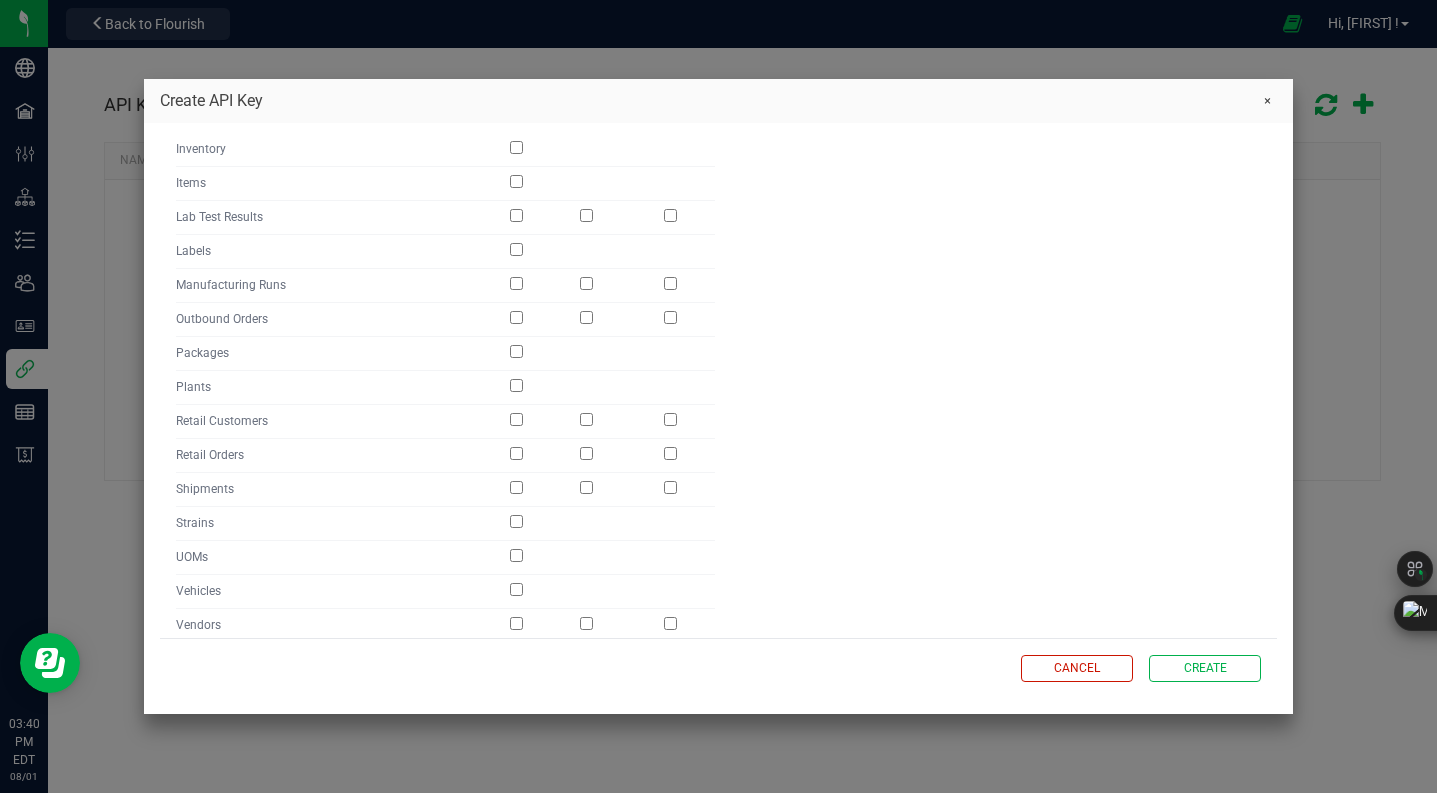 scroll, scrollTop: 0, scrollLeft: 0, axis: both 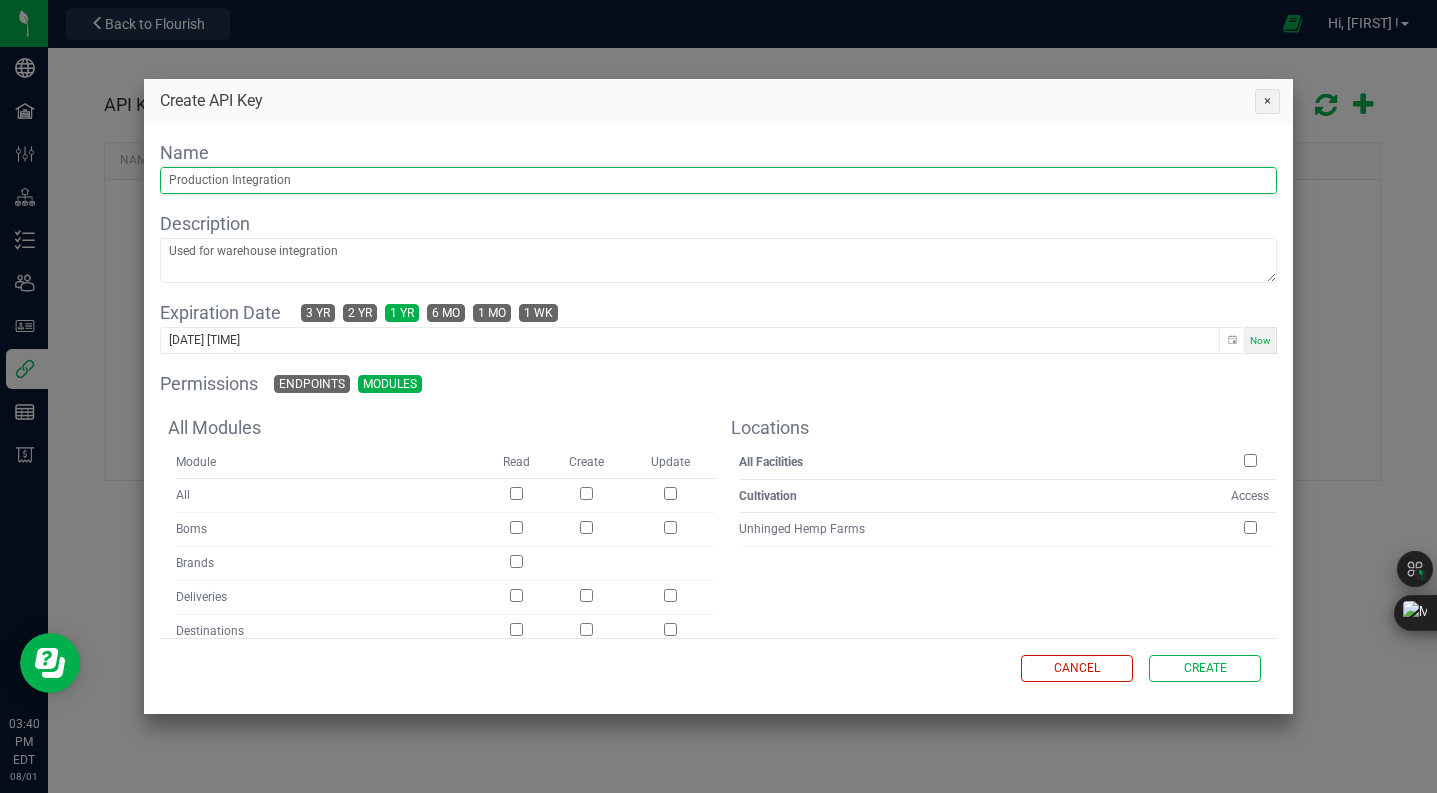 click at bounding box center (1267, 101) 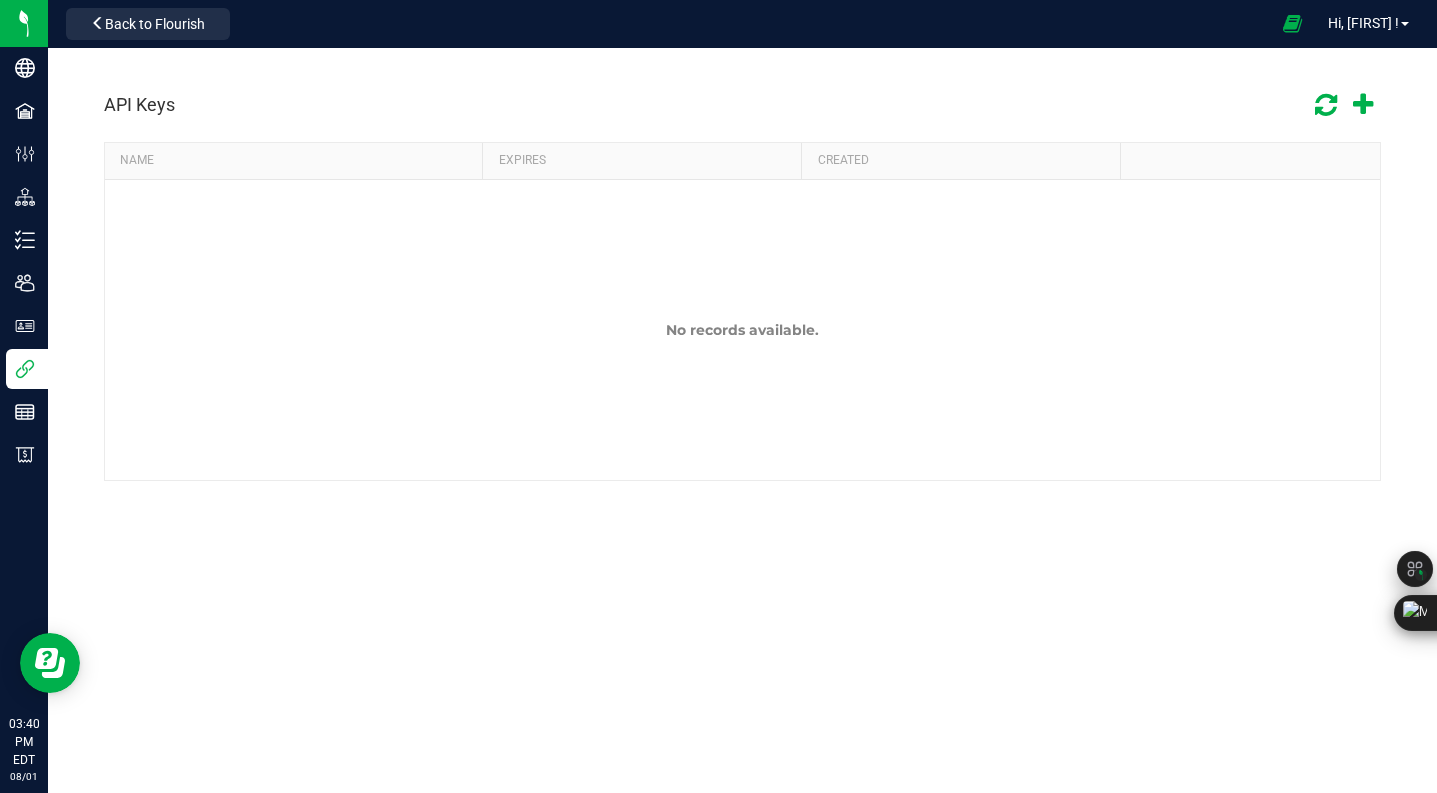 click on "API Keys" at bounding box center [742, 105] 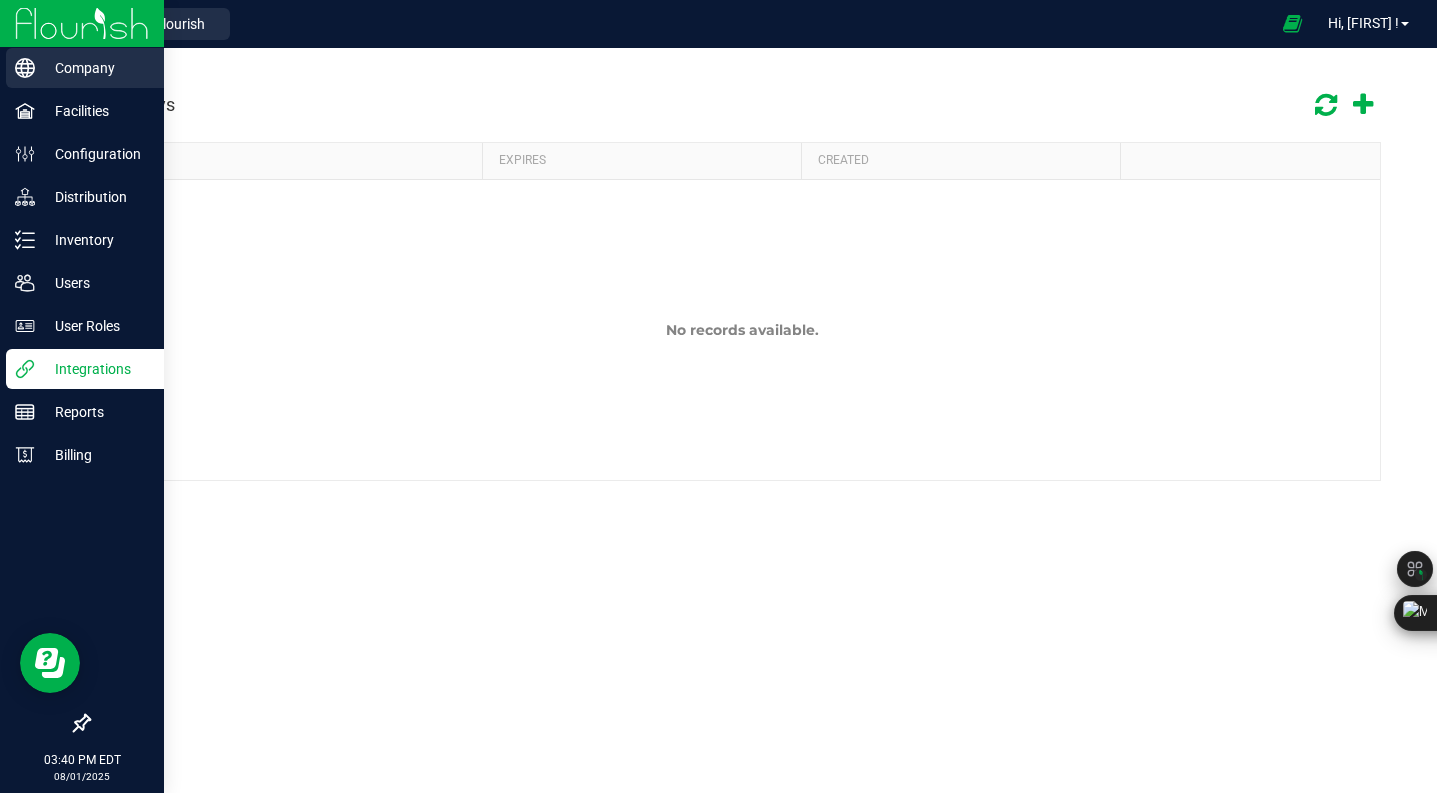 click on "Company" at bounding box center [95, 68] 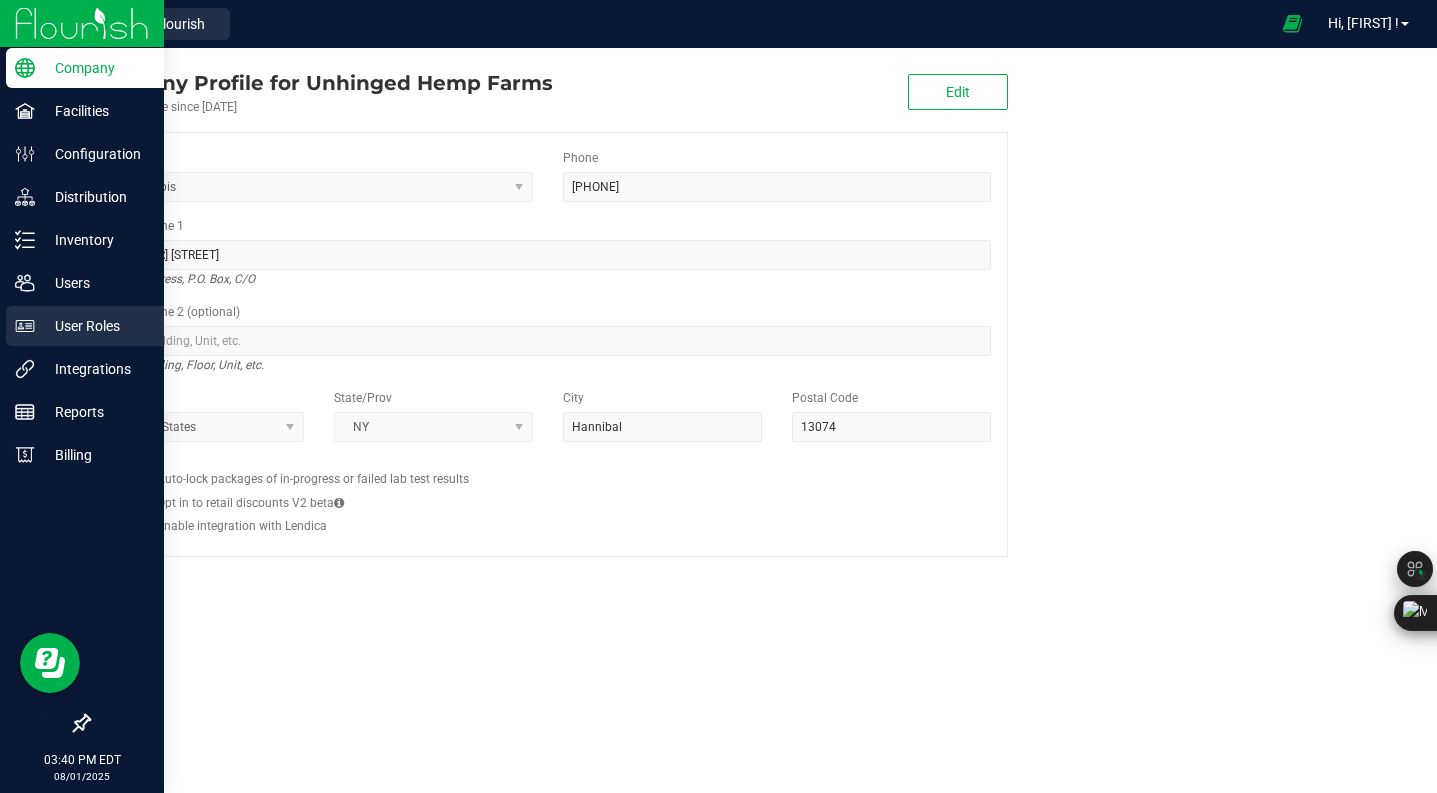 click on "User Roles" at bounding box center (82, 327) 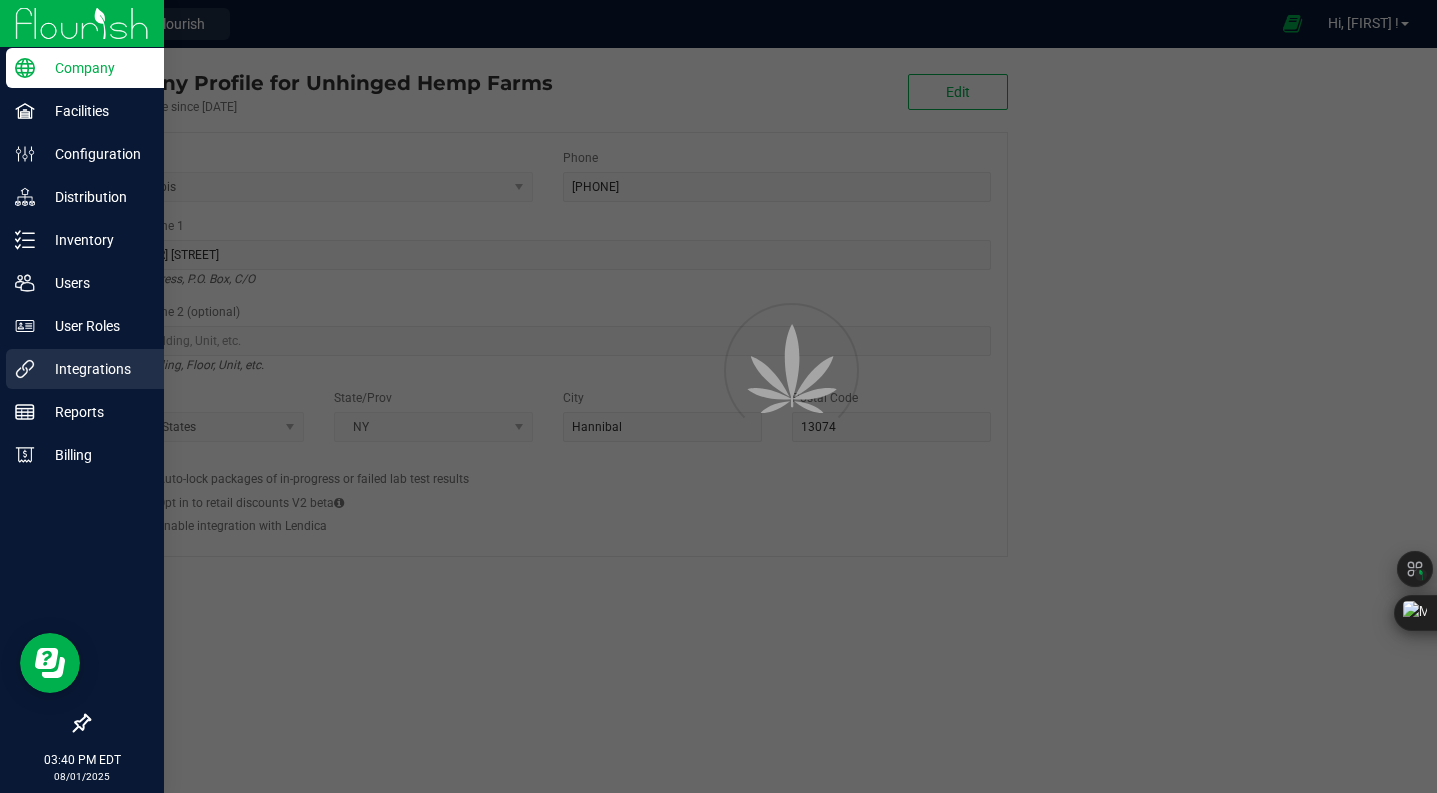 click on "Integrations" at bounding box center (95, 369) 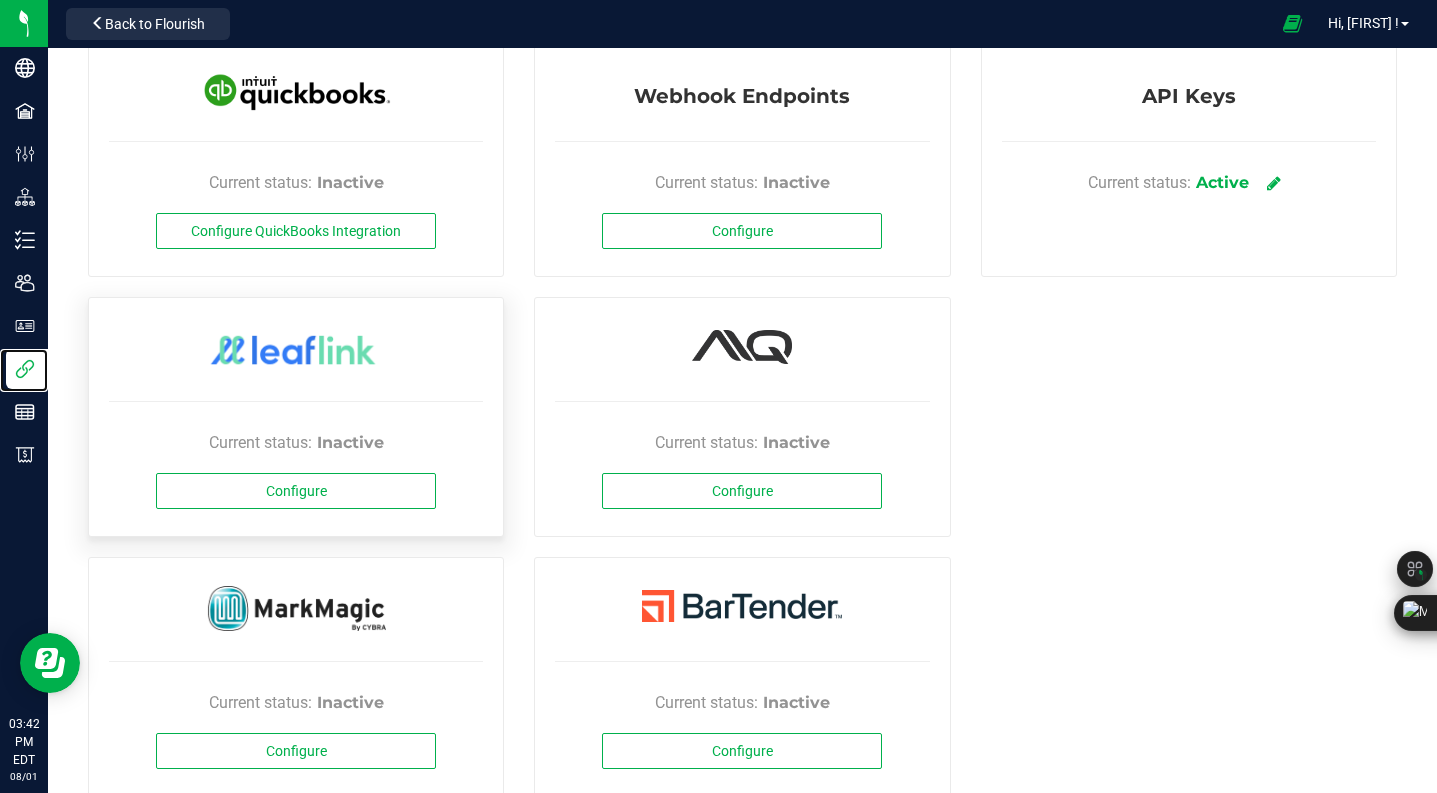 scroll, scrollTop: 140, scrollLeft: 0, axis: vertical 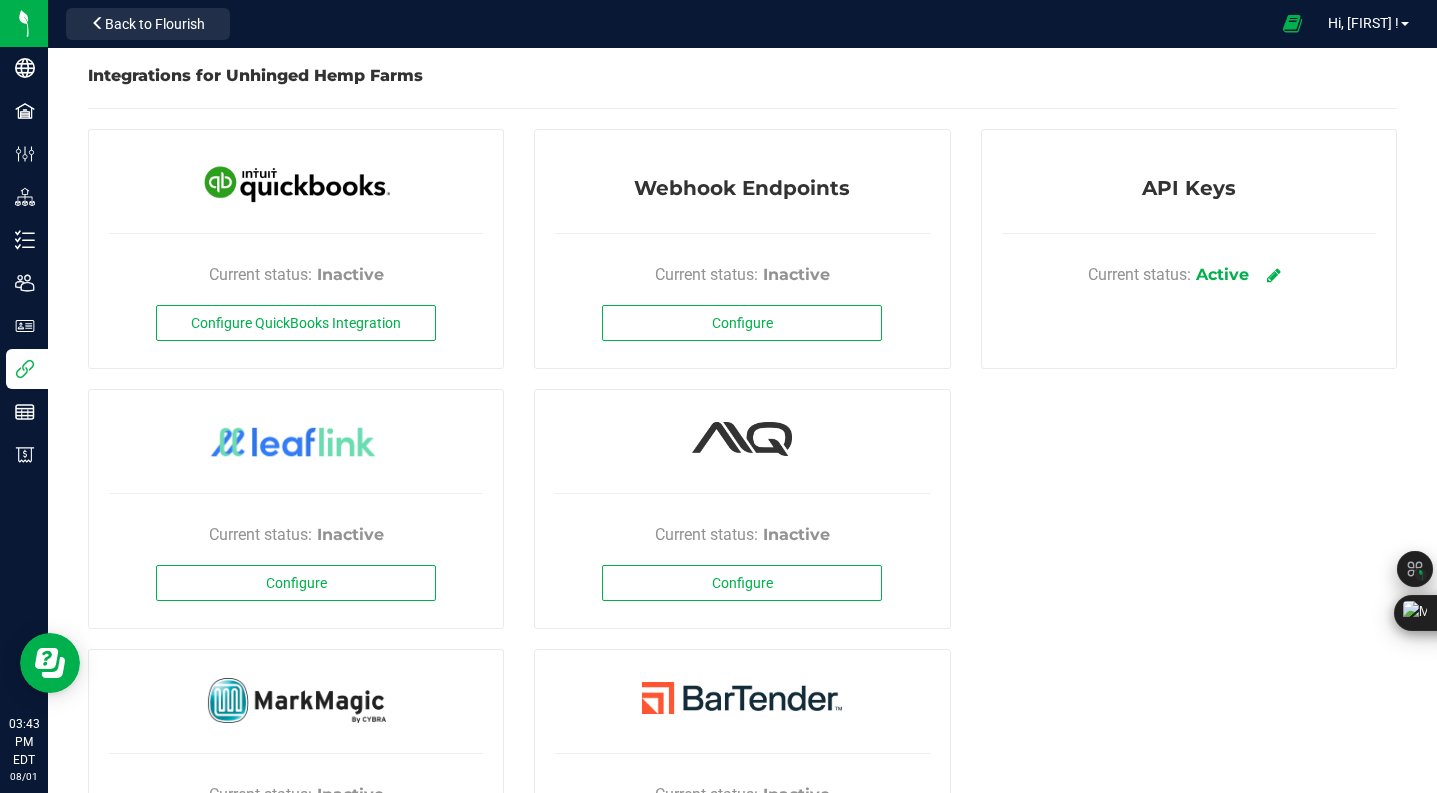 click on "Integrations for Unhinged Hemp Farms" at bounding box center [255, 75] 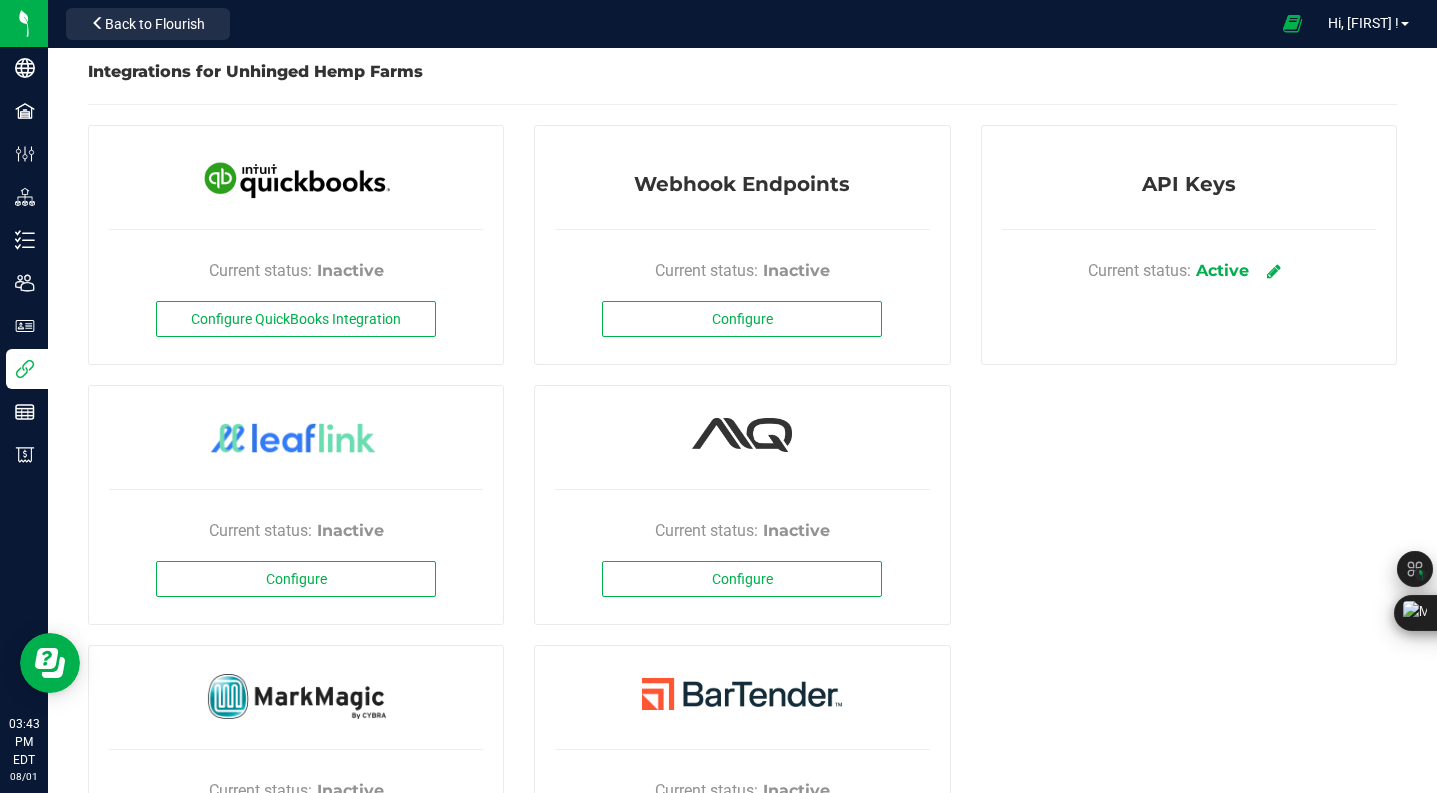 click on "Integrations for Unhinged Hemp Farms   Current status:   Inactive   Configure QuickBooks Integration   Current status:   Inactive   Configure   Current status:   Inactive   Configure   Webhook Endpoints   Current status:   Inactive   Configure   Current status:   Inactive   Configure   Current status:   Inactive   Configure   API Keys   Current status:   Active" at bounding box center [742, 482] 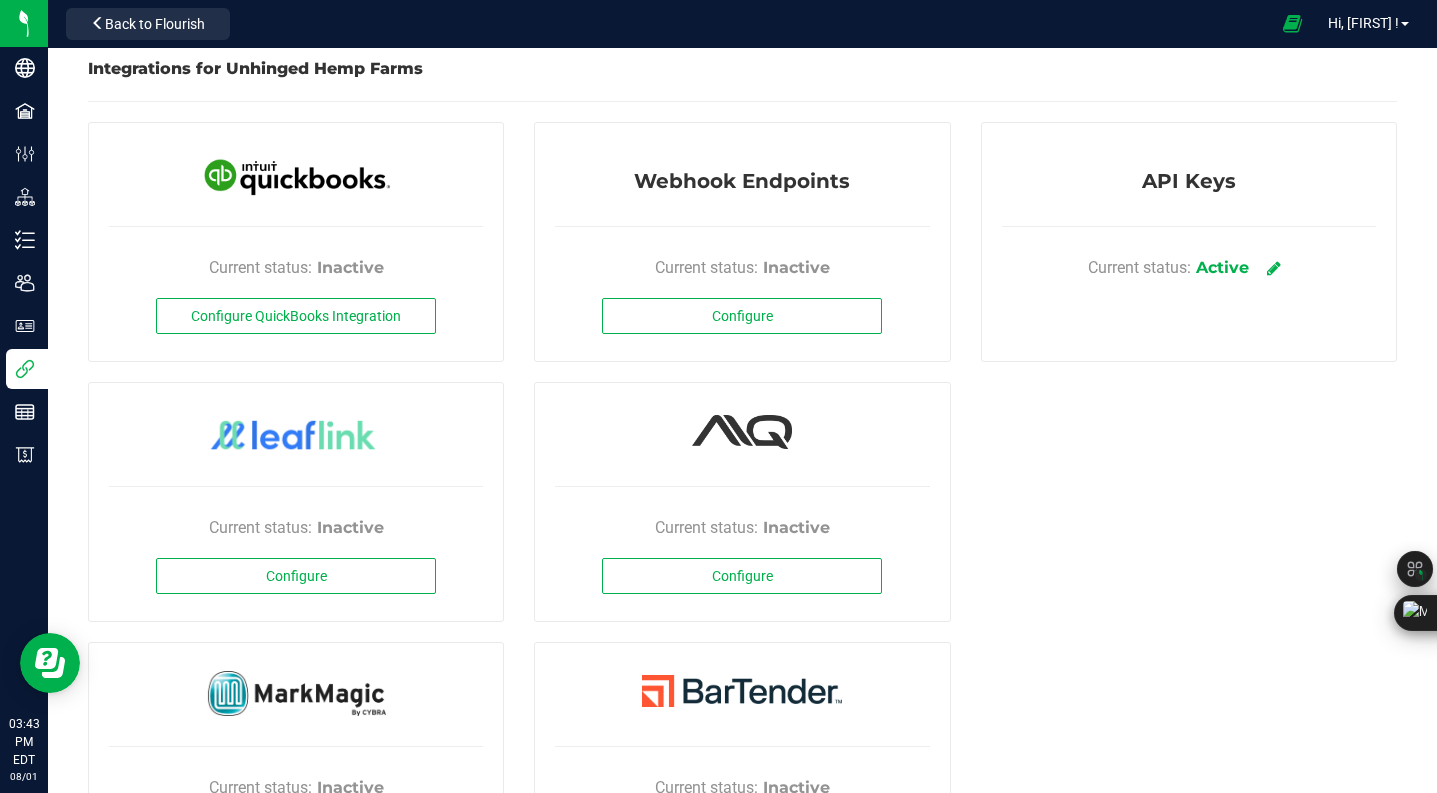 scroll, scrollTop: 7, scrollLeft: 0, axis: vertical 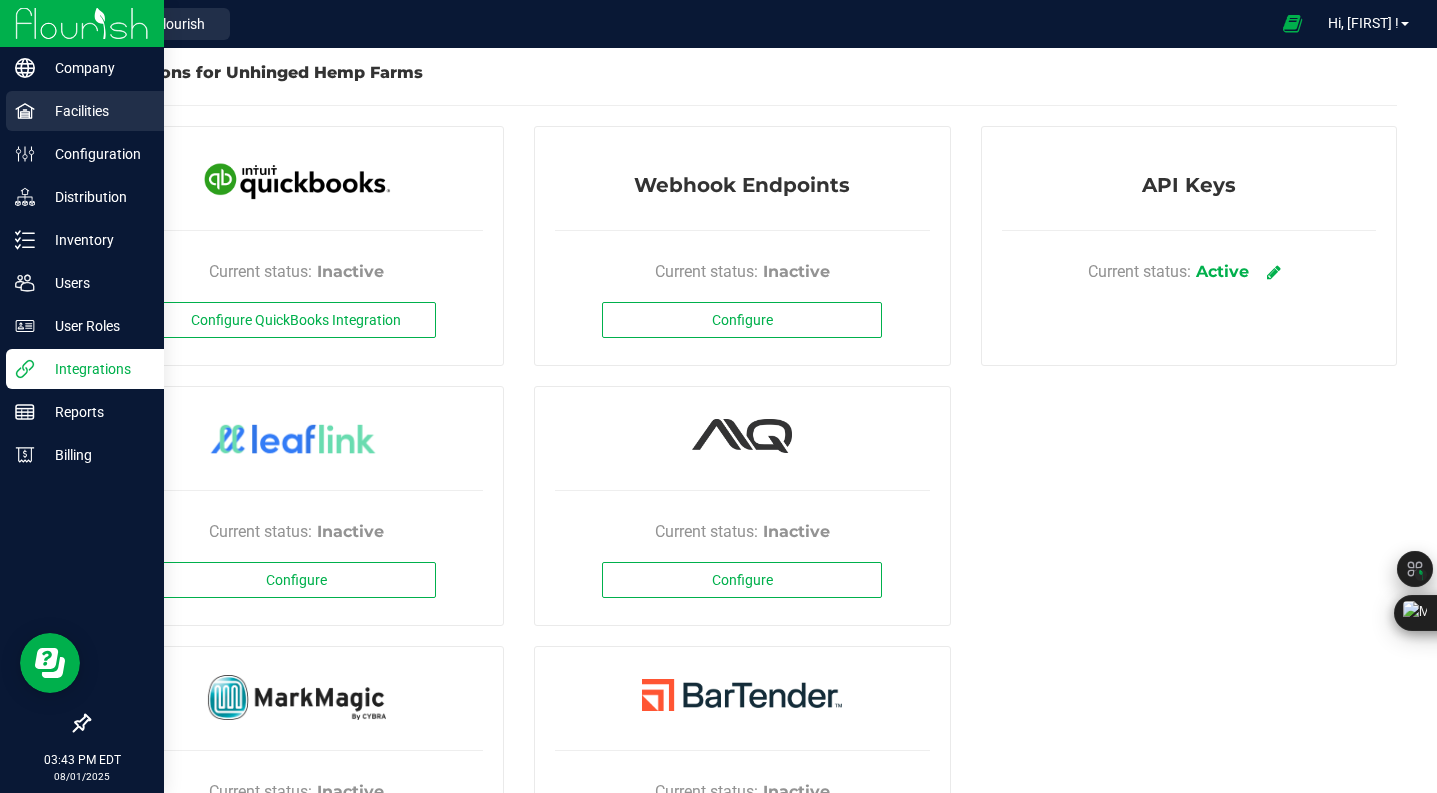 click on "Facilities" at bounding box center (95, 111) 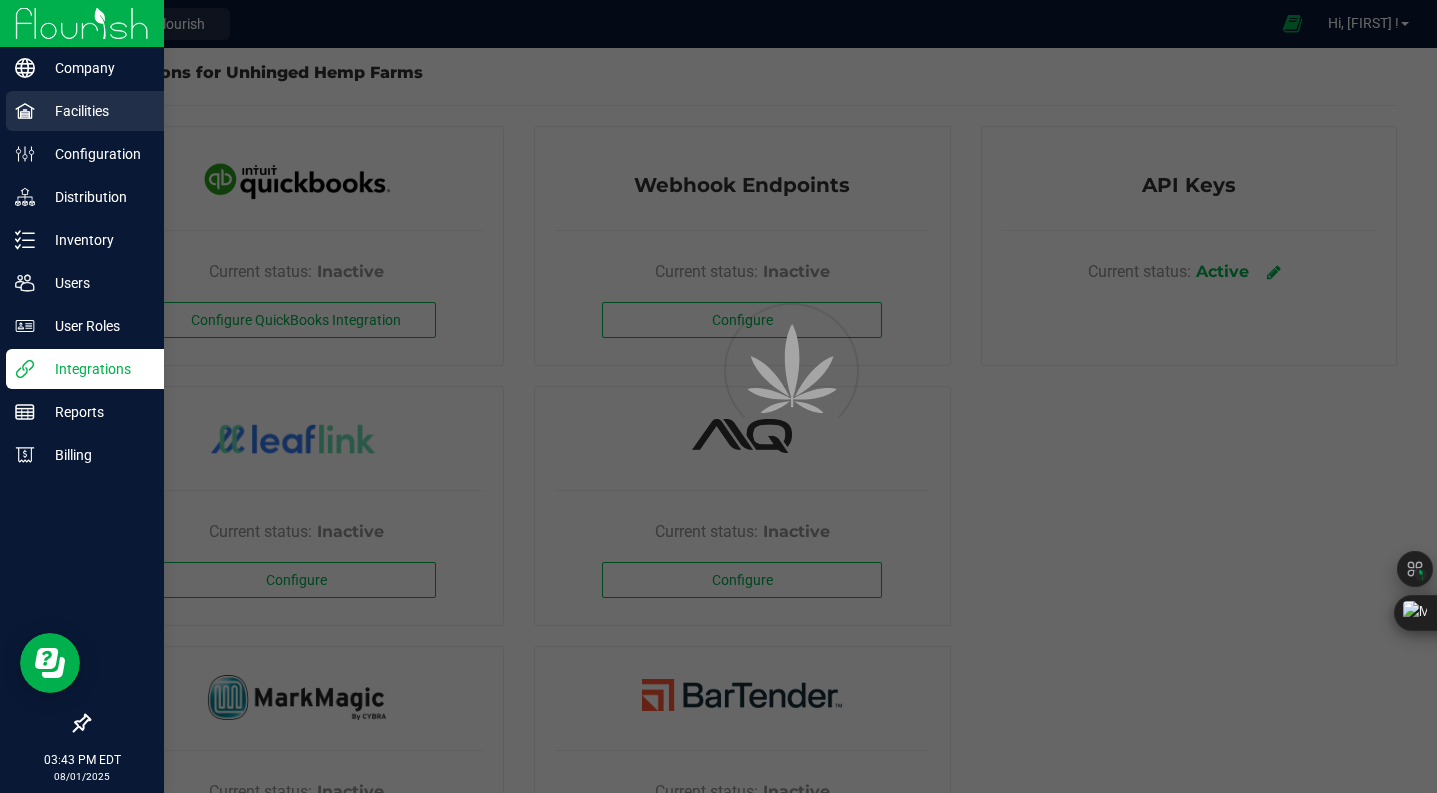 scroll, scrollTop: 0, scrollLeft: 0, axis: both 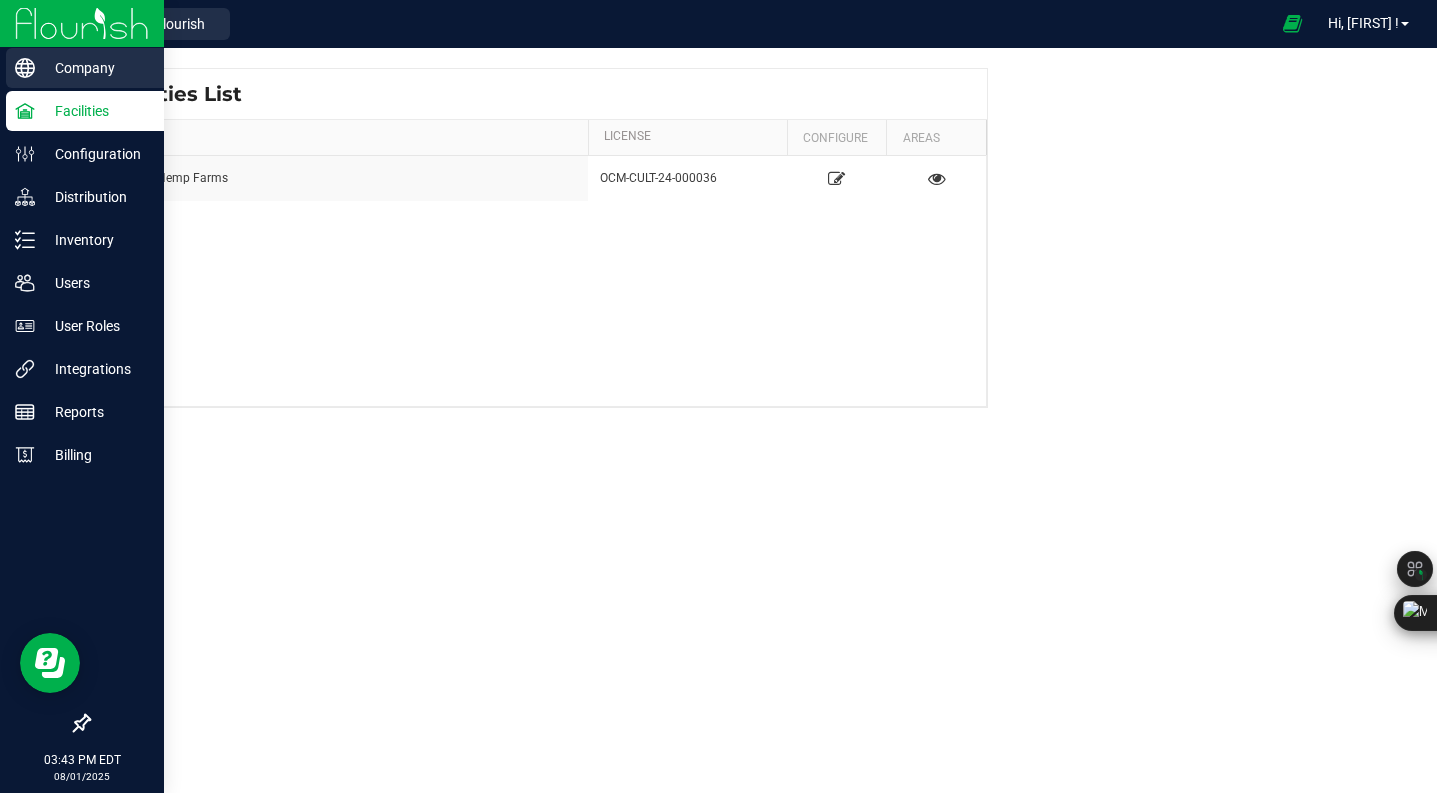 click on "Company" at bounding box center [95, 68] 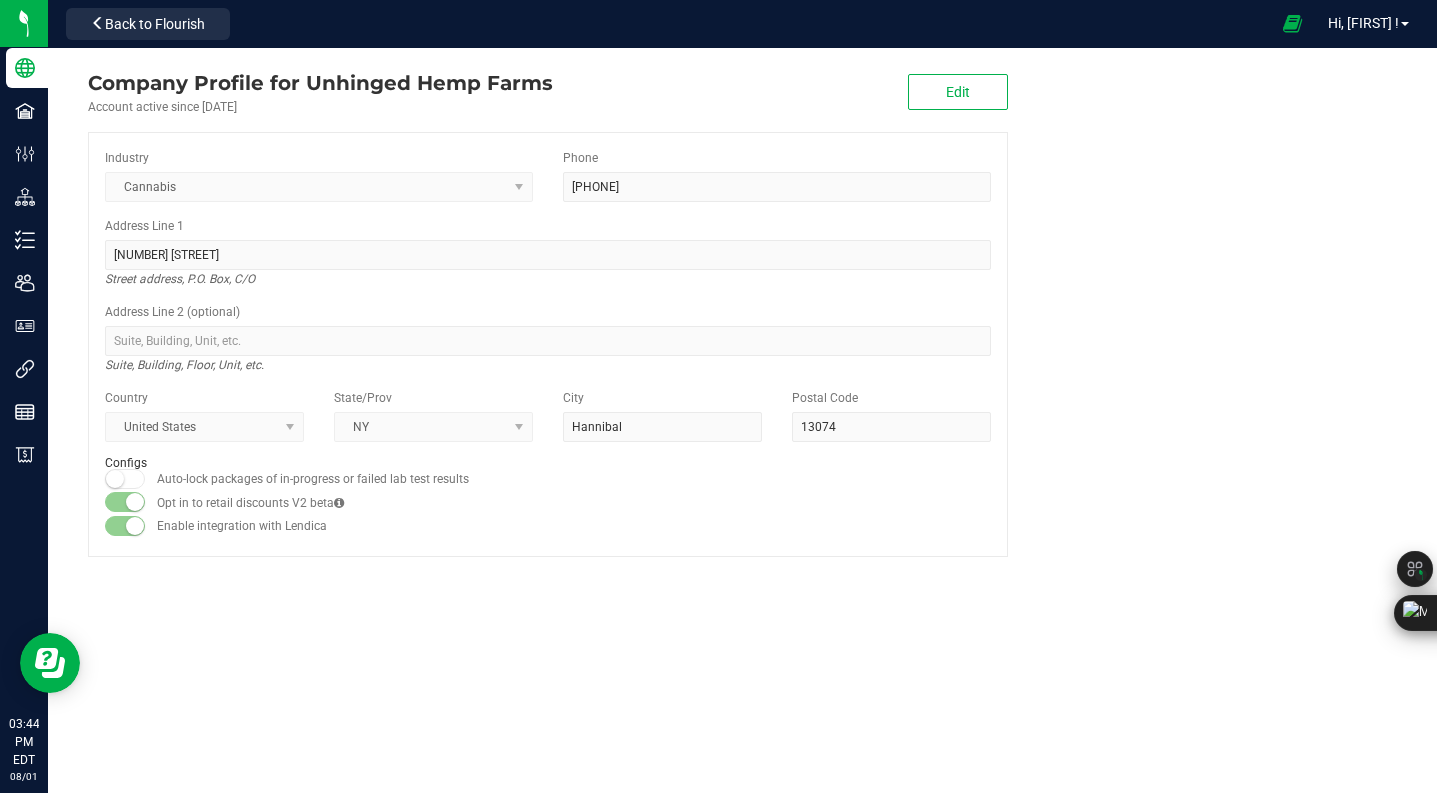 drag, startPoint x: 1030, startPoint y: 544, endPoint x: 1016, endPoint y: 543, distance: 14.035668 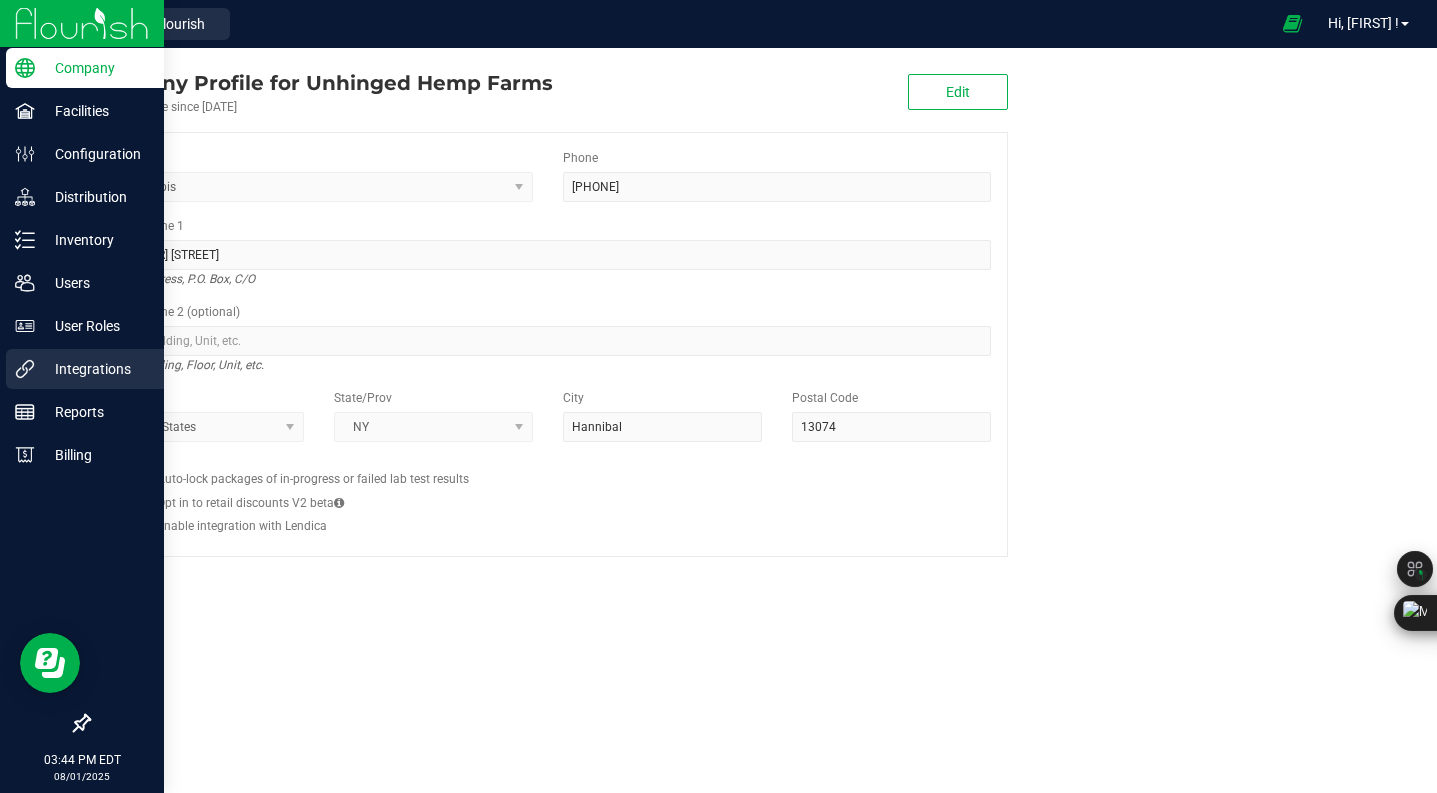 click on "Integrations" at bounding box center (85, 369) 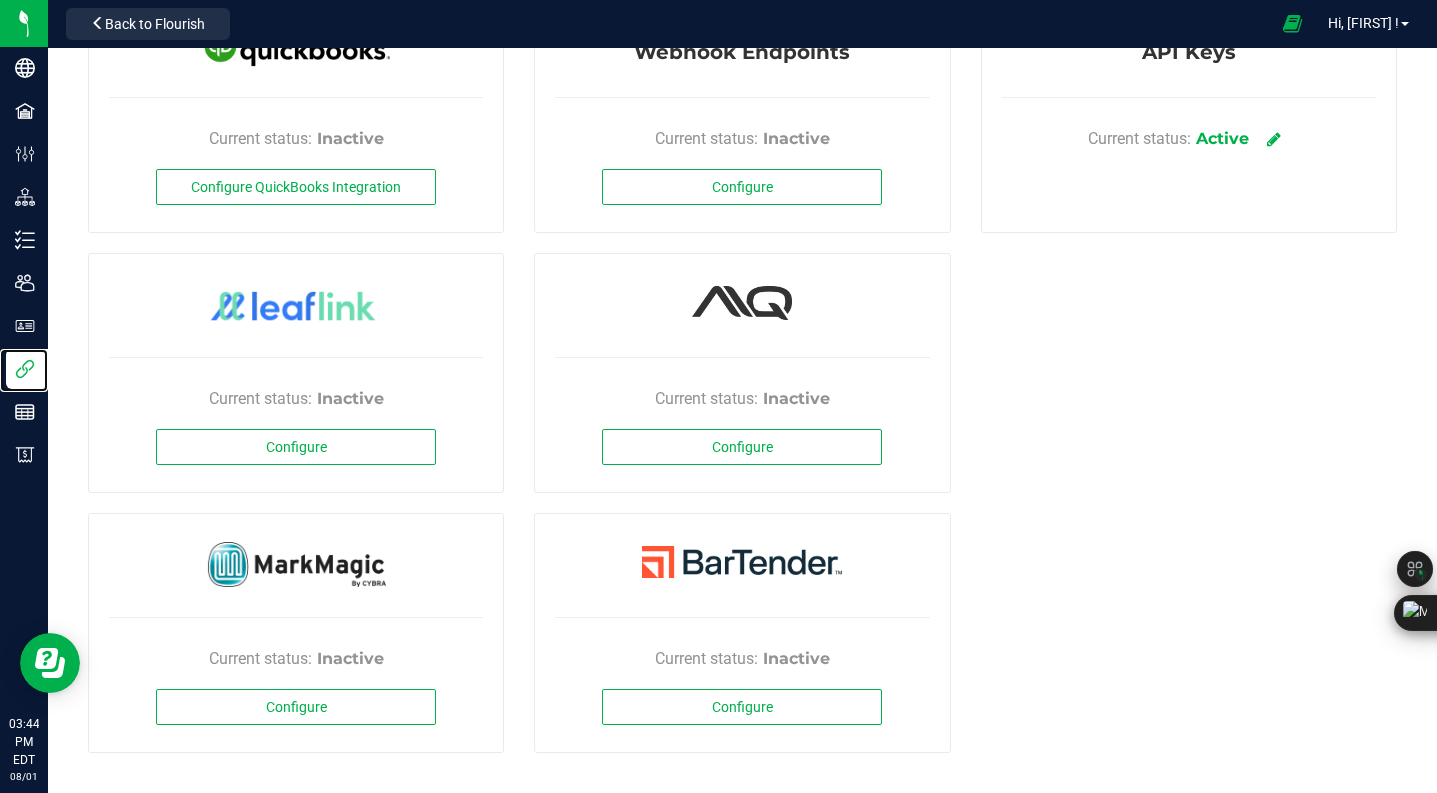 scroll, scrollTop: 0, scrollLeft: 0, axis: both 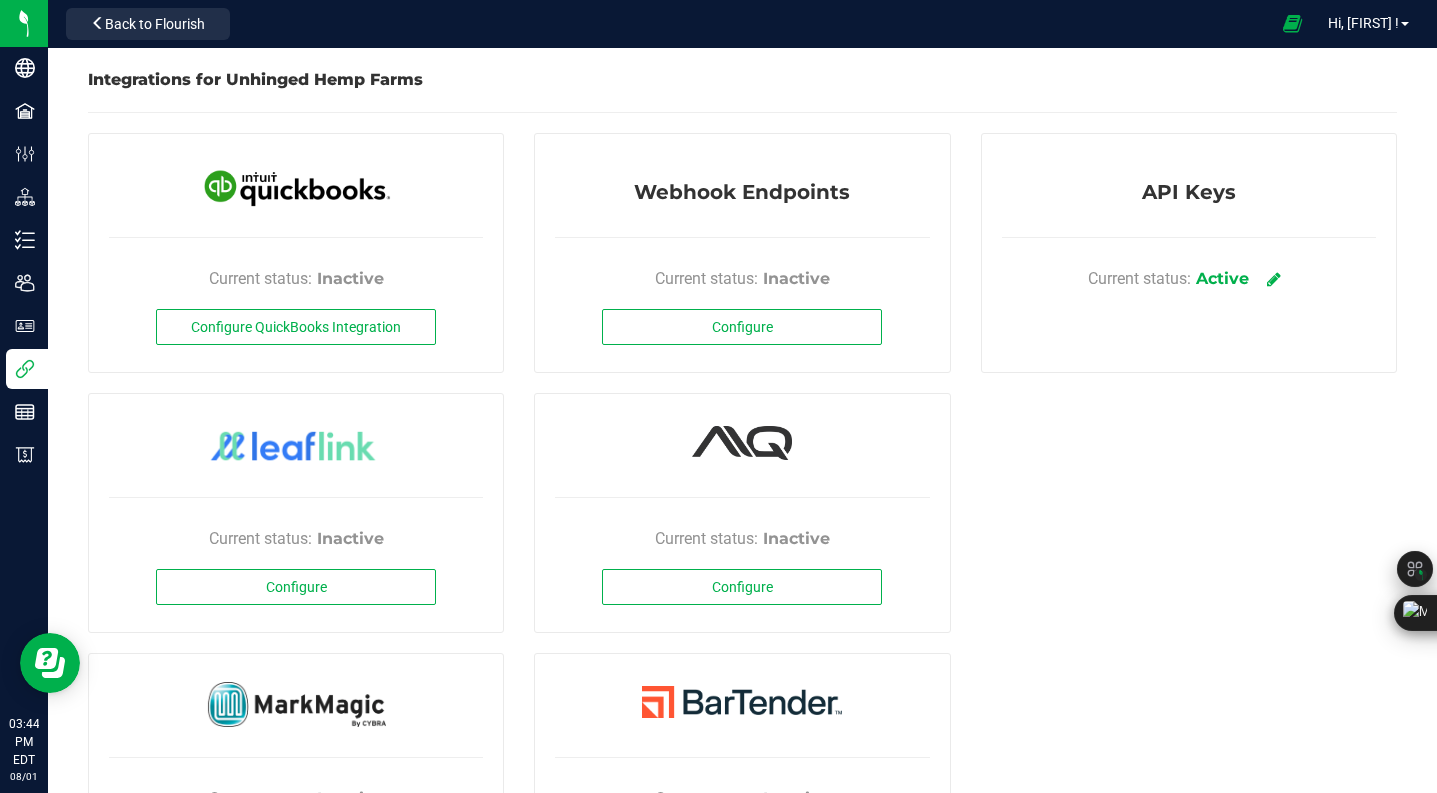 click on "Integrations for Unhinged Hemp Farms" at bounding box center [255, 79] 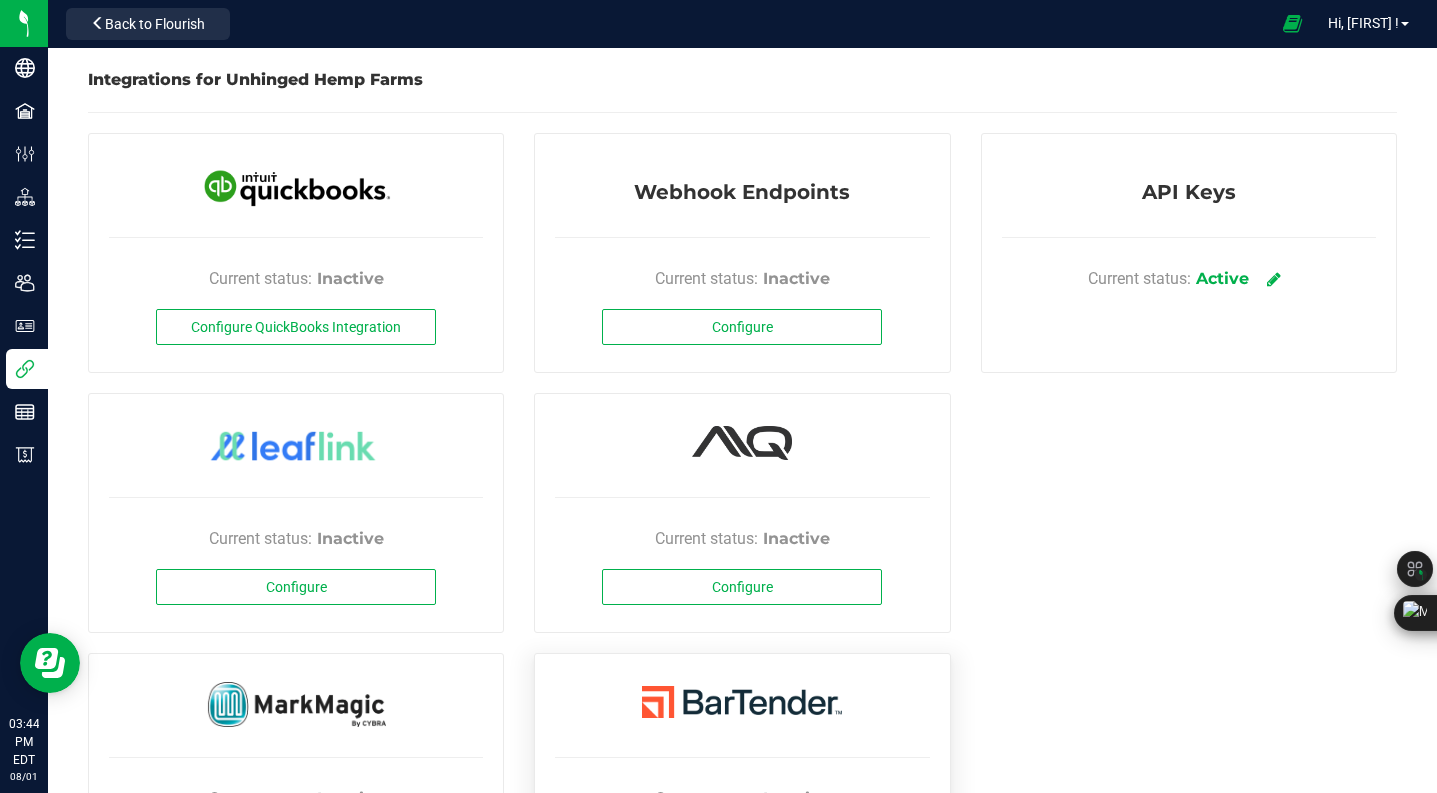 scroll, scrollTop: 140, scrollLeft: 0, axis: vertical 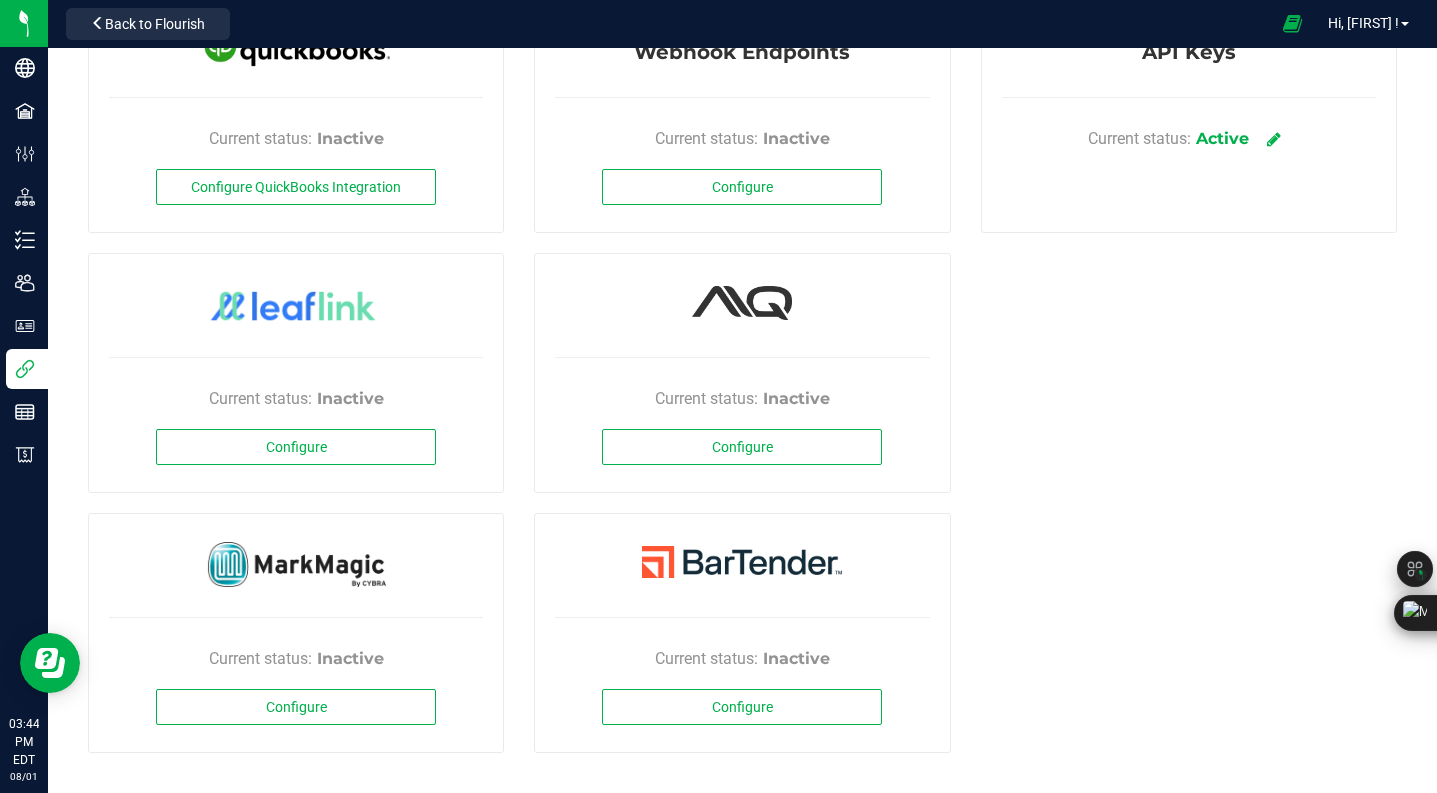 click on "Webhook Endpoints   Current status:   Inactive   Configure   Current status:   Inactive   Configure   Current status:   Inactive   Configure" at bounding box center [742, 383] 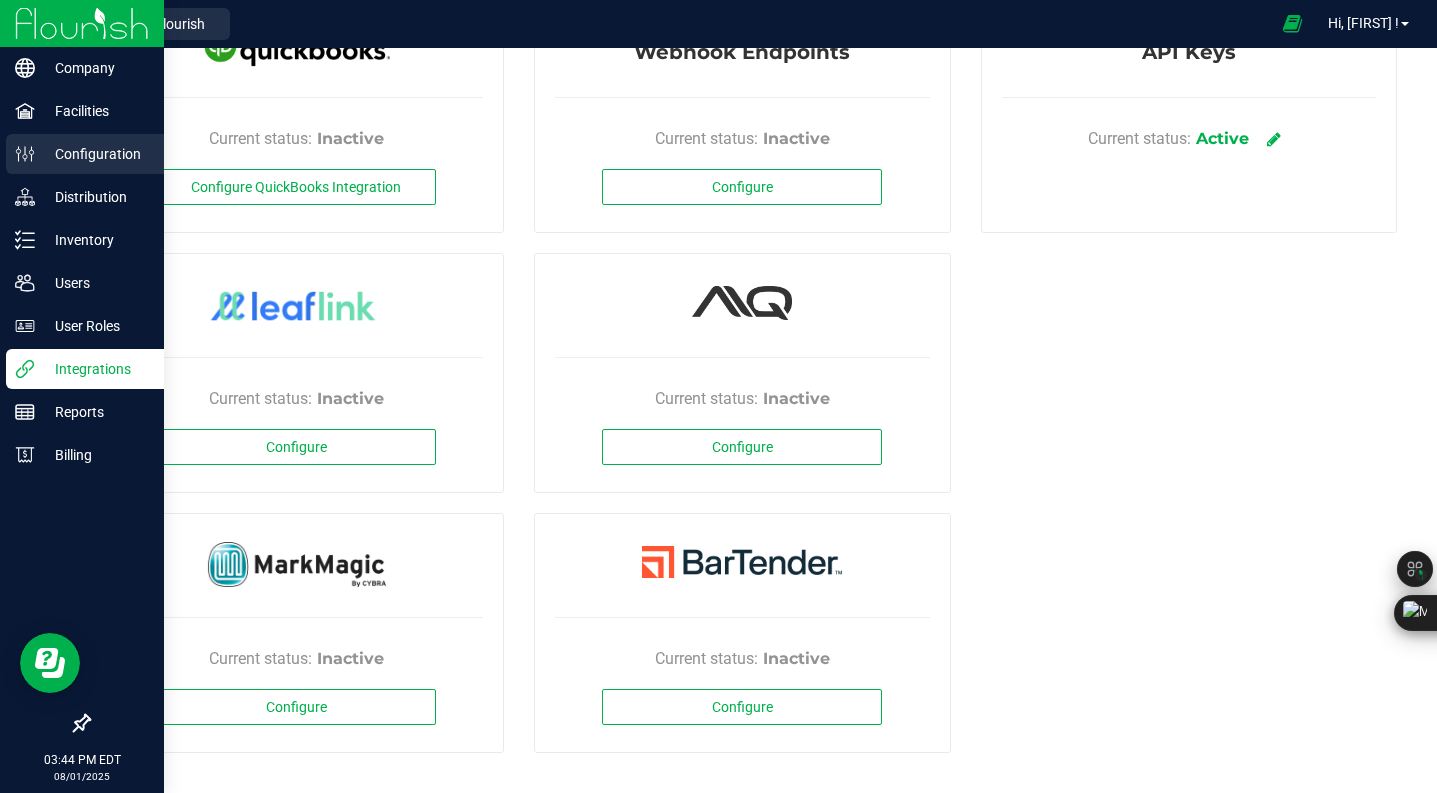 click on "Configuration" at bounding box center [95, 154] 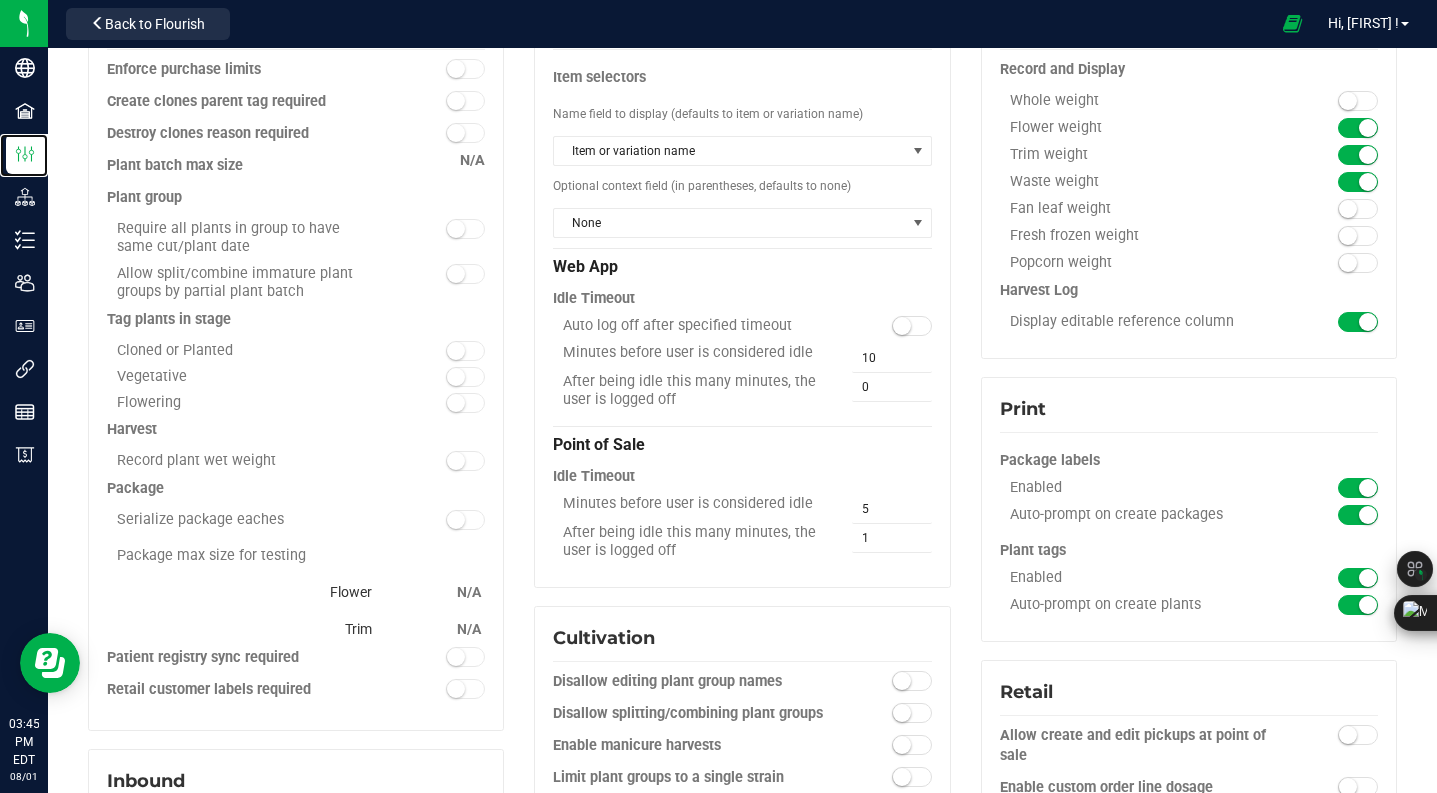scroll, scrollTop: 0, scrollLeft: 0, axis: both 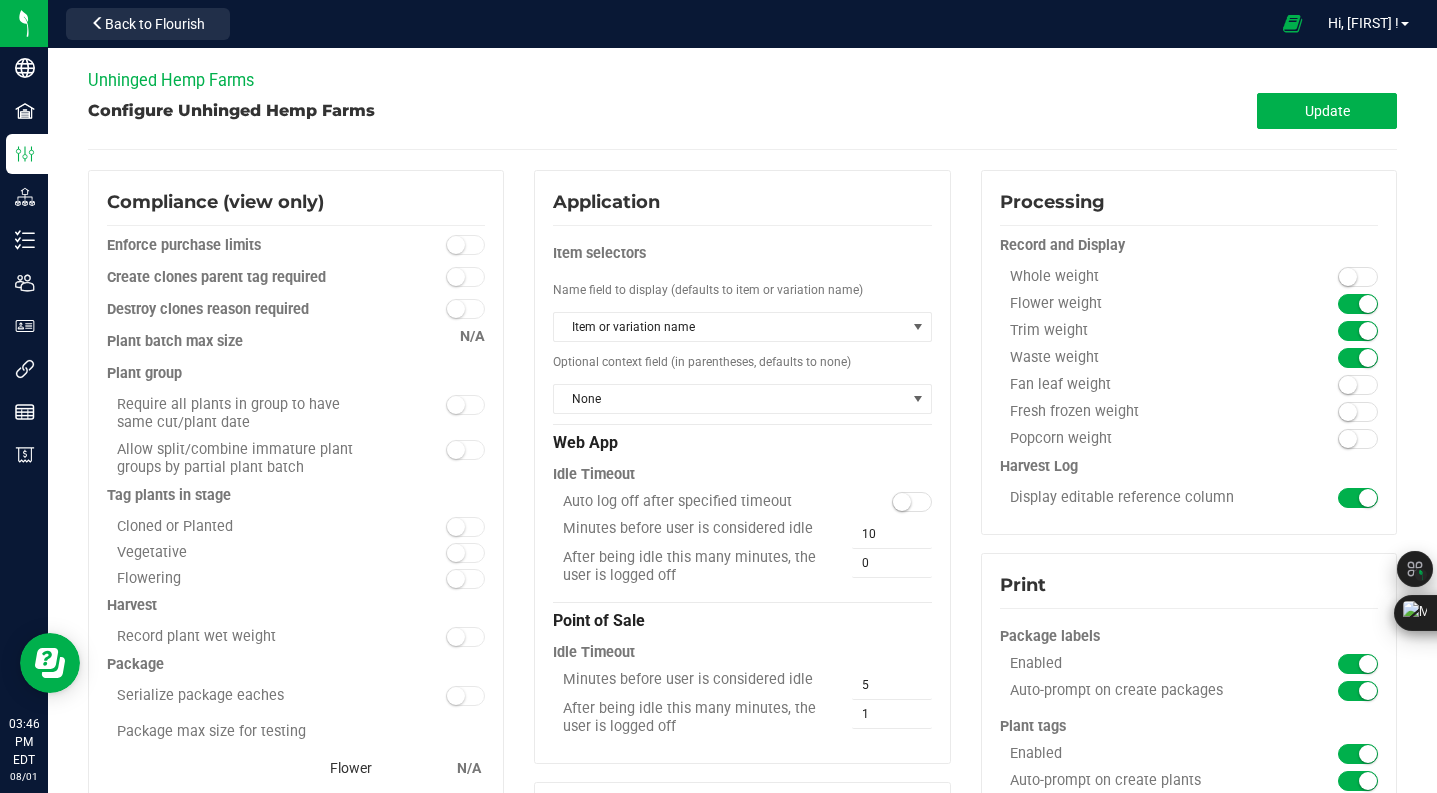 drag, startPoint x: 92, startPoint y: 621, endPoint x: 78, endPoint y: 635, distance: 19.79899 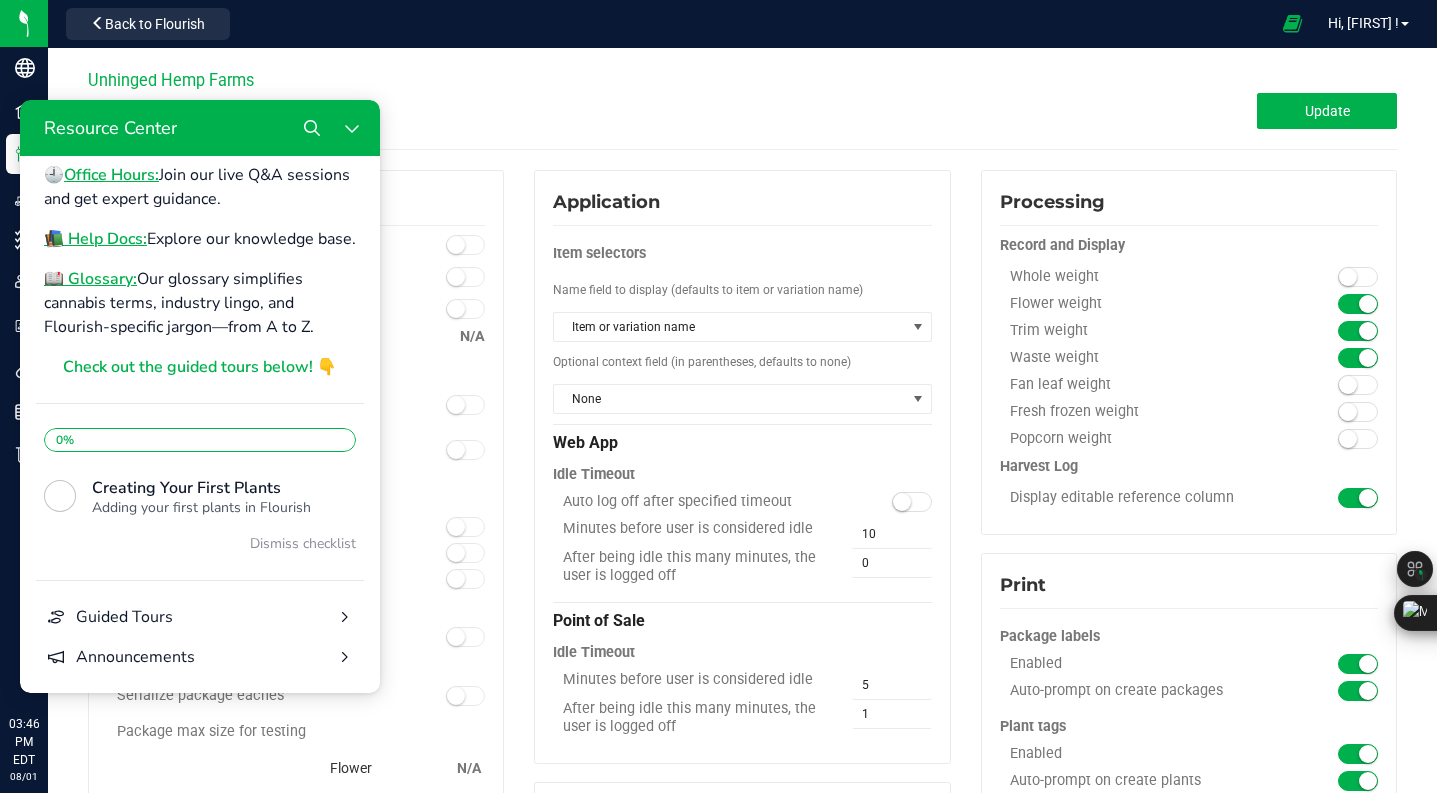 scroll, scrollTop: 233, scrollLeft: 0, axis: vertical 